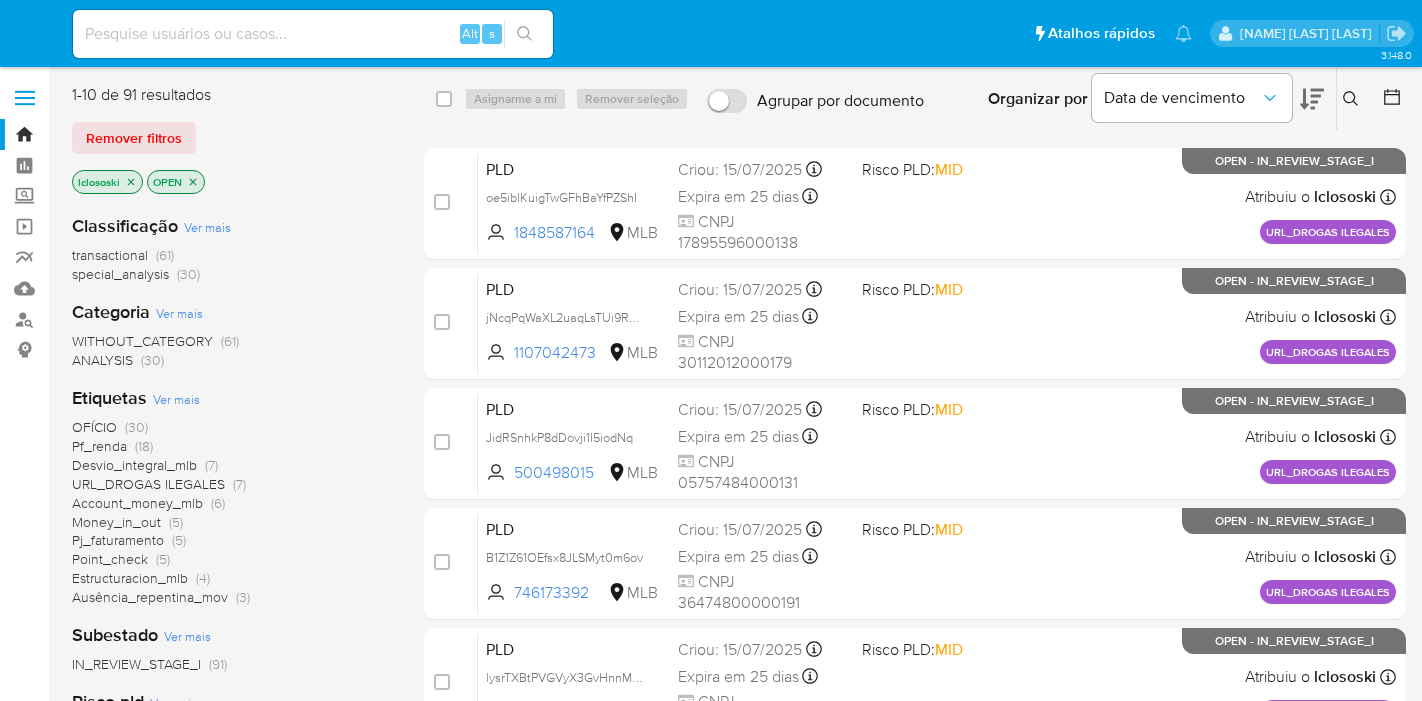 scroll, scrollTop: 0, scrollLeft: 0, axis: both 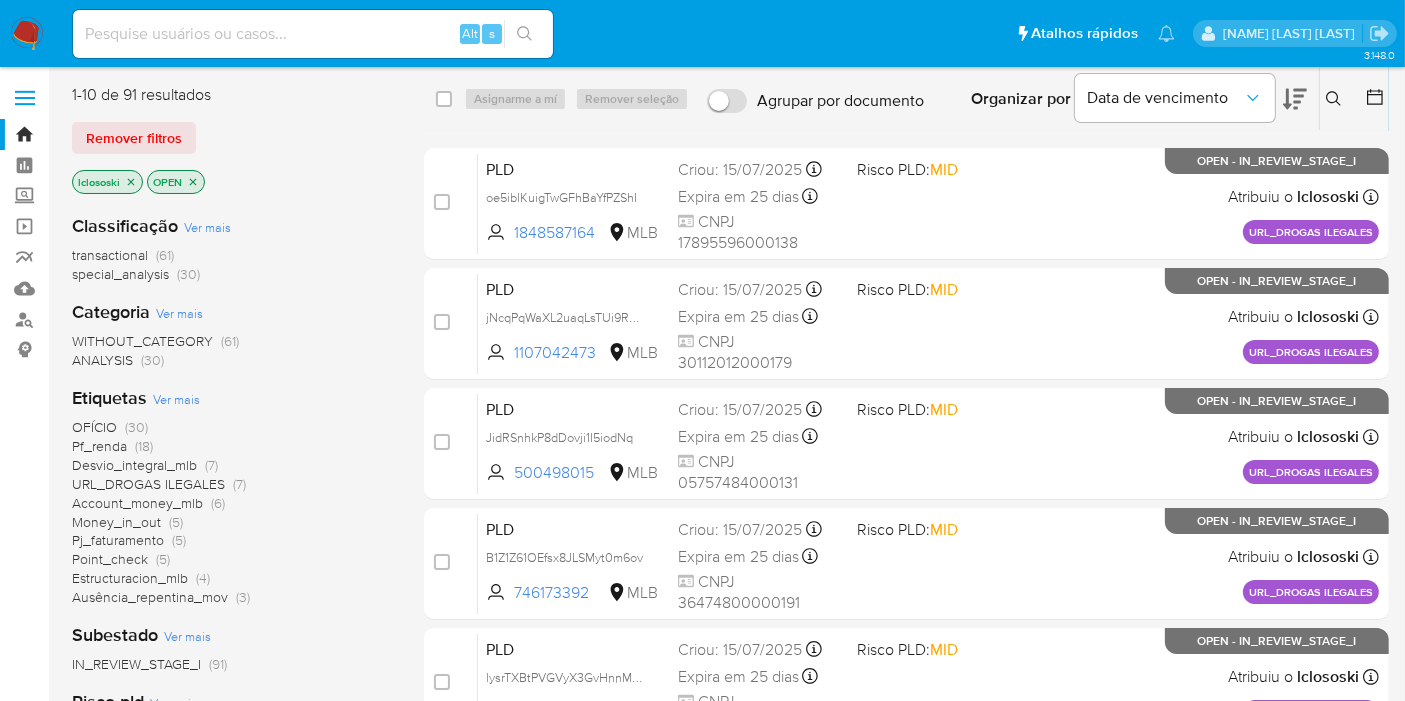 click on "Ver mais" at bounding box center (176, 399) 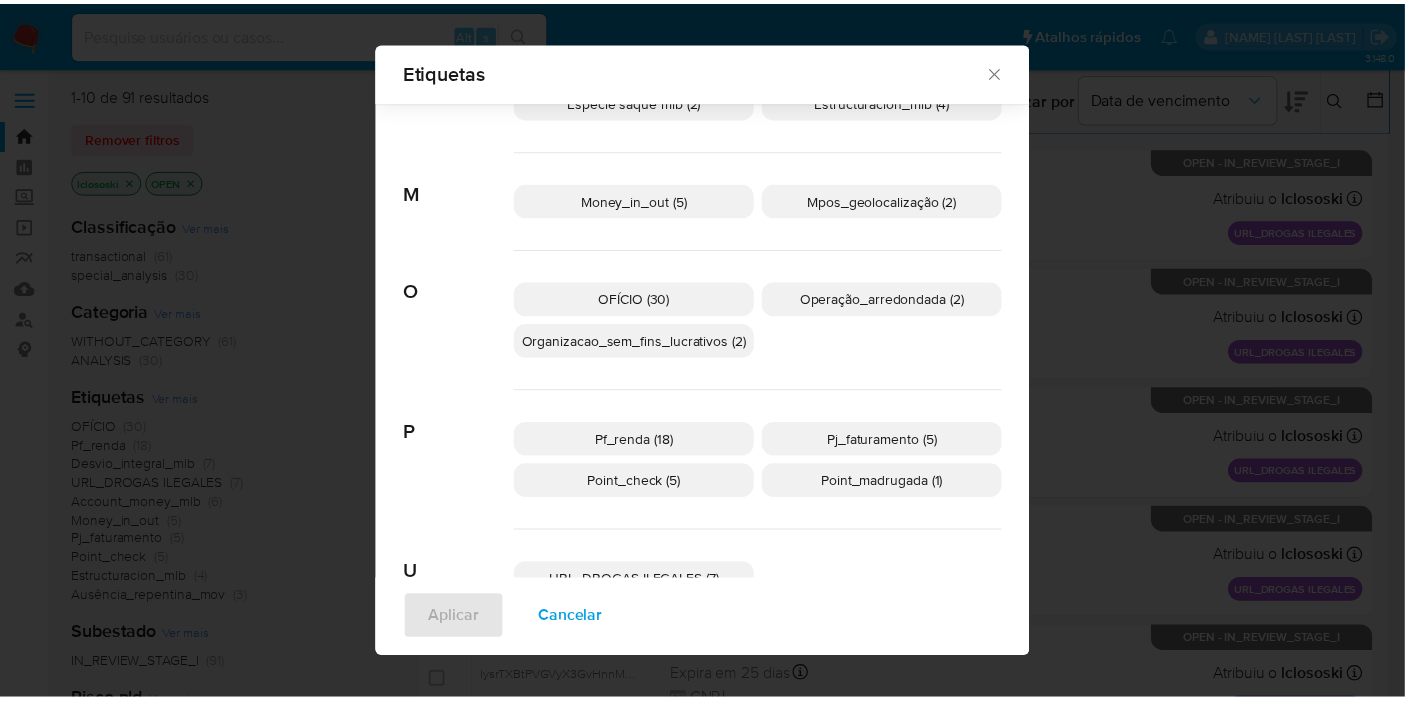 scroll, scrollTop: 388, scrollLeft: 0, axis: vertical 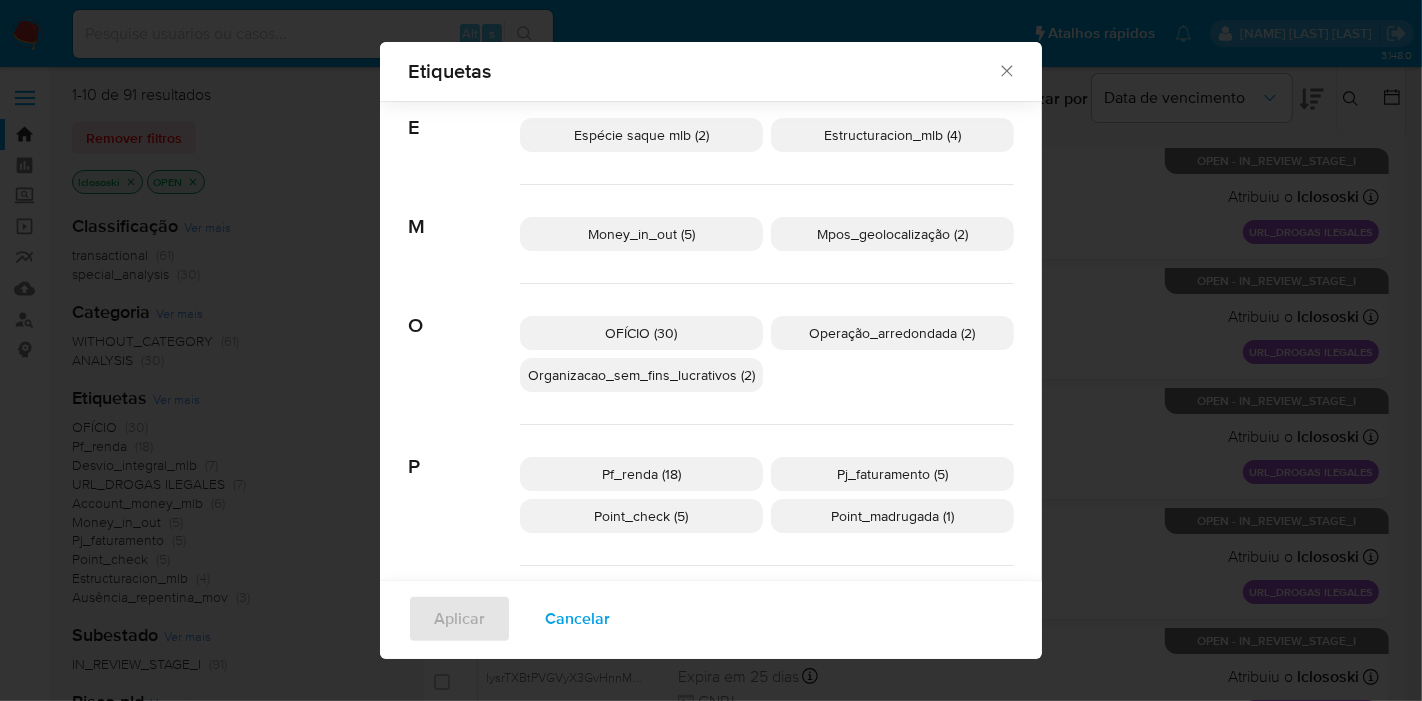click on "OFÍCIO (30)" at bounding box center [641, 333] 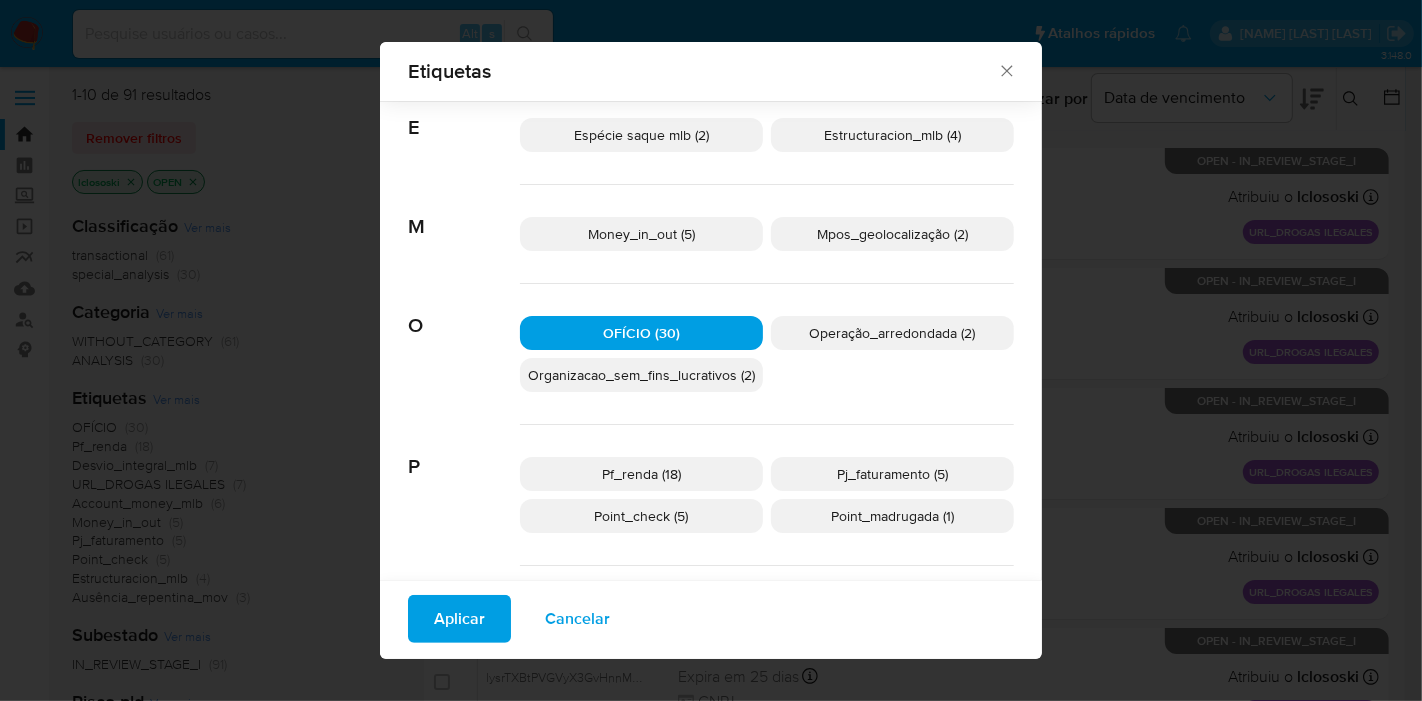click on "Aplicar" at bounding box center [459, 619] 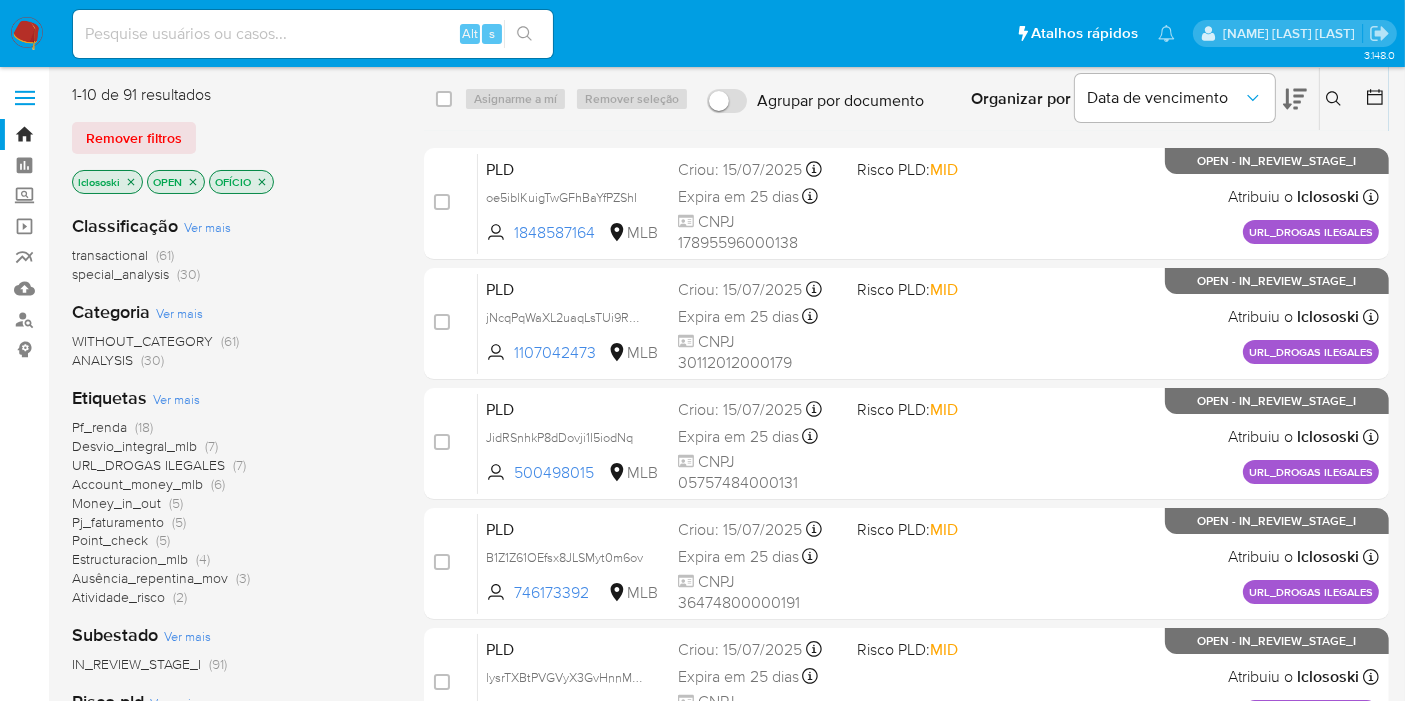 click 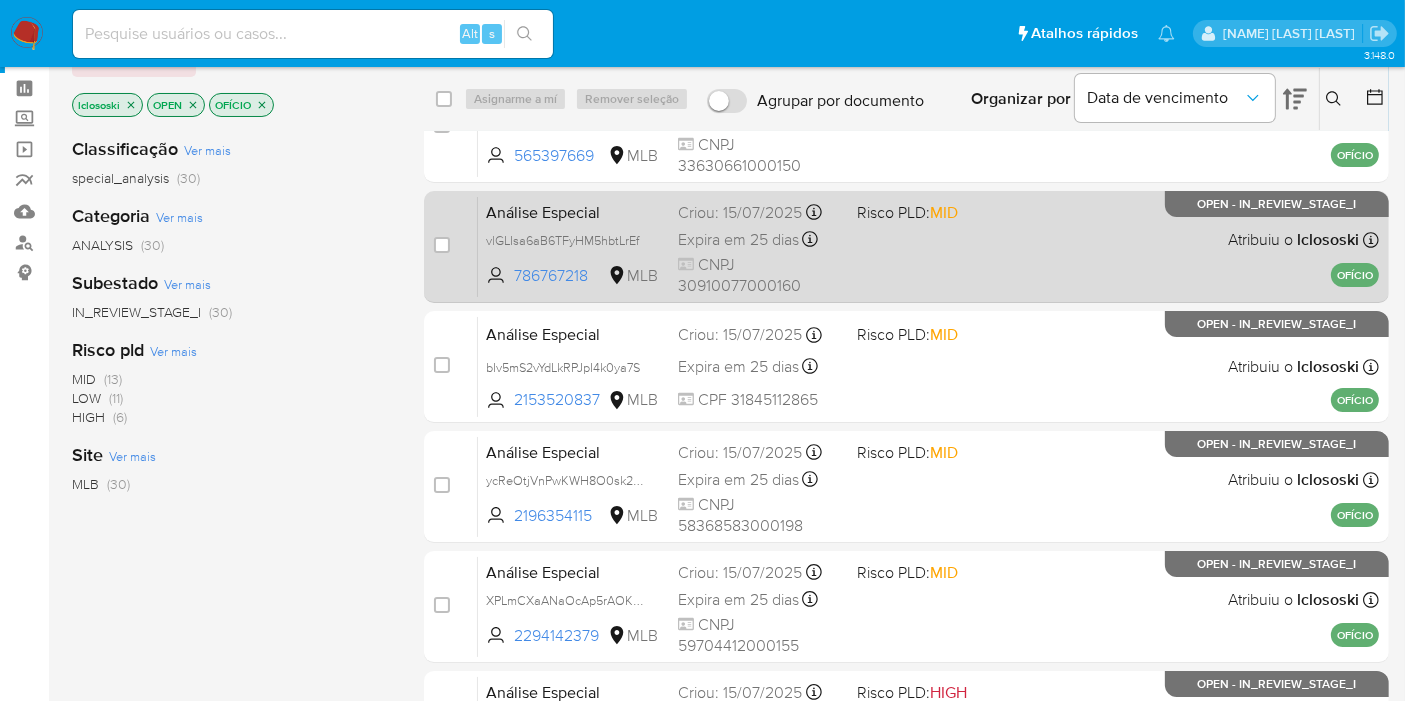 scroll, scrollTop: 111, scrollLeft: 0, axis: vertical 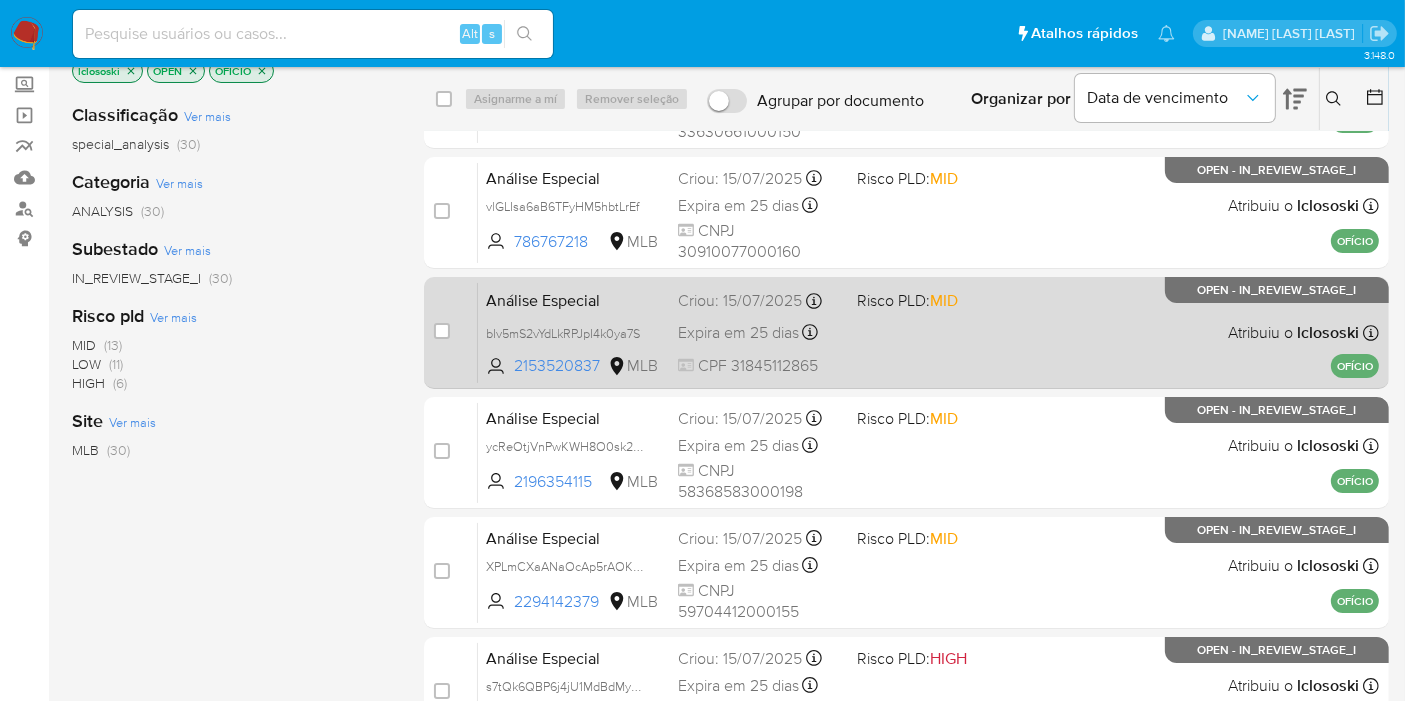 click on "Análise Especial bIv5mS2vYdLkRPJpI4k0ya7S 2153520837 MLB Risco PLD:  MID Criou: 15/07/2025   Criou: 15/07/2025 09:35:04 Expira em 25 dias   Expira em 29/08/2025 09:35:05 CPF   31845112865 Atribuiu o   lclososki   Asignado el: 15/07/2025 09:35:04 OFÍCIO OPEN - IN_REVIEW_STAGE_I" at bounding box center [928, 332] 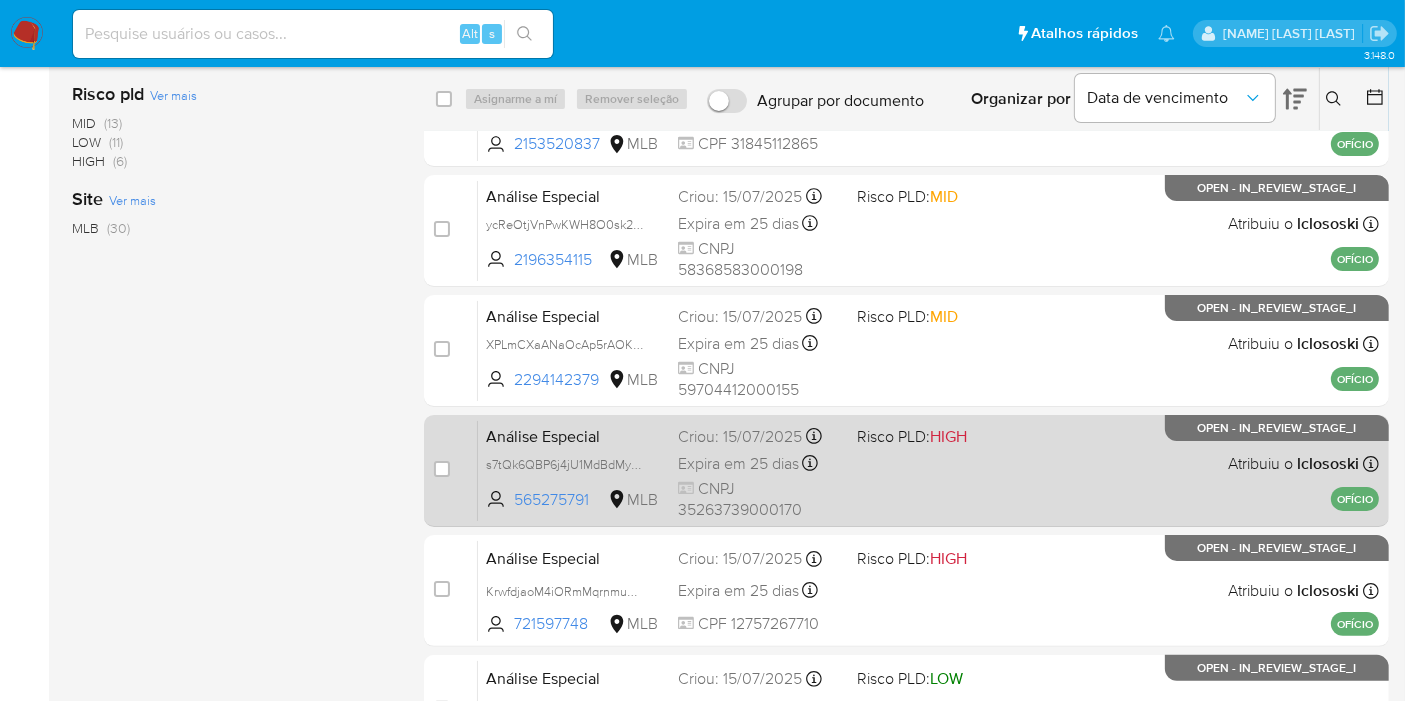 scroll, scrollTop: 555, scrollLeft: 0, axis: vertical 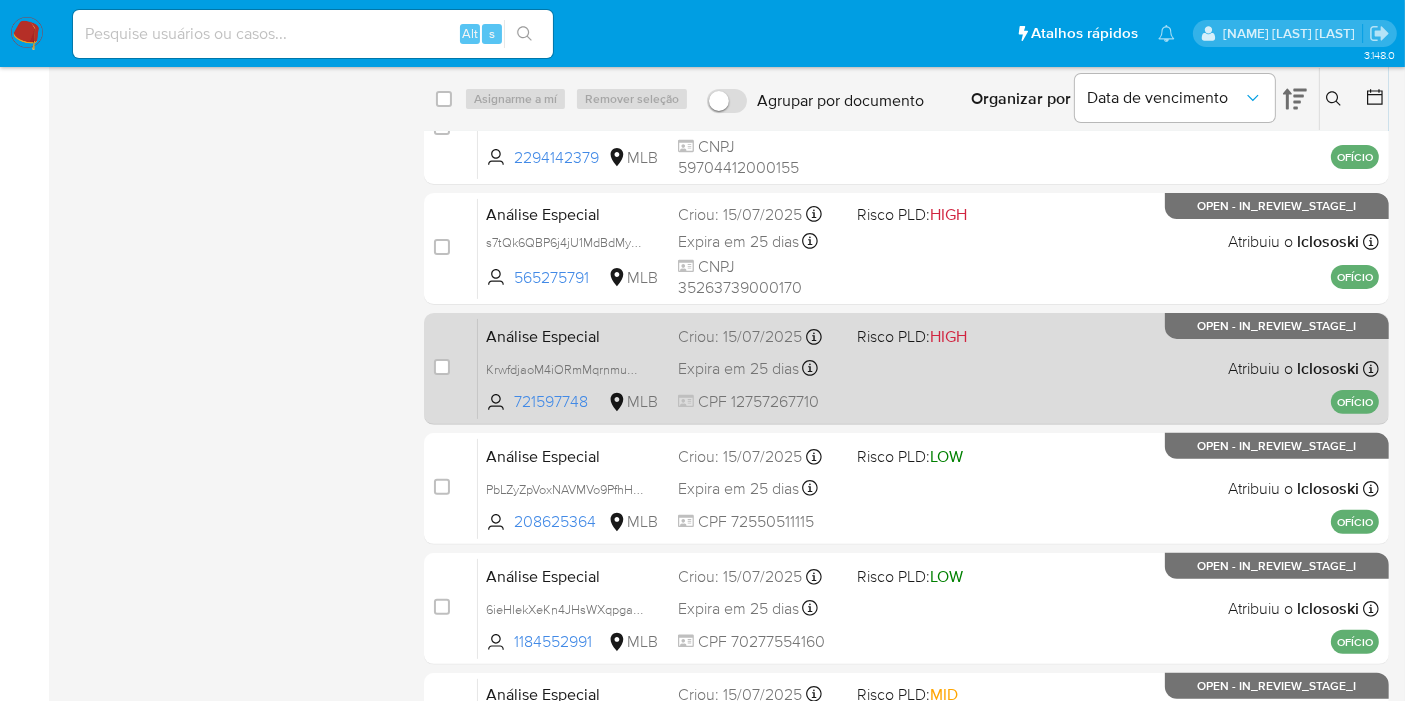 click on "Análise Especial KrwfdjaoM4iORmMqrnmuMj9x 721597748 MLB Risco PLD:  HIGH Criou: 15/07/2025   Criou: 15/07/2025 09:35:07 Expira em 25 dias   Expira em 29/08/2025 09:35:07 CPF   12757267710 Atribuiu o   lclososki   Asignado el: 15/07/2025 09:35:07 OFÍCIO OPEN - IN_REVIEW_STAGE_I" at bounding box center [928, 368] 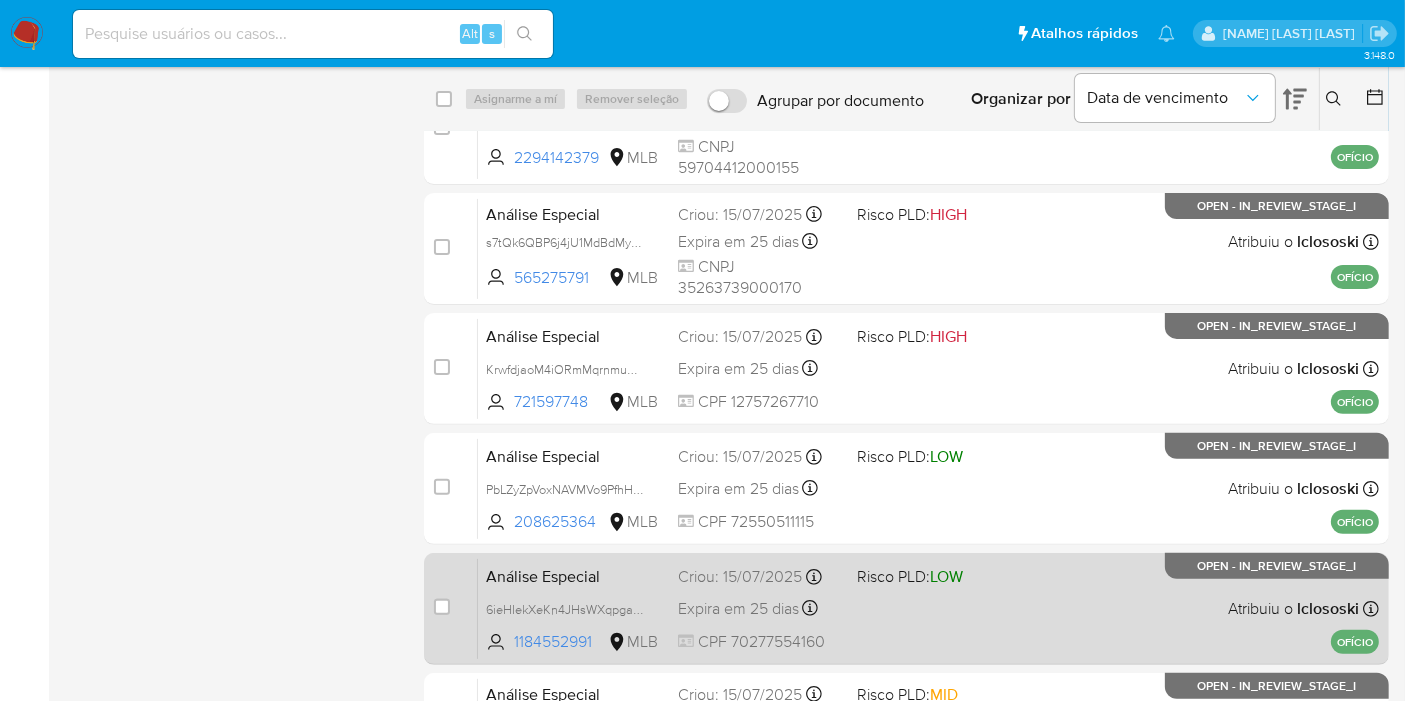 click on "Análise Especial 6ieHIekXeKn4JHsWXqpgaoS3 1184552991 MLB Risco PLD:  LOW Criou: 15/07/2025   Criou: 15/07/2025 09:35:08 Expira em 25 dias   Expira em 29/08/2025 09:35:08 CPF   70277554160 Atribuiu o   lclososki   Asignado el: 15/07/2025 09:35:08 OFÍCIO OPEN - IN_REVIEW_STAGE_I" at bounding box center [928, 608] 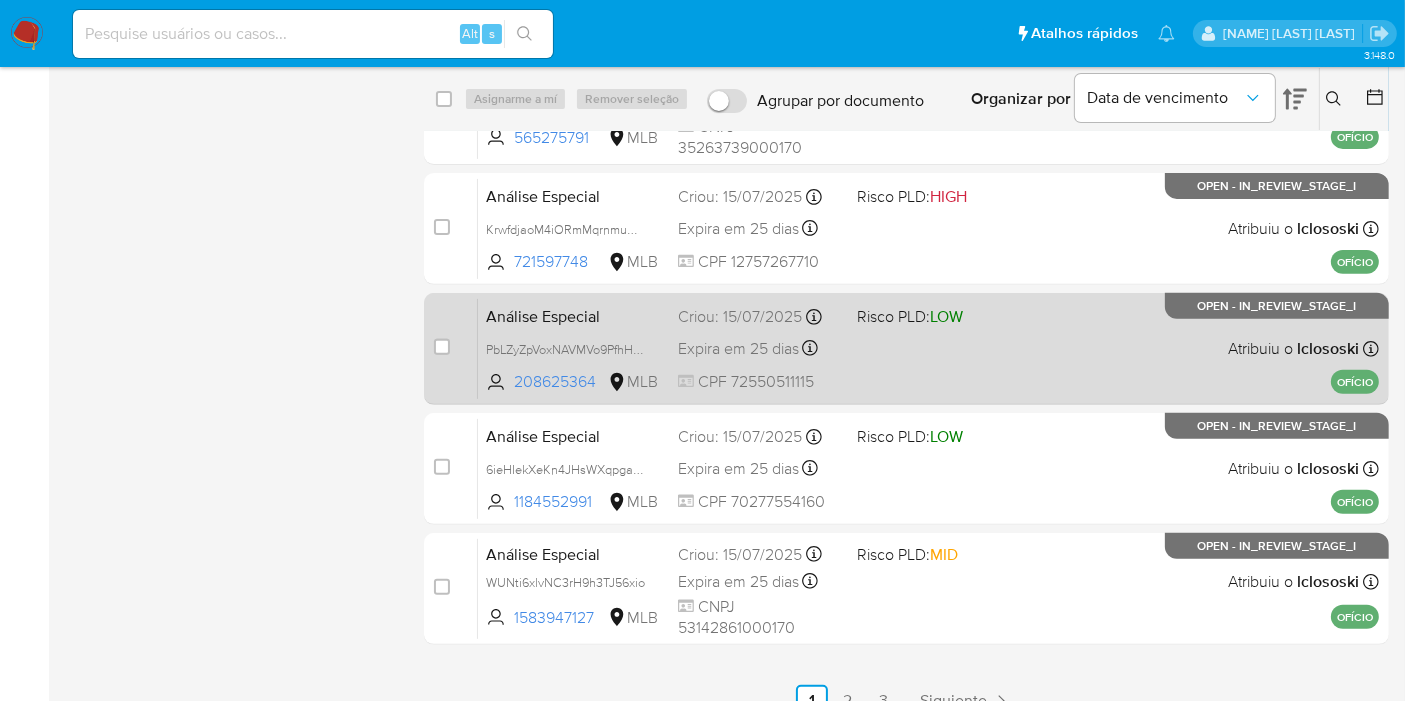 scroll, scrollTop: 722, scrollLeft: 0, axis: vertical 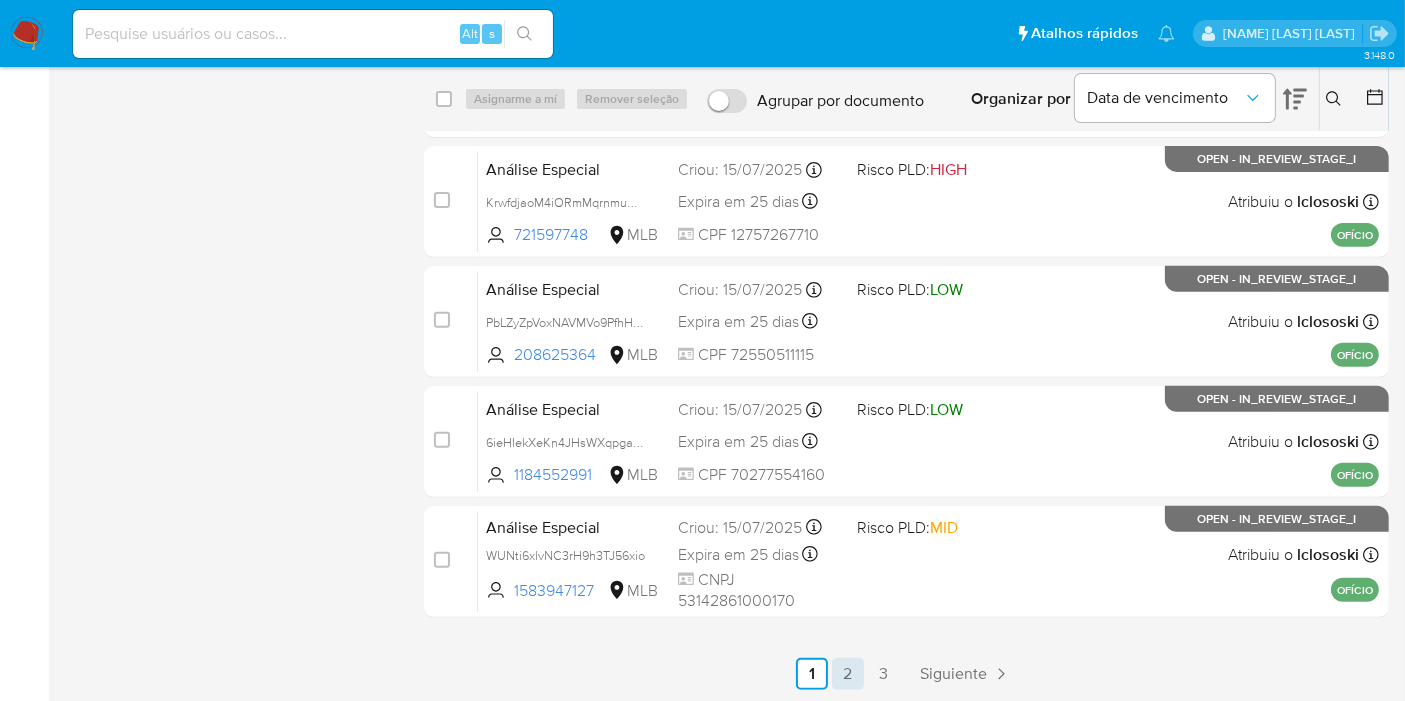 click on "2" at bounding box center [848, 674] 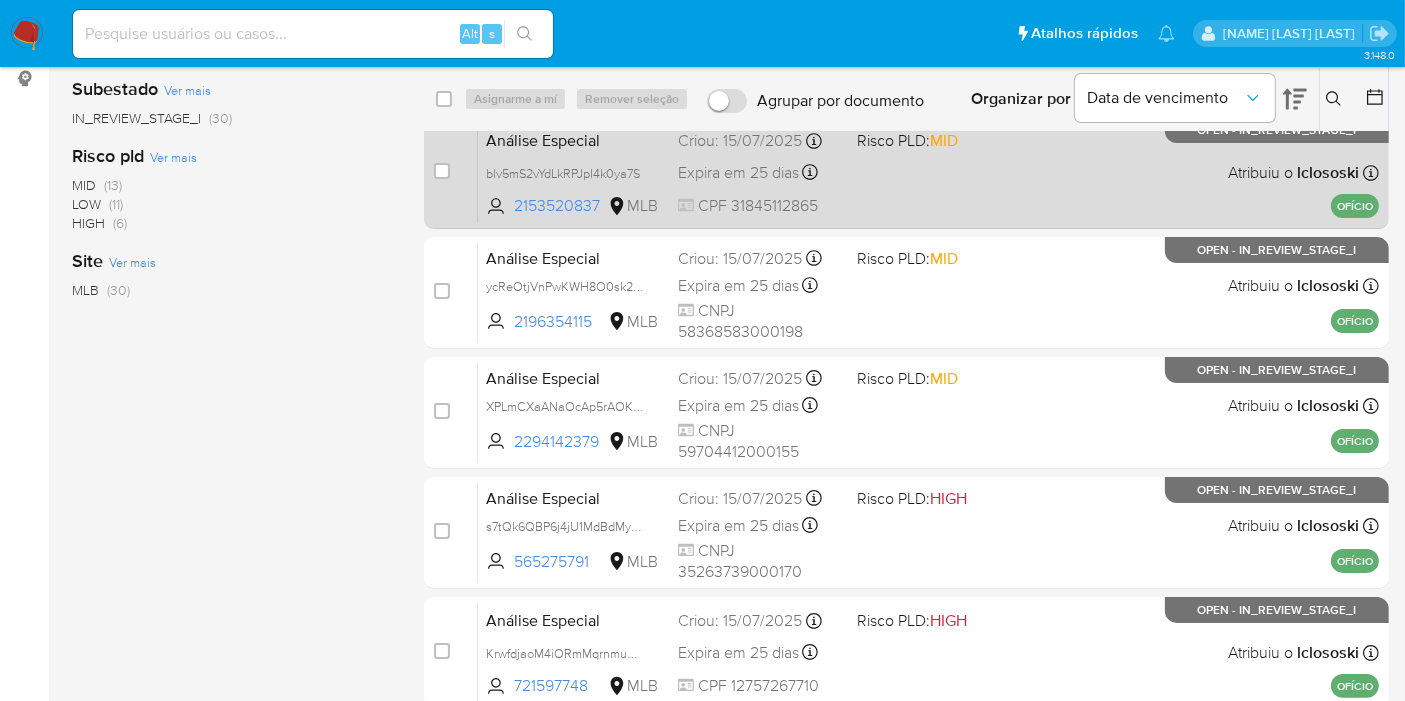scroll, scrollTop: 444, scrollLeft: 0, axis: vertical 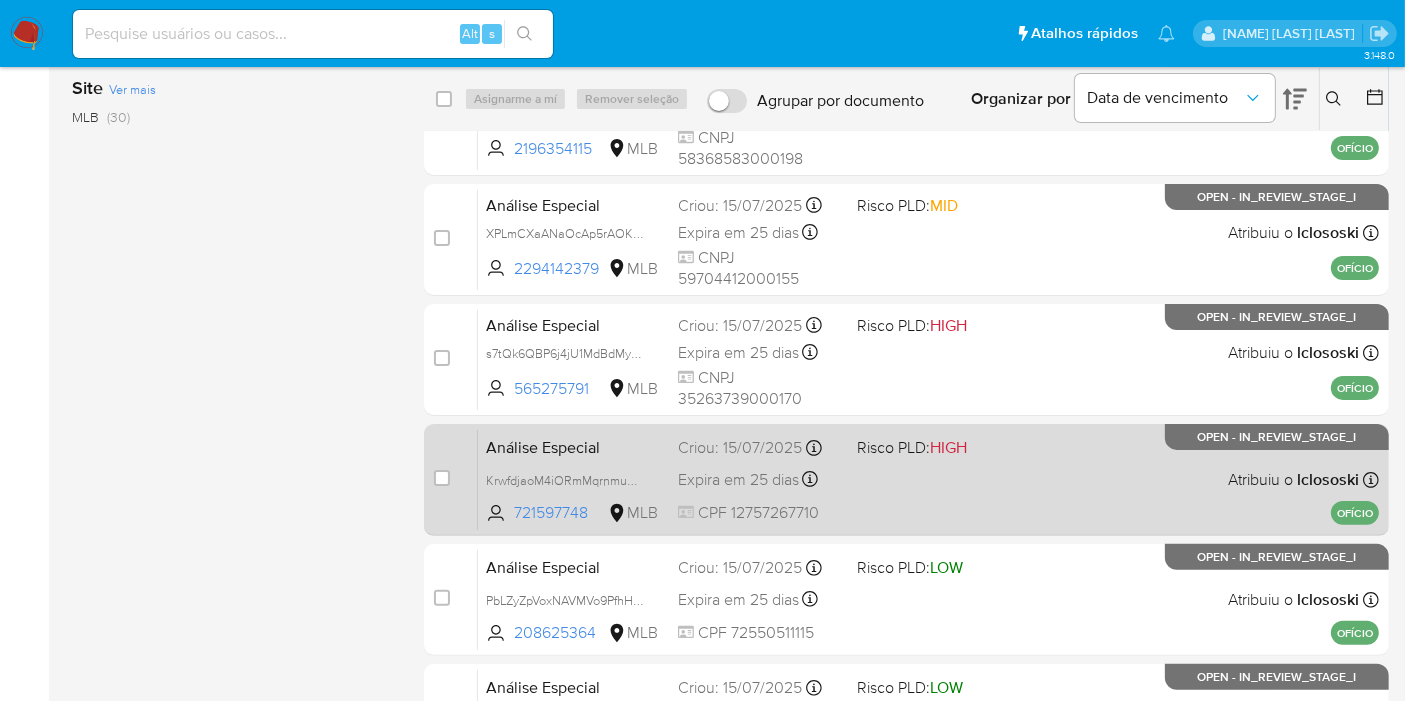 click on "Análise Especial KrwfdjaoM4iORmMqrnmuMj9x 721597748 MLB Risco PLD:  HIGH Criou: 15/07/2025   Criou: 15/07/2025 09:35:07 Expira em 25 dias   Expira em 29/08/2025 09:35:07 CPF   12757267710 Atribuiu o   lclososki   Asignado el: 15/07/2025 09:35:07 OFÍCIO OPEN - IN_REVIEW_STAGE_I" at bounding box center [928, 479] 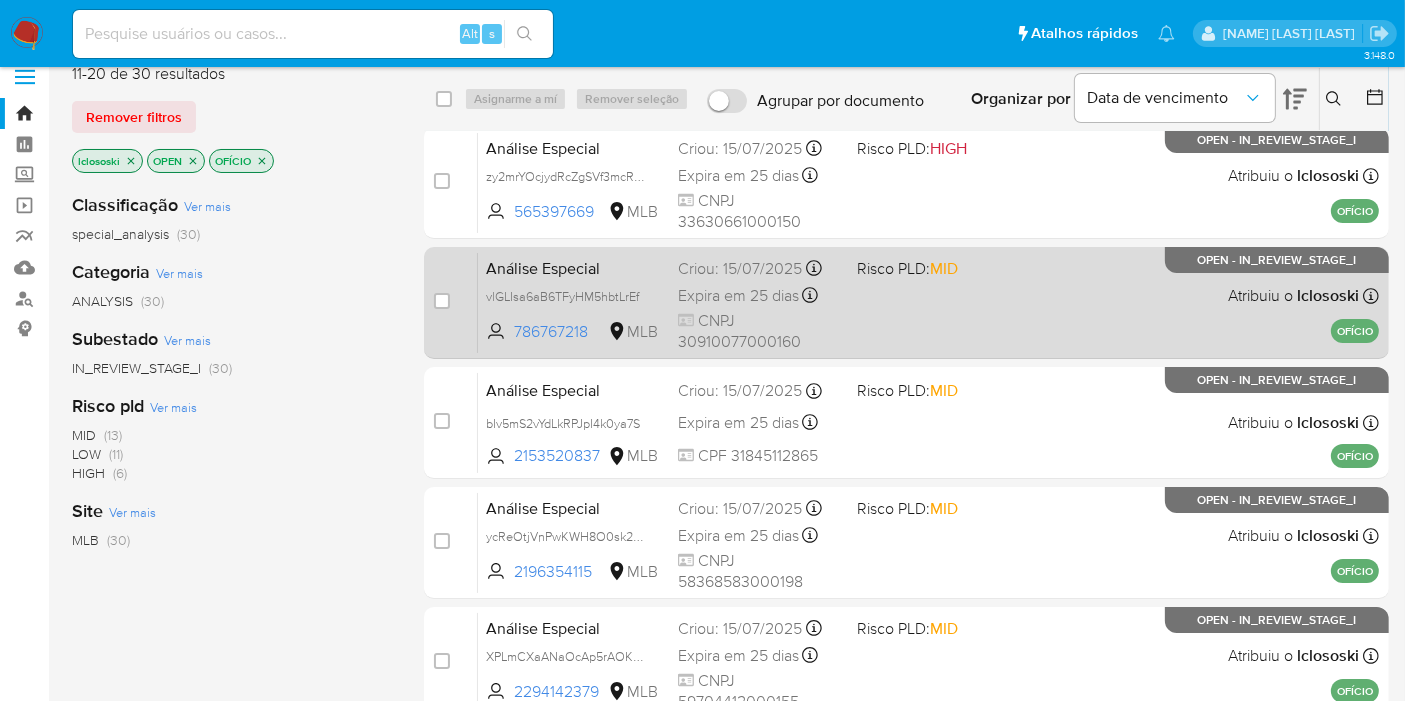 scroll, scrollTop: 0, scrollLeft: 0, axis: both 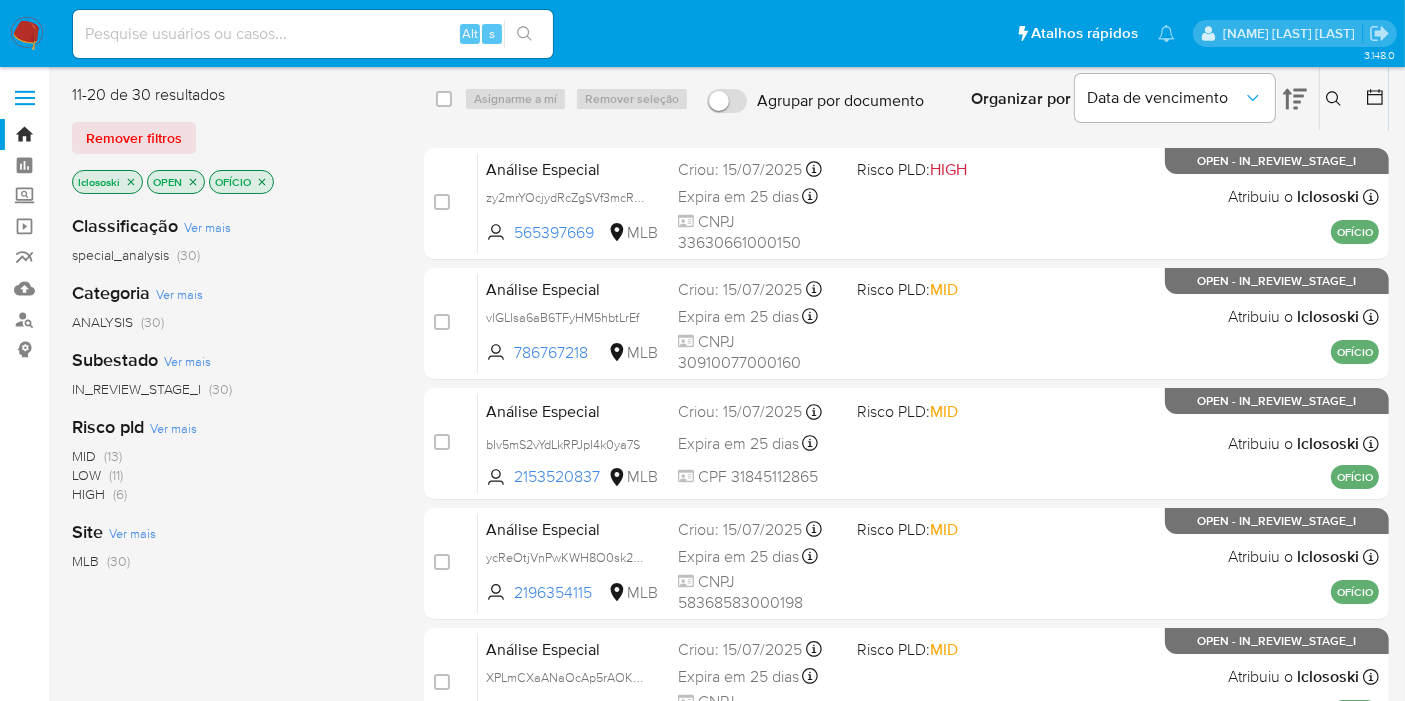 click 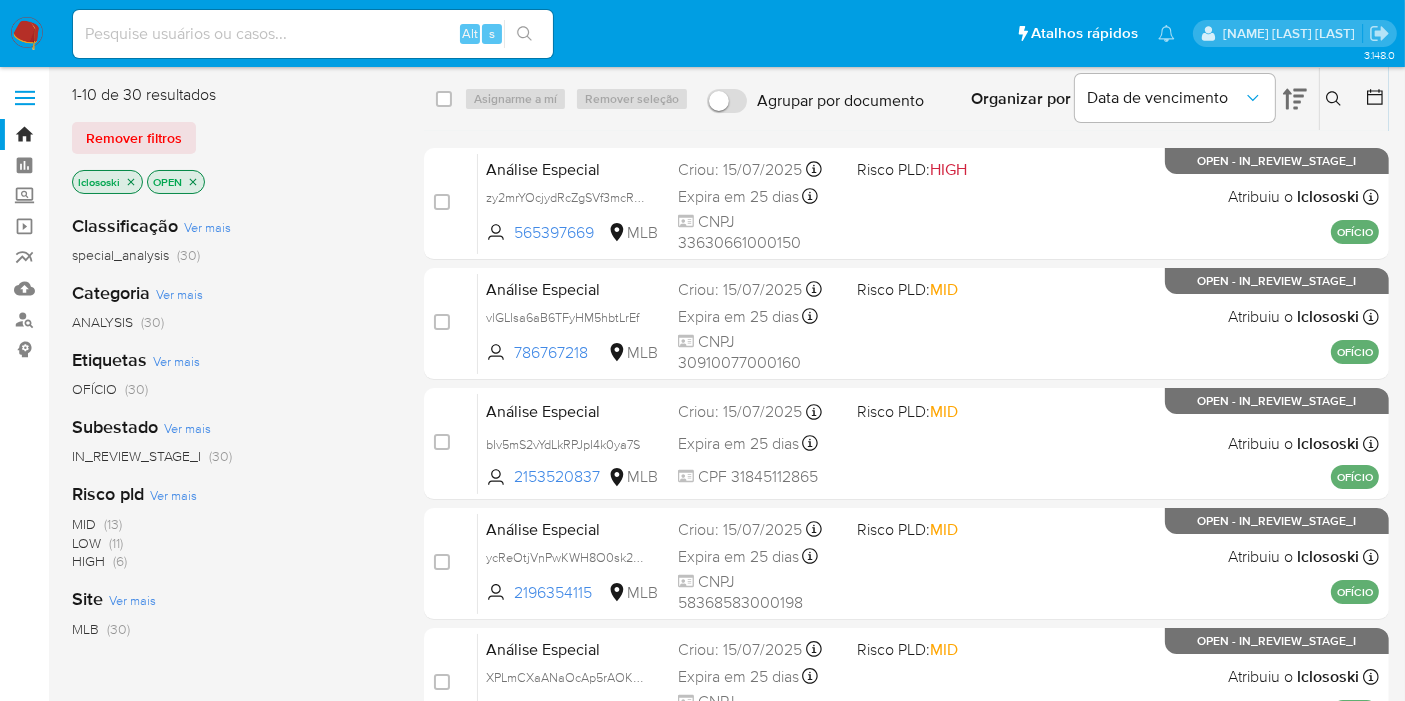 click on "Ver mais" at bounding box center [176, 361] 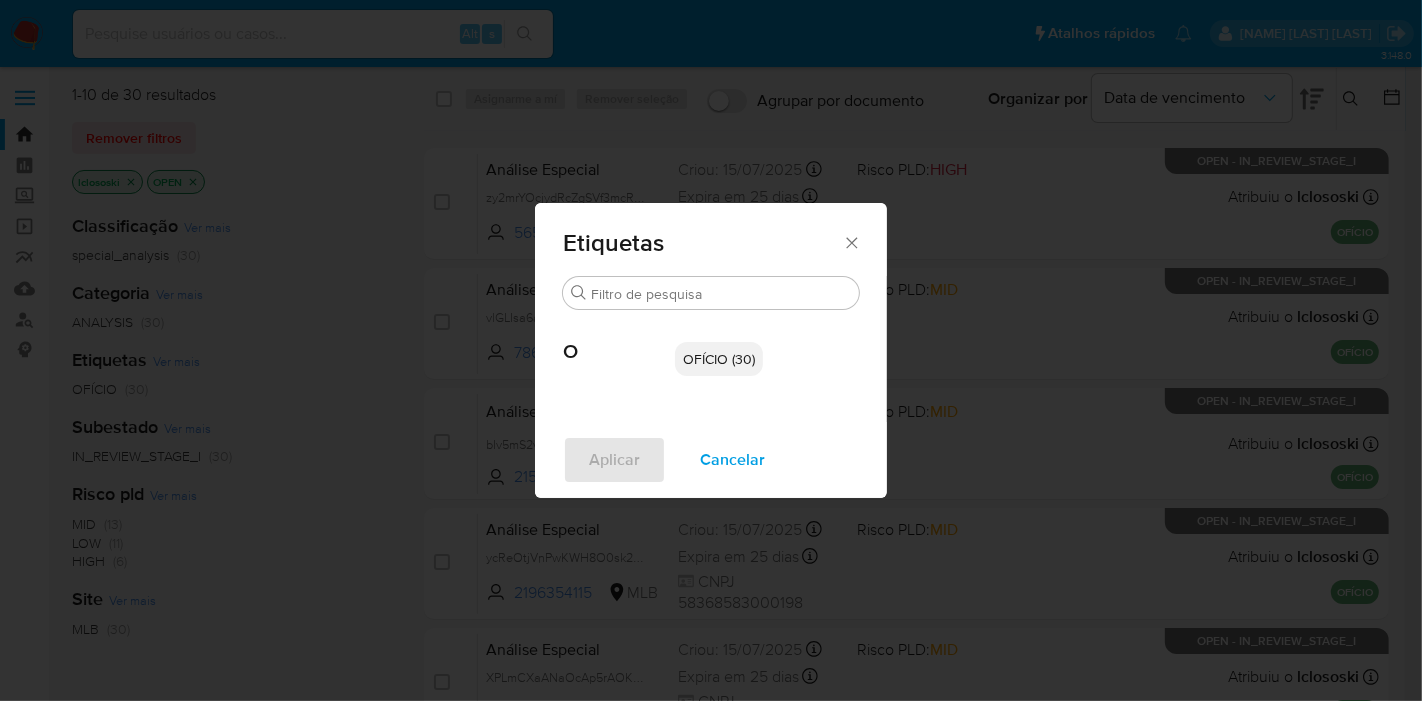click 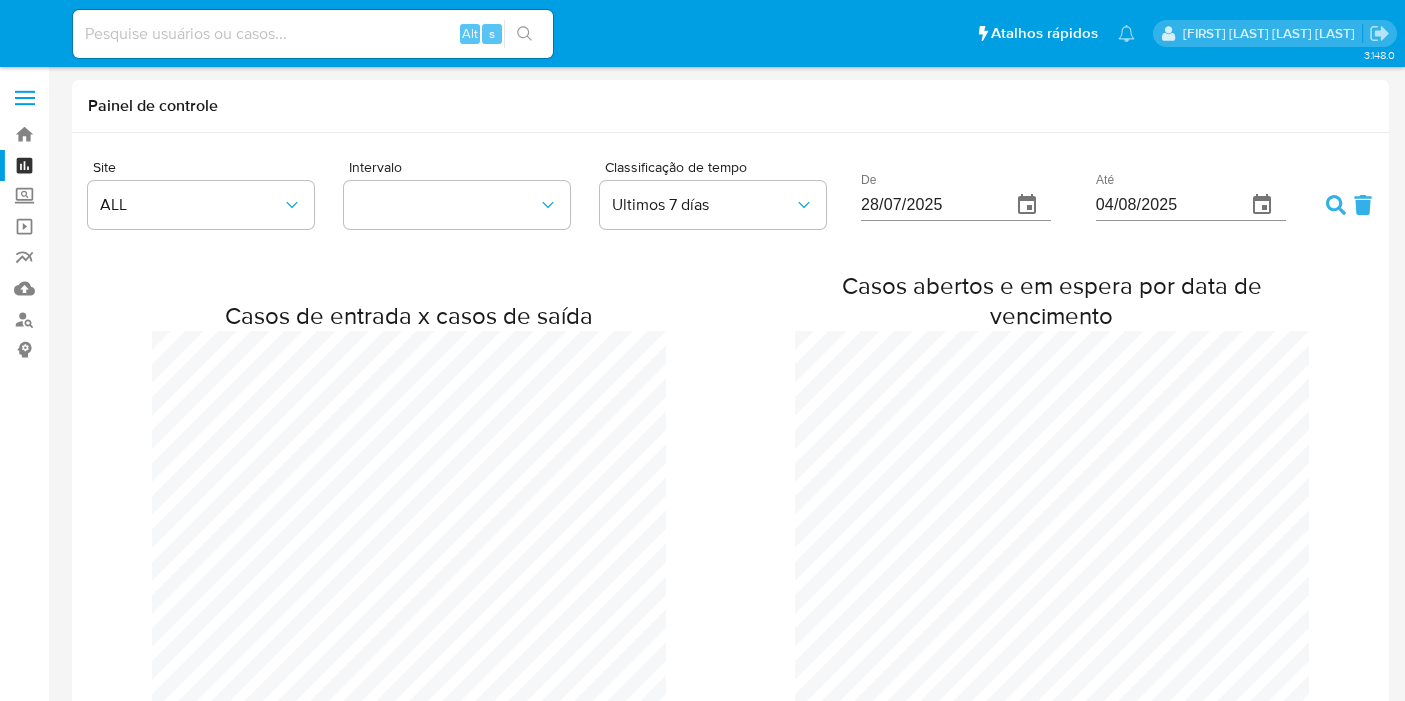 scroll, scrollTop: 0, scrollLeft: 0, axis: both 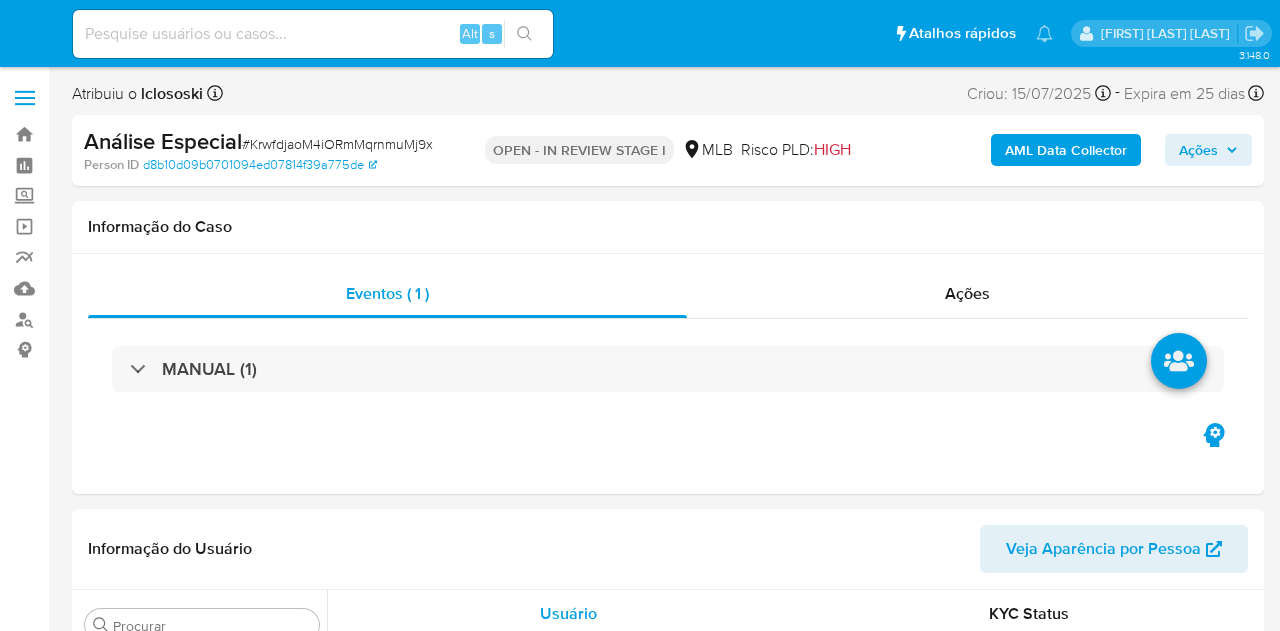 select on "10" 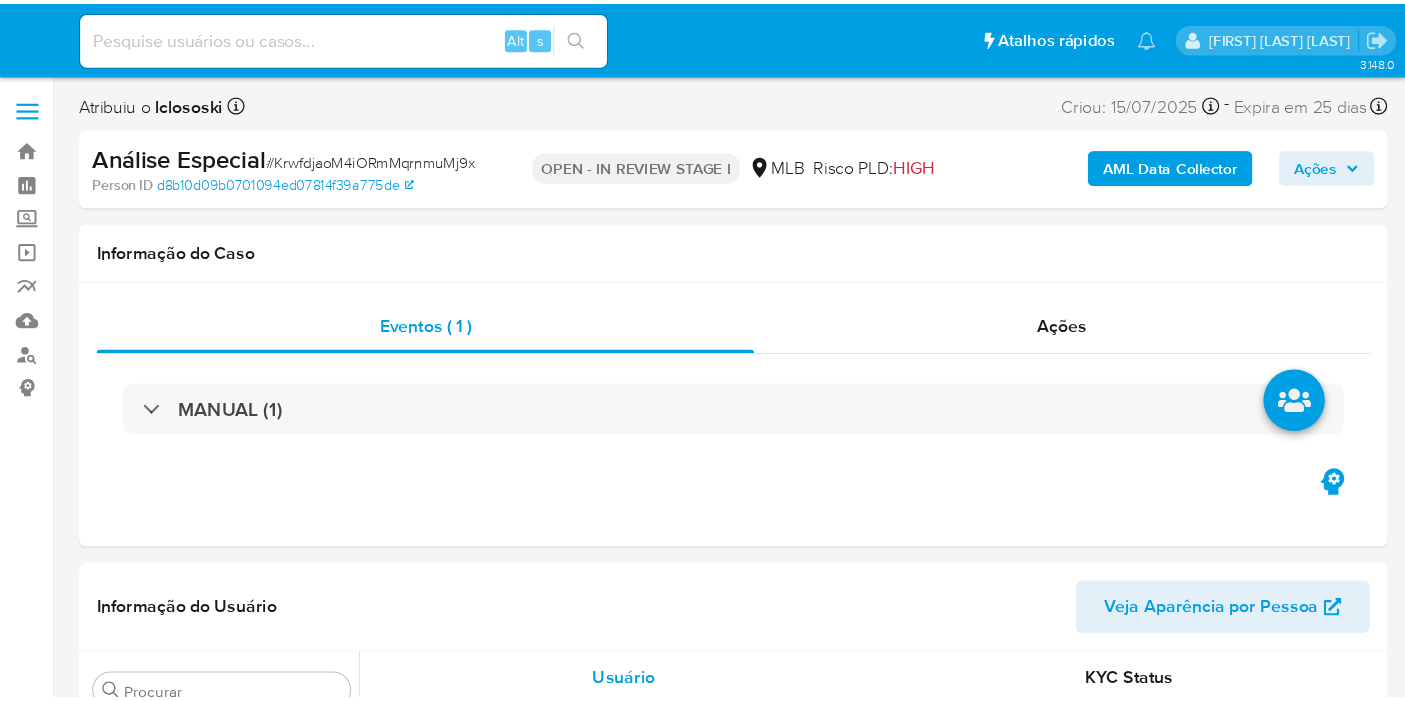 scroll, scrollTop: 0, scrollLeft: 0, axis: both 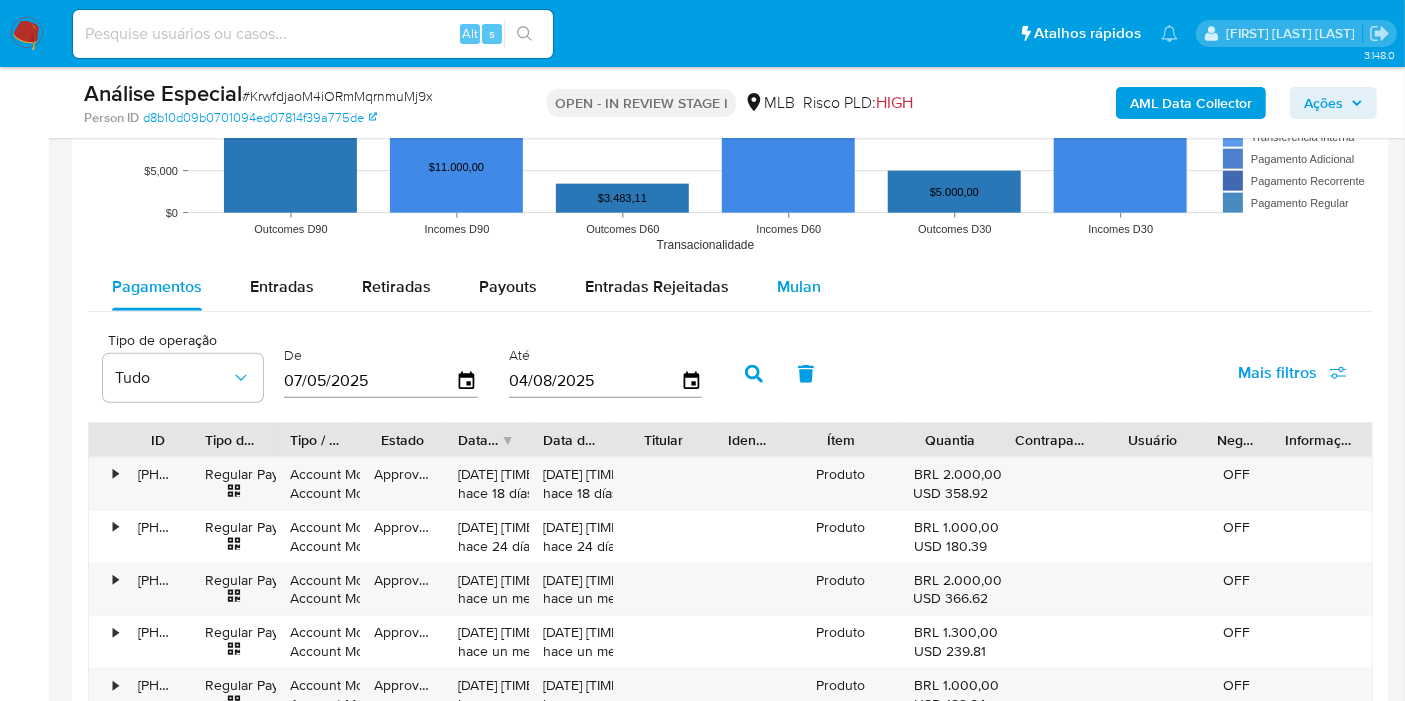 click on "Mulan" at bounding box center [799, 286] 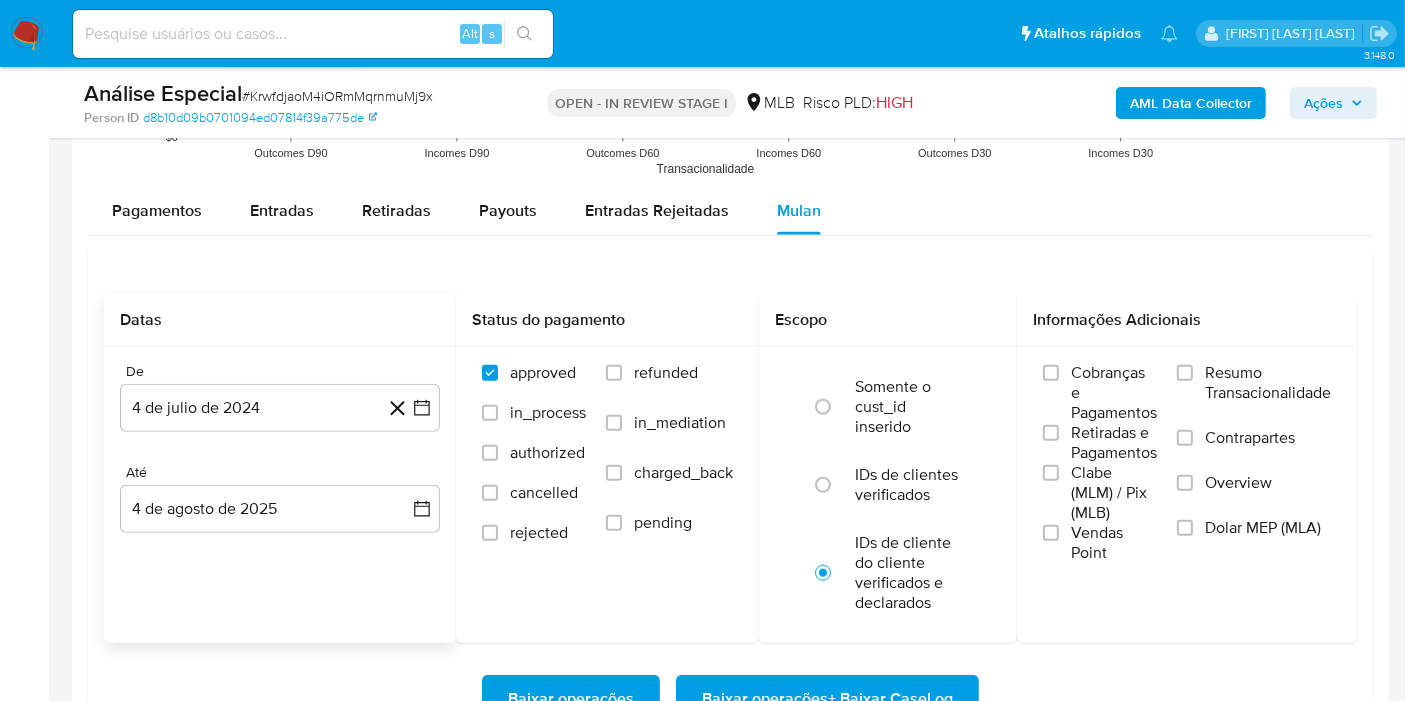 scroll, scrollTop: 2111, scrollLeft: 0, axis: vertical 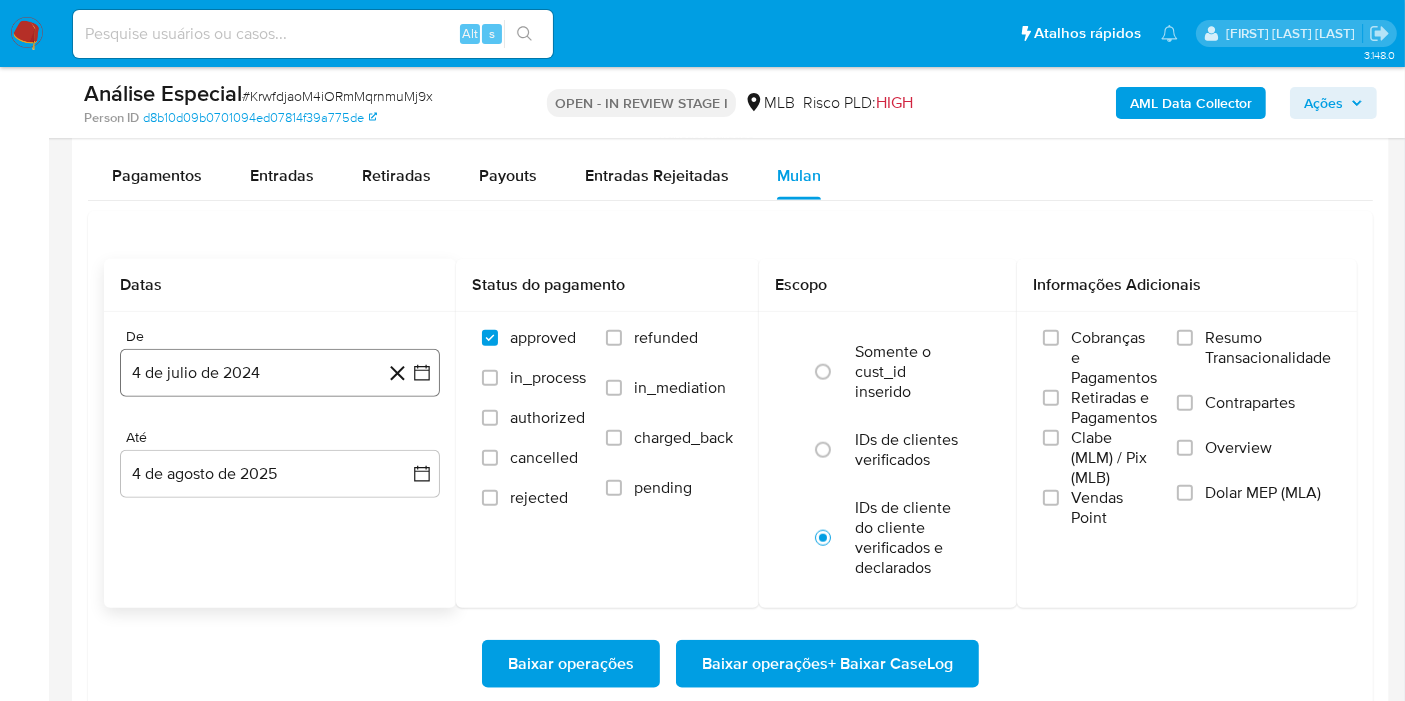 click on "4 de julio de 2024" at bounding box center (280, 373) 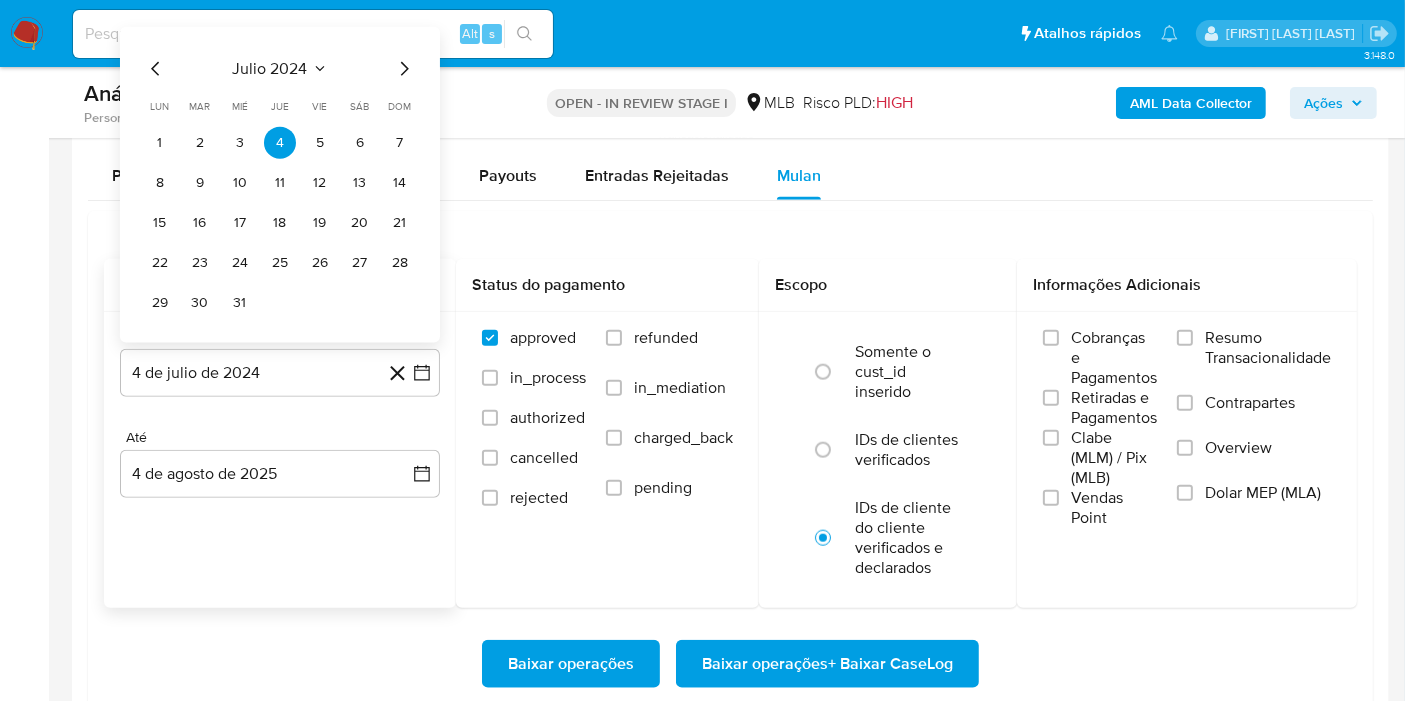 click on "julio 2024 julio 2024 lun lunes mar martes mié miércoles jue jueves vie viernes sáb sábado dom domingo 1 2 3 4 5 6 7 8 9 10 11 12 13 14 15 16 17 18 19 20 21 22 23 24 25 26 27 28 29 30 31" at bounding box center (280, 188) 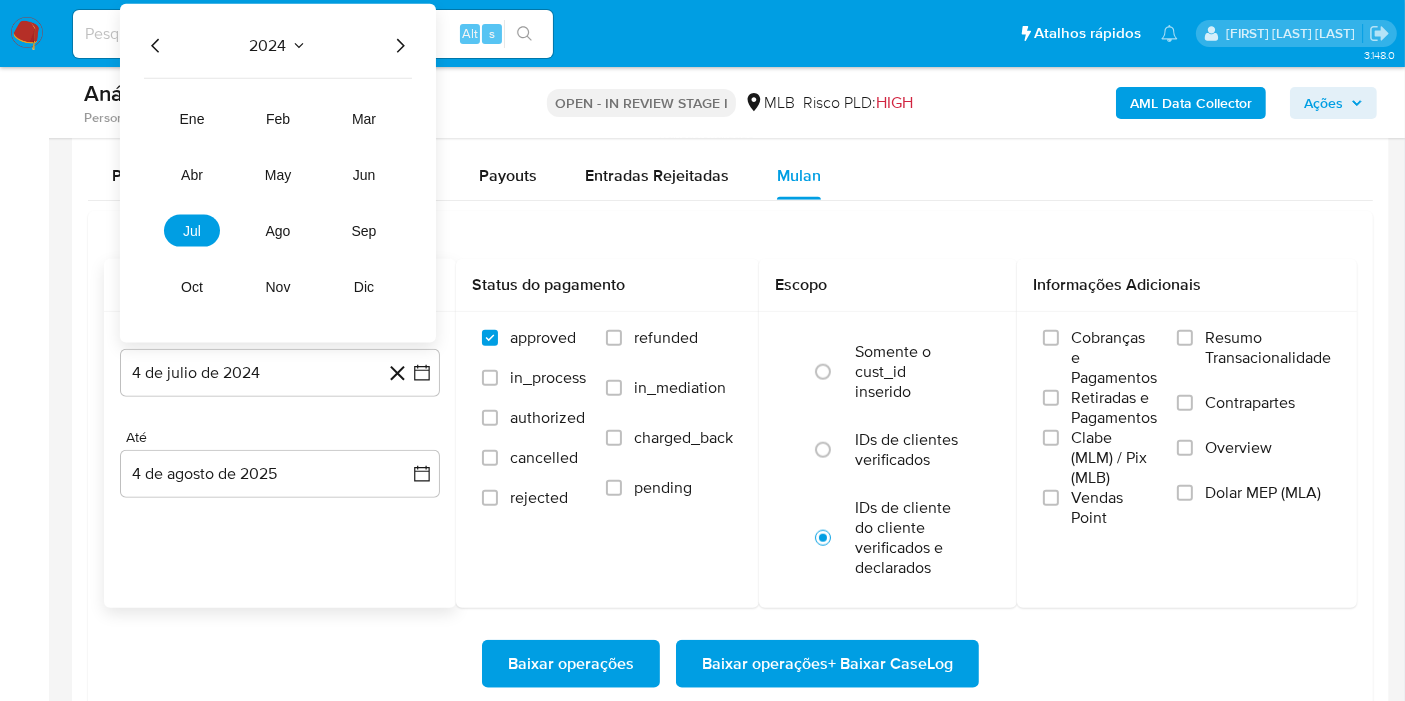 click 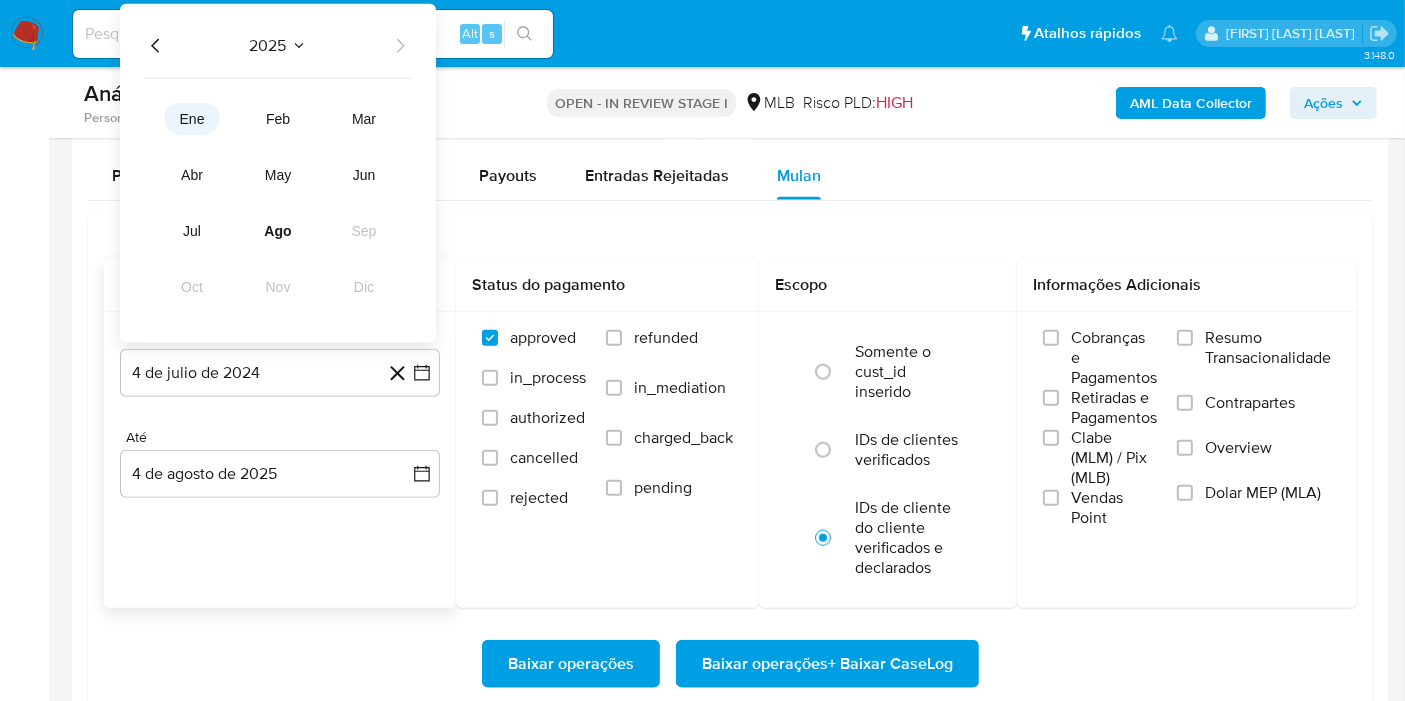 click on "ene" at bounding box center (192, 119) 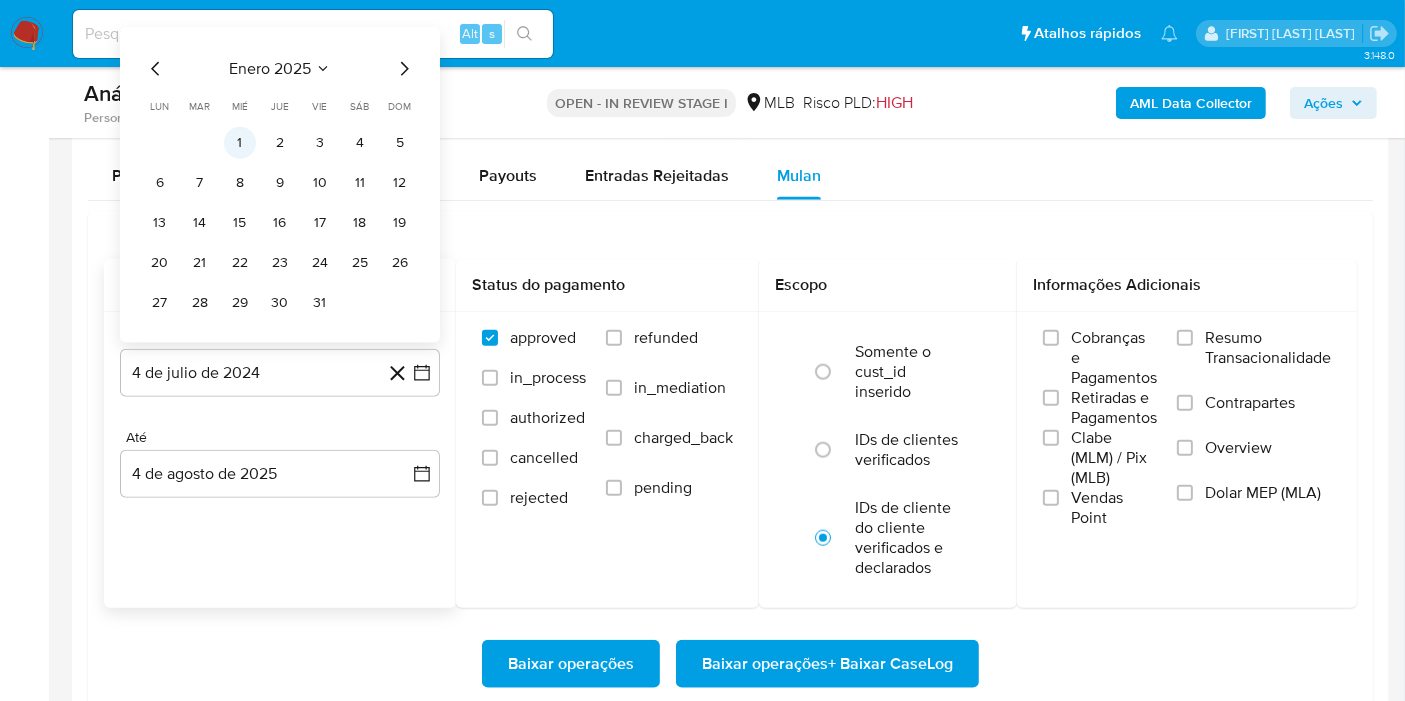 click on "1" at bounding box center (240, 143) 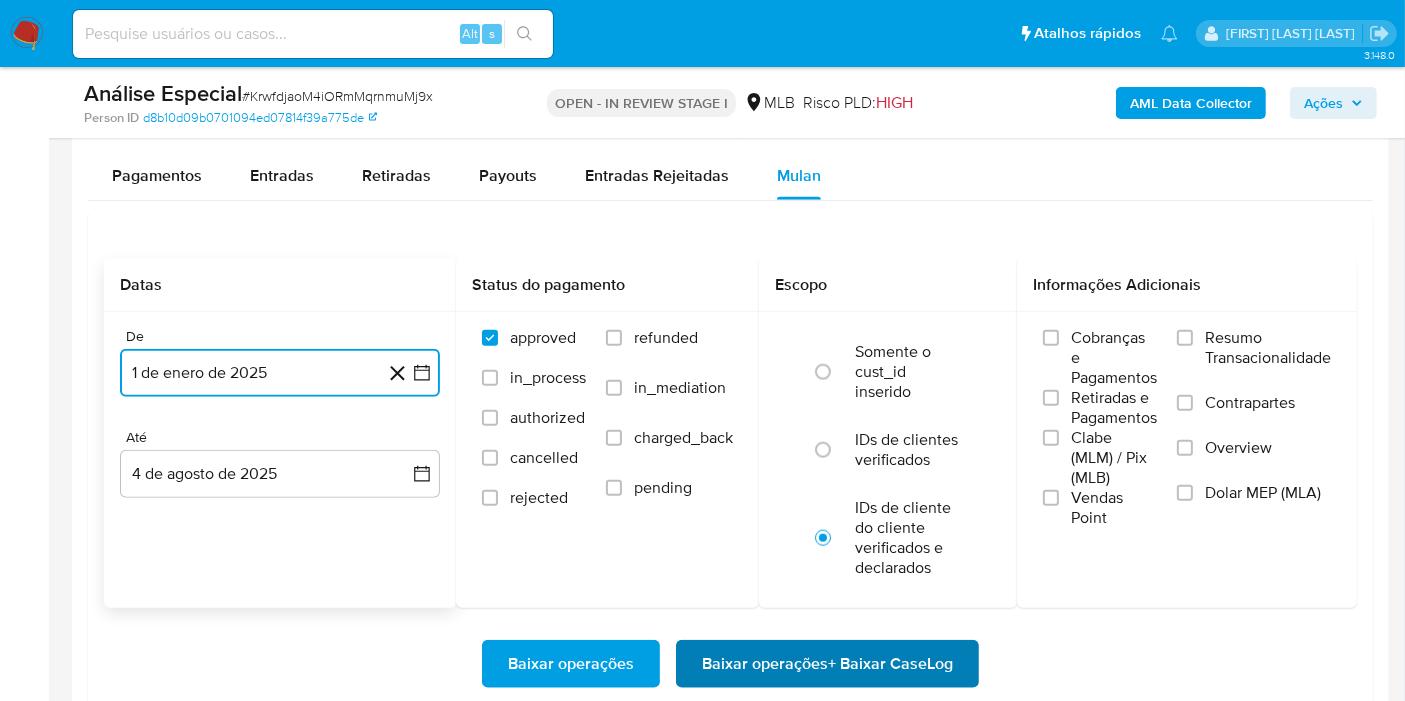 click on "Baixar operações  +   Baixar CaseLog" at bounding box center (827, 664) 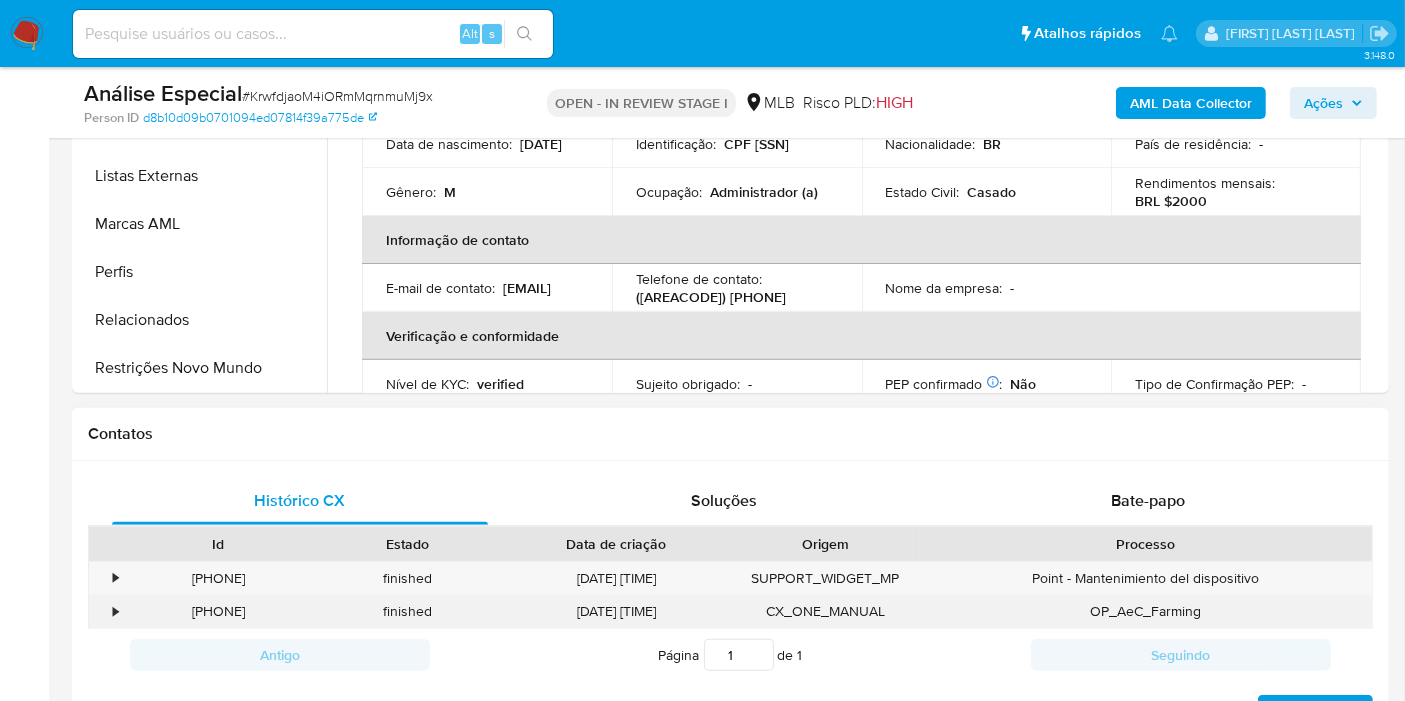 scroll, scrollTop: 444, scrollLeft: 0, axis: vertical 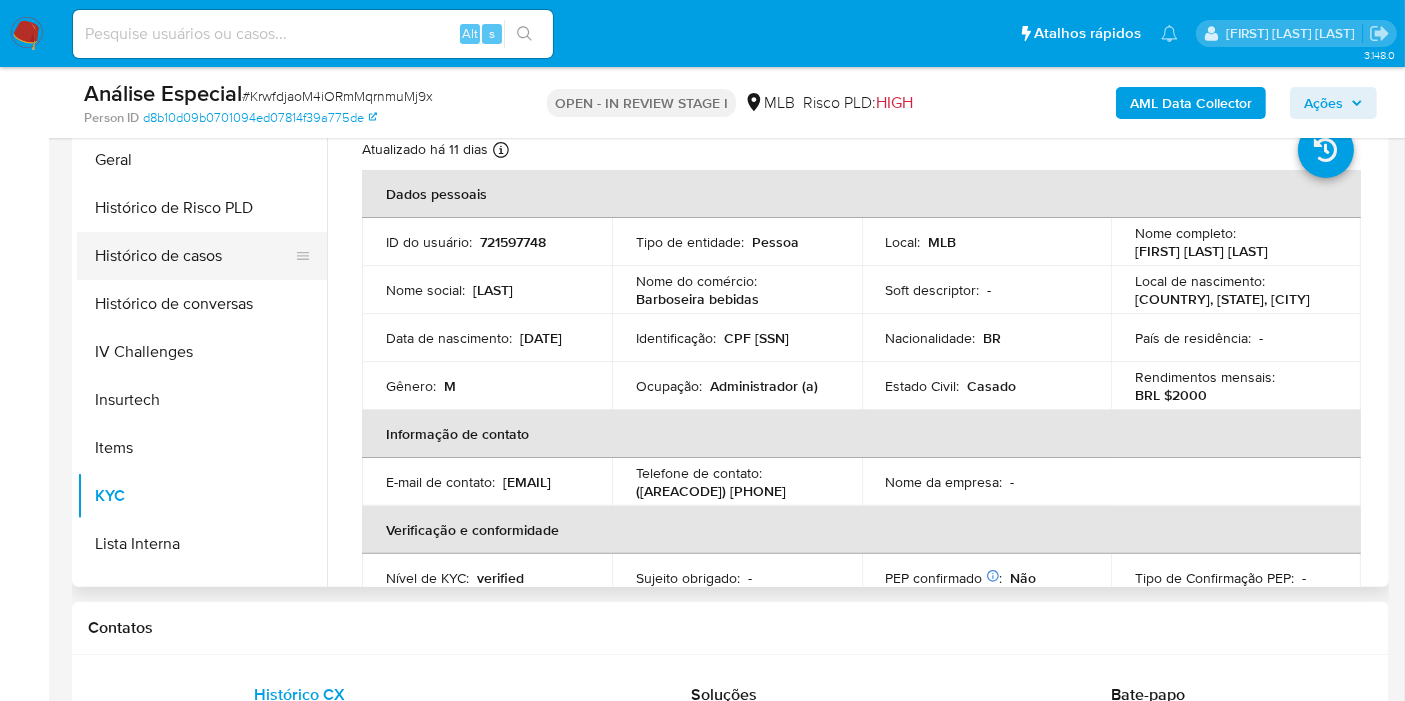 click on "Histórico de casos" at bounding box center (194, 256) 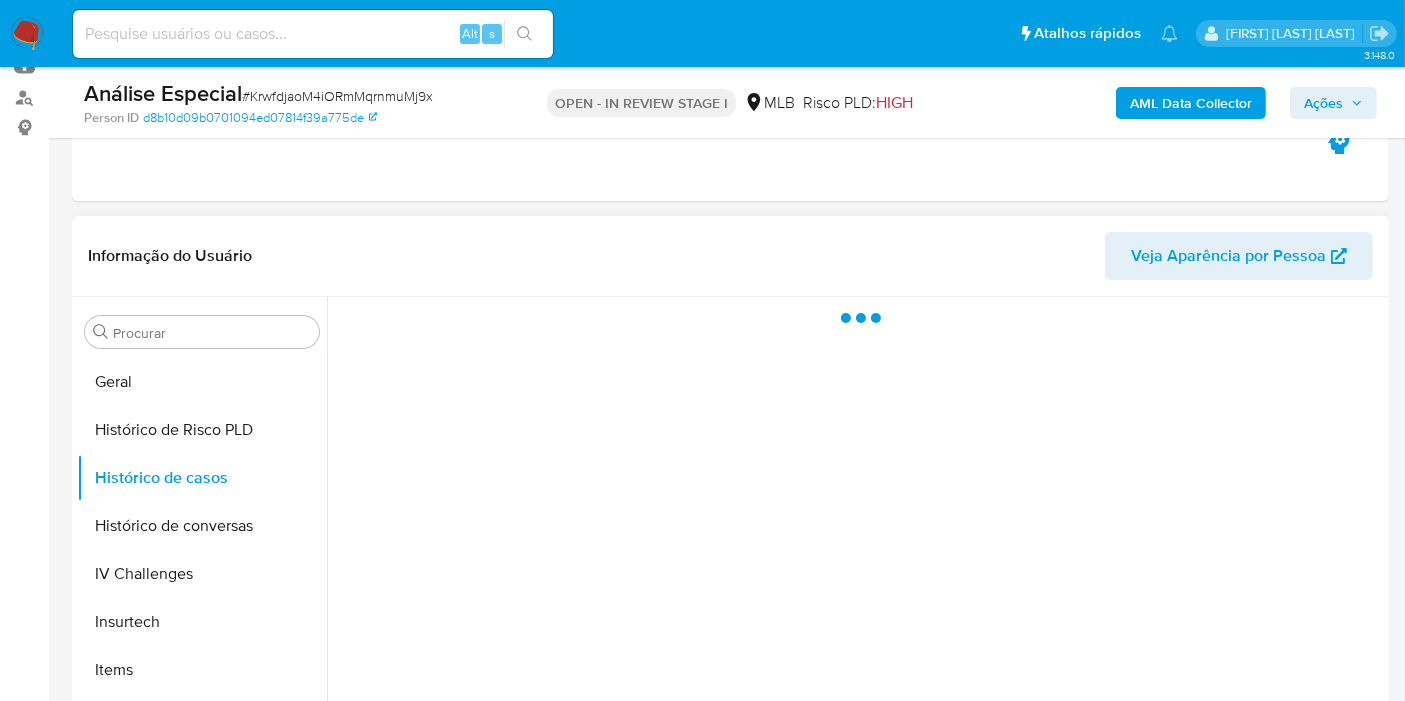 scroll, scrollTop: 333, scrollLeft: 0, axis: vertical 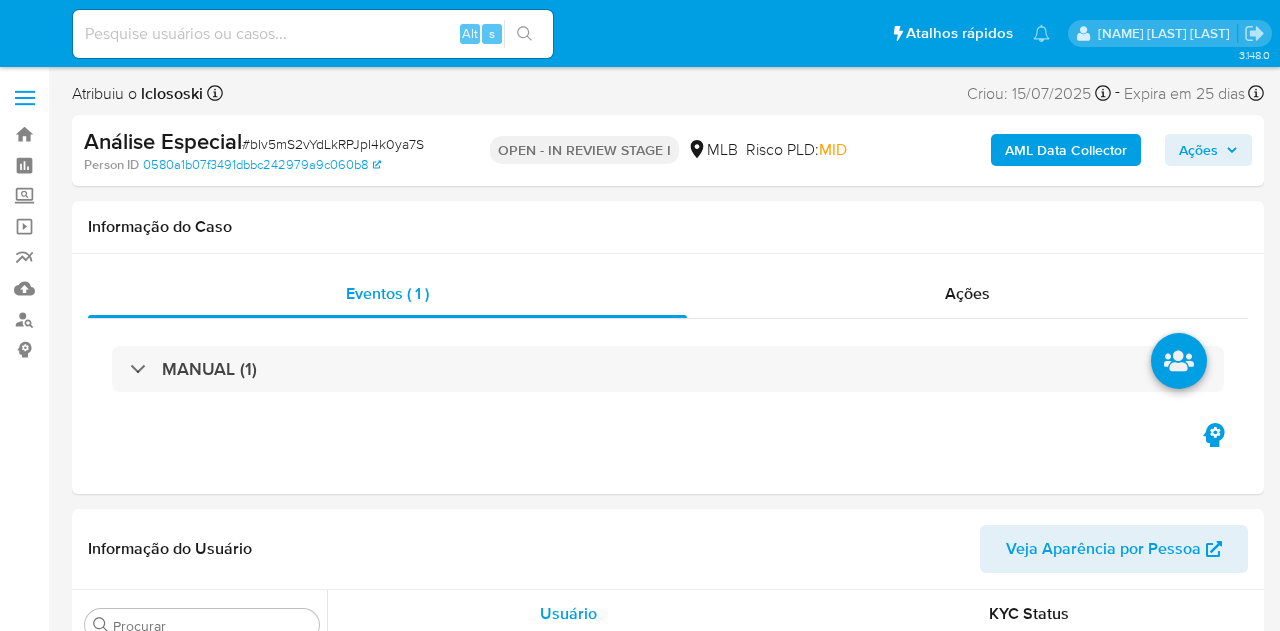 select on "10" 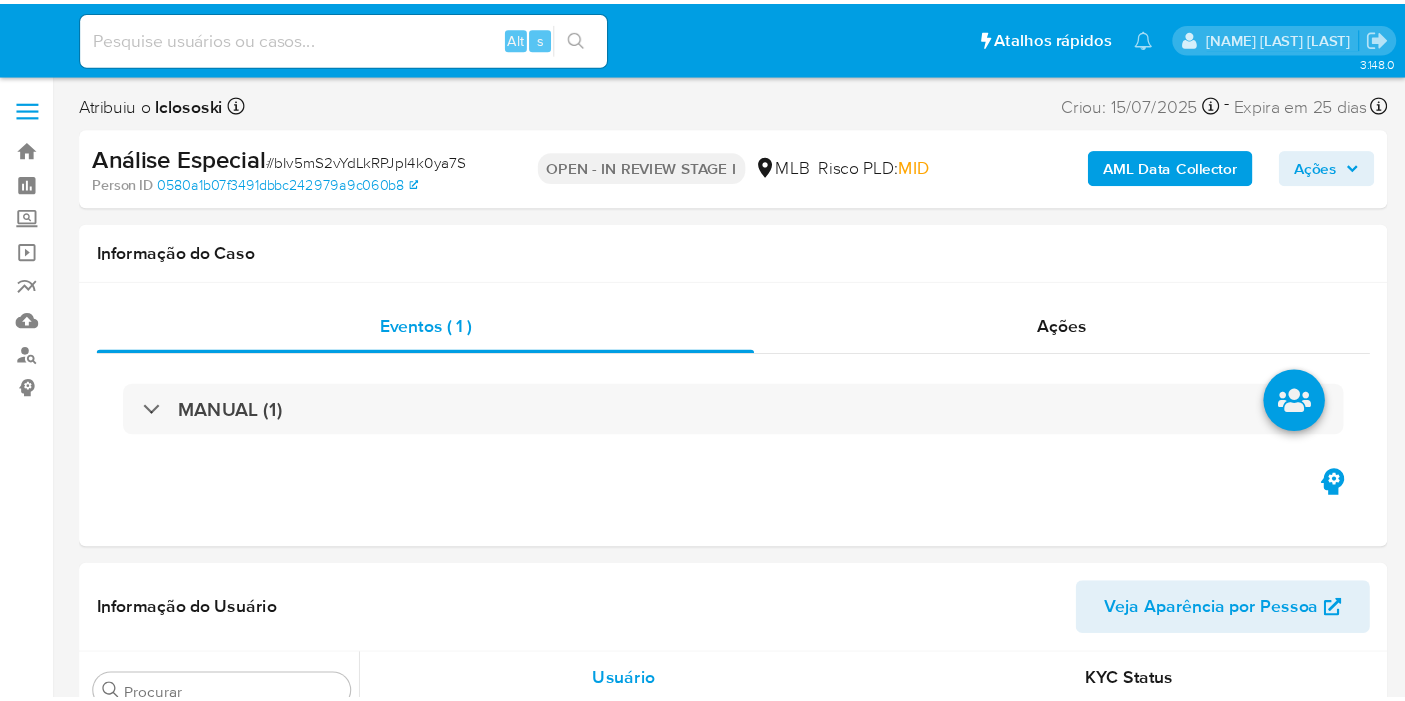 scroll, scrollTop: 0, scrollLeft: 0, axis: both 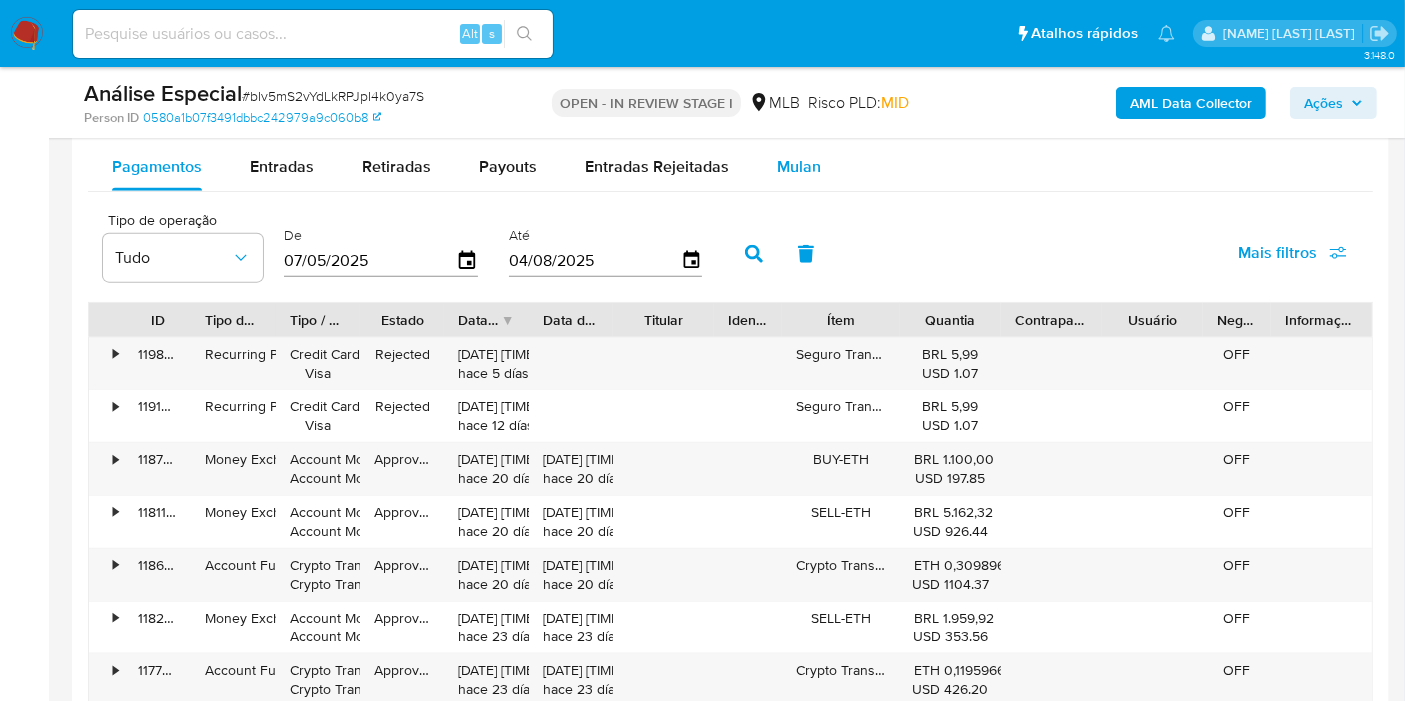 click on "Pagamentos Entradas Retiradas Payouts Entradas Rejeitadas Mulan" at bounding box center (730, 167) 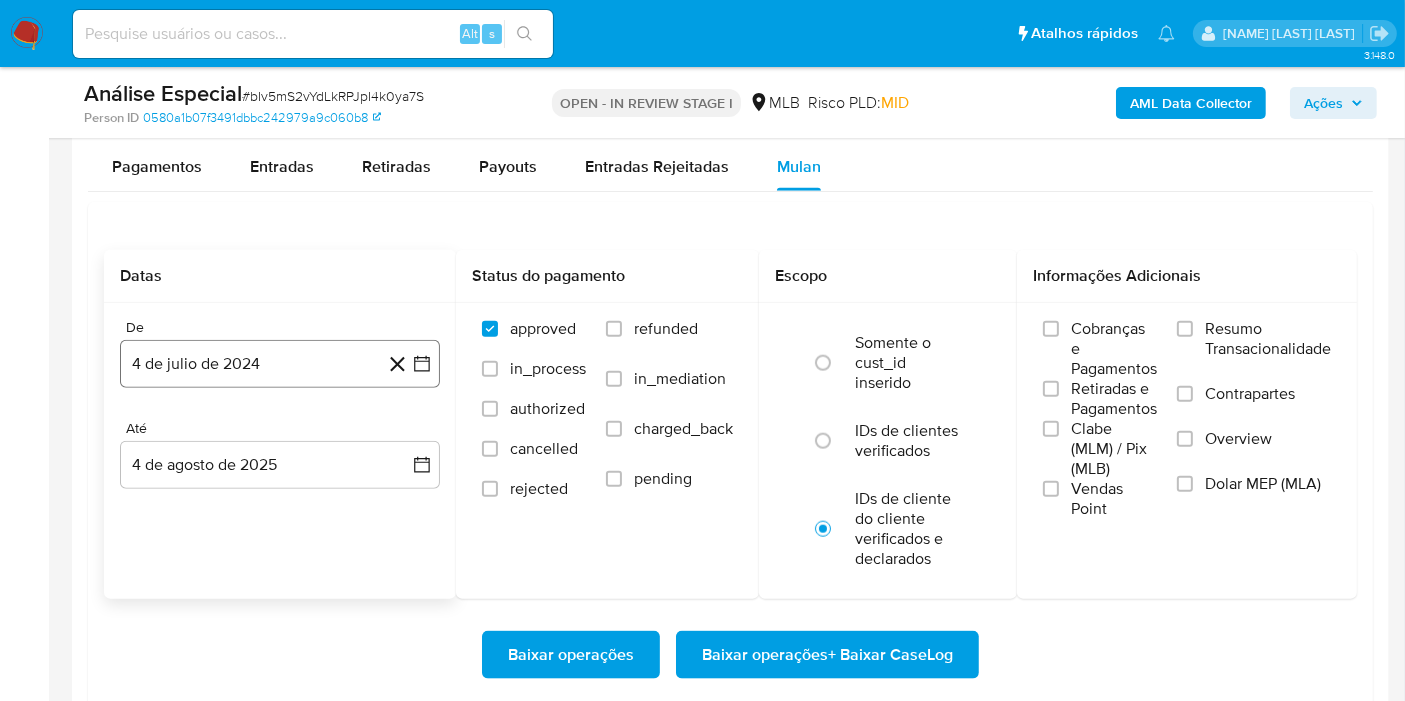 click 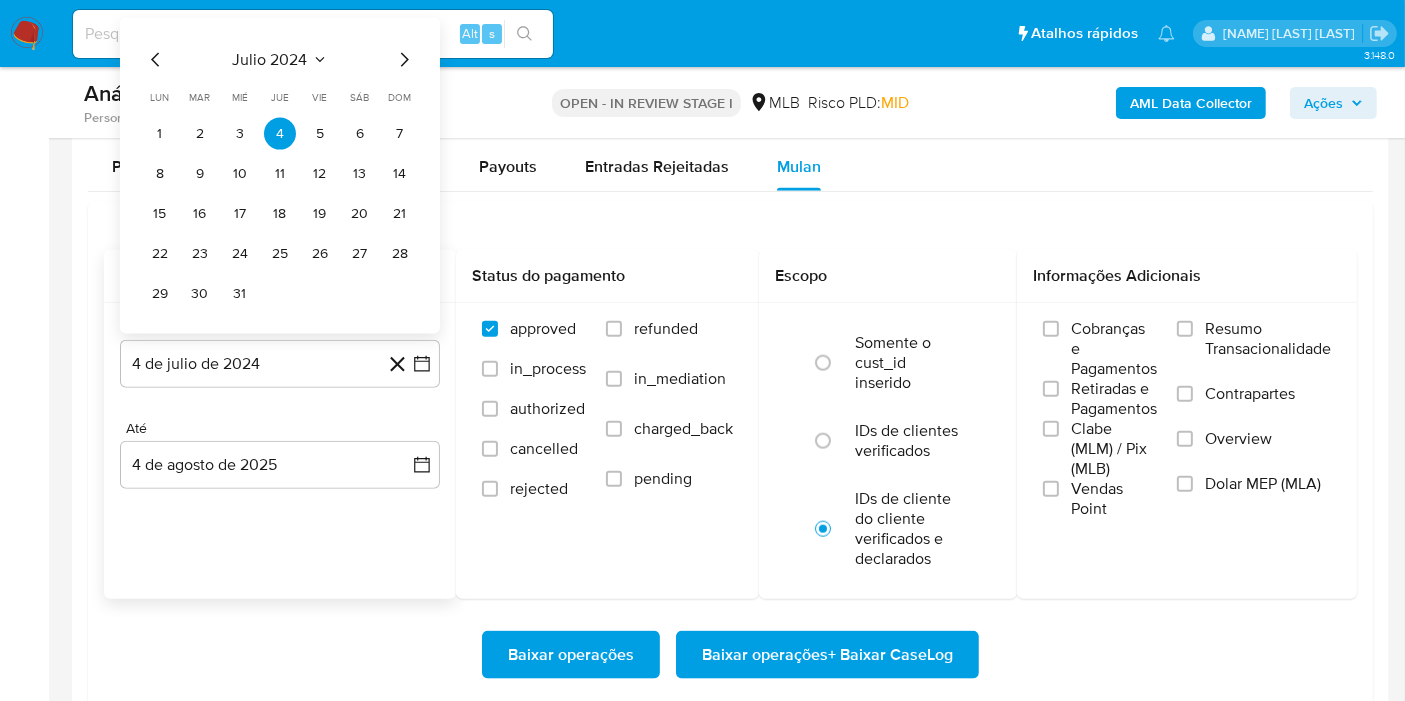 click on "julio 2024" at bounding box center (280, 60) 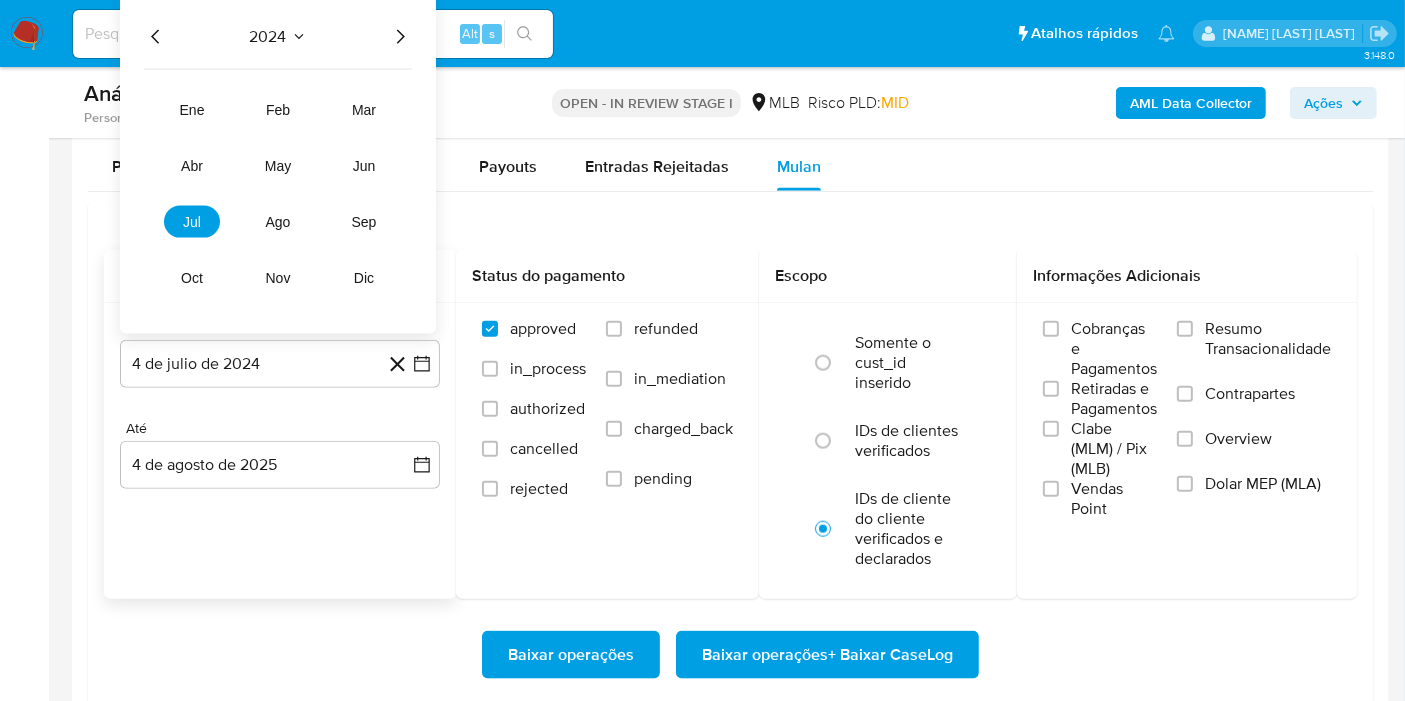 click 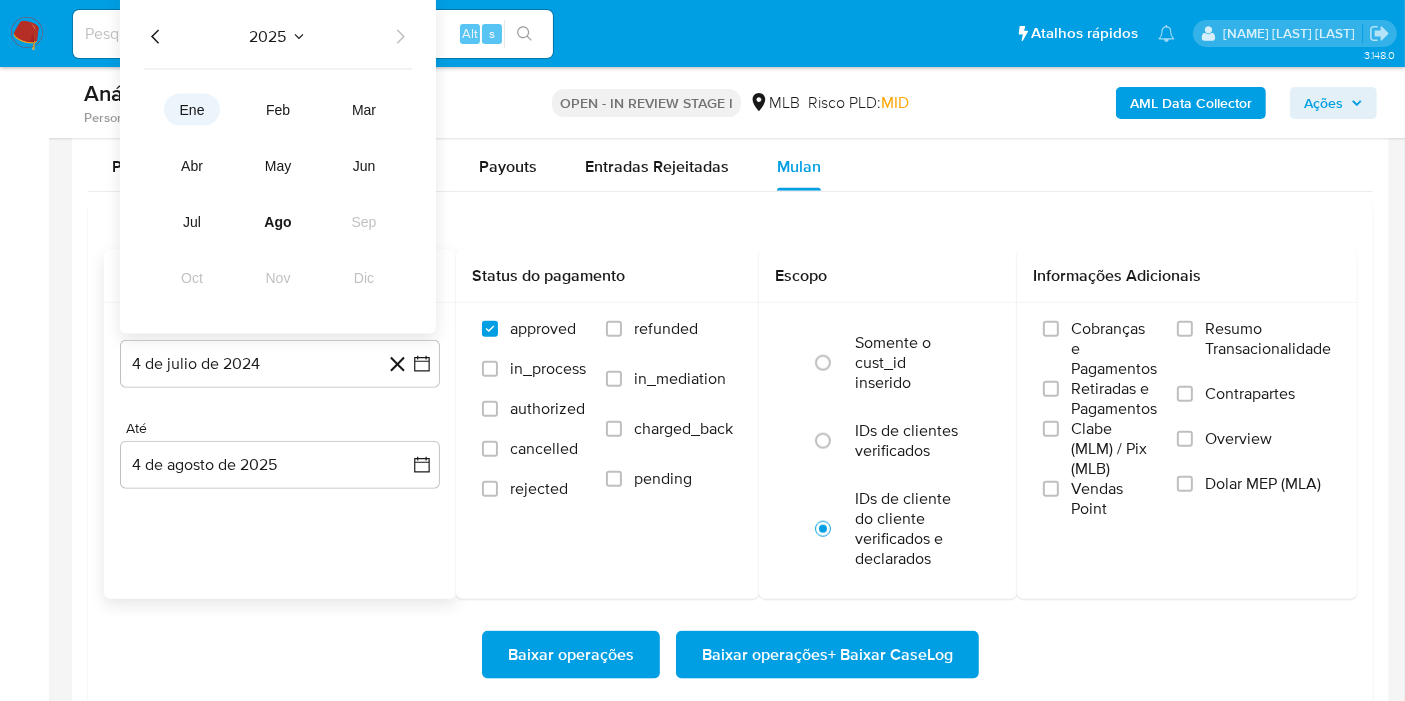 click on "ene" at bounding box center (192, 110) 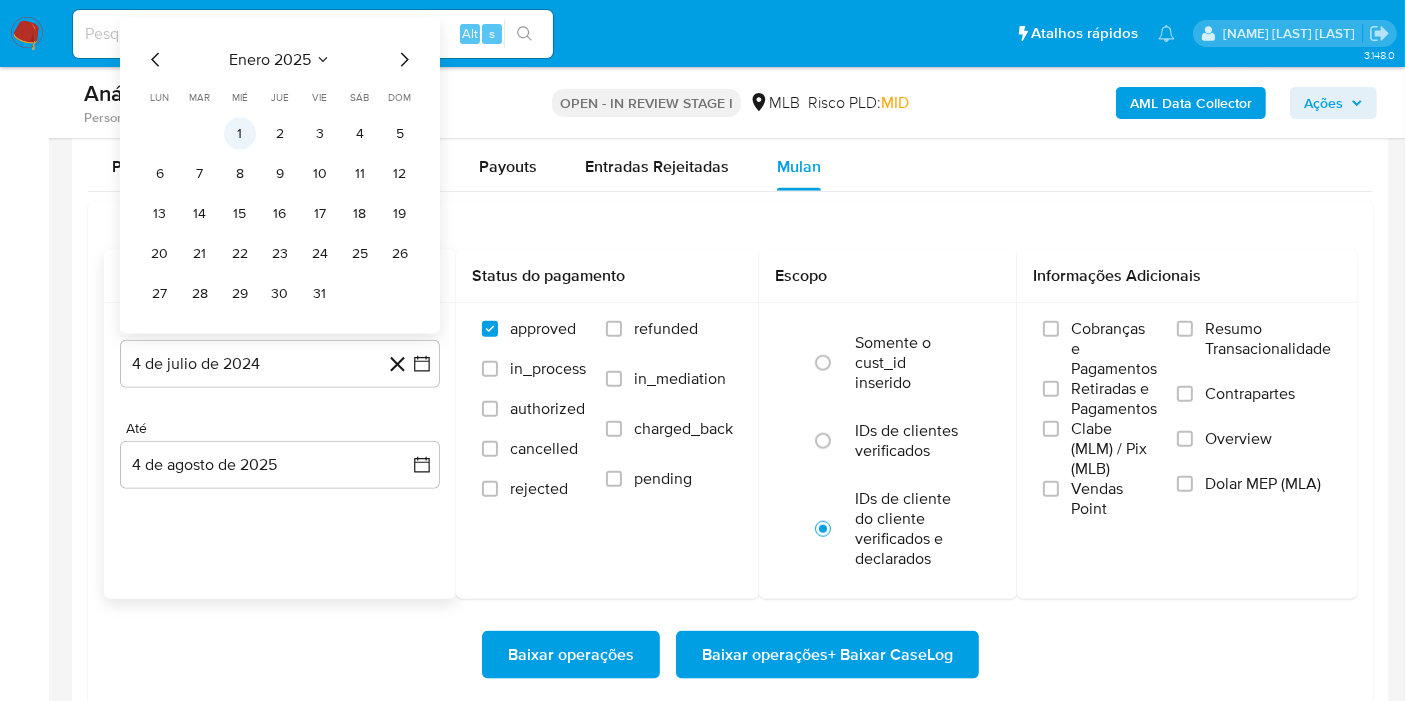click on "1" at bounding box center [240, 134] 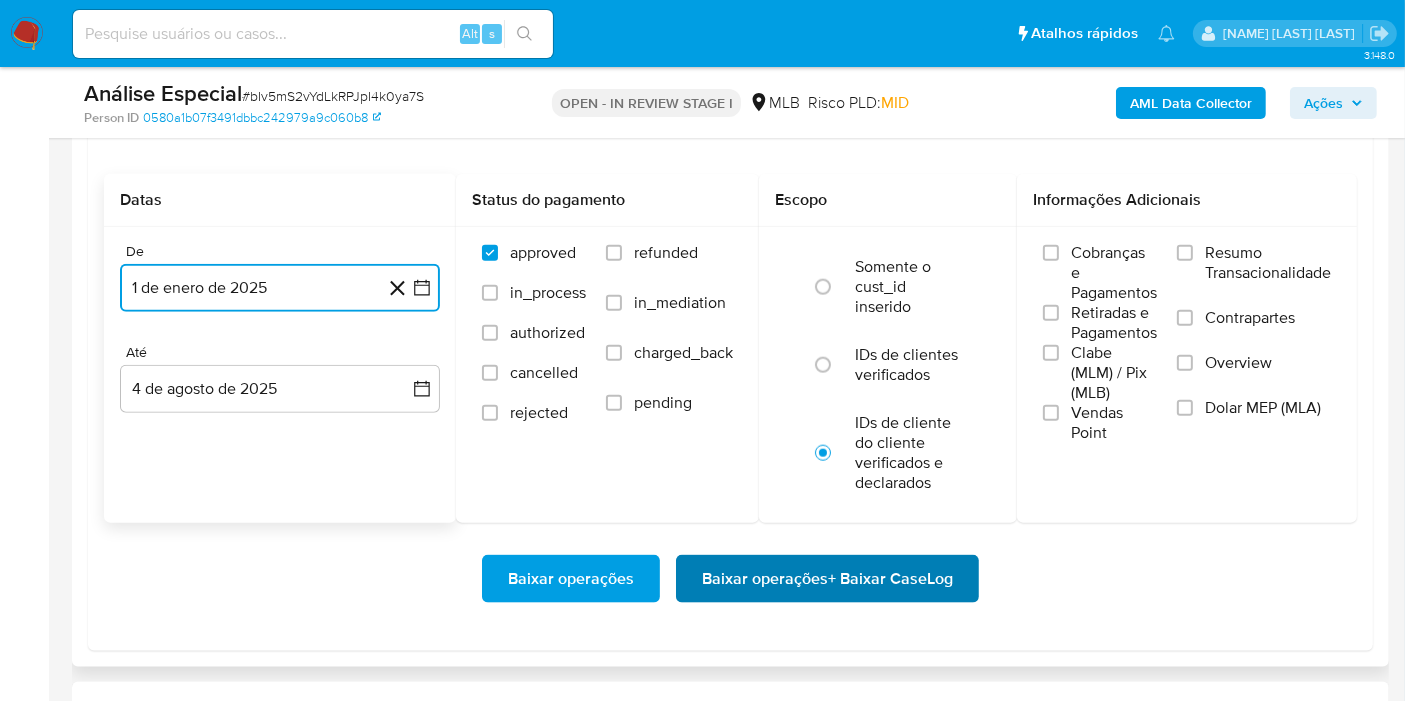 scroll, scrollTop: 2333, scrollLeft: 0, axis: vertical 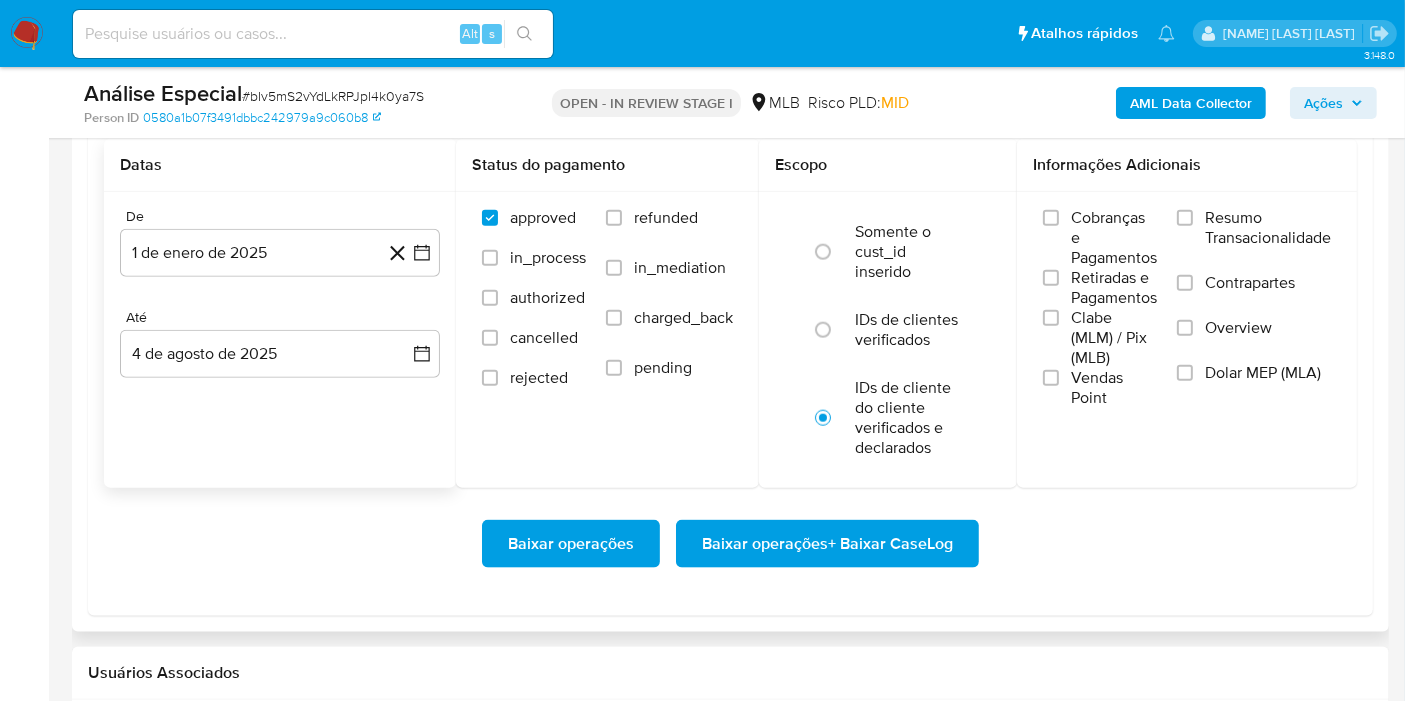 click on "Baixar operações Baixar operações  +   Baixar CaseLog" at bounding box center (730, 544) 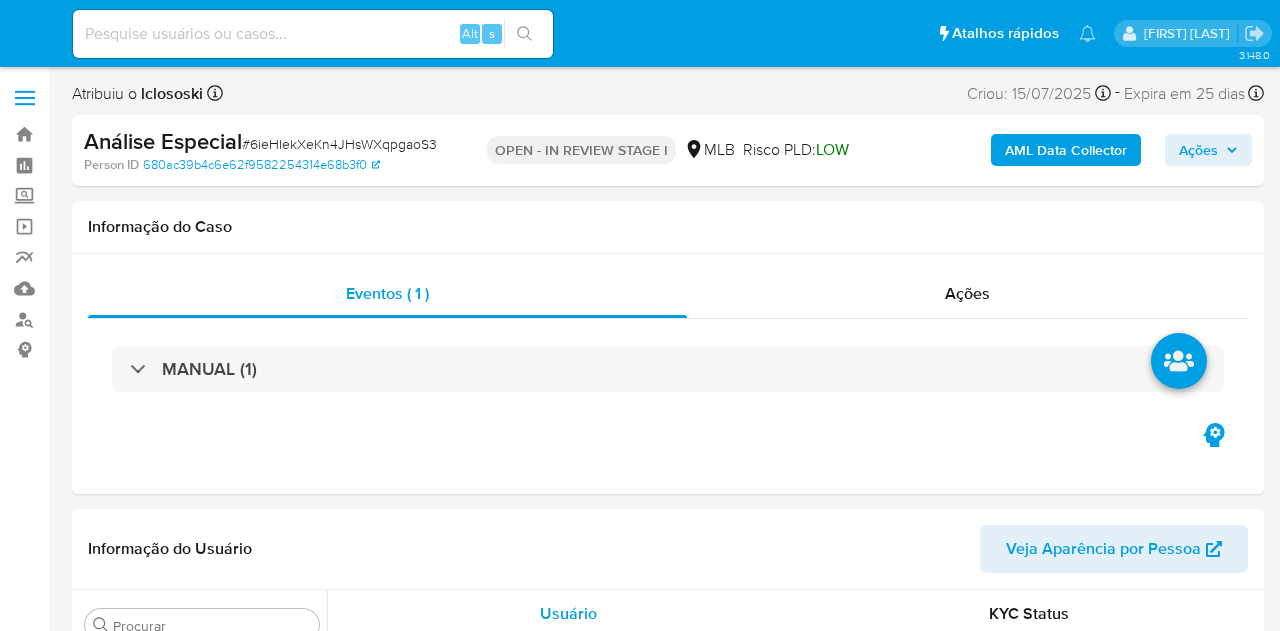 select on "10" 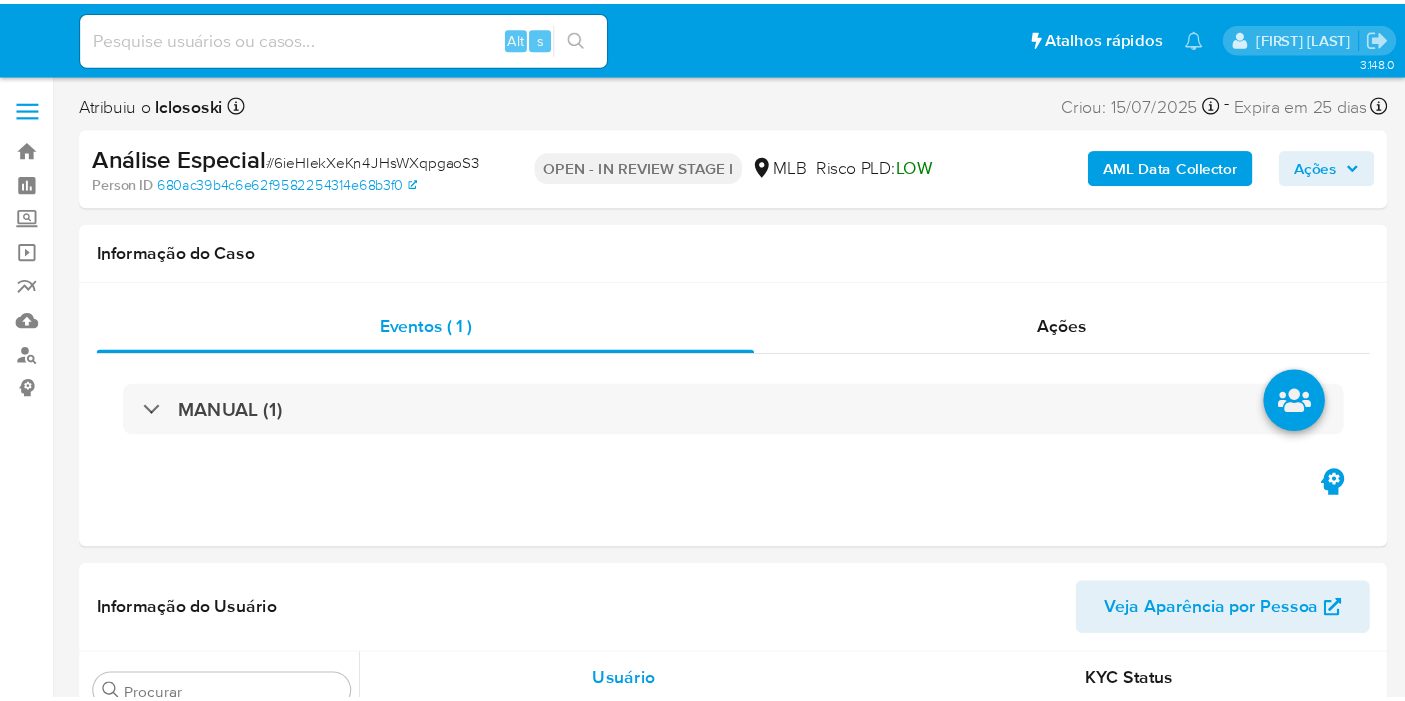 scroll, scrollTop: 0, scrollLeft: 0, axis: both 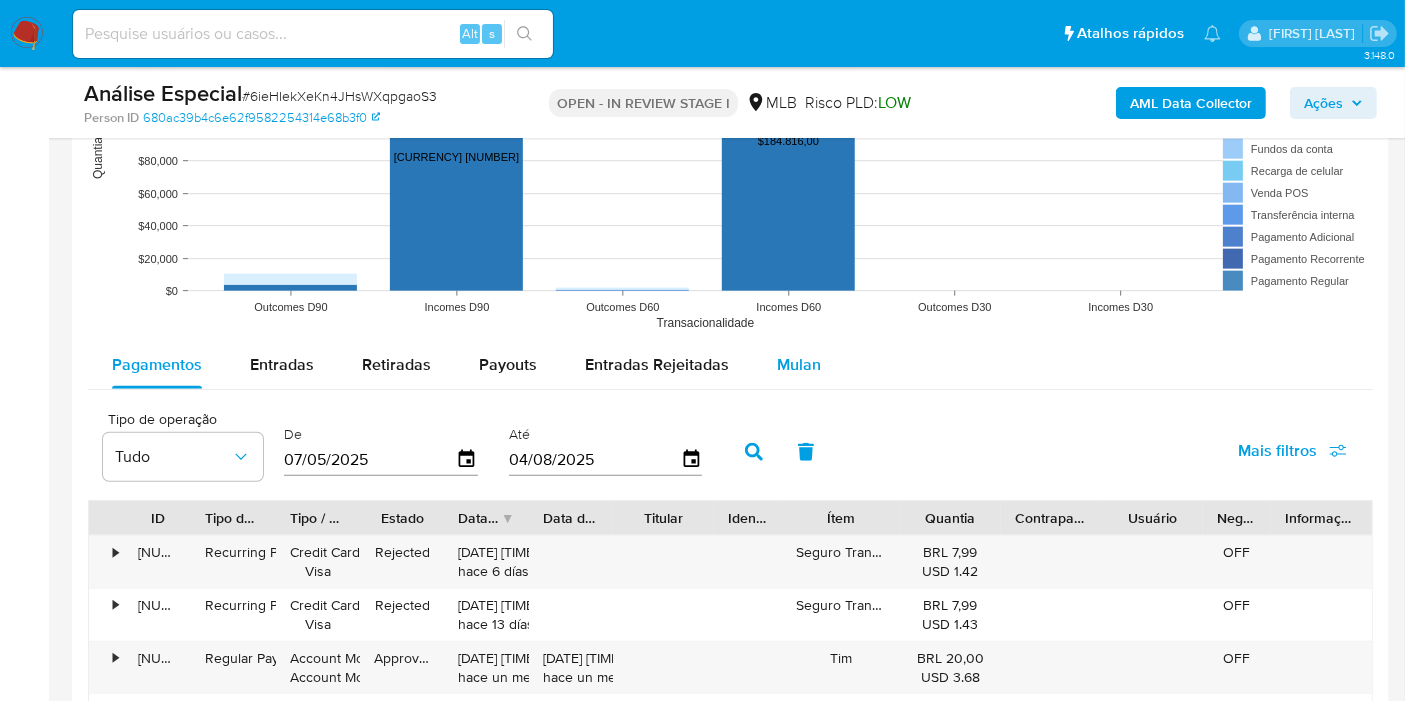click on "Mulan" at bounding box center (799, 365) 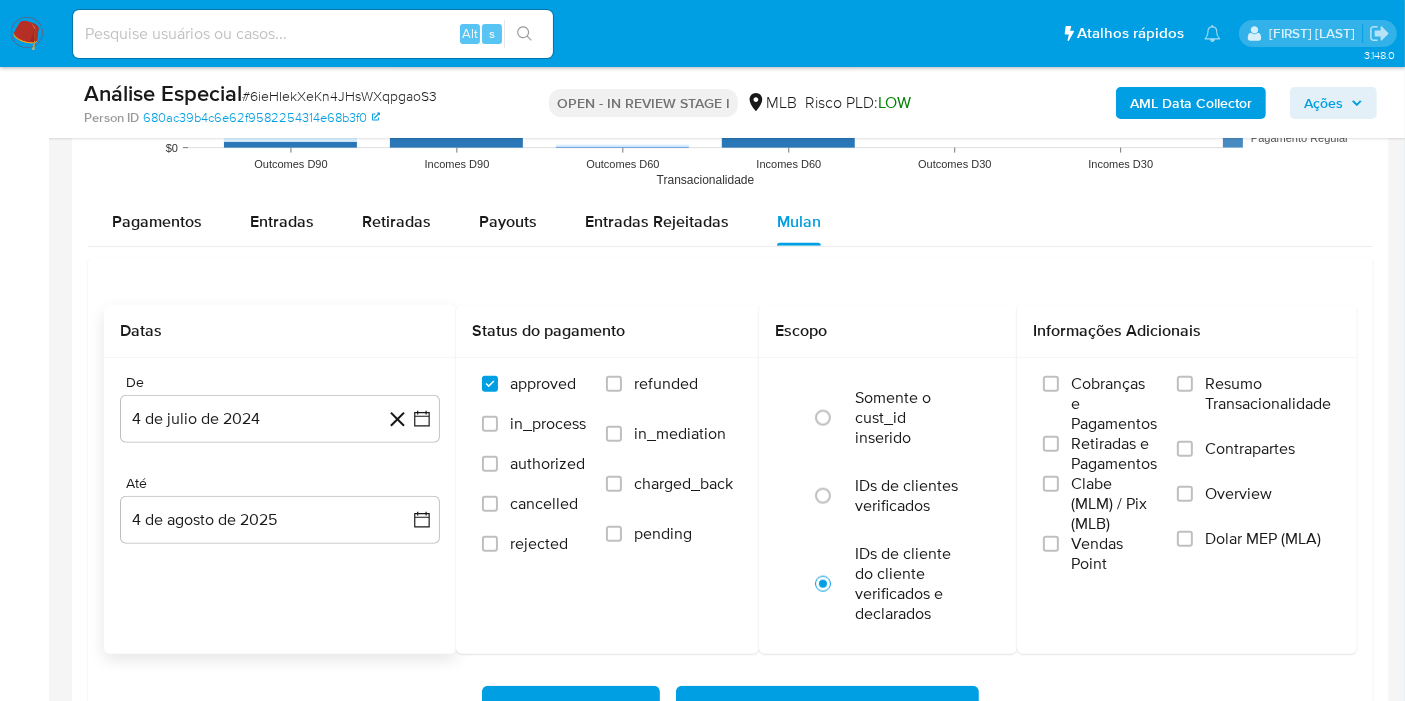 scroll, scrollTop: 2111, scrollLeft: 0, axis: vertical 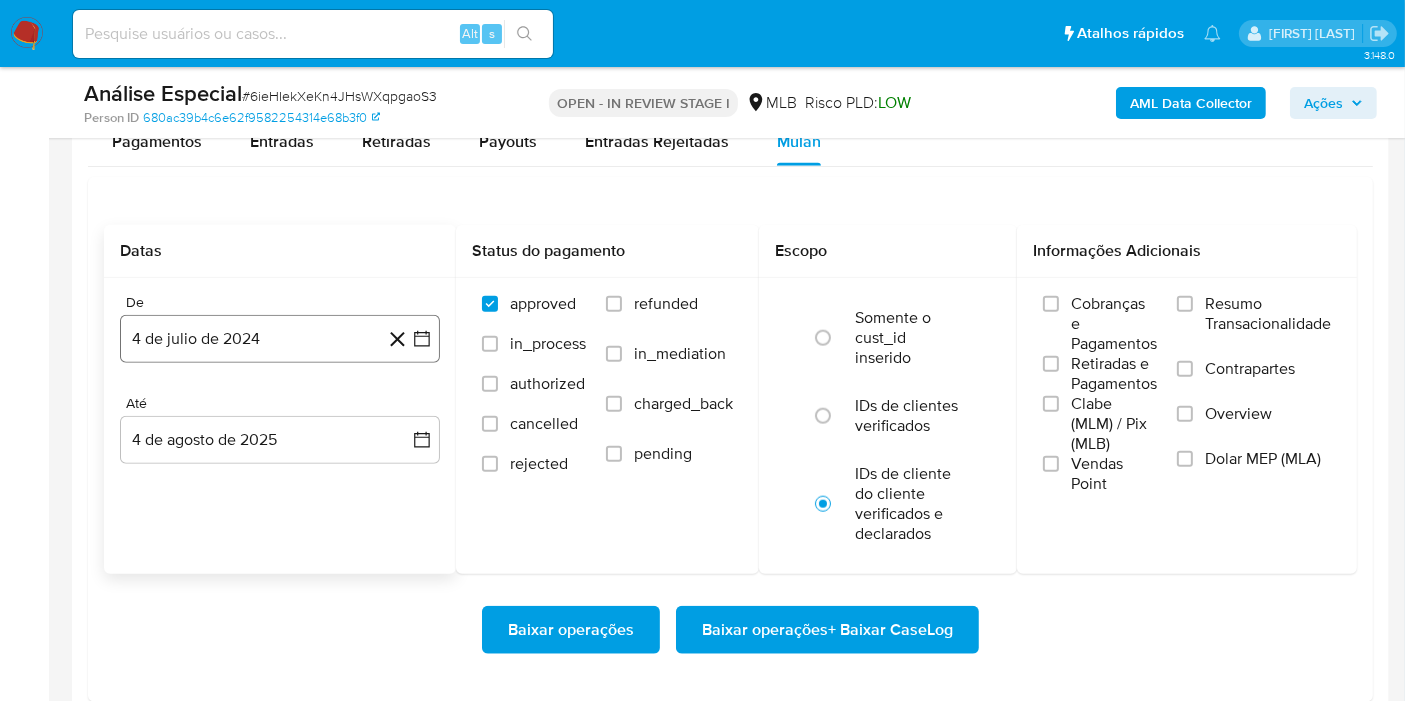 click 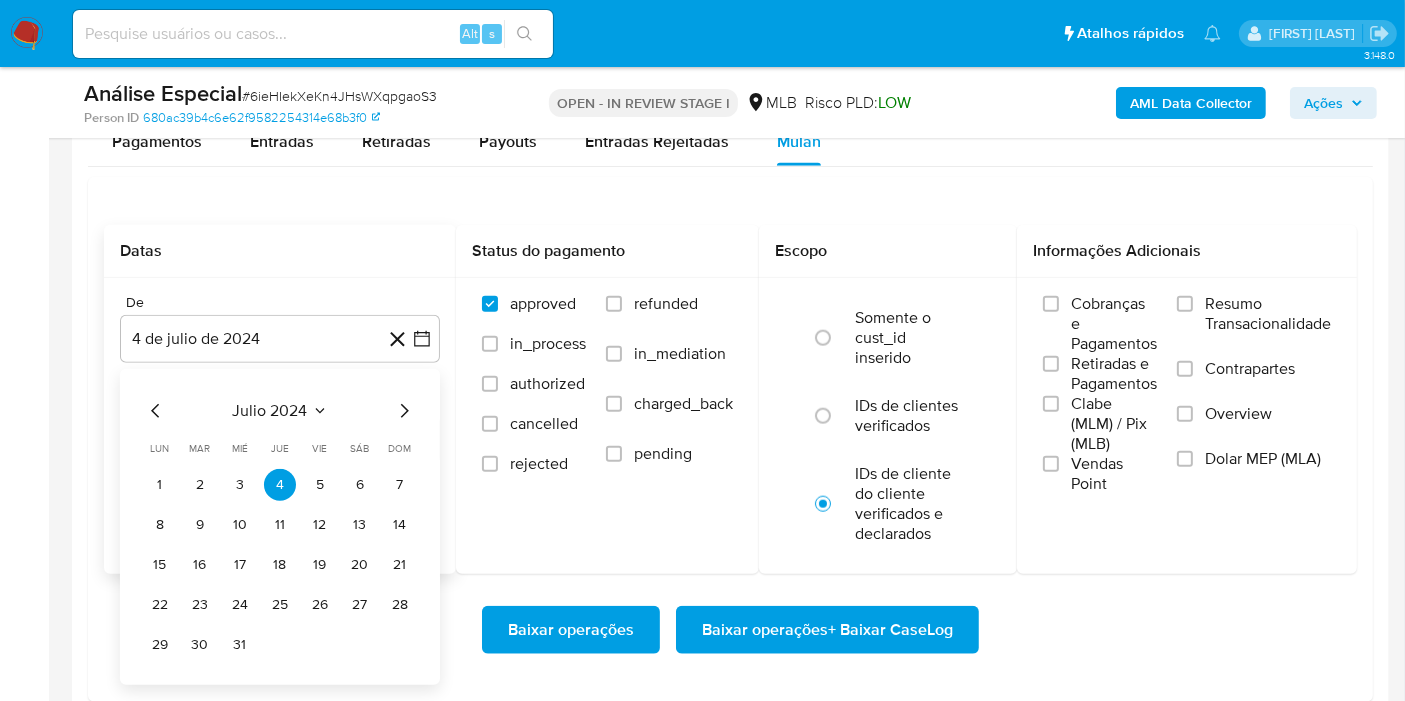 click on "julio 2024" at bounding box center [270, 411] 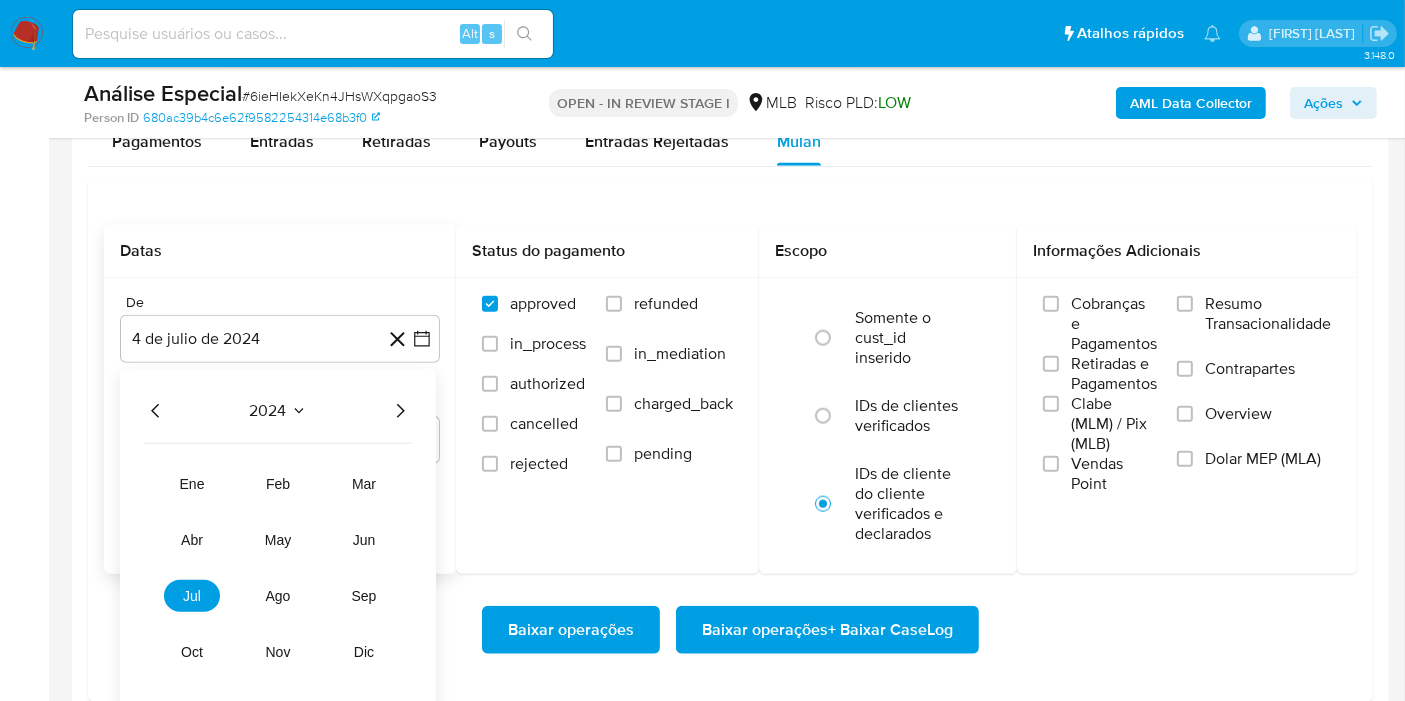 click 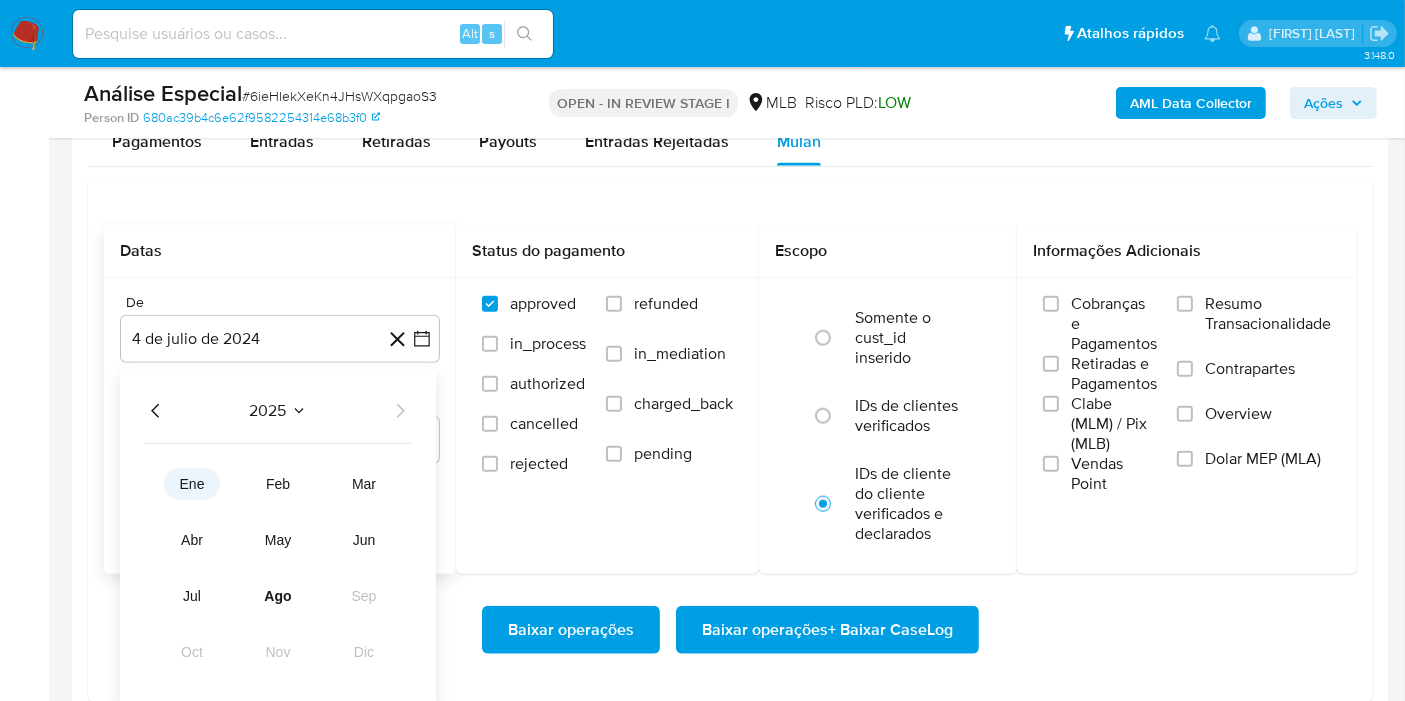 click on "ene" at bounding box center (192, 484) 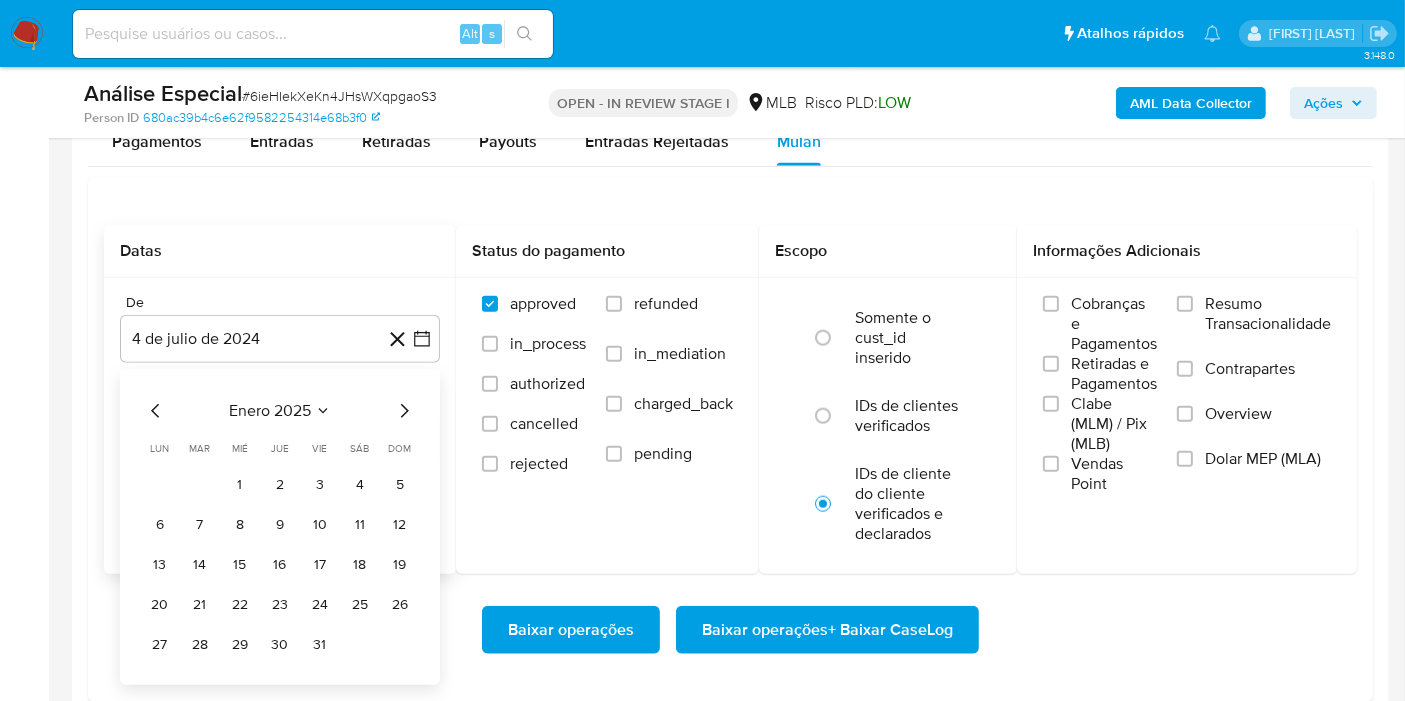 click on "lun lunes mar martes mié miércoles jue jueves vie viernes sáb sábado dom domingo 1 2 3 4 5 6 7 8 9 10 11 12 13 14 15 16 17 18 19 20 21 22 23 24 25 26 27 28 29 30 31" at bounding box center (280, 551) 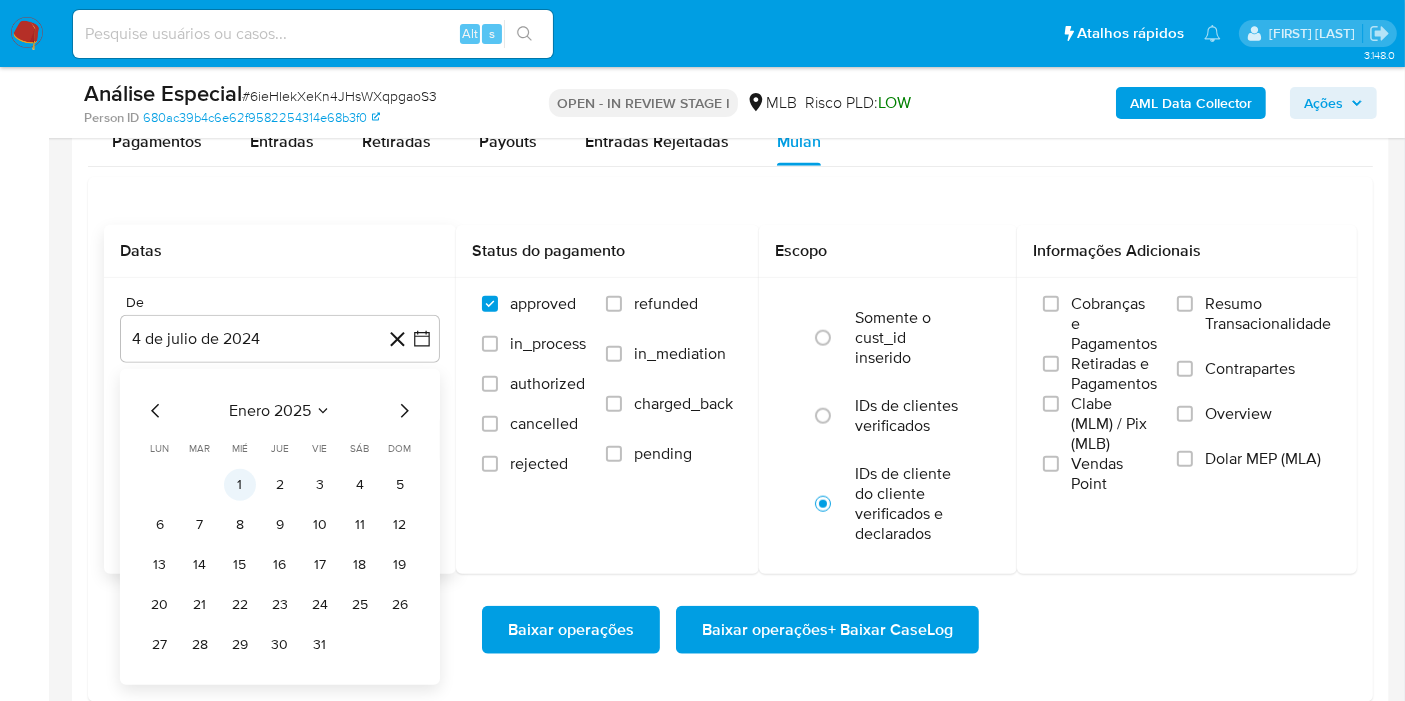 click on "1" at bounding box center [240, 485] 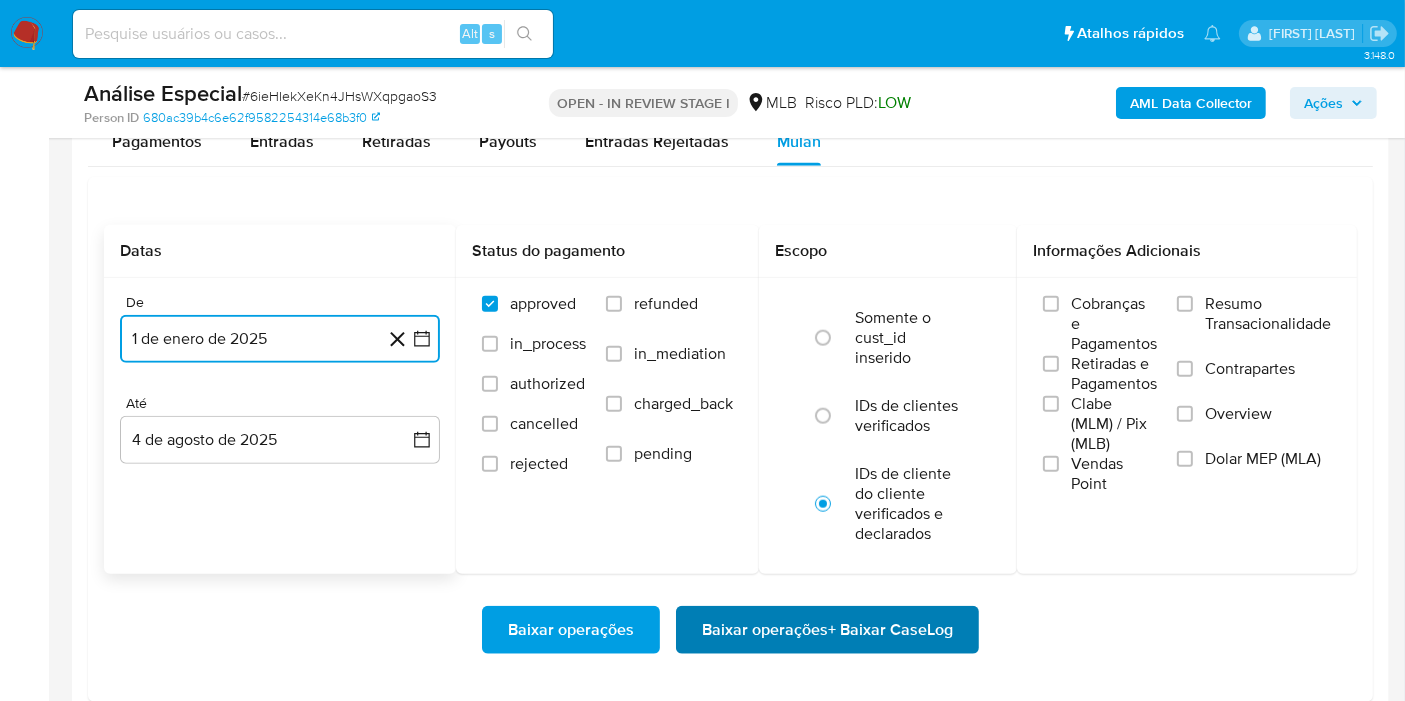 click on "Baixar operações  +   Baixar CaseLog" at bounding box center [827, 630] 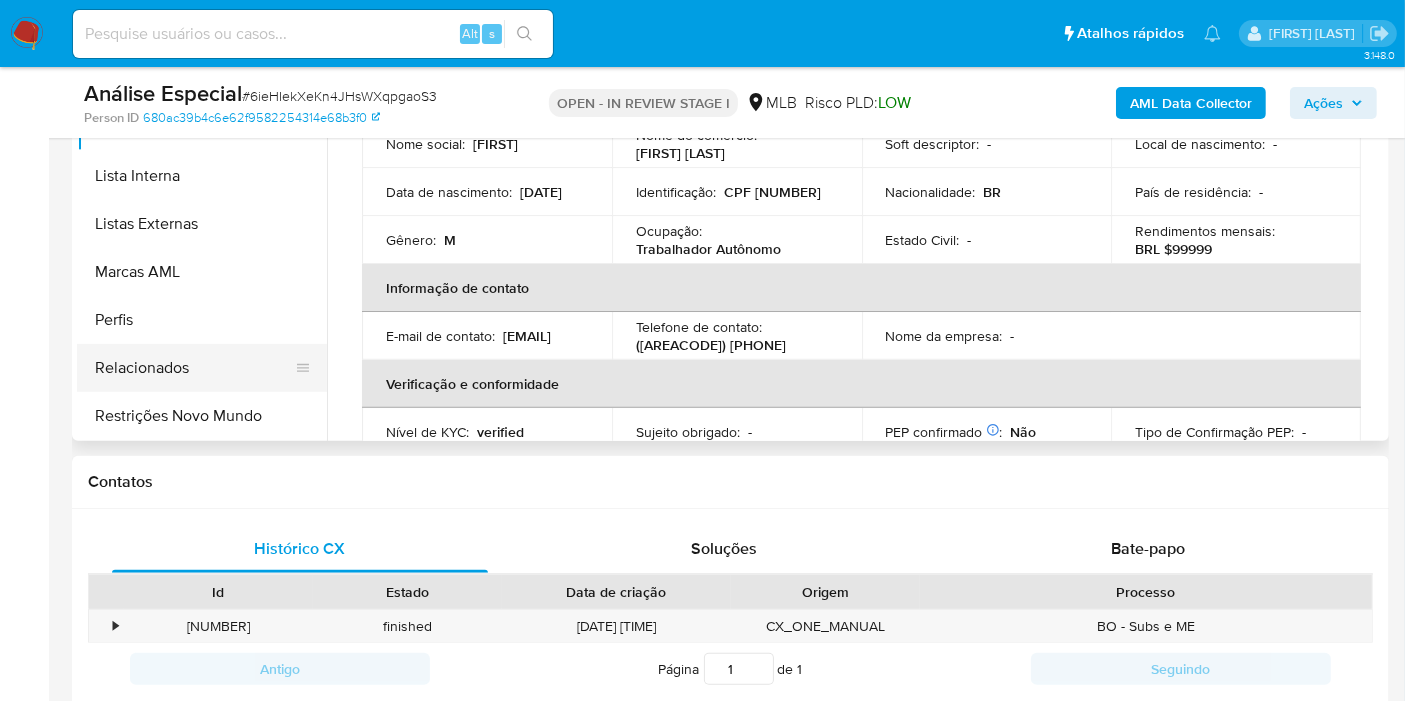 scroll, scrollTop: 555, scrollLeft: 0, axis: vertical 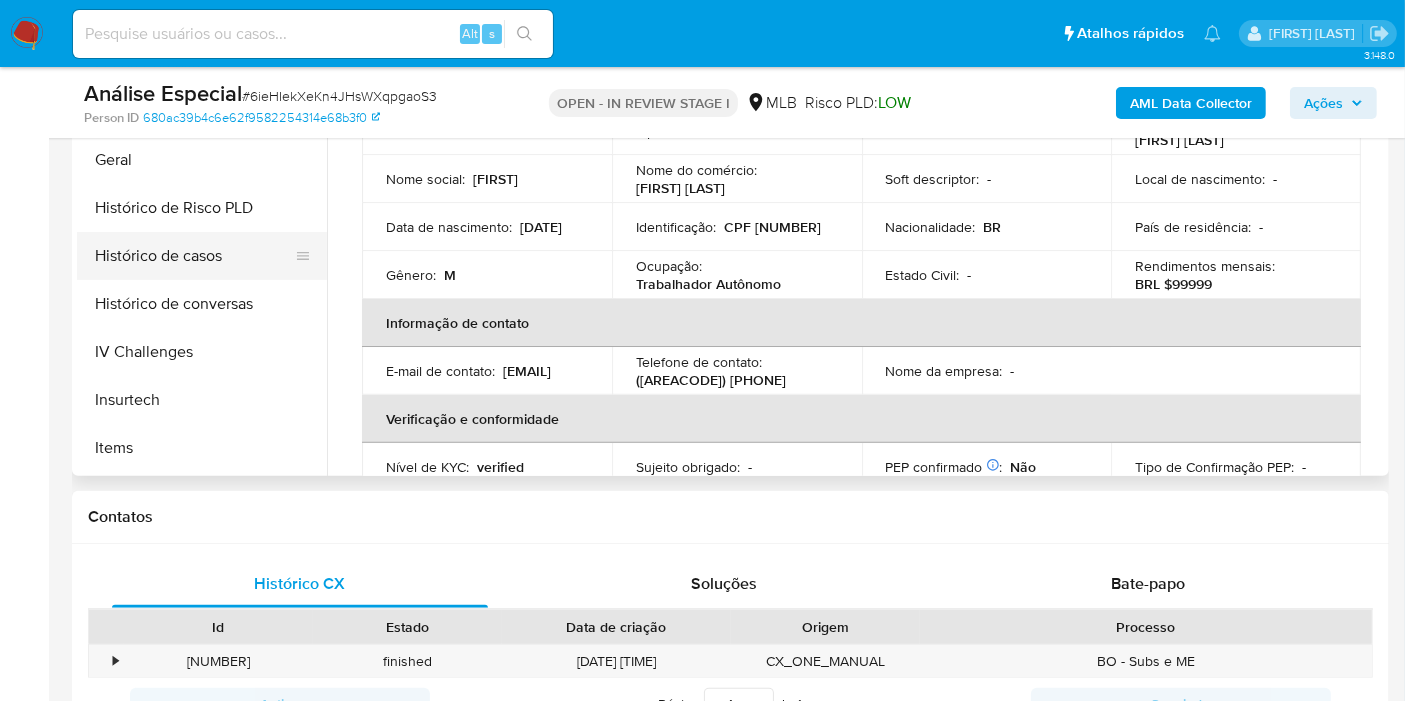 click on "Histórico de casos" at bounding box center [194, 256] 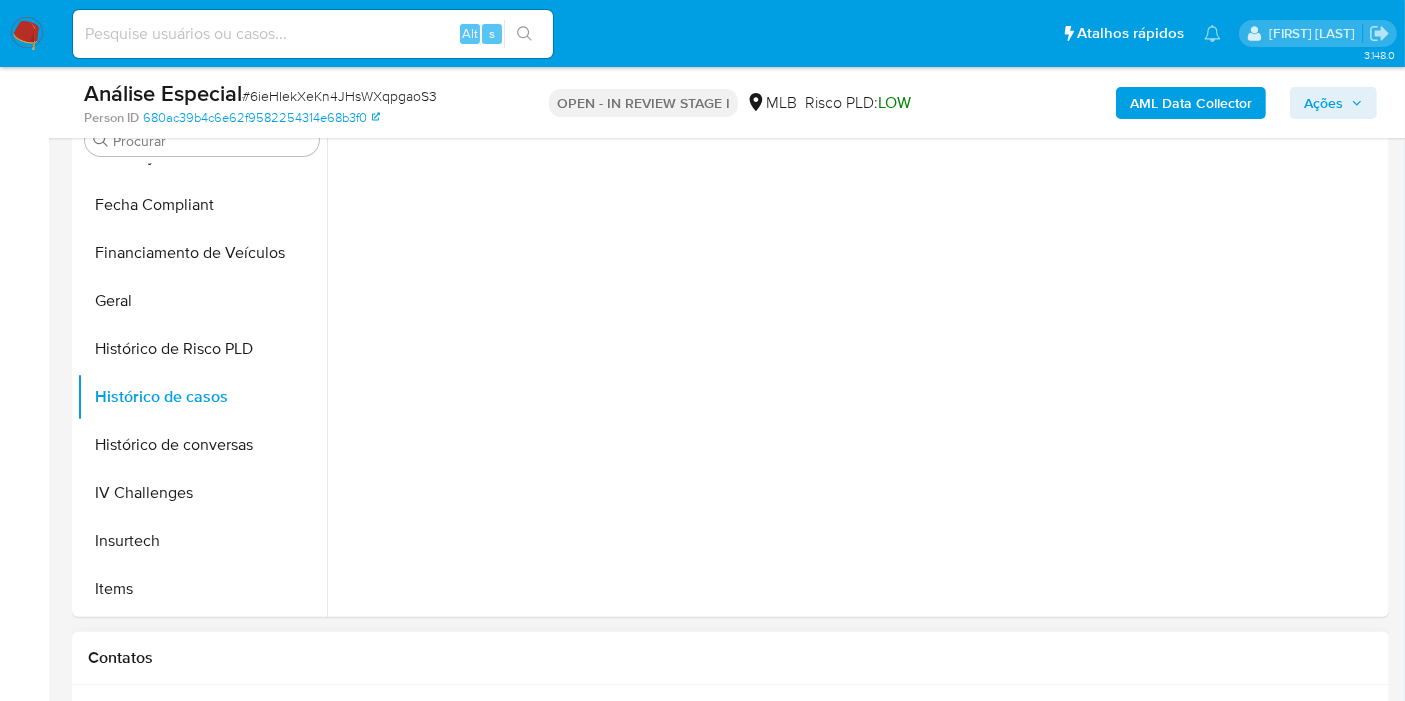 scroll, scrollTop: 333, scrollLeft: 0, axis: vertical 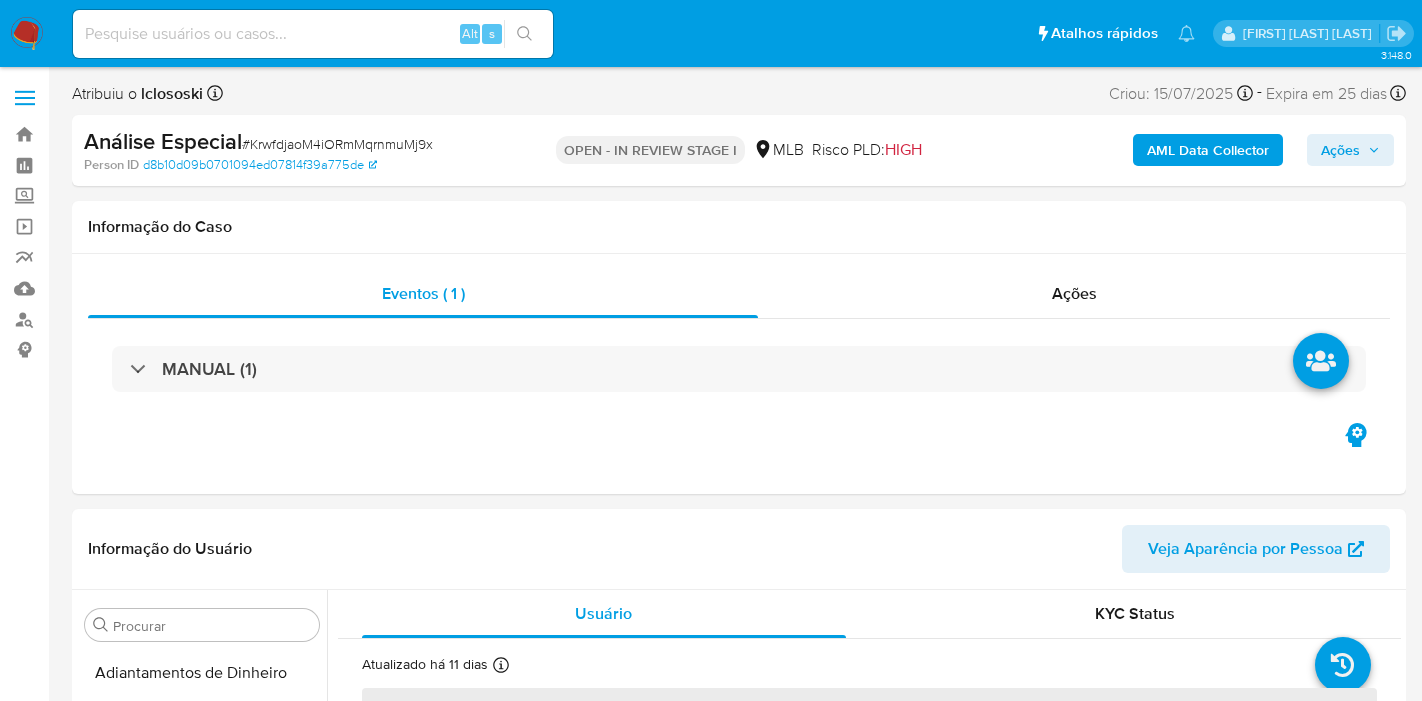 select on "10" 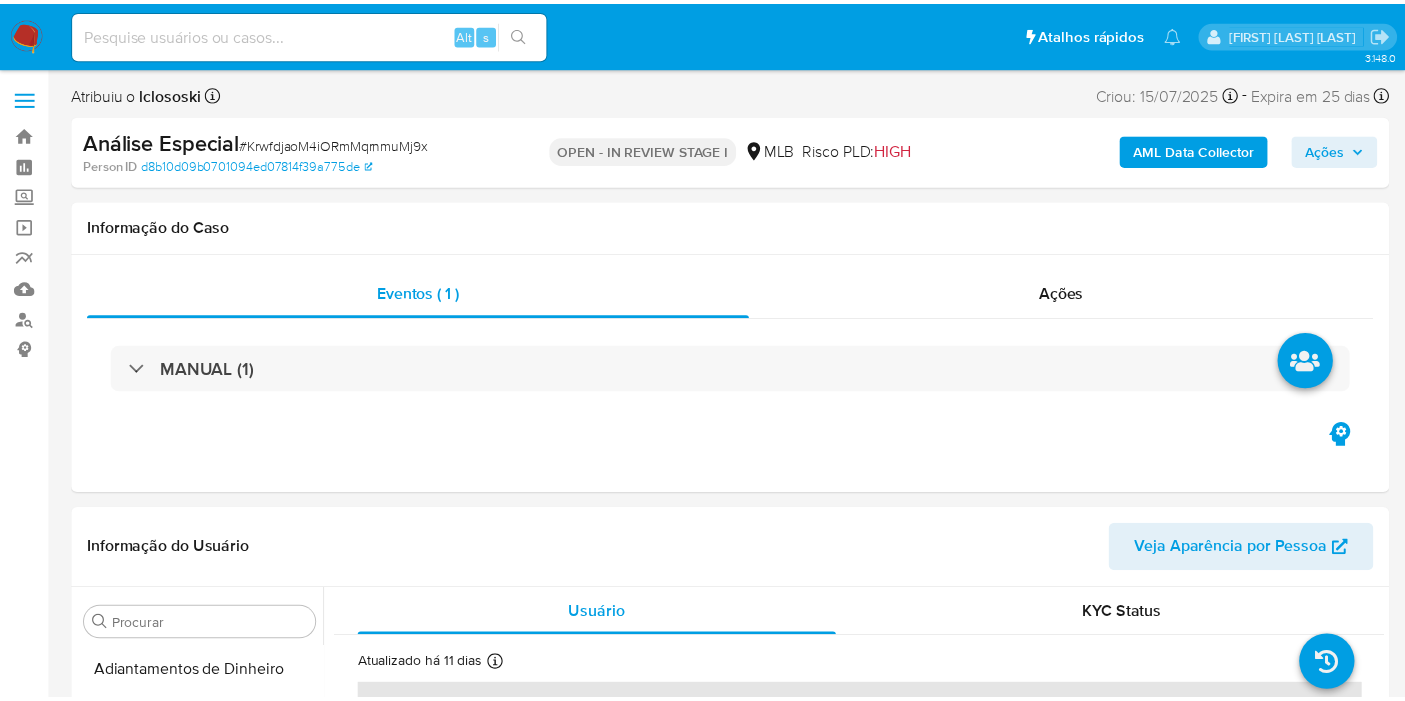 scroll, scrollTop: 0, scrollLeft: 0, axis: both 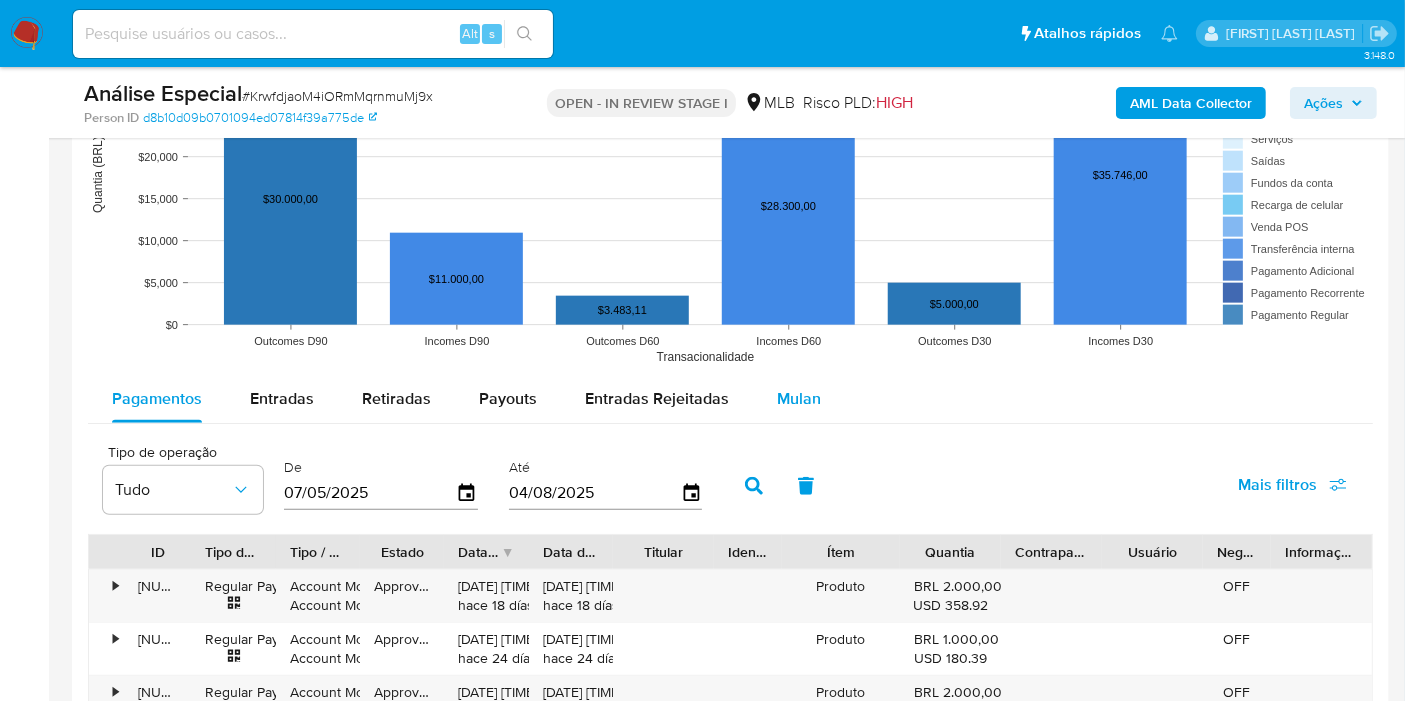 click on "Mulan" at bounding box center (799, 399) 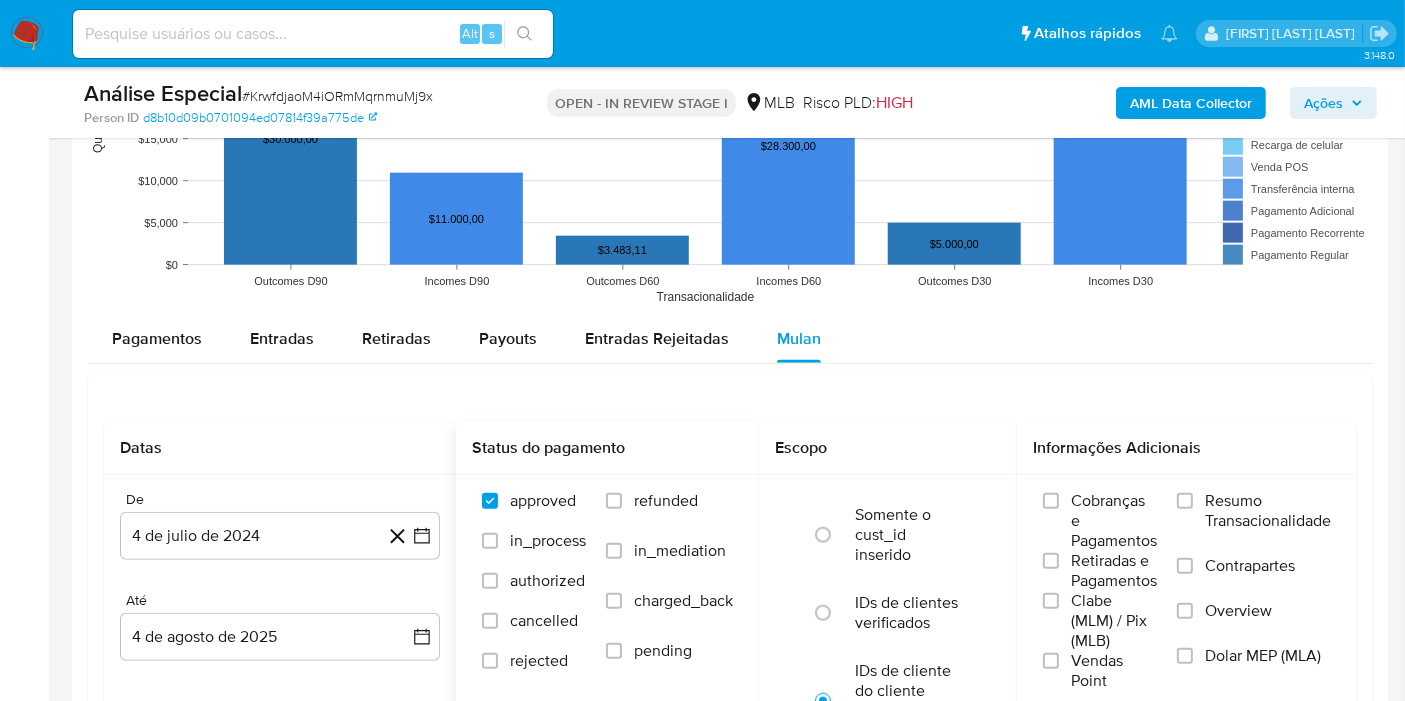 scroll, scrollTop: 2111, scrollLeft: 0, axis: vertical 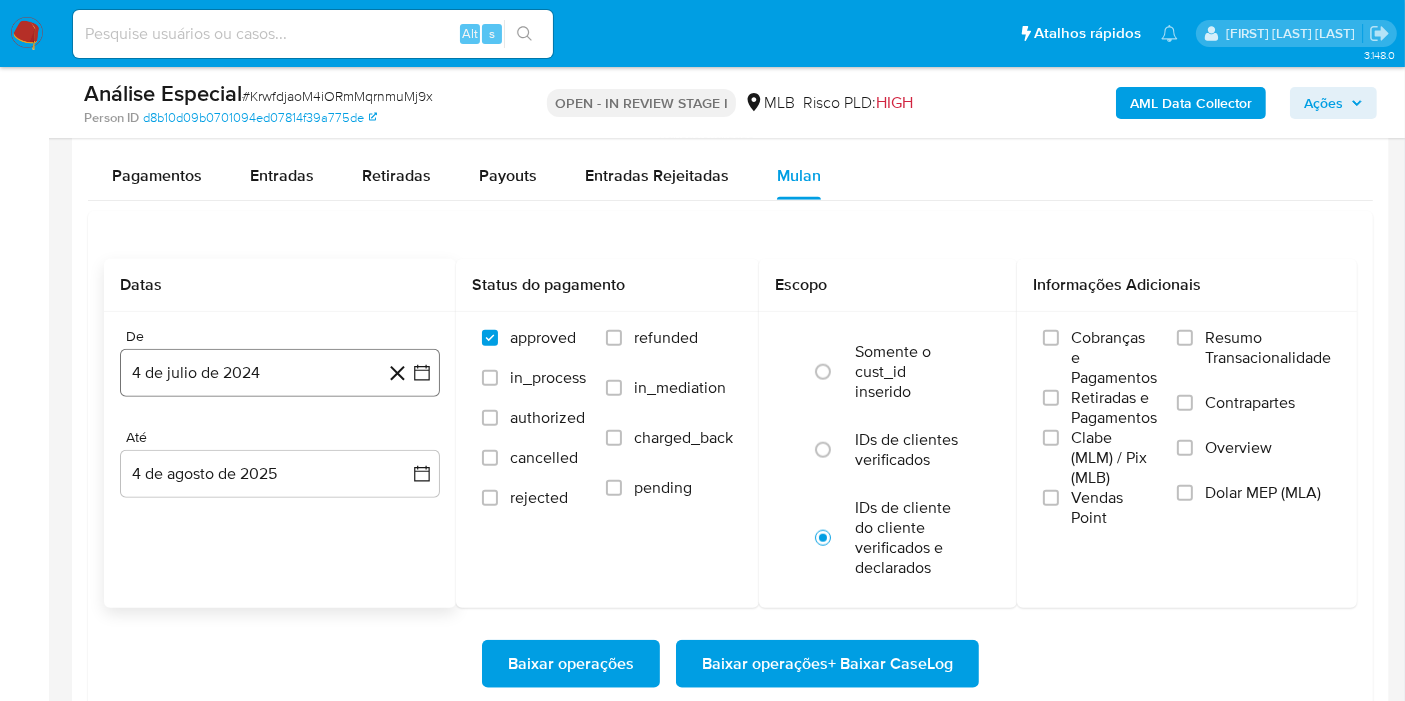 click 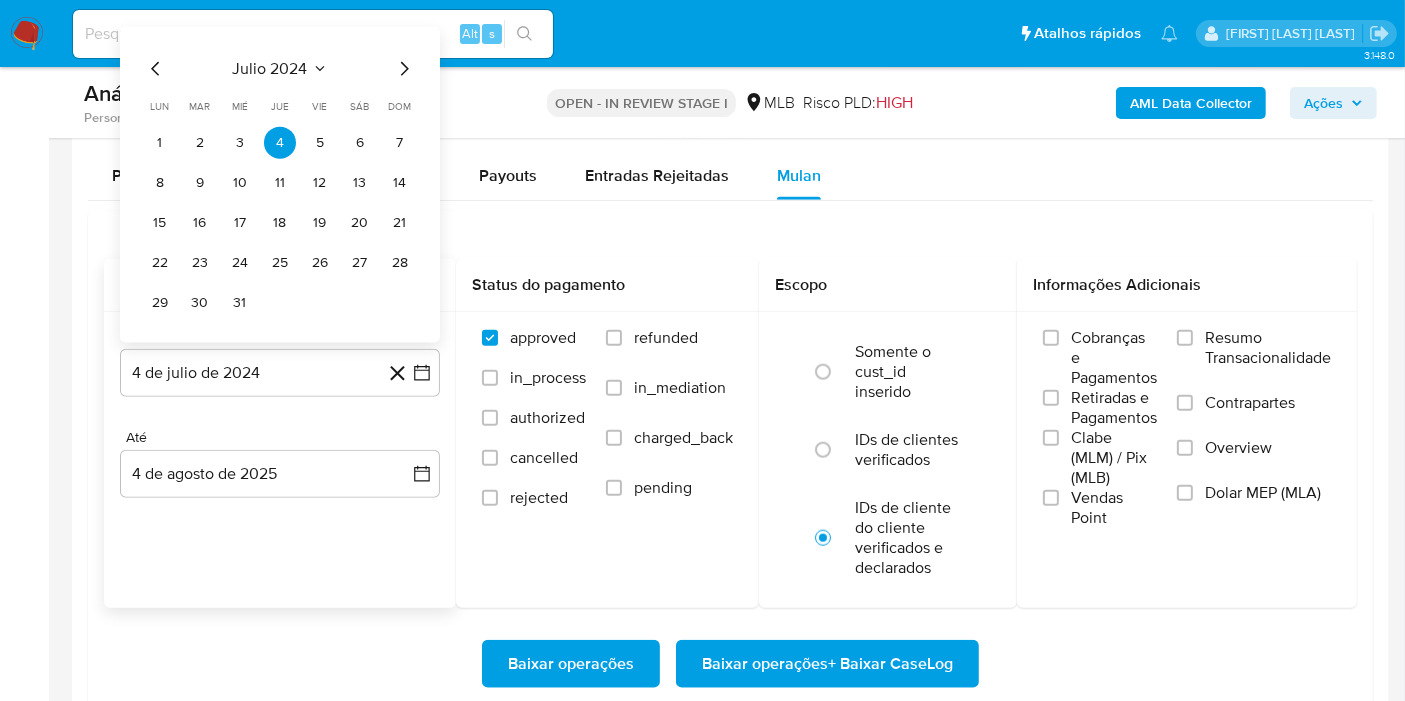 click on "julio 2024" at bounding box center (280, 69) 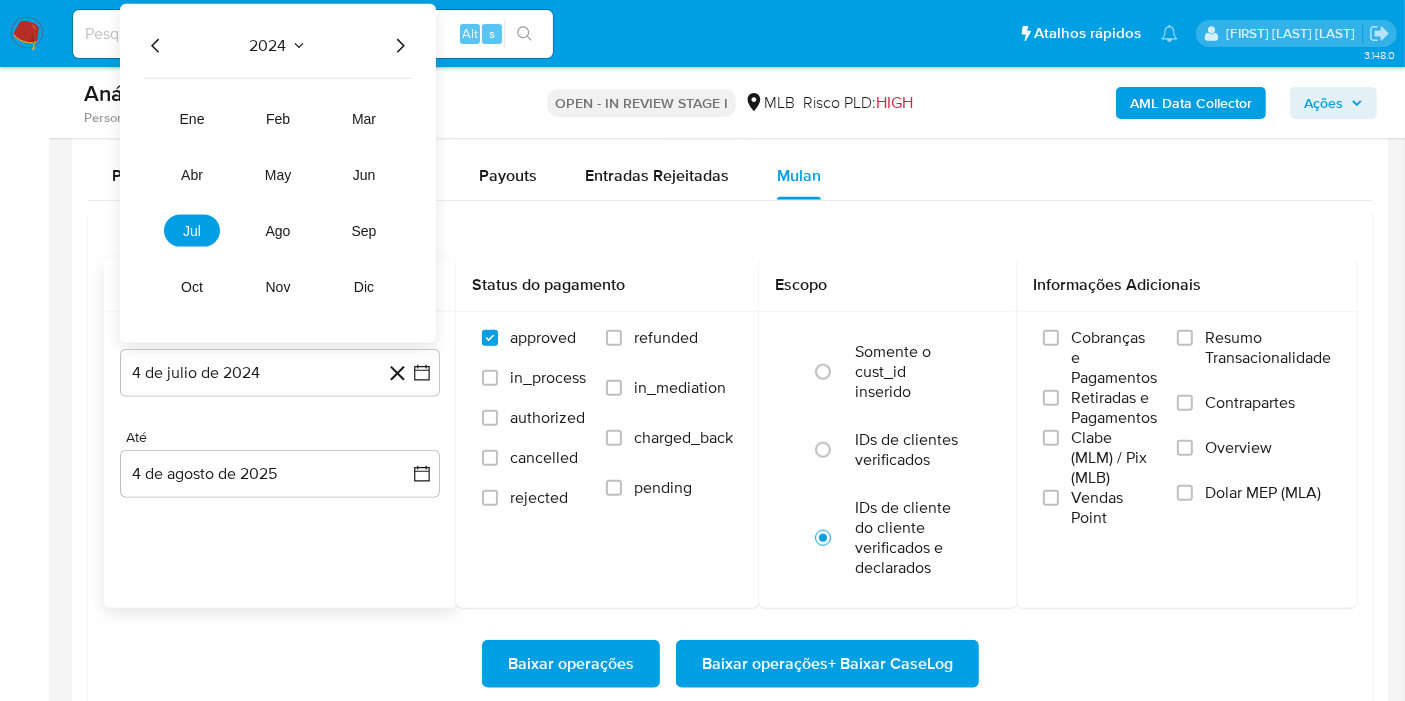 click 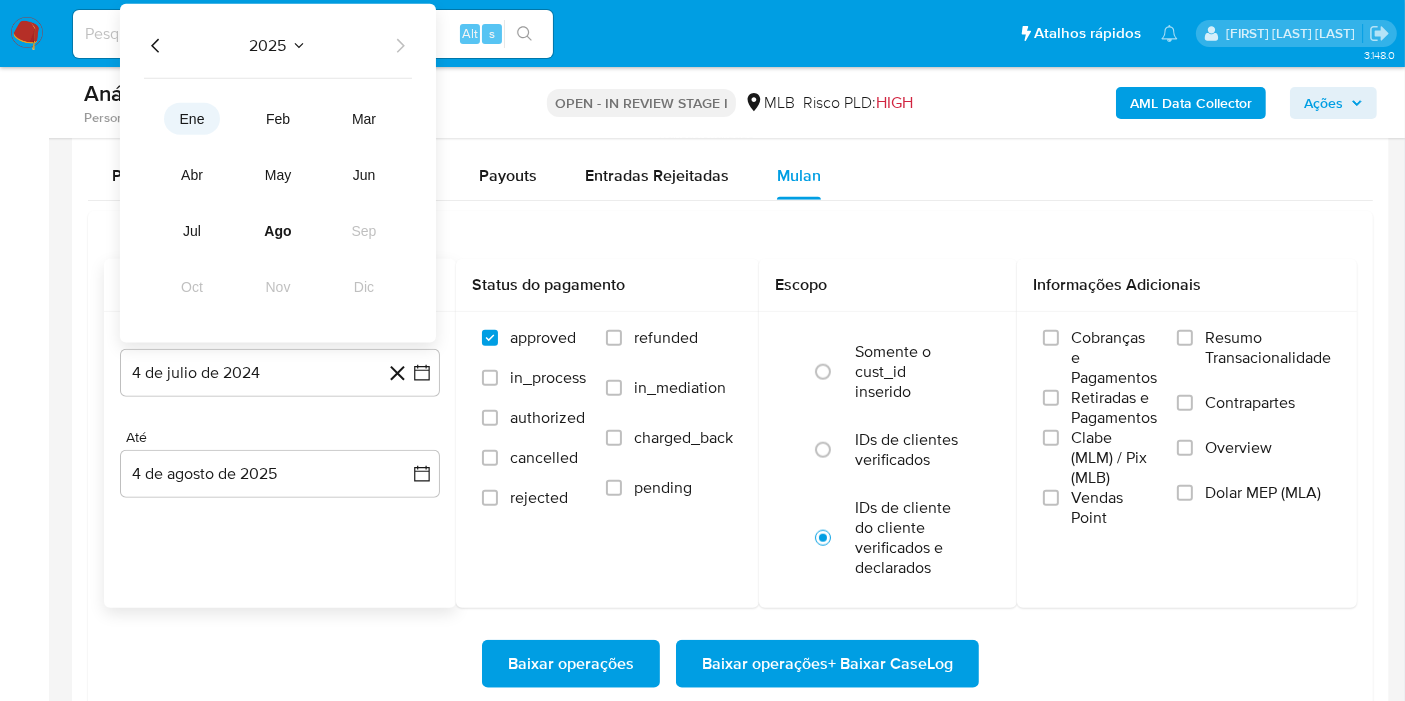 click on "ene" at bounding box center [192, 119] 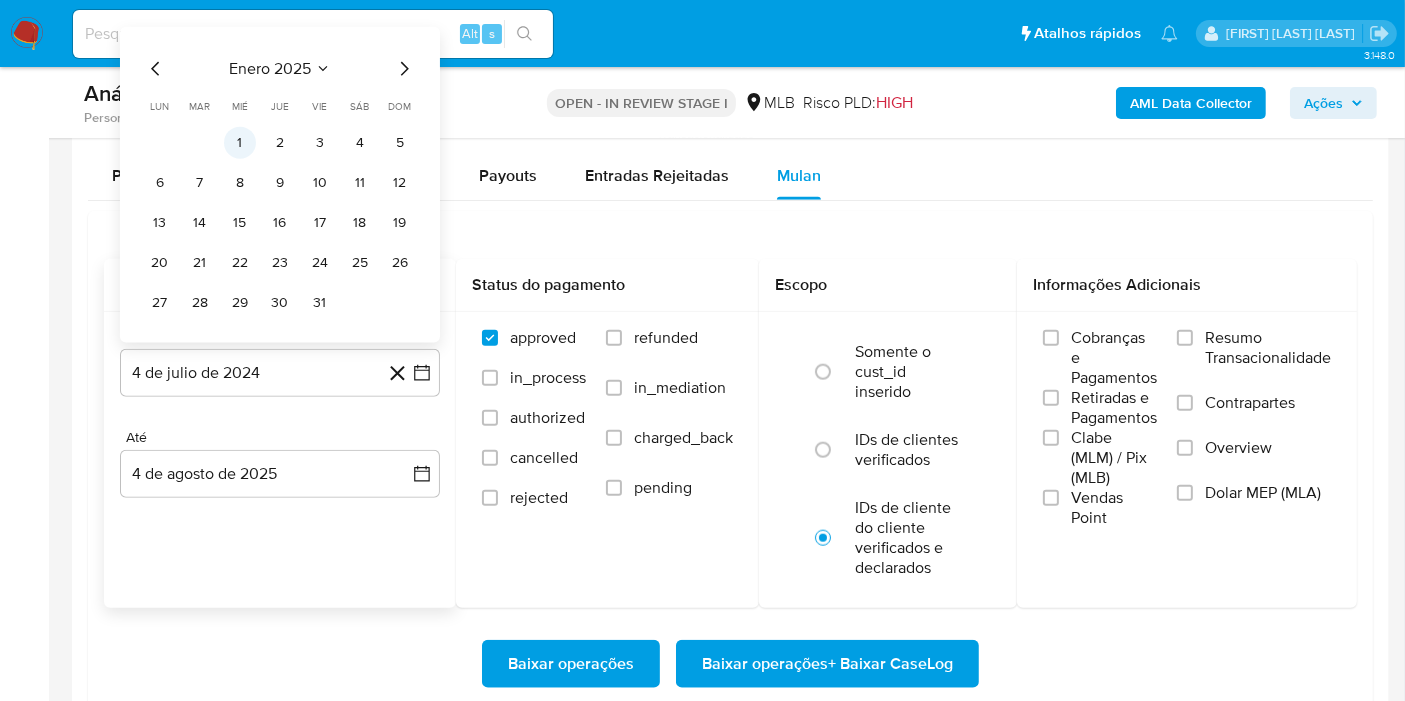 click on "1" at bounding box center [240, 143] 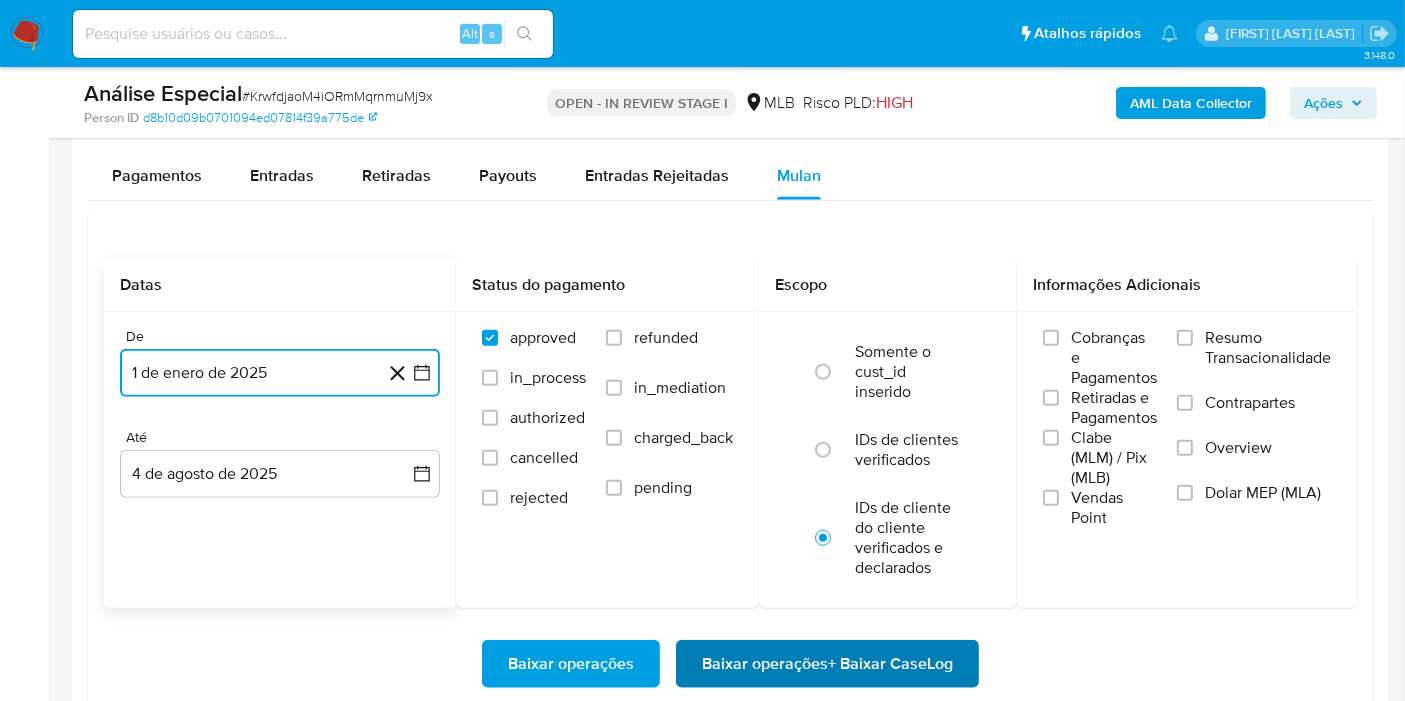 click on "Baixar operações  +   Baixar CaseLog" at bounding box center [827, 664] 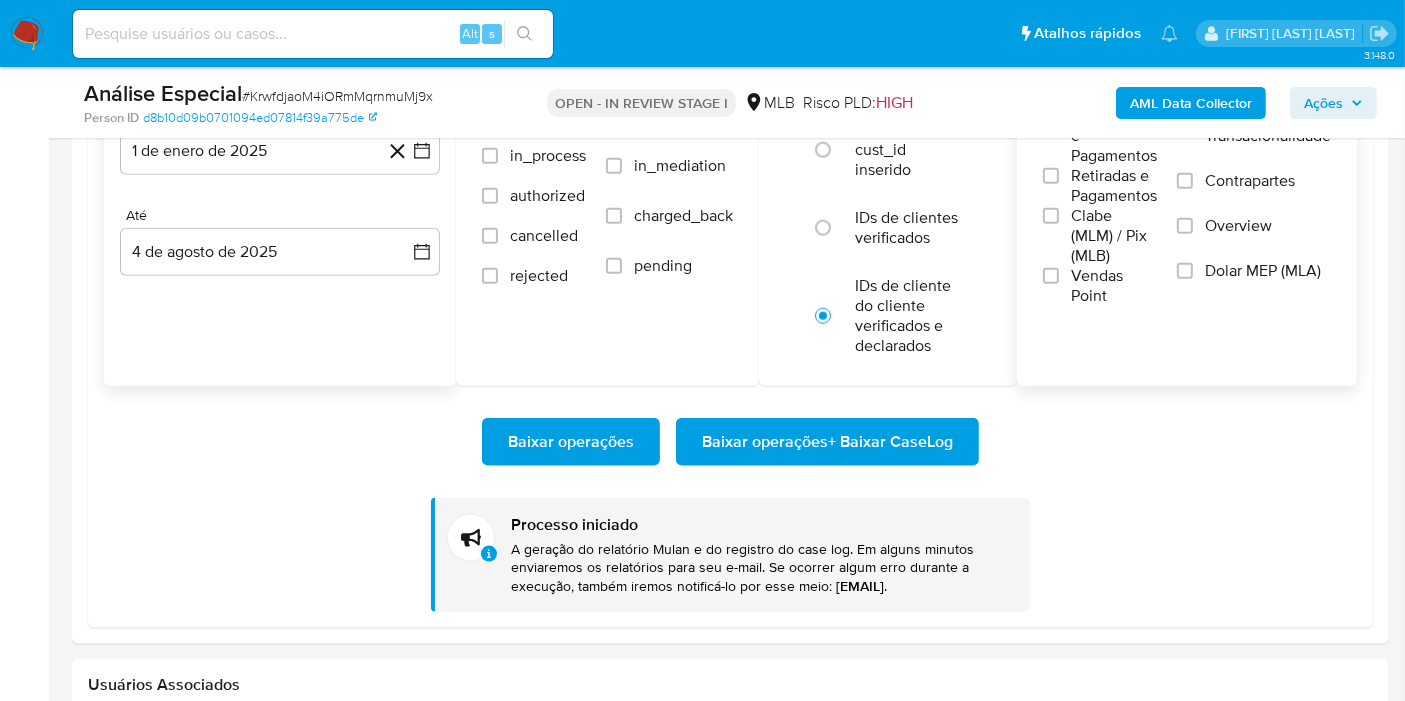 scroll, scrollTop: 2222, scrollLeft: 0, axis: vertical 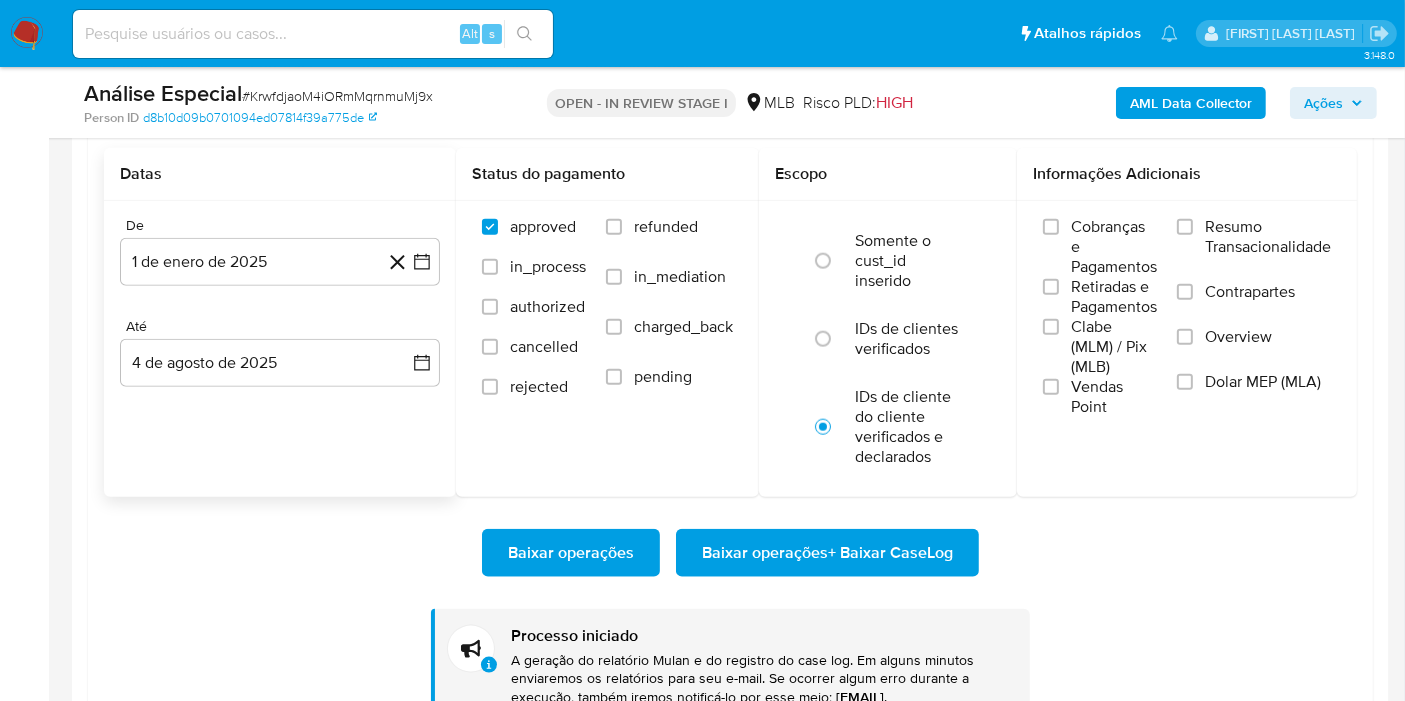 type 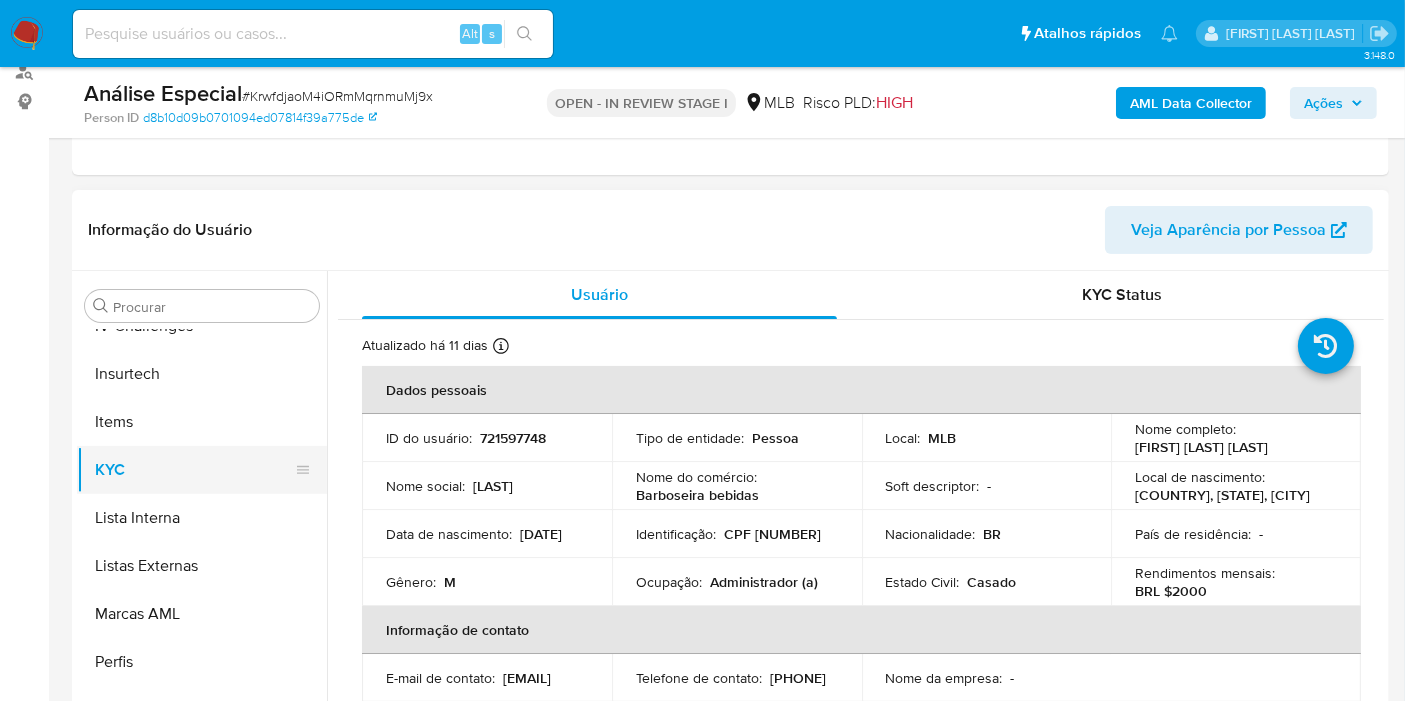 scroll, scrollTop: 333, scrollLeft: 0, axis: vertical 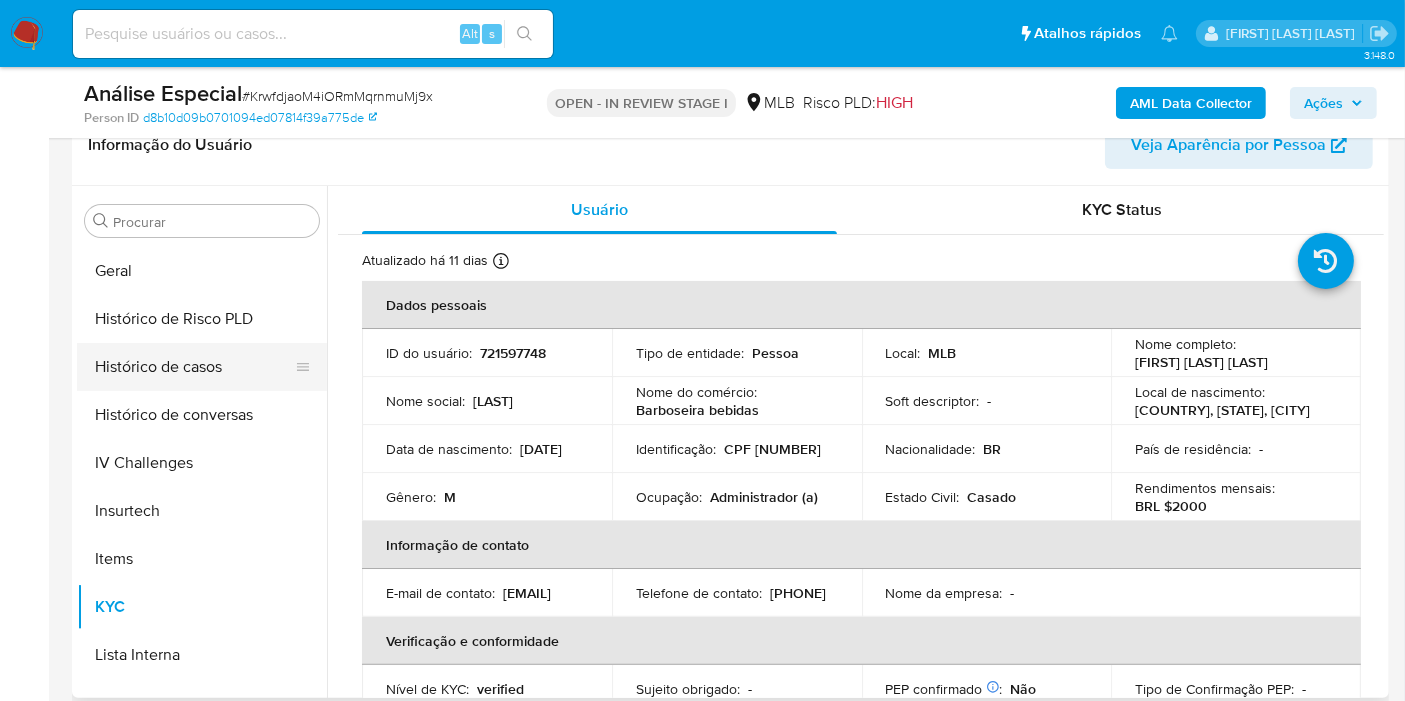 click on "Histórico de casos" at bounding box center [194, 367] 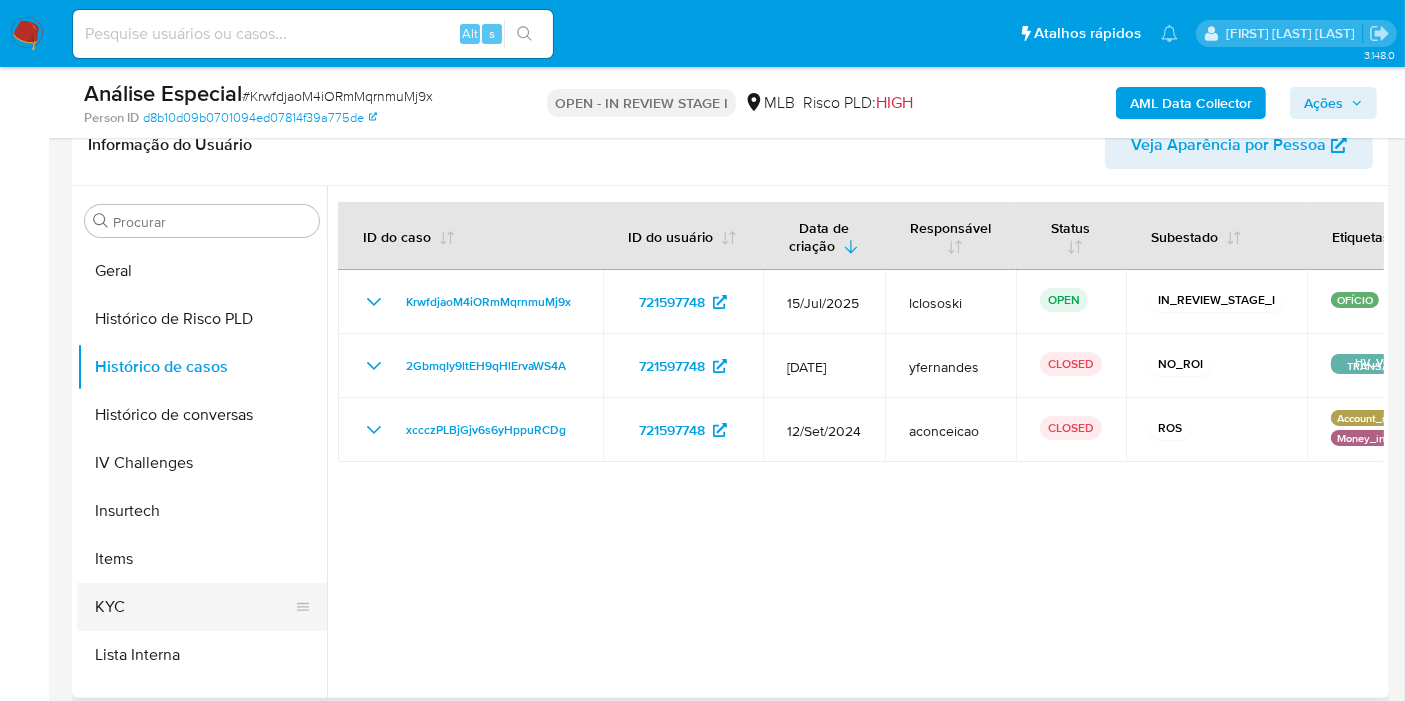 click on "KYC" at bounding box center (194, 607) 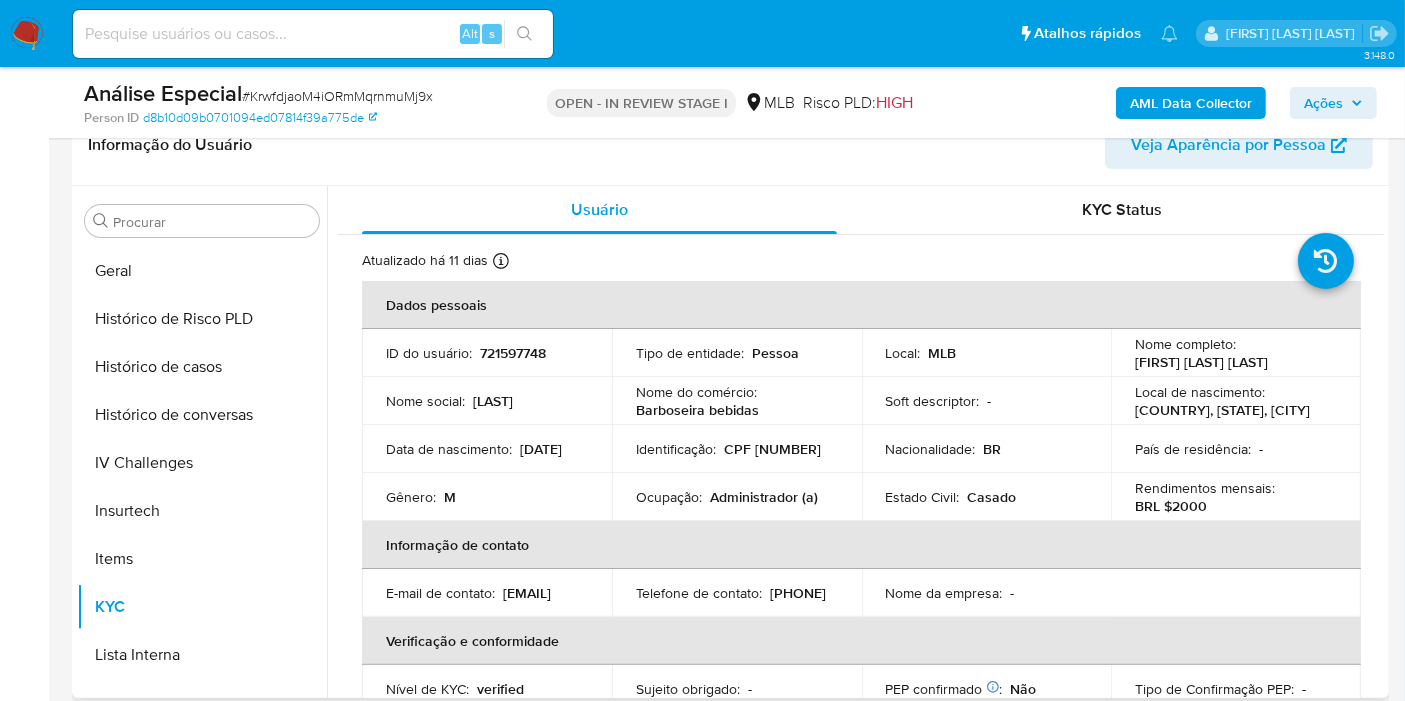 click on "CPF 12757267710" at bounding box center [772, 449] 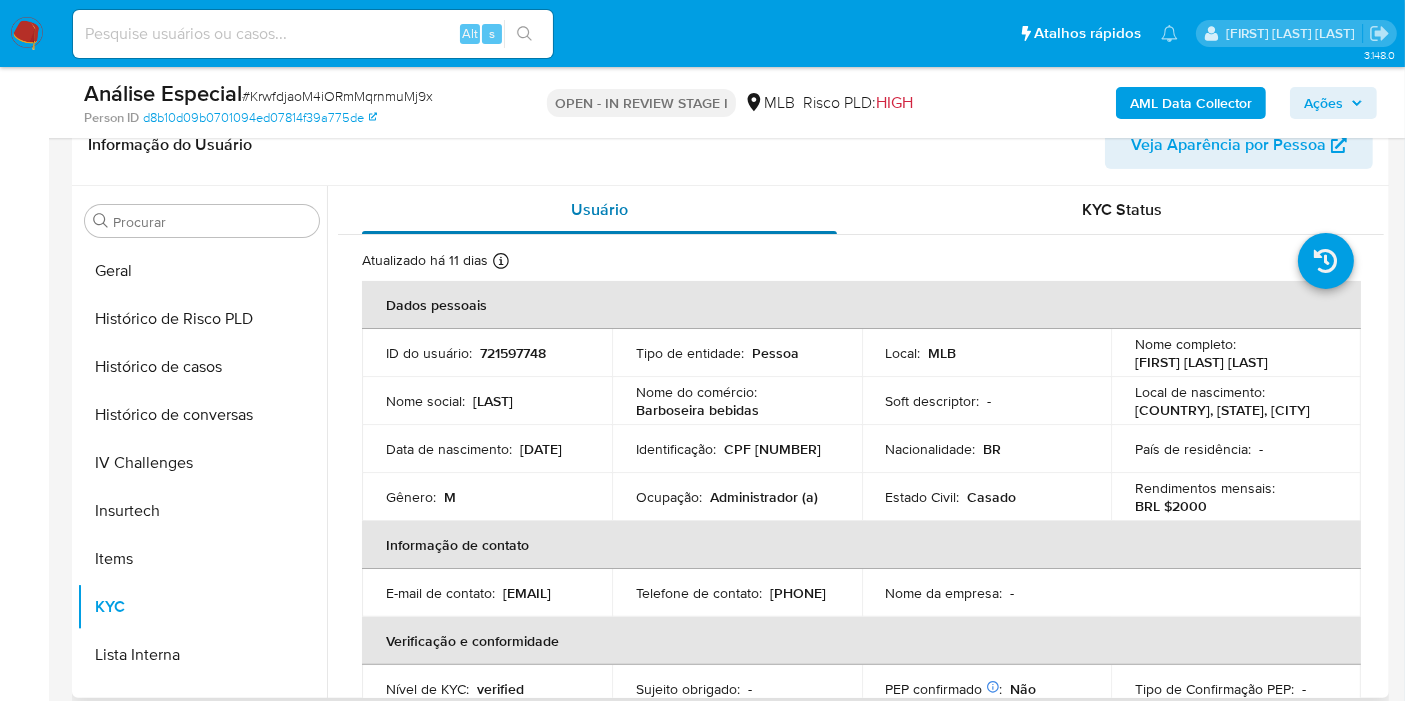 copy on "12757267710" 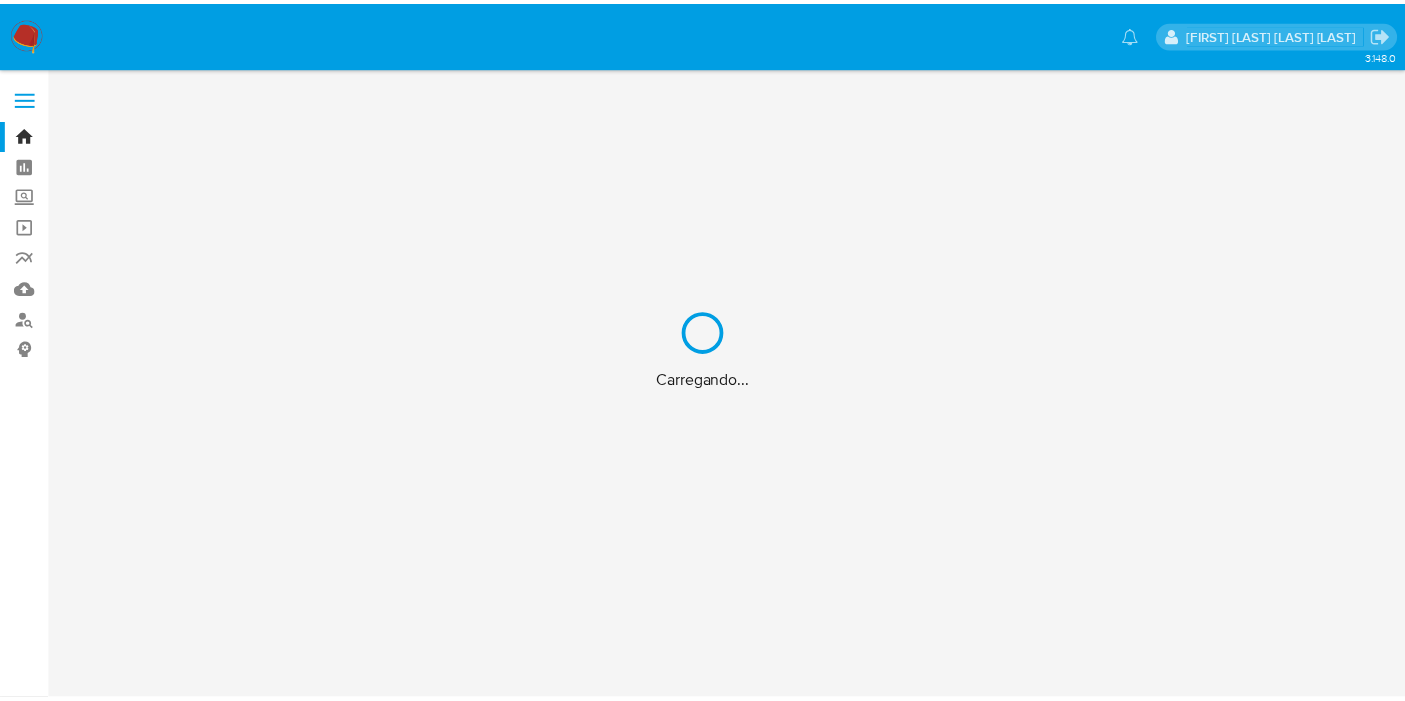 scroll, scrollTop: 0, scrollLeft: 0, axis: both 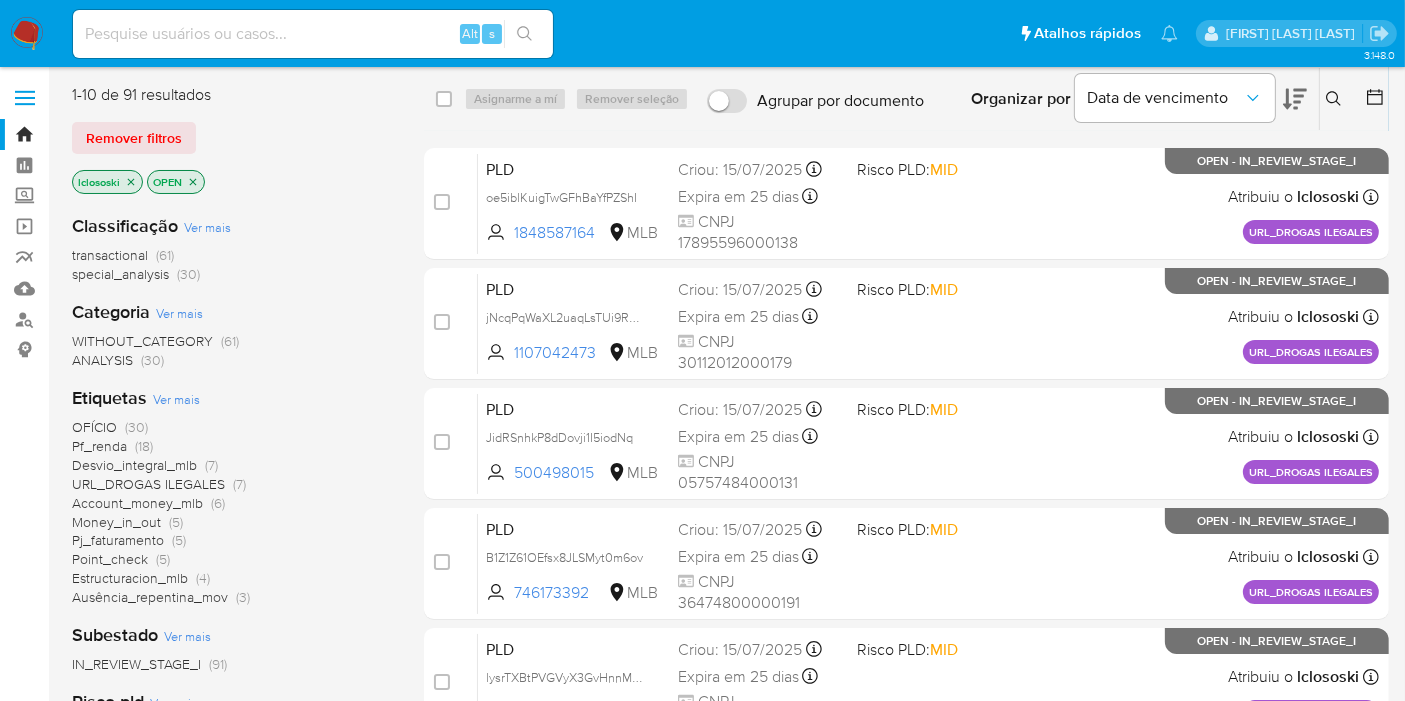 click on "Ver mais" at bounding box center [176, 399] 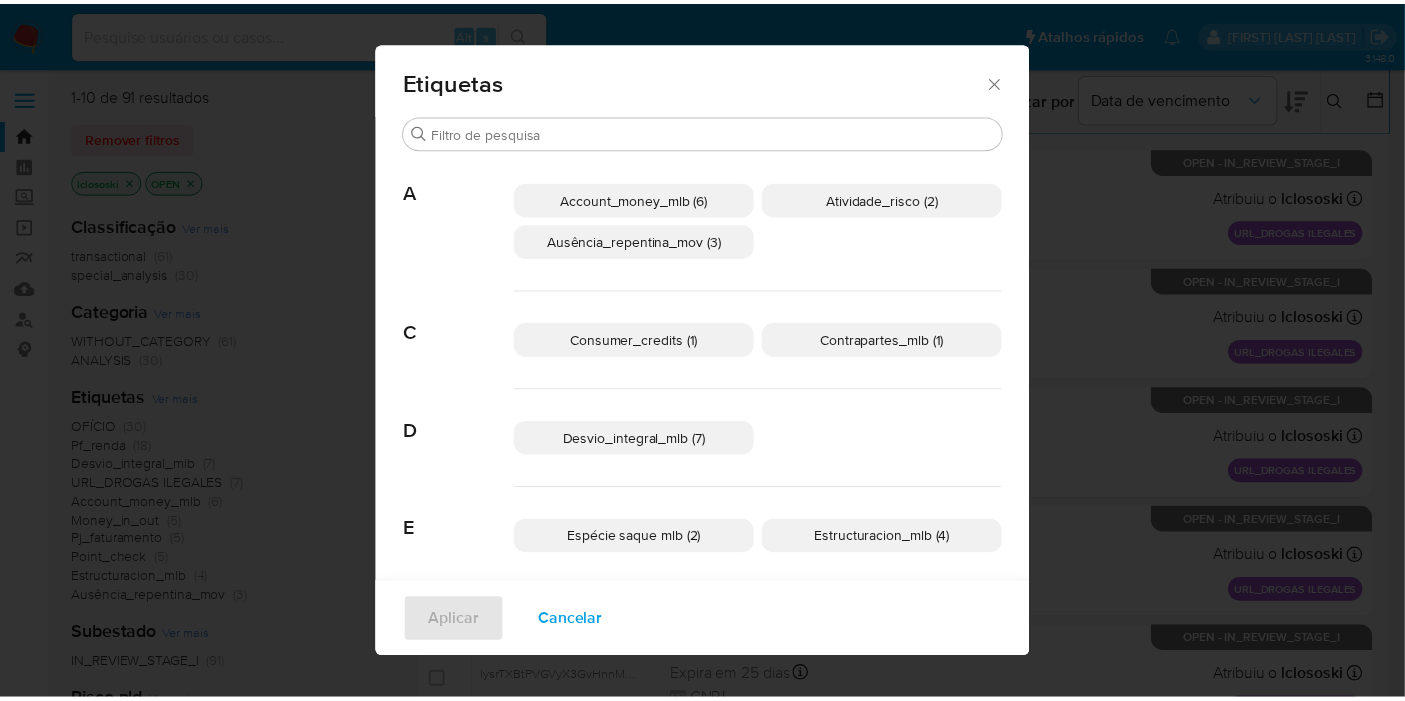 scroll, scrollTop: 481, scrollLeft: 0, axis: vertical 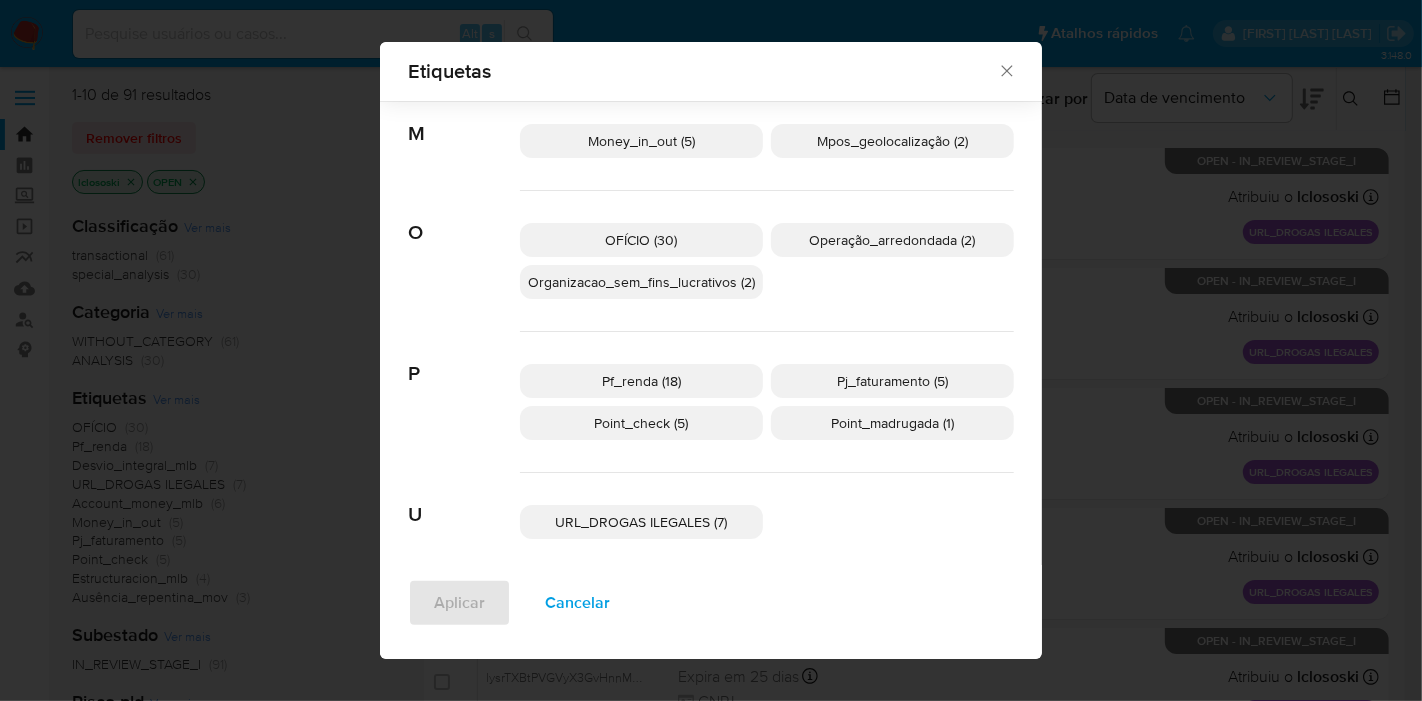 click on "URL_DROGAS ILEGALES (7)" at bounding box center [641, 522] 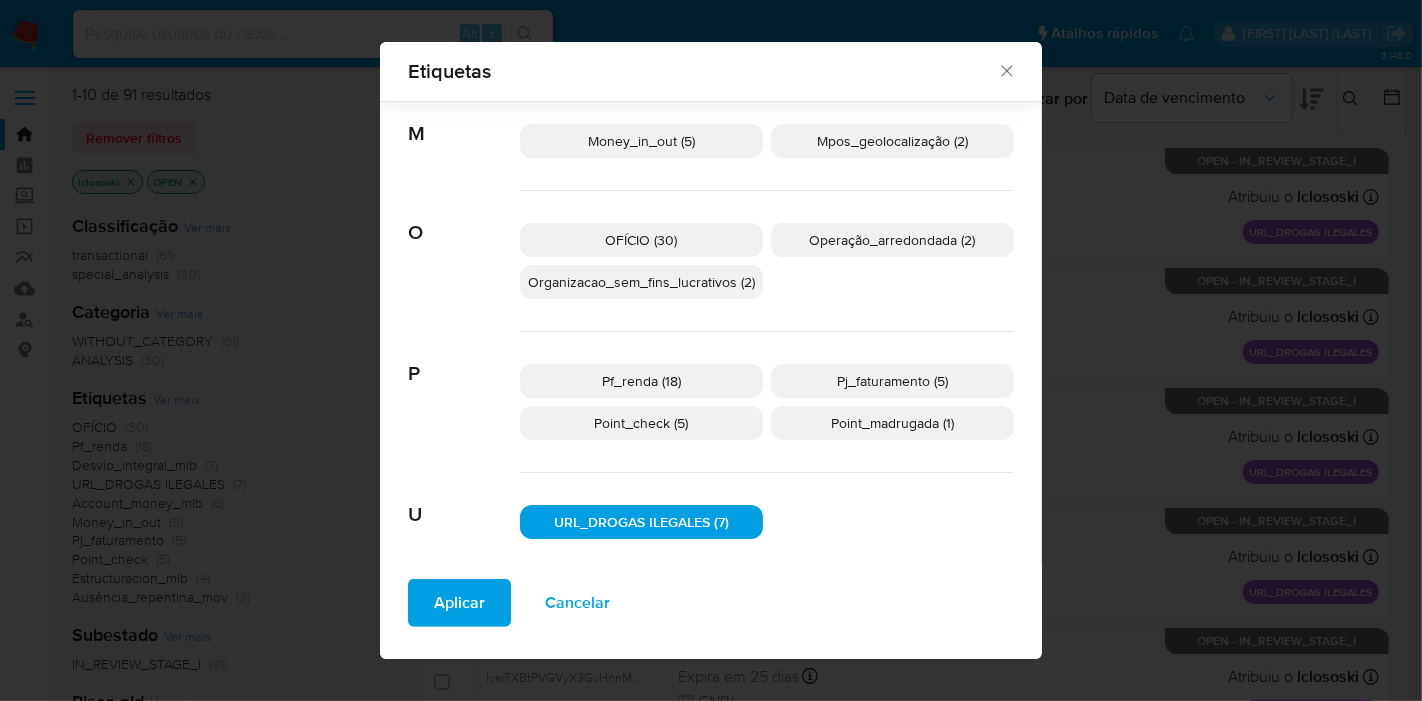 click on "Aplicar" at bounding box center (459, 603) 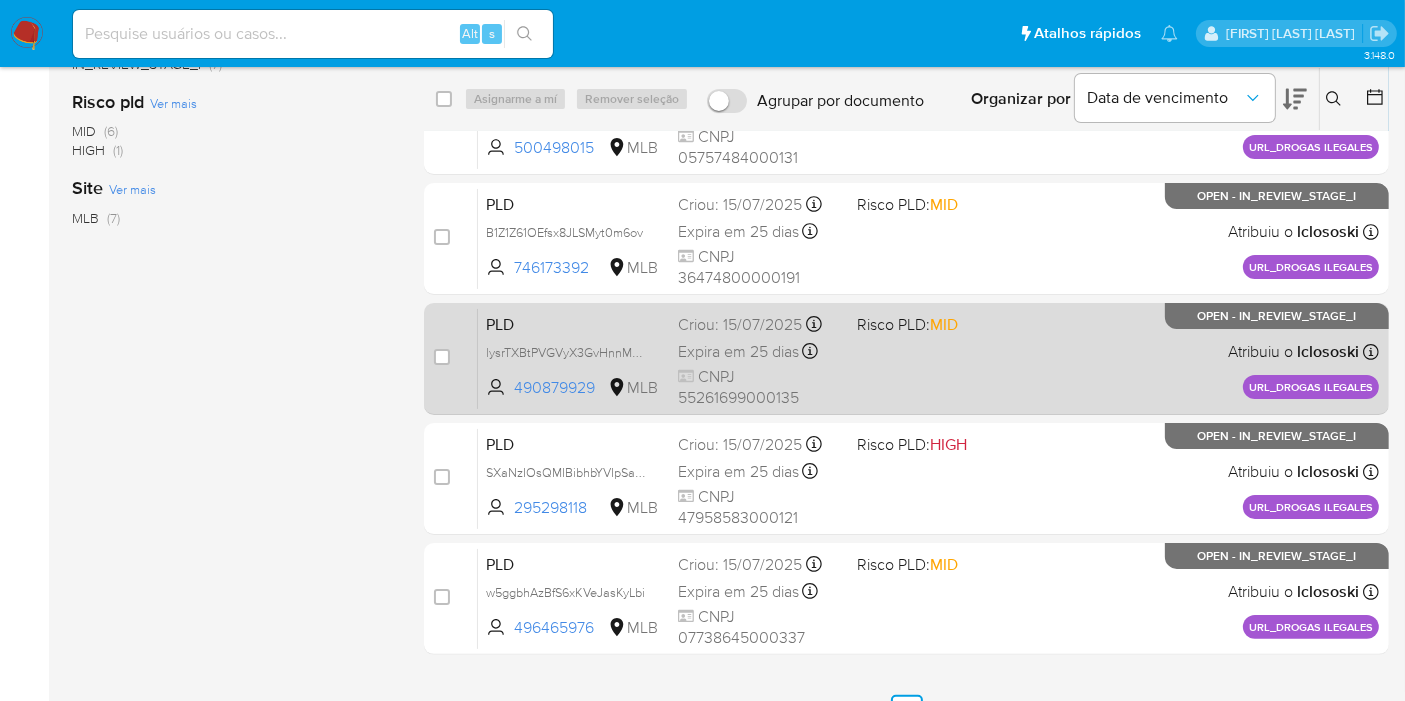 scroll, scrollTop: 362, scrollLeft: 0, axis: vertical 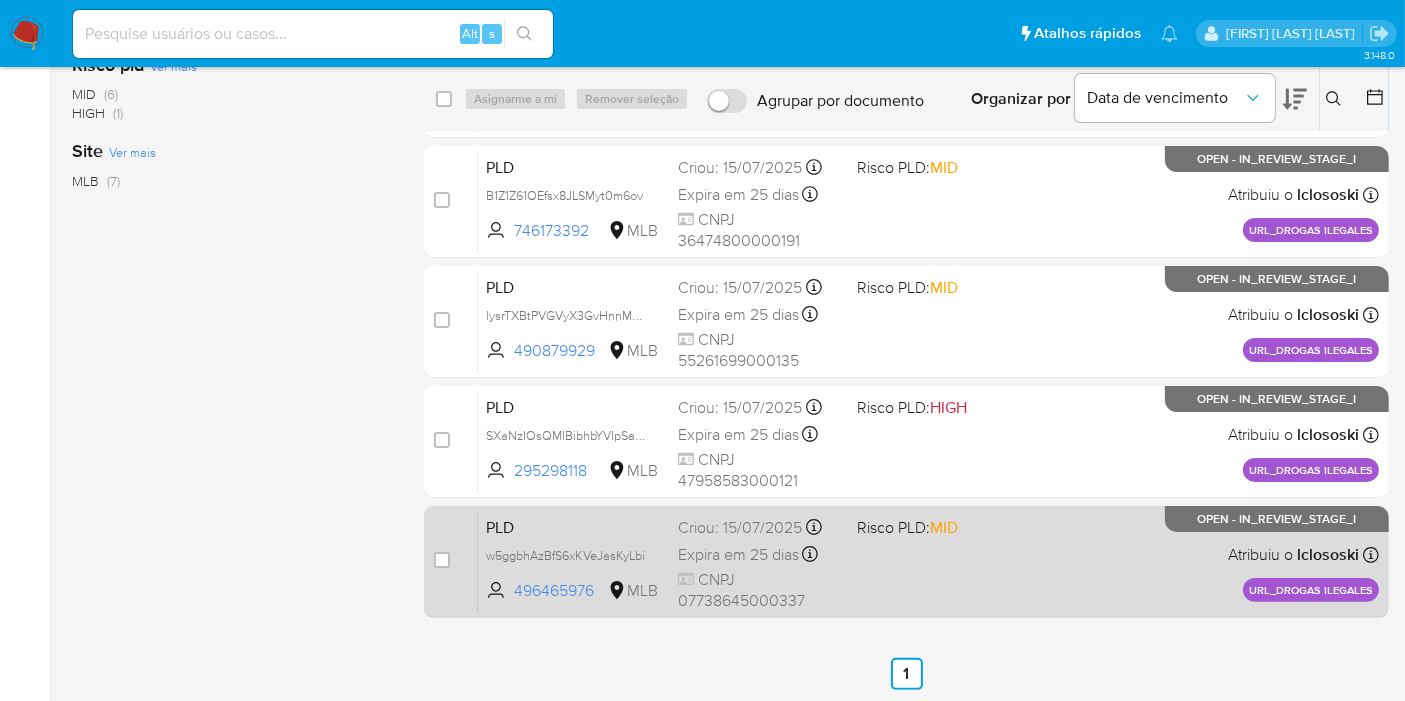 click on "PLD w5ggbhAzBfS6xKVeJasKyLbi 496465976 MLB Risco PLD:  MID Criou: [DATE]   Criou: [DATE] [TIME] Expira em 25 dias   Expira em [DATE] [TIME] CNPJ   [PHONE] Atribuiu o   [NAME]   Asignado el: [DATE] [TIME] URL_DROGAS ILEGALES OPEN - IN_REVIEW_STAGE_I" at bounding box center [928, 561] 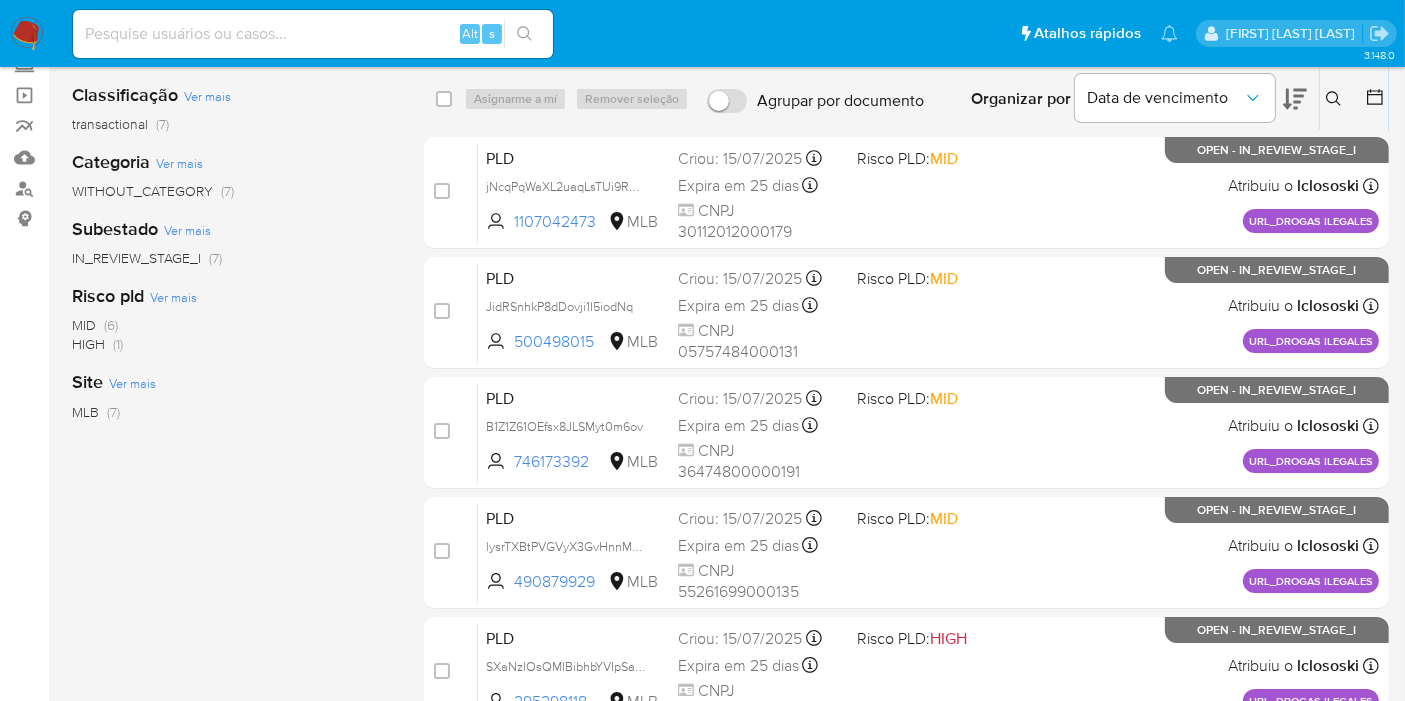 scroll, scrollTop: 0, scrollLeft: 0, axis: both 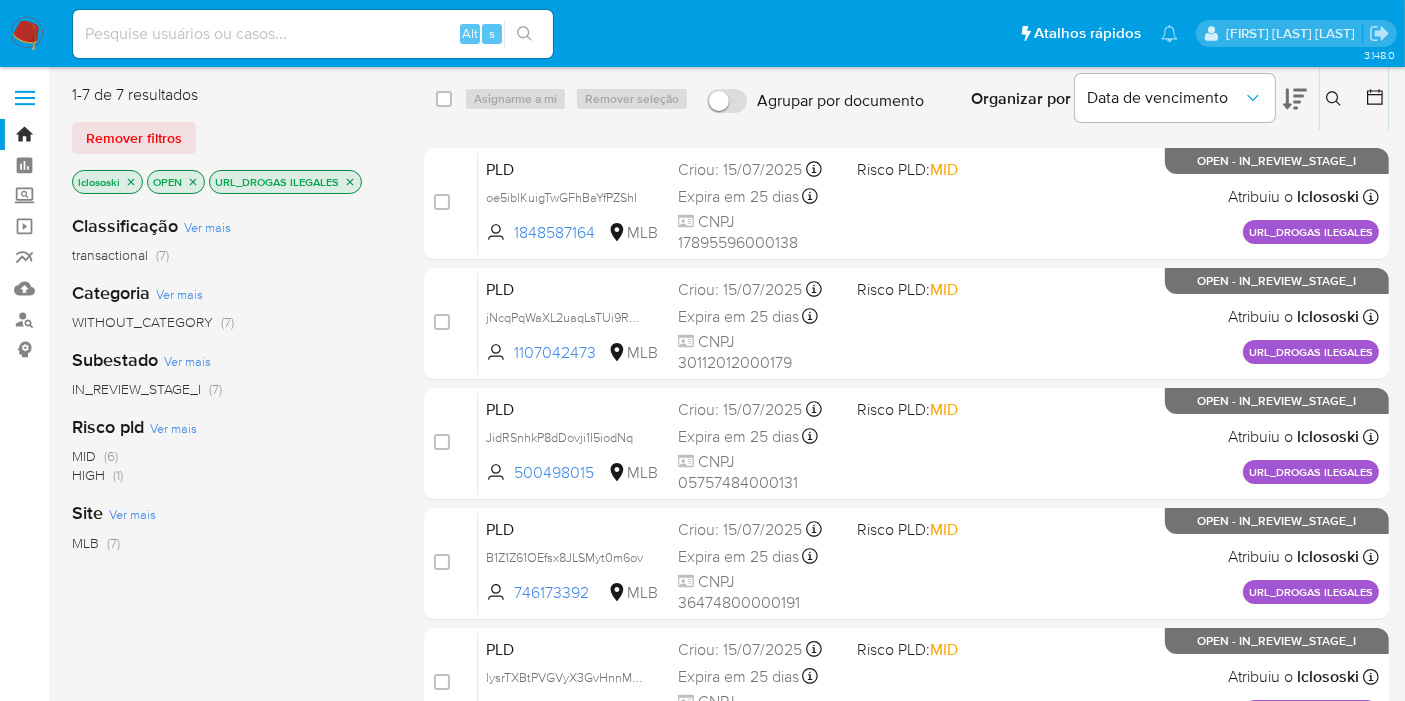 click 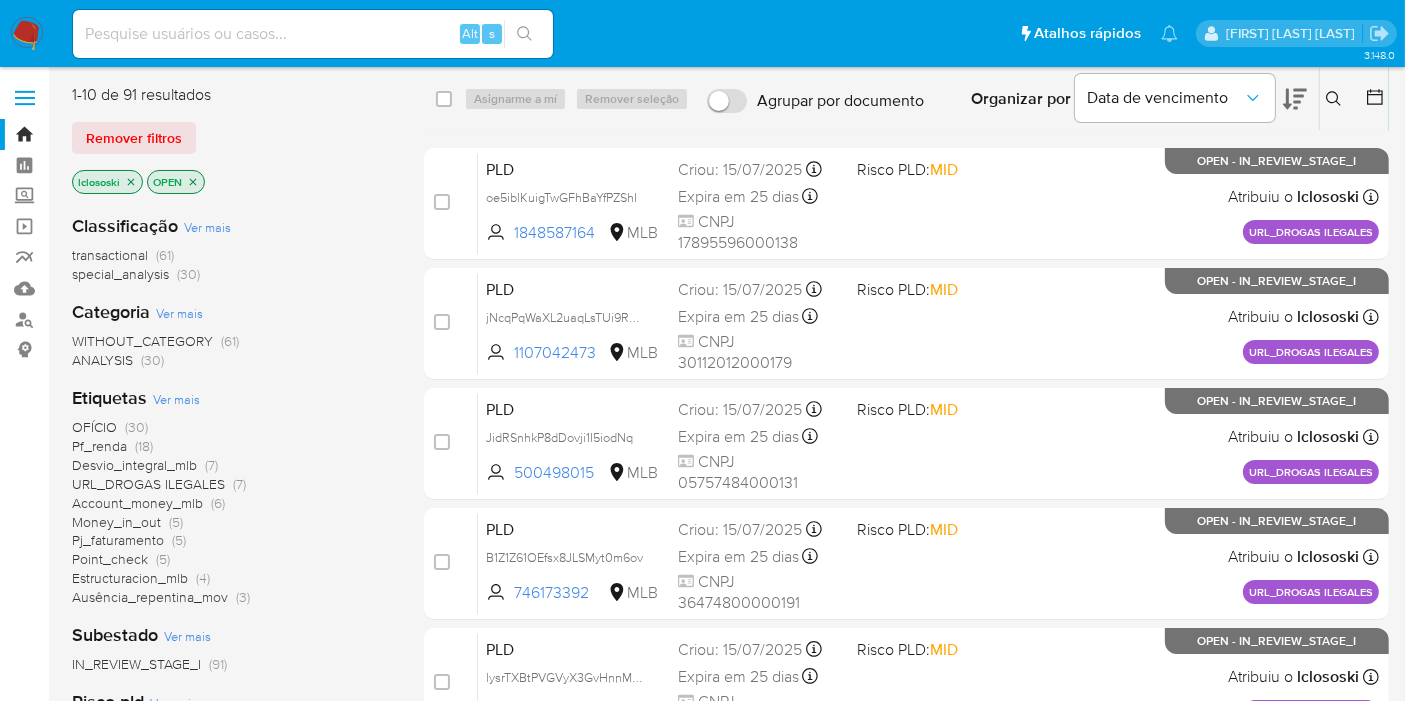 click on "OFÍCIO" at bounding box center (94, 427) 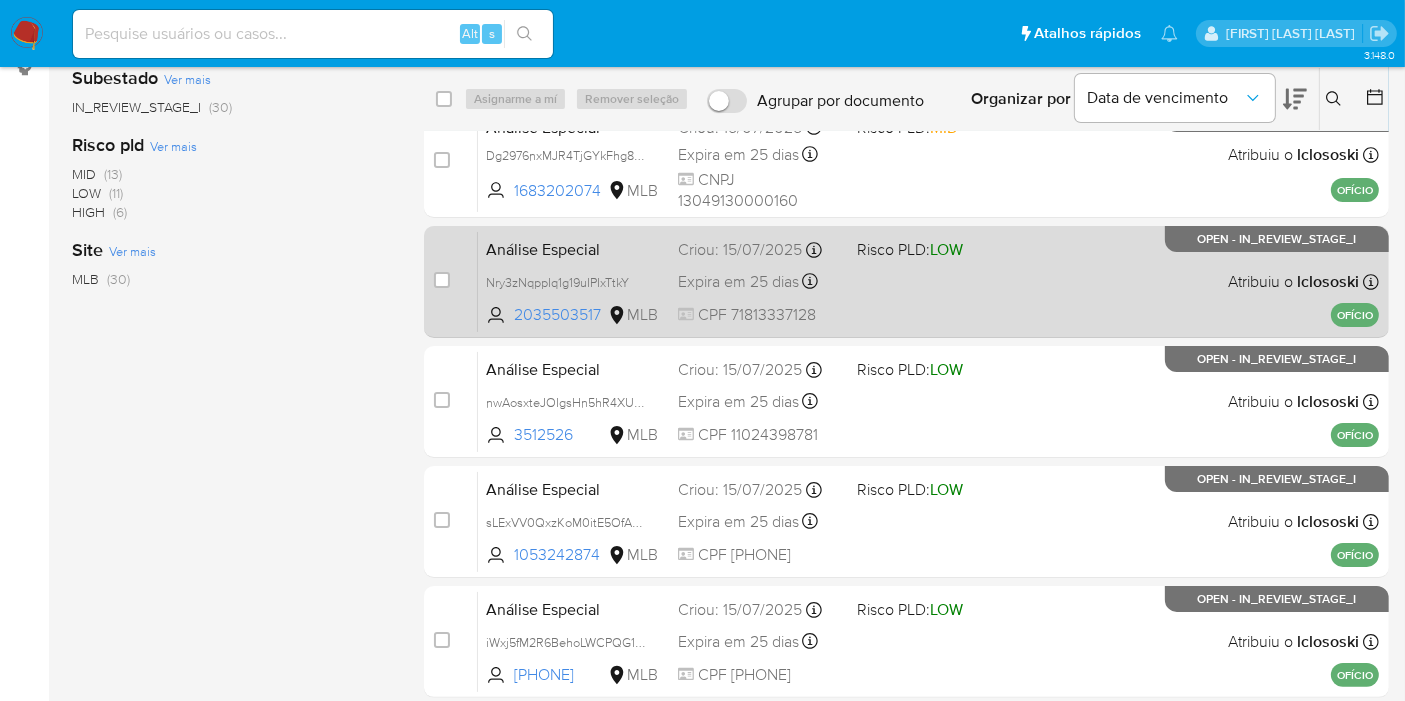 scroll, scrollTop: 333, scrollLeft: 0, axis: vertical 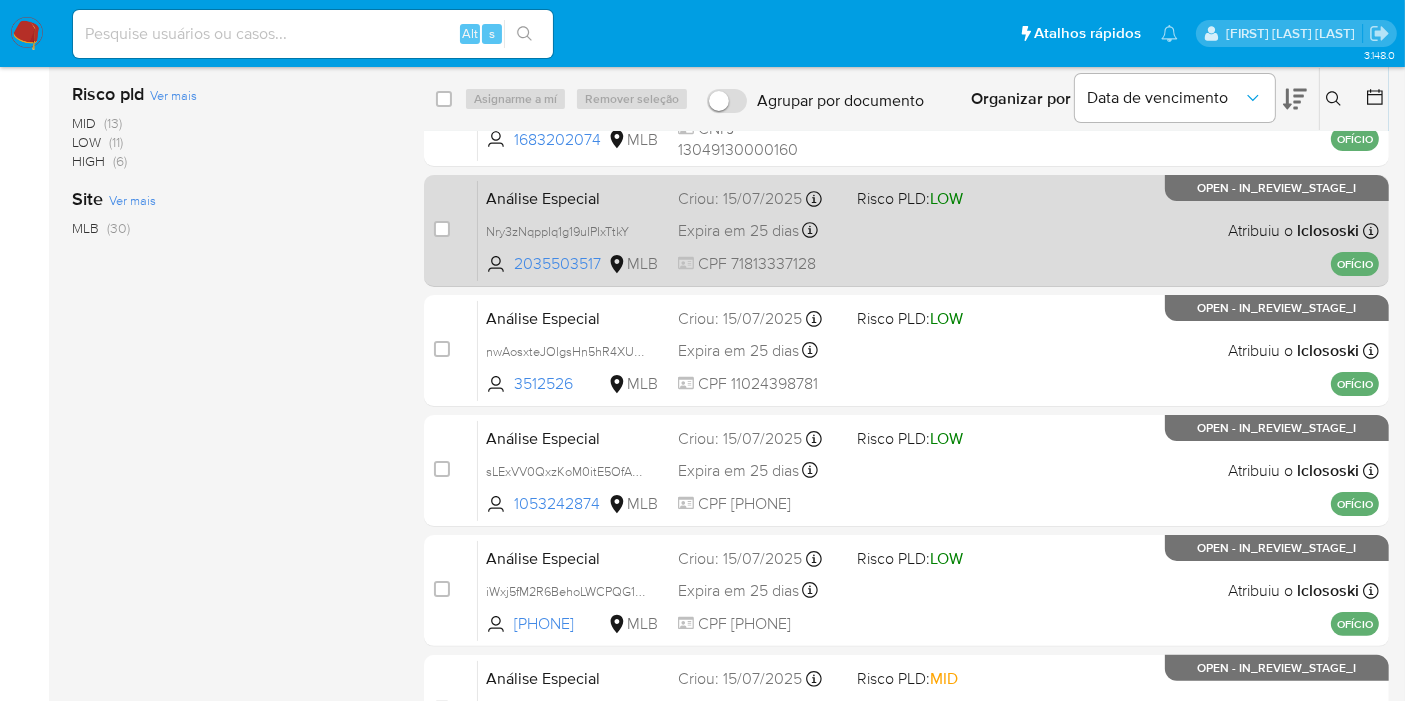 click on "Análise Especial Nry3zNqppIq1g19uIPIxTtkY 2035503517 MLB Risco PLD:  LOW Criou: [DATE]   Criou: [DATE] [TIME] Expira em 25 dias   Expira em [DATE] [TIME] CPF   [PHONE] Atribuiu o   [NAME]   Asignado el: [DATE] [TIME] OFÍCIO OPEN - IN_REVIEW_STAGE_I" at bounding box center [928, 230] 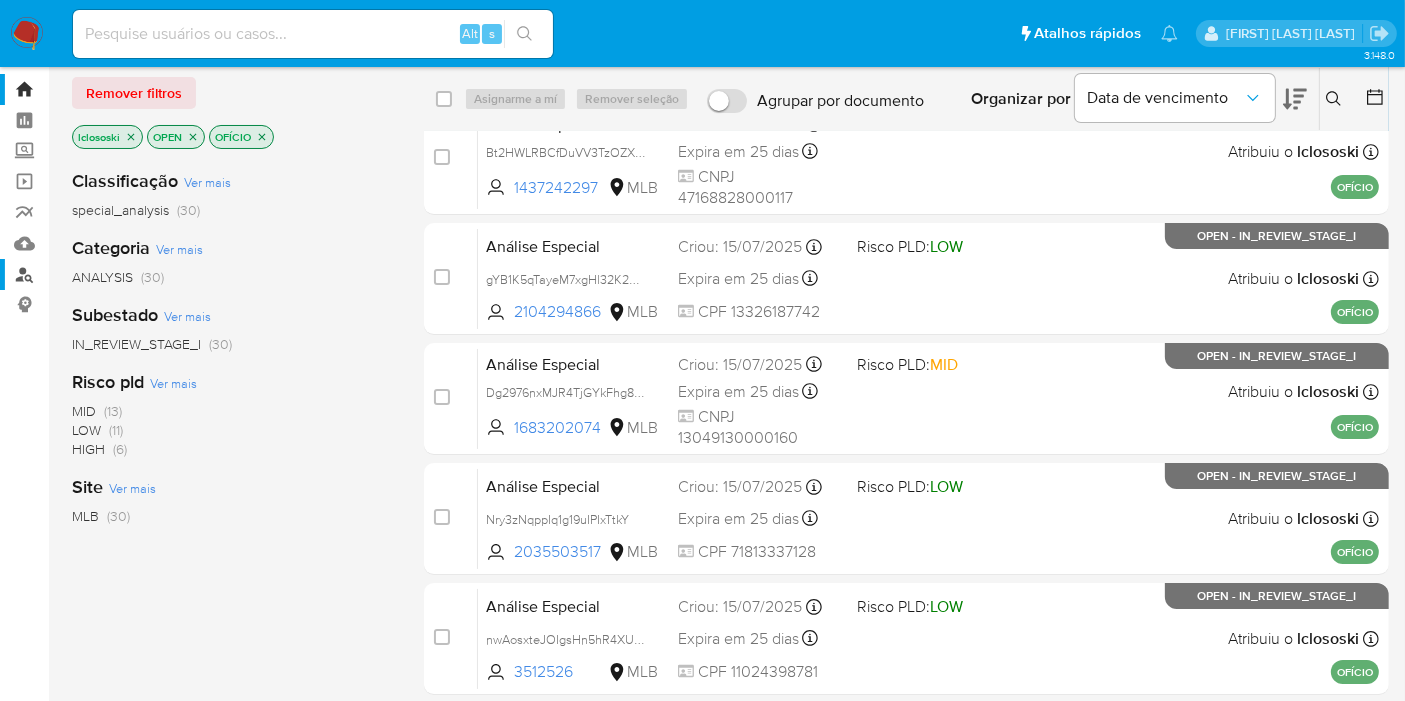scroll, scrollTop: 0, scrollLeft: 0, axis: both 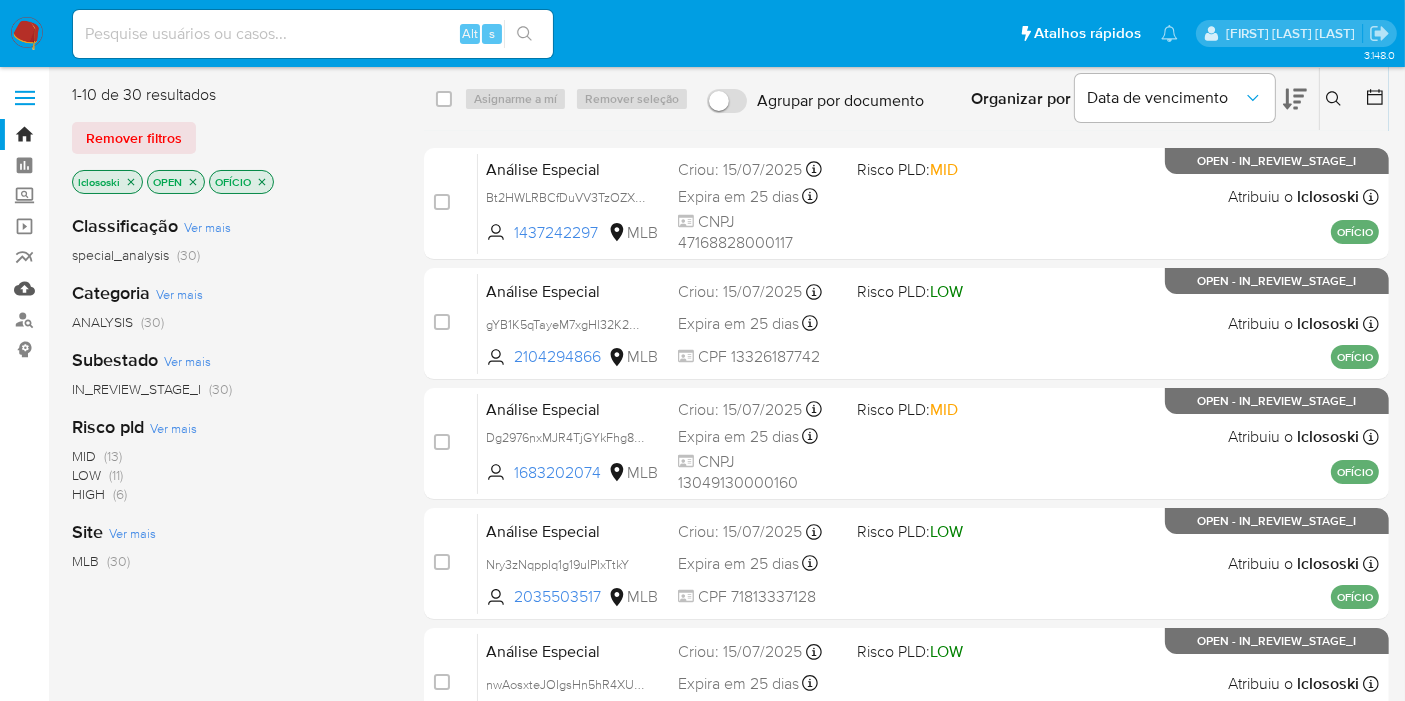 click on "Mulan" at bounding box center (119, 288) 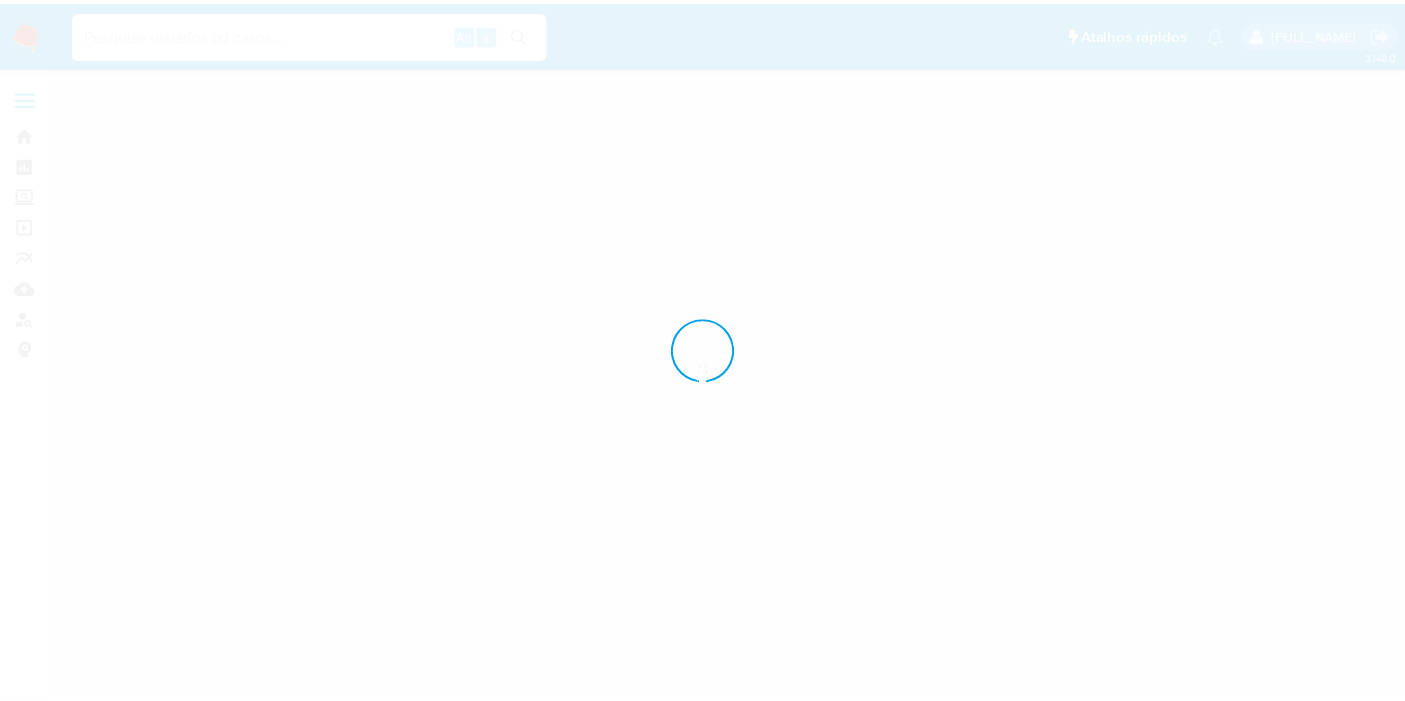 scroll, scrollTop: 0, scrollLeft: 0, axis: both 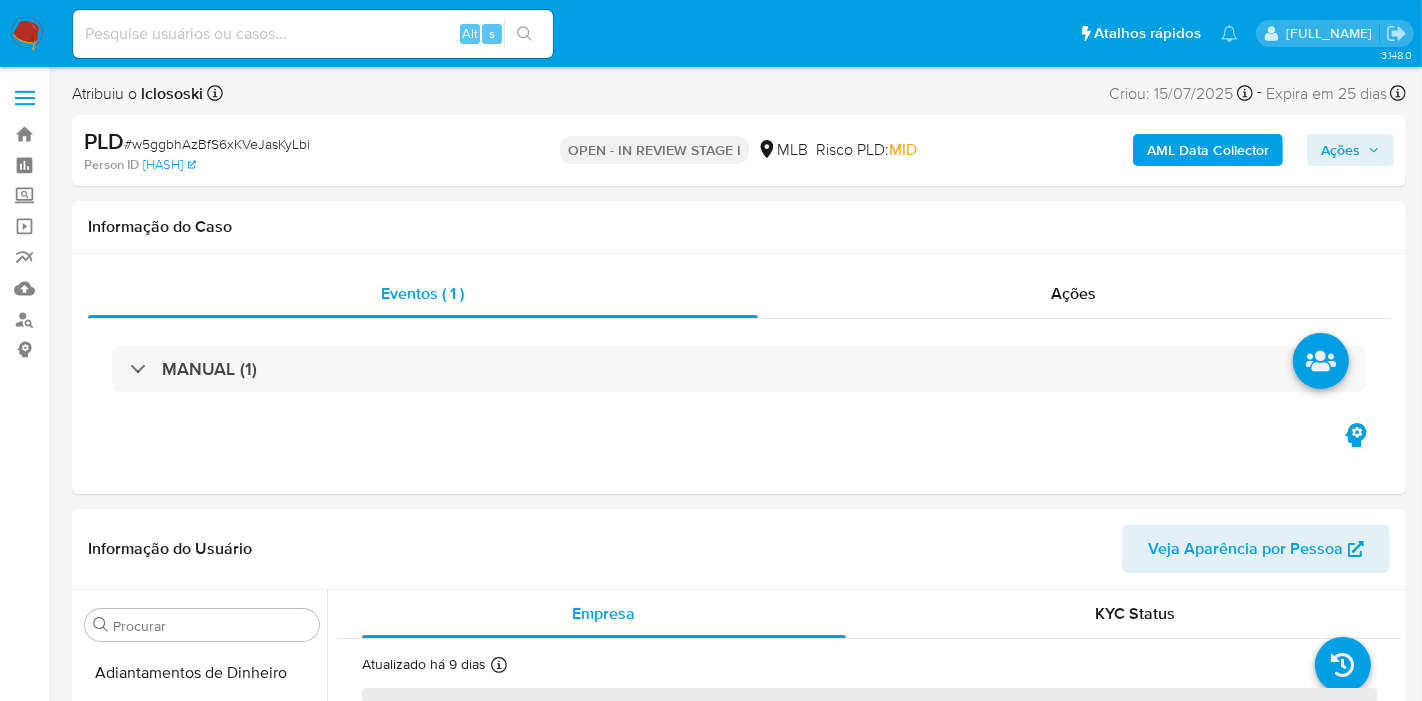 select on "10" 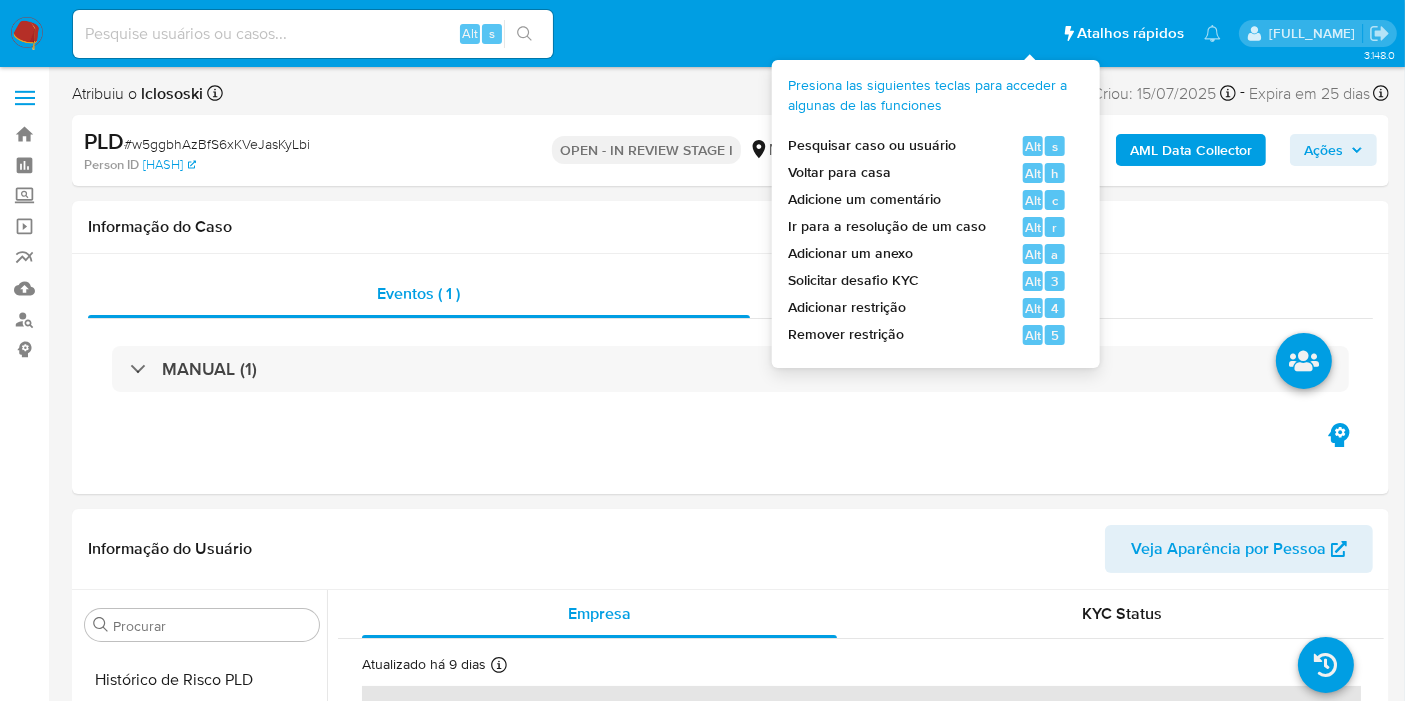 scroll, scrollTop: 844, scrollLeft: 0, axis: vertical 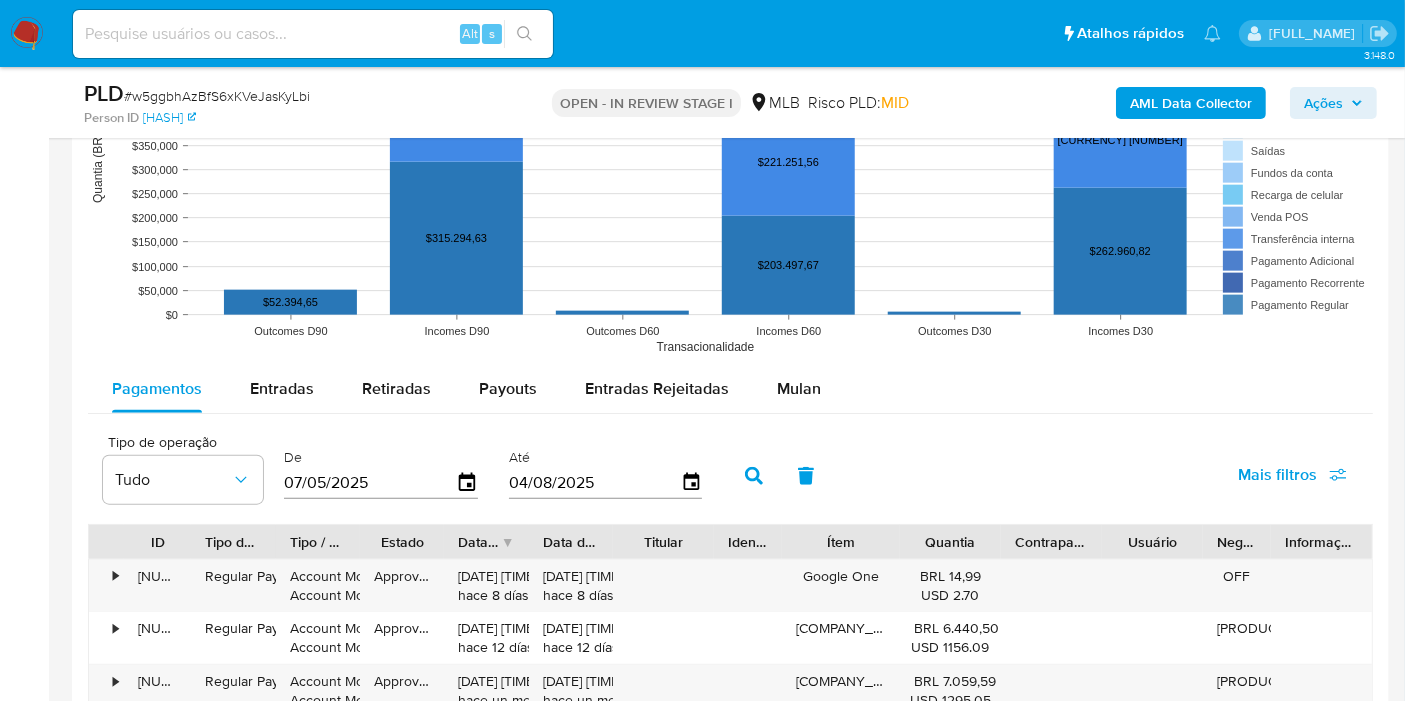 click on "Pagamentos Entradas Retiradas Payouts Entradas Rejeitadas Mulan" at bounding box center [730, 389] 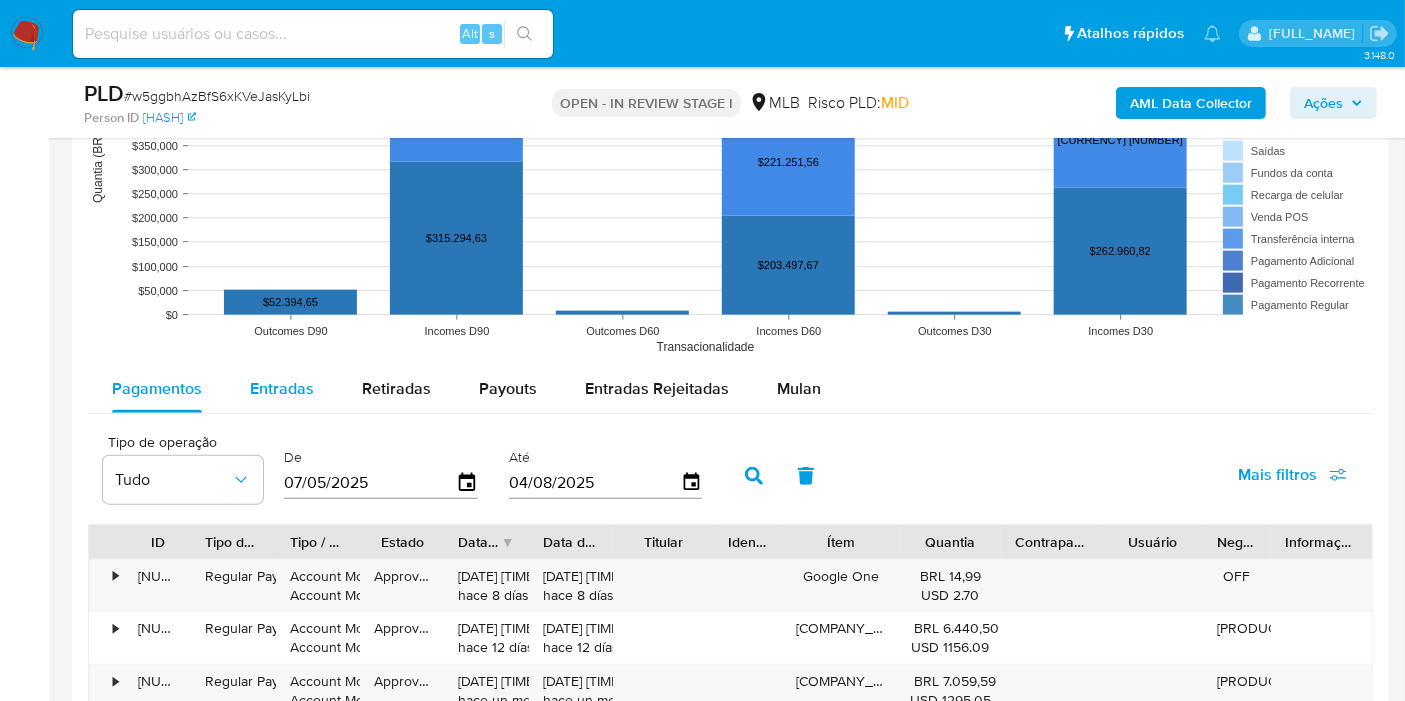 click on "Entradas" at bounding box center (282, 389) 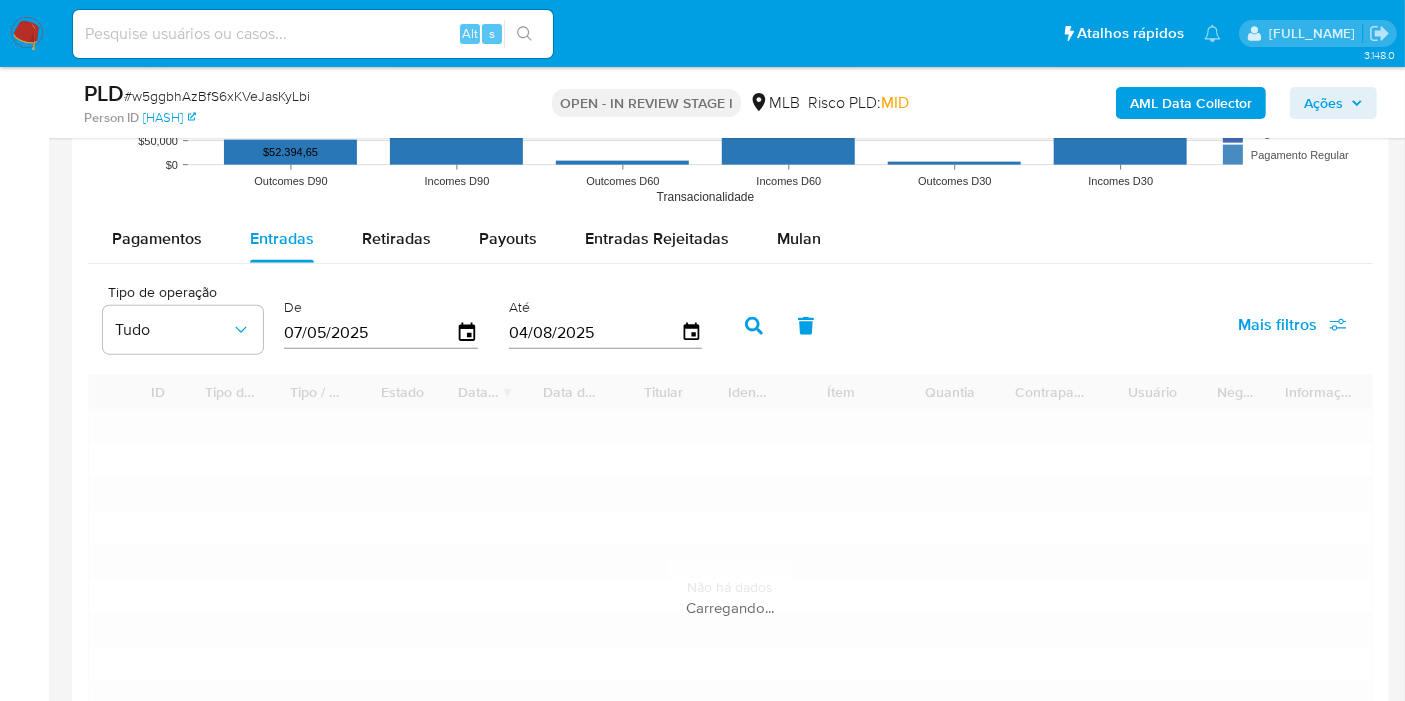 scroll, scrollTop: 2222, scrollLeft: 0, axis: vertical 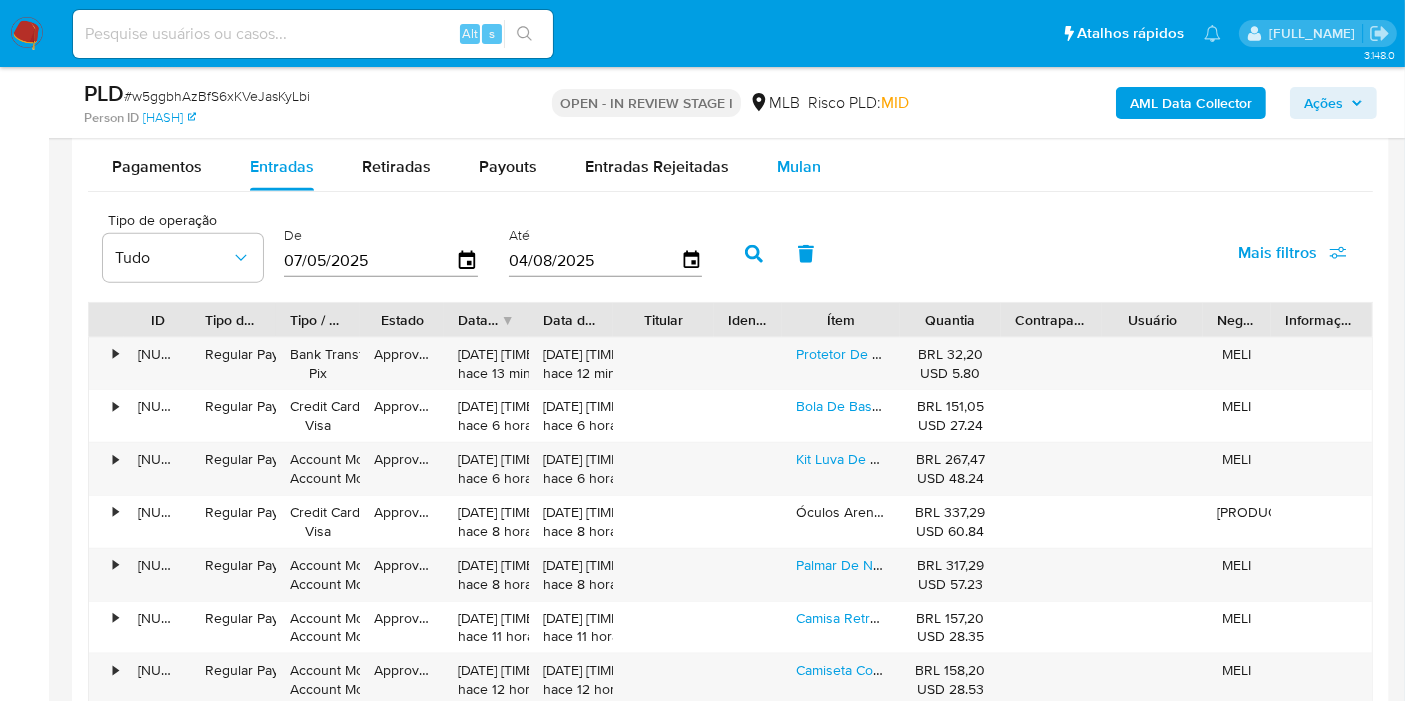 click on "Mulan" at bounding box center [799, 167] 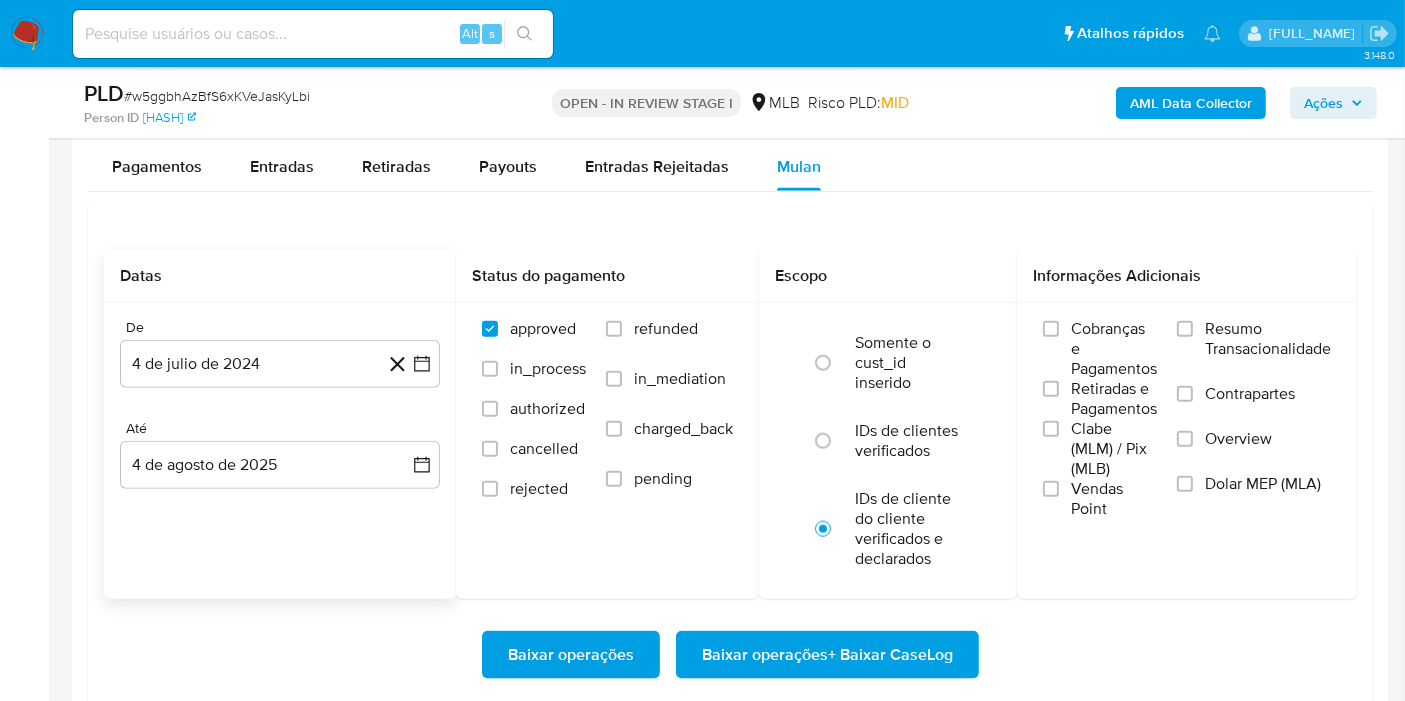 click on "De 4 de julio de 2024 4-07-2024 Até 4 de agosto de 2025 4-08-2025" at bounding box center (280, 420) 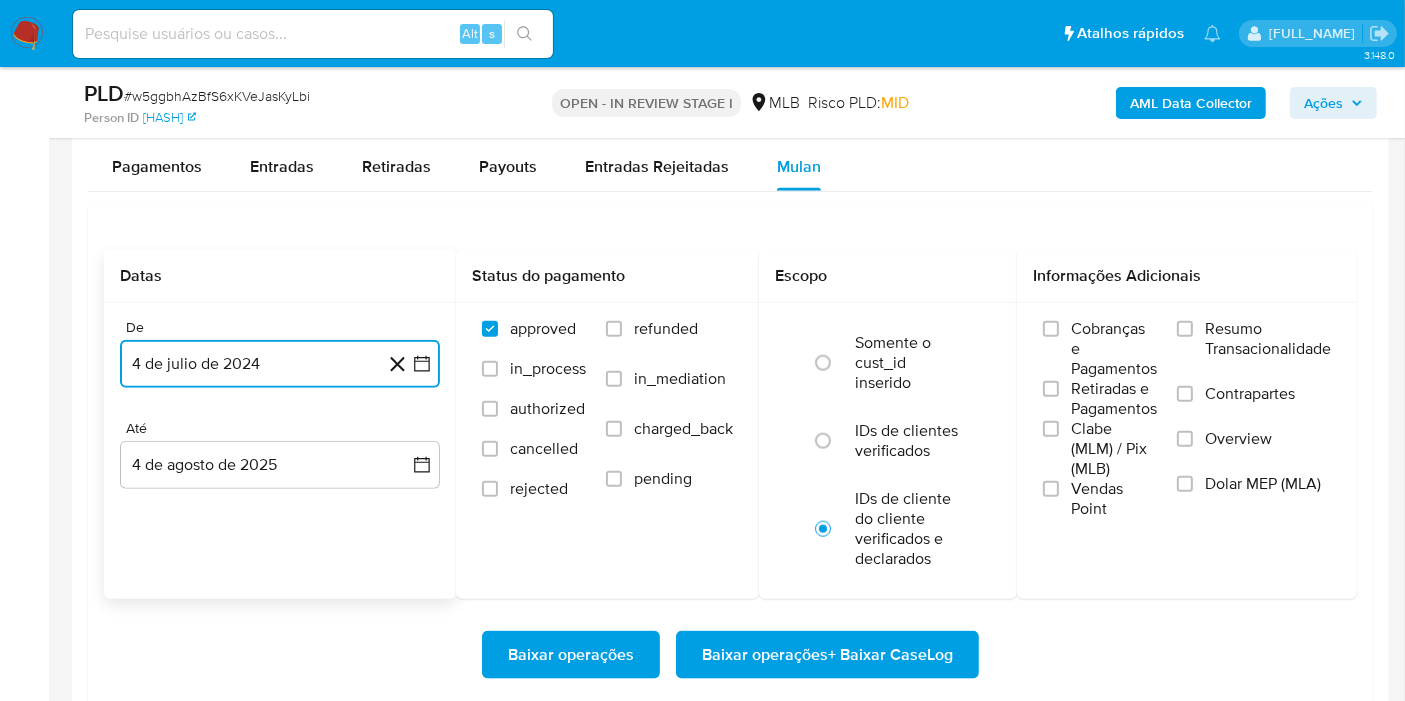 click on "4 de julio de 2024" at bounding box center (280, 364) 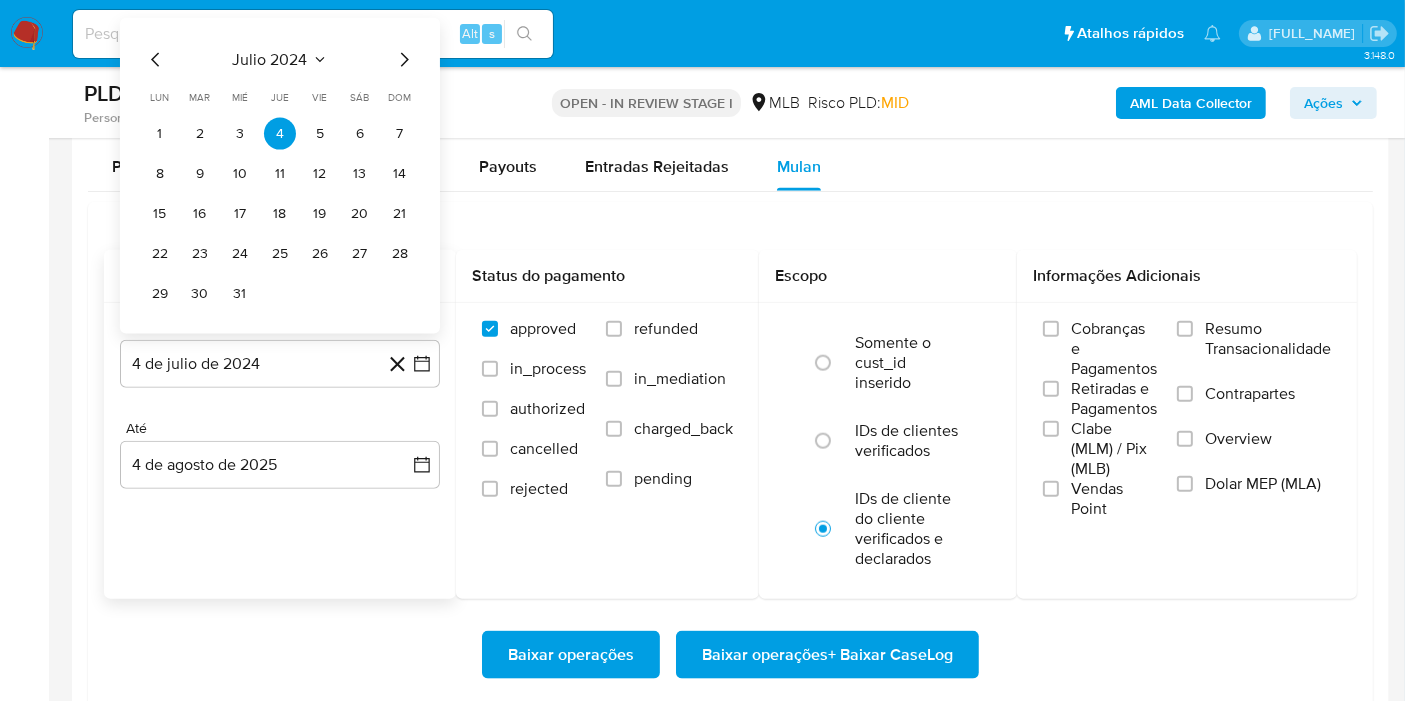 click on "julio 2024 julio 2024 lun lunes mar martes mié miércoles jue jueves vie viernes sáb sábado dom domingo 1 2 3 4 5 6 7 8 9 10 11 12 13 14 15 16 17 18 19 20 21 22 23 24 25 26 27 28 29 30 31" at bounding box center [280, 179] 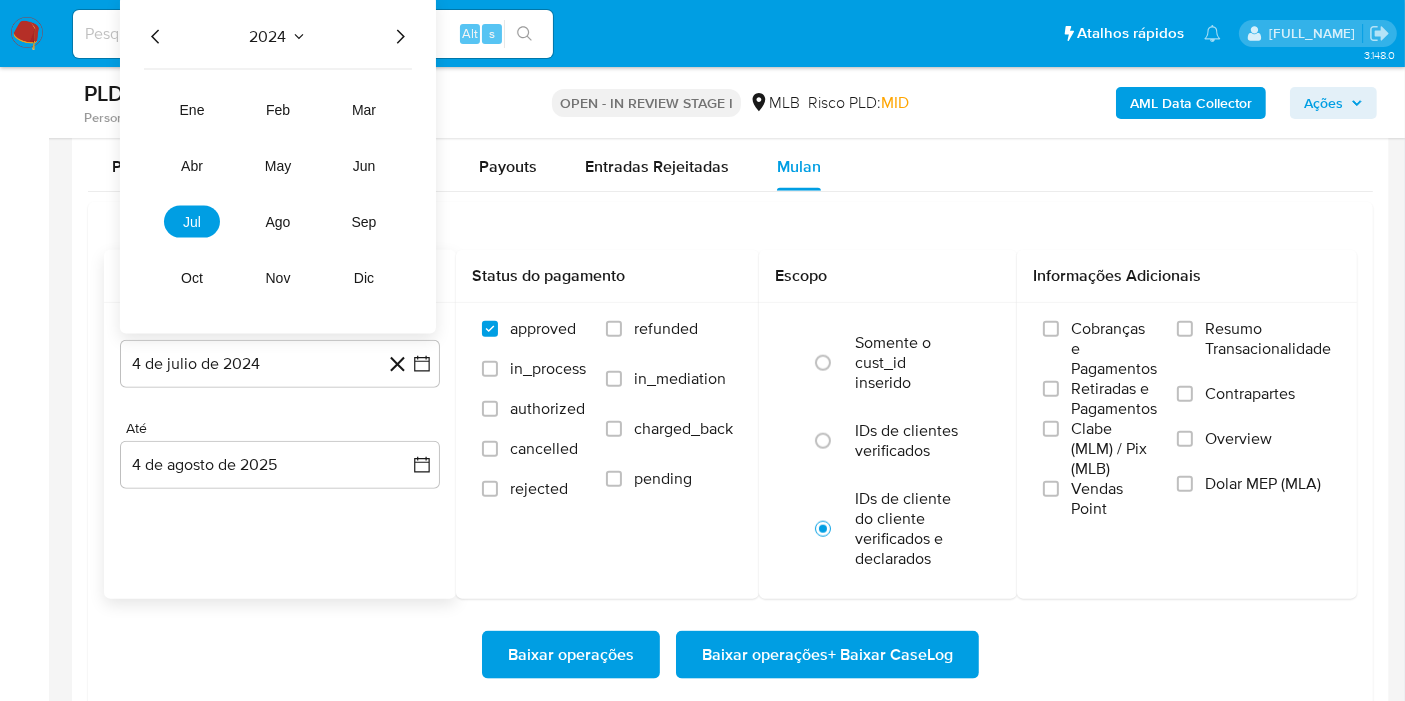 click 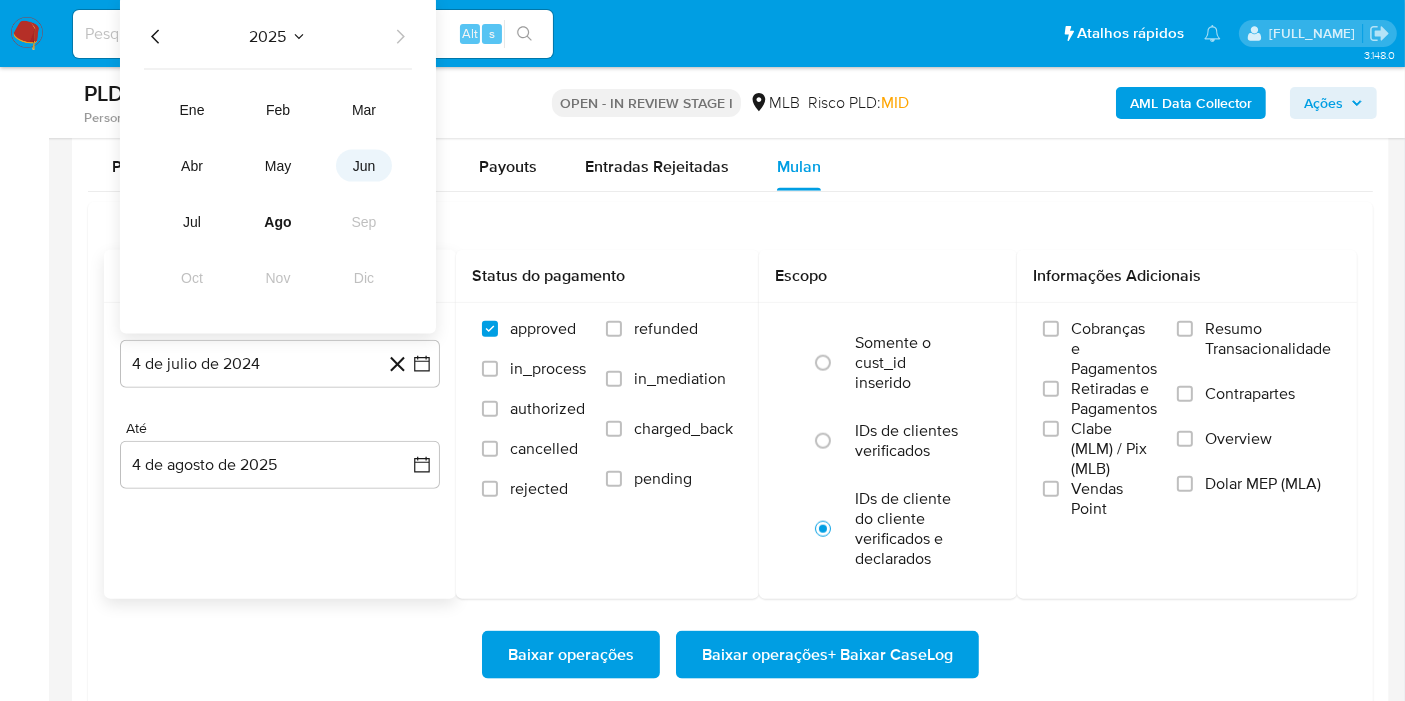 click on "jun" at bounding box center (364, 166) 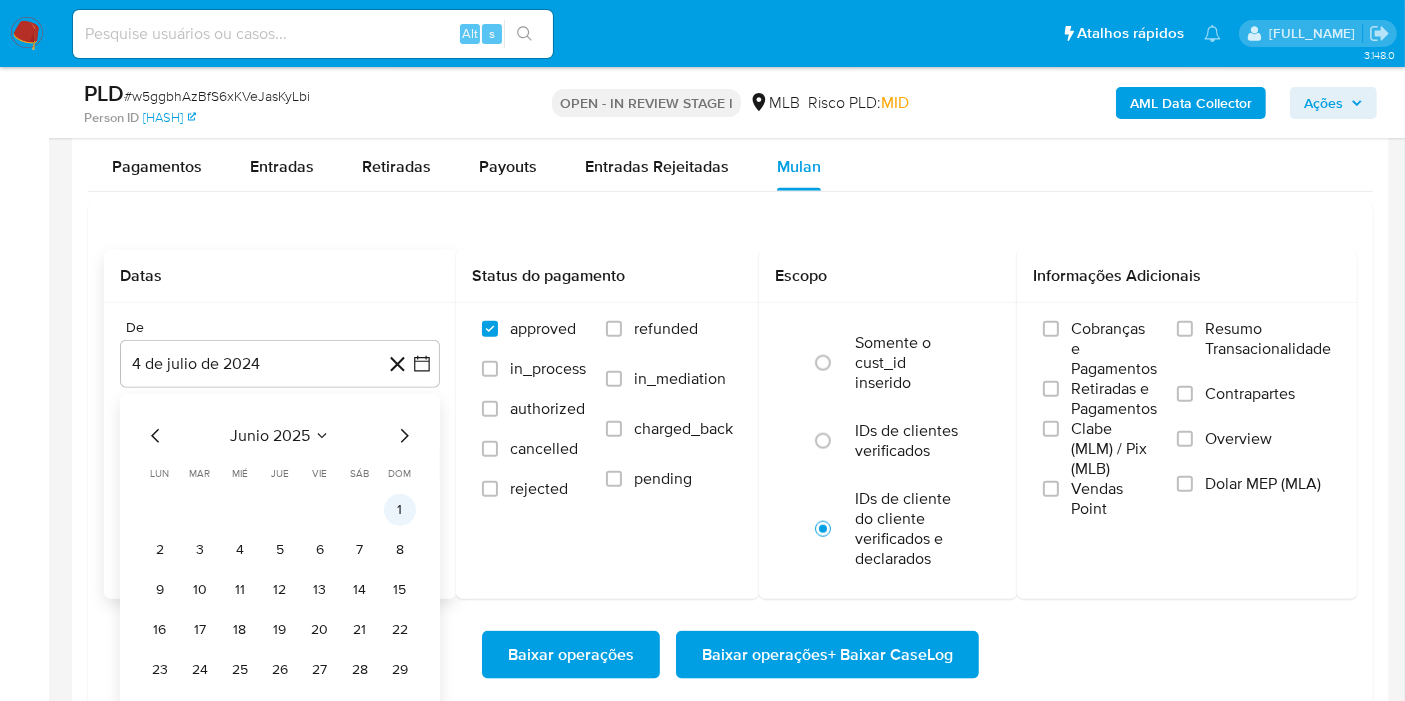 click on "1" at bounding box center (400, 510) 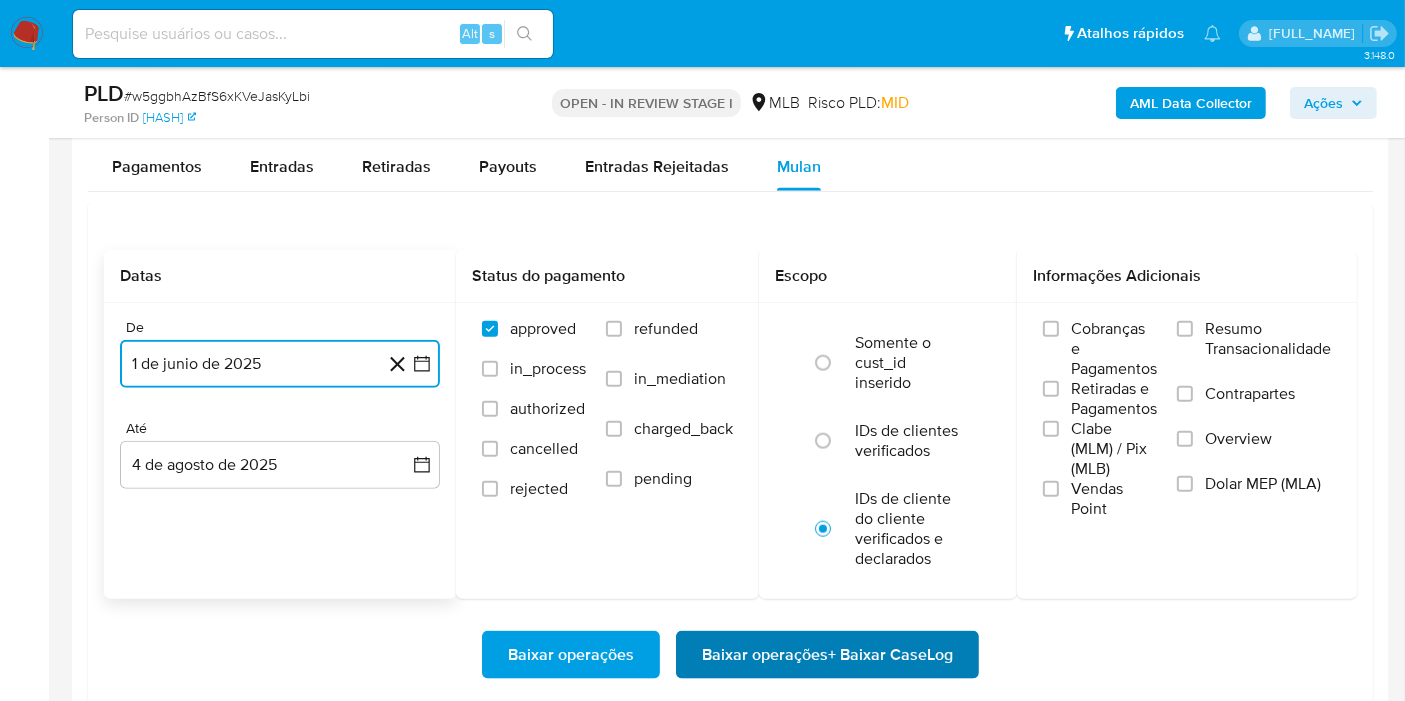 click on "Baixar operações  +   Baixar CaseLog" at bounding box center [827, 655] 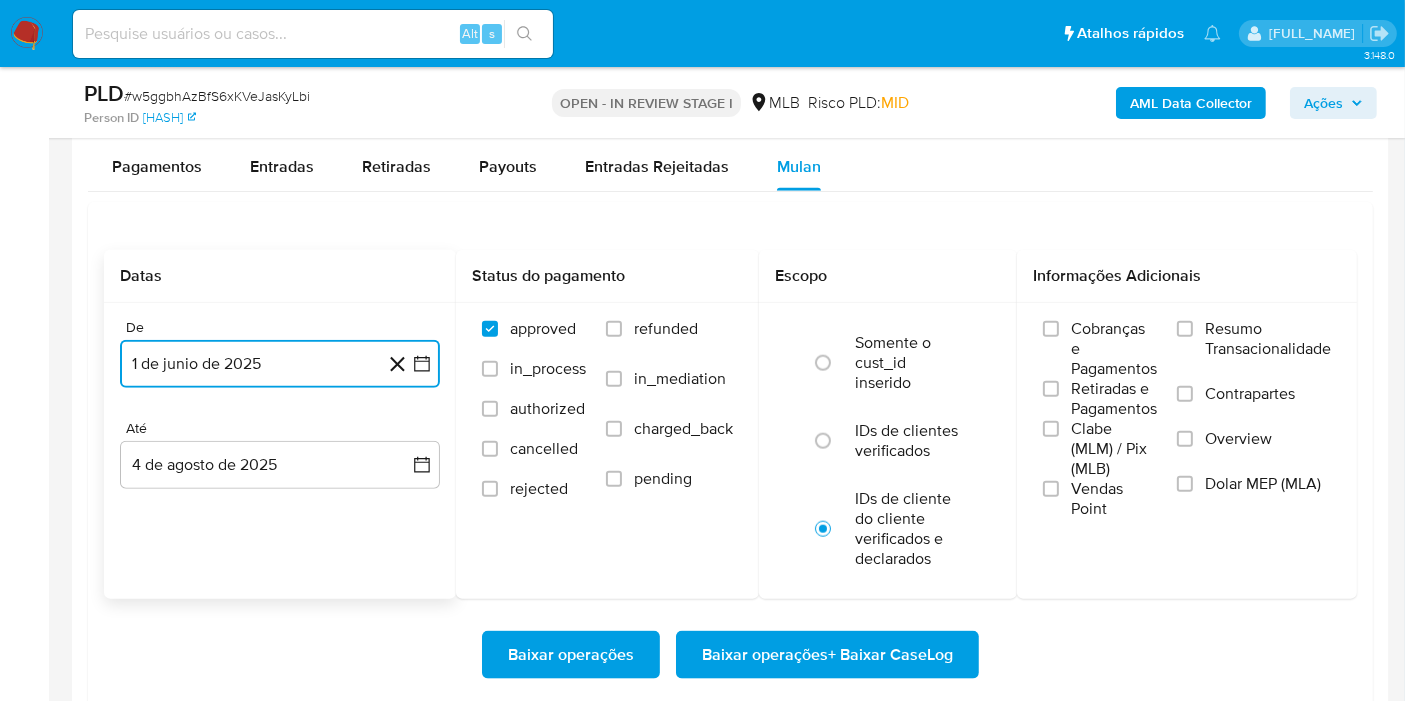 type 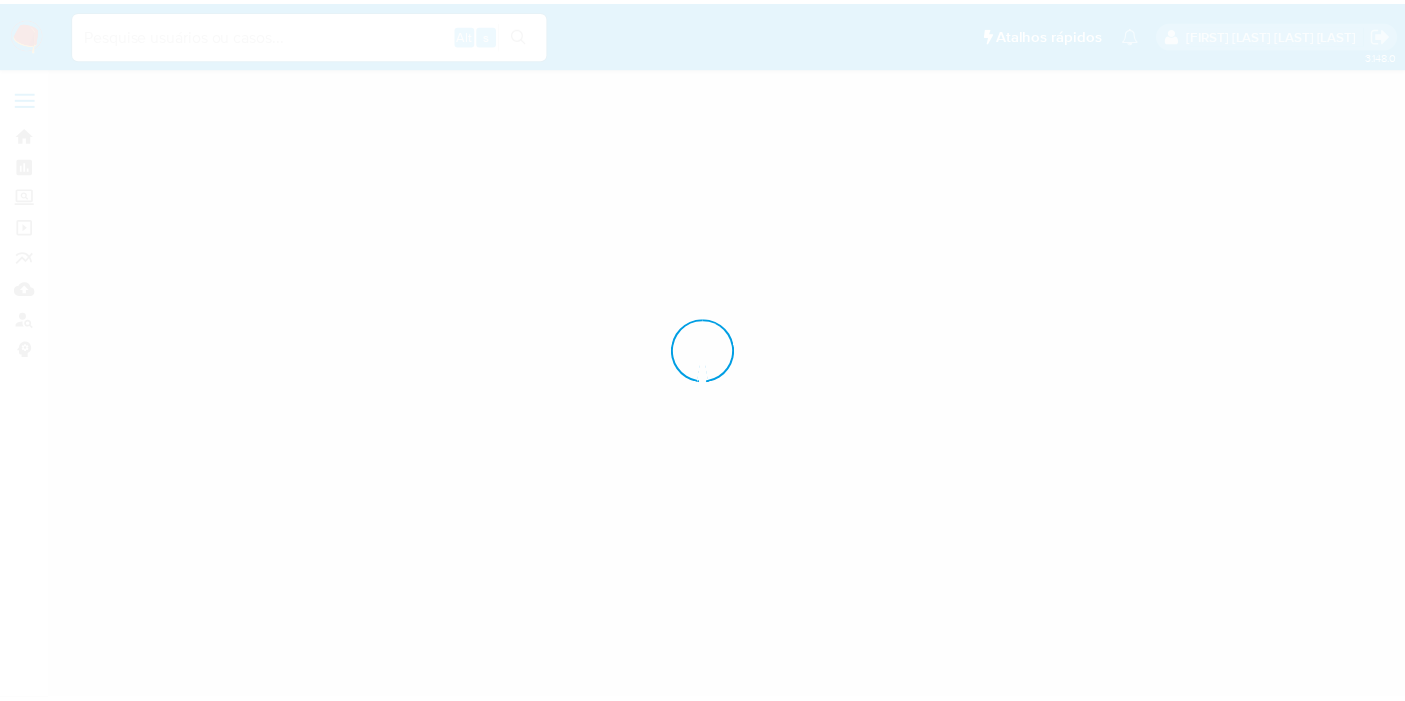 scroll, scrollTop: 0, scrollLeft: 0, axis: both 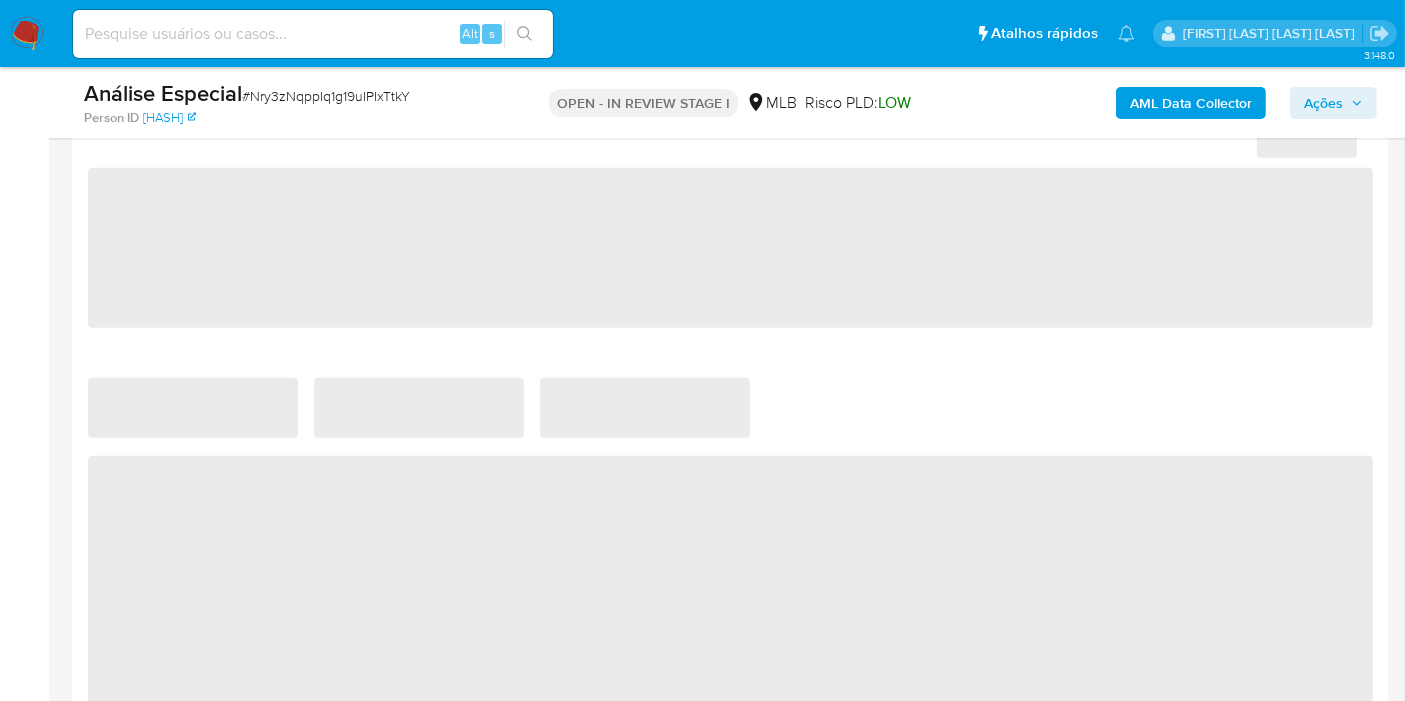 select on "10" 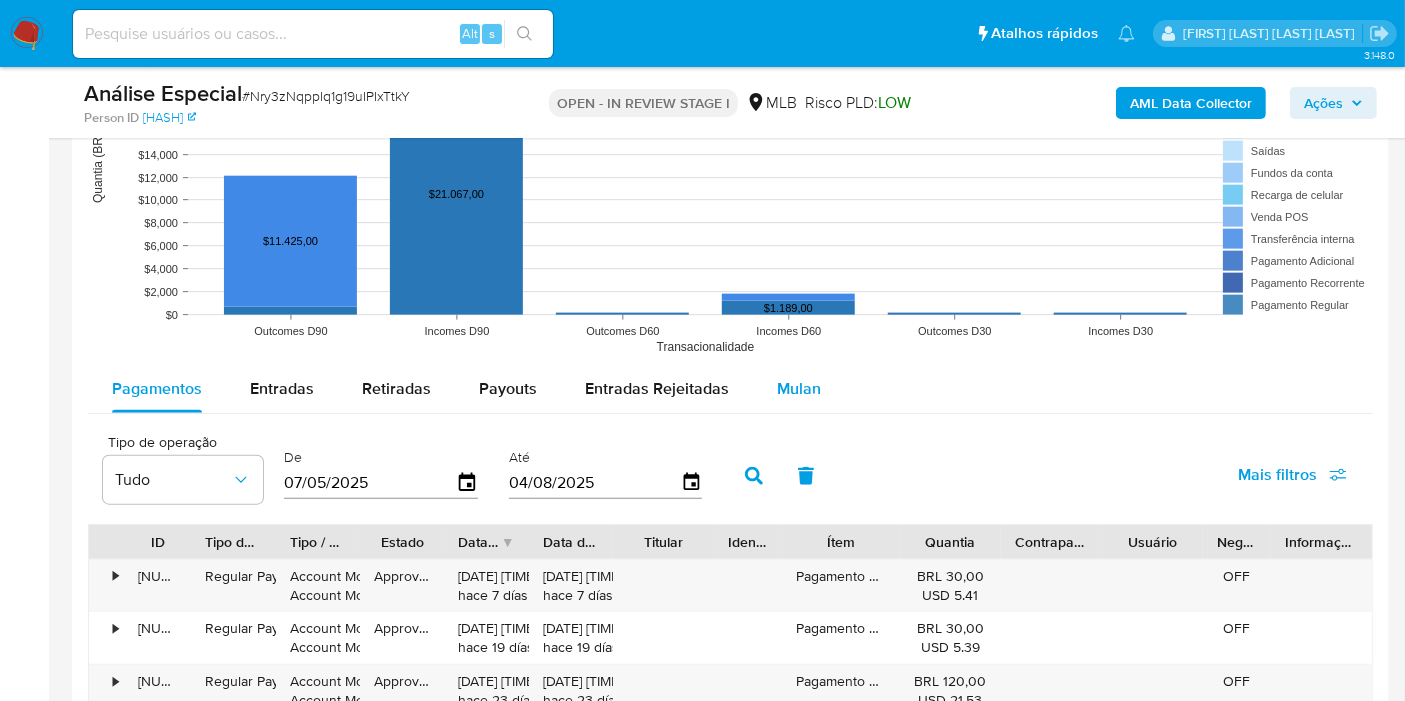 click on "Mulan" at bounding box center (799, 389) 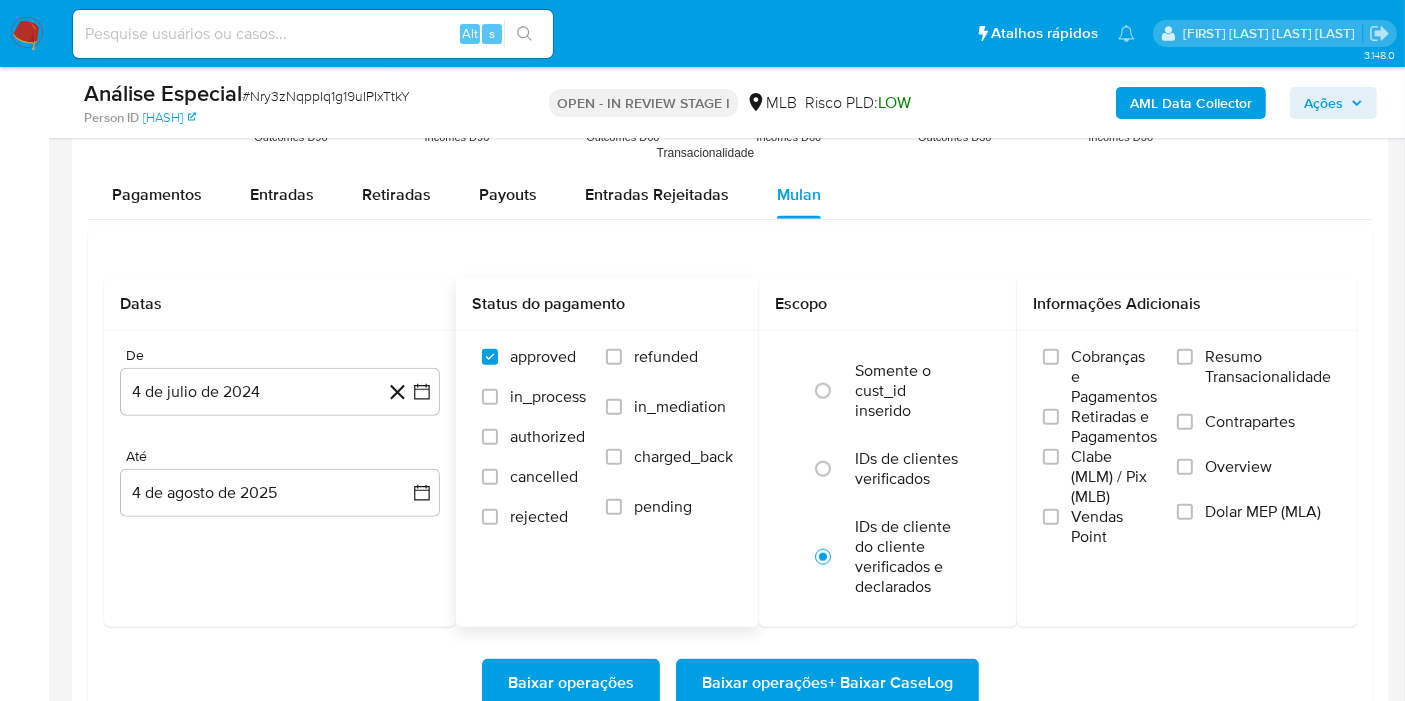 scroll, scrollTop: 2333, scrollLeft: 0, axis: vertical 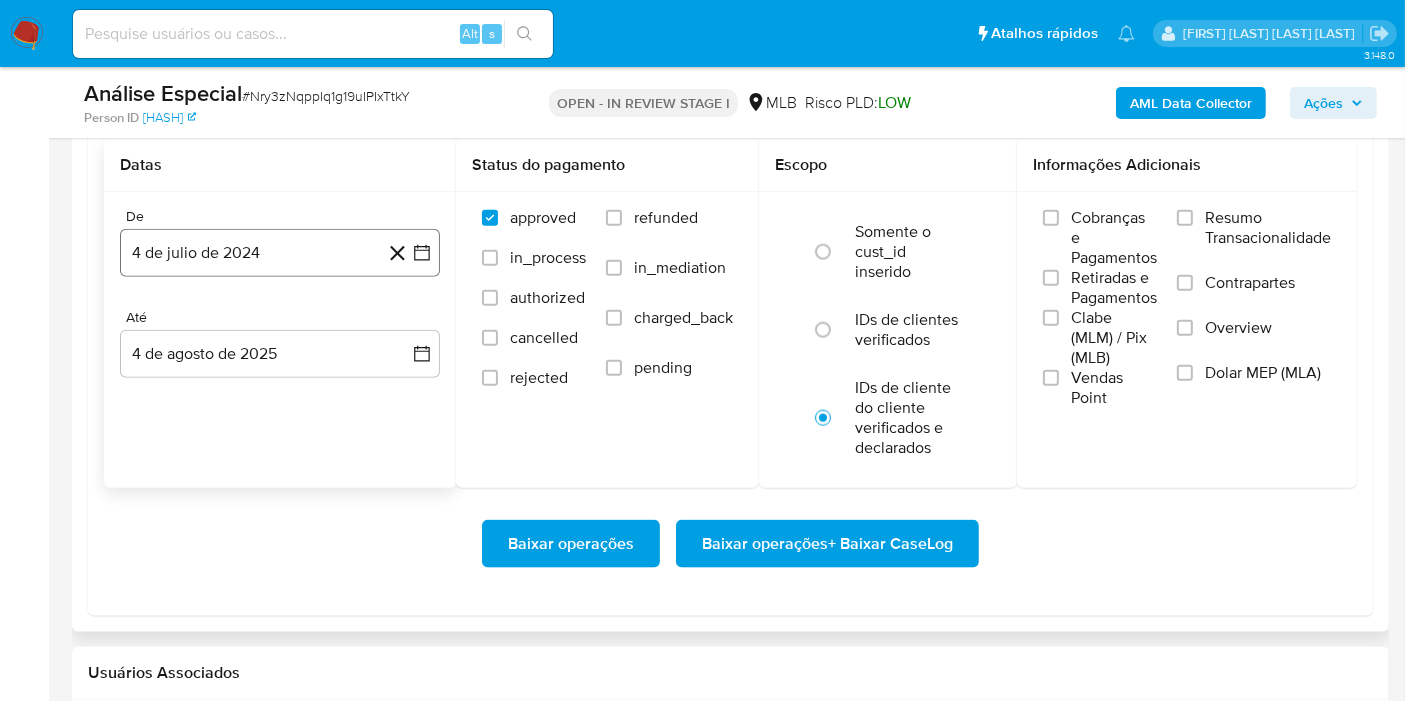 click on "4 de julio de 2024" at bounding box center (280, 253) 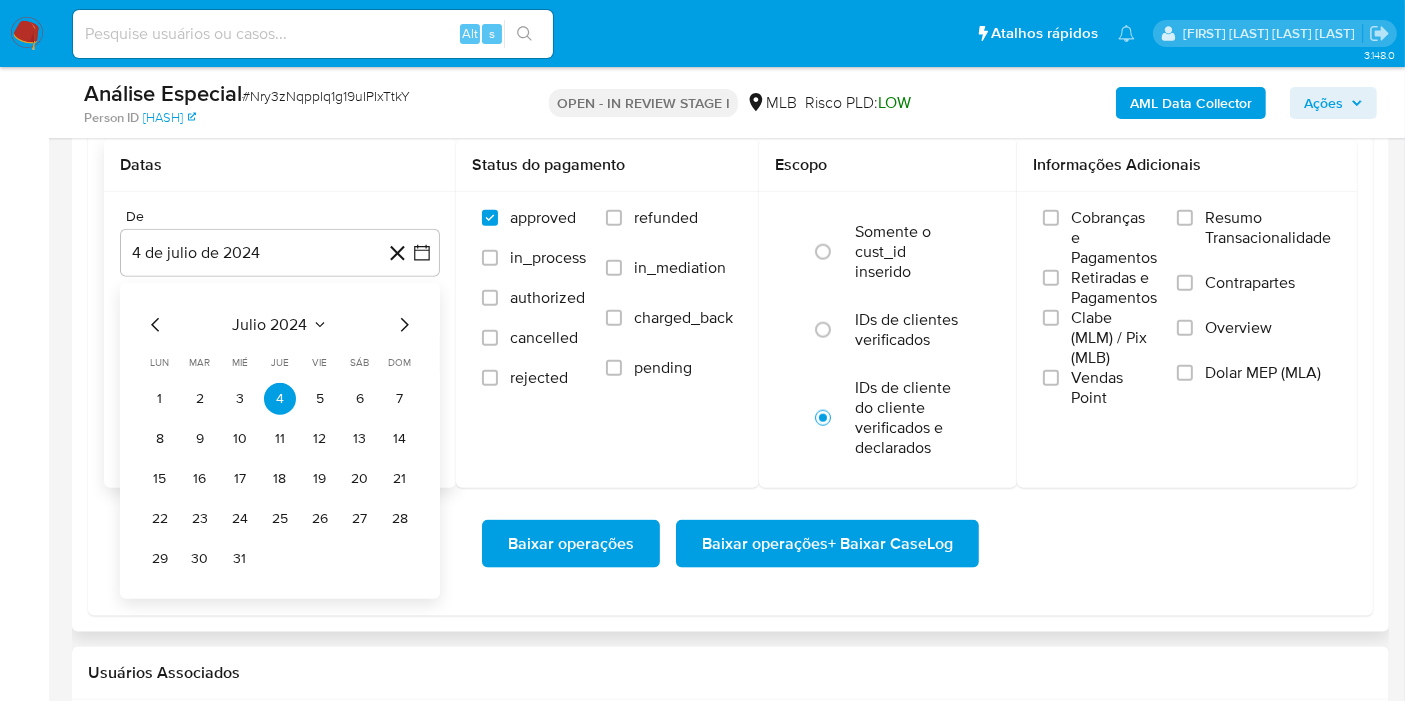 click on "julio 2024" at bounding box center [270, 325] 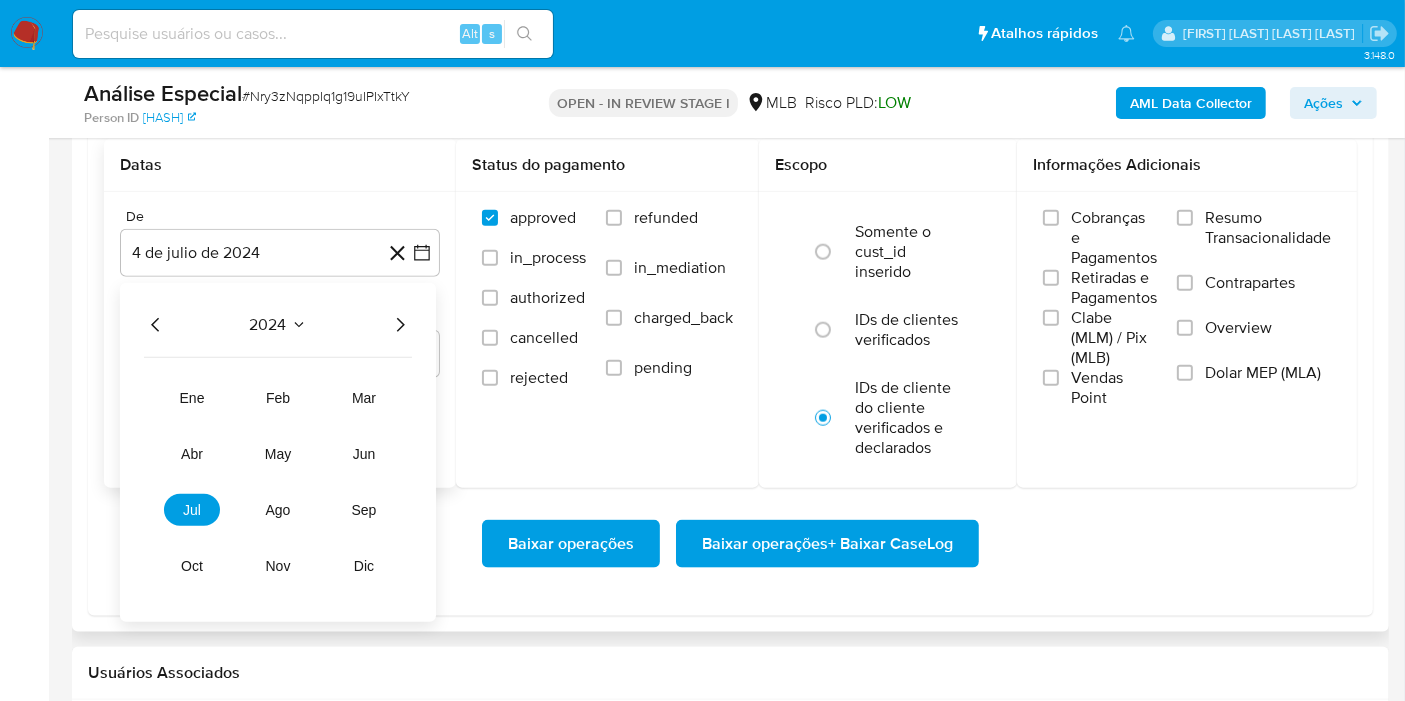 click 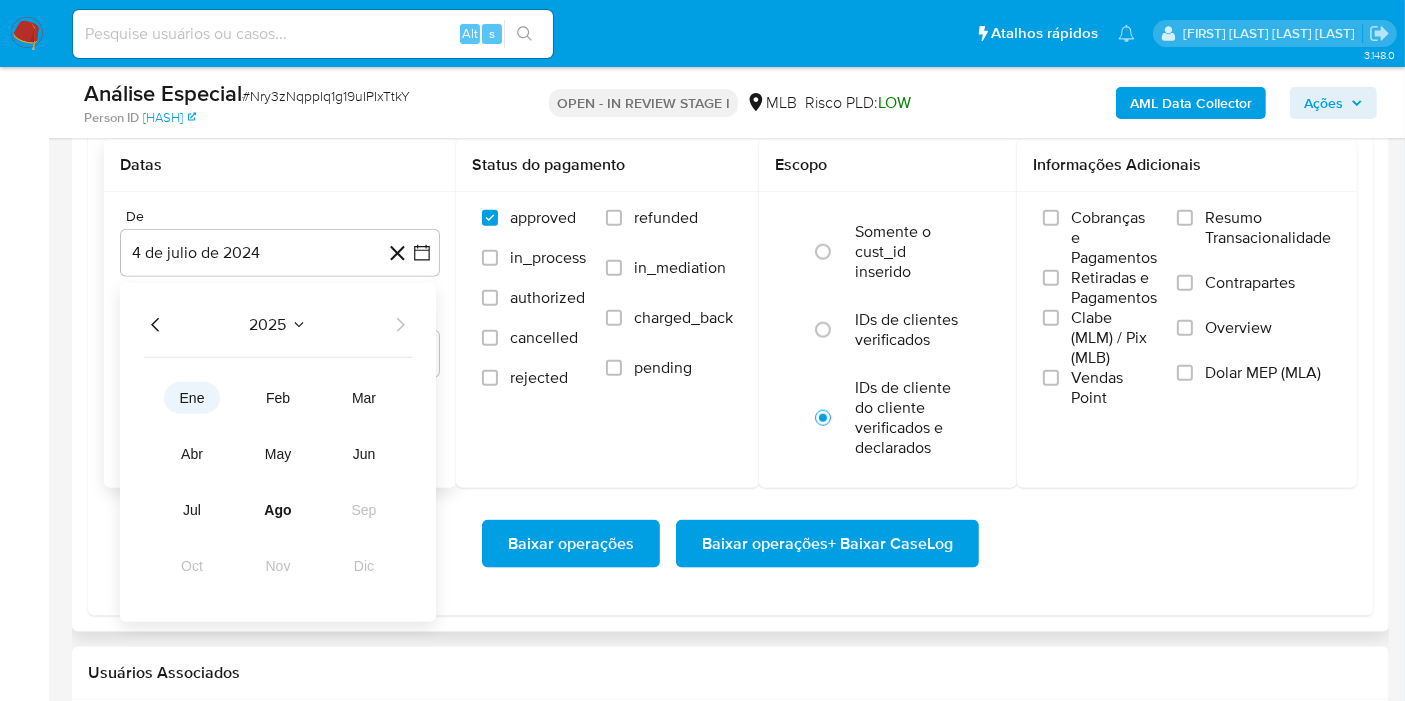 click on "ene" at bounding box center (192, 398) 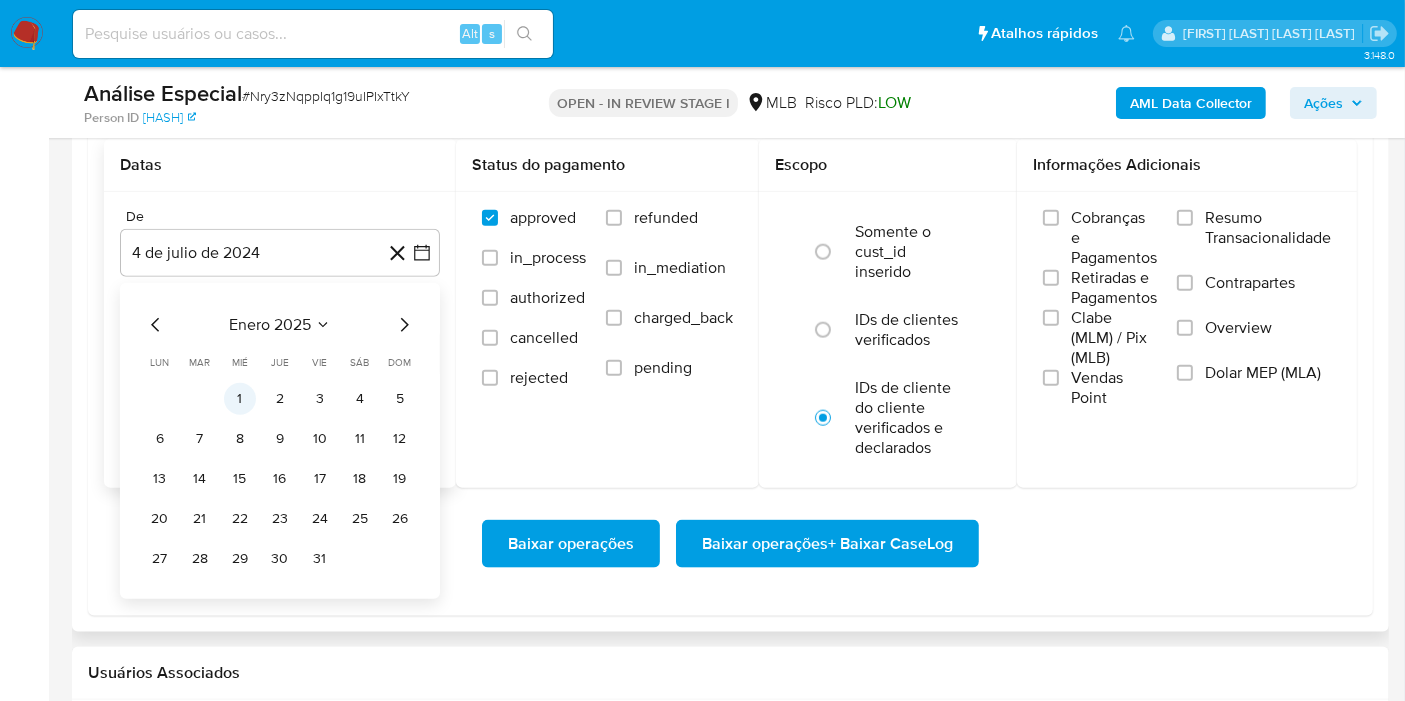 click on "1" at bounding box center [240, 399] 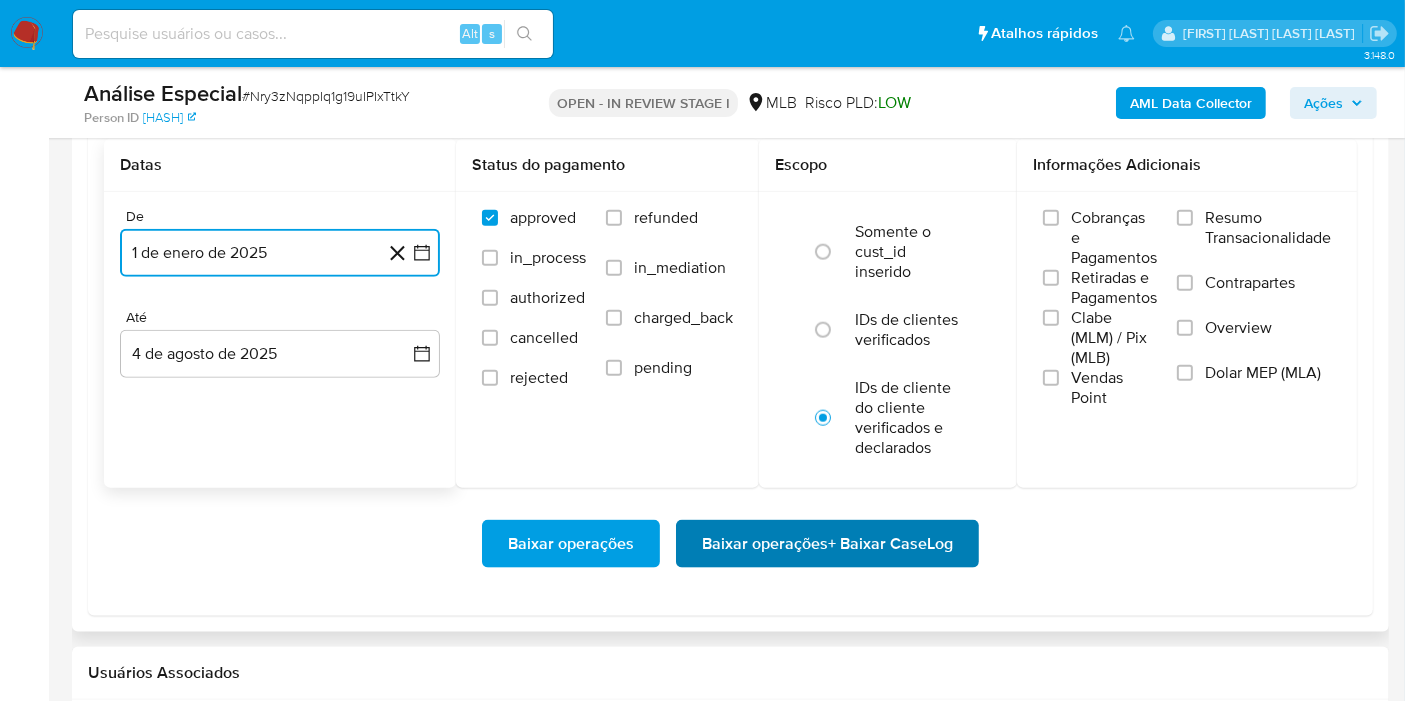 click on "Baixar operações  +   Baixar CaseLog" at bounding box center (827, 544) 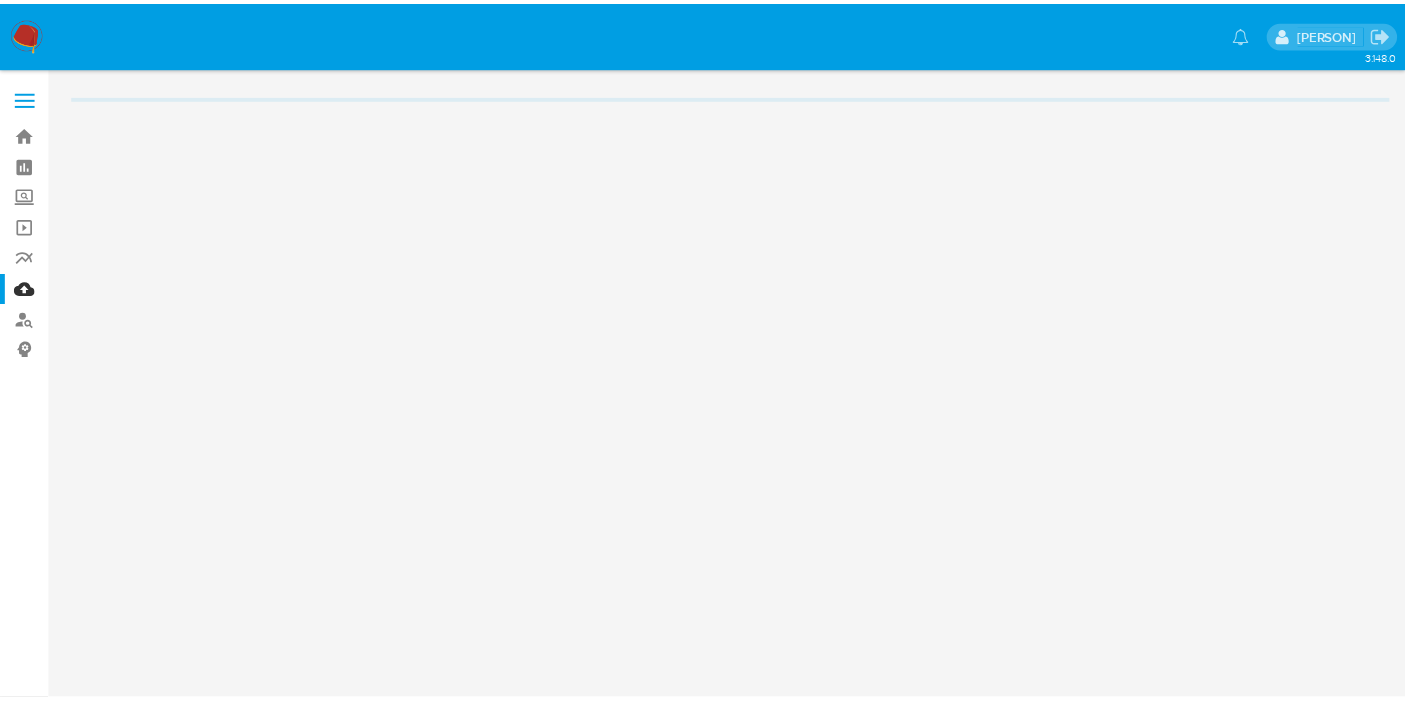 scroll, scrollTop: 0, scrollLeft: 0, axis: both 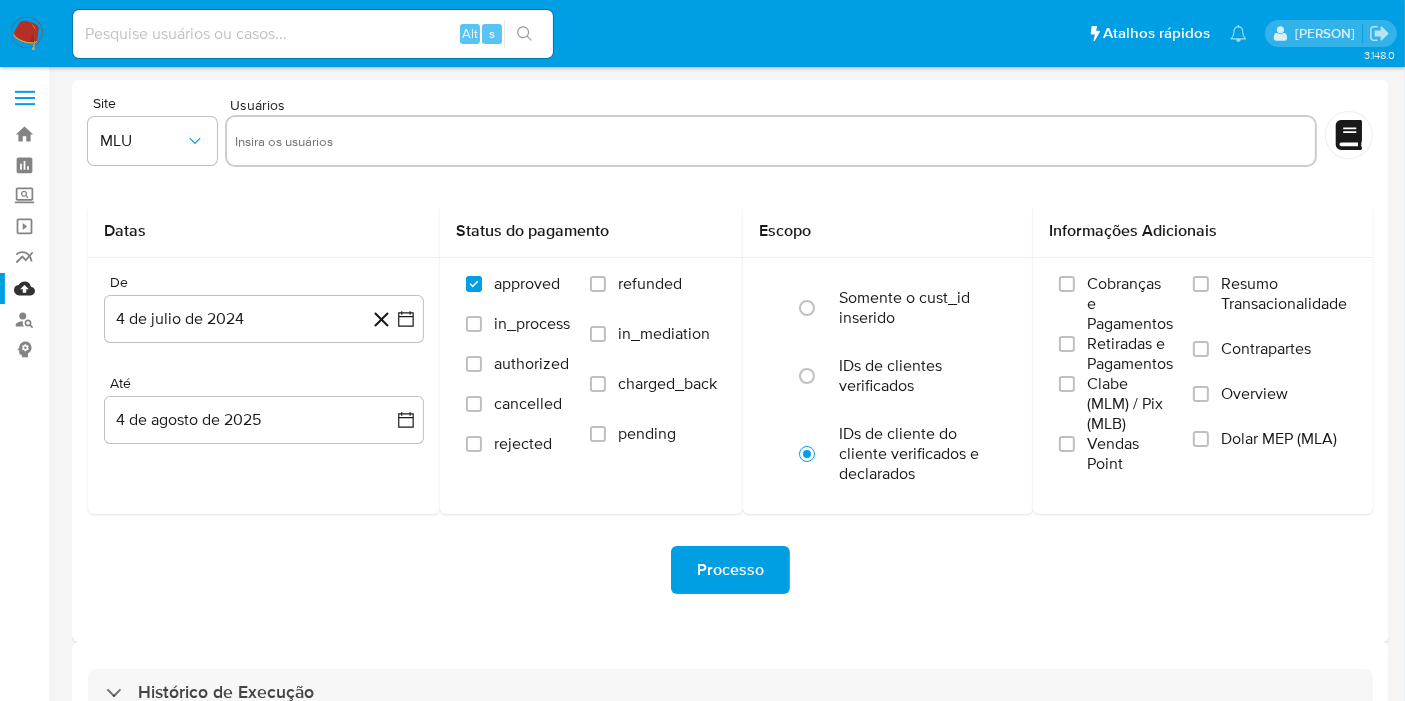 click on "Alt s" at bounding box center (313, 34) 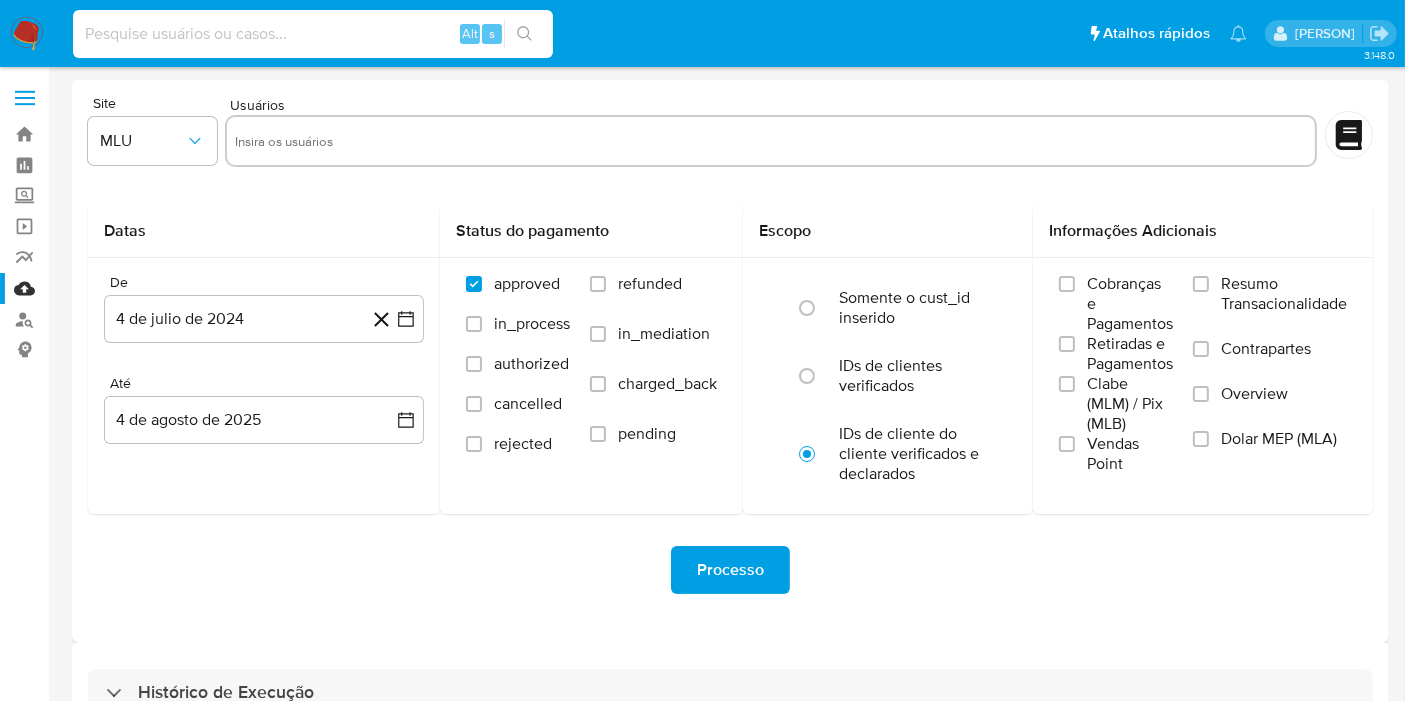 click at bounding box center (313, 34) 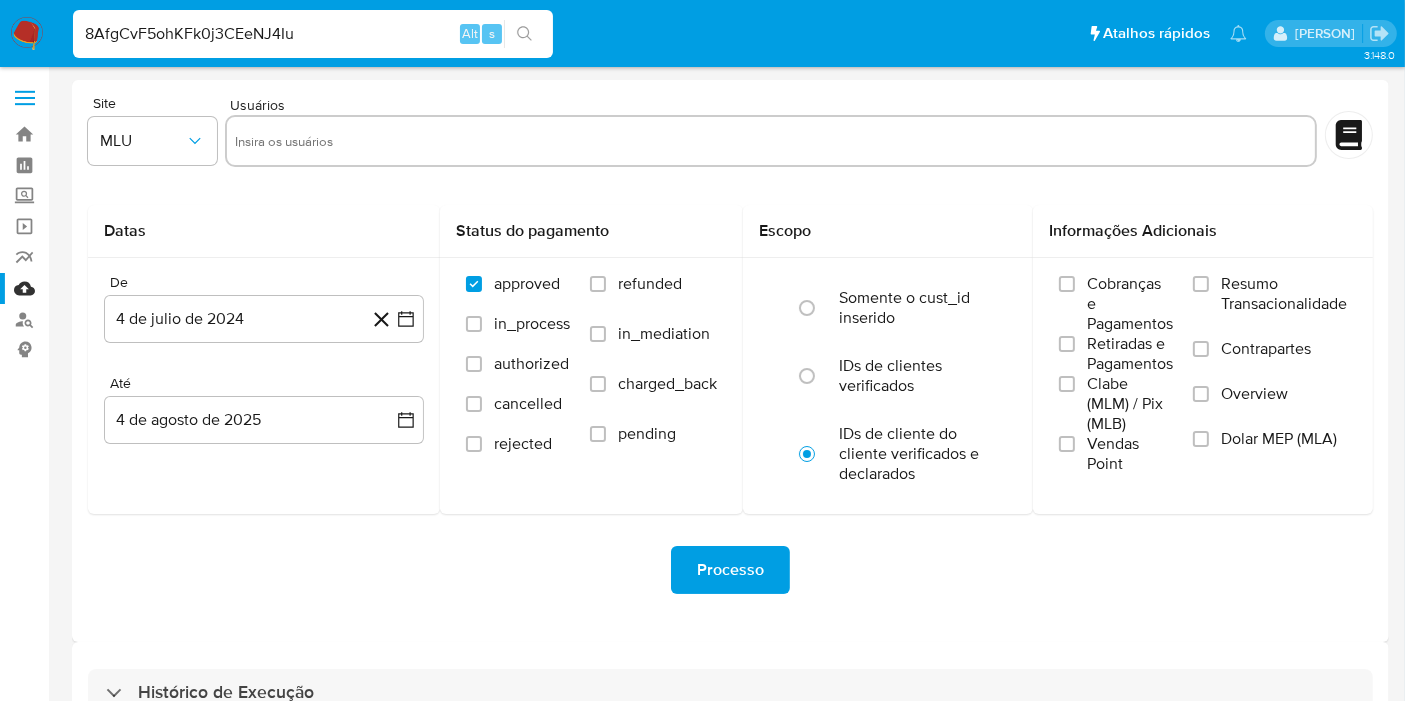 type on "8AfgCvF5ohKFk0j3CEeNJ4Iu" 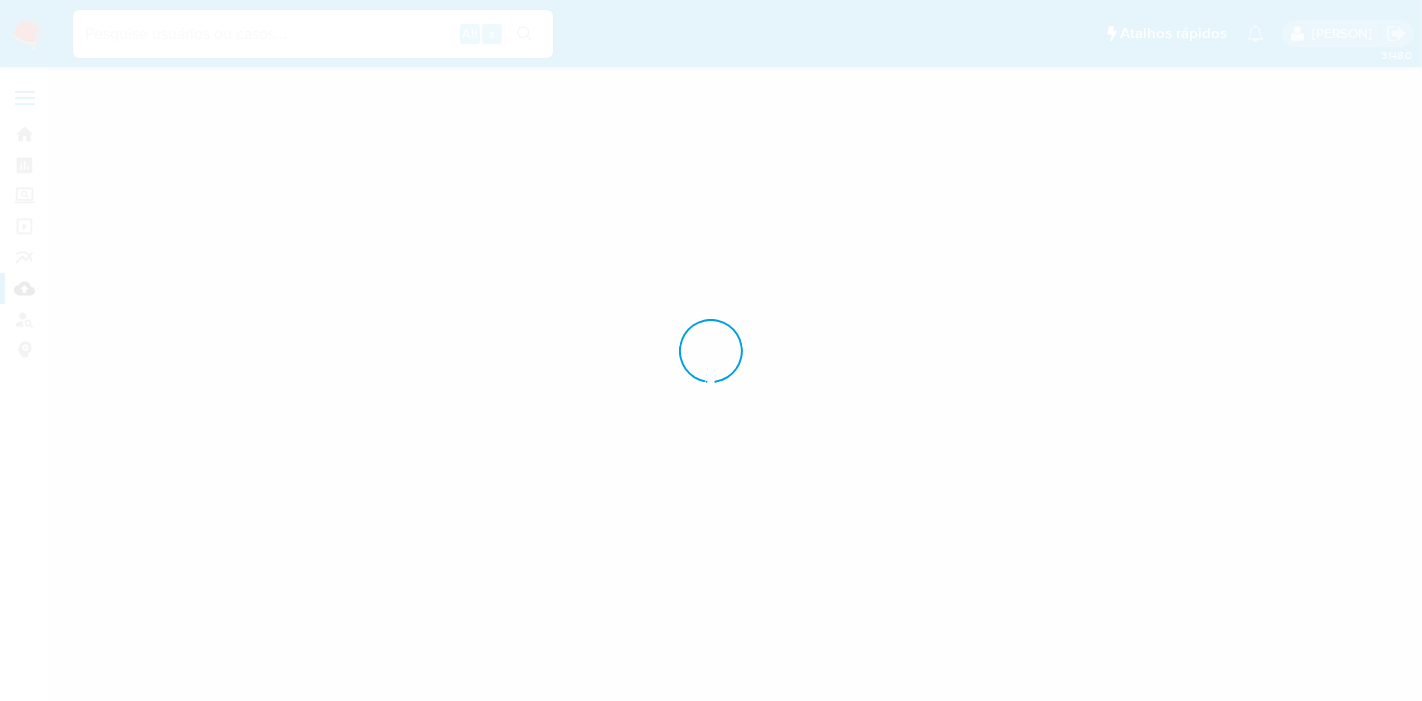 click at bounding box center [711, 350] 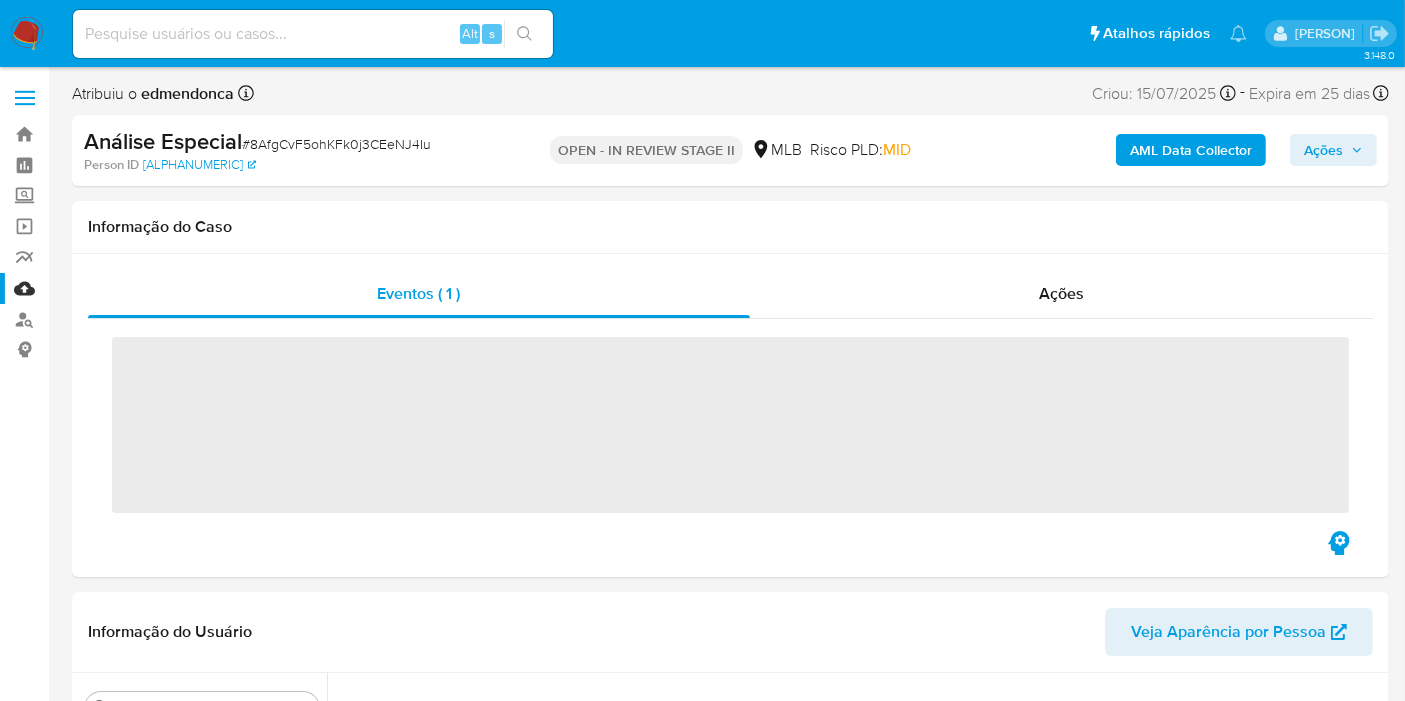 scroll, scrollTop: 844, scrollLeft: 0, axis: vertical 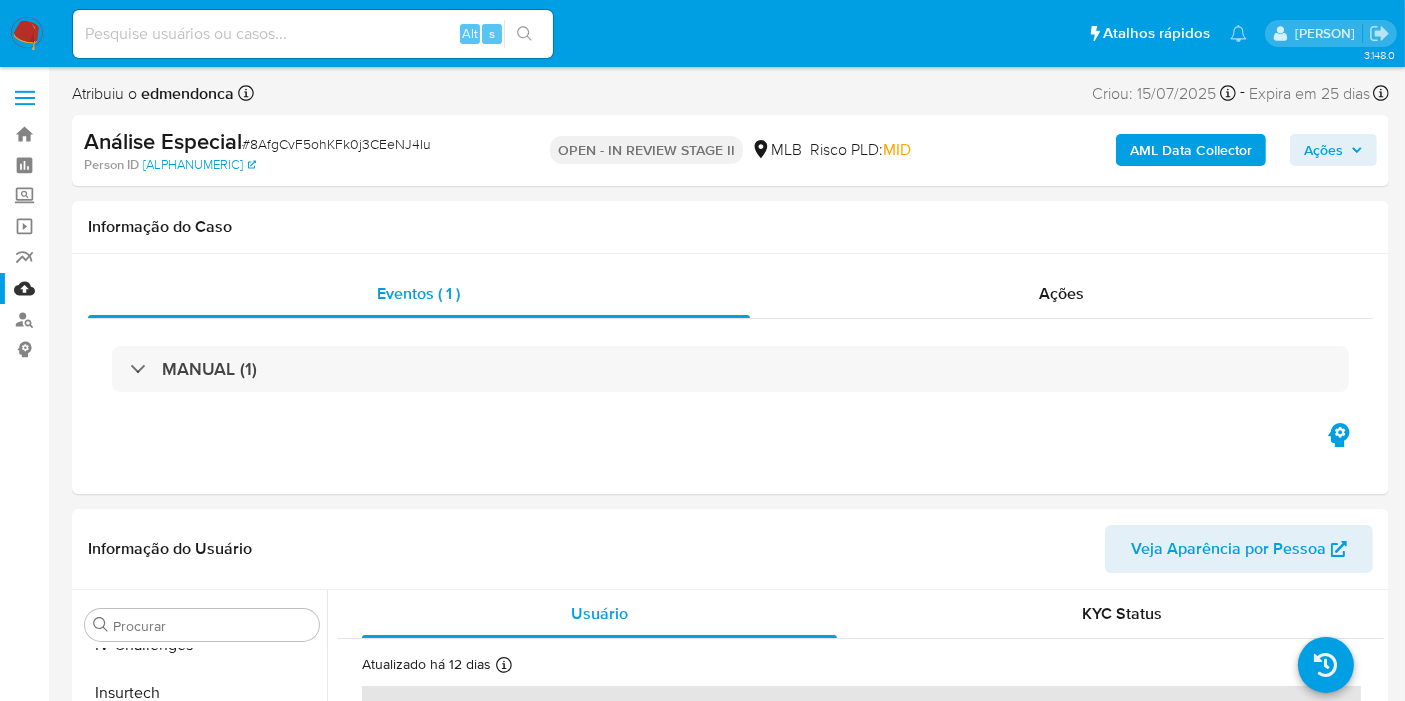 select on "10" 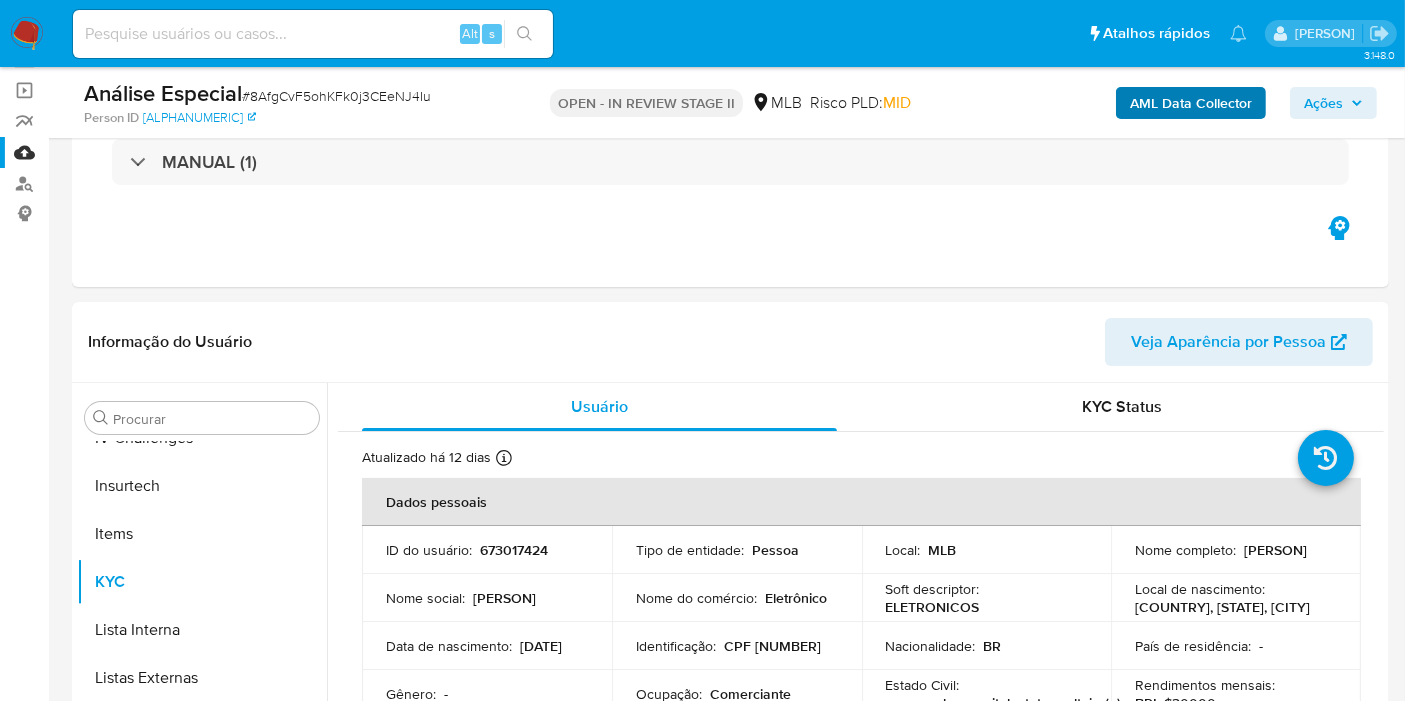 scroll, scrollTop: 0, scrollLeft: 0, axis: both 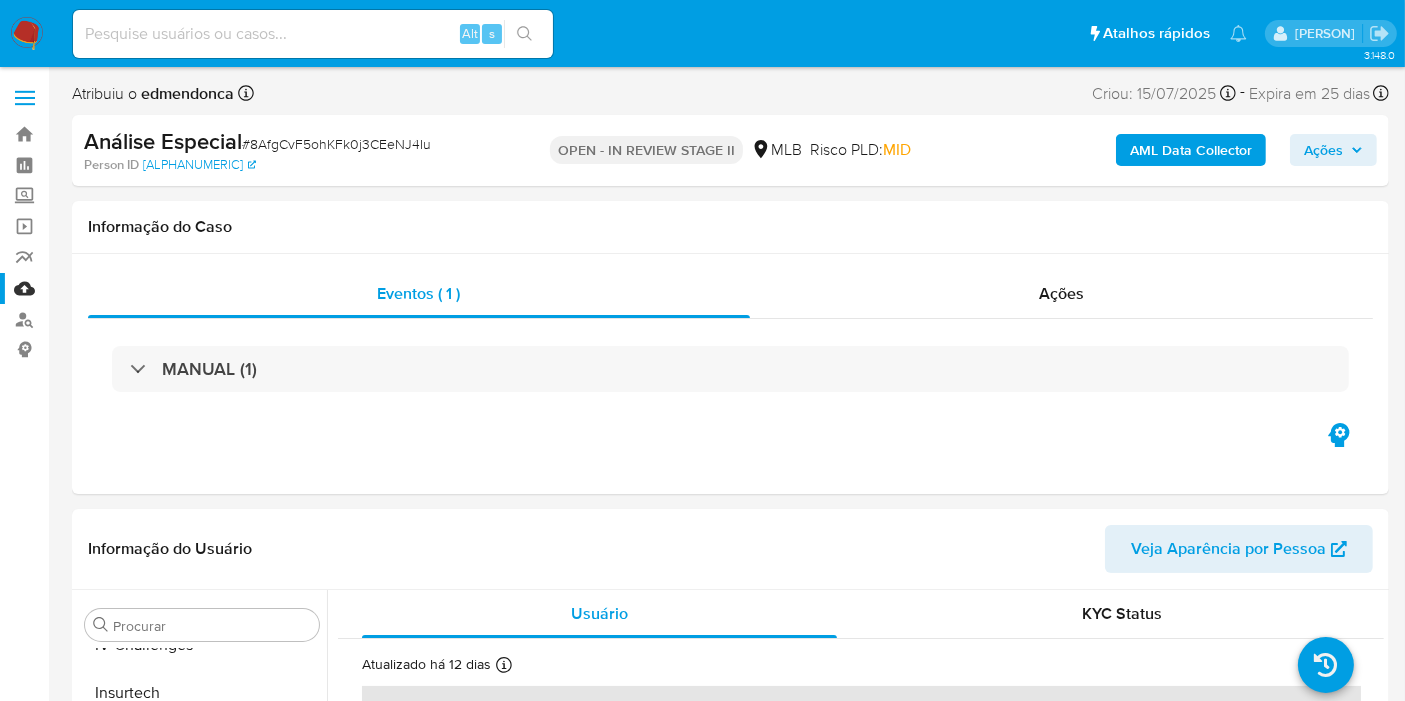 click on "AML Data Collector" at bounding box center (1191, 150) 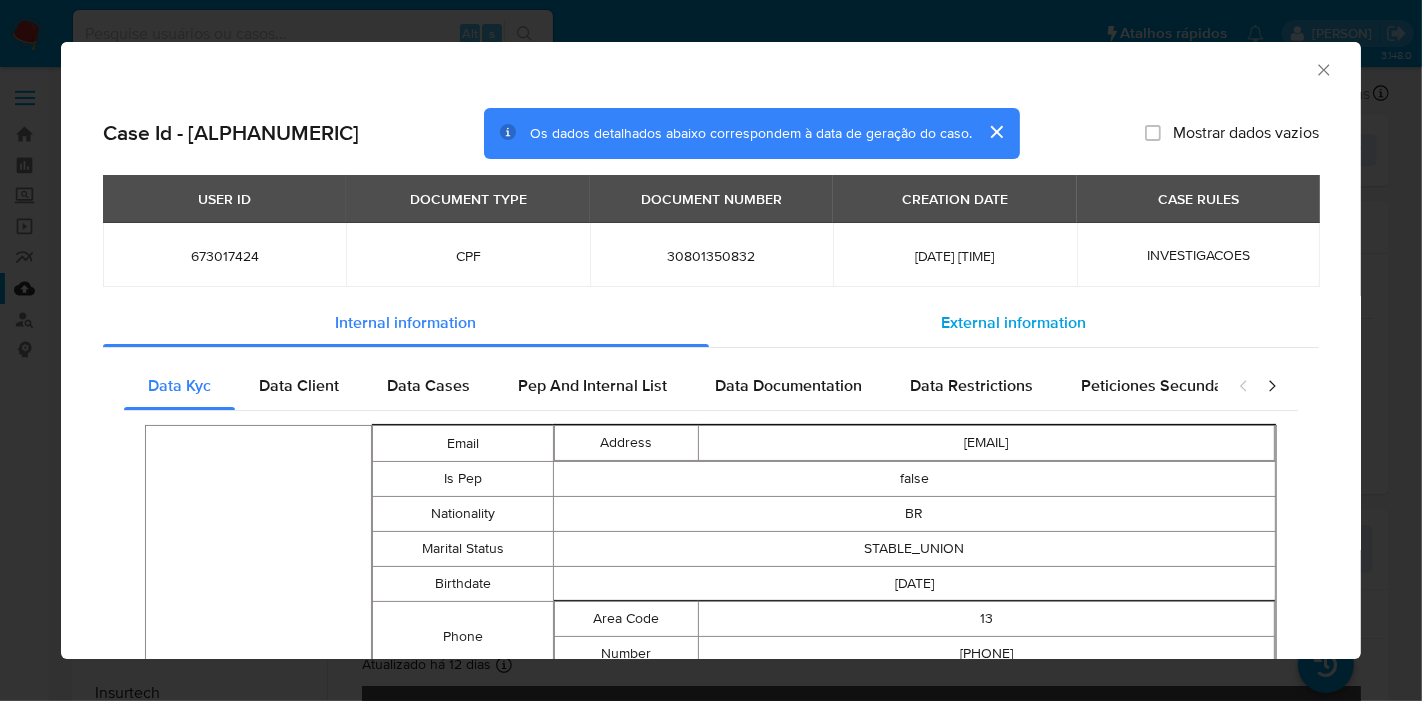 click on "External information" at bounding box center (1014, 322) 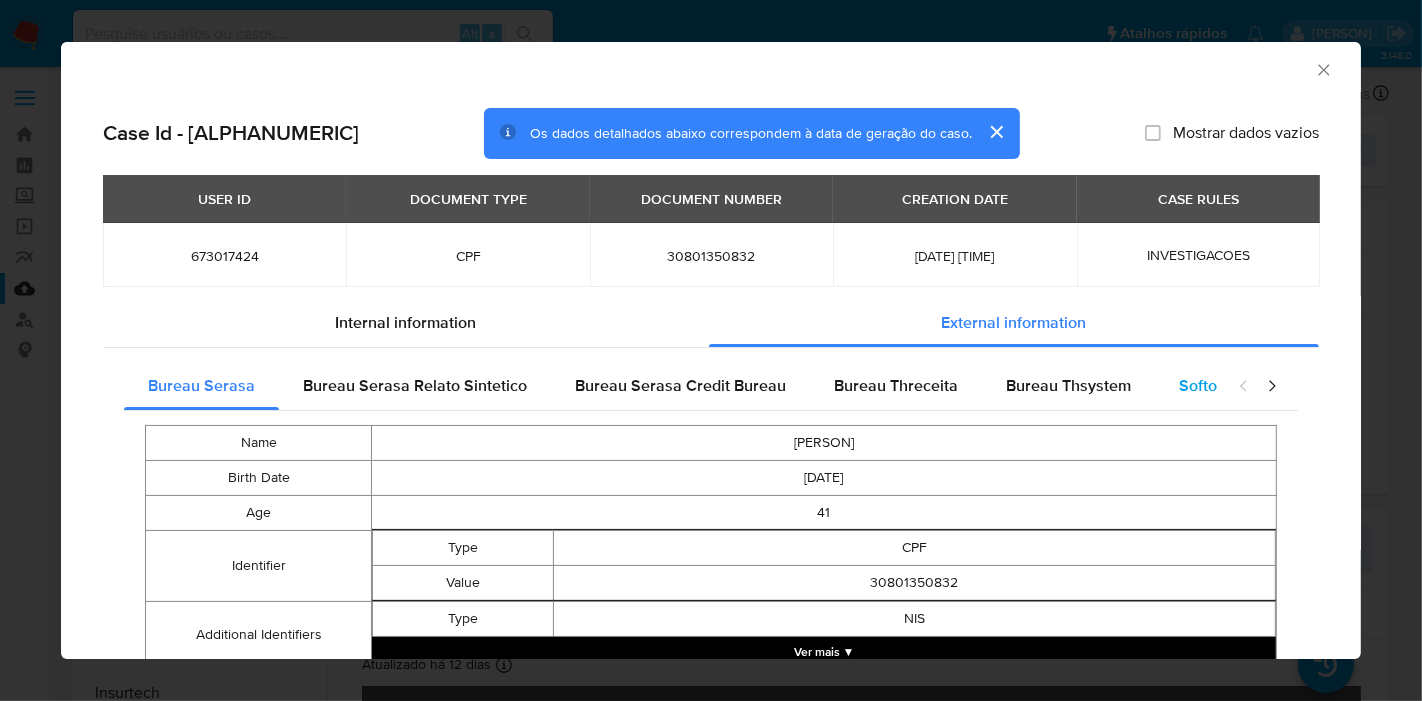 click on "Softon" at bounding box center (1202, 385) 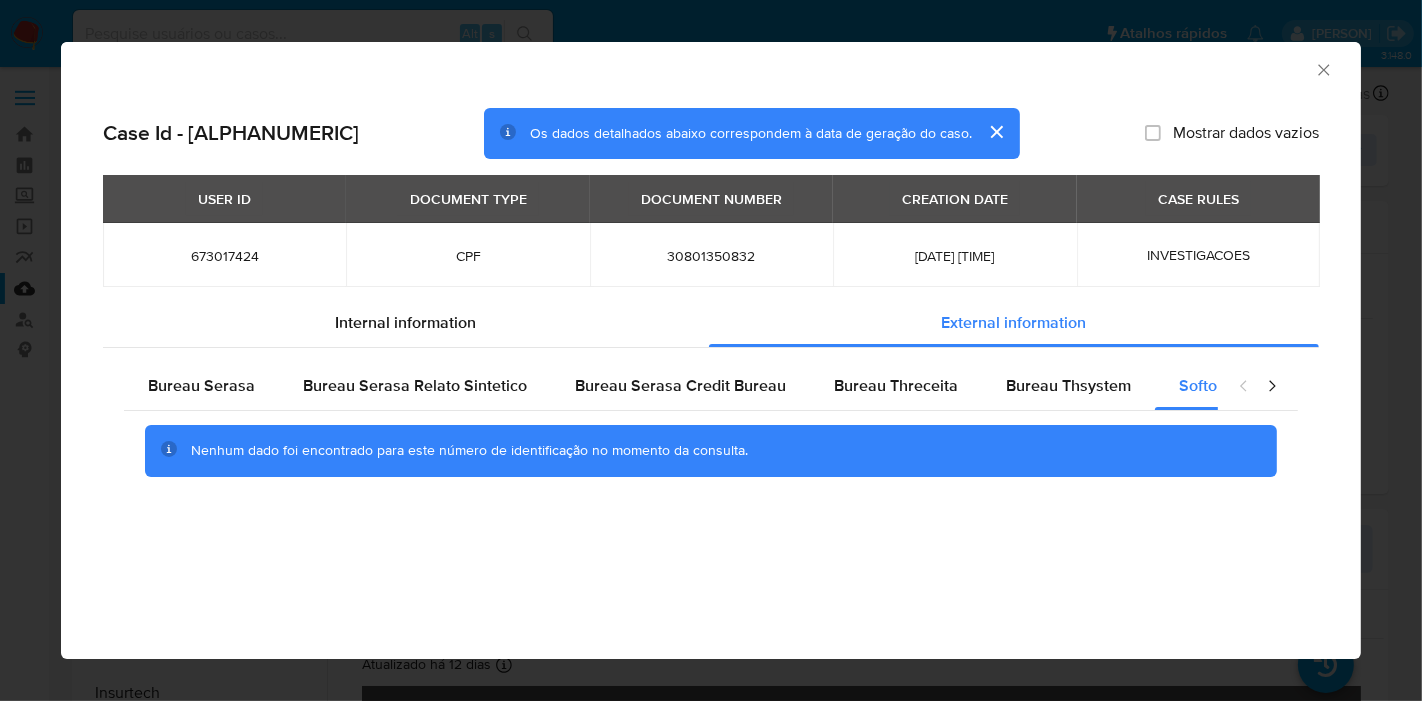 click 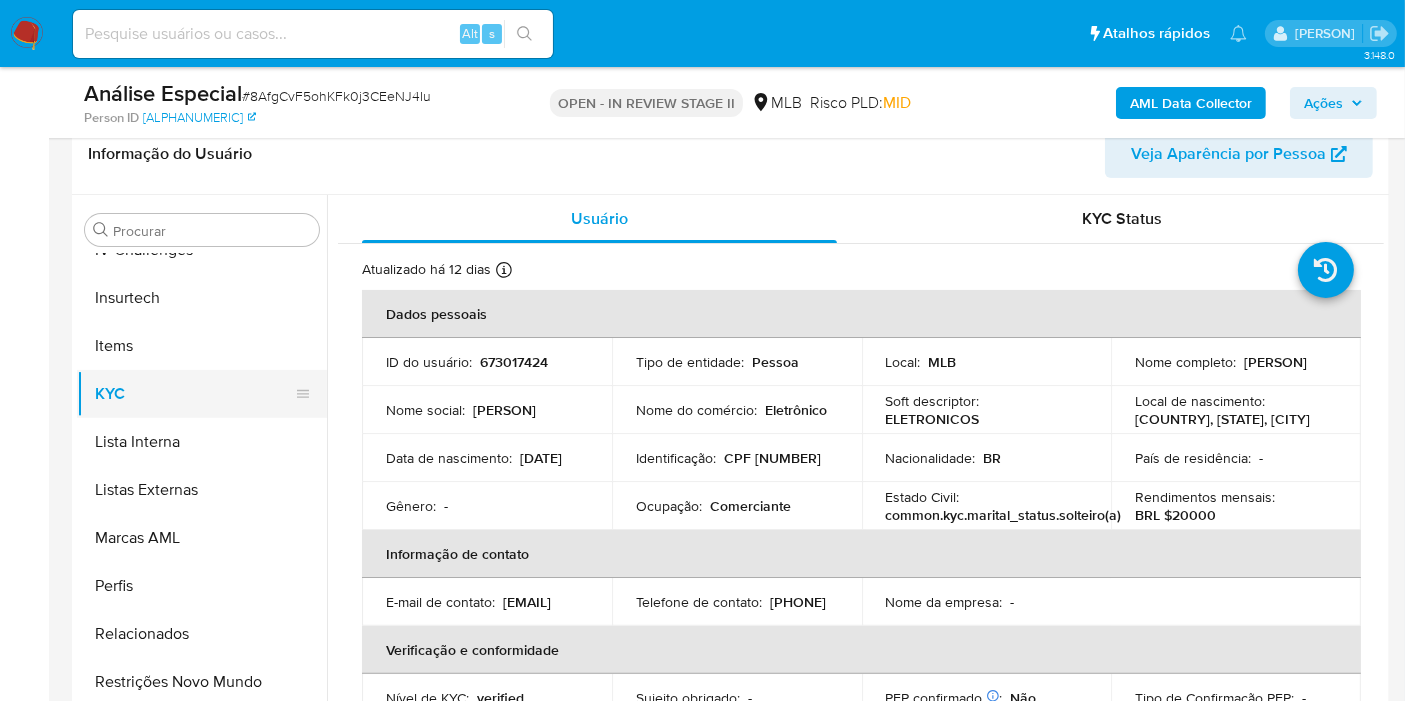scroll, scrollTop: 333, scrollLeft: 0, axis: vertical 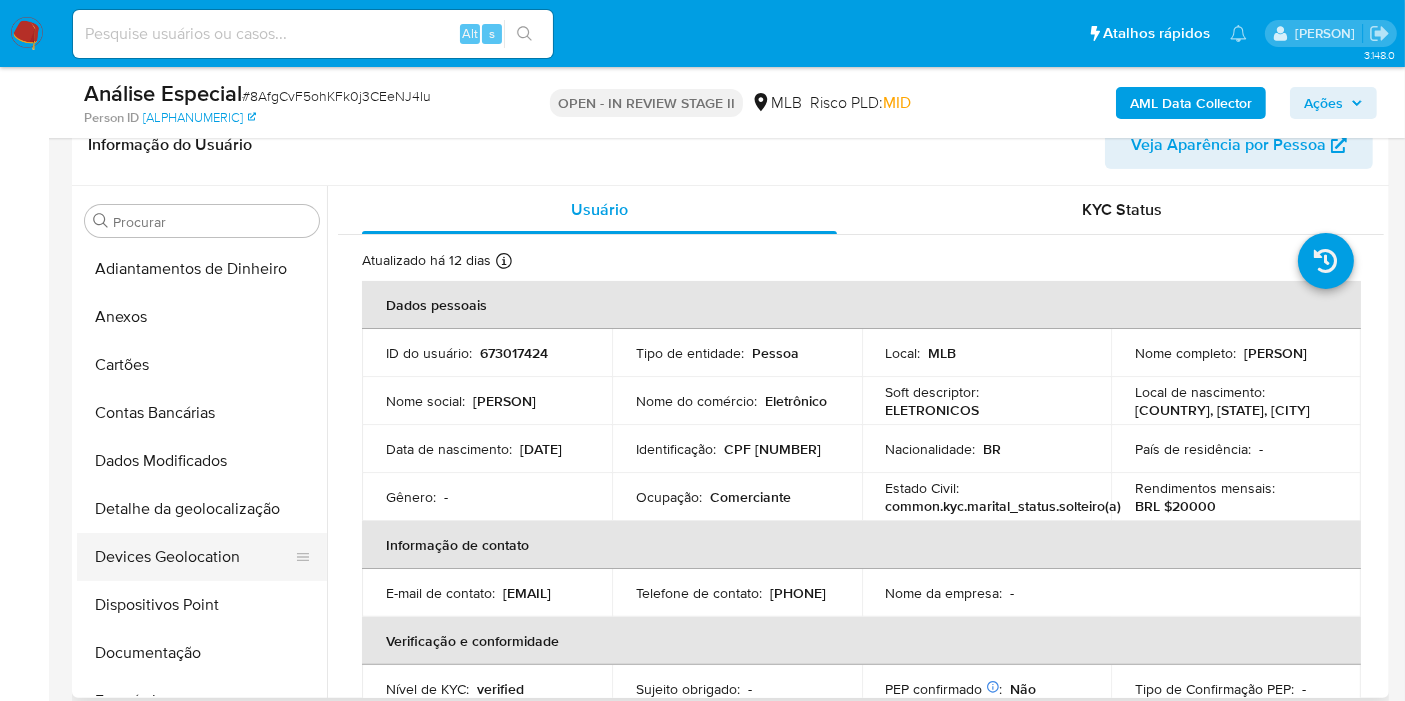 click on "Devices Geolocation" at bounding box center [194, 557] 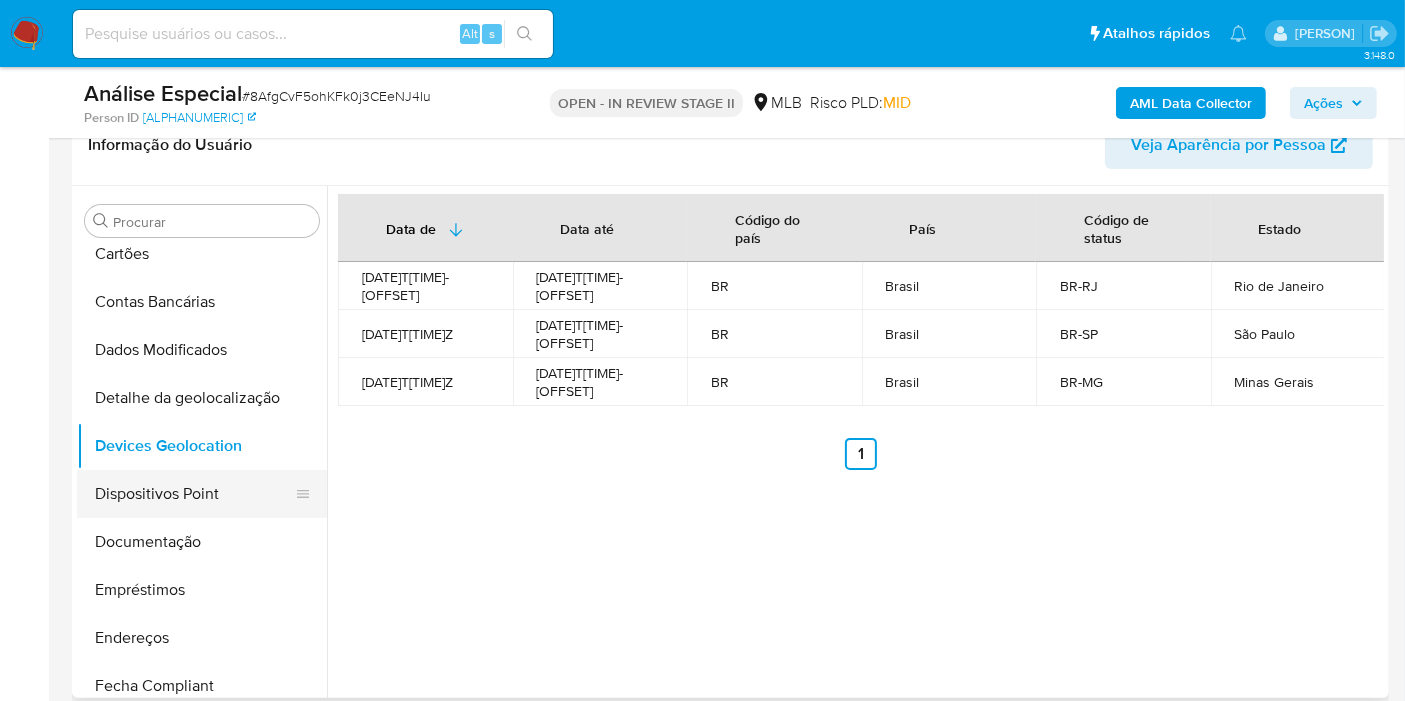 scroll, scrollTop: 222, scrollLeft: 0, axis: vertical 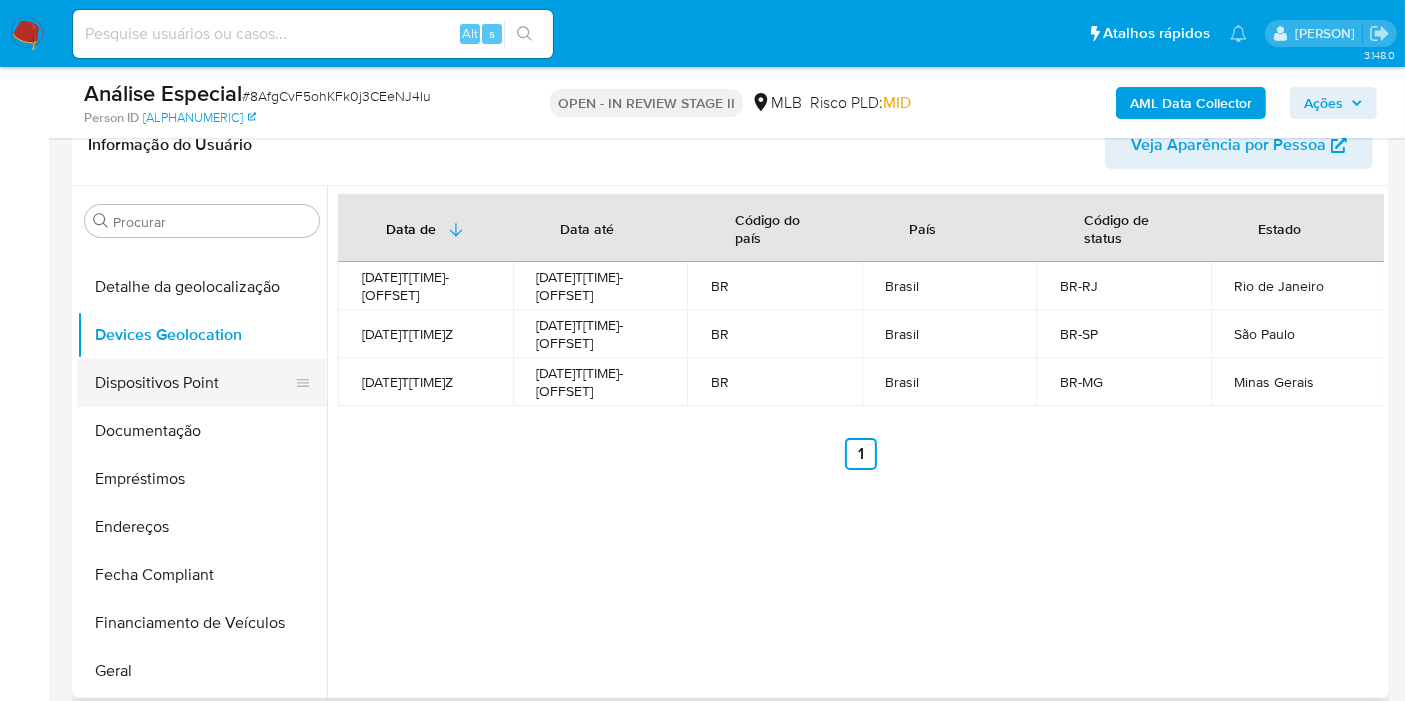 click on "Dispositivos Point" at bounding box center (194, 383) 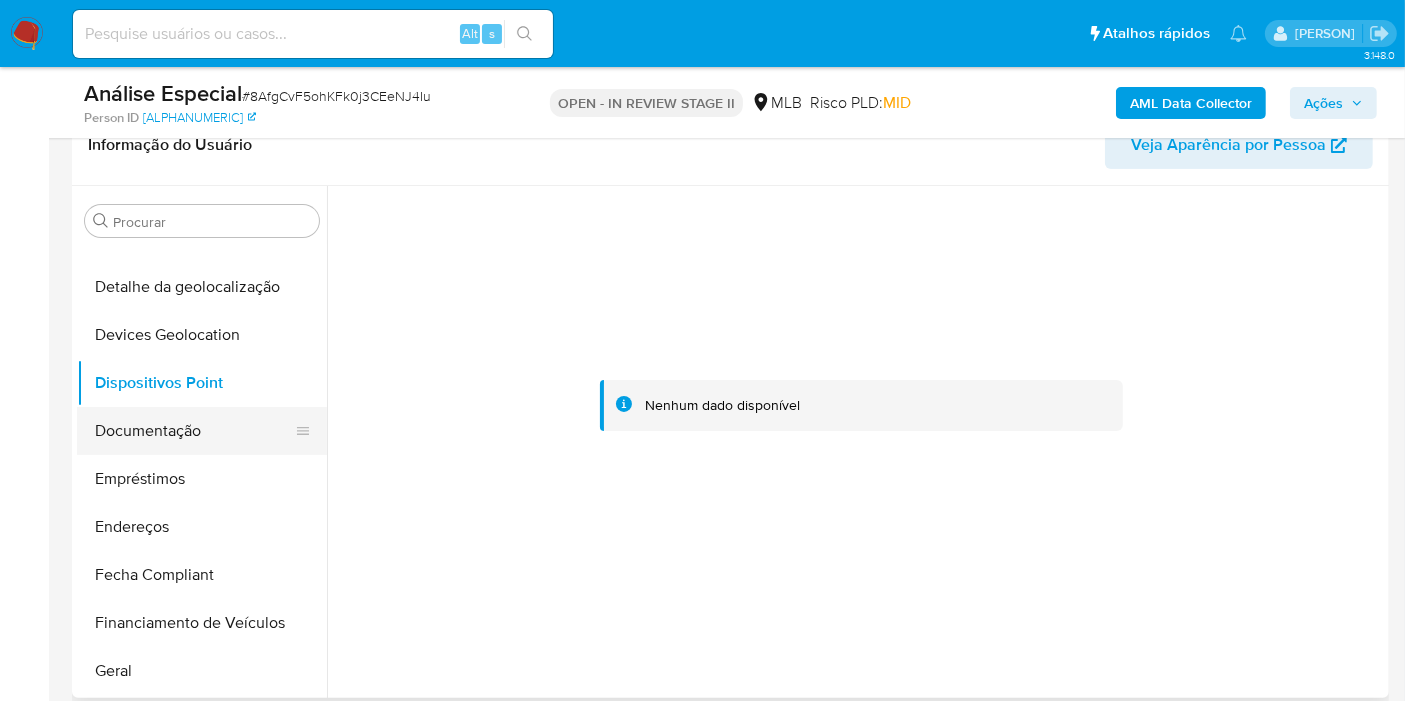 click on "Documentação" at bounding box center [194, 431] 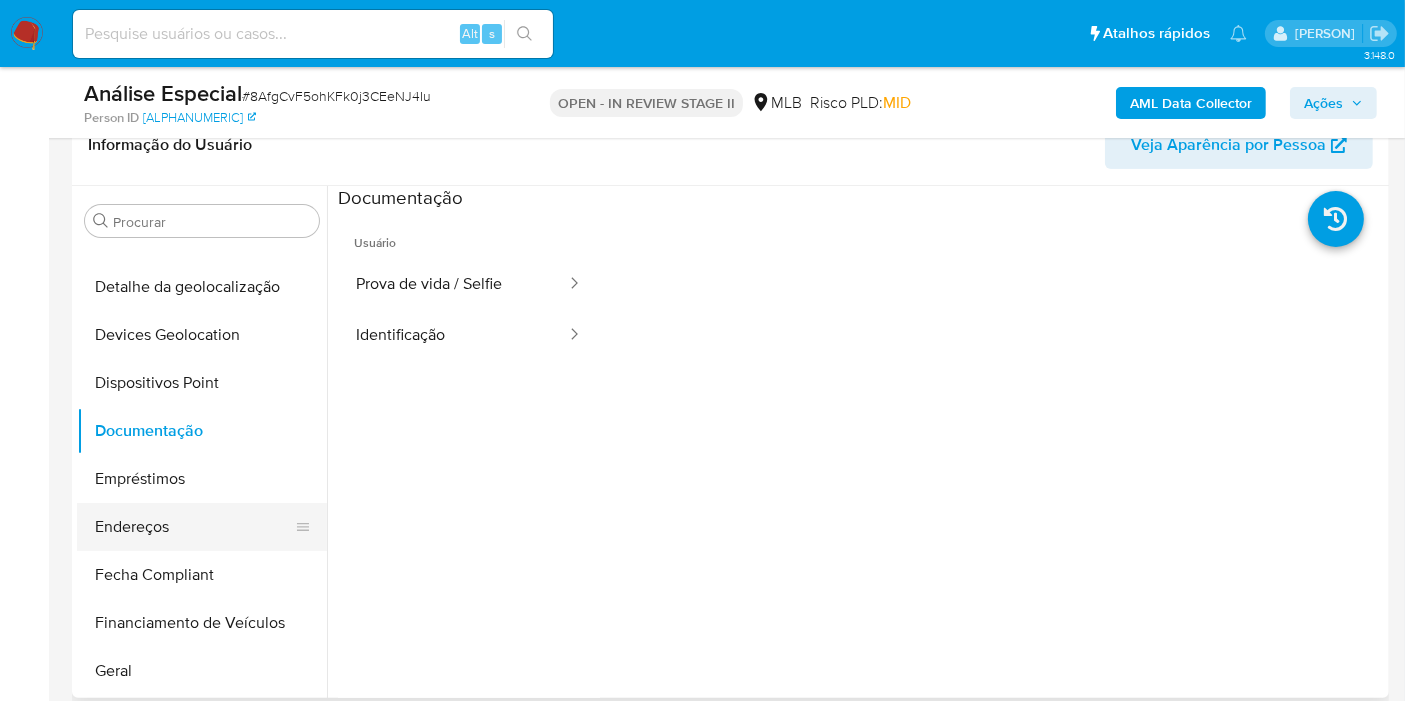 click on "Endereços" at bounding box center (194, 527) 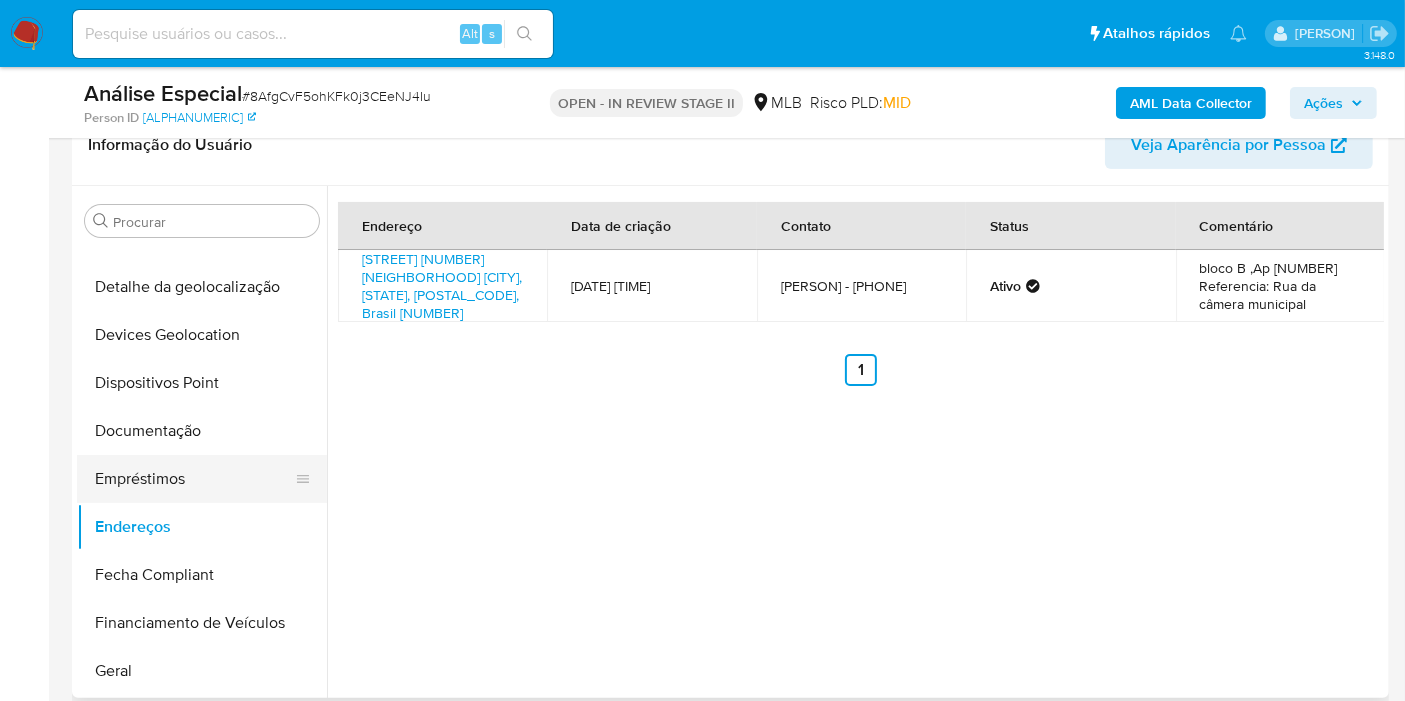 scroll, scrollTop: 333, scrollLeft: 0, axis: vertical 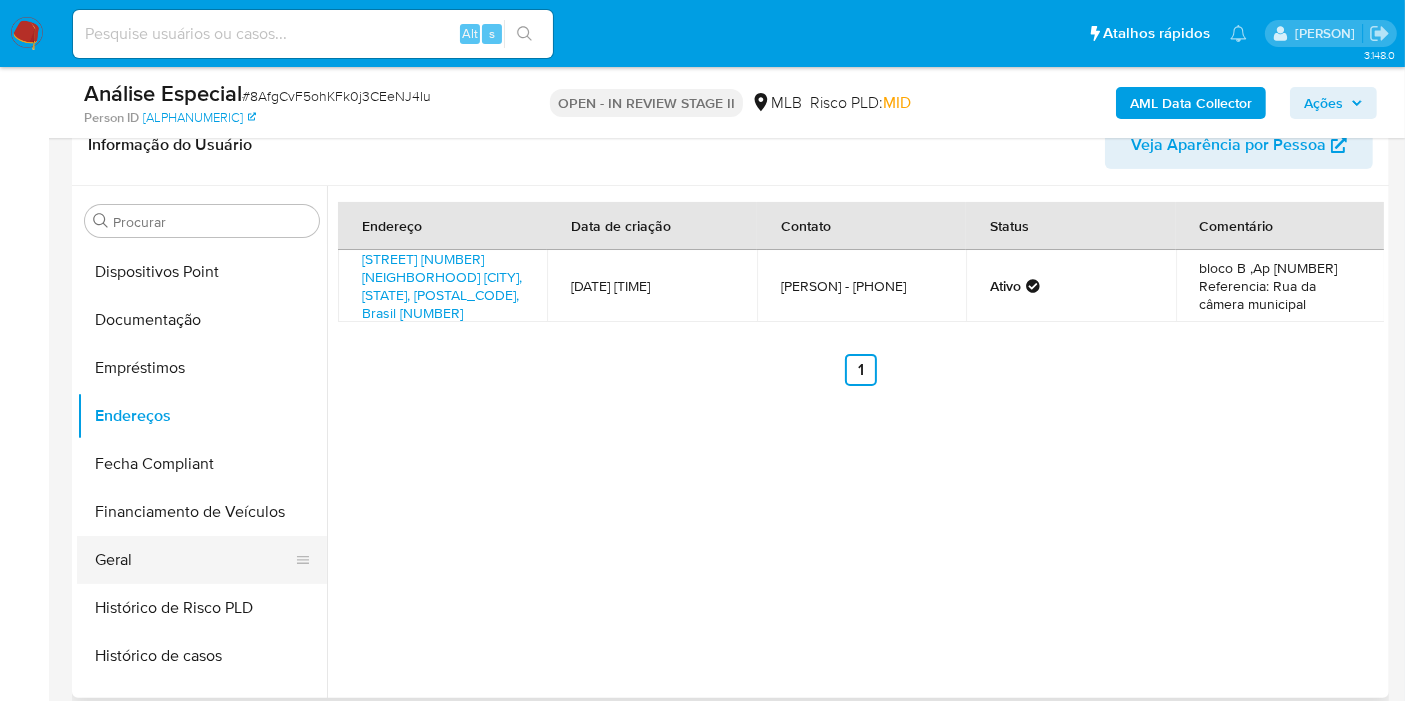 click on "Geral" at bounding box center [194, 560] 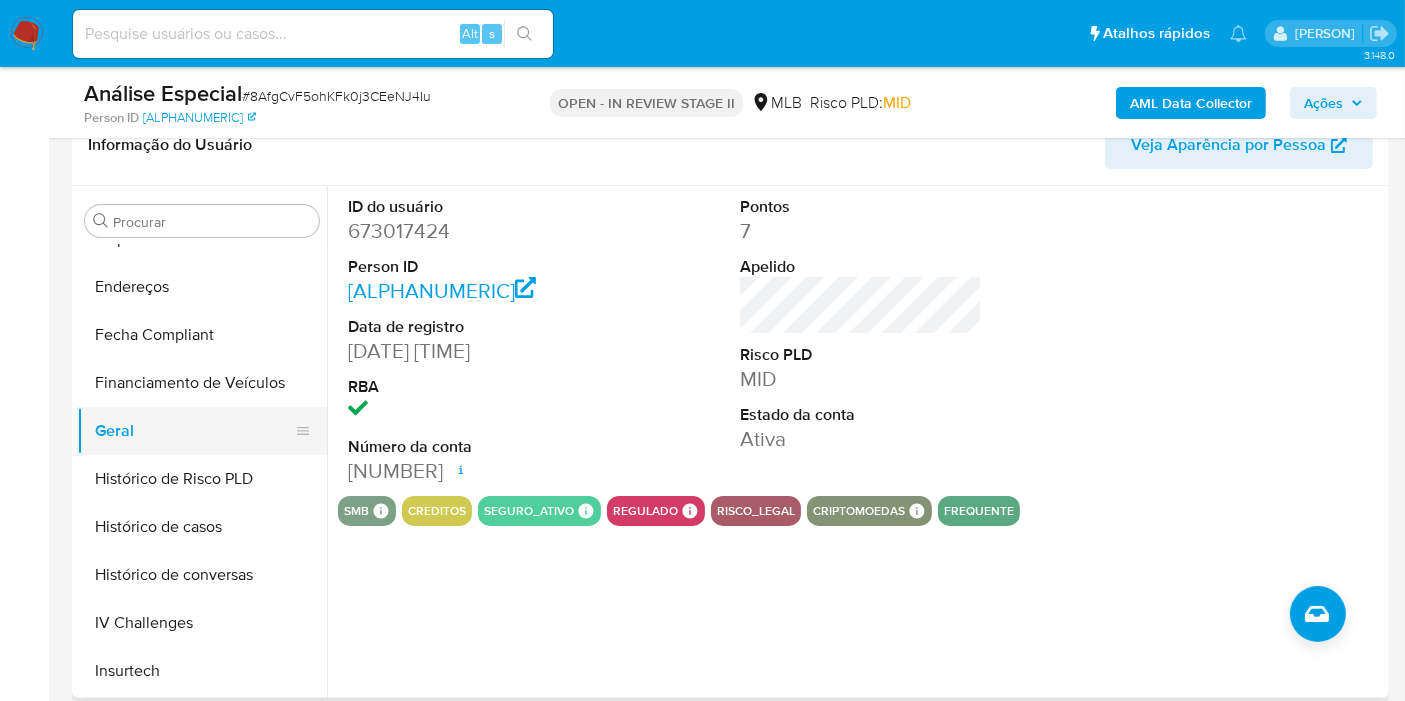 scroll, scrollTop: 555, scrollLeft: 0, axis: vertical 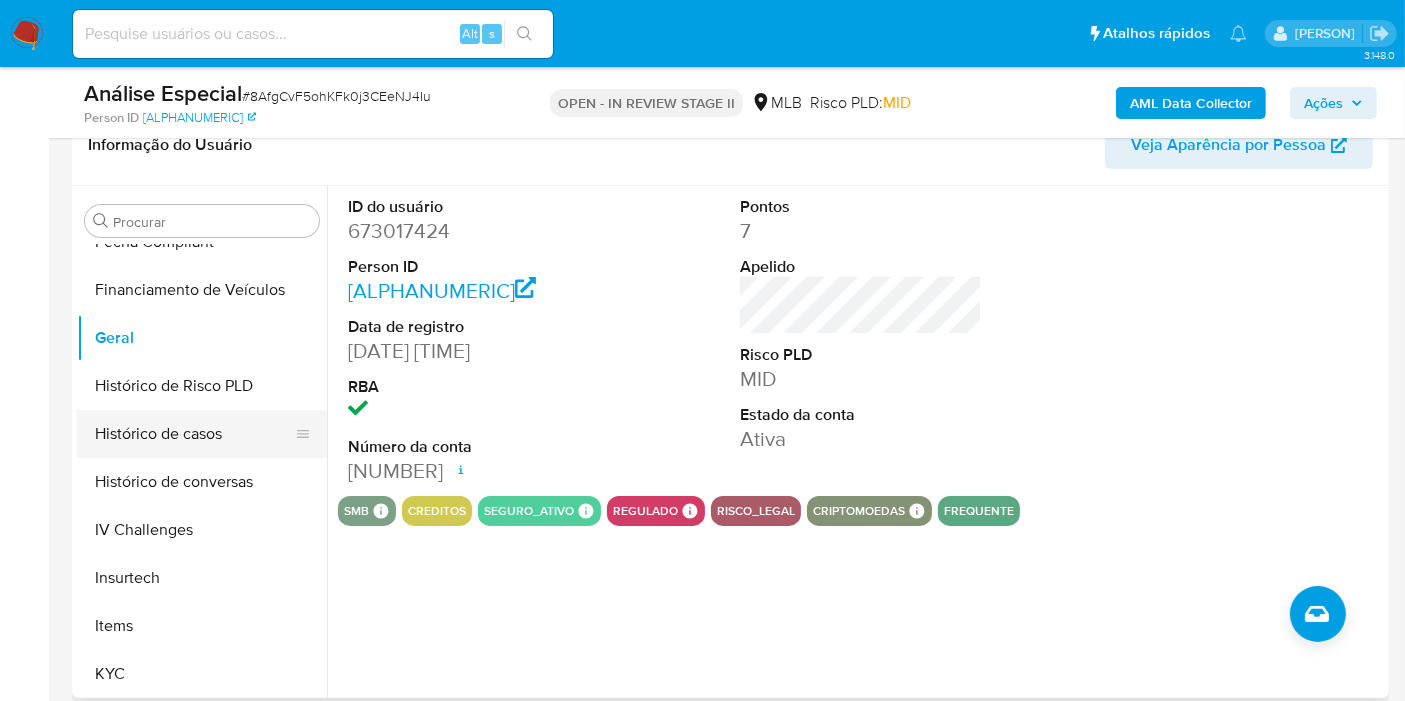 click on "Histórico de casos" at bounding box center [194, 434] 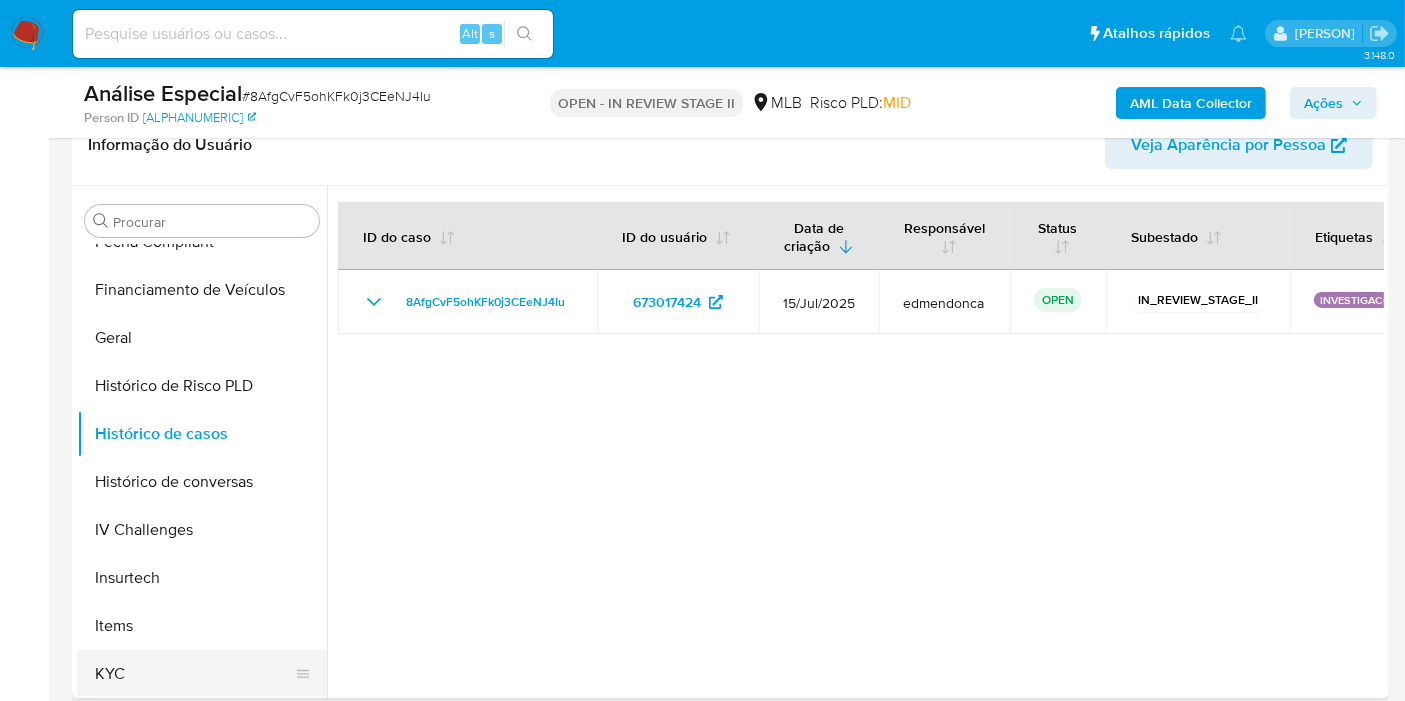 click on "KYC" at bounding box center (194, 674) 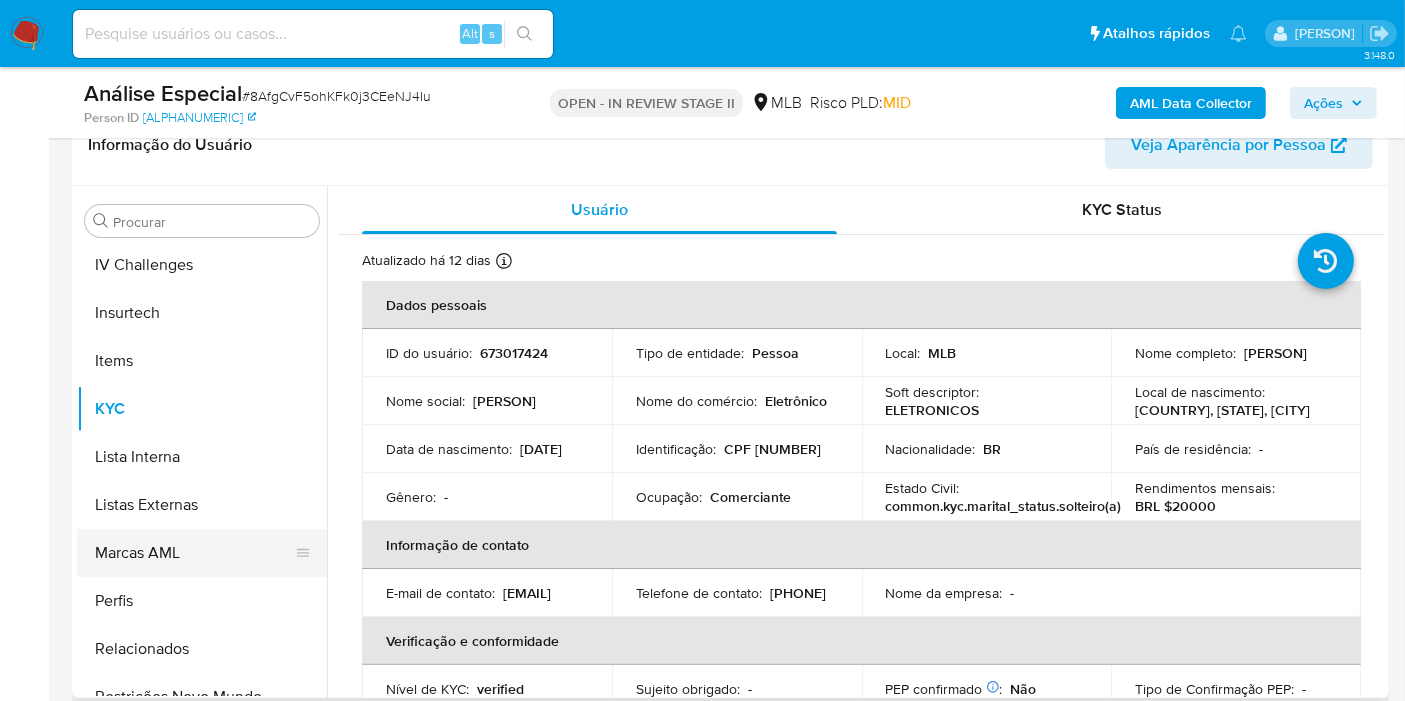 scroll, scrollTop: 844, scrollLeft: 0, axis: vertical 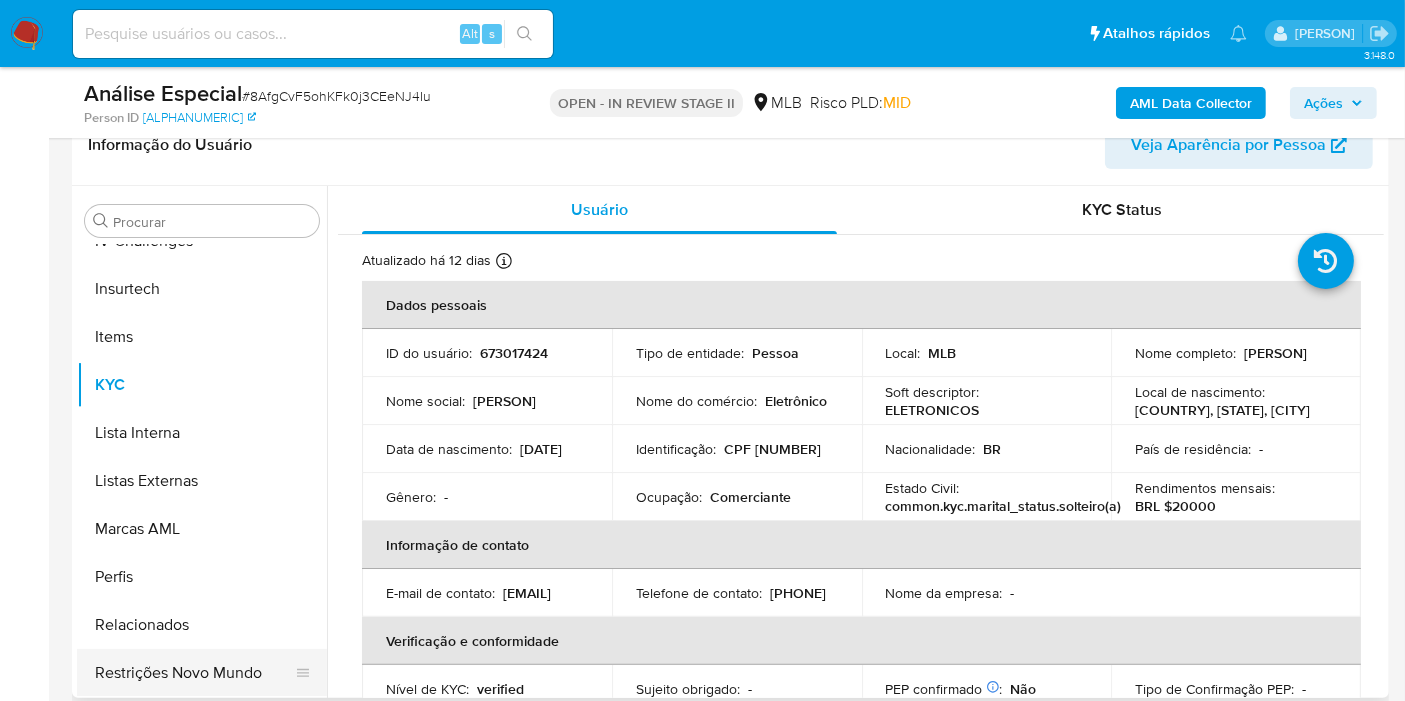 click on "Restrições Novo Mundo" at bounding box center [194, 673] 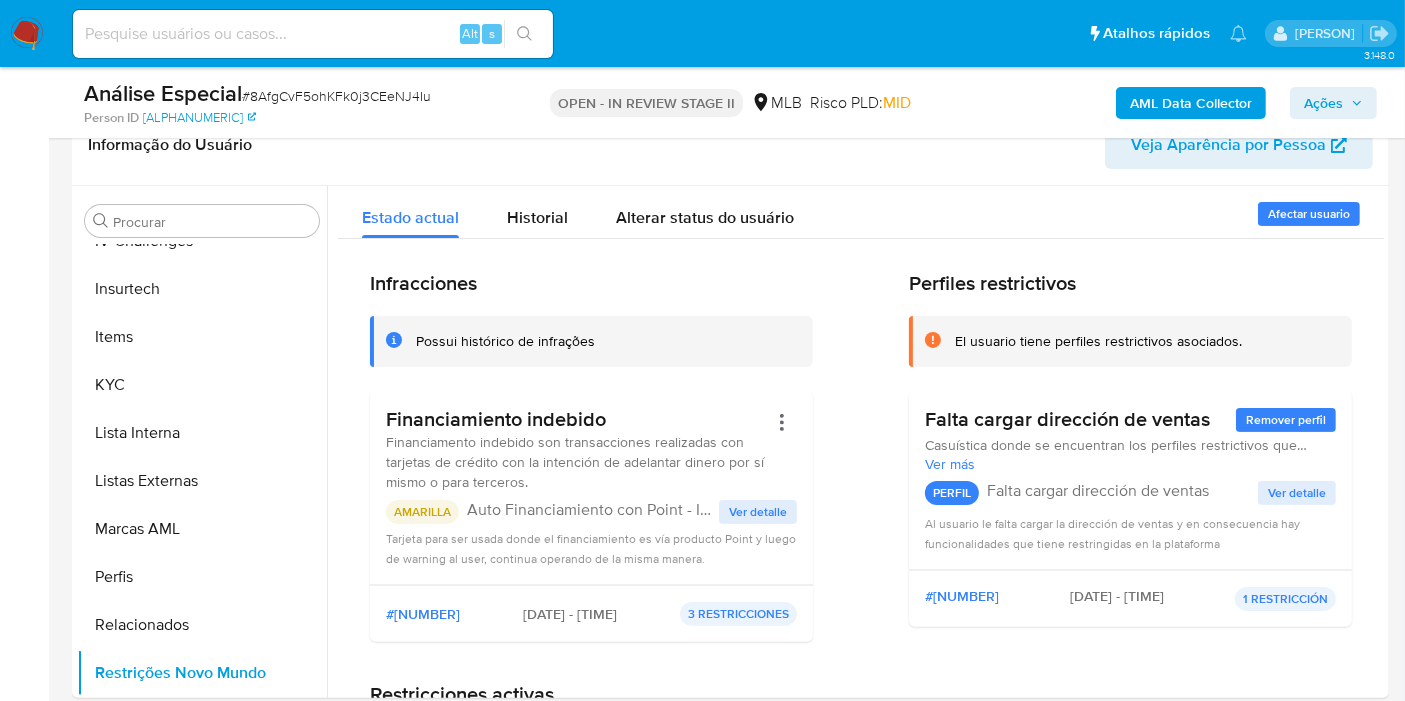 click at bounding box center [27, 34] 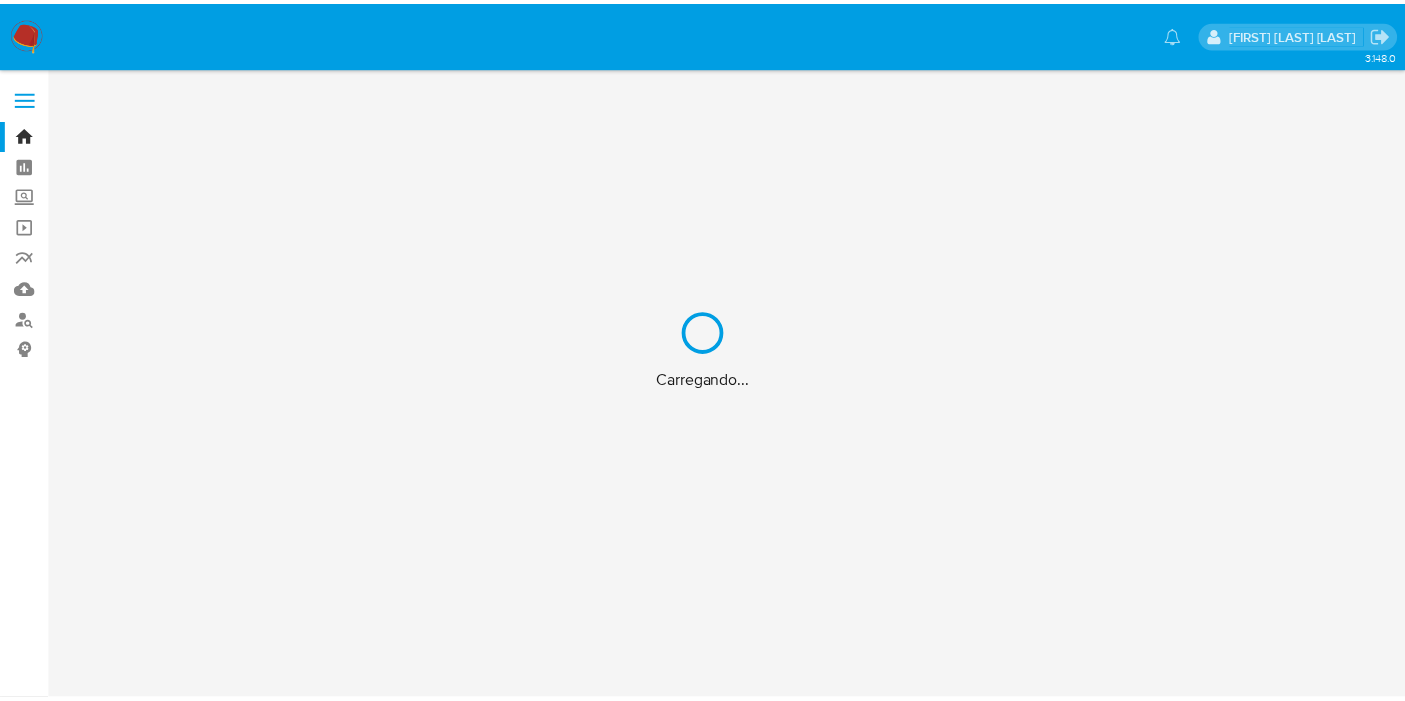 scroll, scrollTop: 0, scrollLeft: 0, axis: both 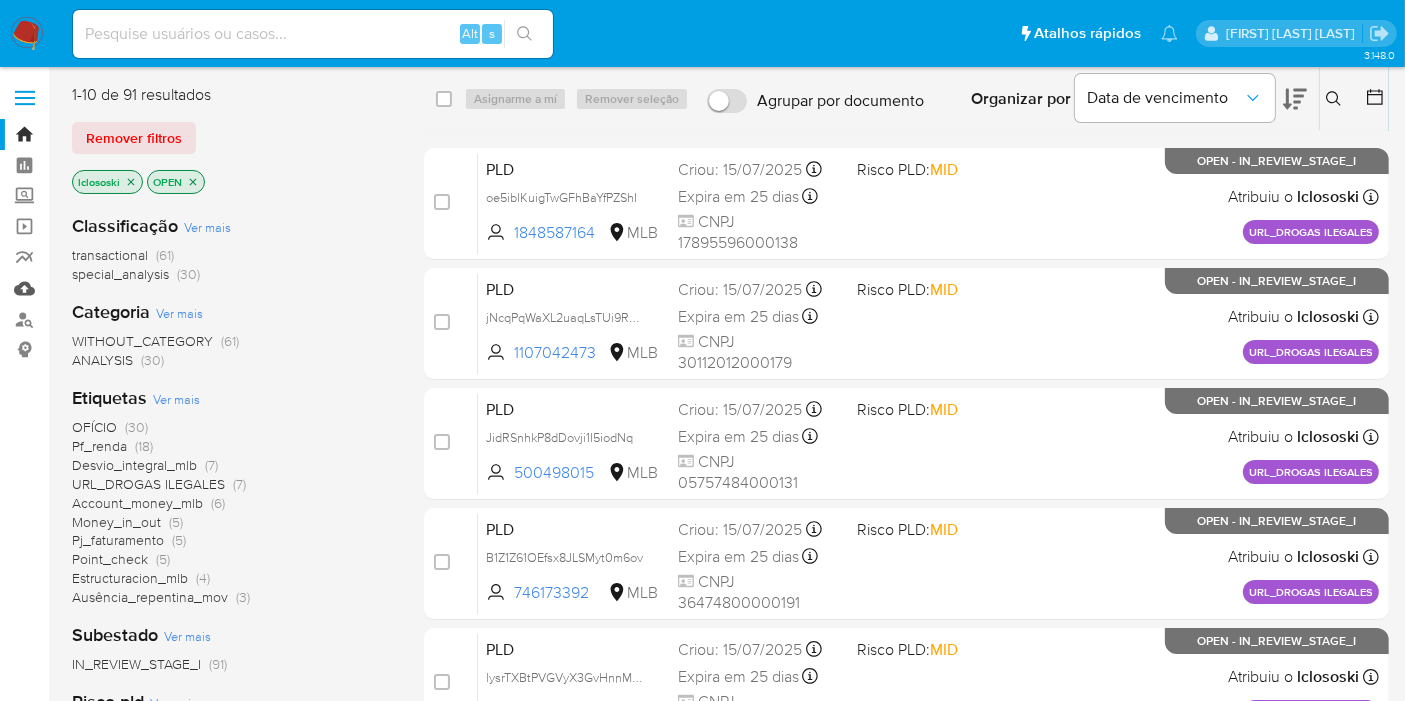 click on "Mulan" at bounding box center [119, 288] 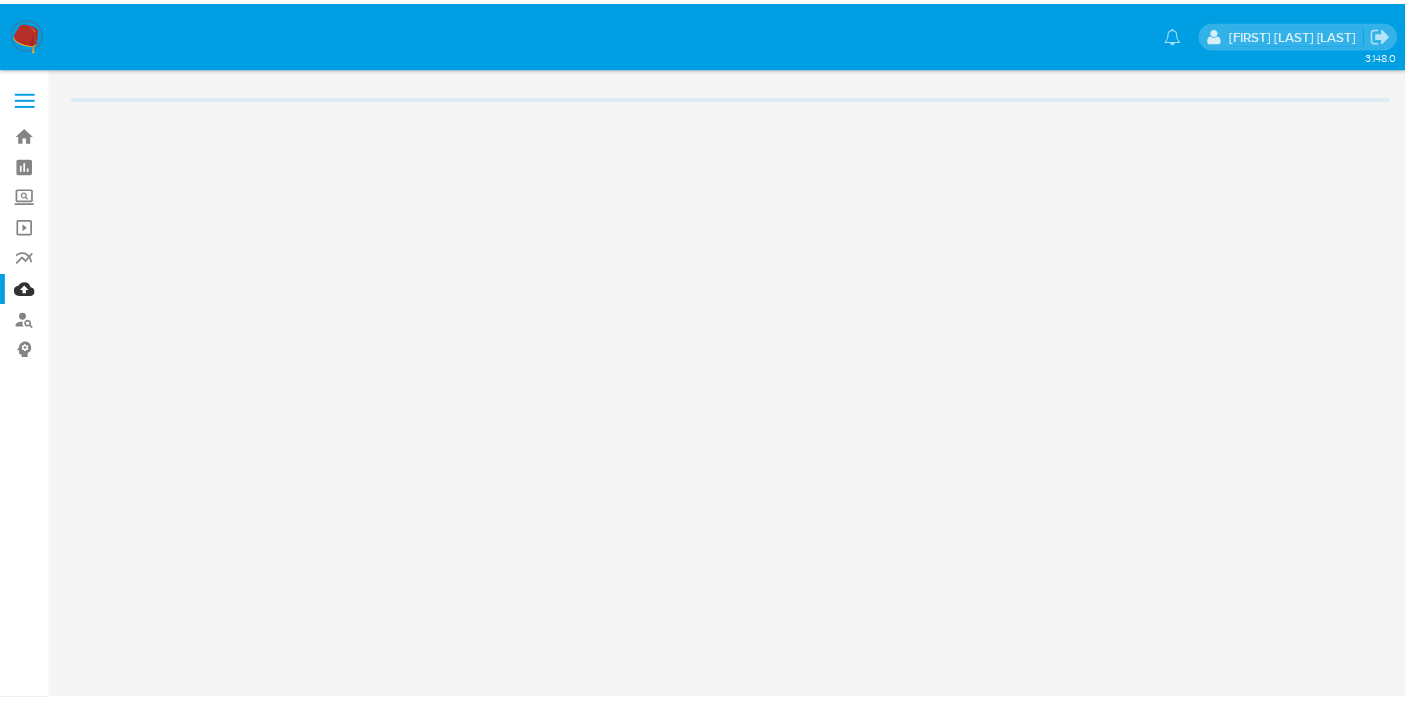 scroll, scrollTop: 0, scrollLeft: 0, axis: both 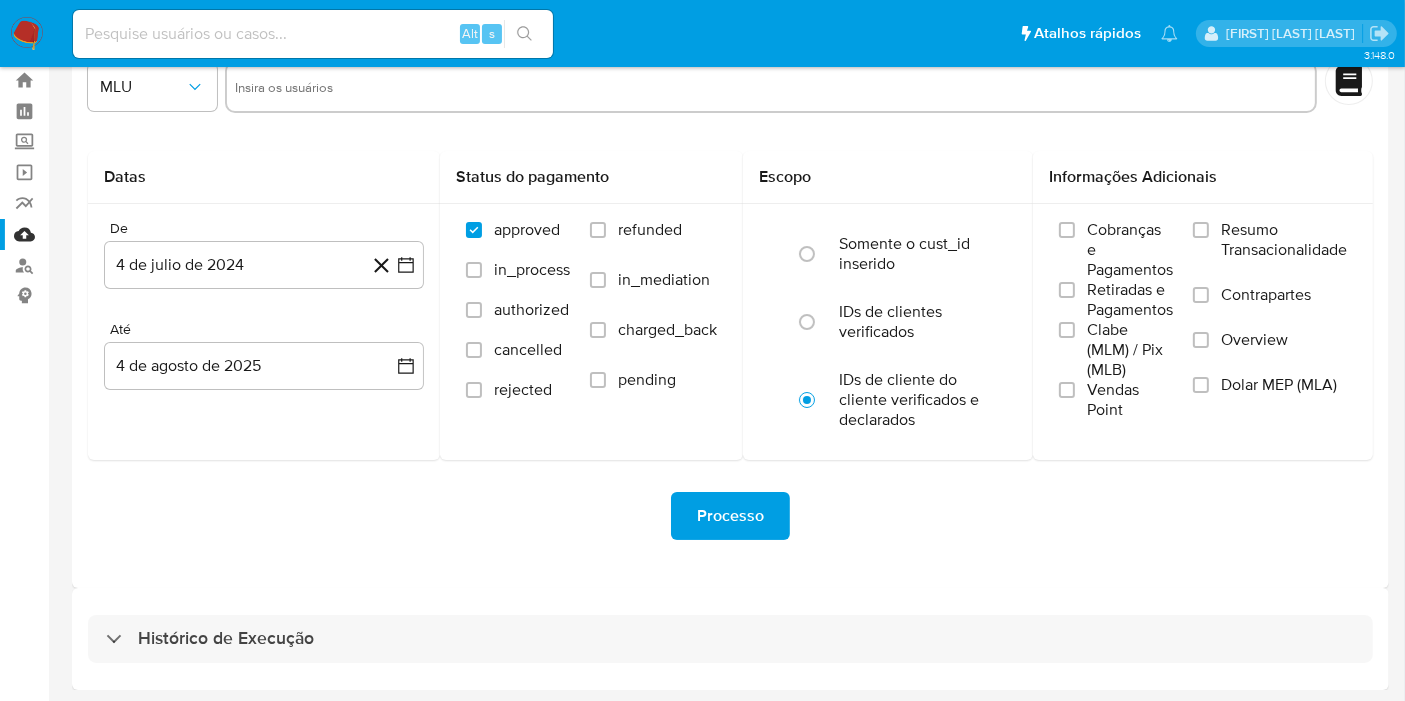 click on "Histórico de Execução" at bounding box center [730, 639] 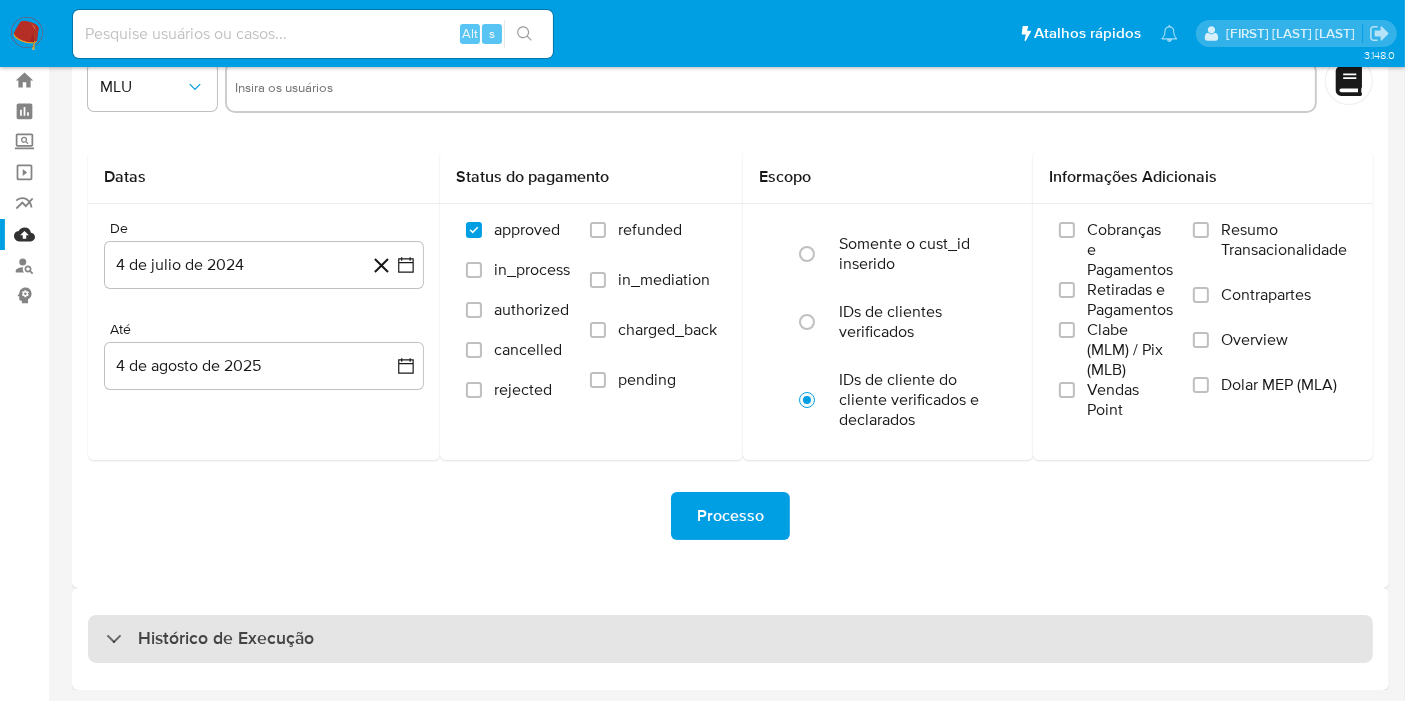 click on "Histórico de Execução" at bounding box center [730, 639] 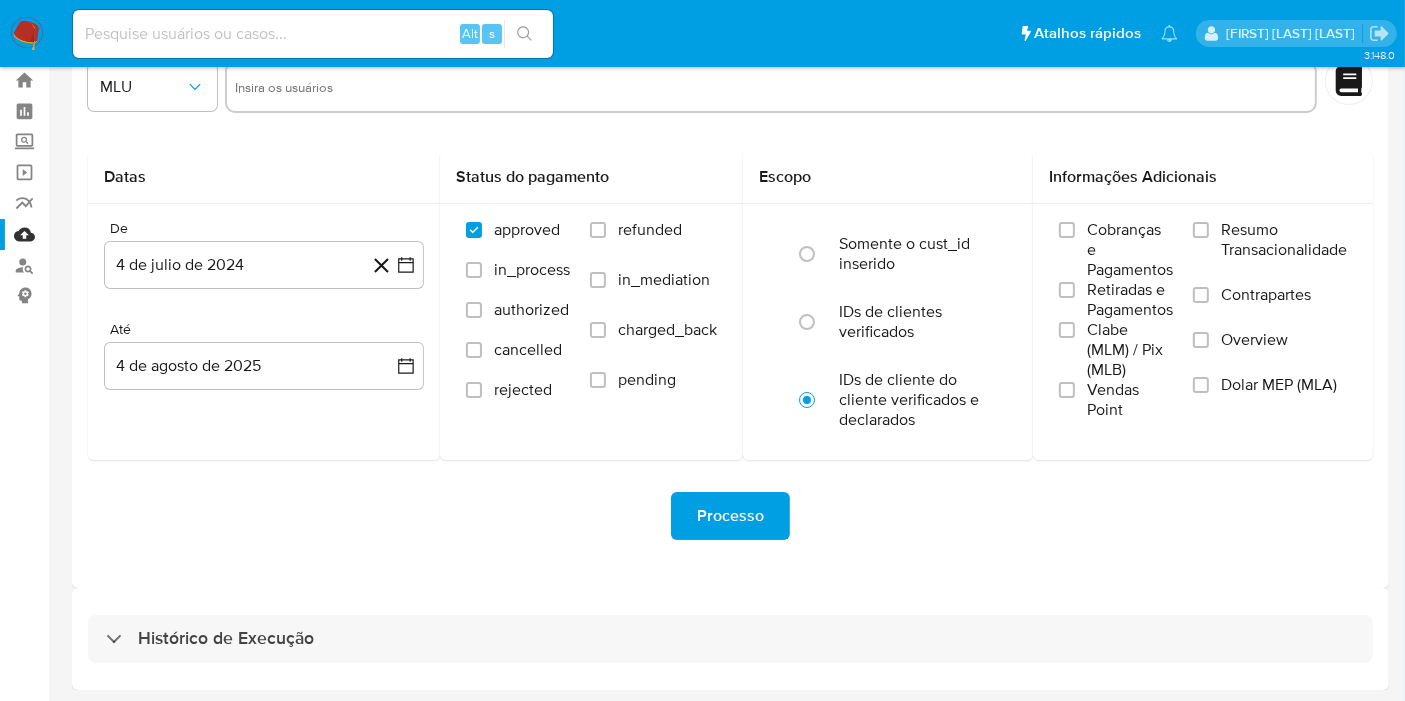 select on "10" 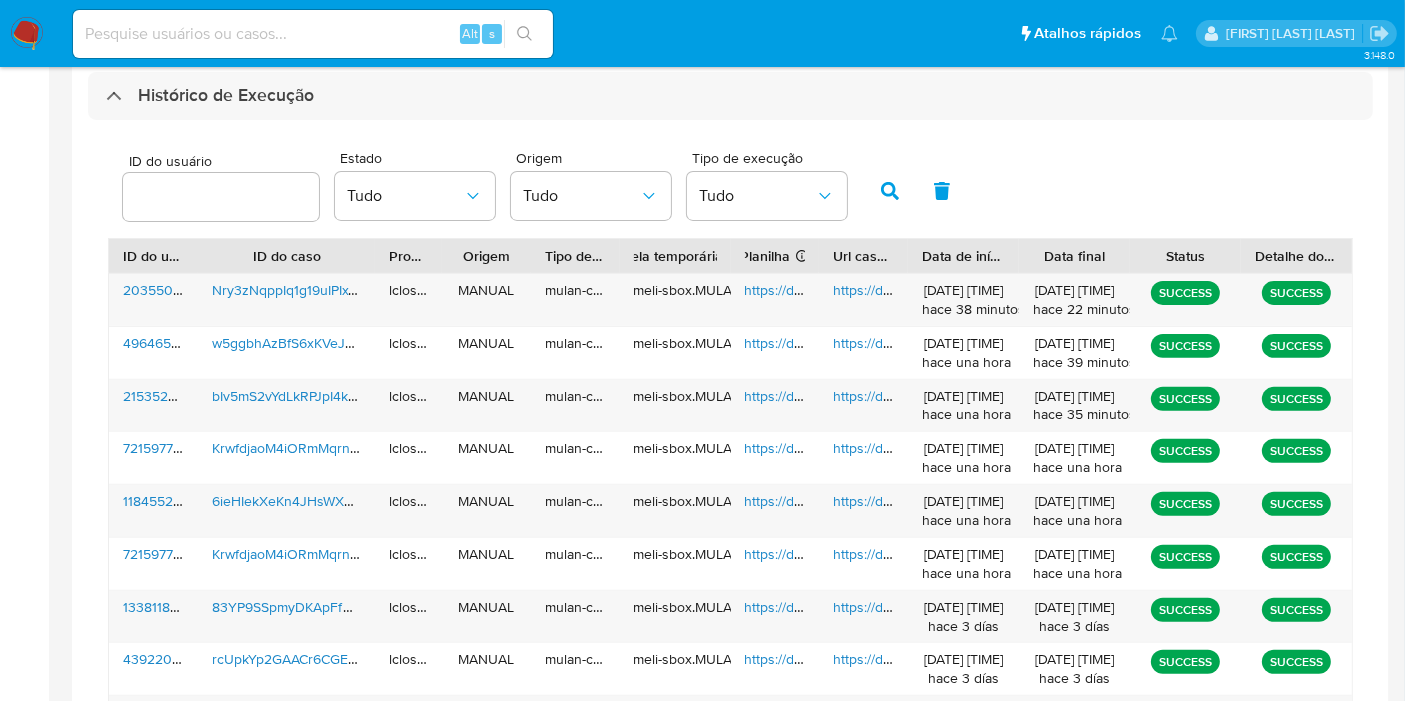 scroll, scrollTop: 721, scrollLeft: 0, axis: vertical 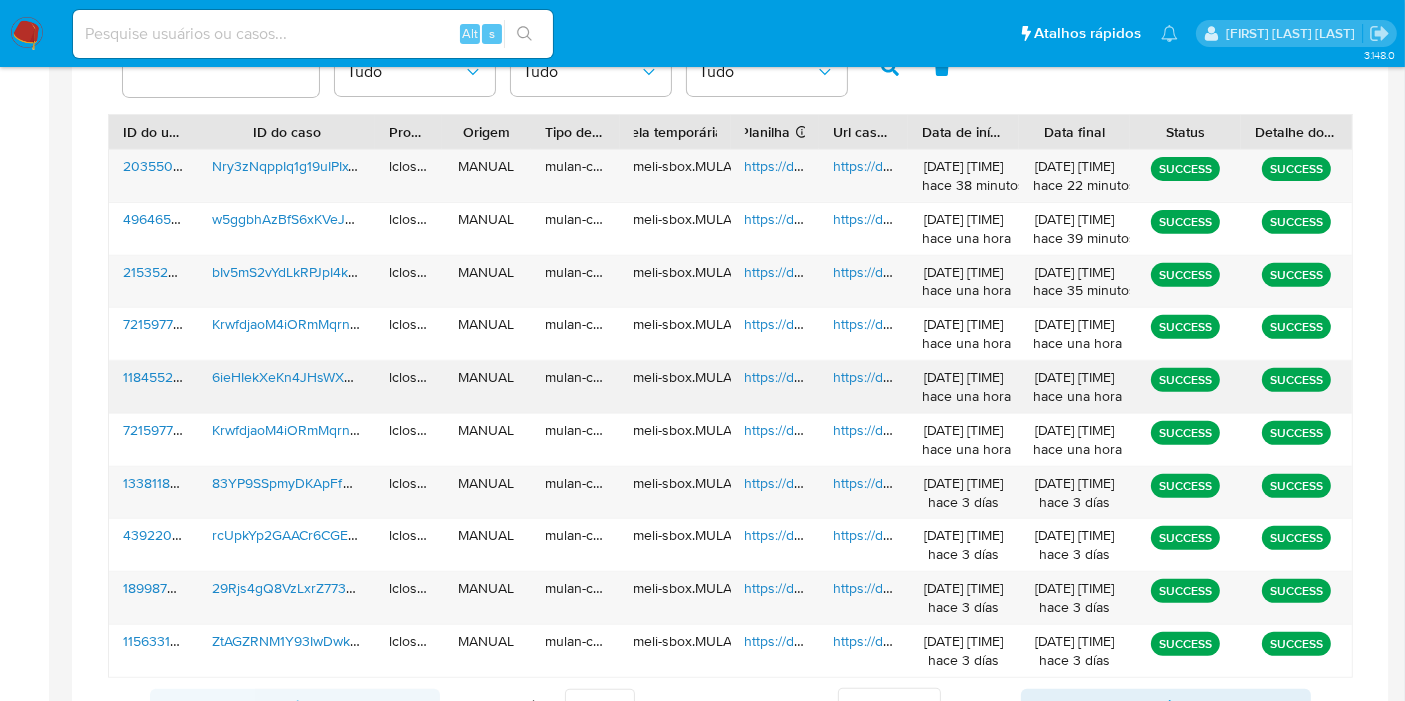 click on "https://docs.google.com/spreadsheets/d/1sYQRmGu2AUXplRs6k1Bf4J1WV5Q-P5lC-Ti1Nmb46A0/edit" at bounding box center [1054, 377] 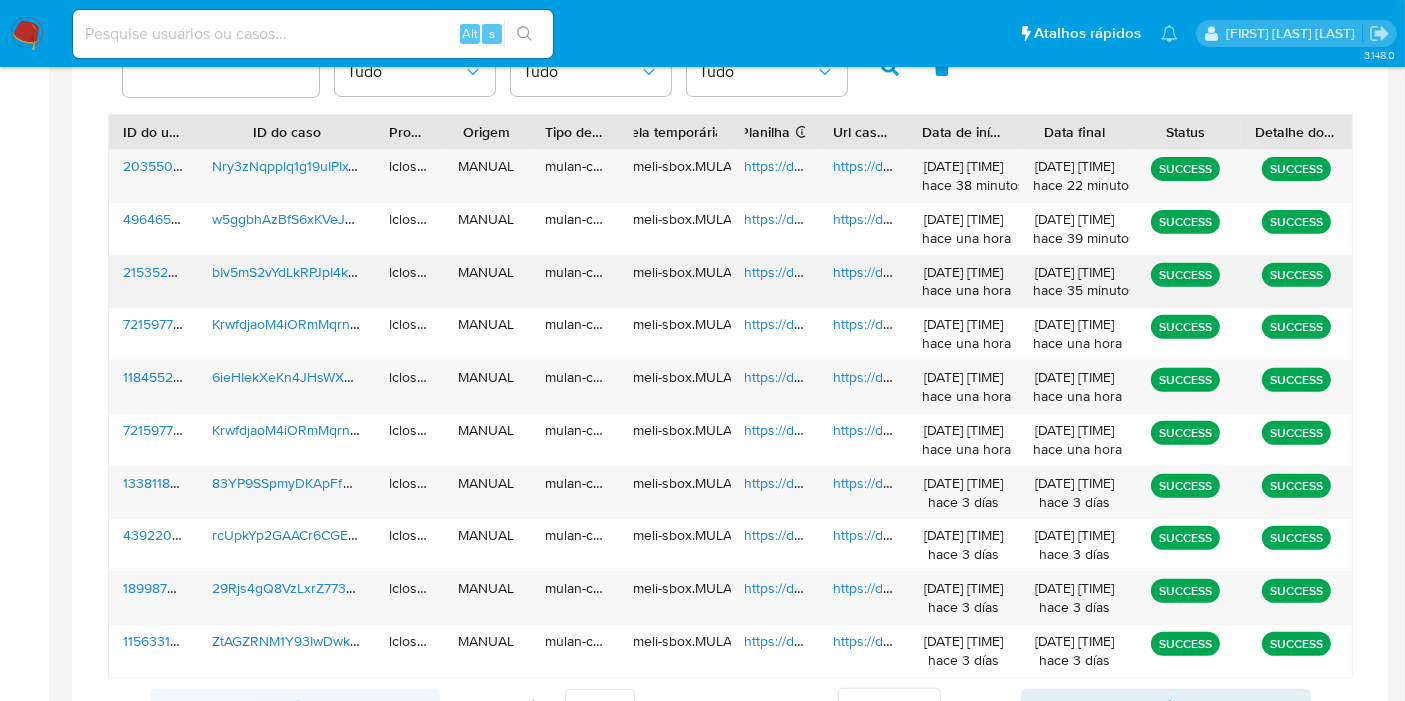 click on "https://docs.google.com/spreadsheets/d/1JUdo_jGxp6mHSL_0zT4JrzOwRxnIqskl_l97sLZkuoM/edit" at bounding box center [1050, 272] 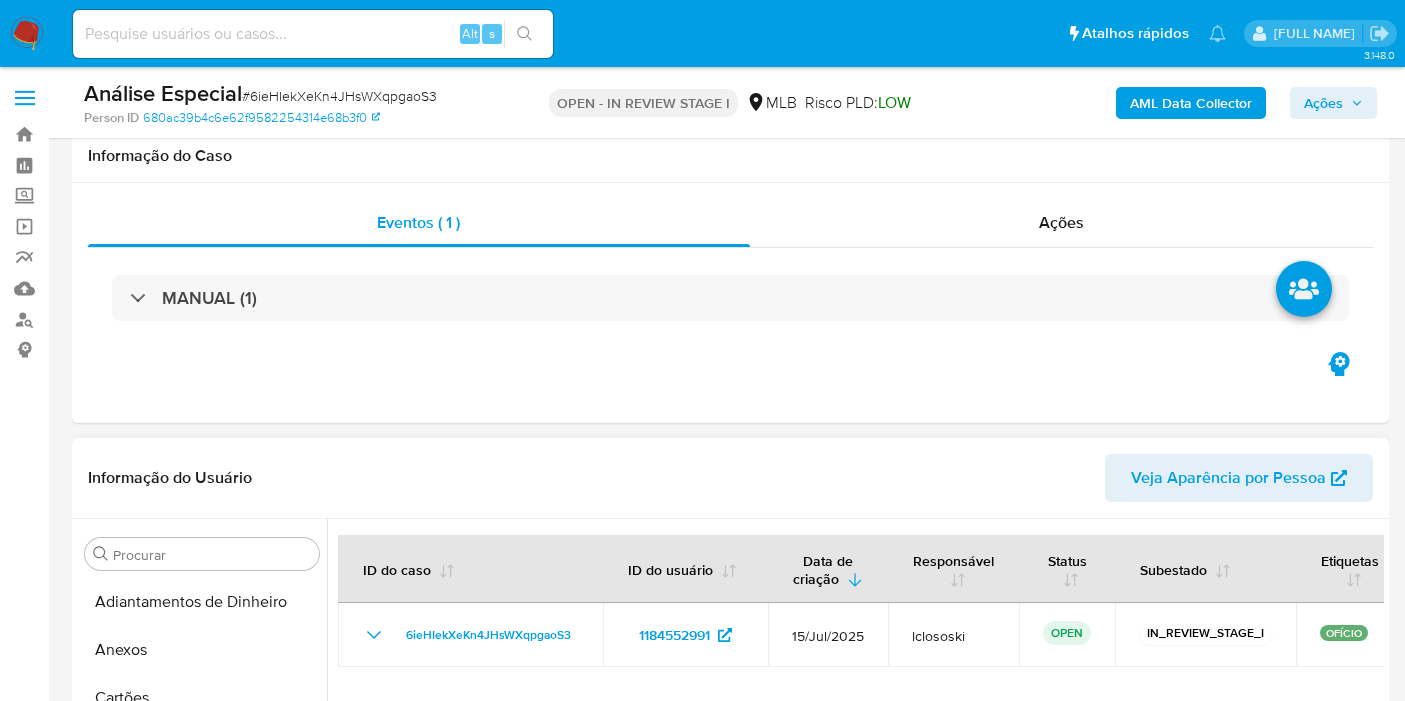 scroll, scrollTop: 333, scrollLeft: 0, axis: vertical 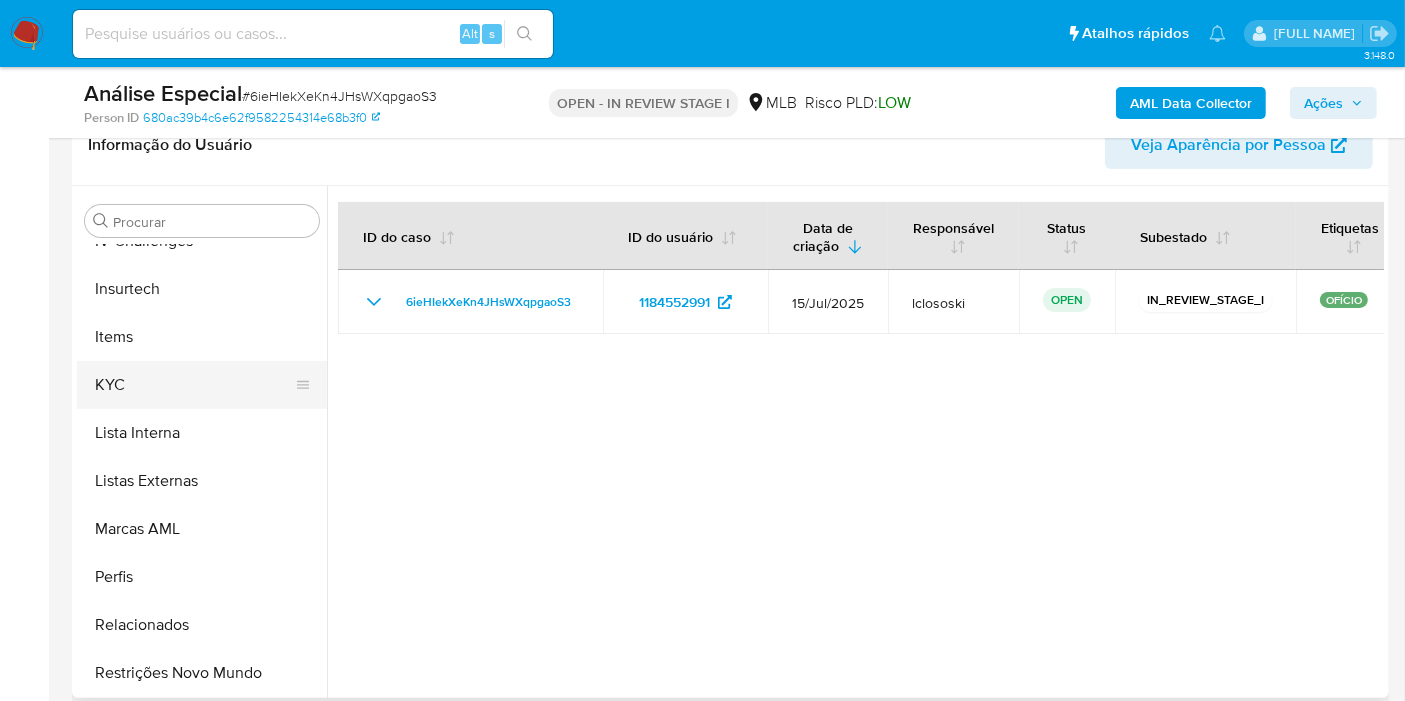 click on "KYC" at bounding box center [194, 385] 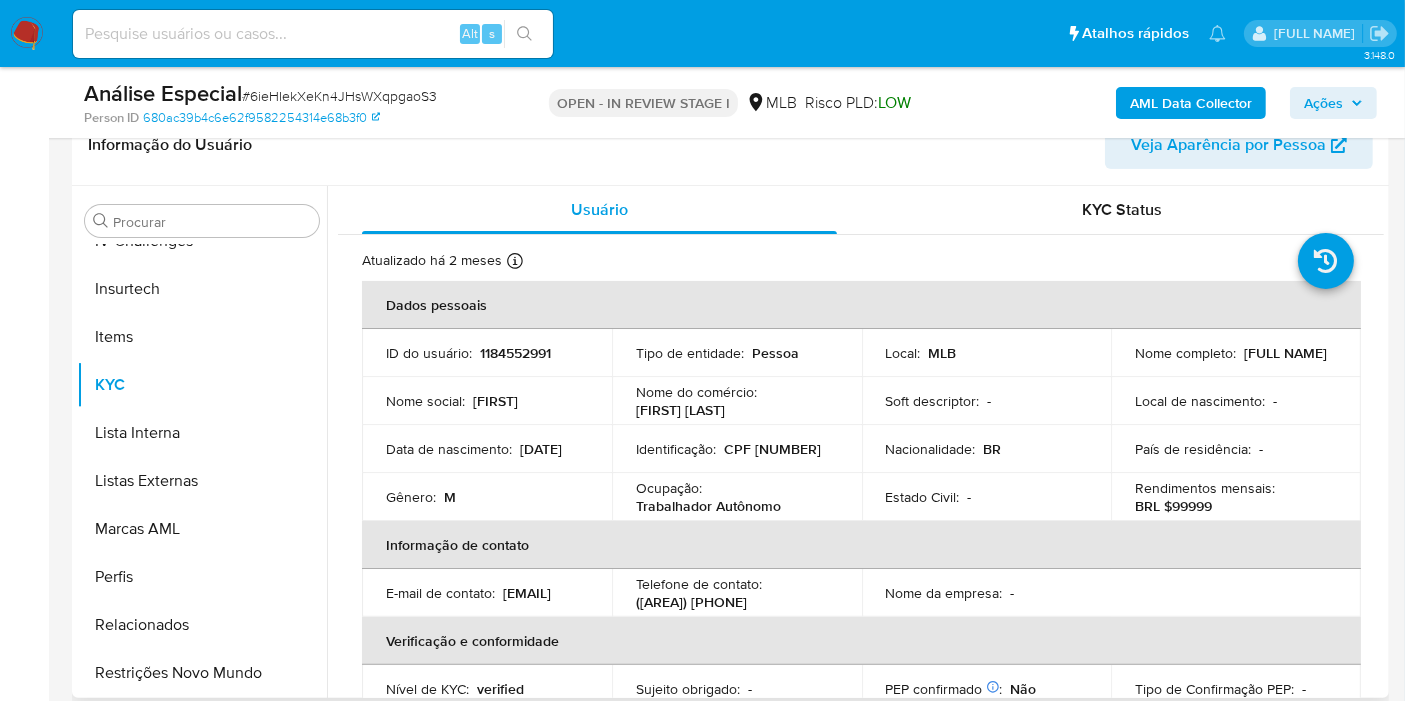 scroll, scrollTop: 111, scrollLeft: 0, axis: vertical 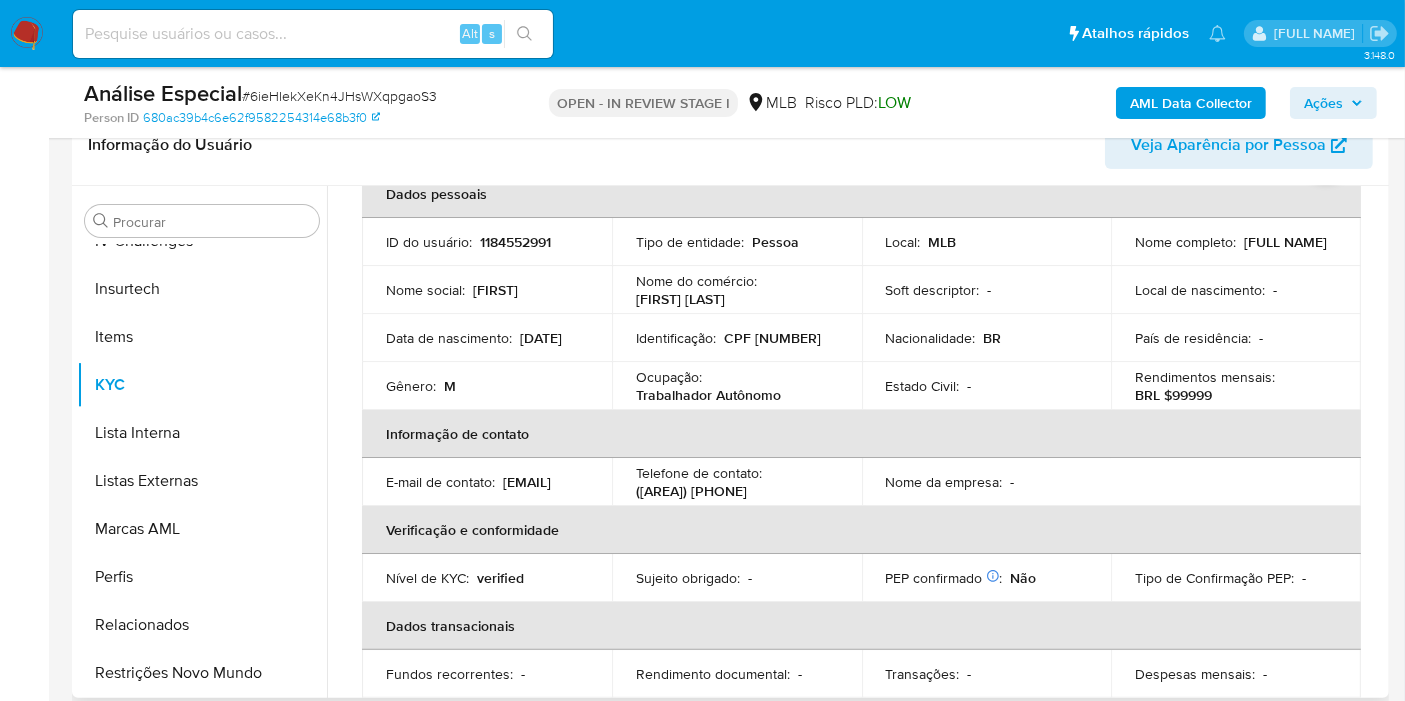 click on "CPF 70277554160" at bounding box center [772, 338] 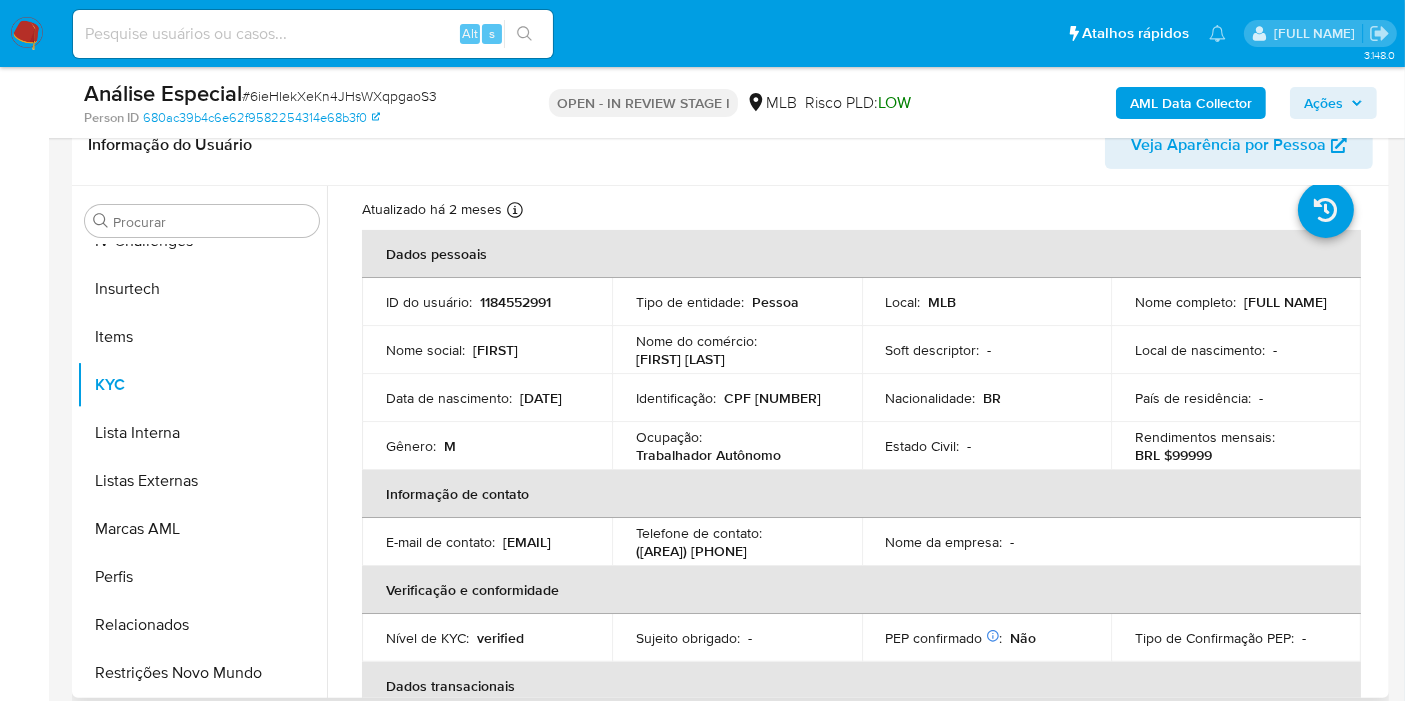 scroll, scrollTop: 0, scrollLeft: 0, axis: both 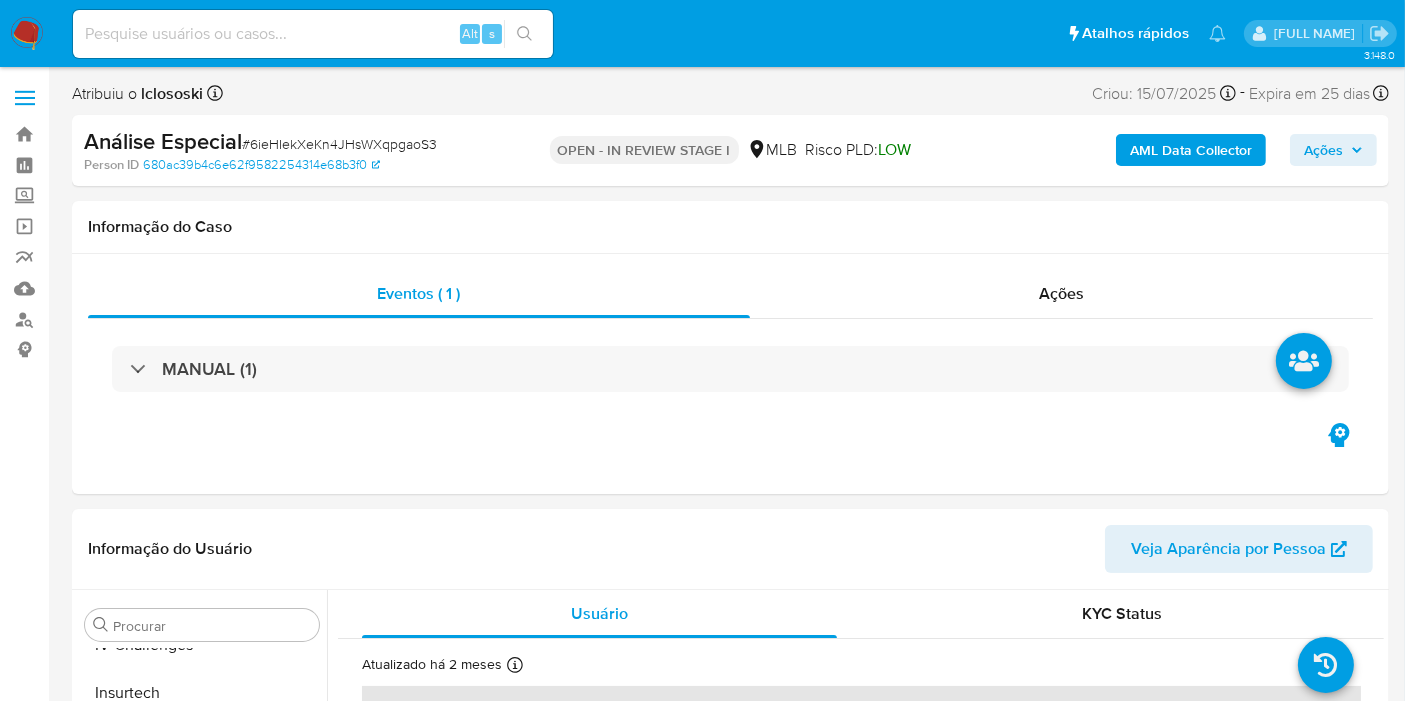 click on "AML Data Collector Ações" at bounding box center [1164, 150] 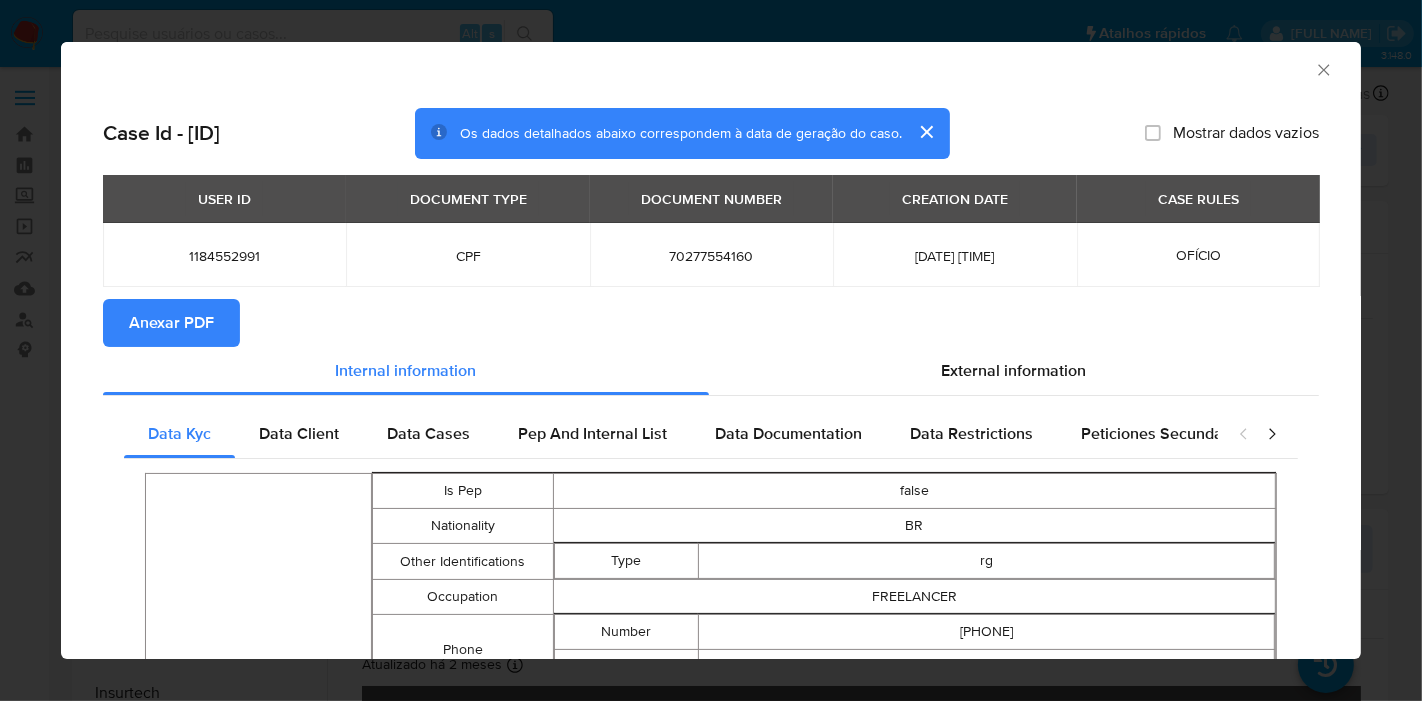 click on "External information" at bounding box center (1014, 371) 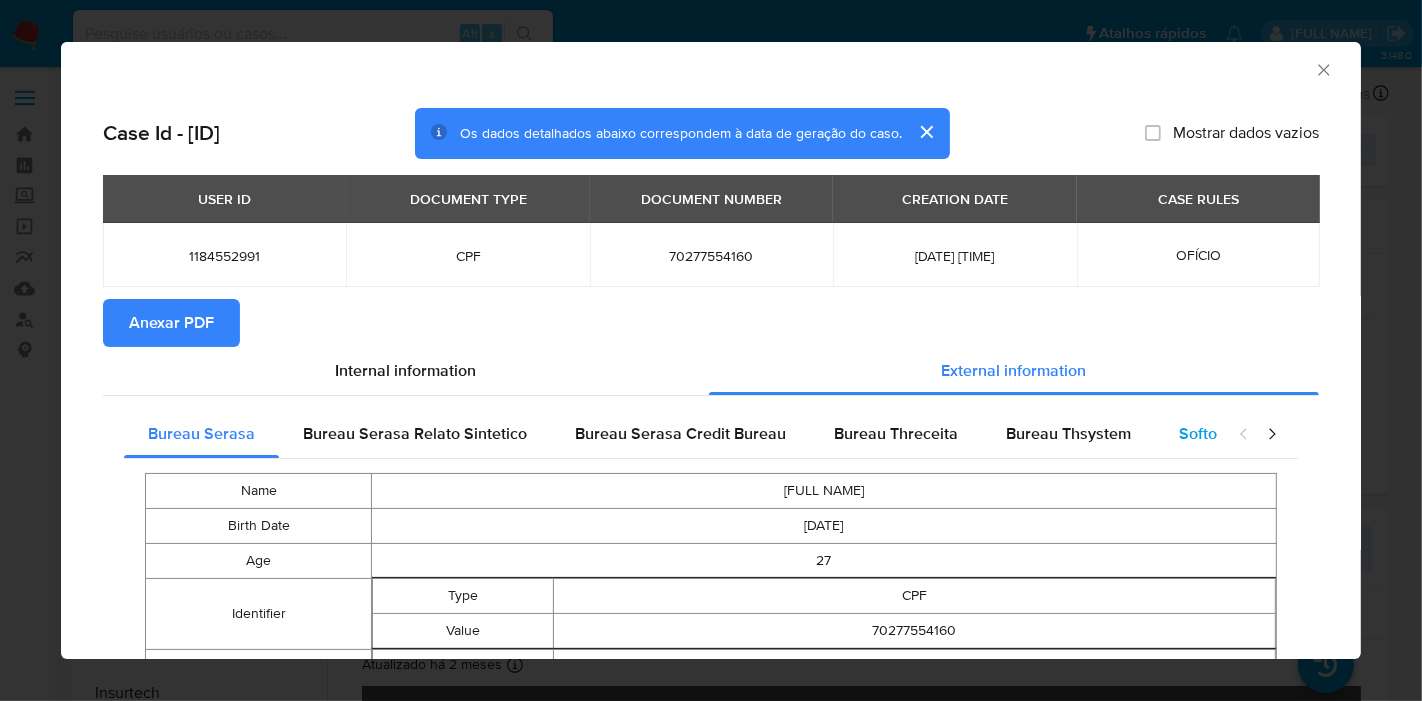 click on "Softon" at bounding box center [1202, 433] 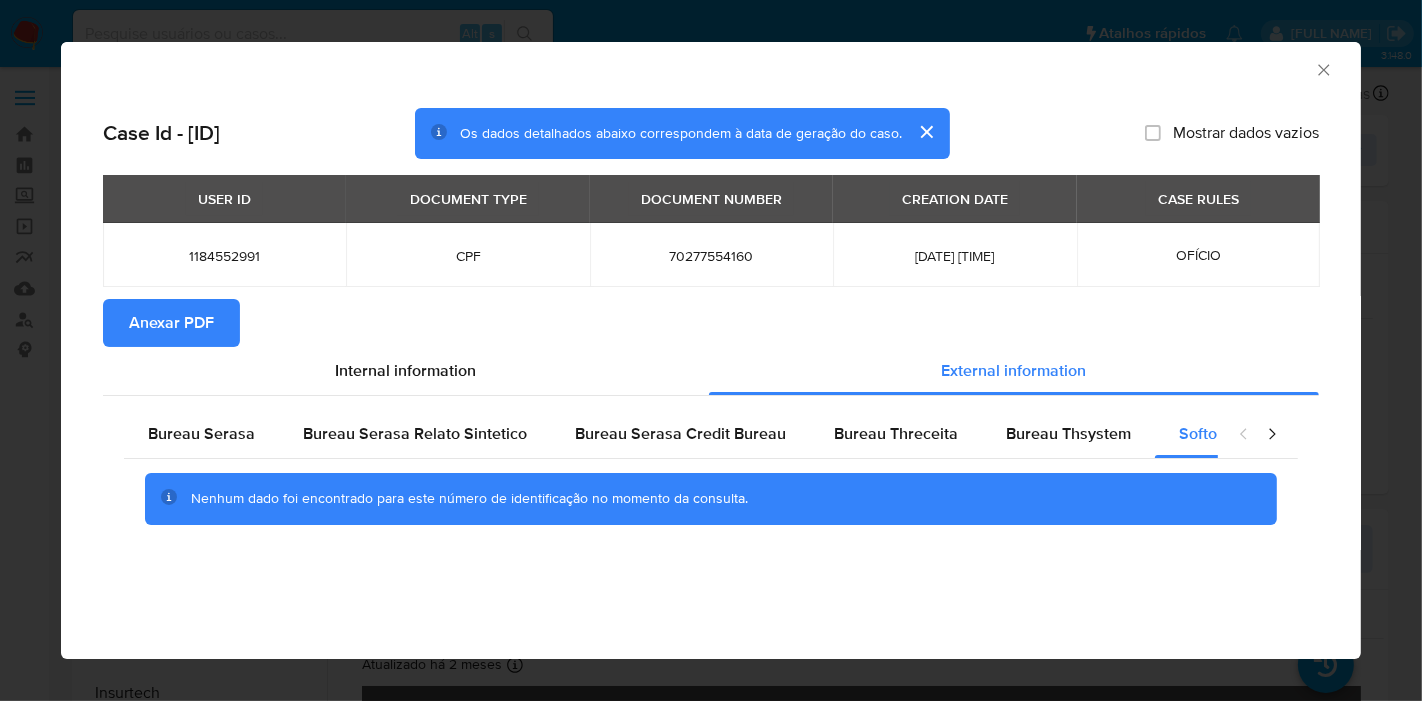 click on "AML Data Collector" at bounding box center [711, 67] 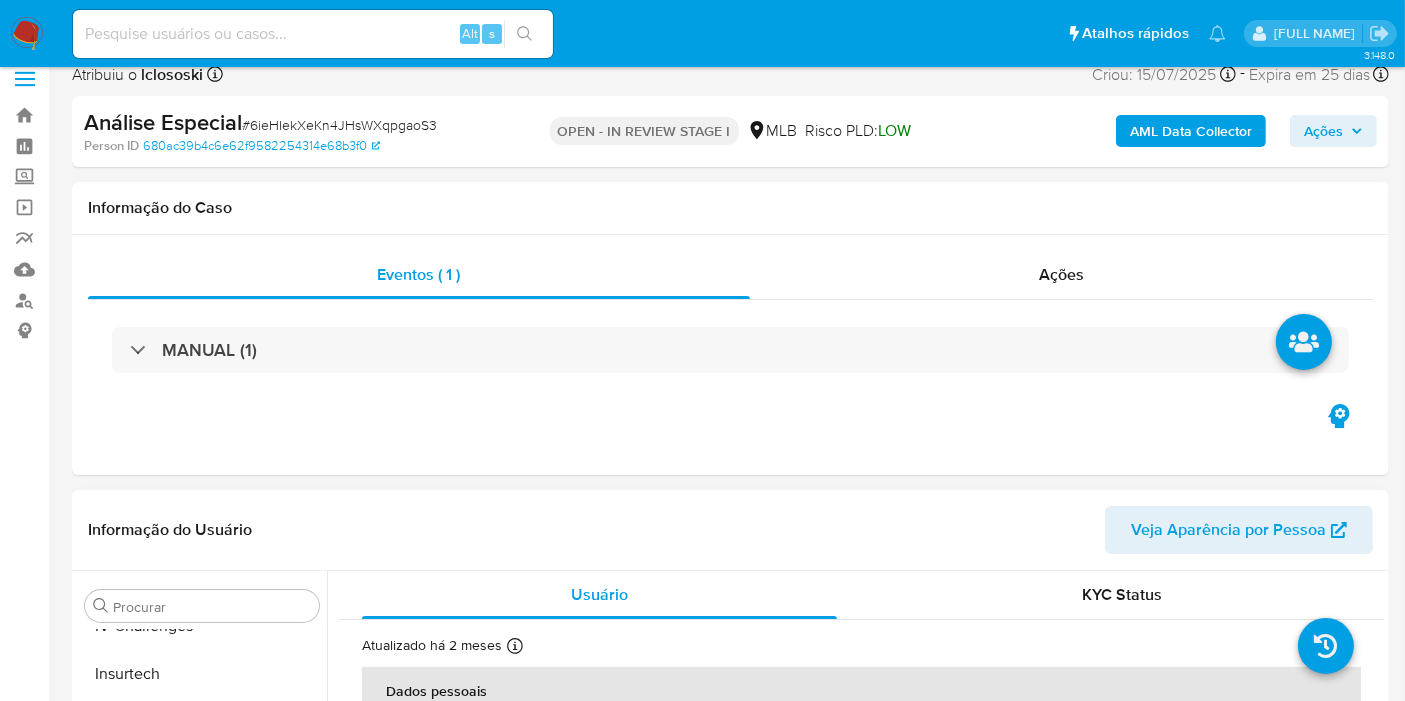 scroll, scrollTop: 333, scrollLeft: 0, axis: vertical 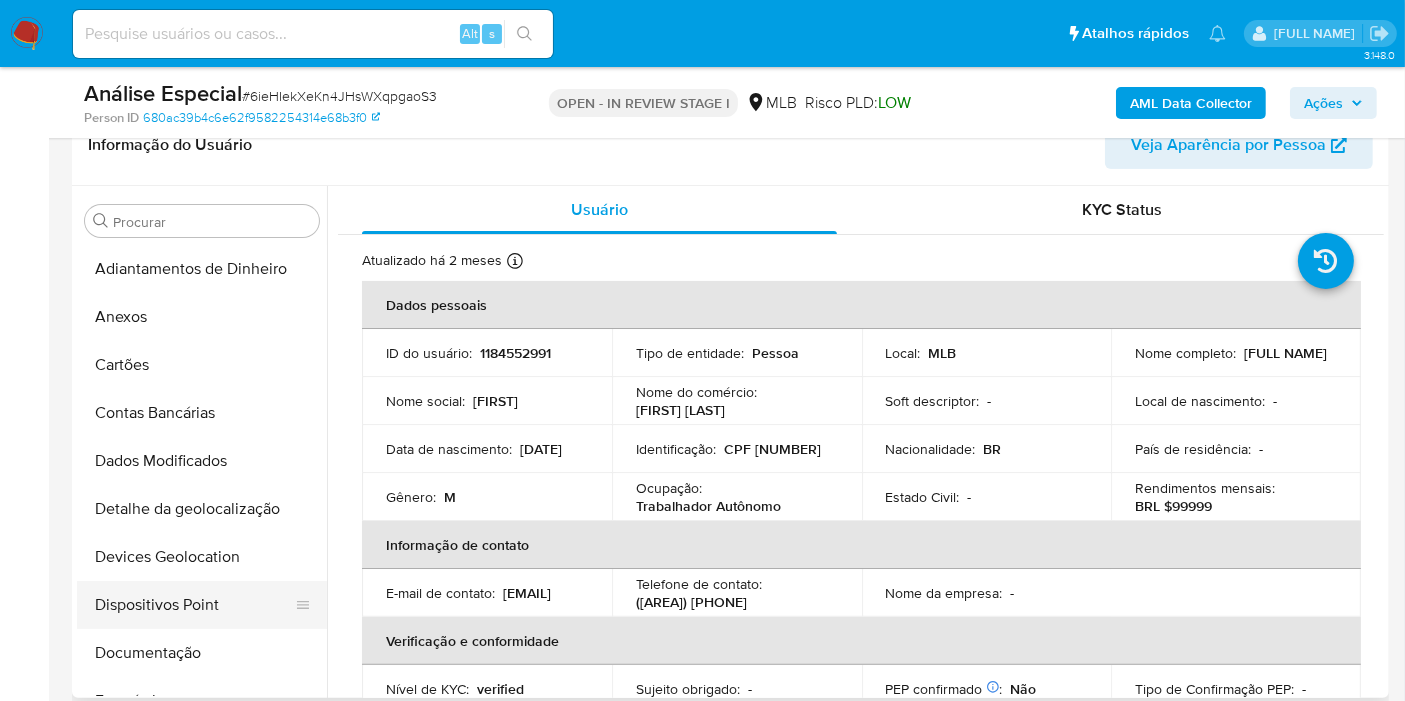click on "Dispositivos Point" at bounding box center [194, 605] 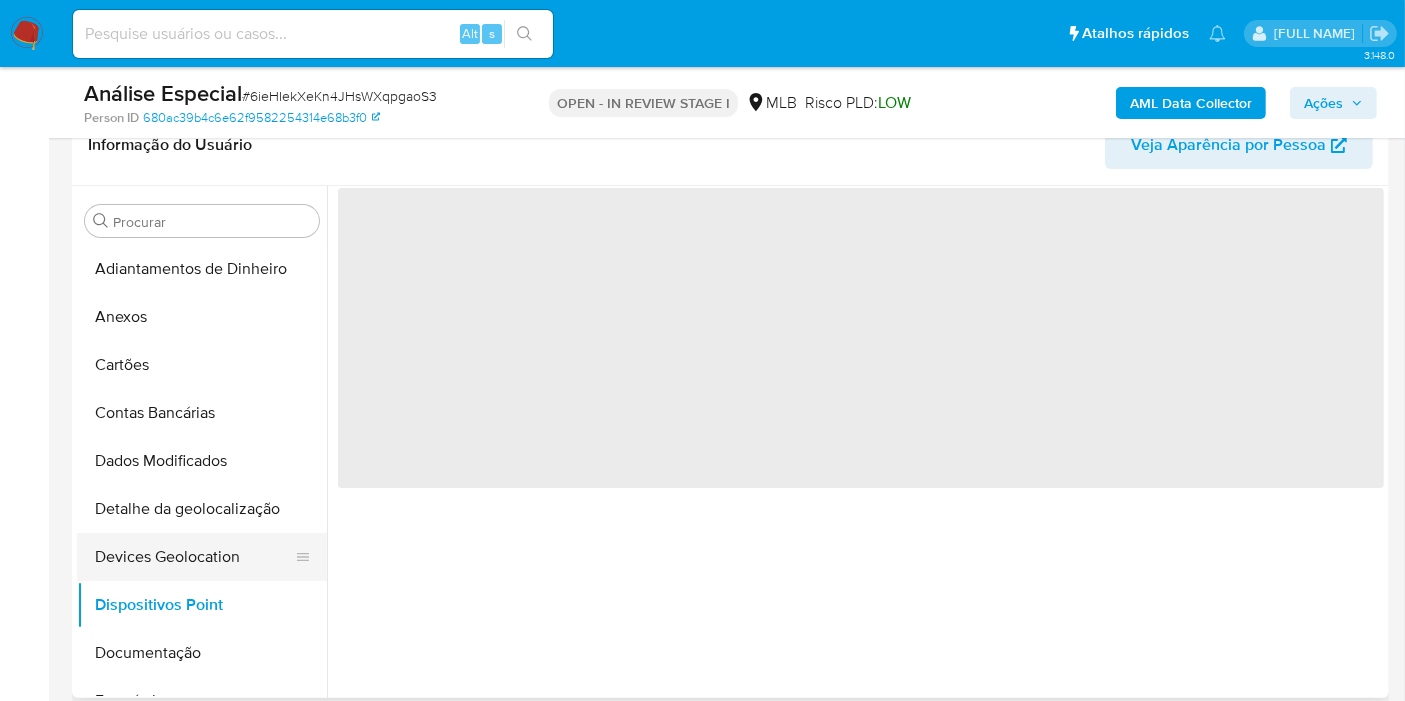 click on "Devices Geolocation" at bounding box center (194, 557) 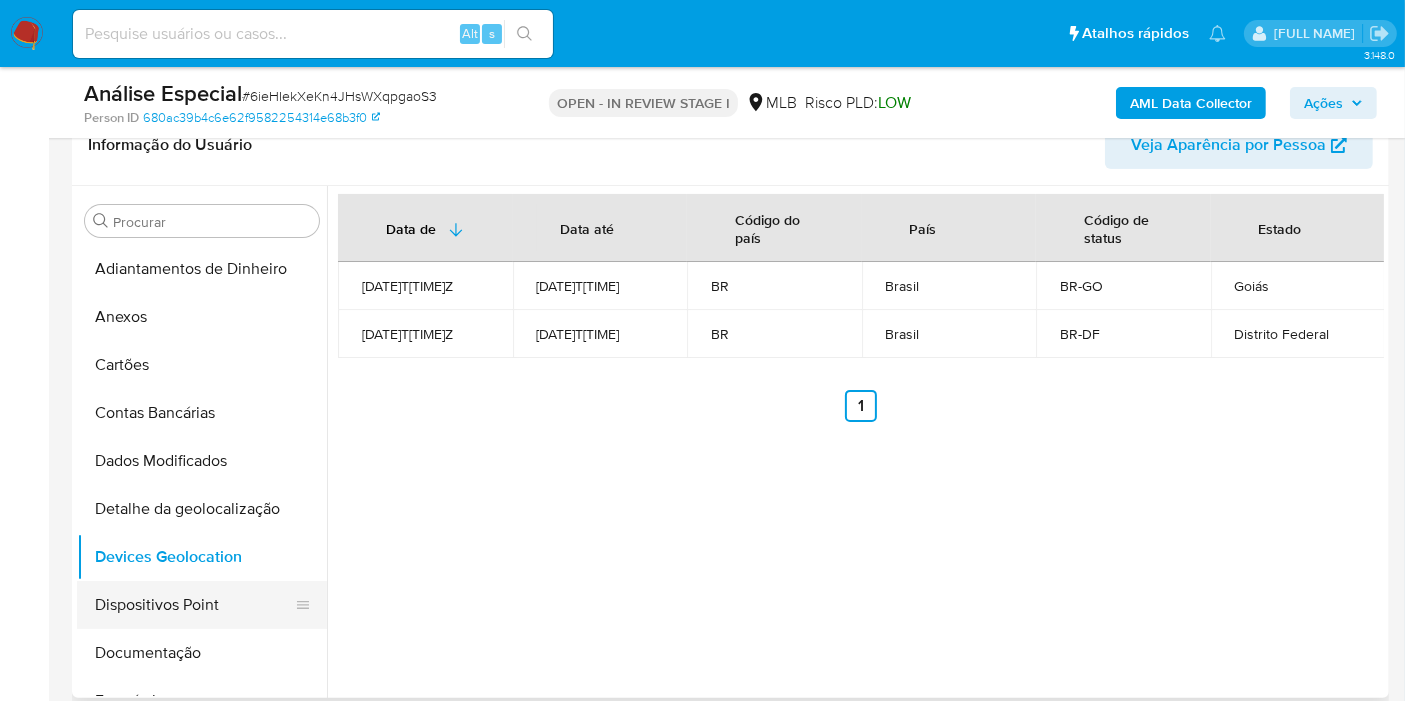 click on "Dispositivos Point" at bounding box center (194, 605) 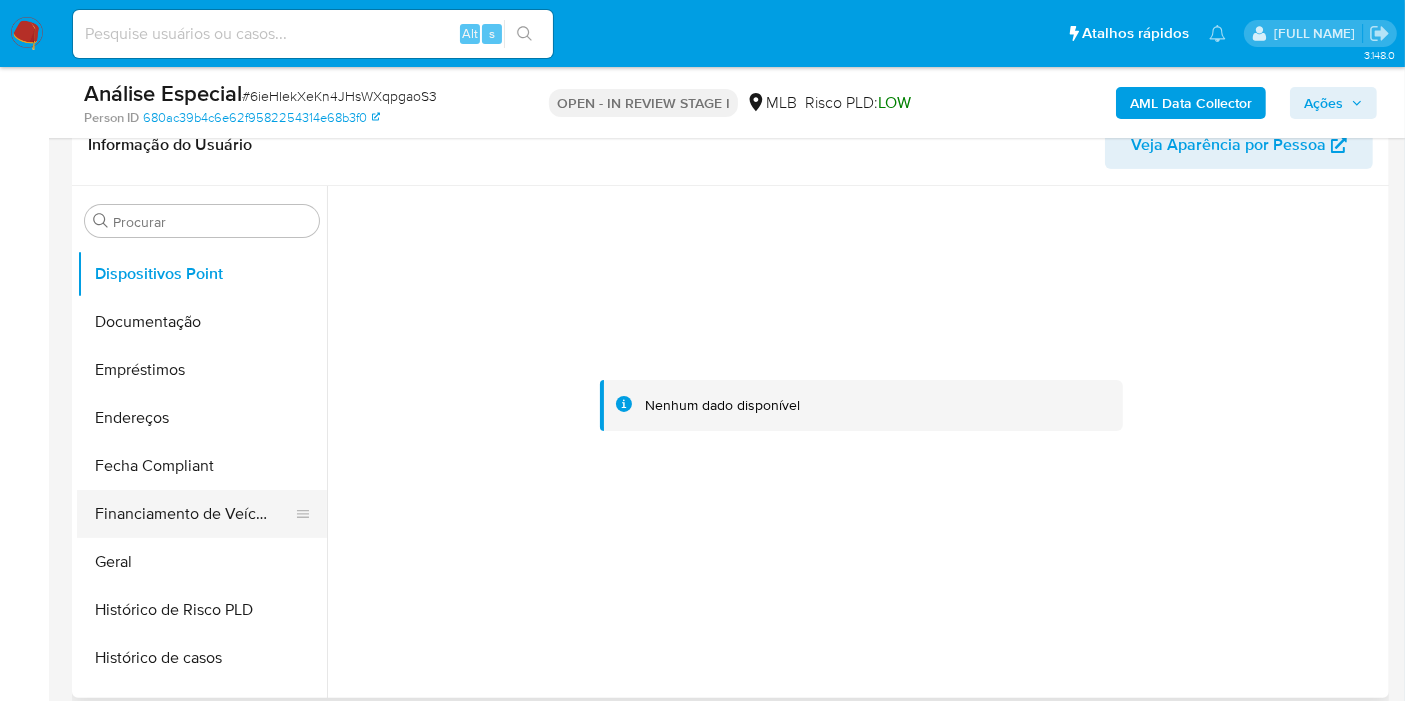 scroll, scrollTop: 333, scrollLeft: 0, axis: vertical 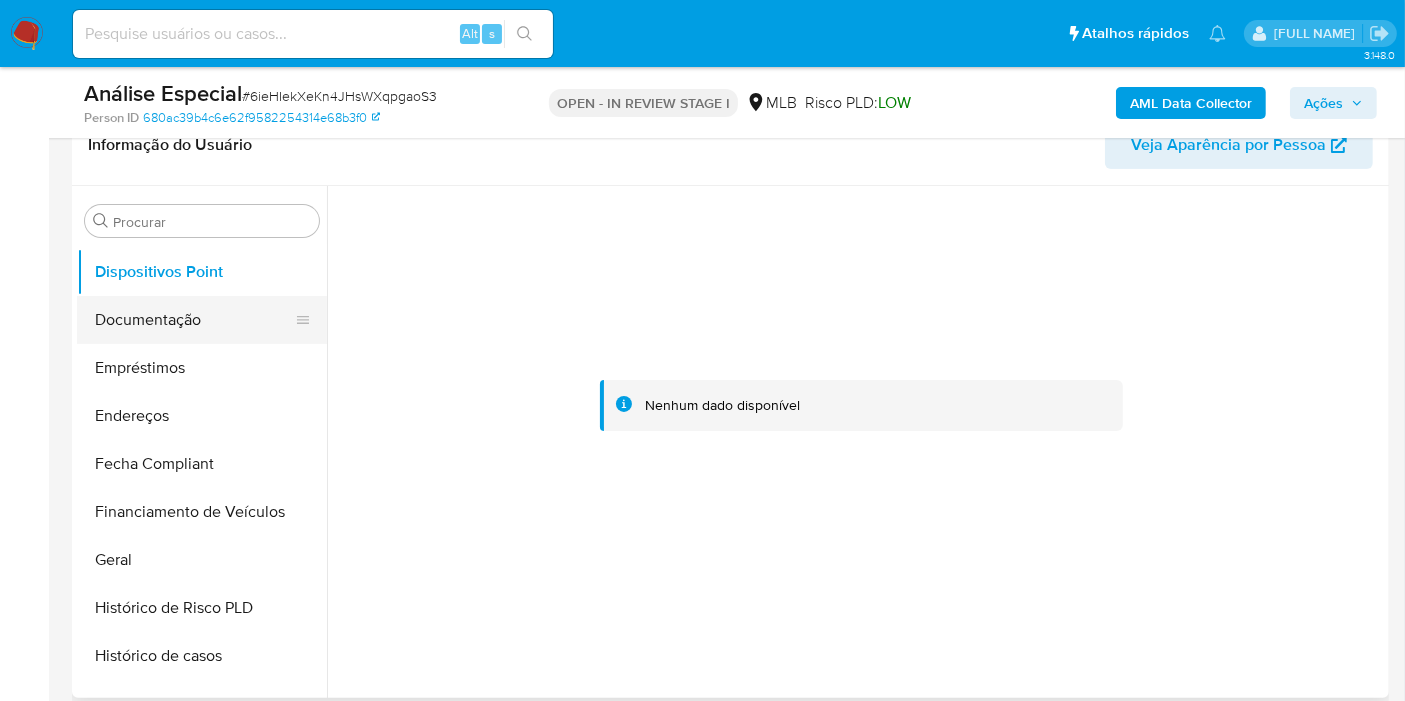 click on "Documentação" at bounding box center [194, 320] 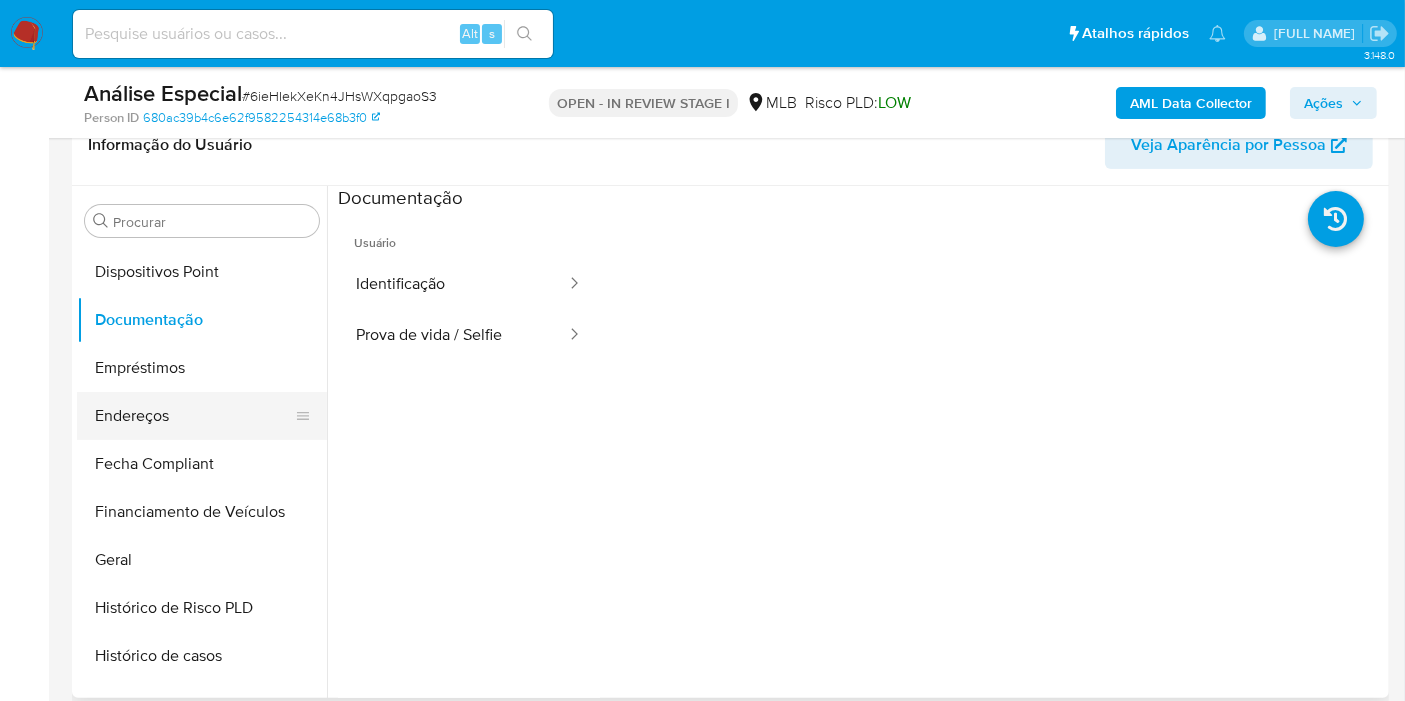 click on "Endereços" at bounding box center [194, 416] 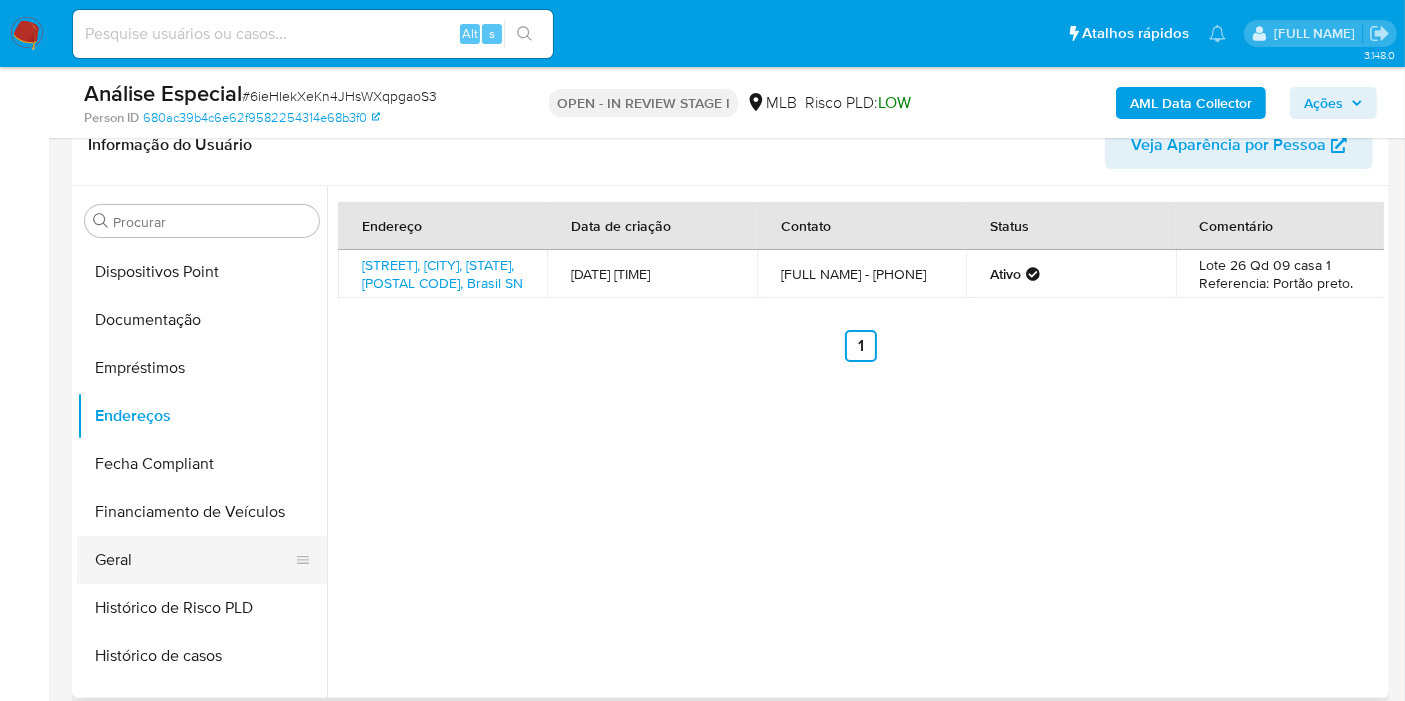 click on "Geral" at bounding box center (194, 560) 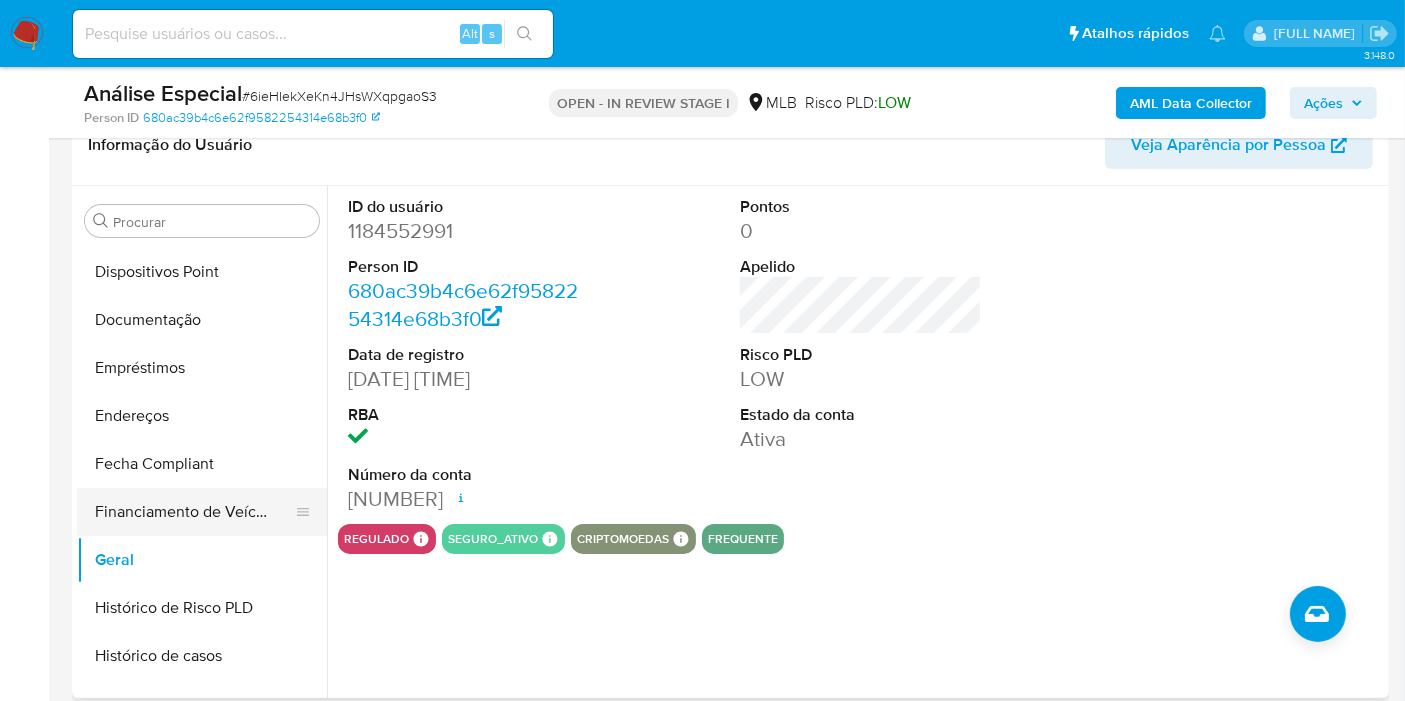 scroll, scrollTop: 555, scrollLeft: 0, axis: vertical 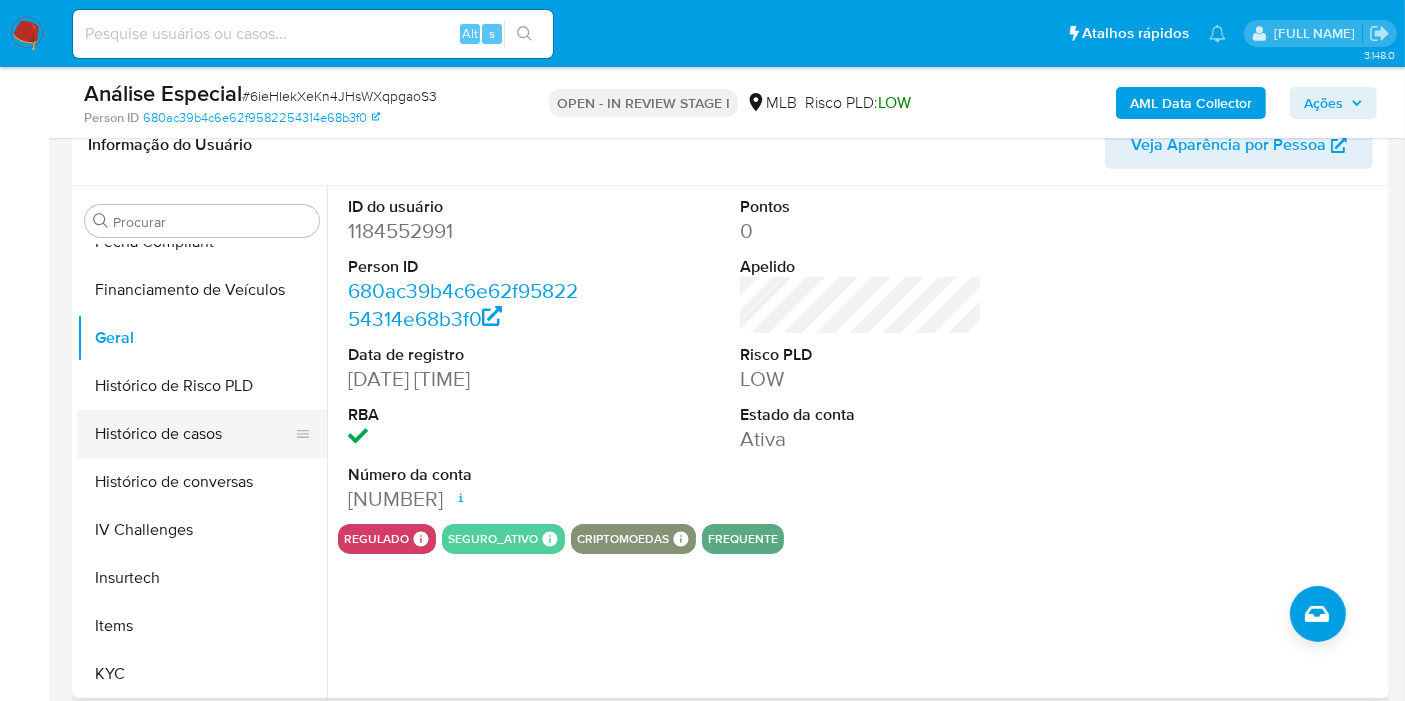 click on "Histórico de casos" at bounding box center (194, 434) 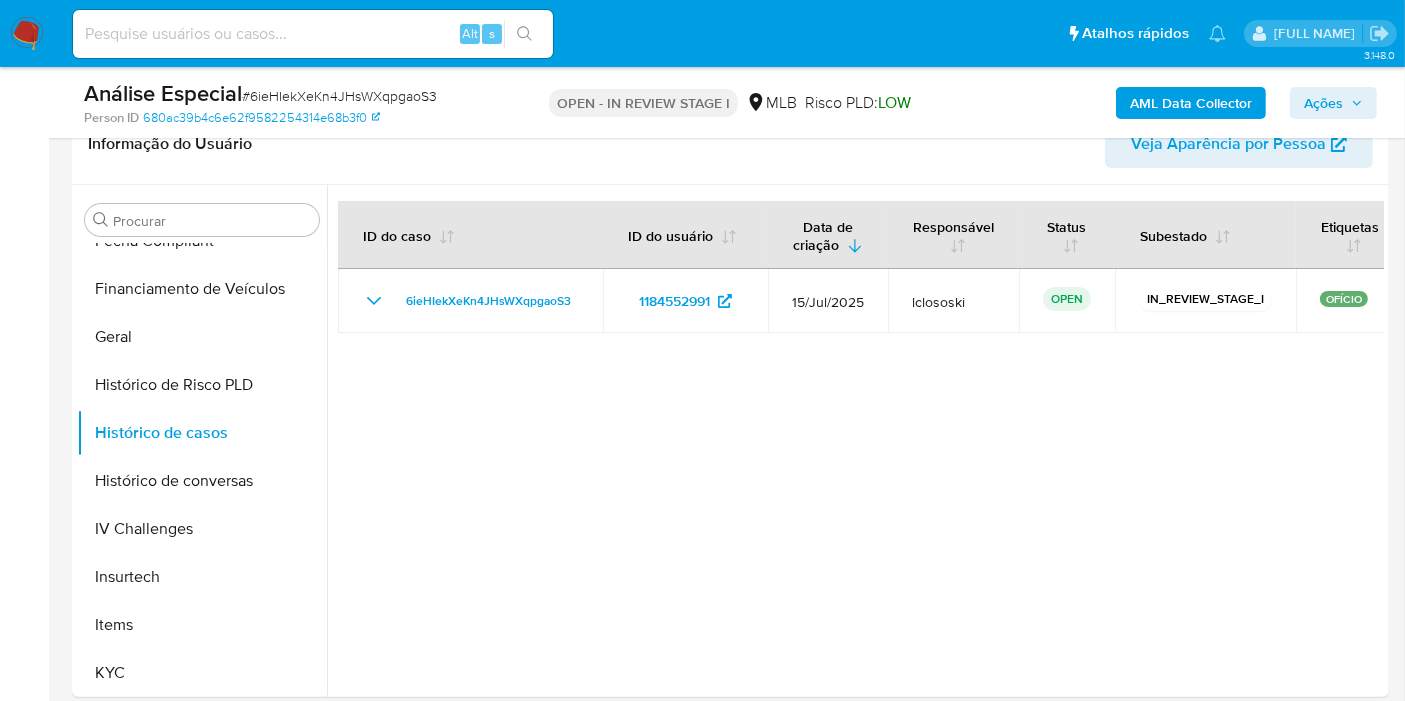 scroll, scrollTop: 444, scrollLeft: 0, axis: vertical 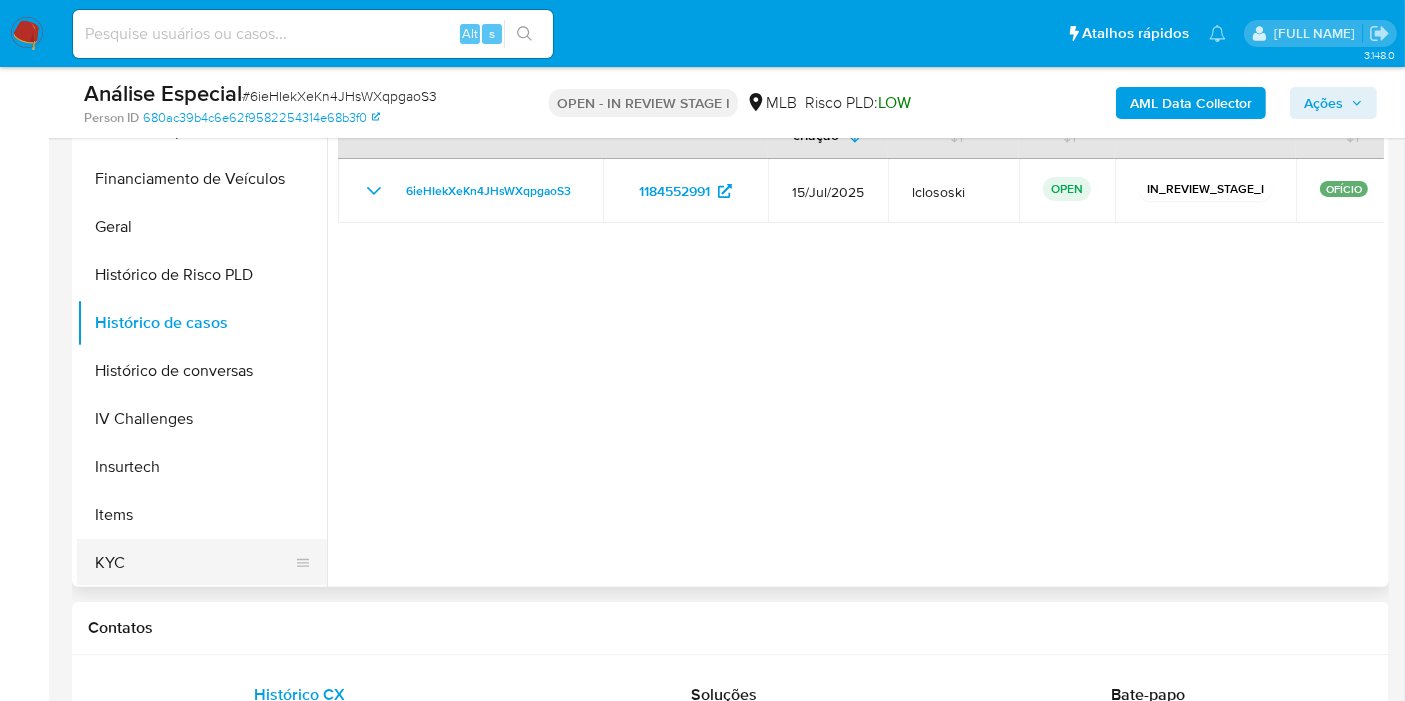 click on "KYC" at bounding box center [194, 563] 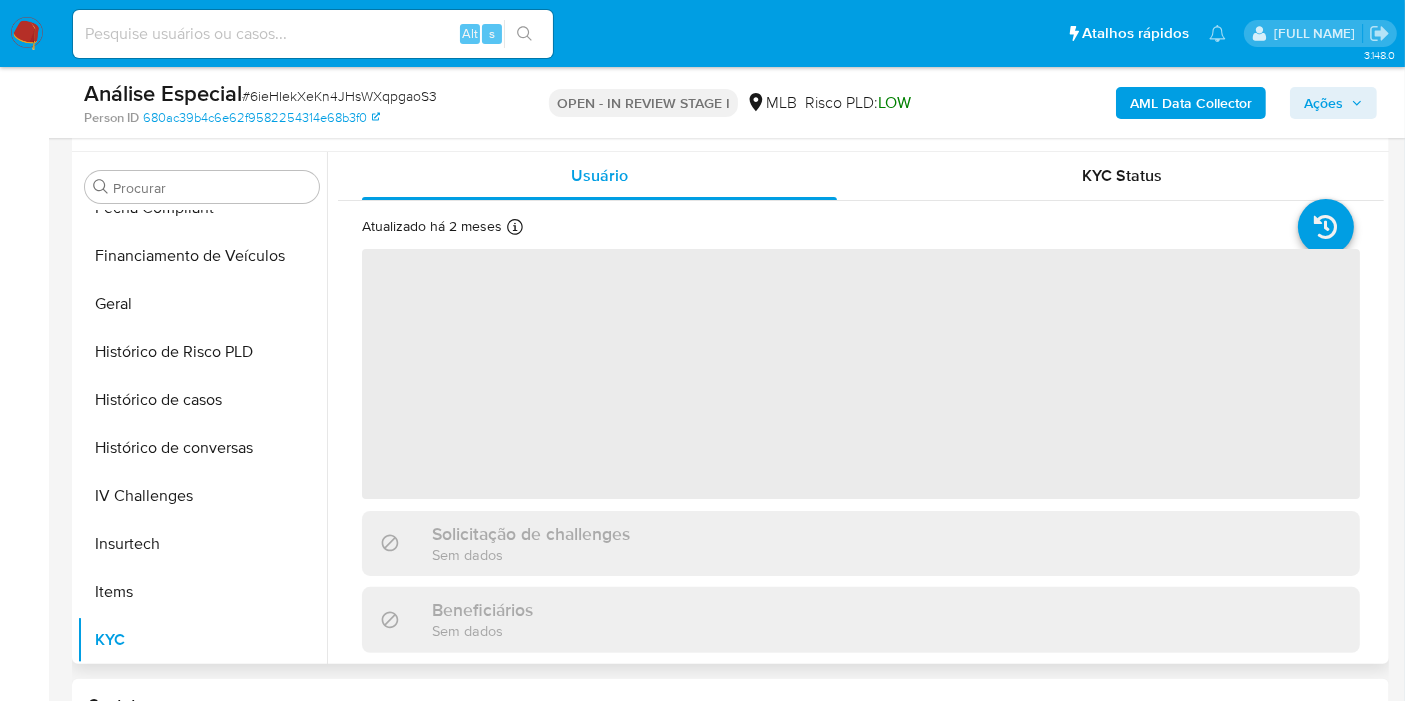 scroll, scrollTop: 333, scrollLeft: 0, axis: vertical 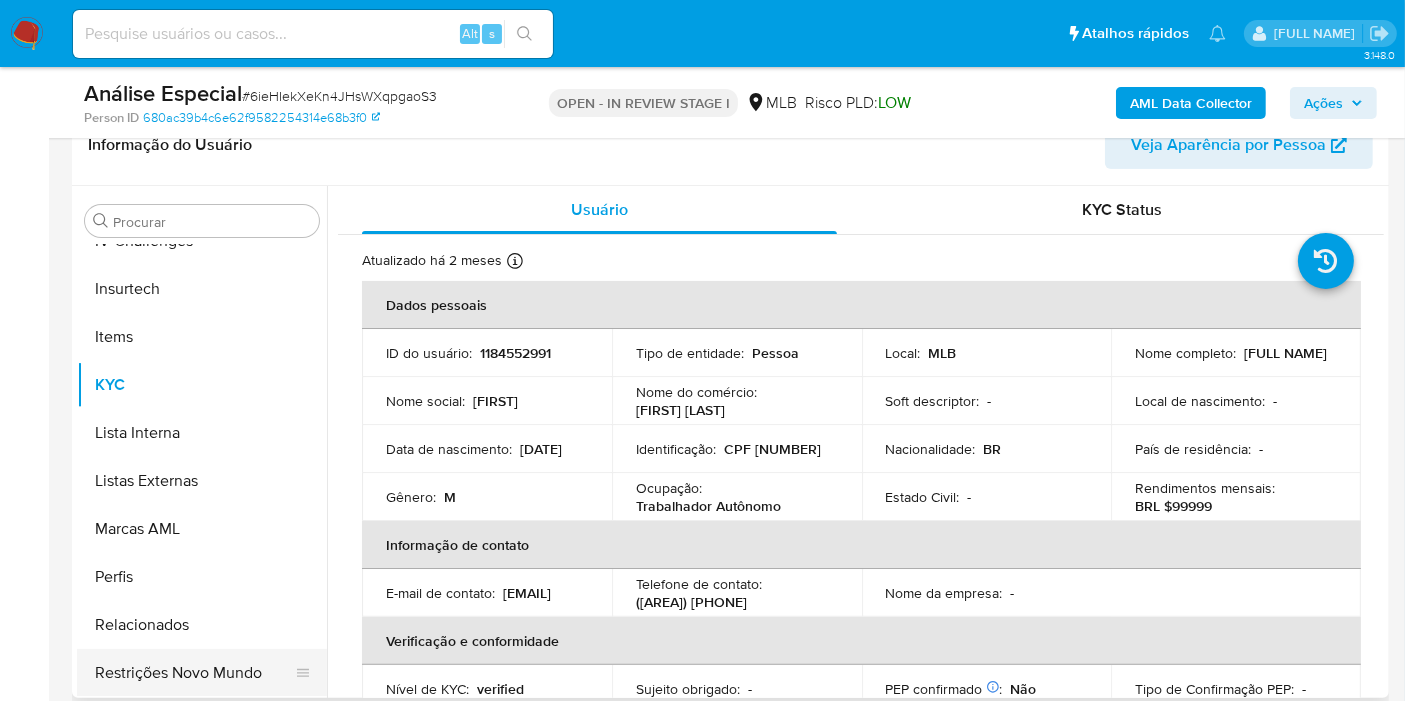 click on "Restrições Novo Mundo" at bounding box center (194, 673) 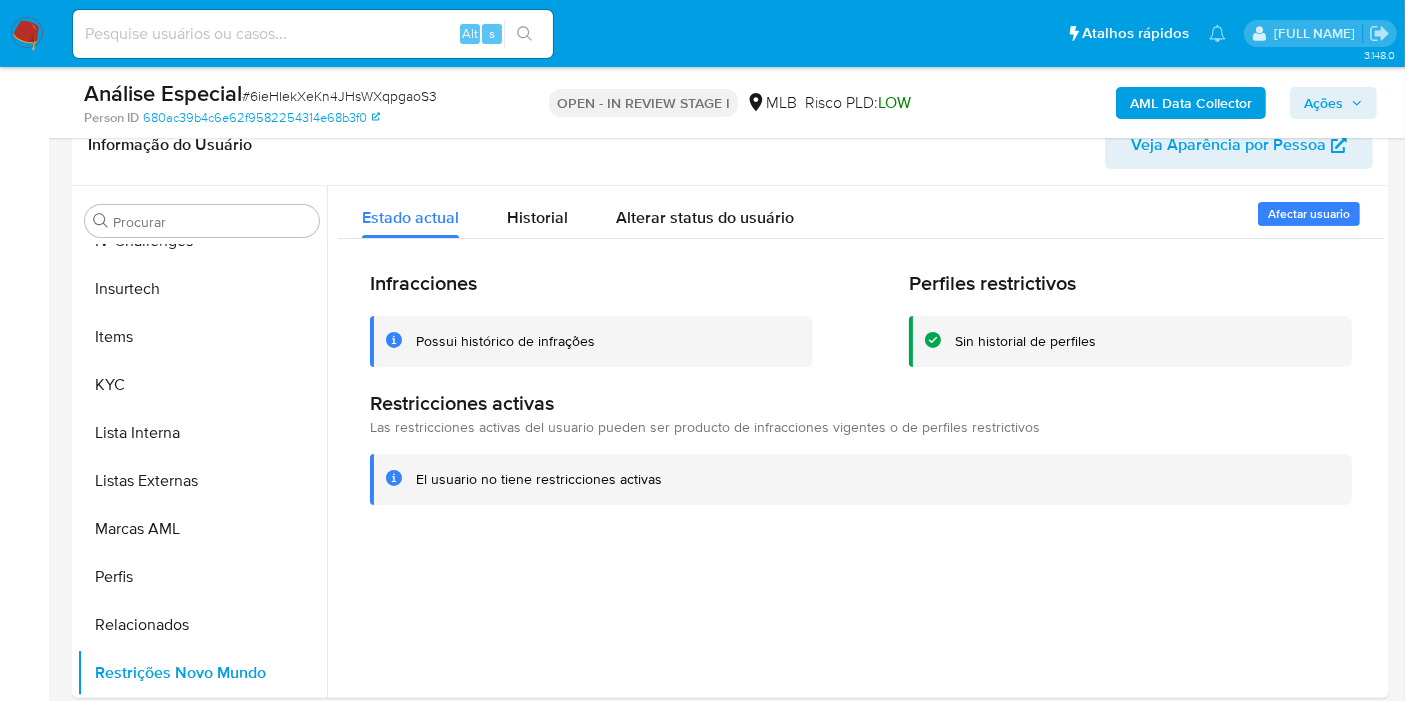 click on "# 6ieHIekXeKn4JHsWXqpgaoS3" at bounding box center (339, 96) 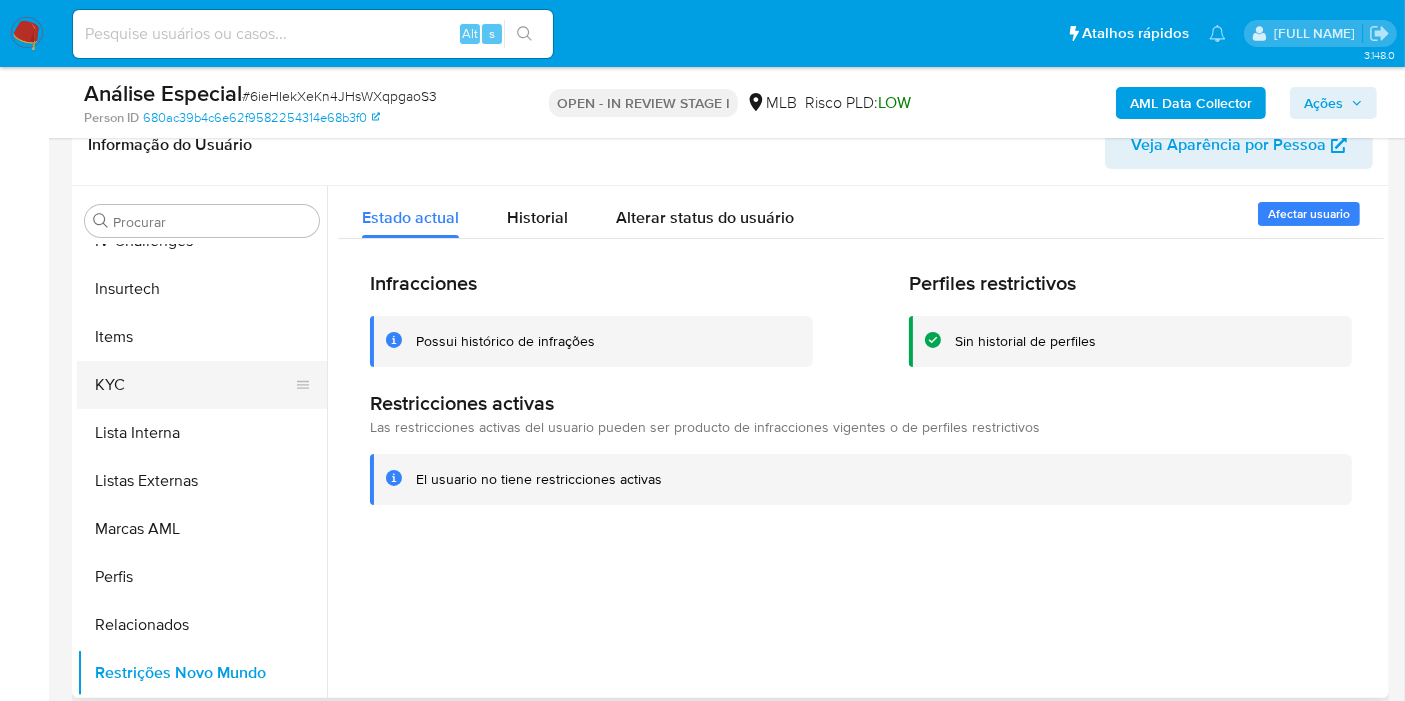 click on "KYC" at bounding box center (194, 385) 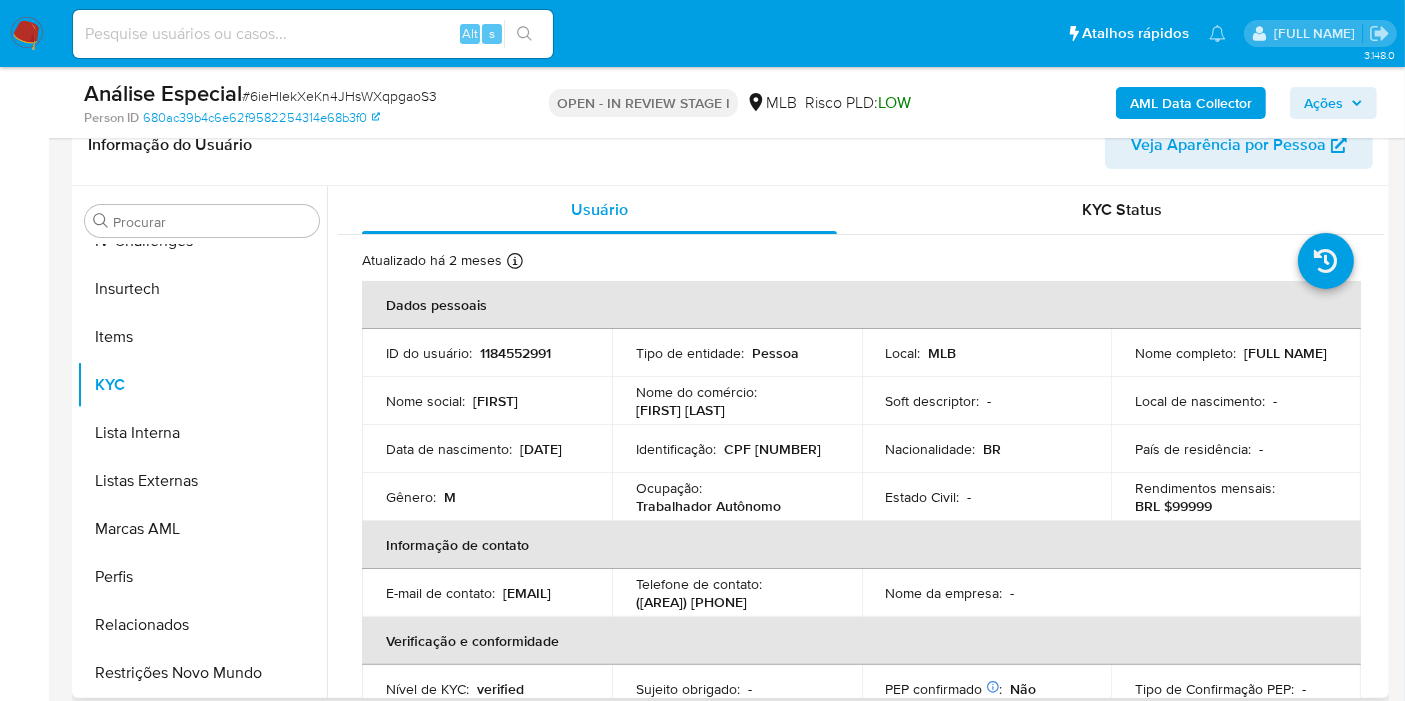 click on "CPF 70277554160" at bounding box center [772, 449] 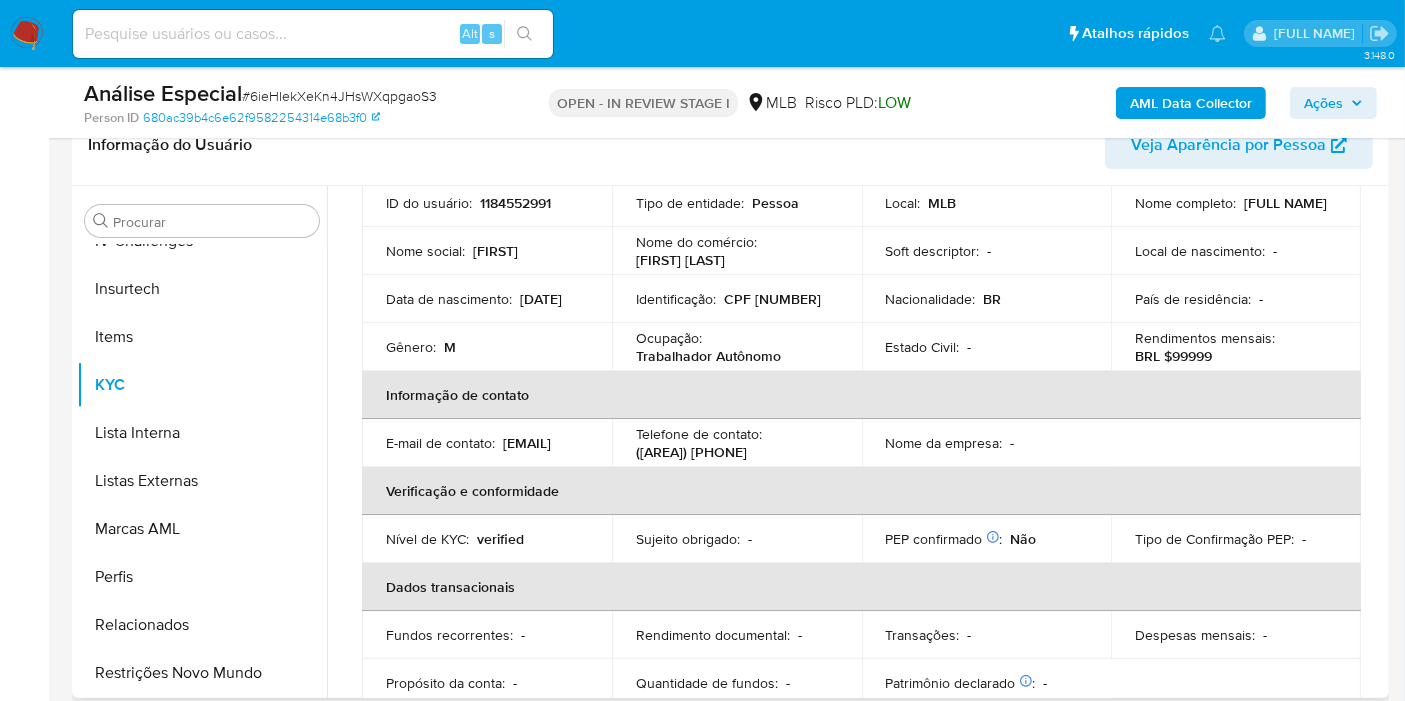 scroll, scrollTop: 39, scrollLeft: 0, axis: vertical 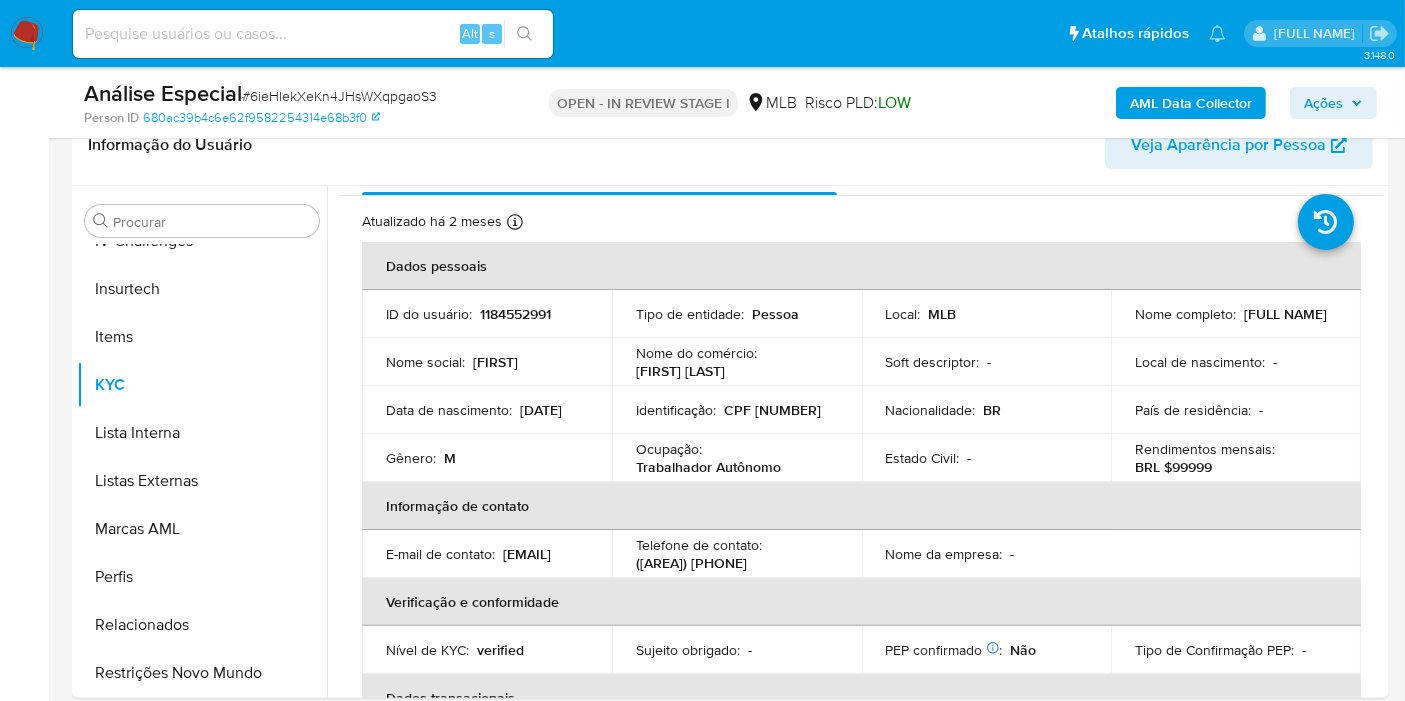 copy on "70277554160" 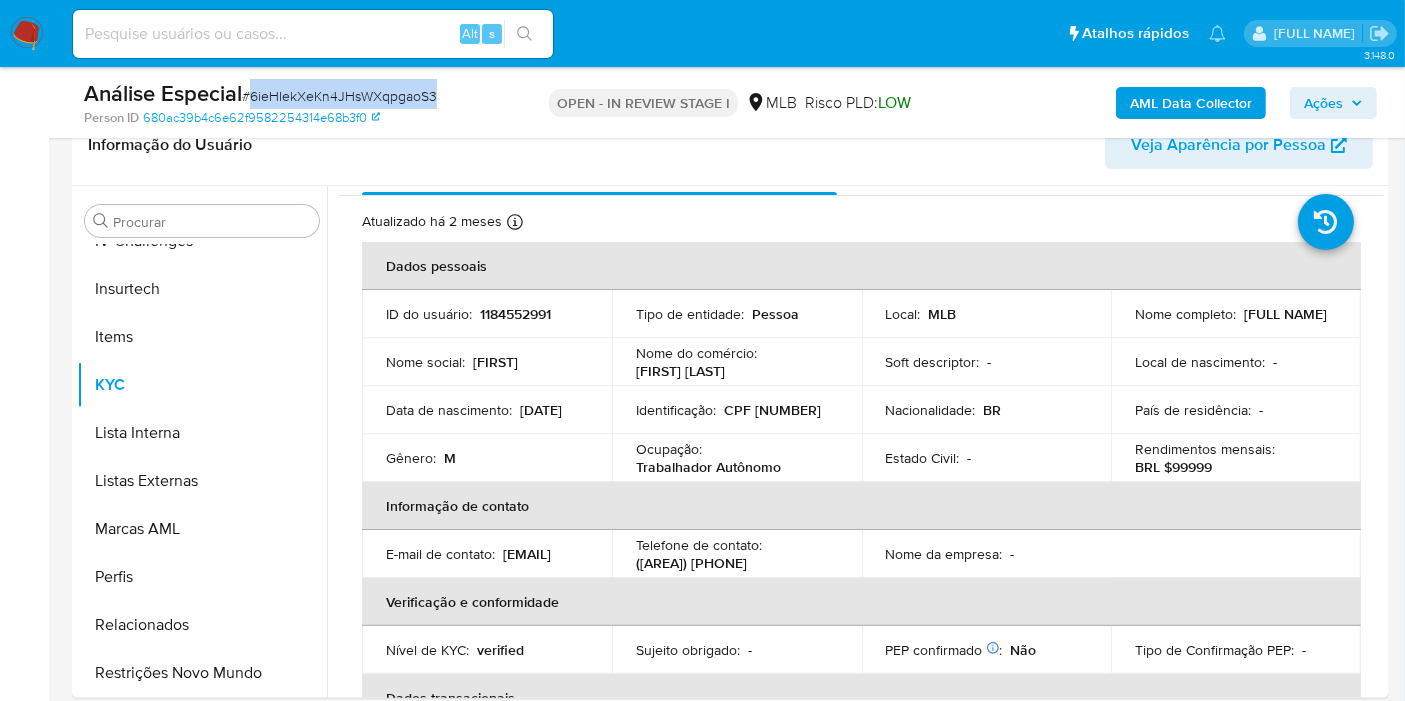 click on "# 6ieHIekXeKn4JHsWXqpgaoS3" at bounding box center [339, 96] 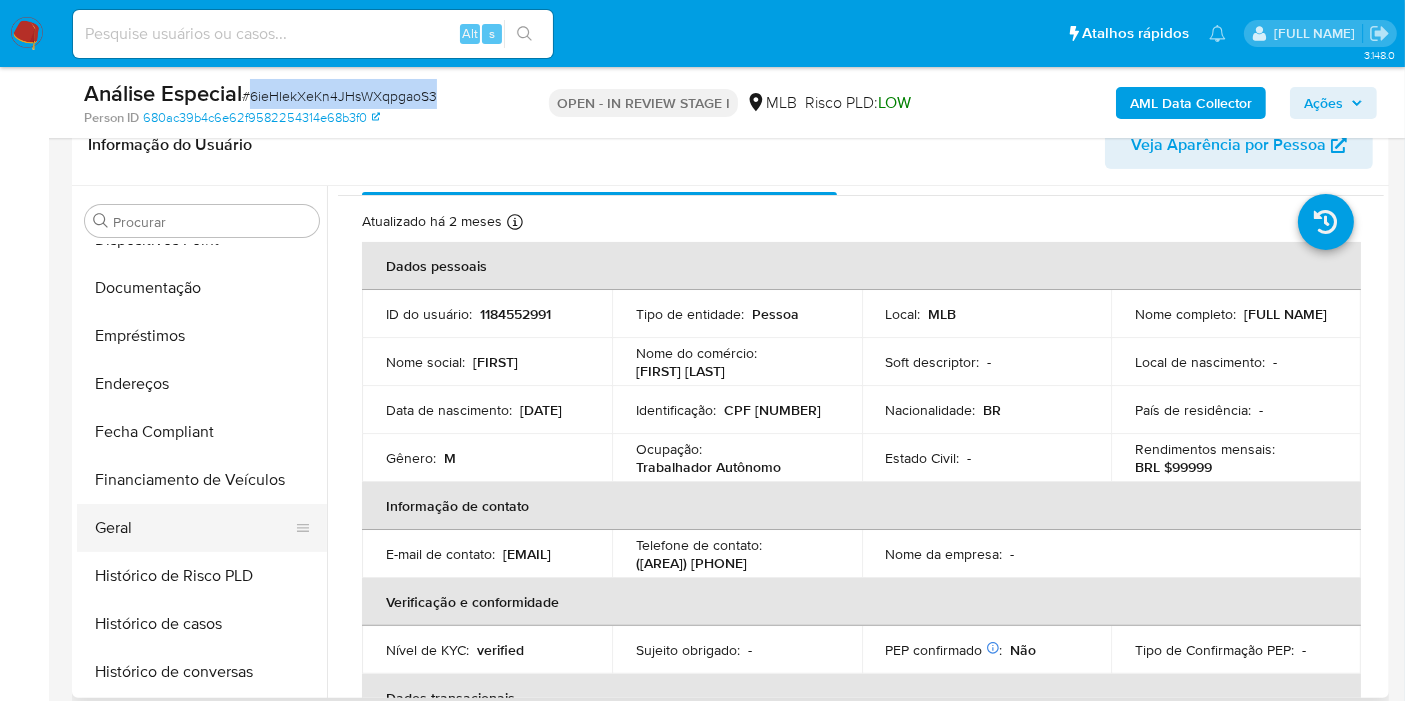 scroll, scrollTop: 400, scrollLeft: 0, axis: vertical 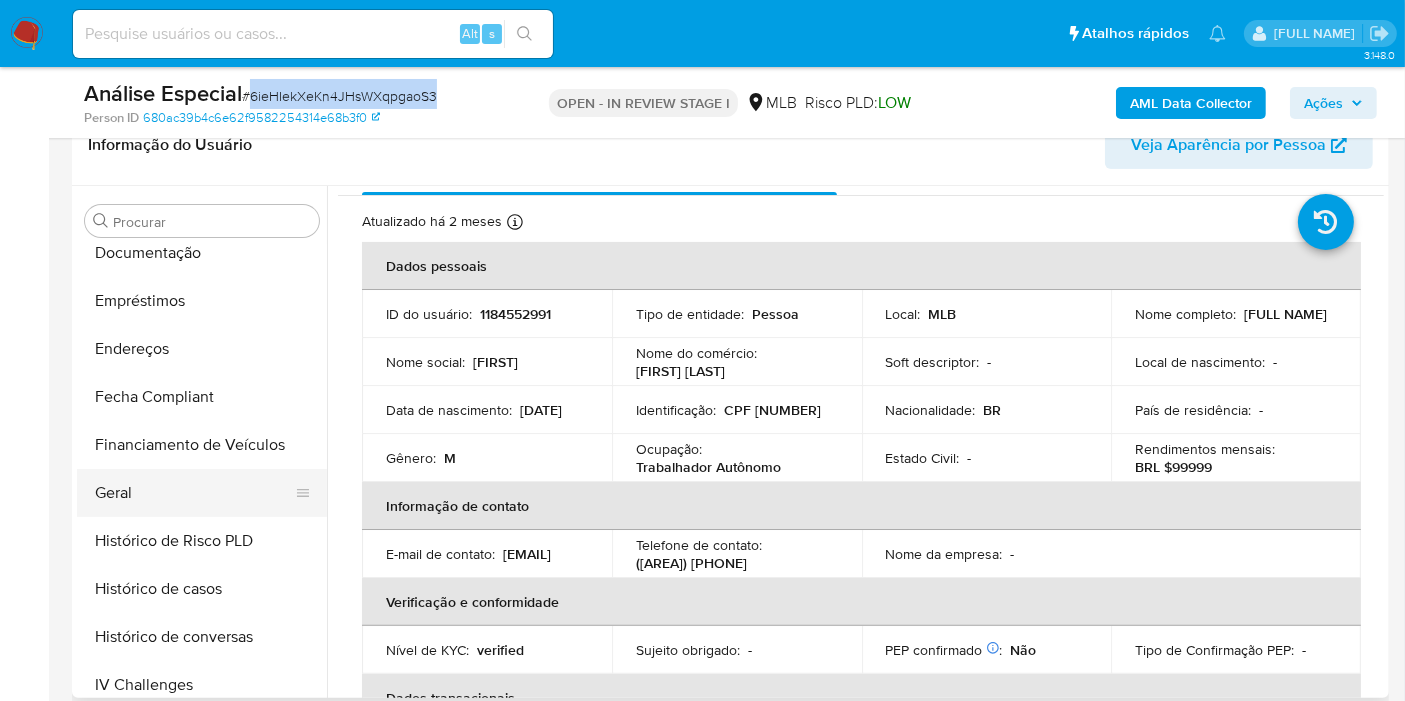 click on "Geral" at bounding box center (194, 493) 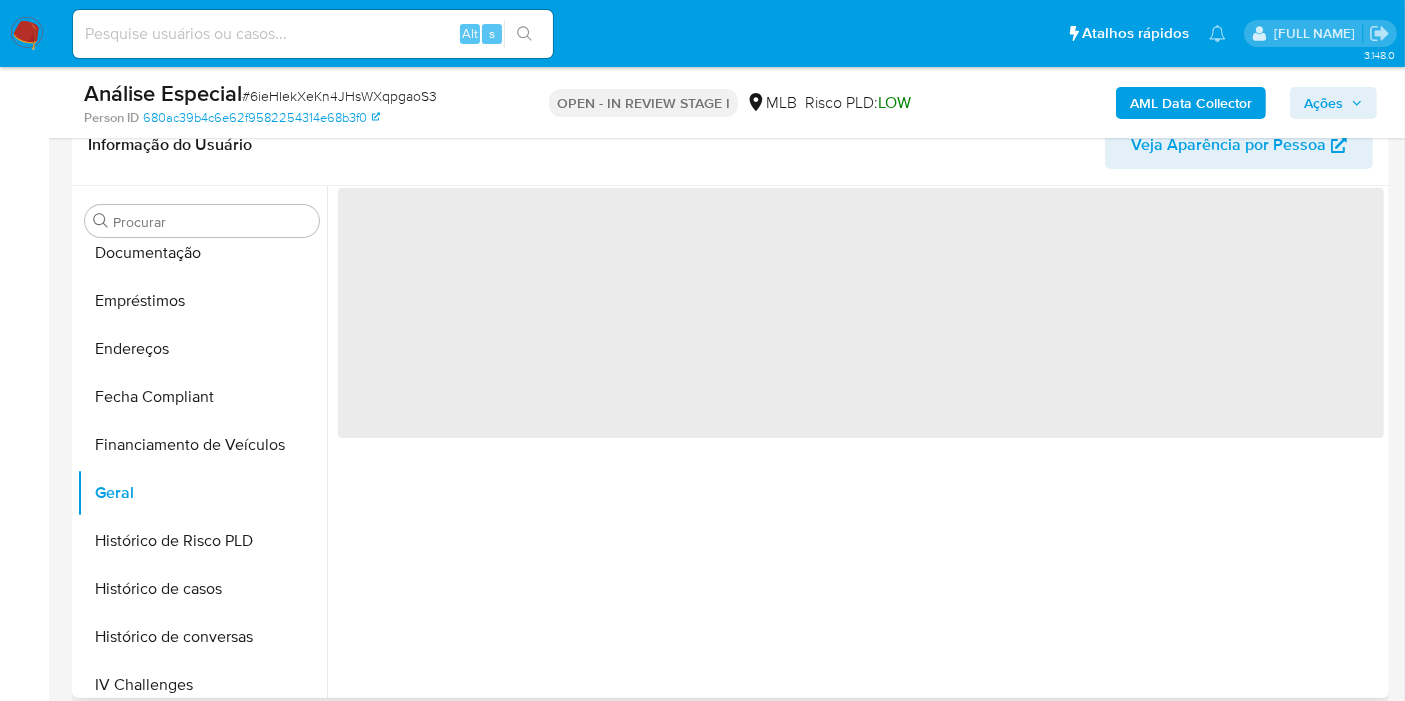 click on "Informação do Usuário Veja Aparência por Pessoa" at bounding box center [730, 145] 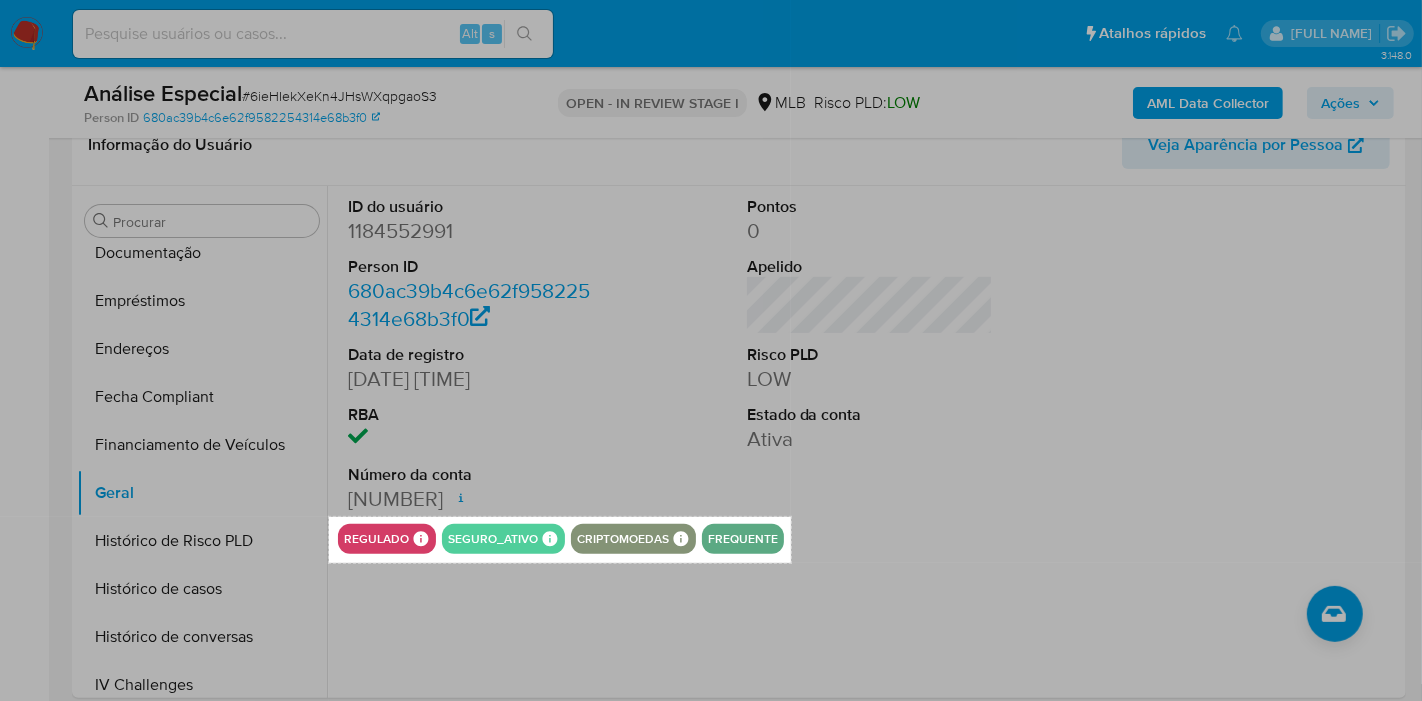 drag, startPoint x: 329, startPoint y: 517, endPoint x: 791, endPoint y: 563, distance: 464.2844 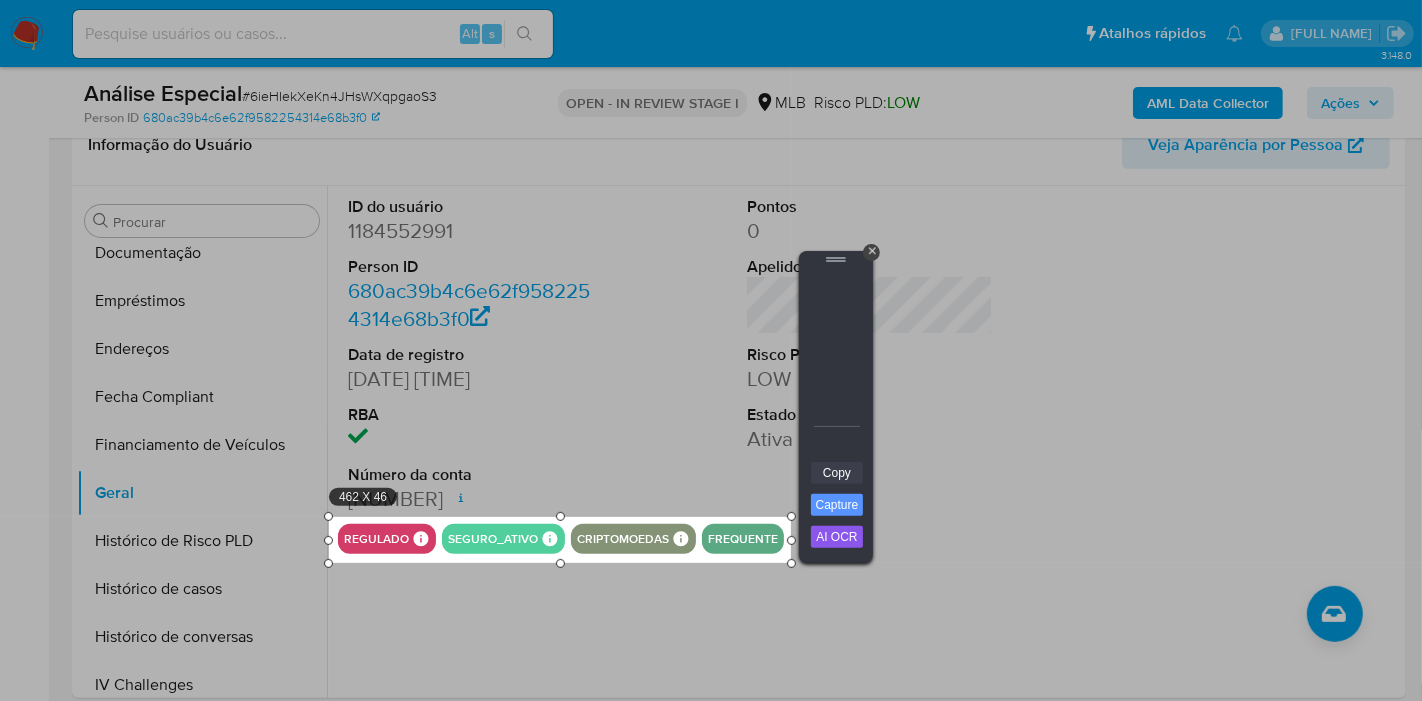 click on "Copy" at bounding box center (837, 473) 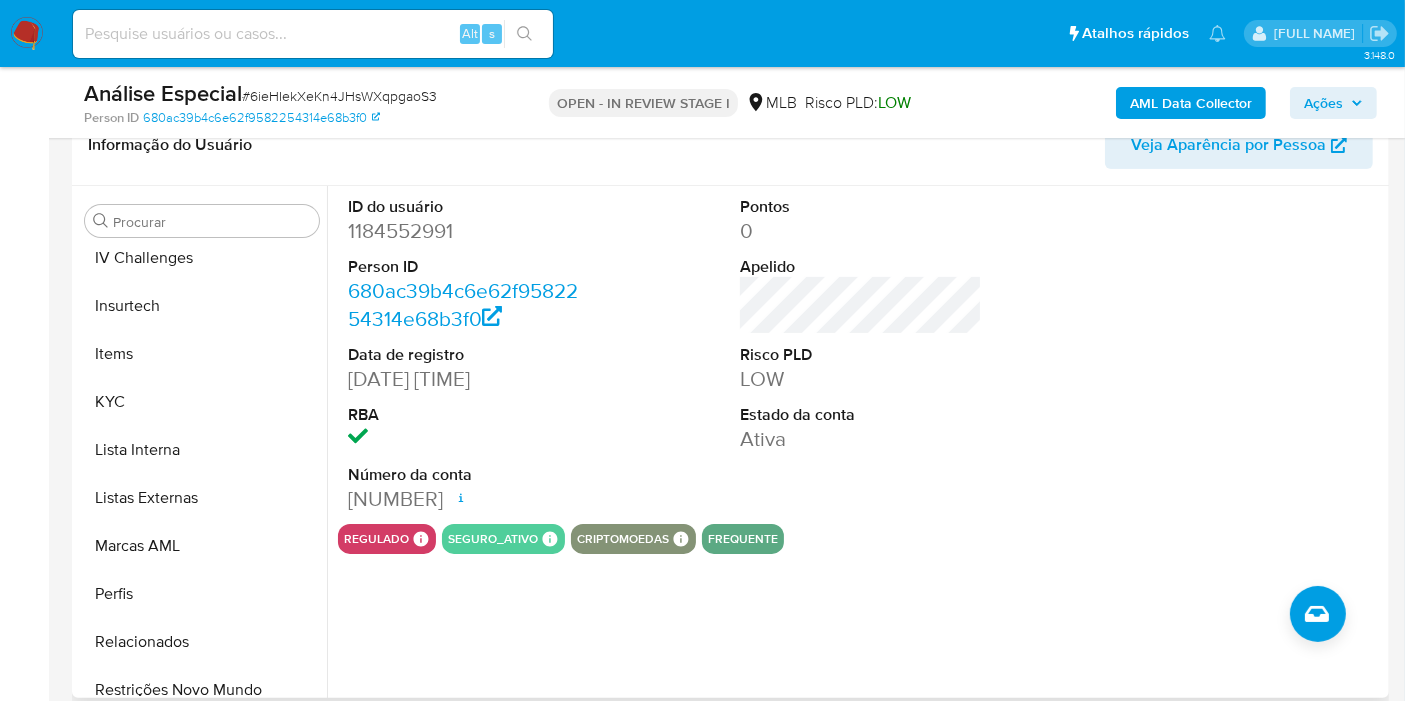 scroll, scrollTop: 844, scrollLeft: 0, axis: vertical 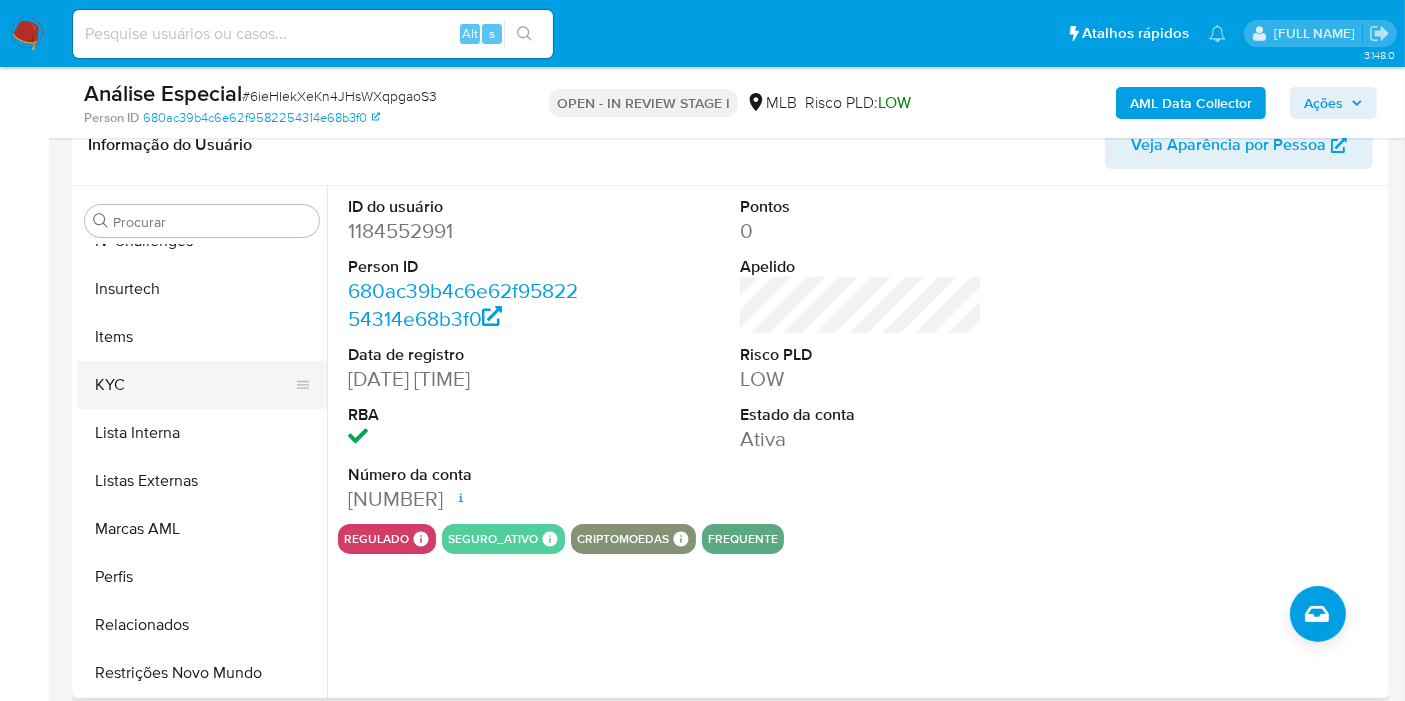 click on "KYC" at bounding box center (194, 385) 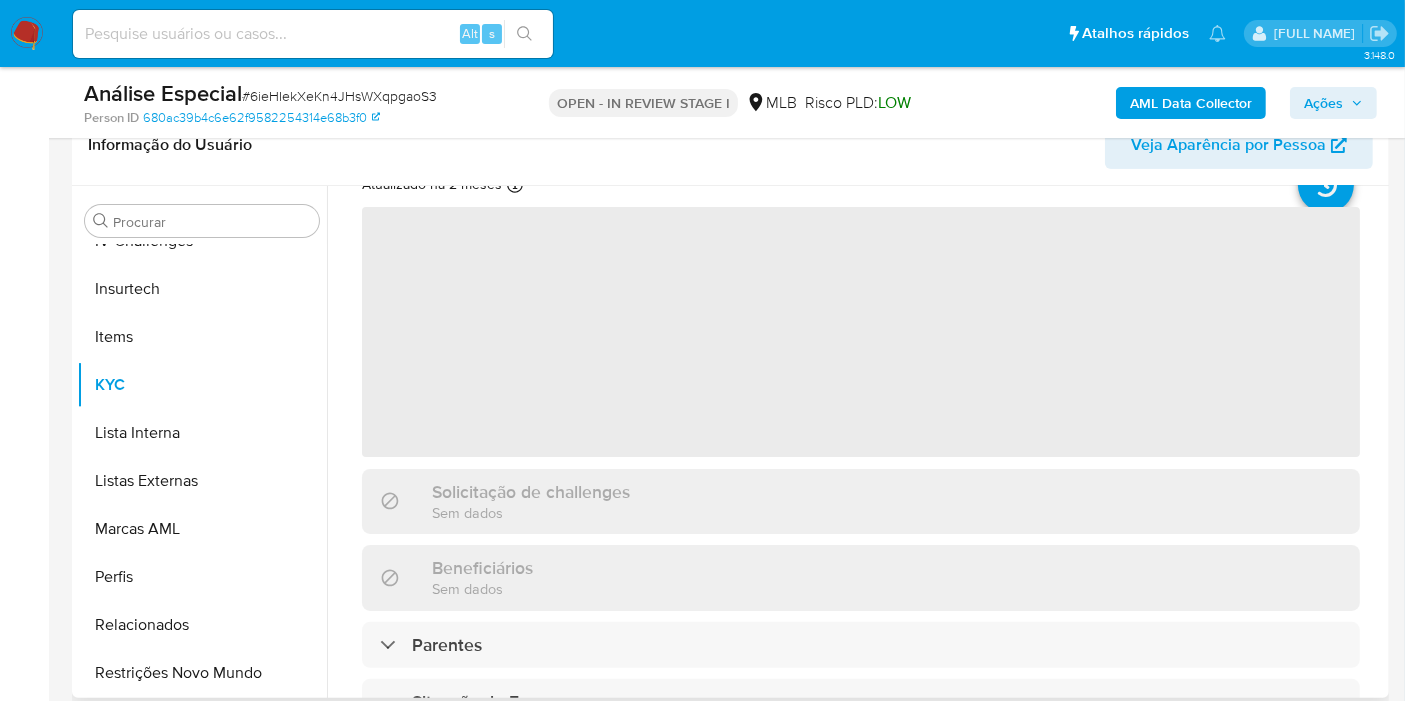 scroll, scrollTop: 111, scrollLeft: 0, axis: vertical 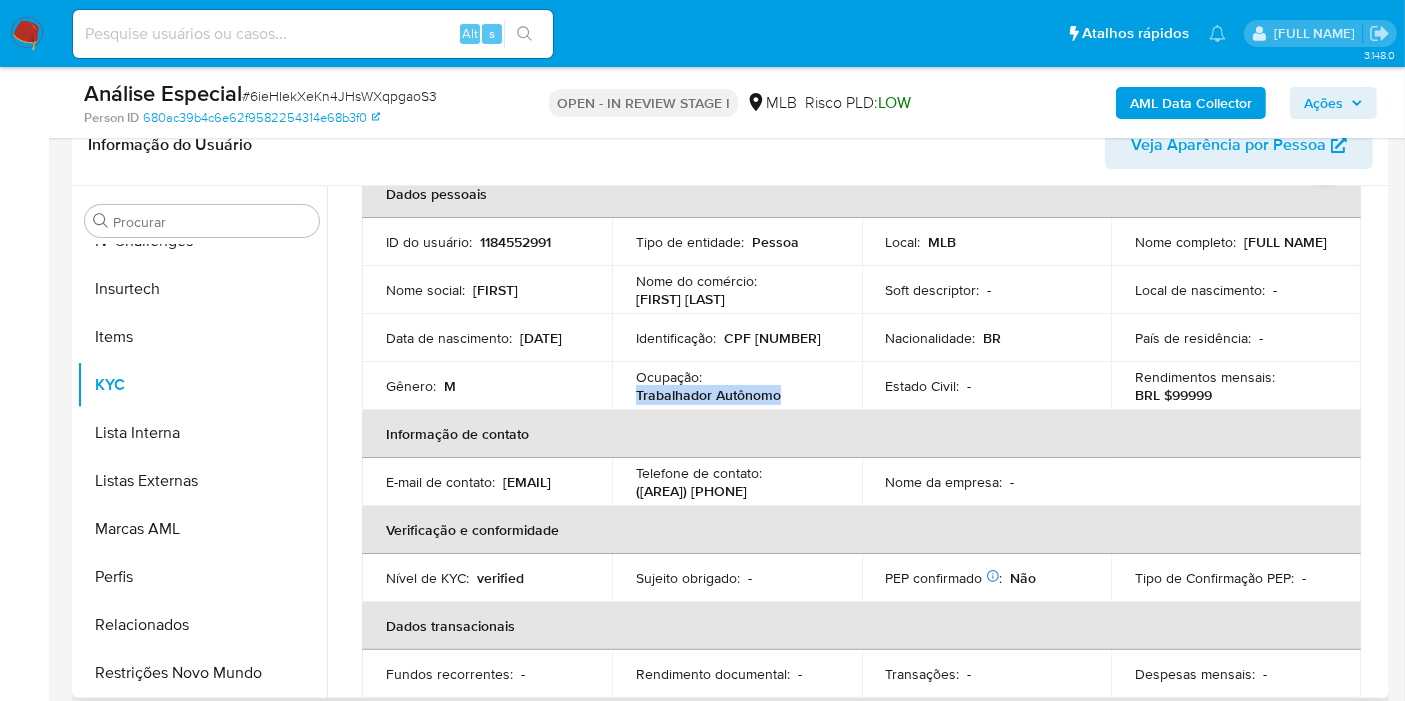 drag, startPoint x: 793, startPoint y: 393, endPoint x: 621, endPoint y: 396, distance: 172.02615 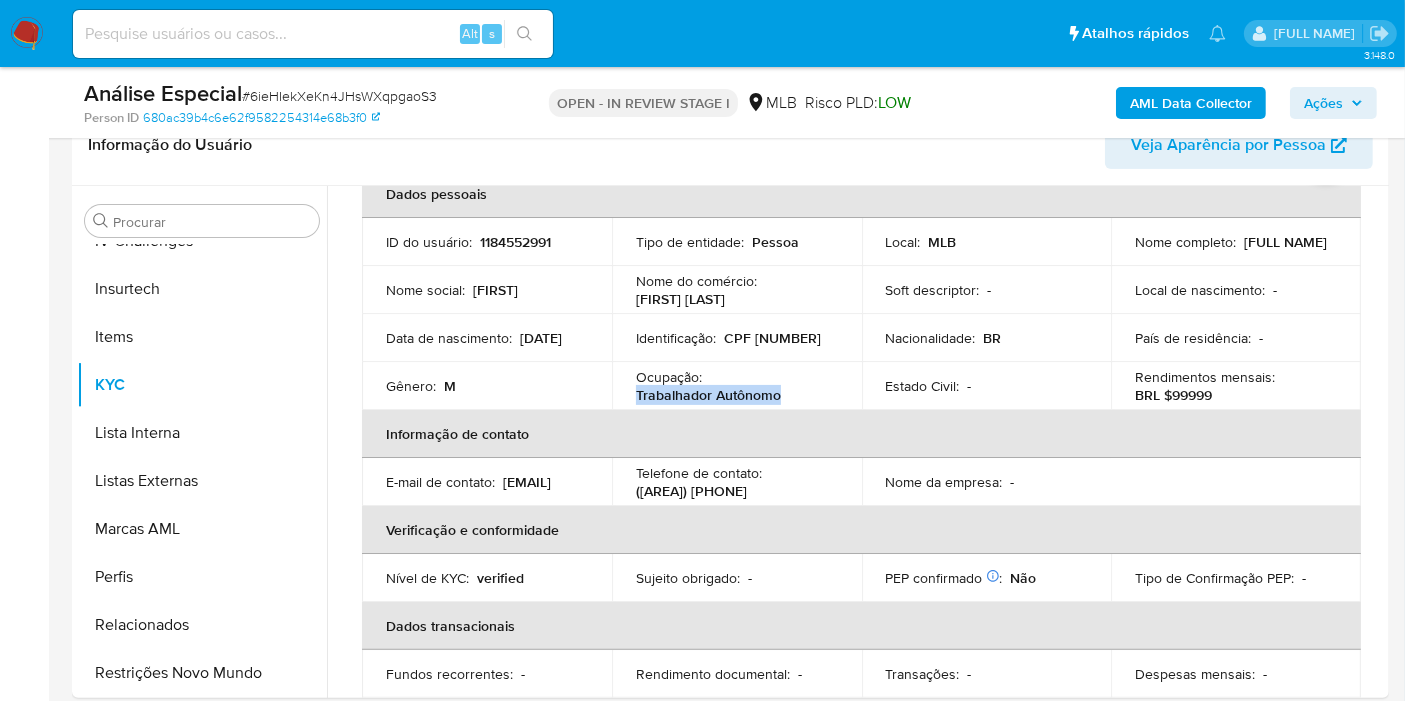 click on "AML Data Collector" at bounding box center (1191, 103) 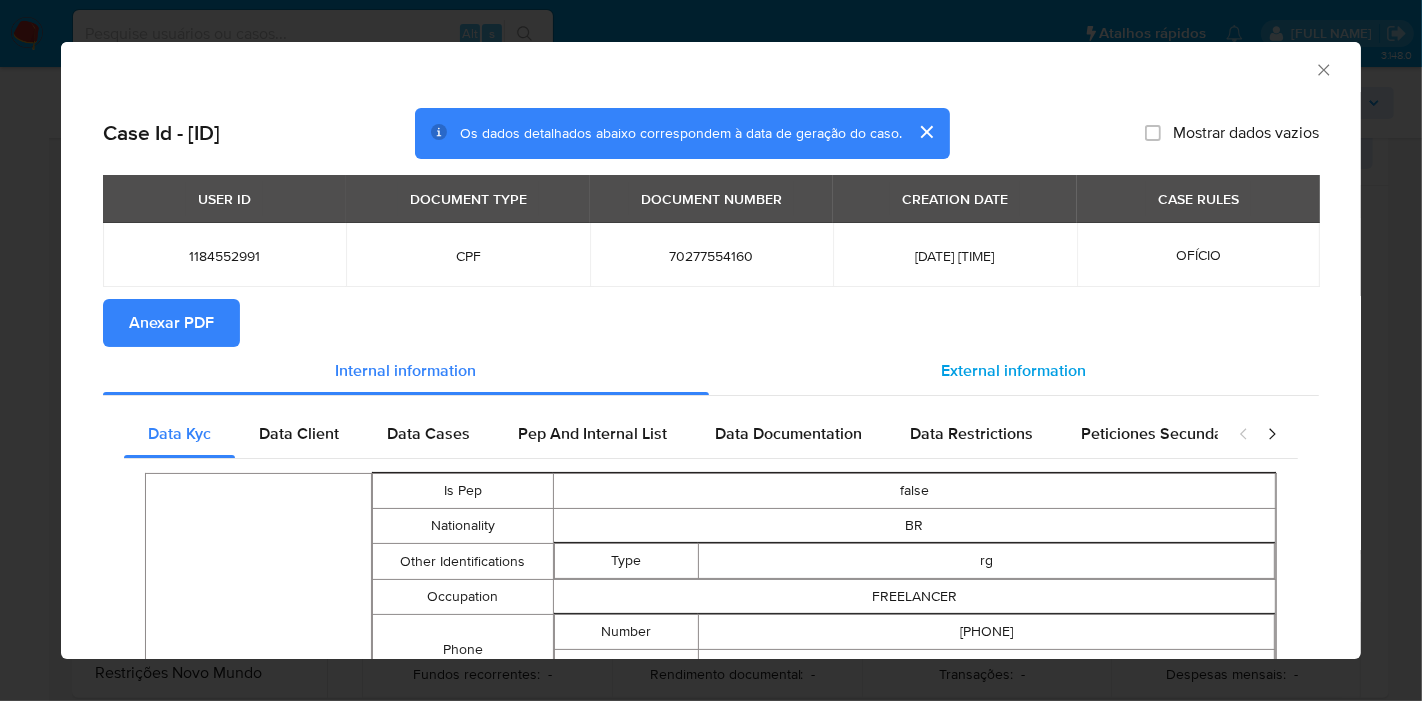 click on "External information" at bounding box center (1014, 371) 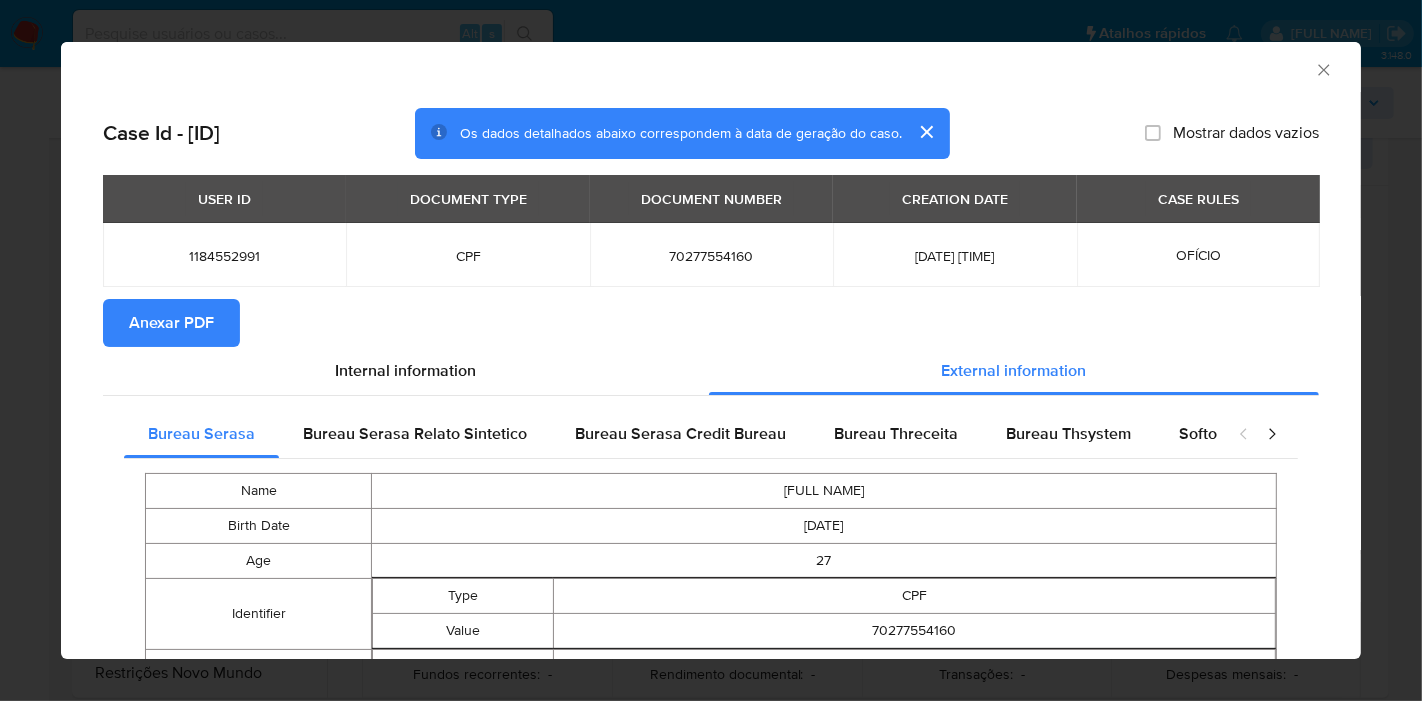 click at bounding box center (1258, 434) 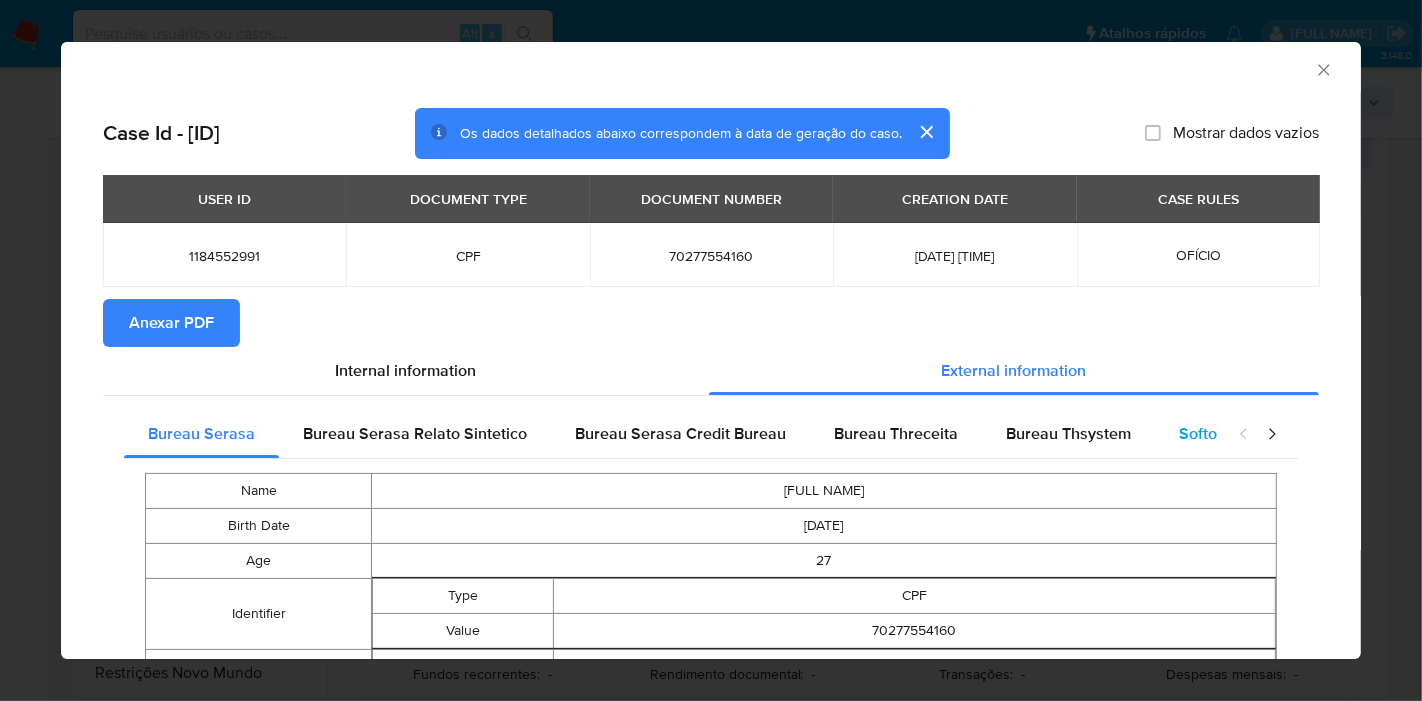 click on "Softon" at bounding box center (1202, 433) 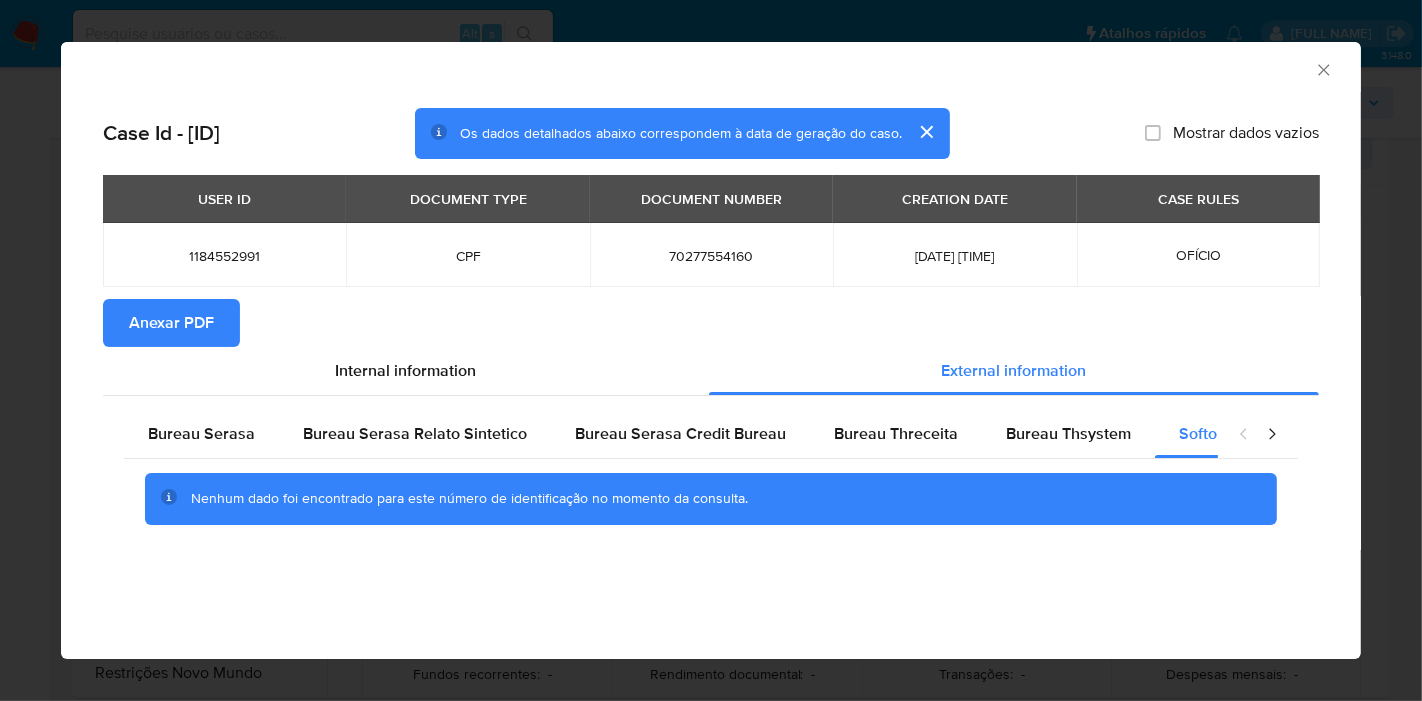click 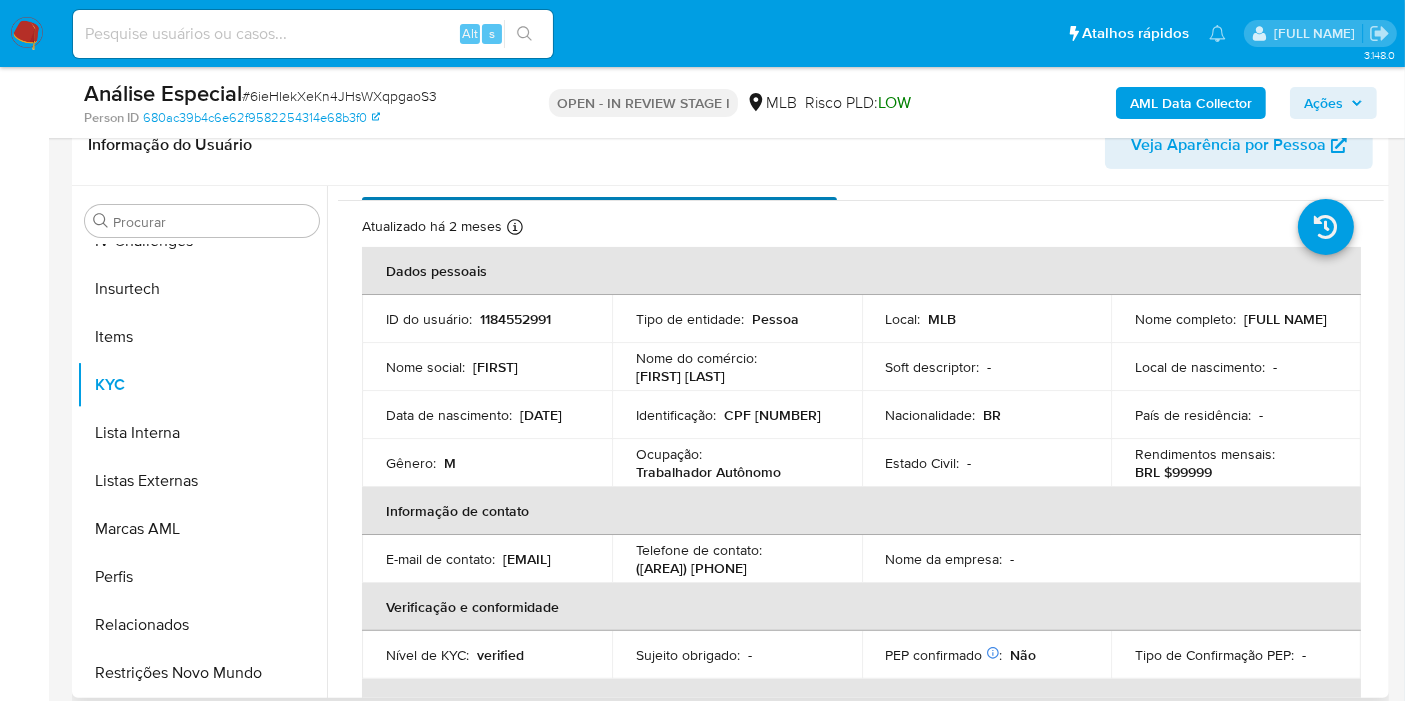 scroll, scrollTop: 0, scrollLeft: 0, axis: both 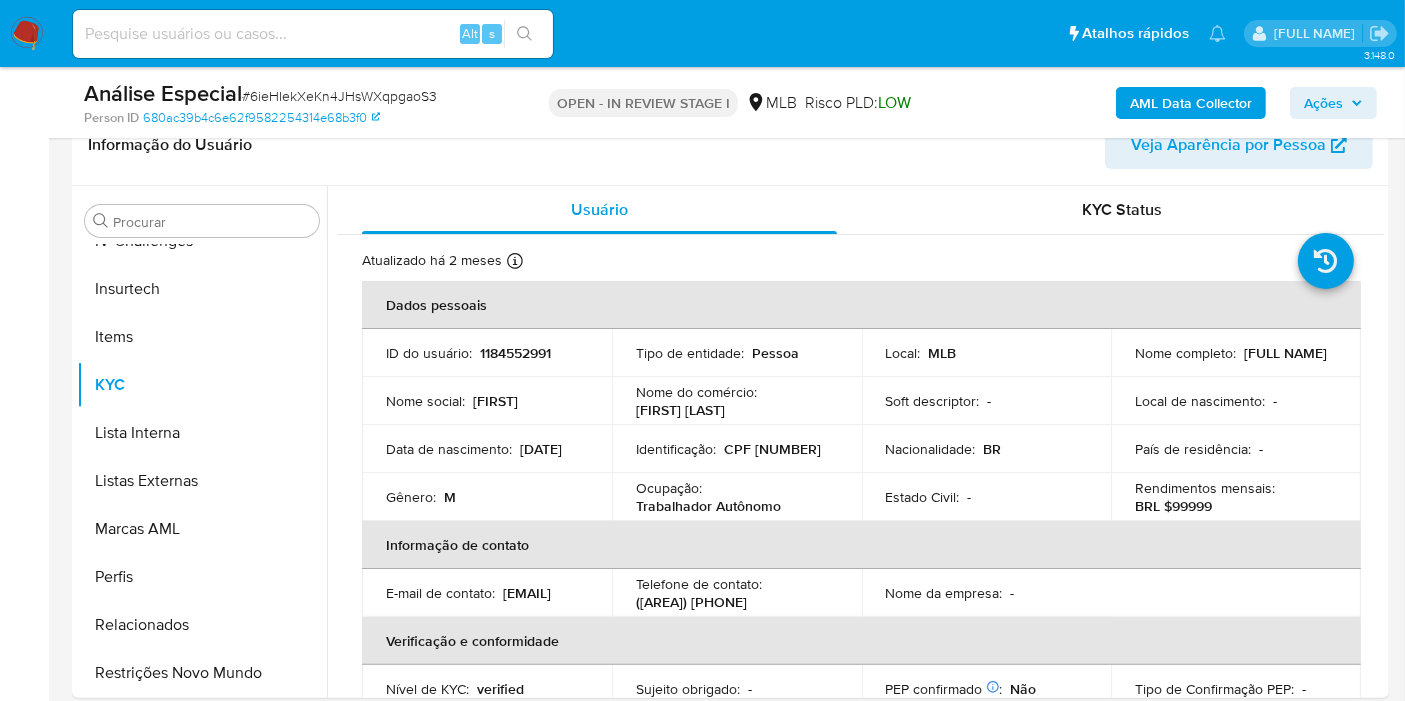 click on "Ações" at bounding box center (1333, 103) 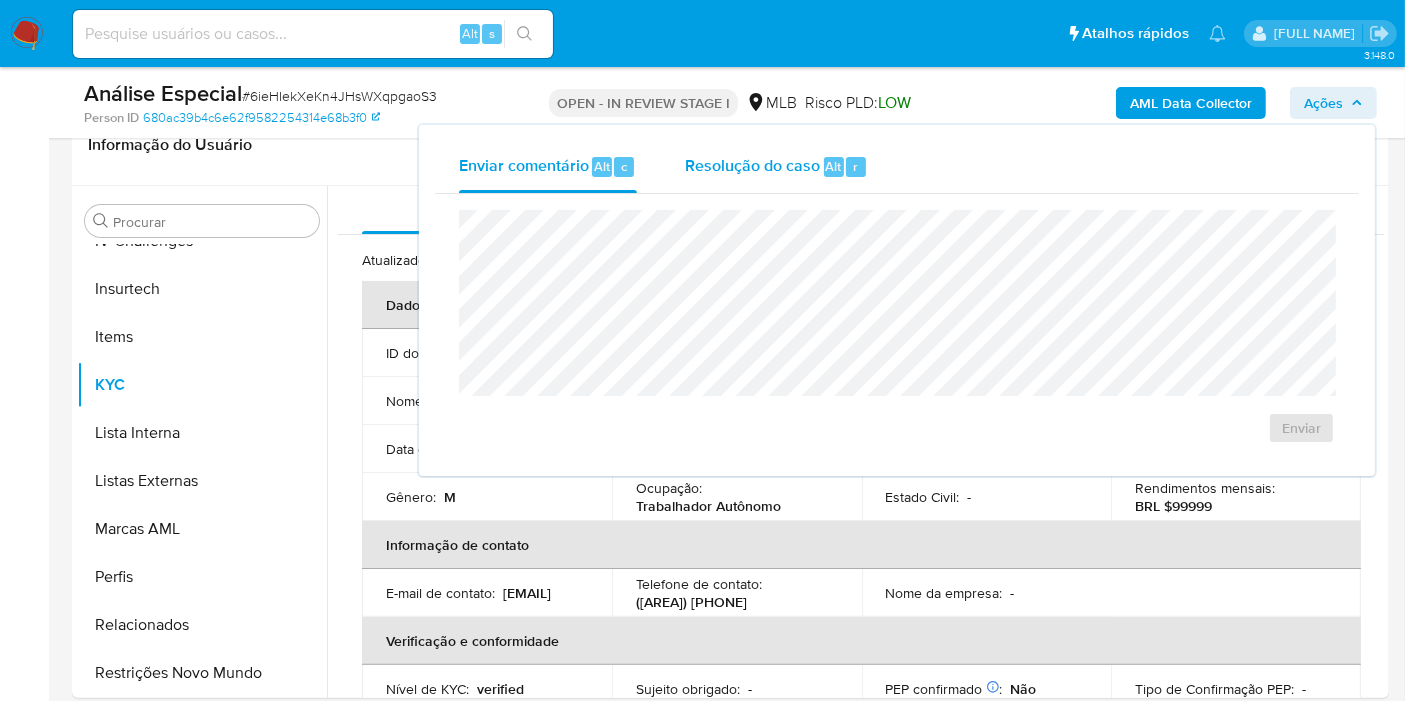 click on "r" at bounding box center (856, 167) 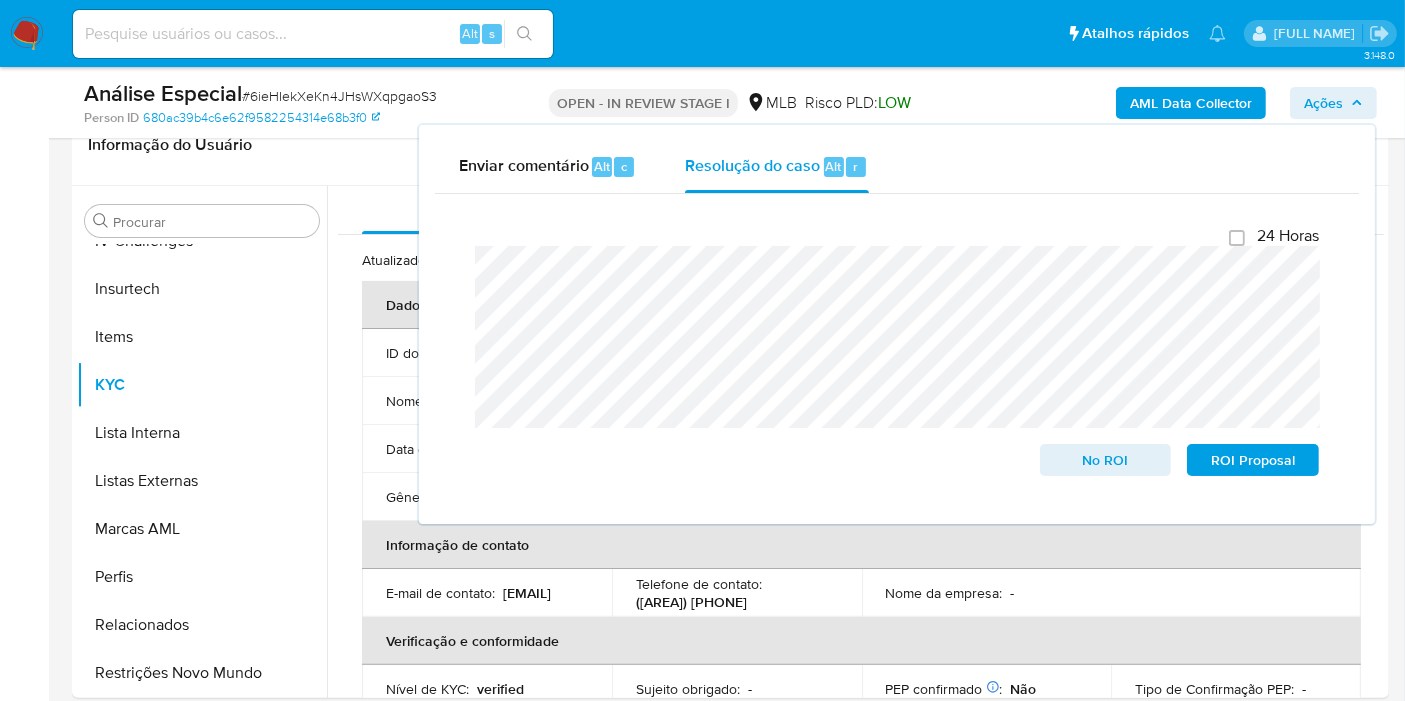 click 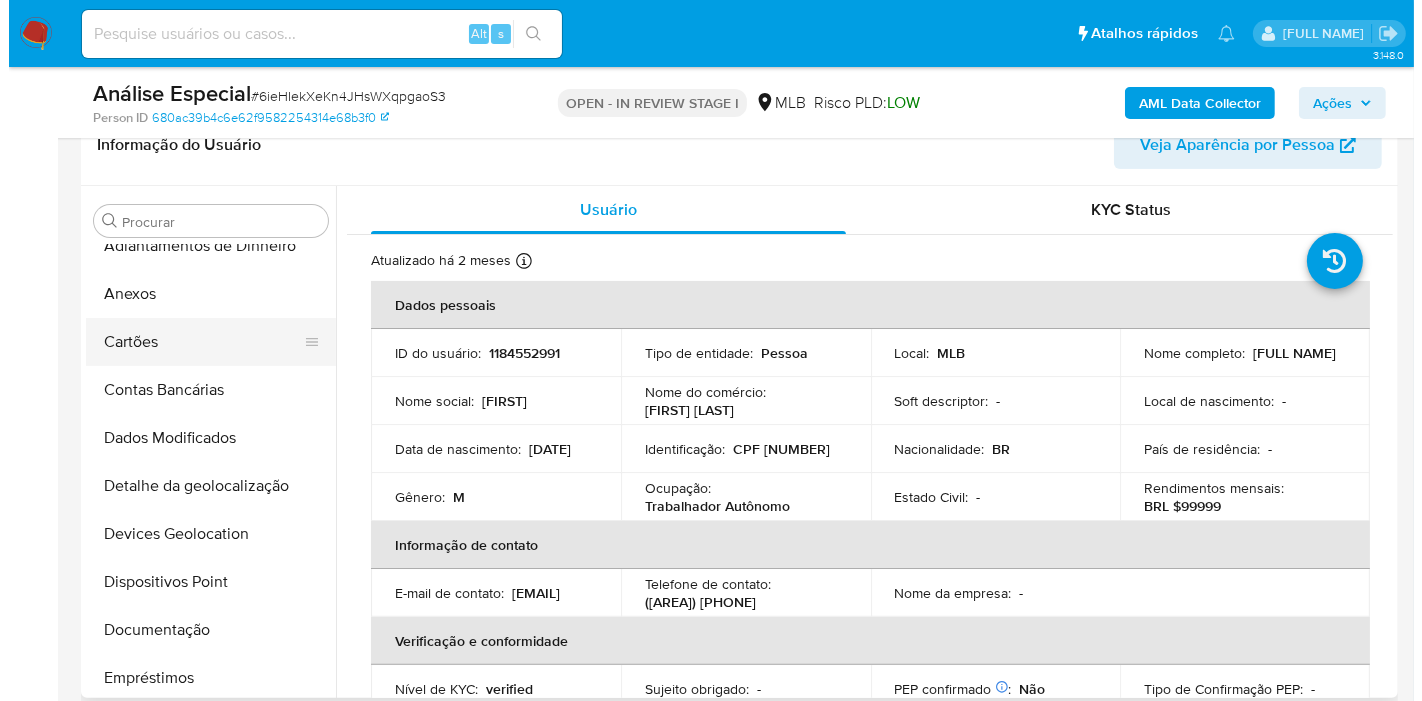 scroll, scrollTop: 0, scrollLeft: 0, axis: both 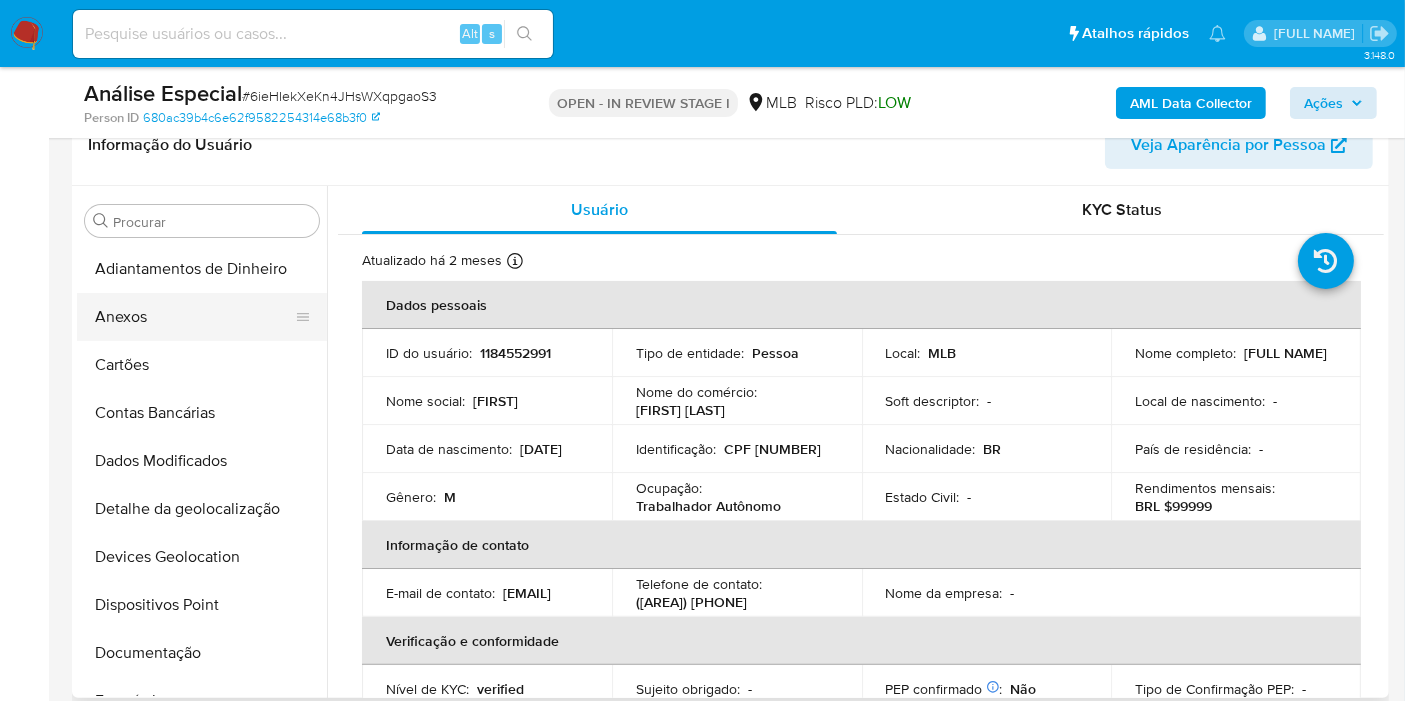 drag, startPoint x: 136, startPoint y: 324, endPoint x: 231, endPoint y: 324, distance: 95 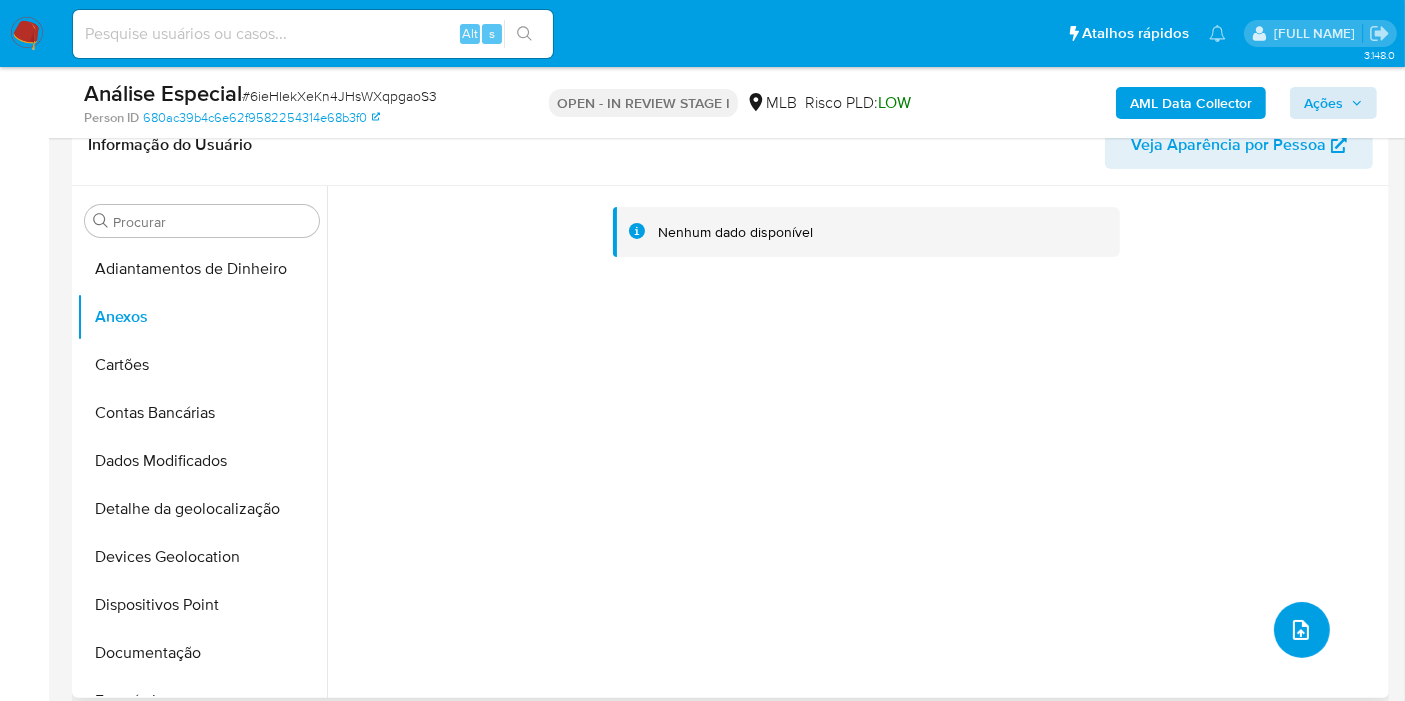 click at bounding box center [1301, 630] 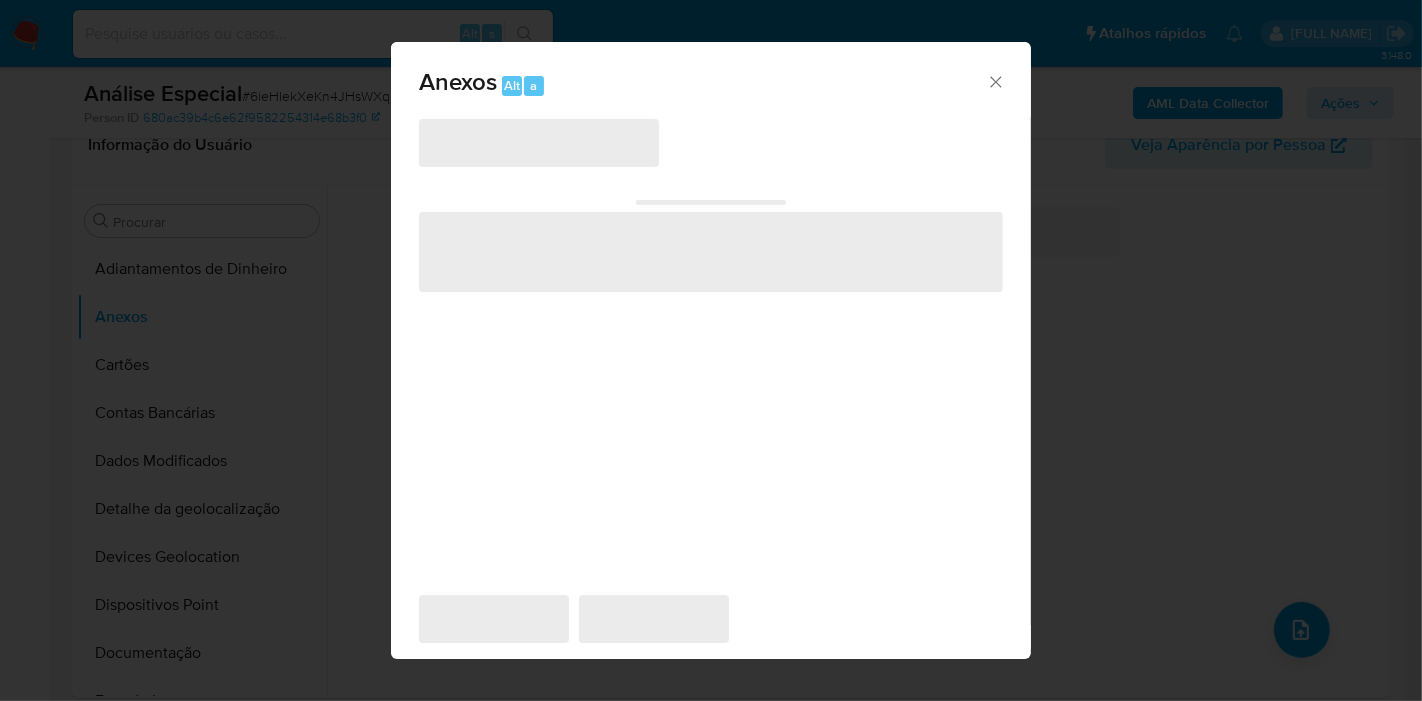 click on "‌ ‌ ‌ ‌ ‌" at bounding box center [711, 357] 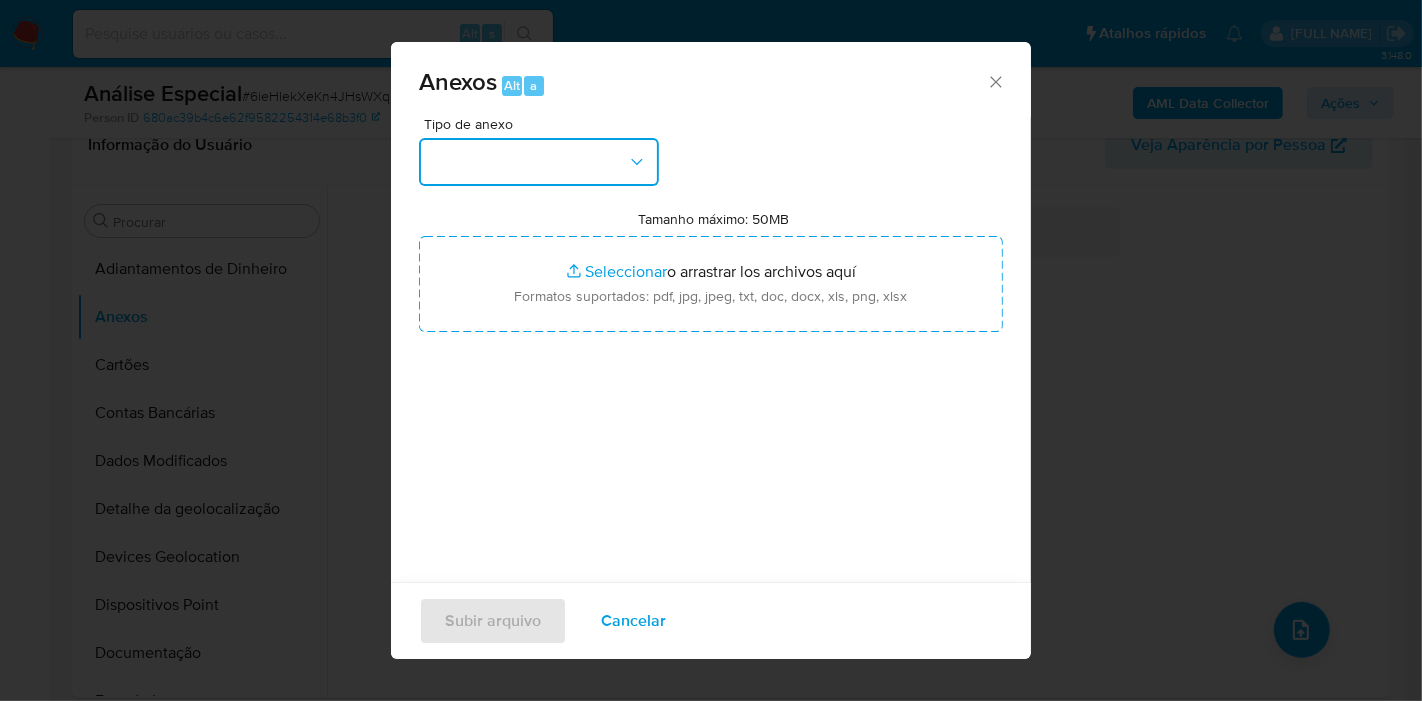 click at bounding box center [539, 162] 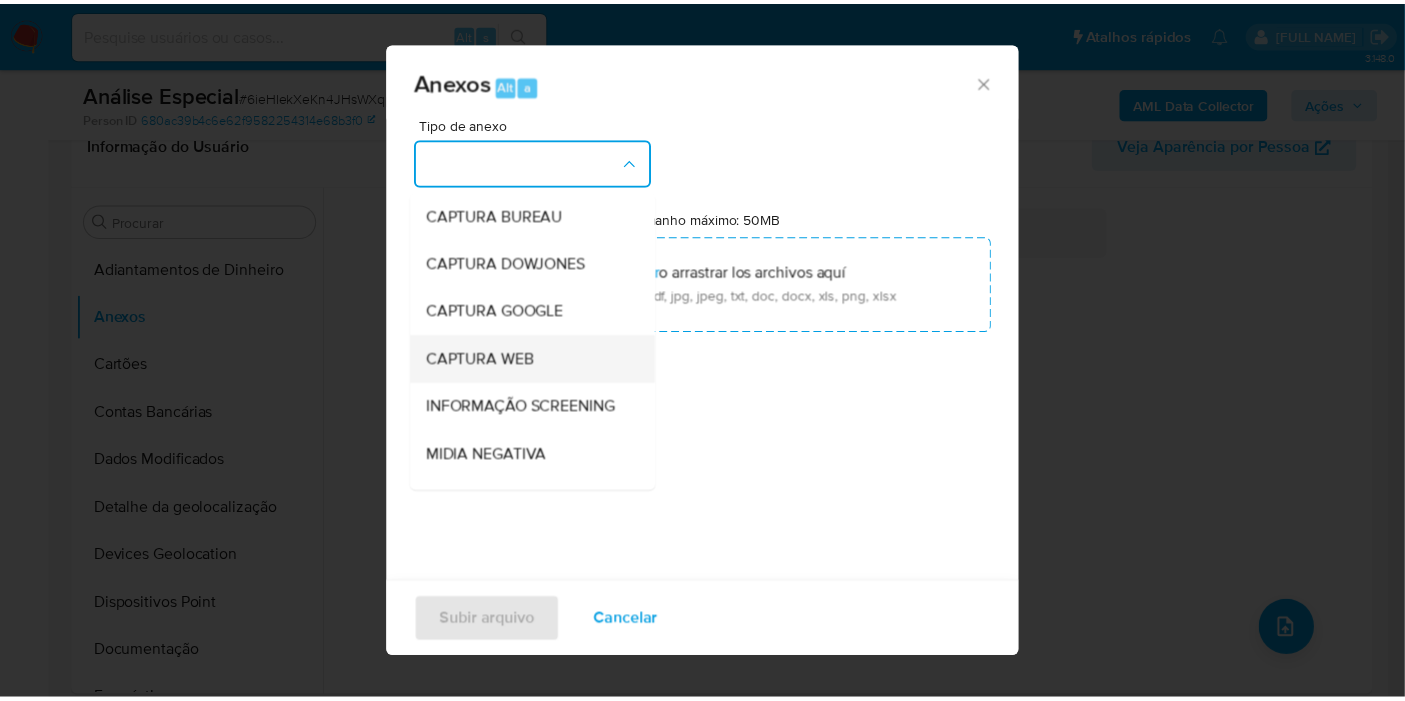 scroll, scrollTop: 307, scrollLeft: 0, axis: vertical 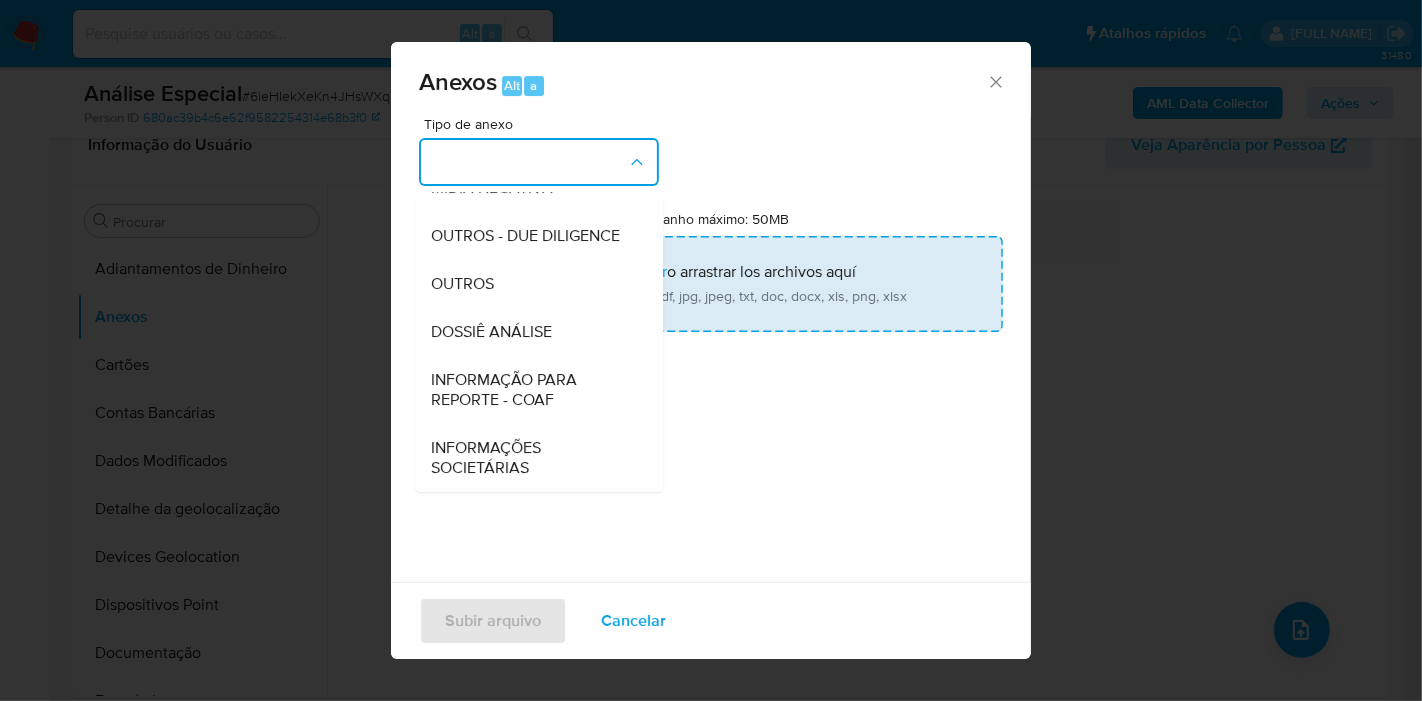 drag, startPoint x: 531, startPoint y: 332, endPoint x: 560, endPoint y: 327, distance: 29.427877 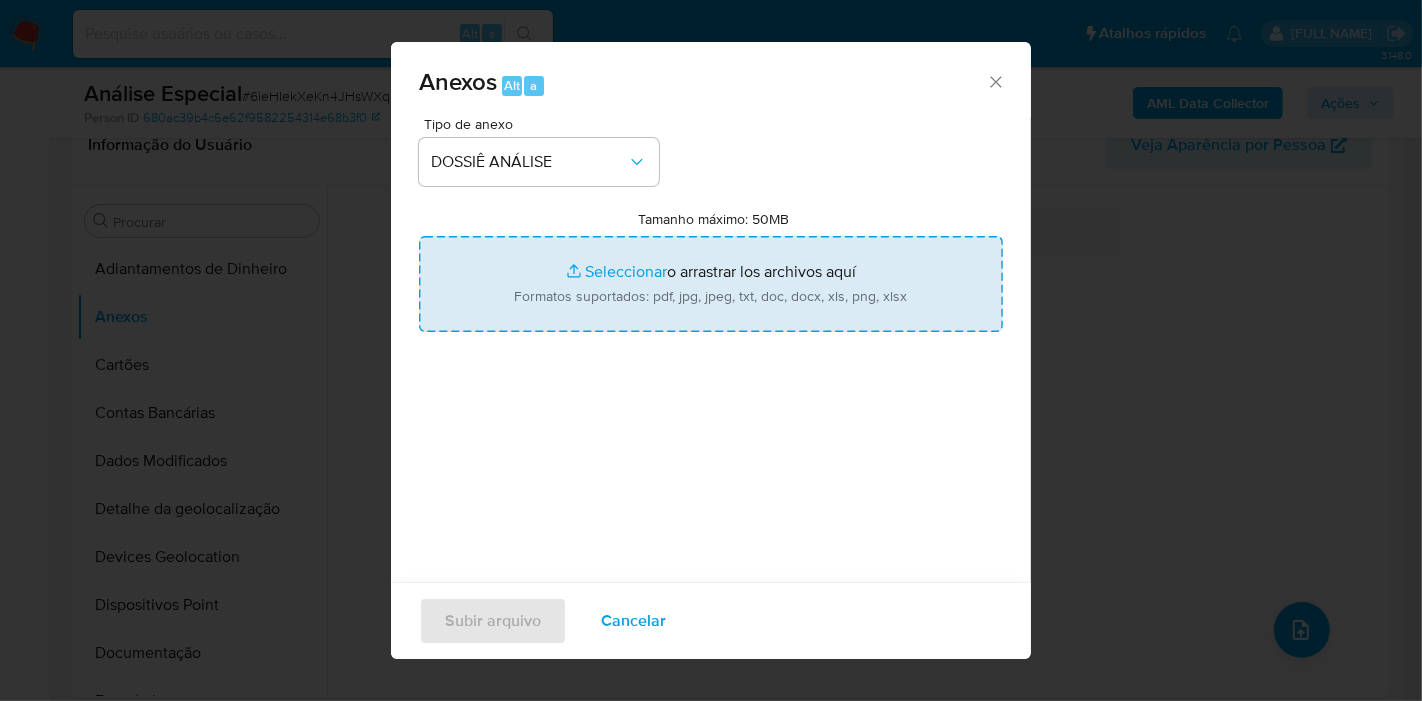 click on "Tamanho máximo: 50MB Seleccionar archivos" at bounding box center (711, 284) 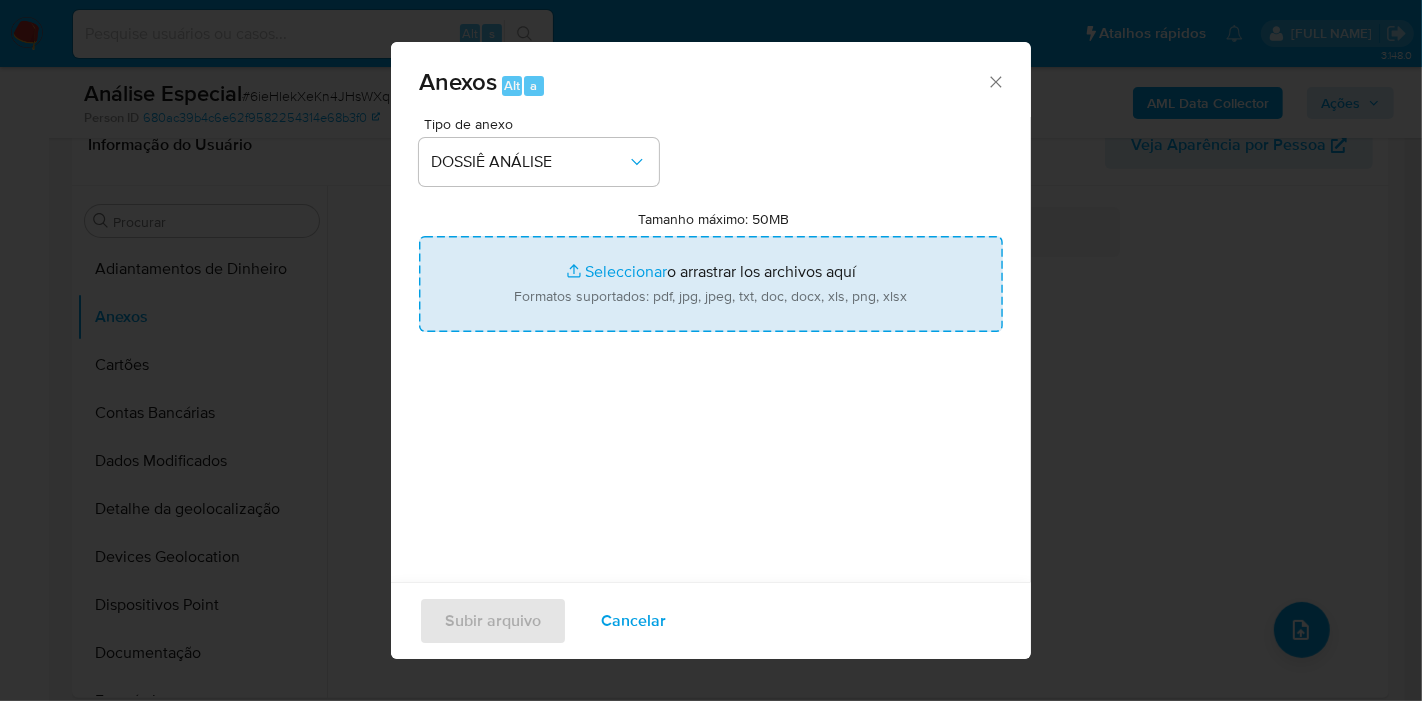 type on "C:\fakepath\SAR - XXXX - CPF 70277554160 - WESLEY PIRES SOUSA SANTOS.pdf" 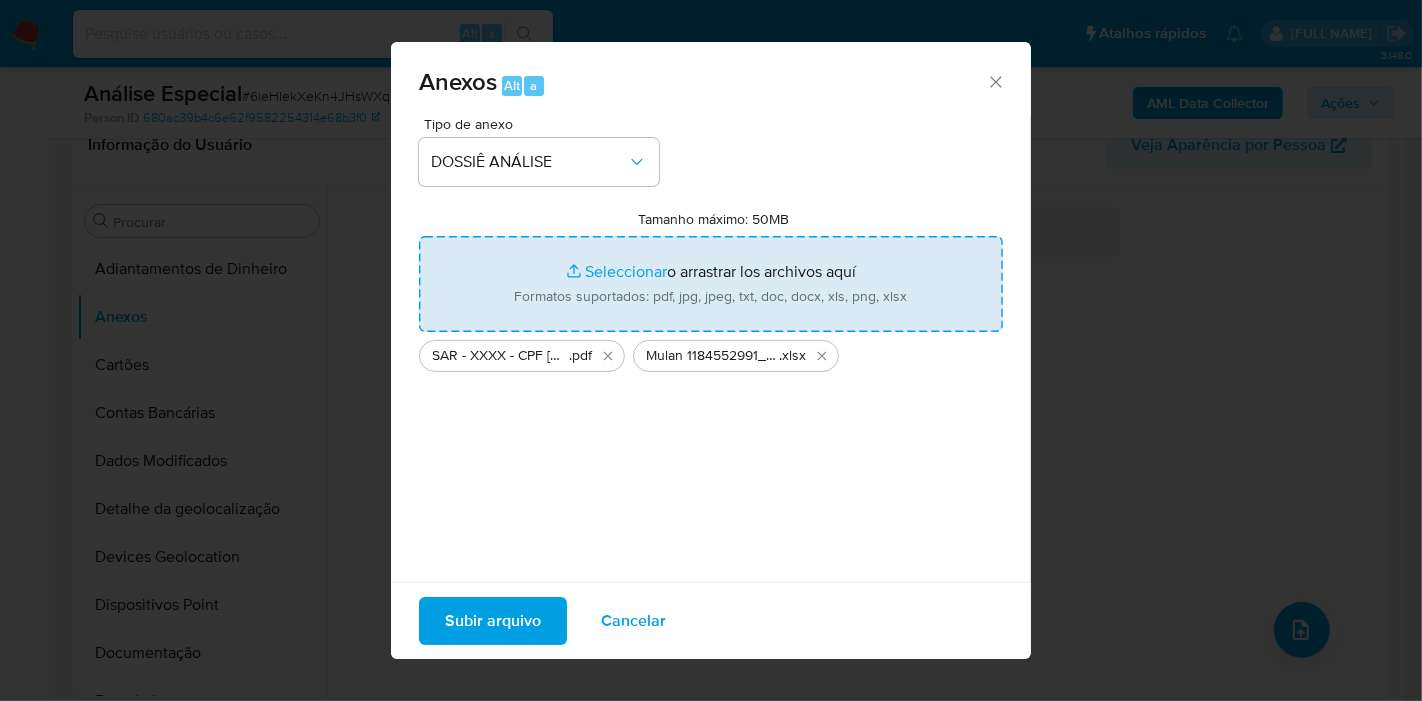 click on "Subir arquivo" at bounding box center [493, 621] 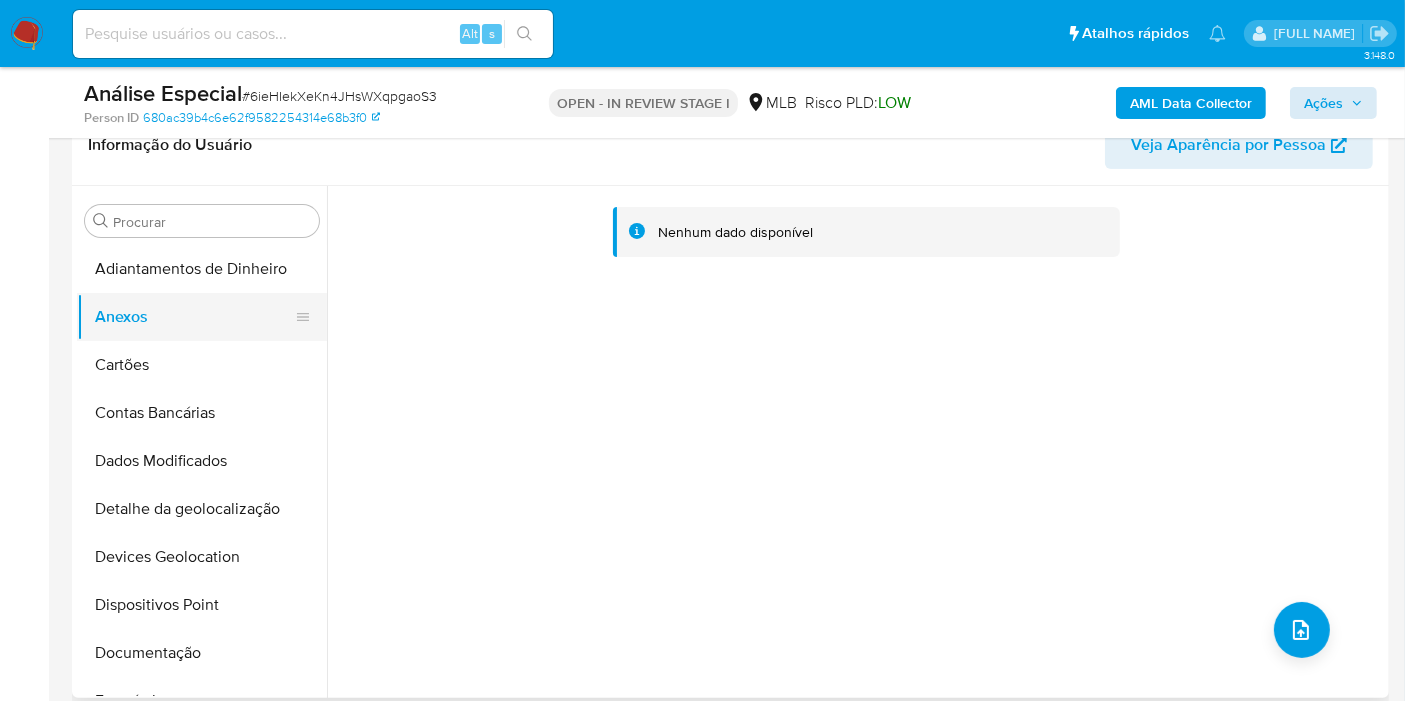 drag, startPoint x: 123, startPoint y: 370, endPoint x: 107, endPoint y: 336, distance: 37.576588 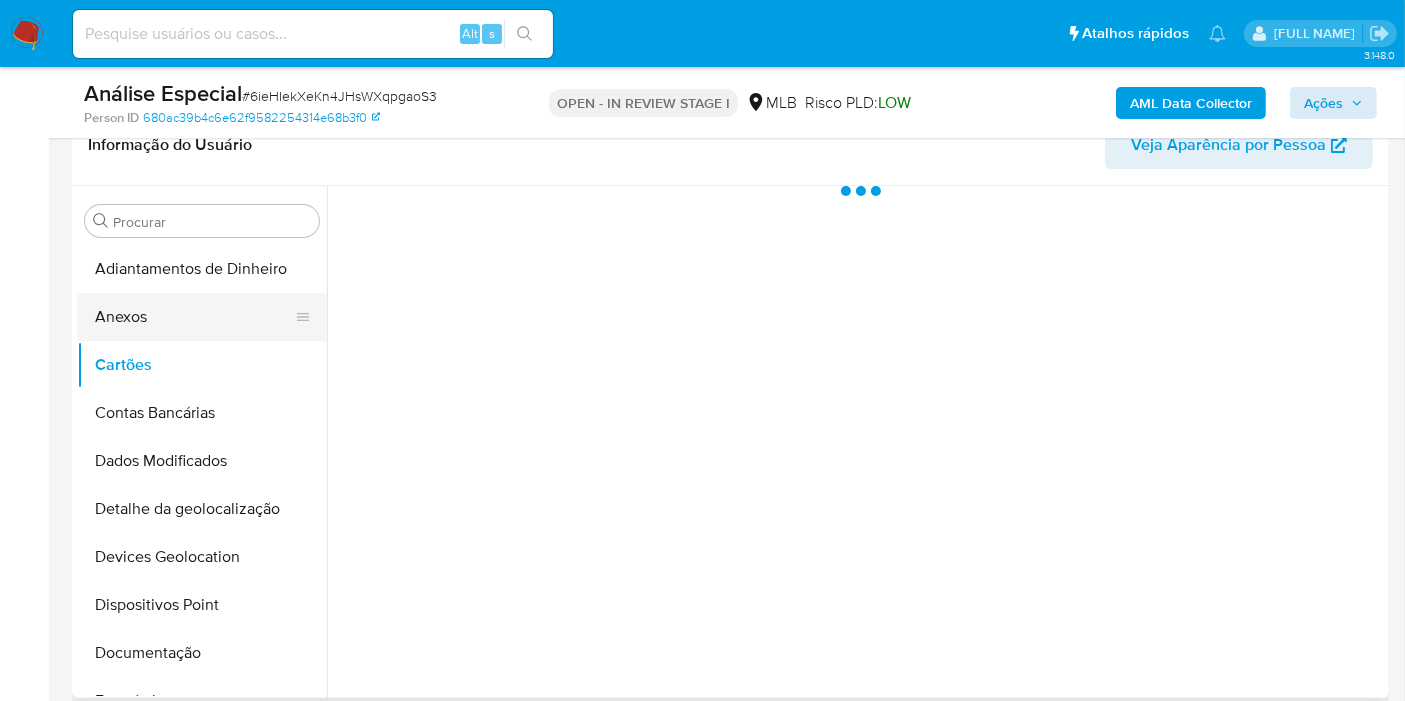 click on "Anexos" at bounding box center [194, 317] 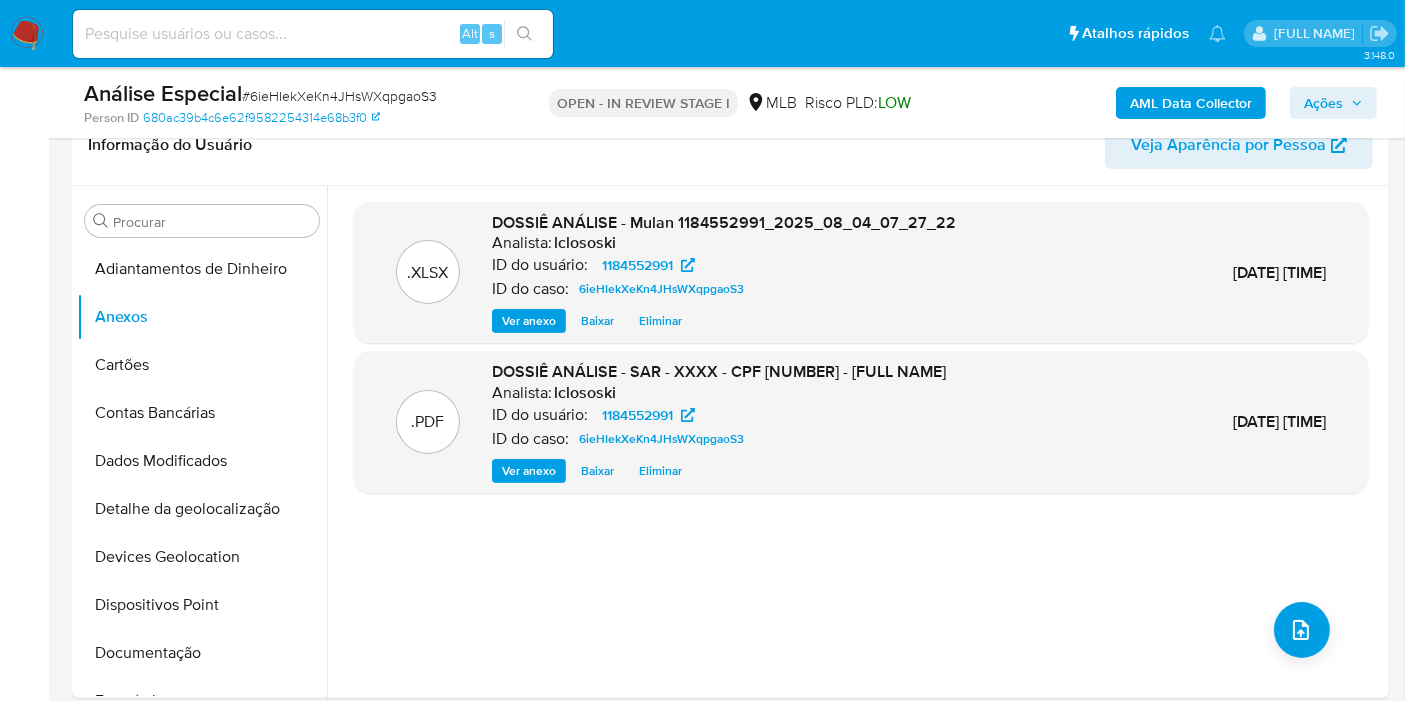 click on "Ações" at bounding box center (1333, 103) 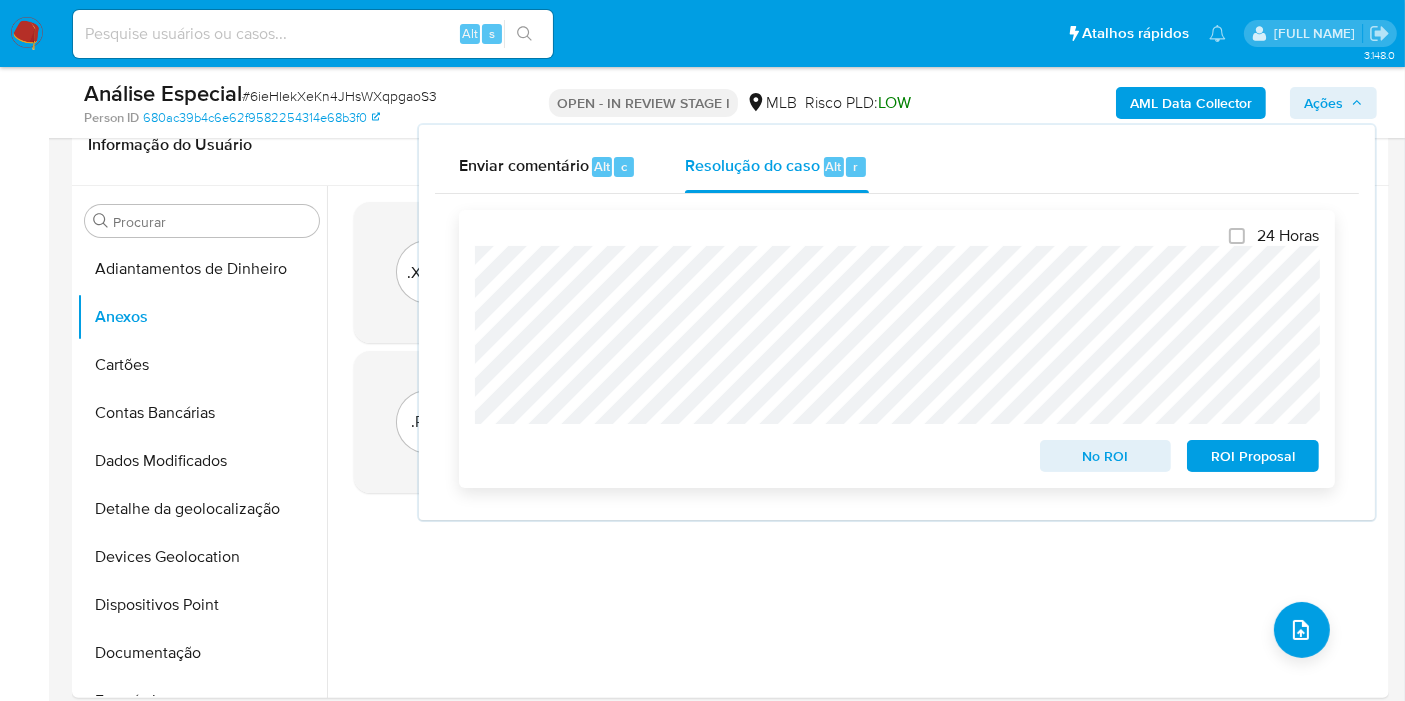 click on "ROI Proposal" at bounding box center [1253, 456] 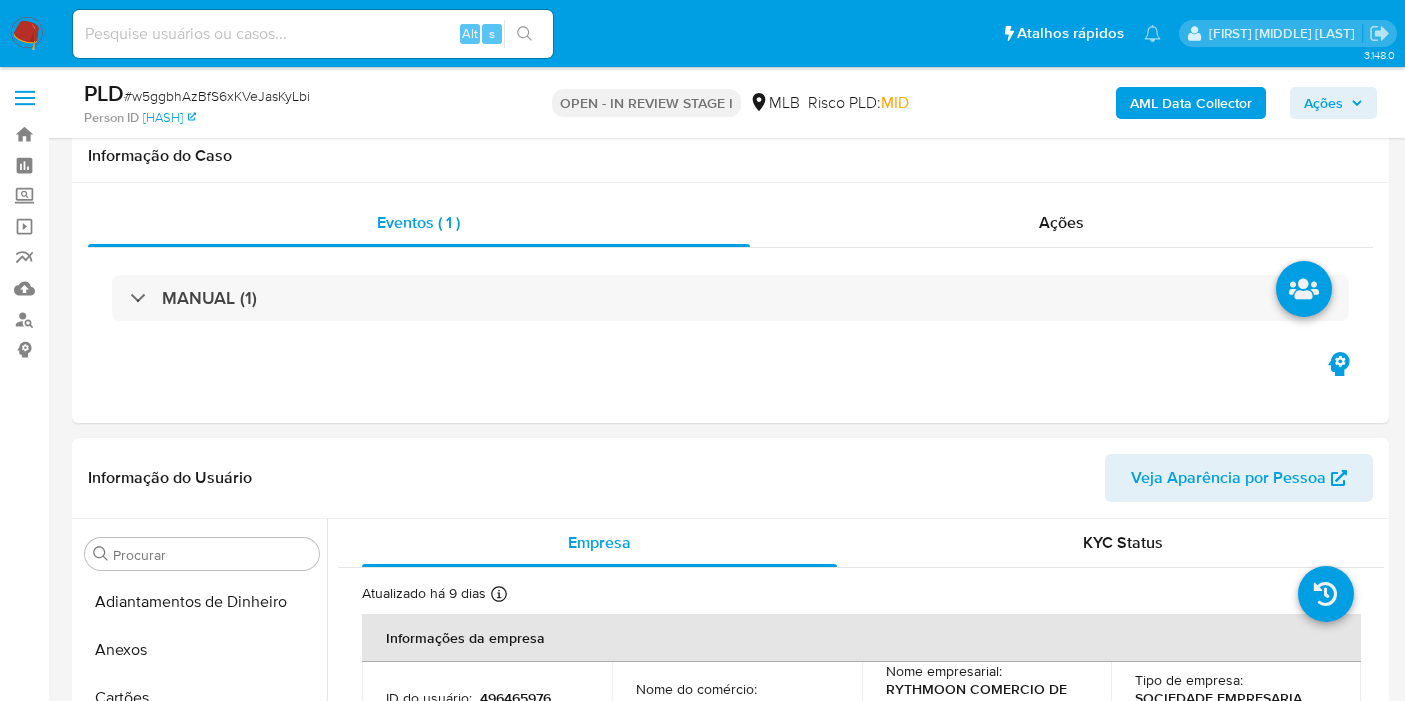 scroll, scrollTop: 2222, scrollLeft: 0, axis: vertical 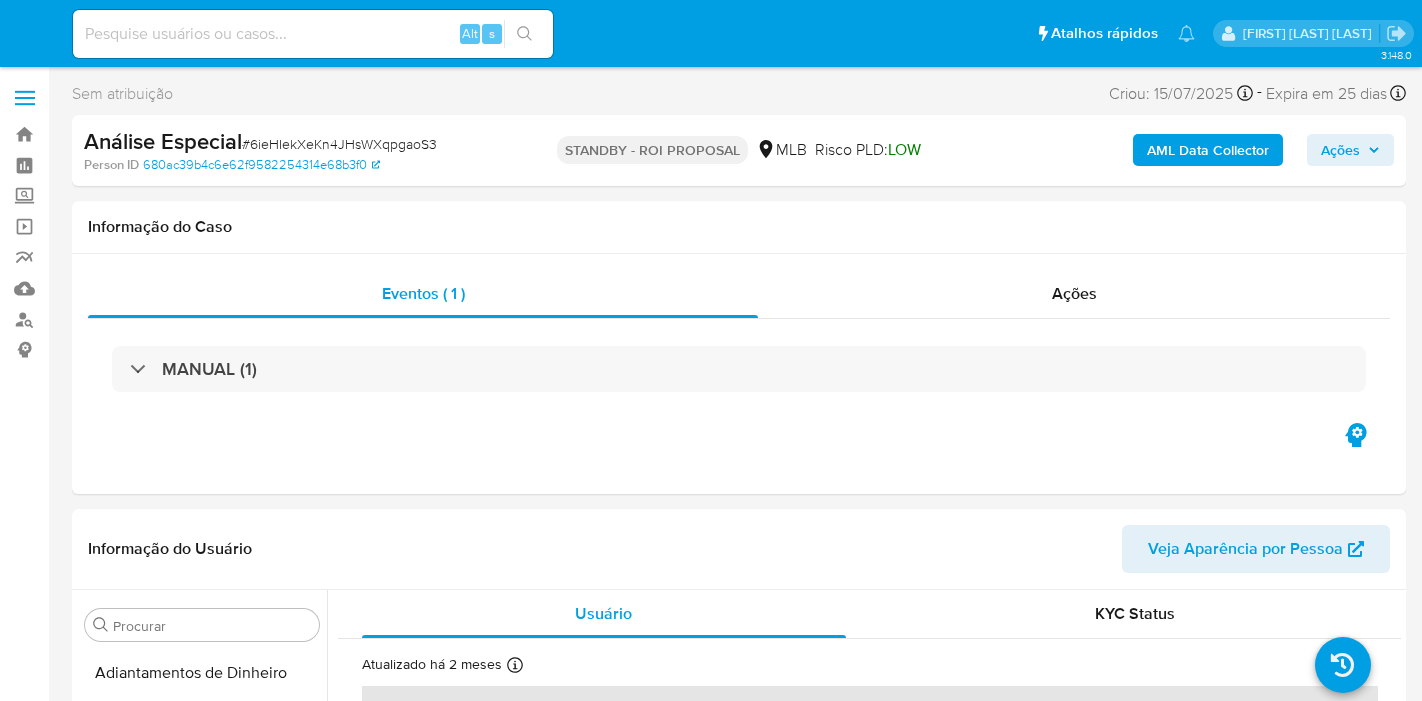 select on "10" 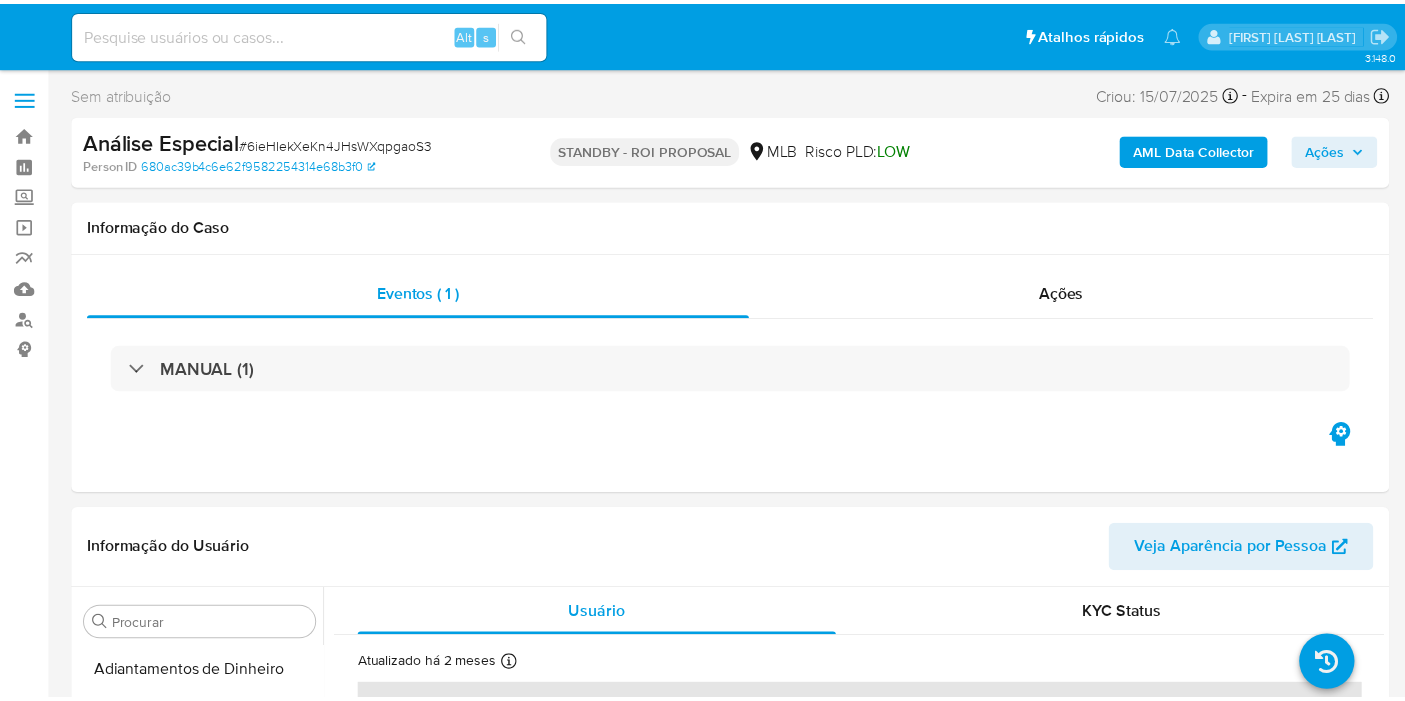 scroll, scrollTop: 0, scrollLeft: 0, axis: both 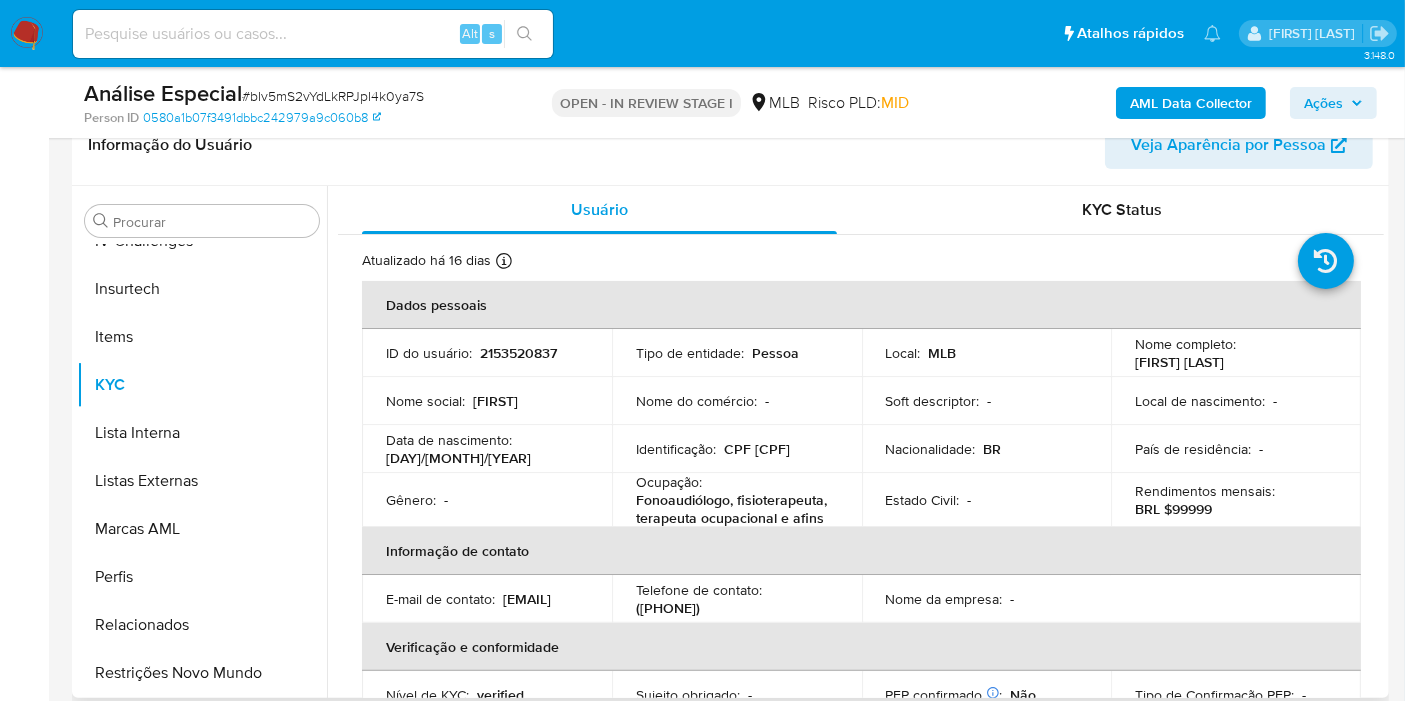 click on "CPF 31845112865" at bounding box center [757, 449] 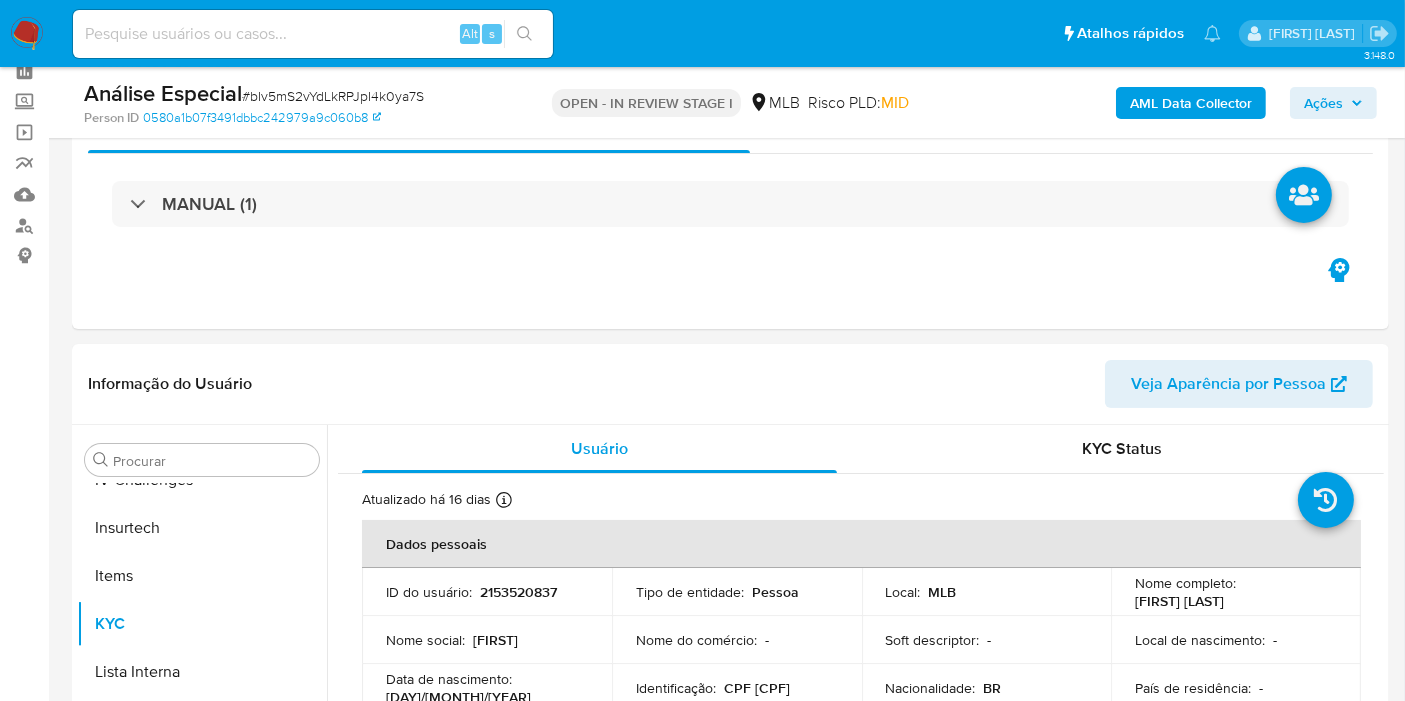 scroll, scrollTop: 0, scrollLeft: 0, axis: both 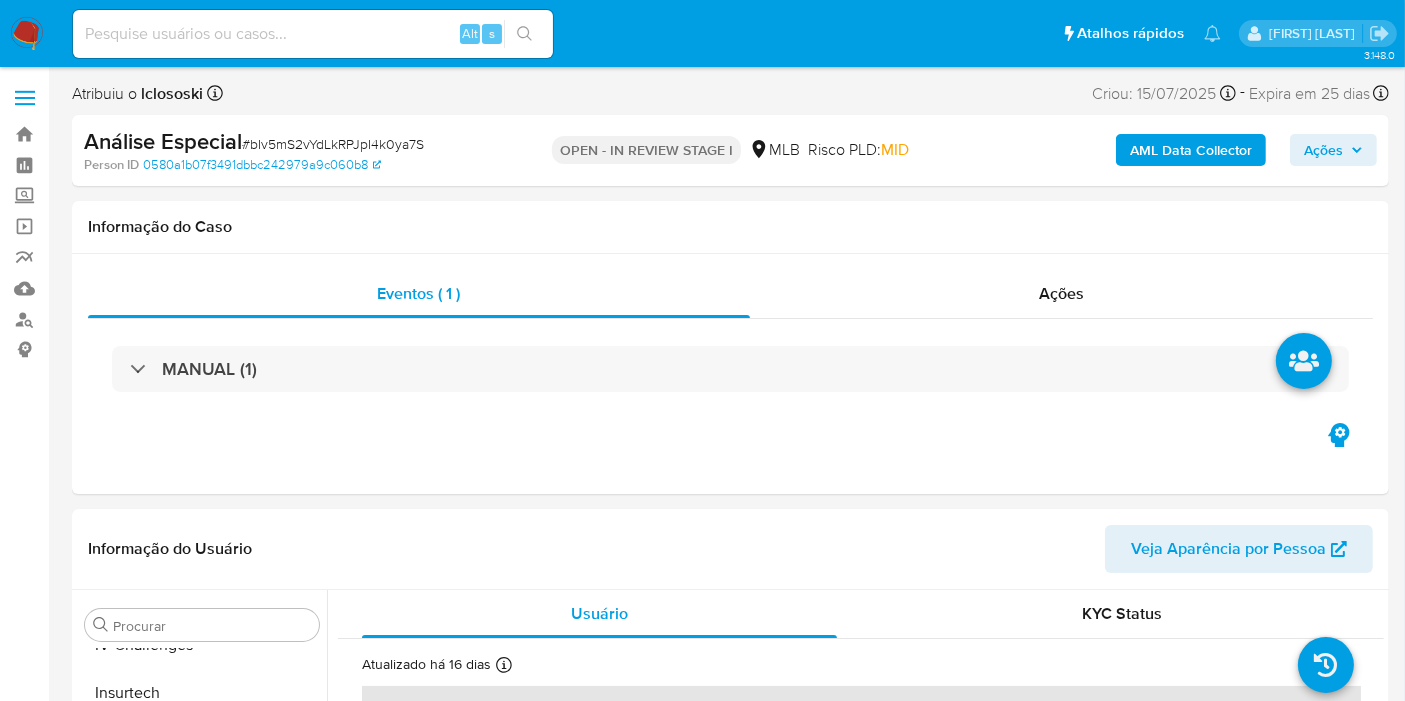 click on "AML Data Collector" at bounding box center [1191, 150] 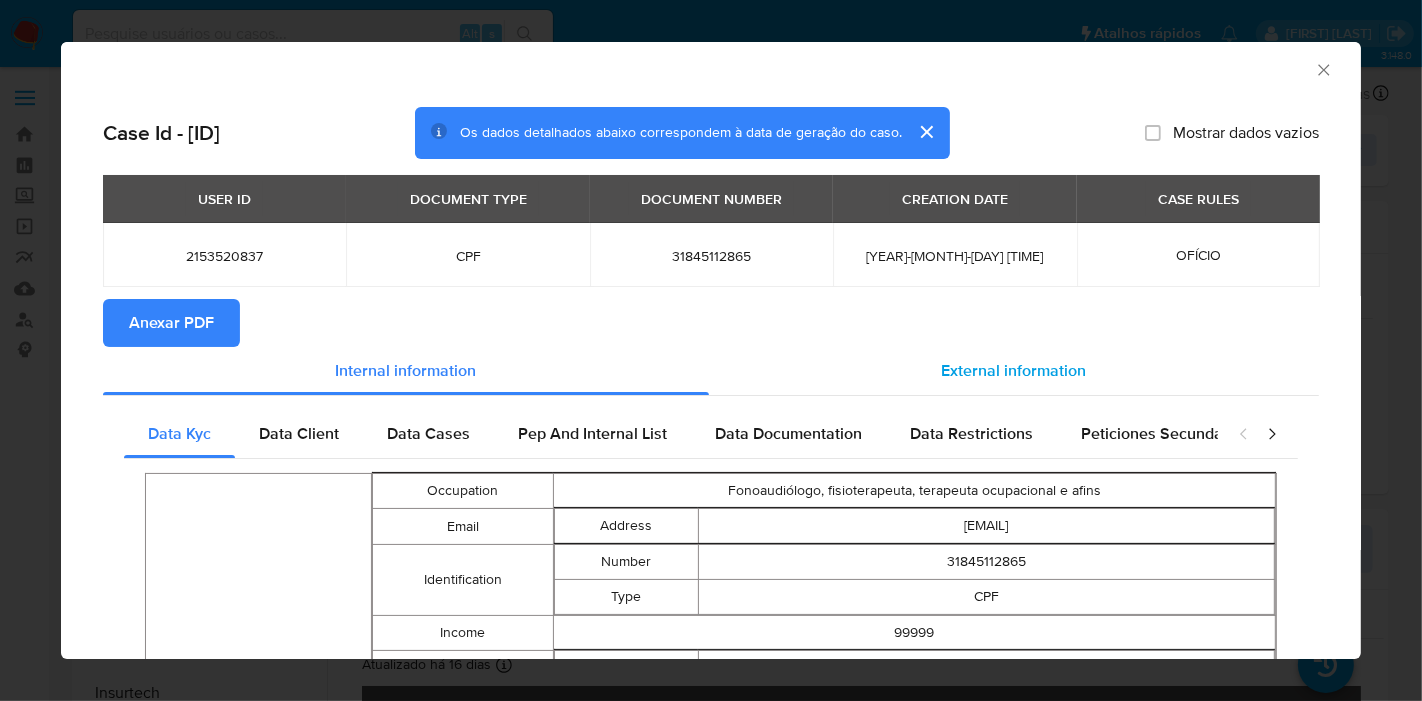 click on "External information" at bounding box center (1014, 370) 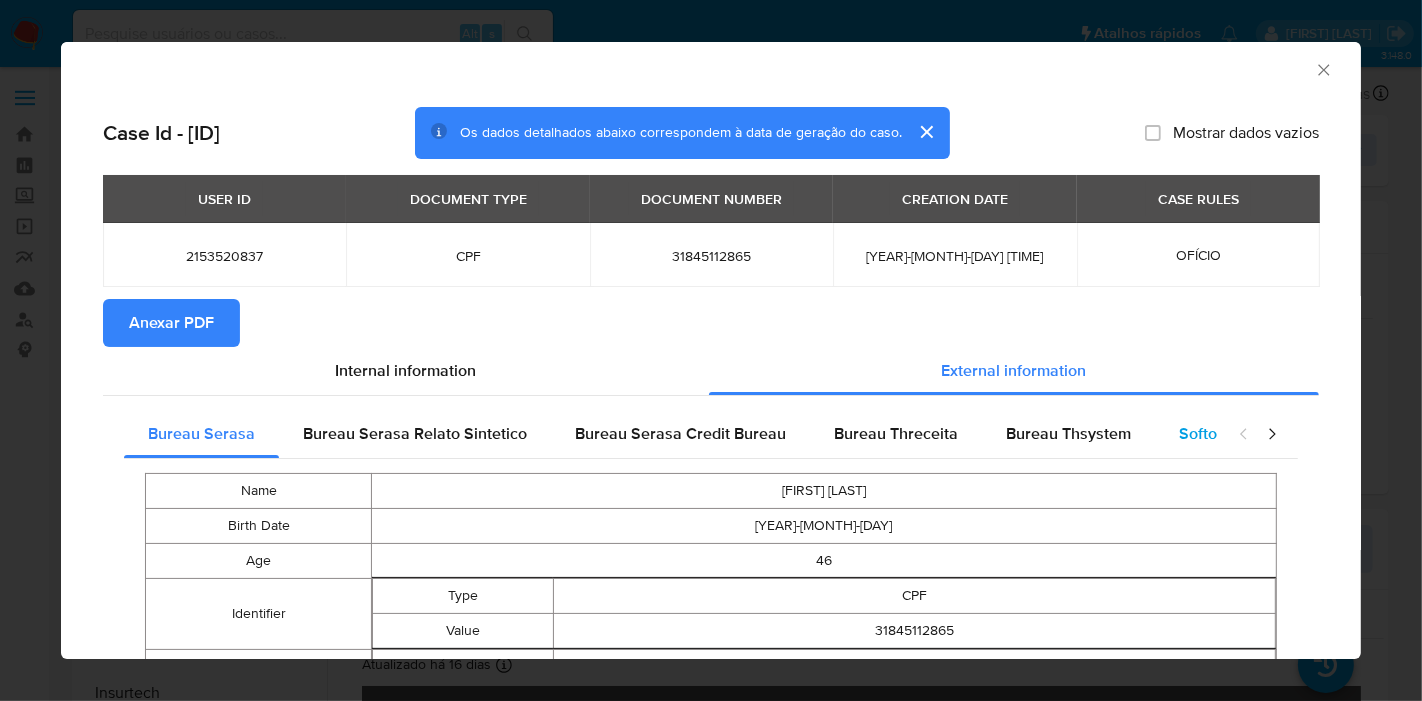 click on "Softon" at bounding box center (1202, 433) 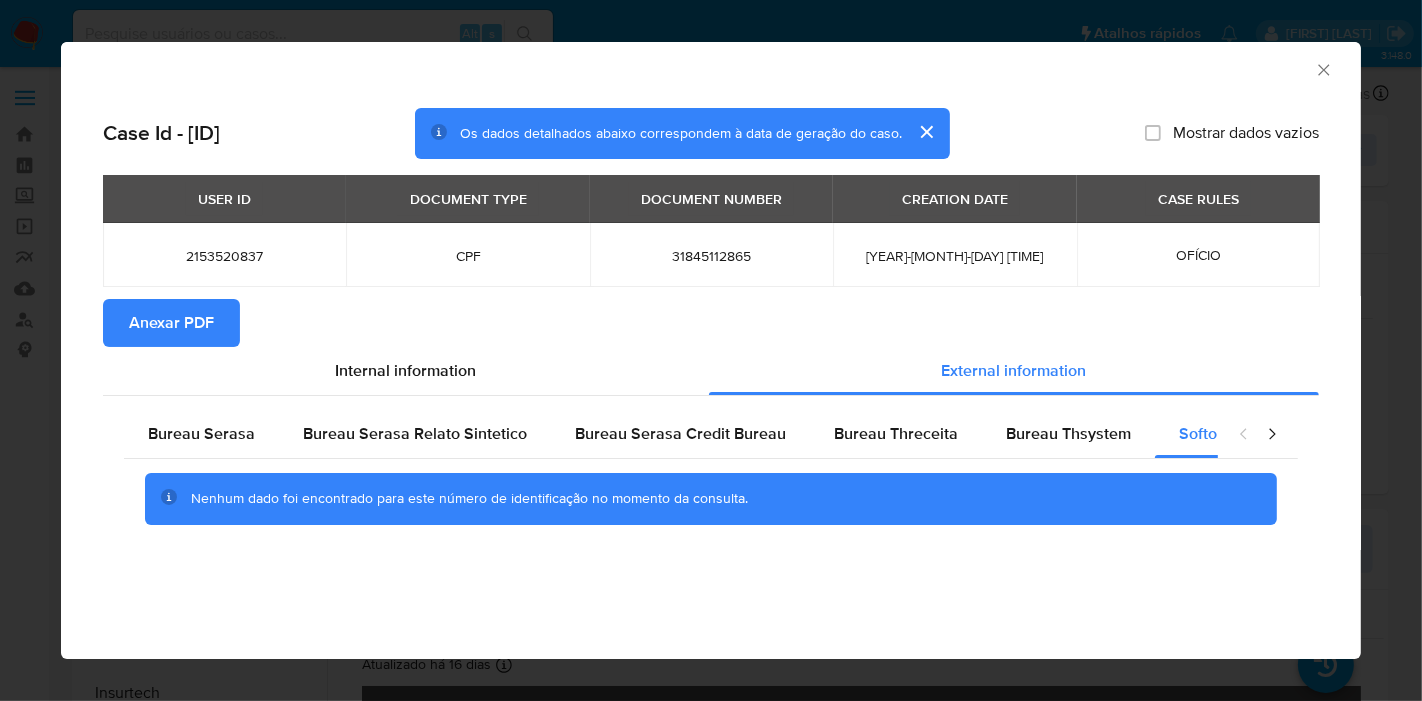 click on "AML Data Collector" at bounding box center (711, 67) 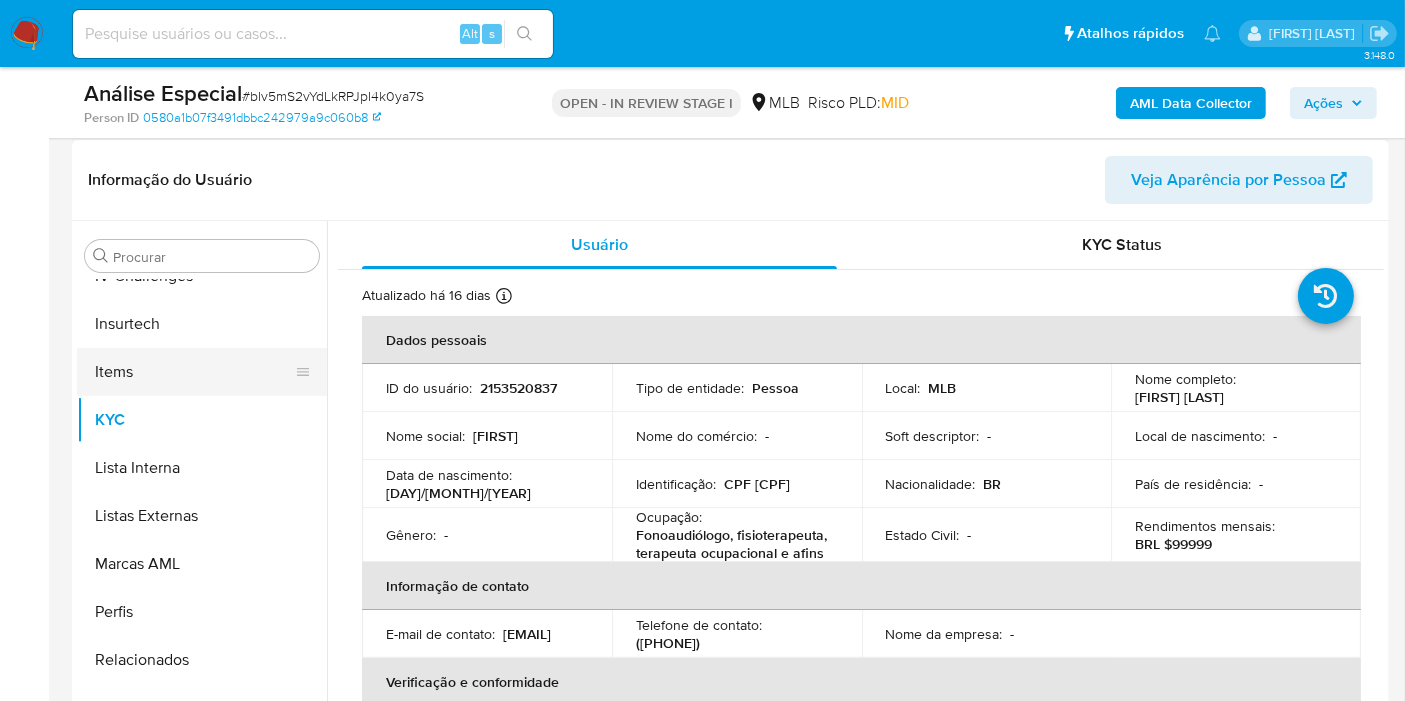 scroll, scrollTop: 333, scrollLeft: 0, axis: vertical 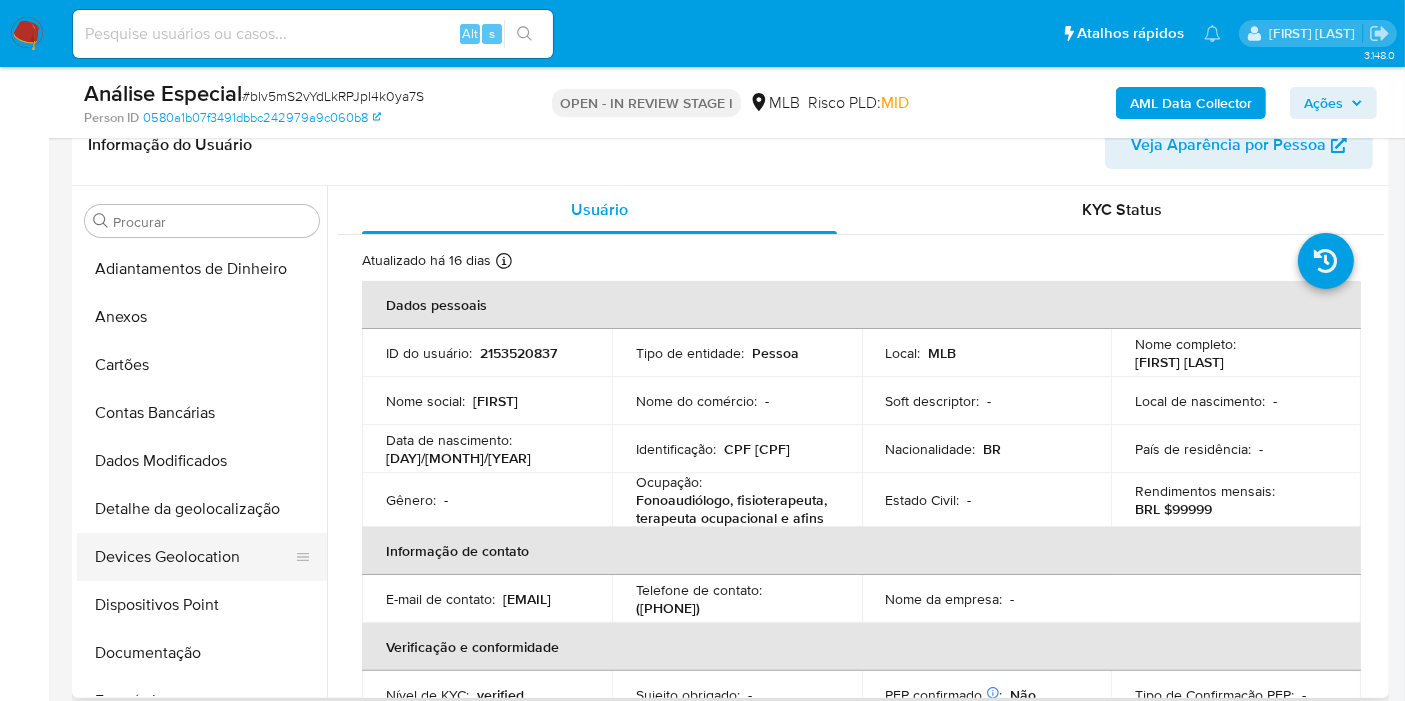 click on "Devices Geolocation" at bounding box center [194, 557] 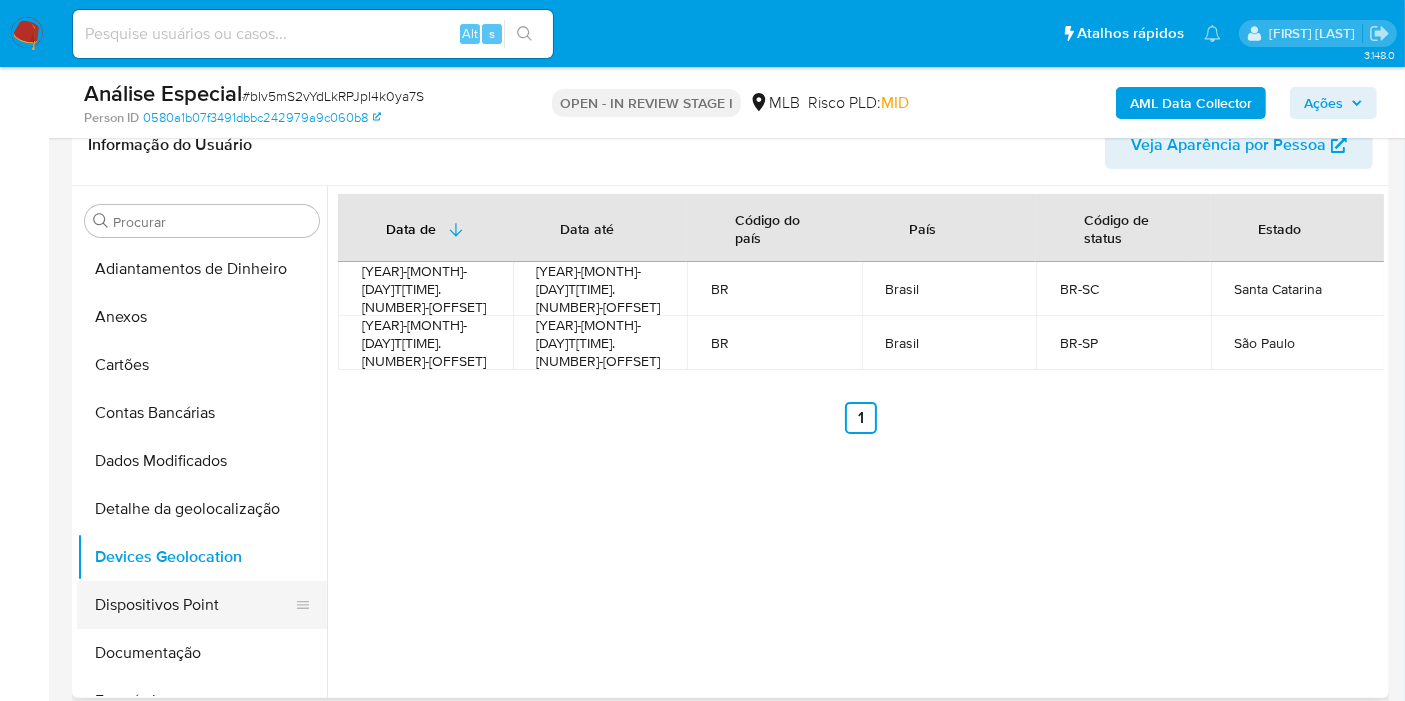 click on "Dispositivos Point" at bounding box center [194, 605] 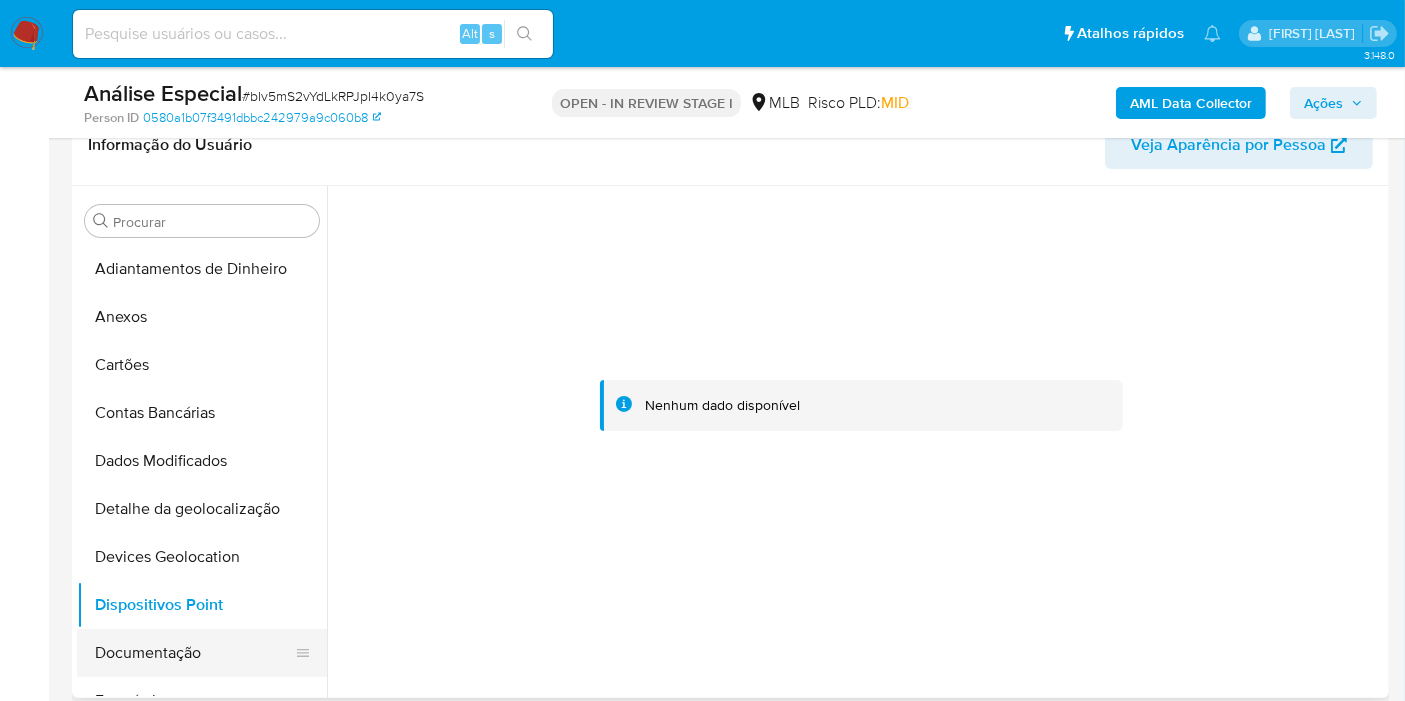 click on "Documentação" at bounding box center [194, 653] 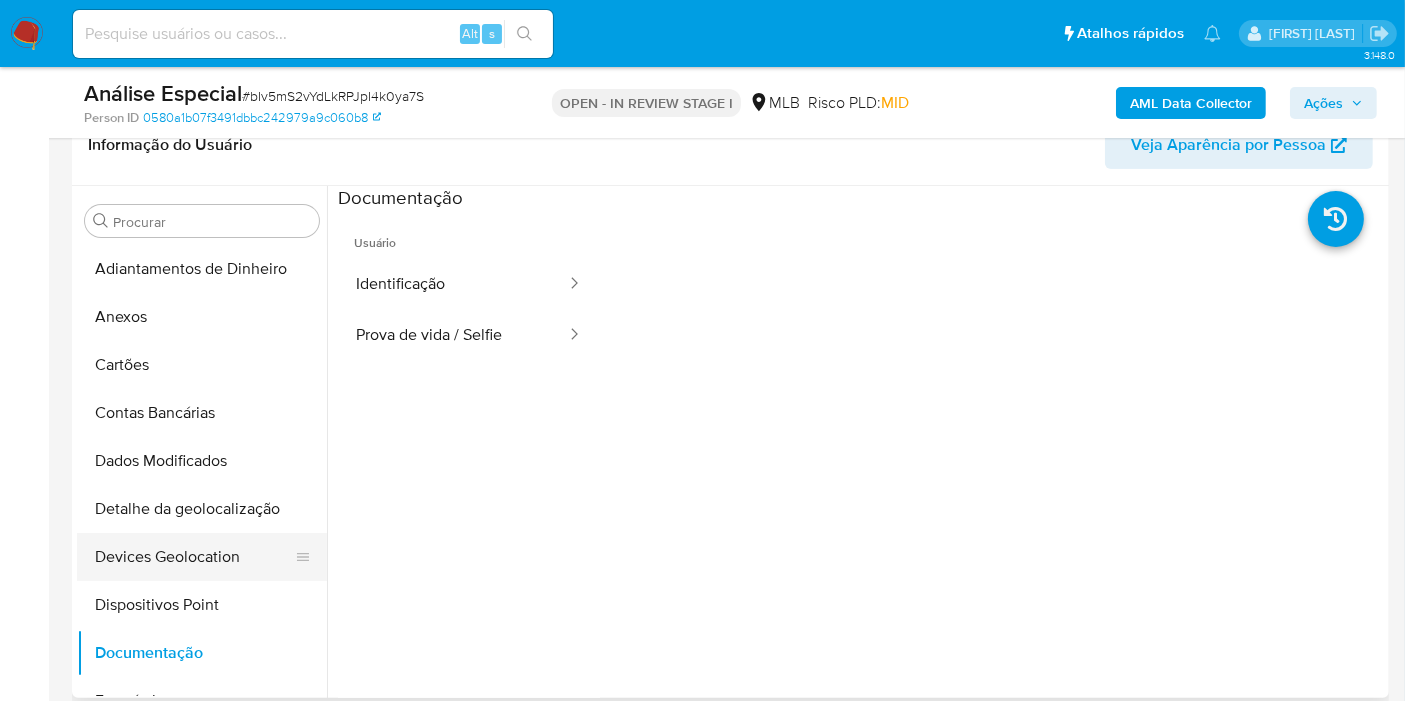 scroll, scrollTop: 111, scrollLeft: 0, axis: vertical 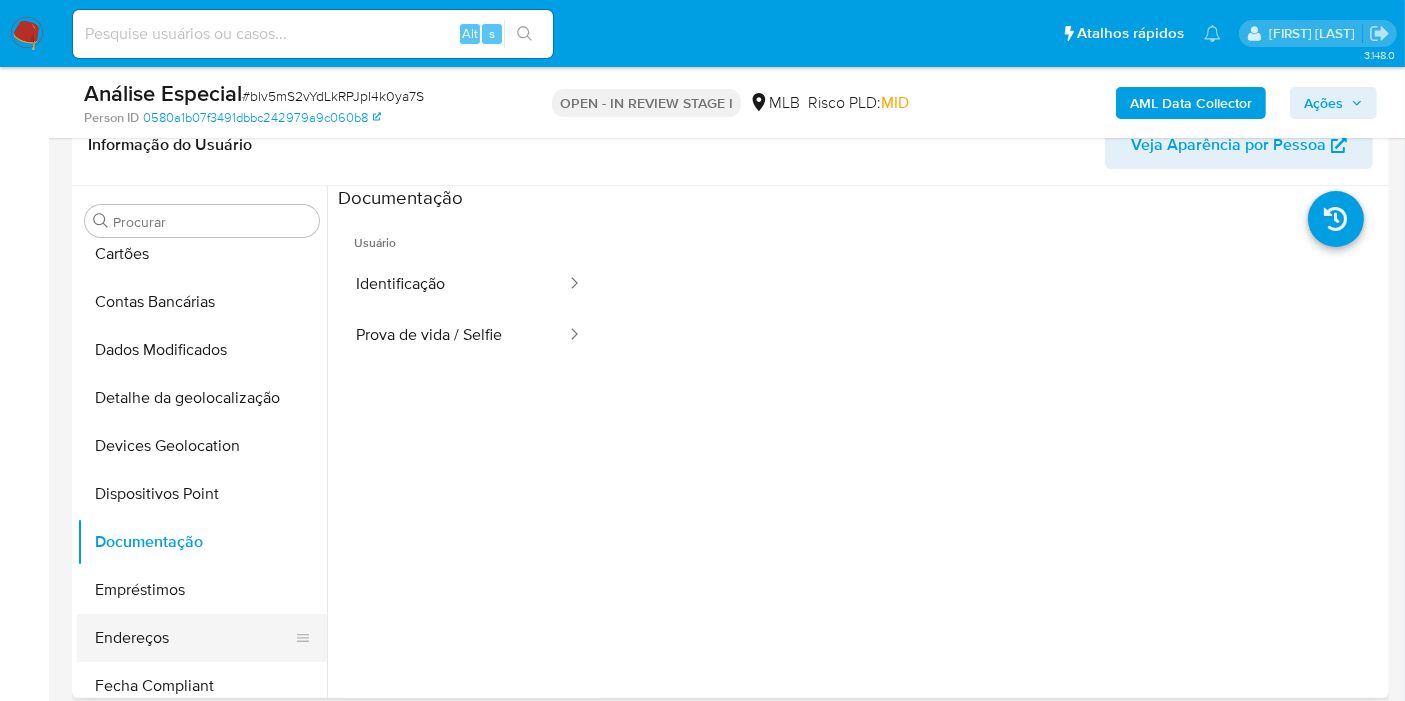 click on "Endereços" at bounding box center (194, 638) 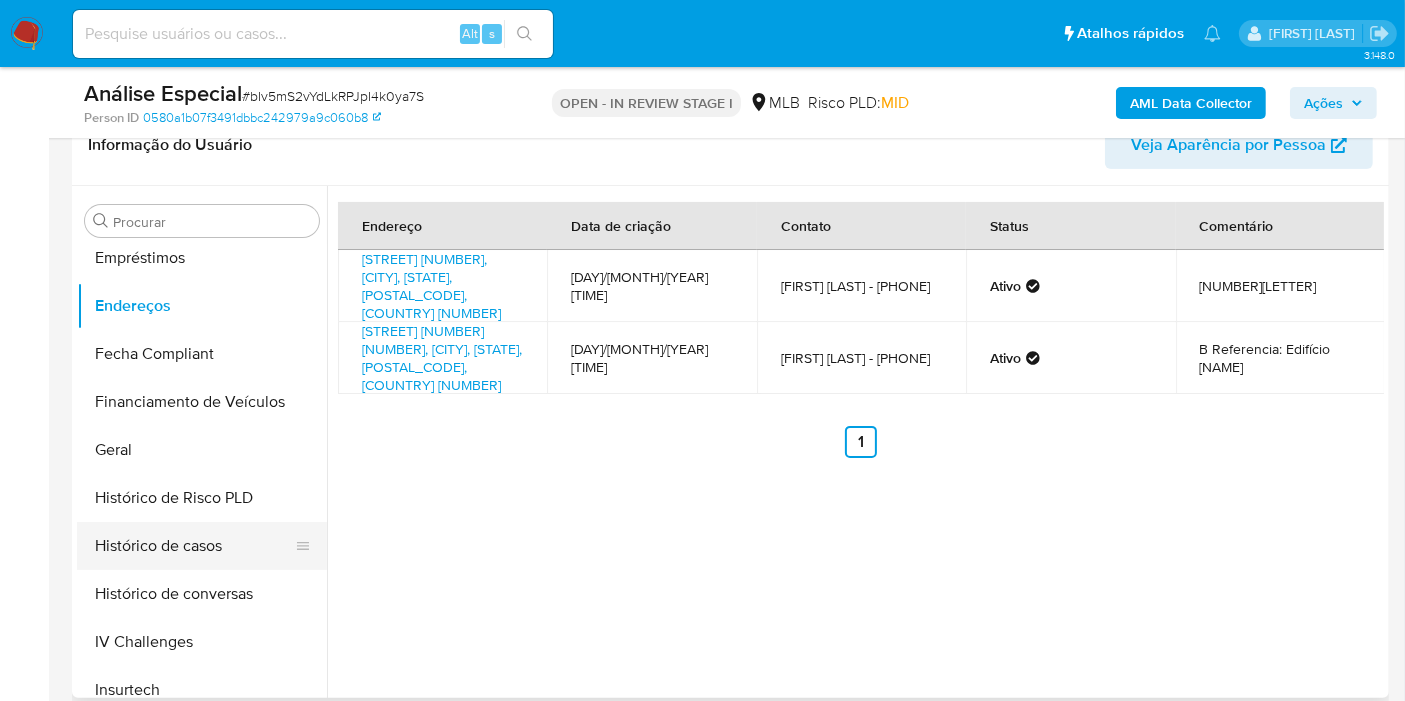 scroll, scrollTop: 444, scrollLeft: 0, axis: vertical 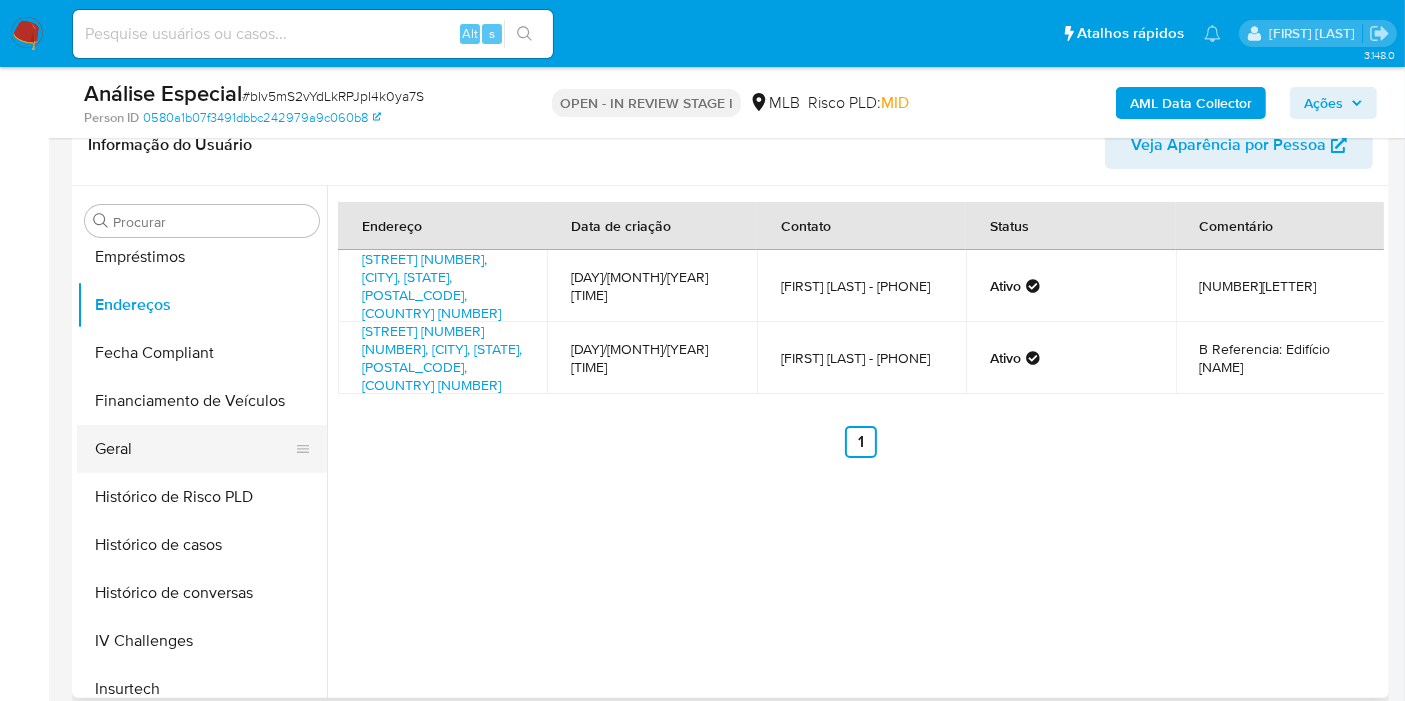 click on "Geral" at bounding box center (194, 449) 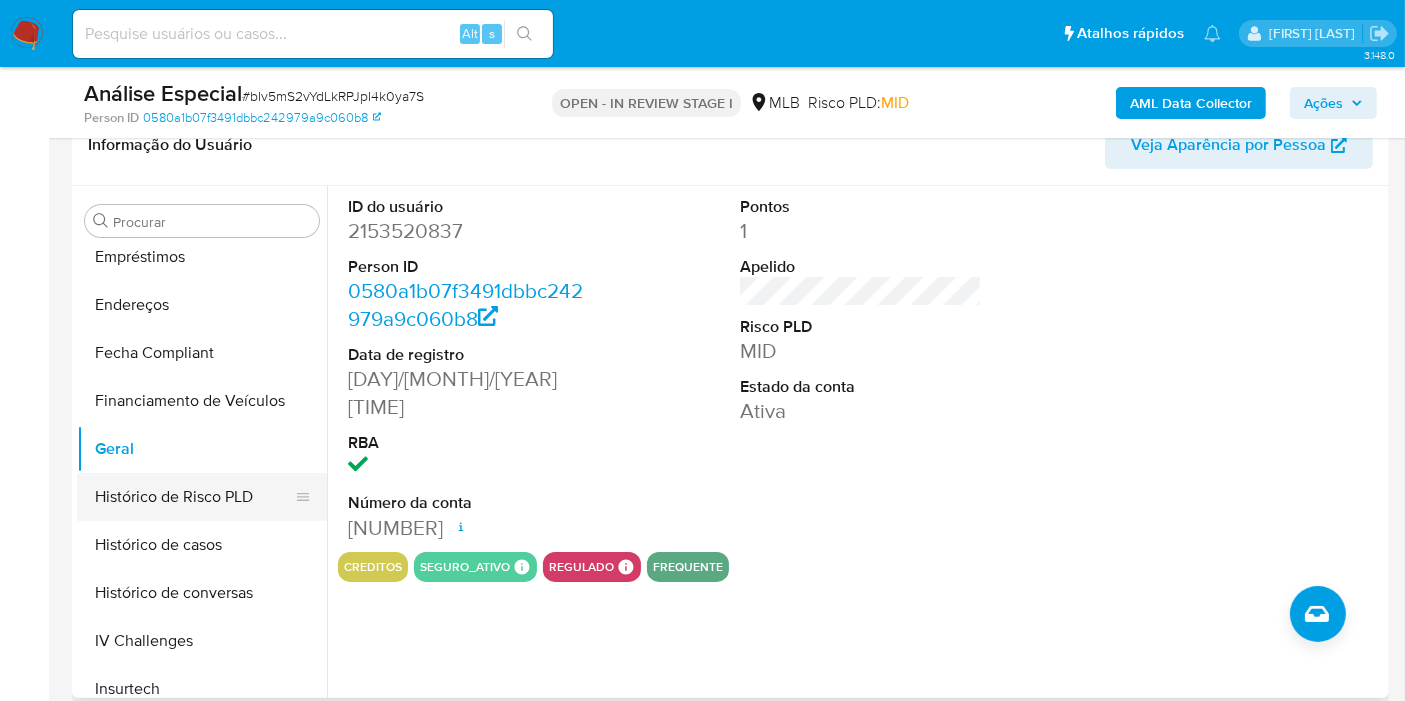 scroll, scrollTop: 666, scrollLeft: 0, axis: vertical 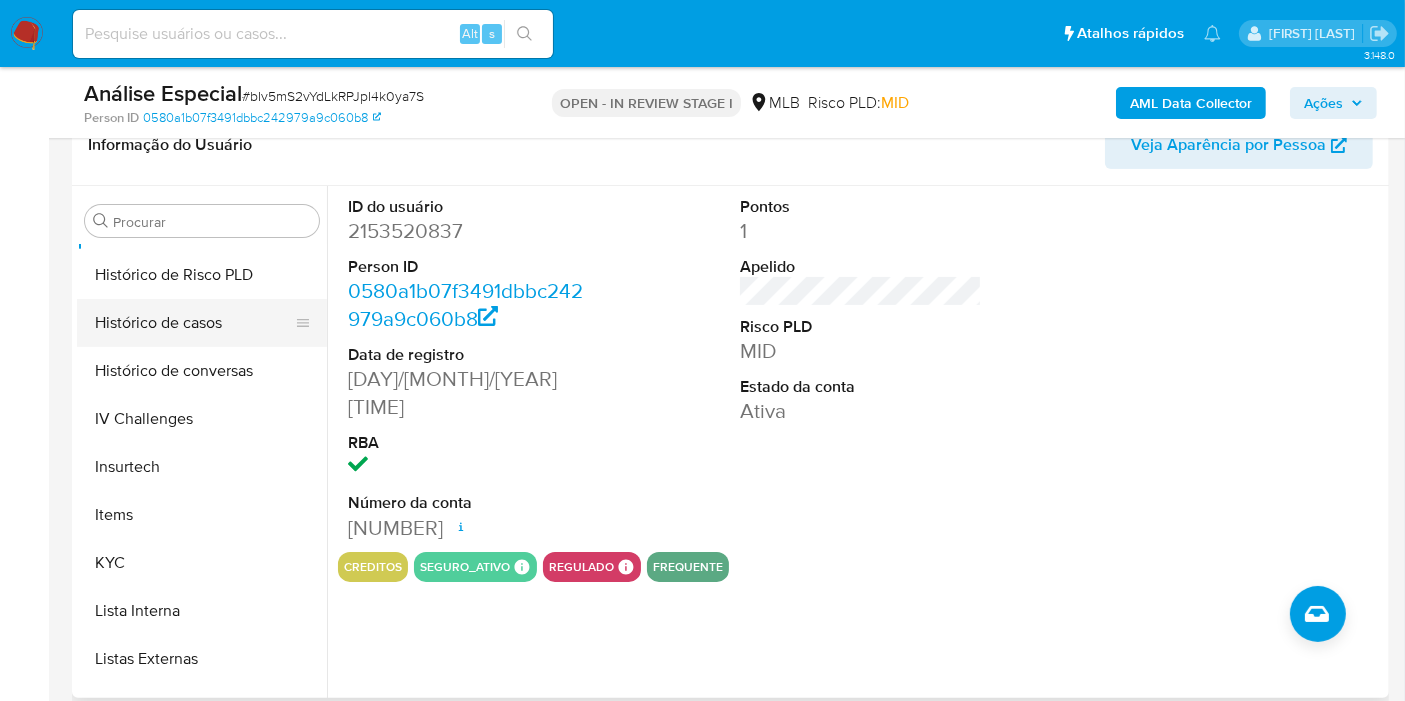 click on "Histórico de casos" at bounding box center (194, 323) 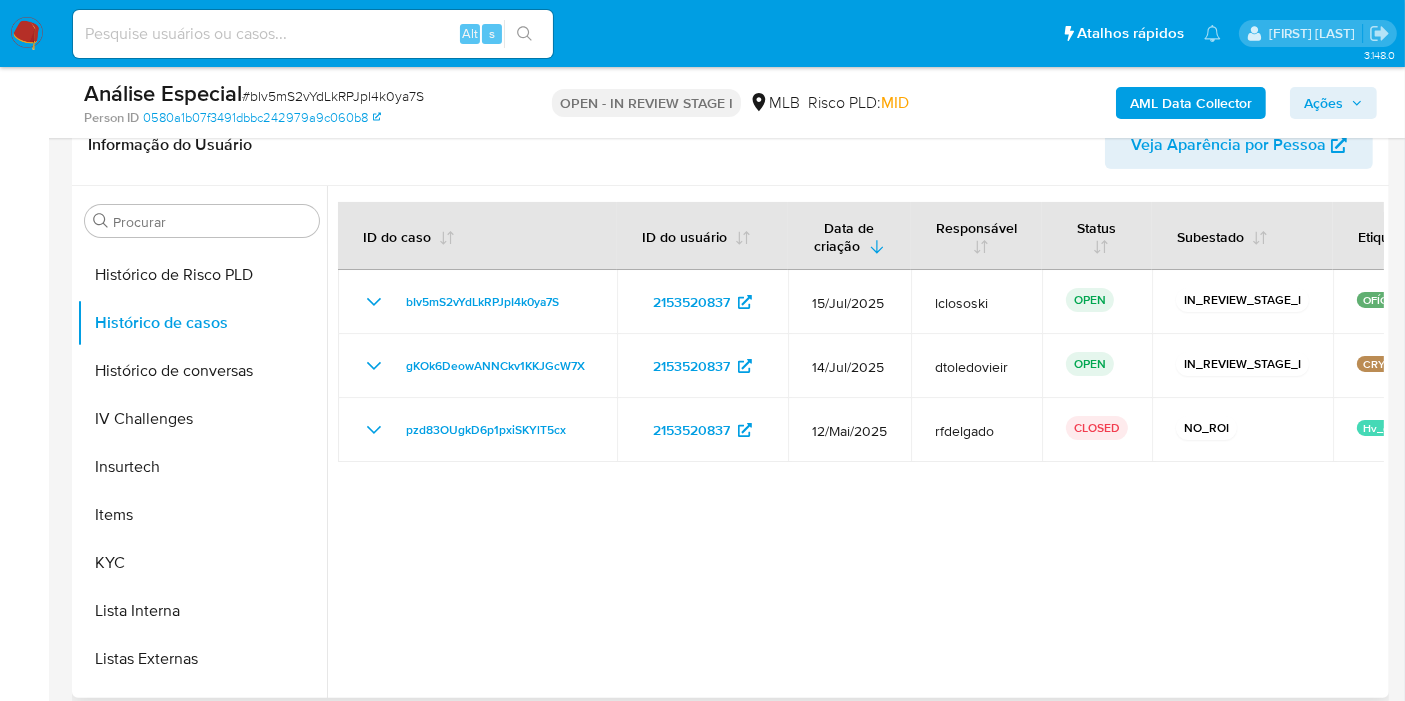 click at bounding box center (855, 442) 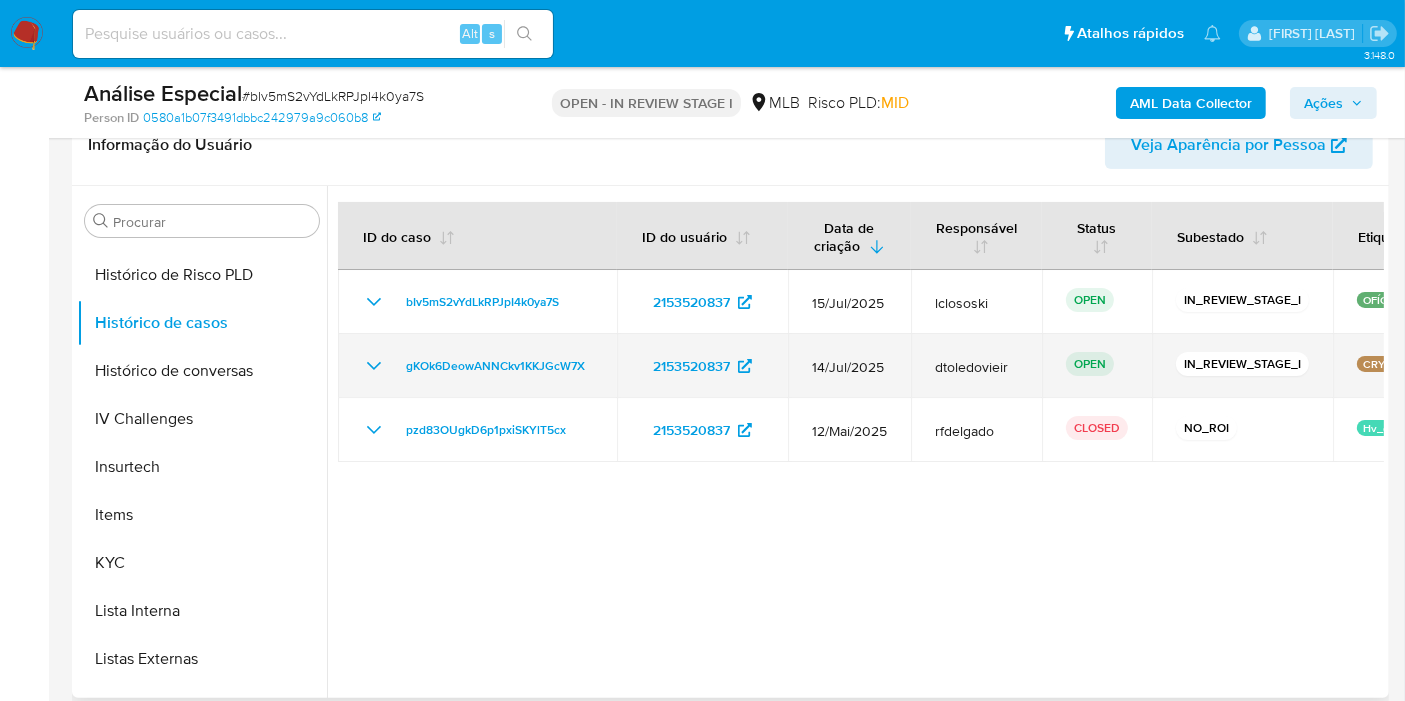 drag, startPoint x: 594, startPoint y: 363, endPoint x: 394, endPoint y: 363, distance: 200 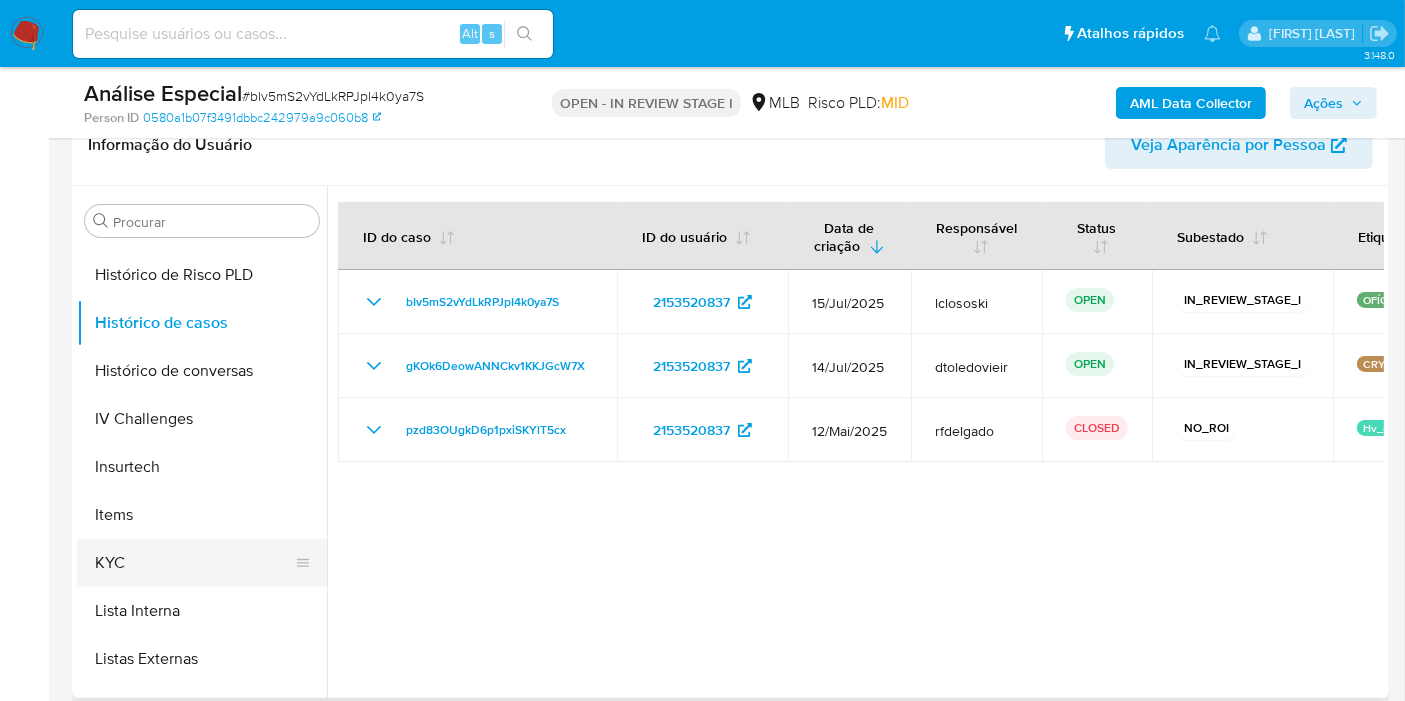 click on "KYC" at bounding box center (194, 563) 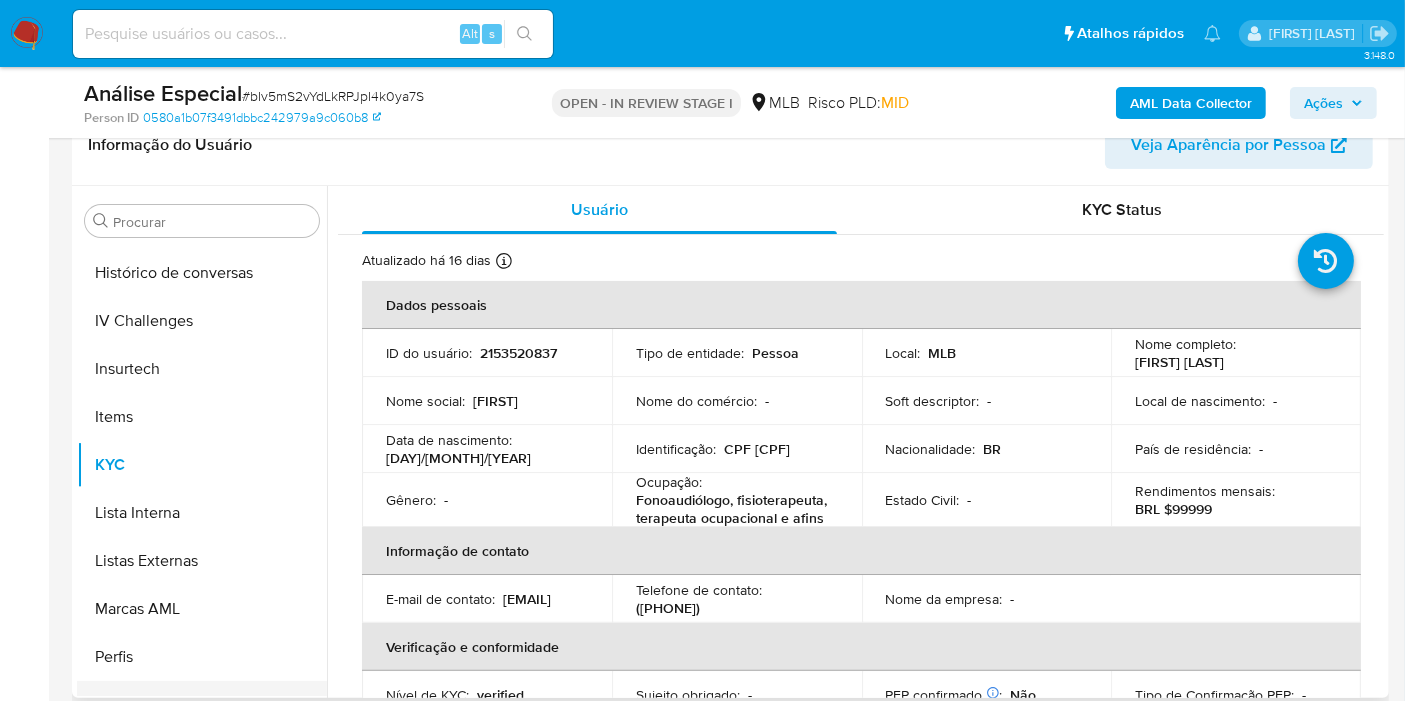 scroll, scrollTop: 844, scrollLeft: 0, axis: vertical 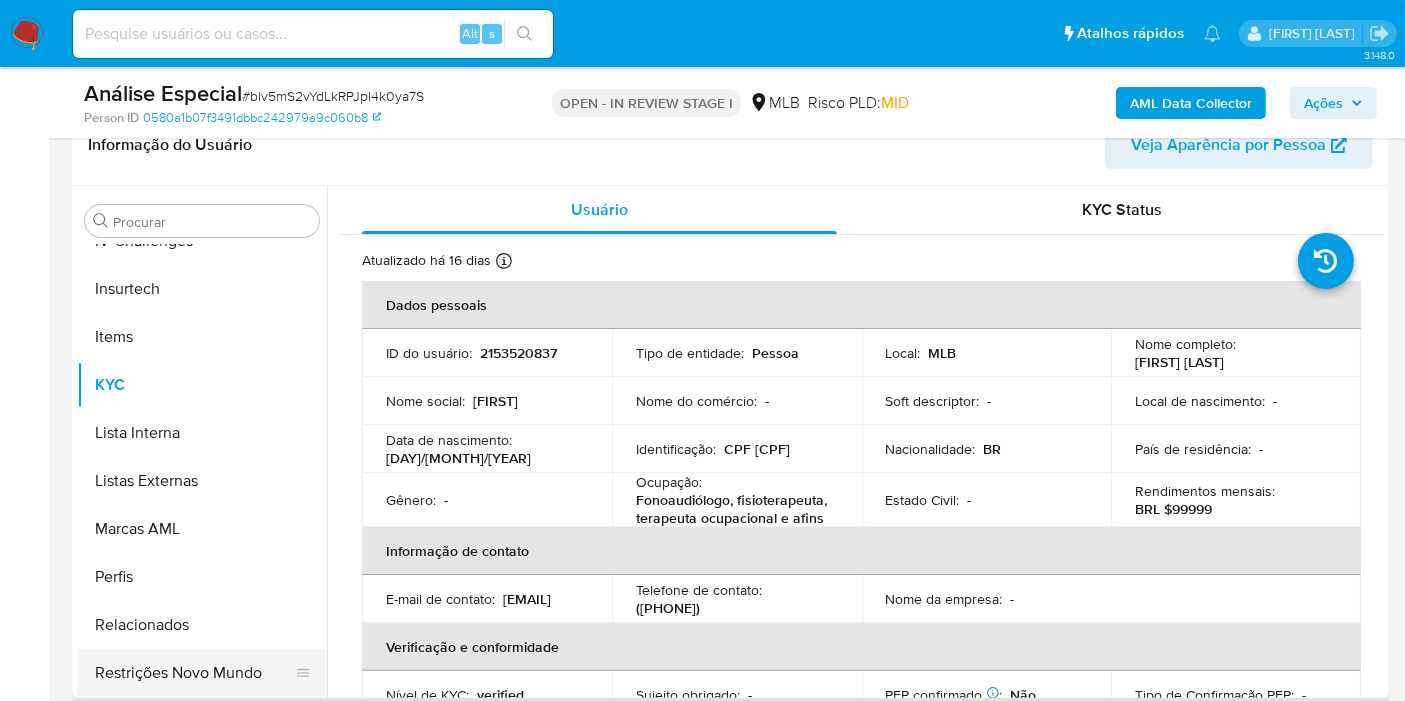 click on "Restrições Novo Mundo" at bounding box center [194, 673] 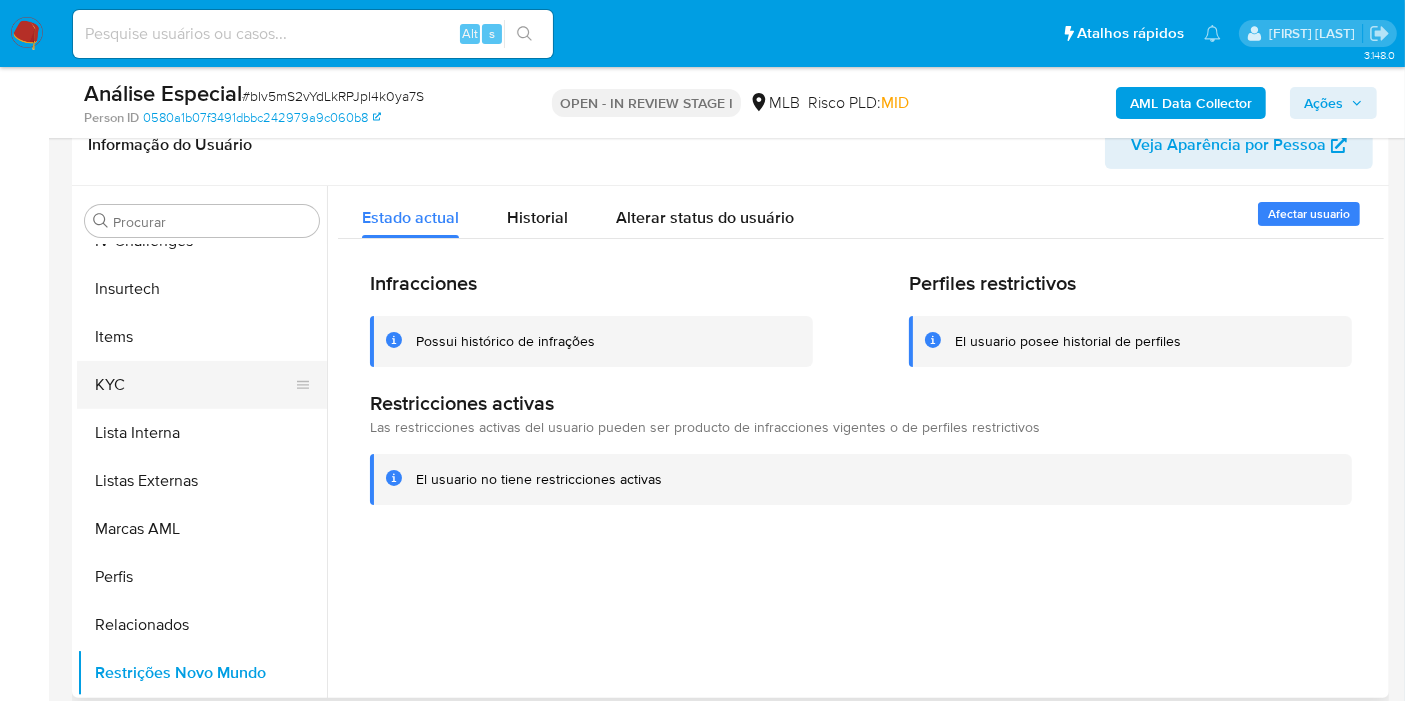 click on "KYC" at bounding box center [194, 385] 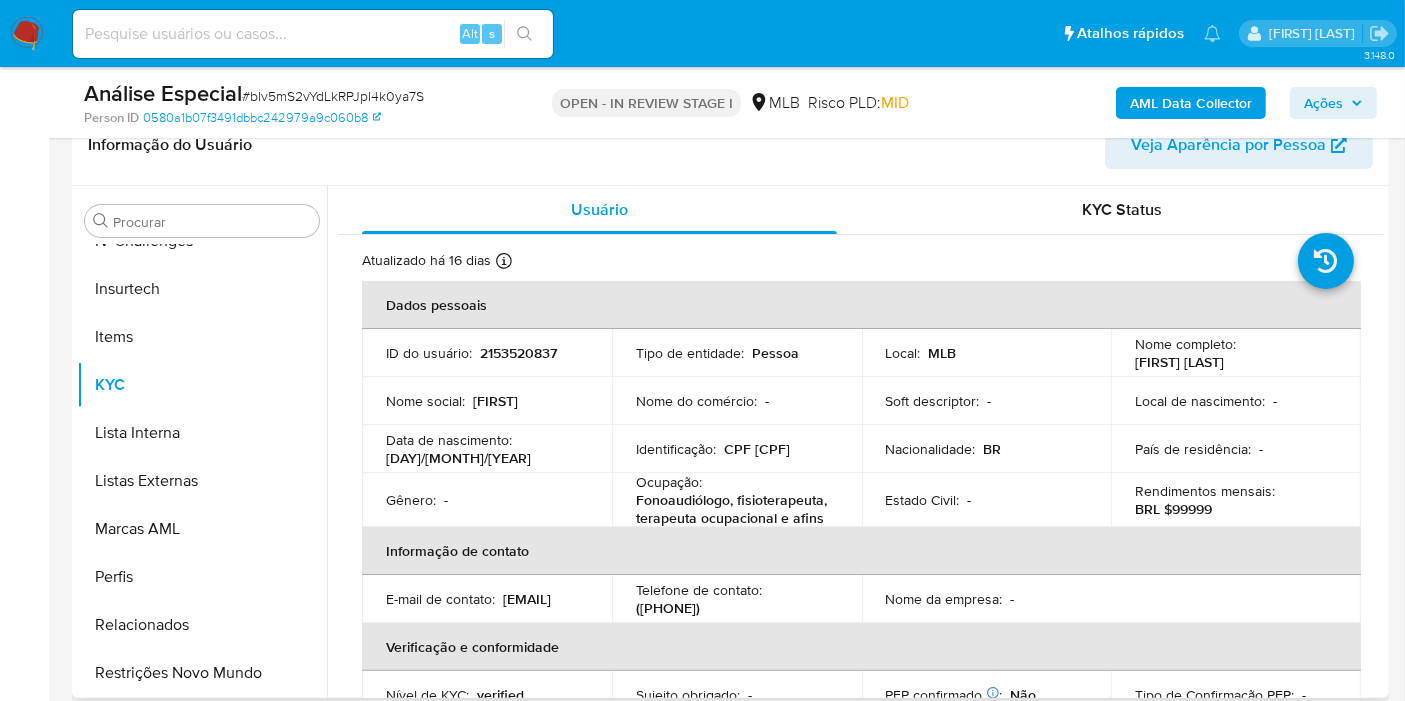click on "CPF 31845112865" at bounding box center (757, 449) 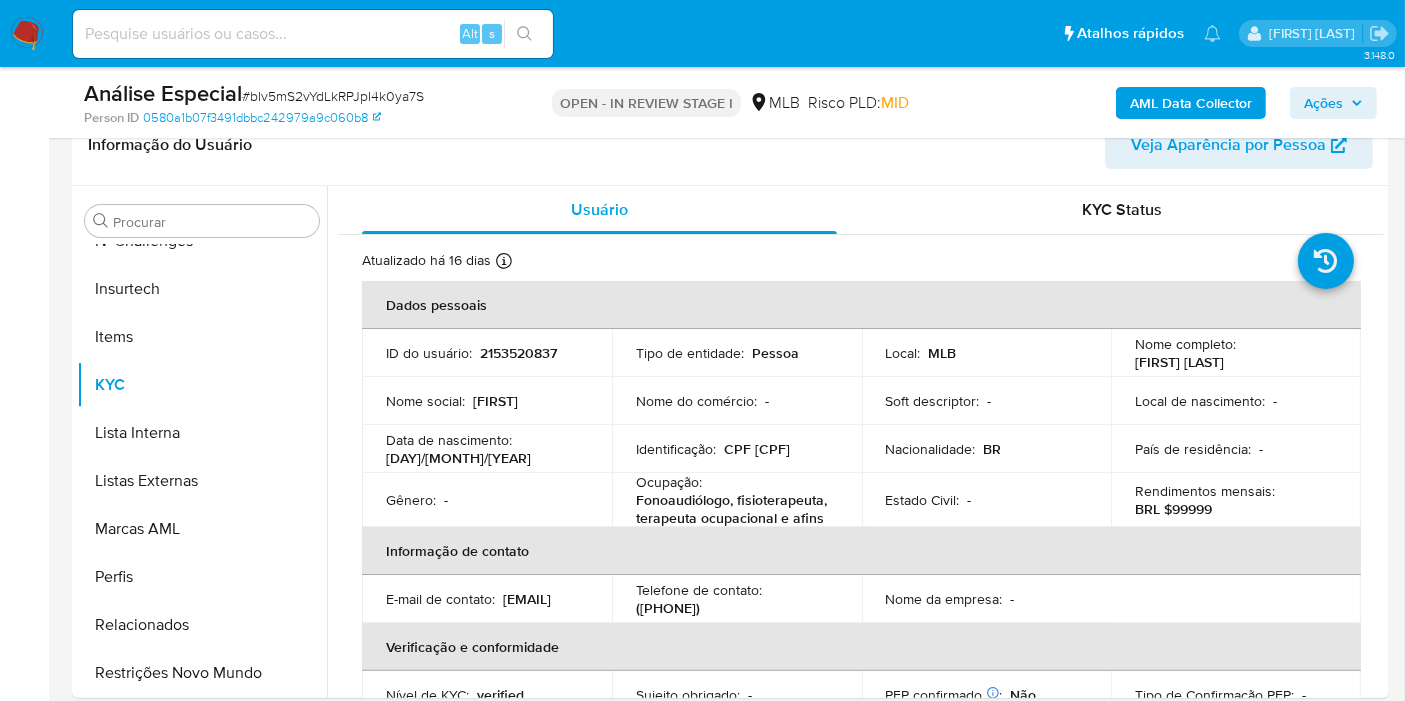 copy on "31845112865" 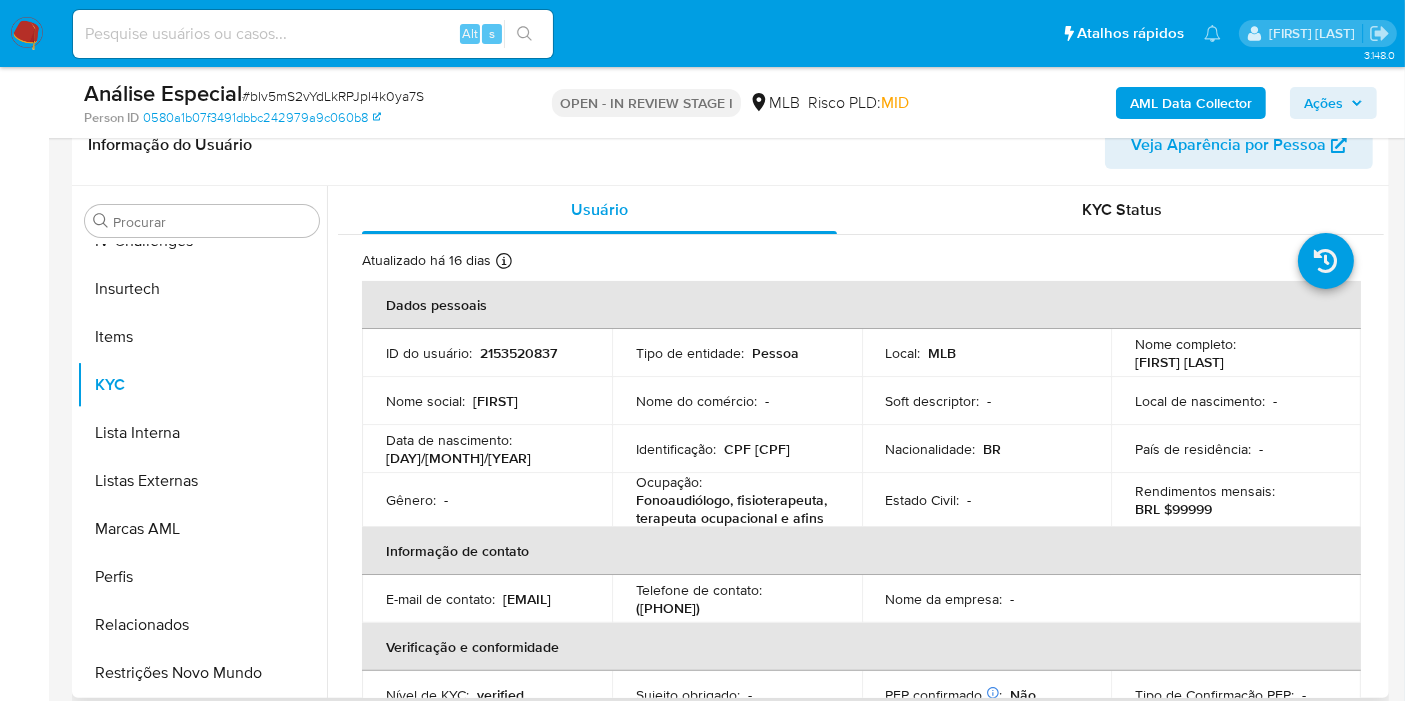 click on "Estado Civil :    -" at bounding box center [987, 500] 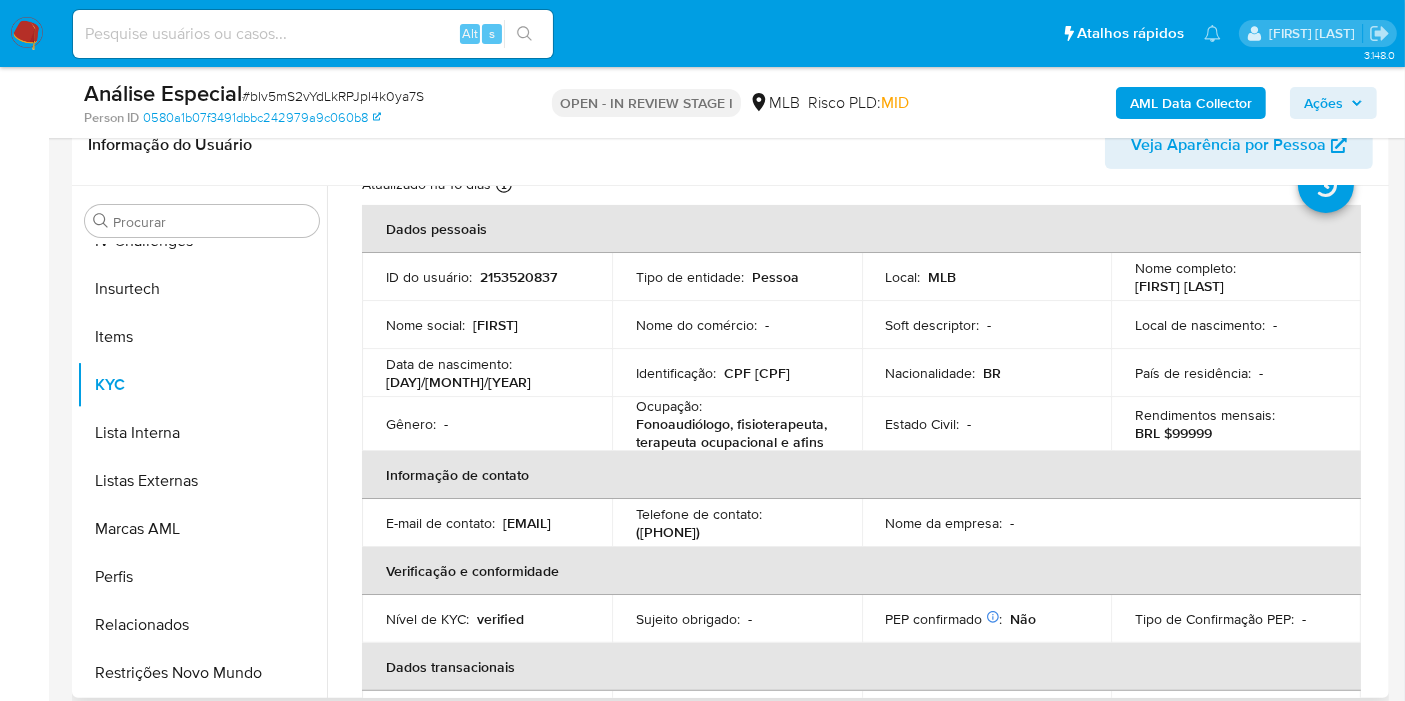 scroll, scrollTop: 111, scrollLeft: 0, axis: vertical 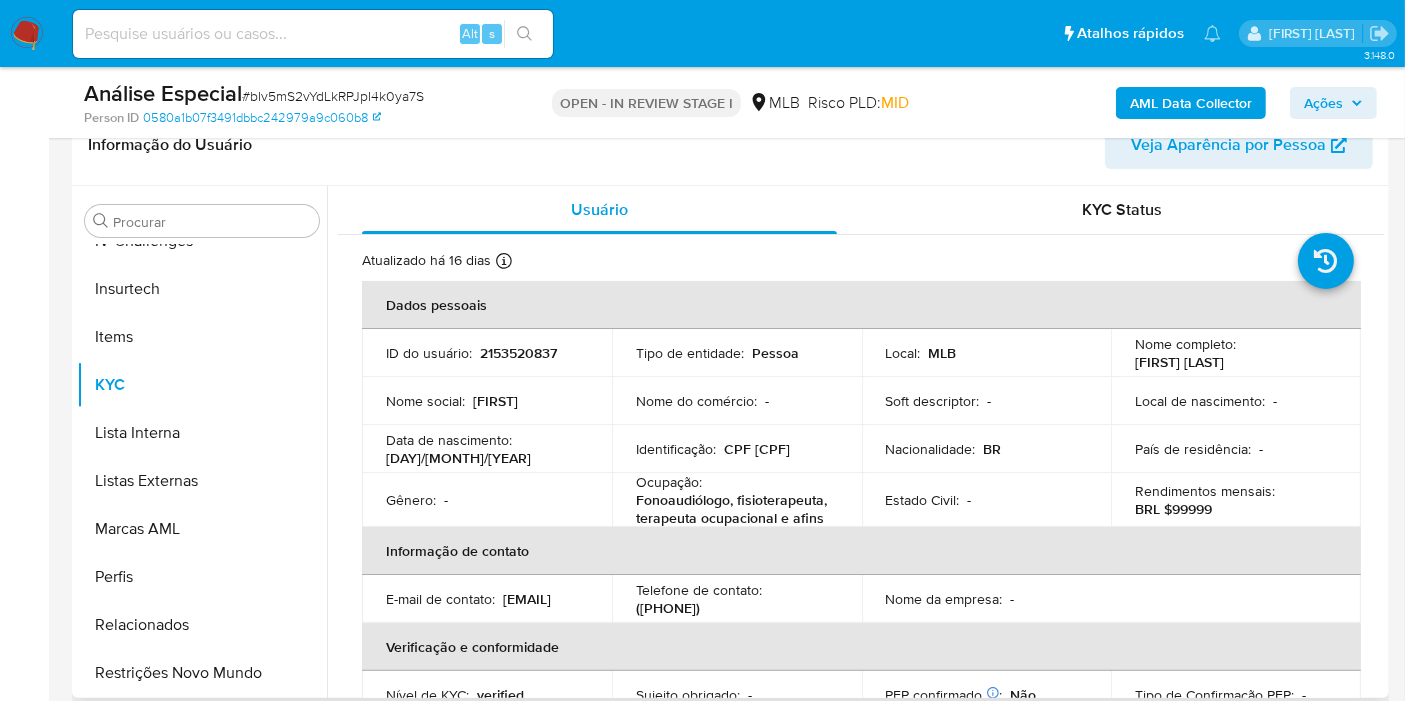 click on "CPF 31845112865" at bounding box center (757, 449) 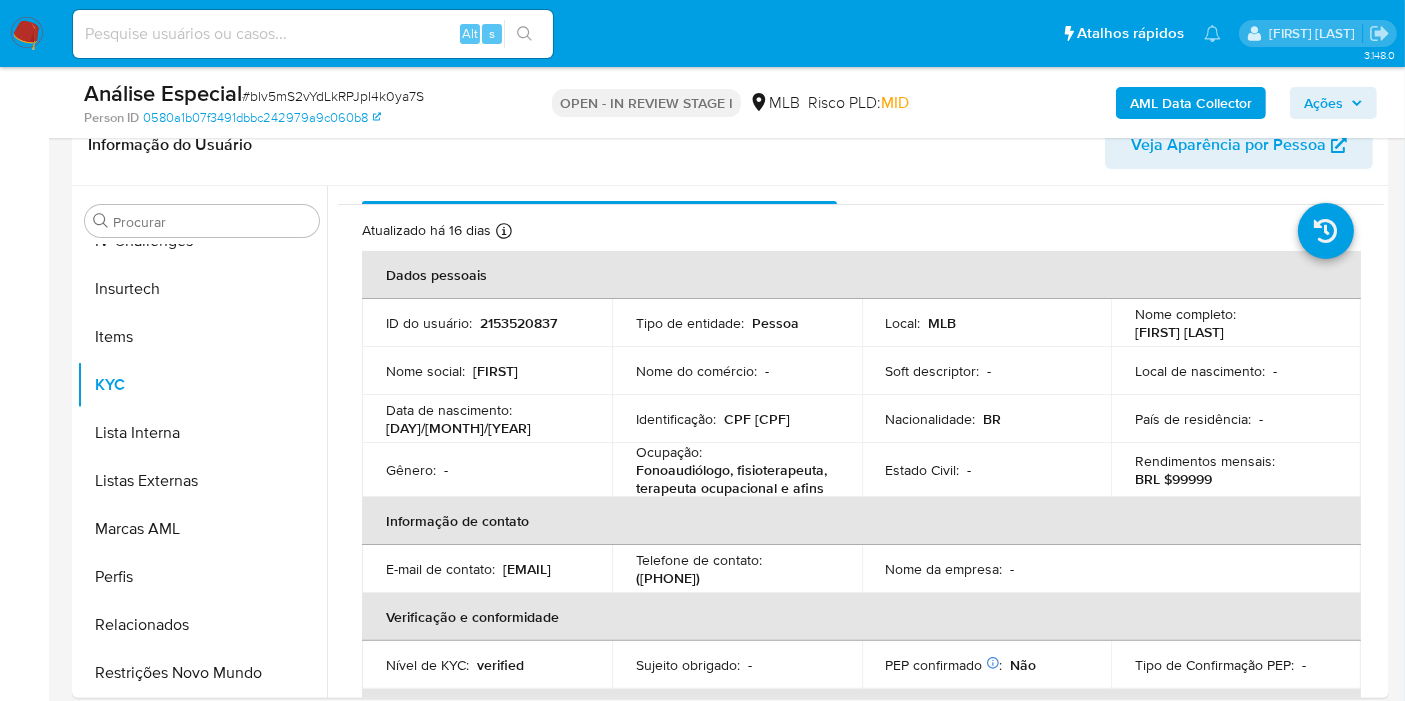 scroll, scrollTop: 0, scrollLeft: 0, axis: both 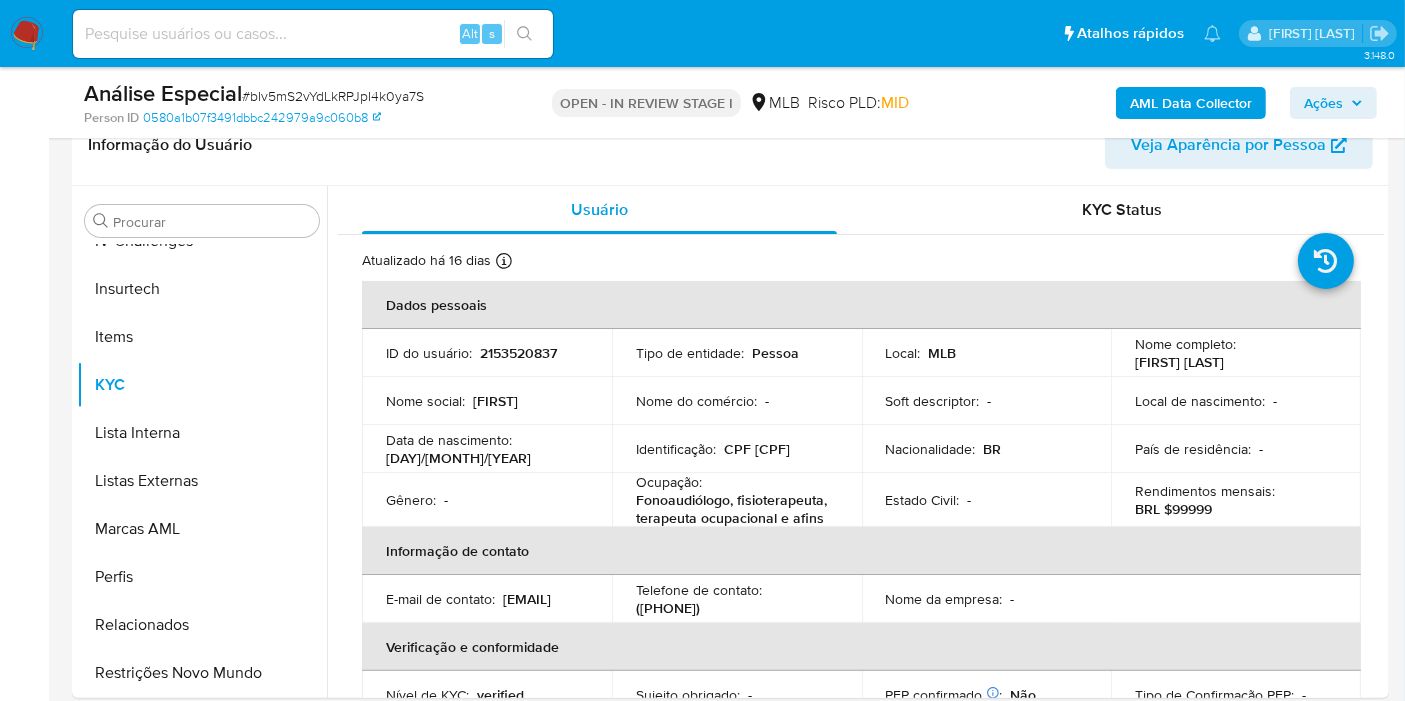 click on "# bIv5mS2vYdLkRPJpI4k0ya7S" at bounding box center (333, 96) 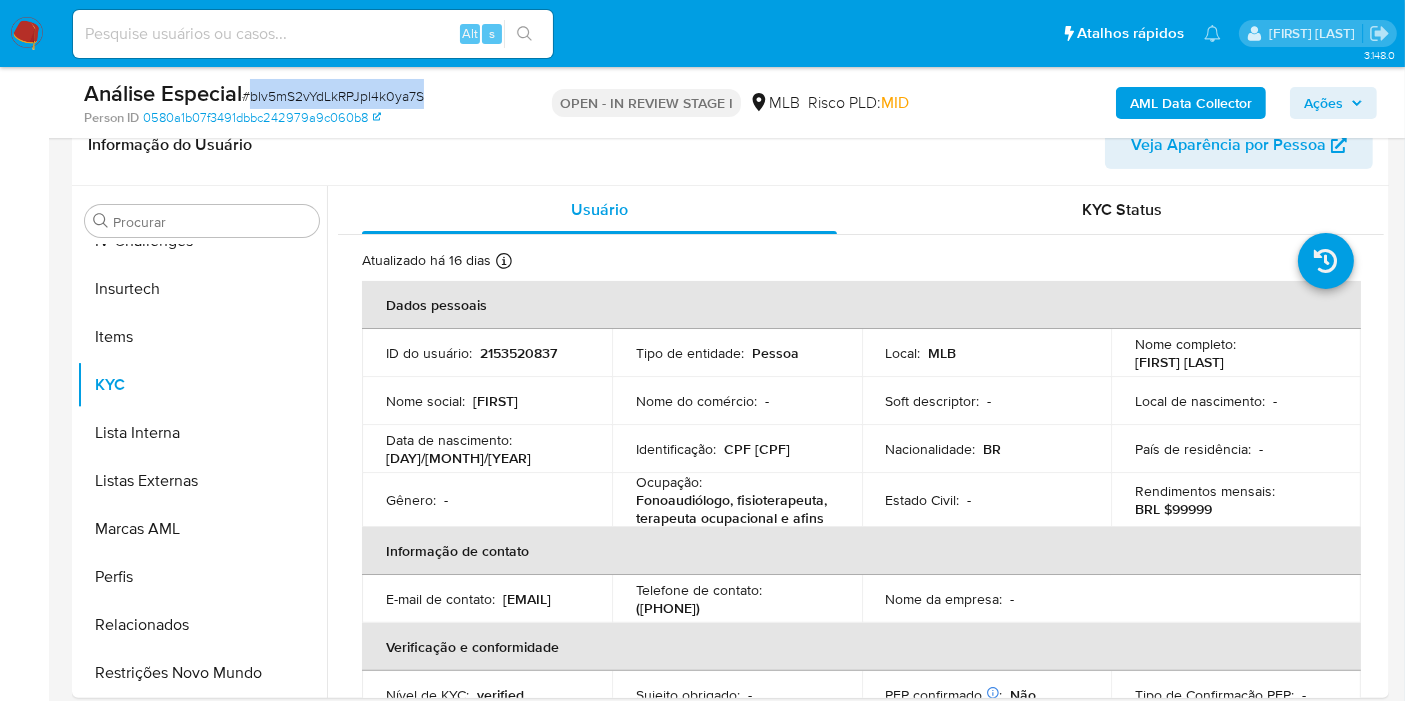 drag, startPoint x: 360, startPoint y: 87, endPoint x: 395, endPoint y: 84, distance: 35.128338 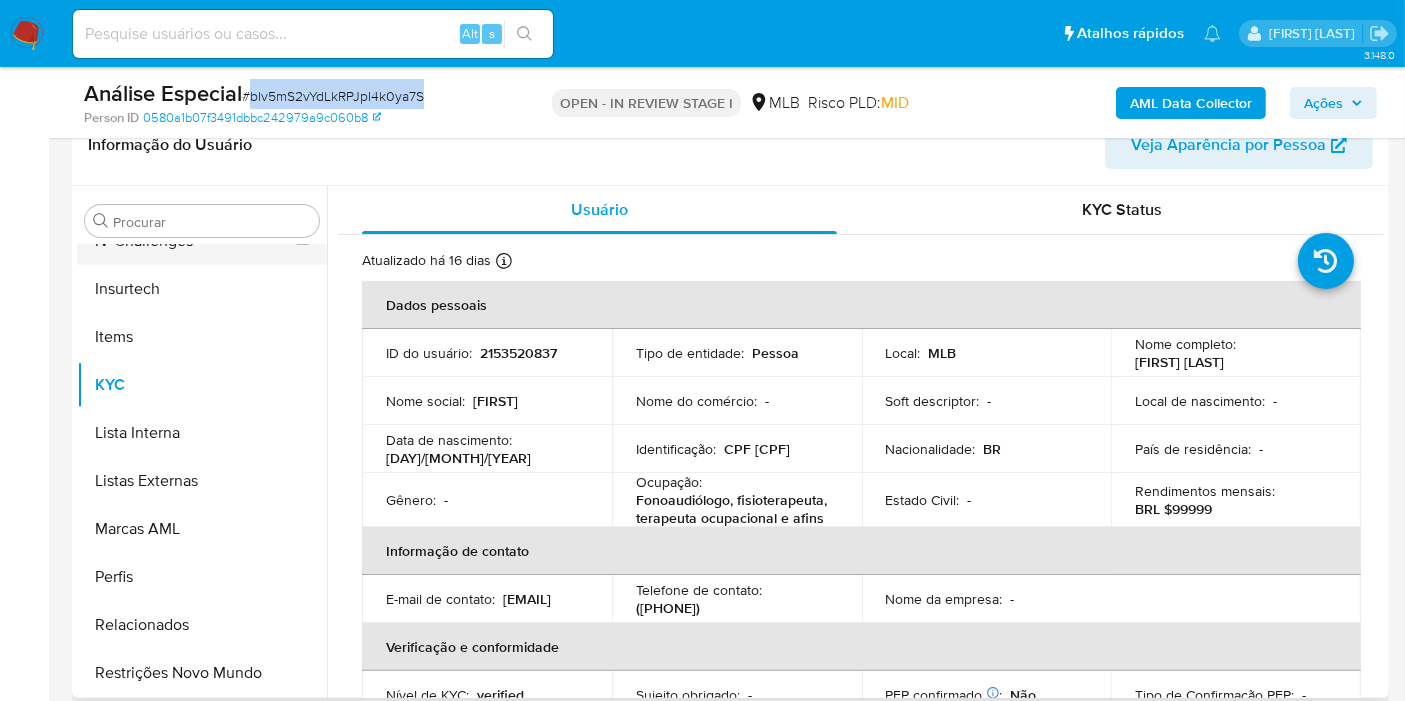 scroll, scrollTop: 511, scrollLeft: 0, axis: vertical 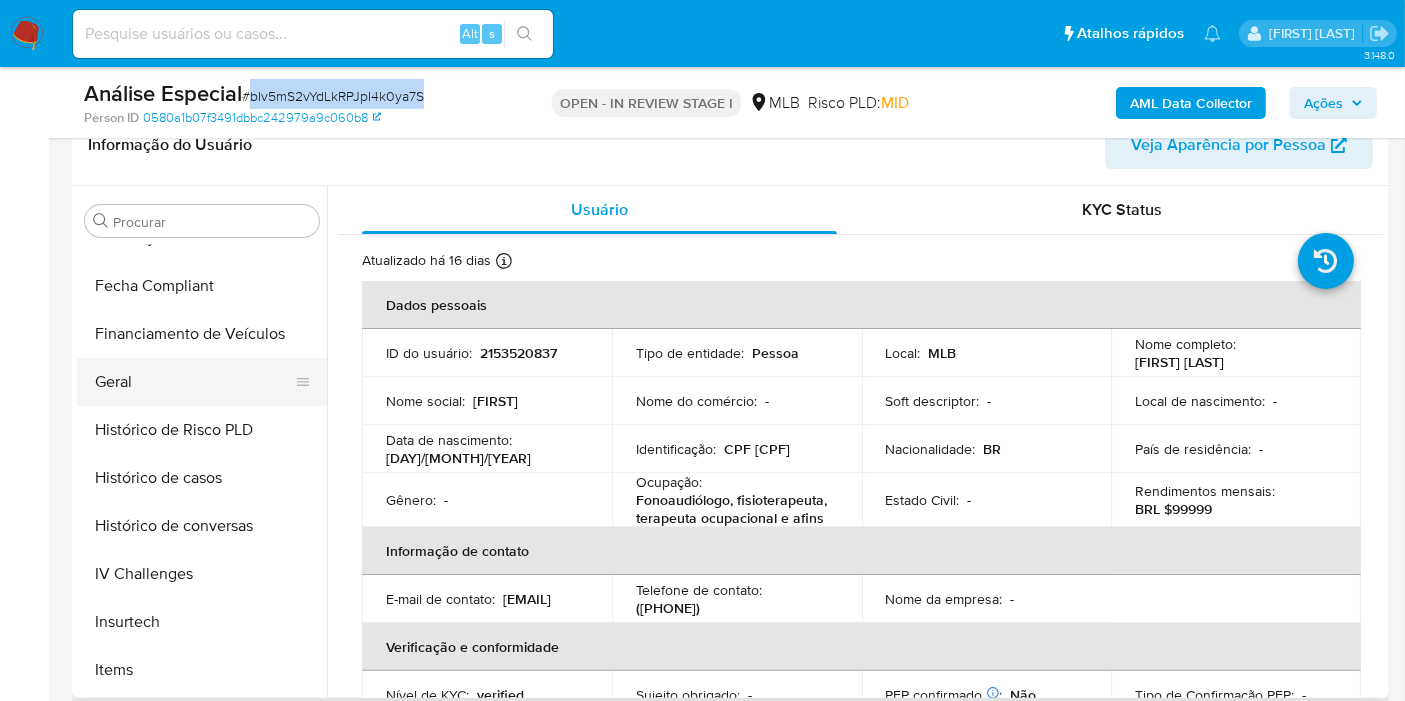 click on "Geral" at bounding box center (194, 382) 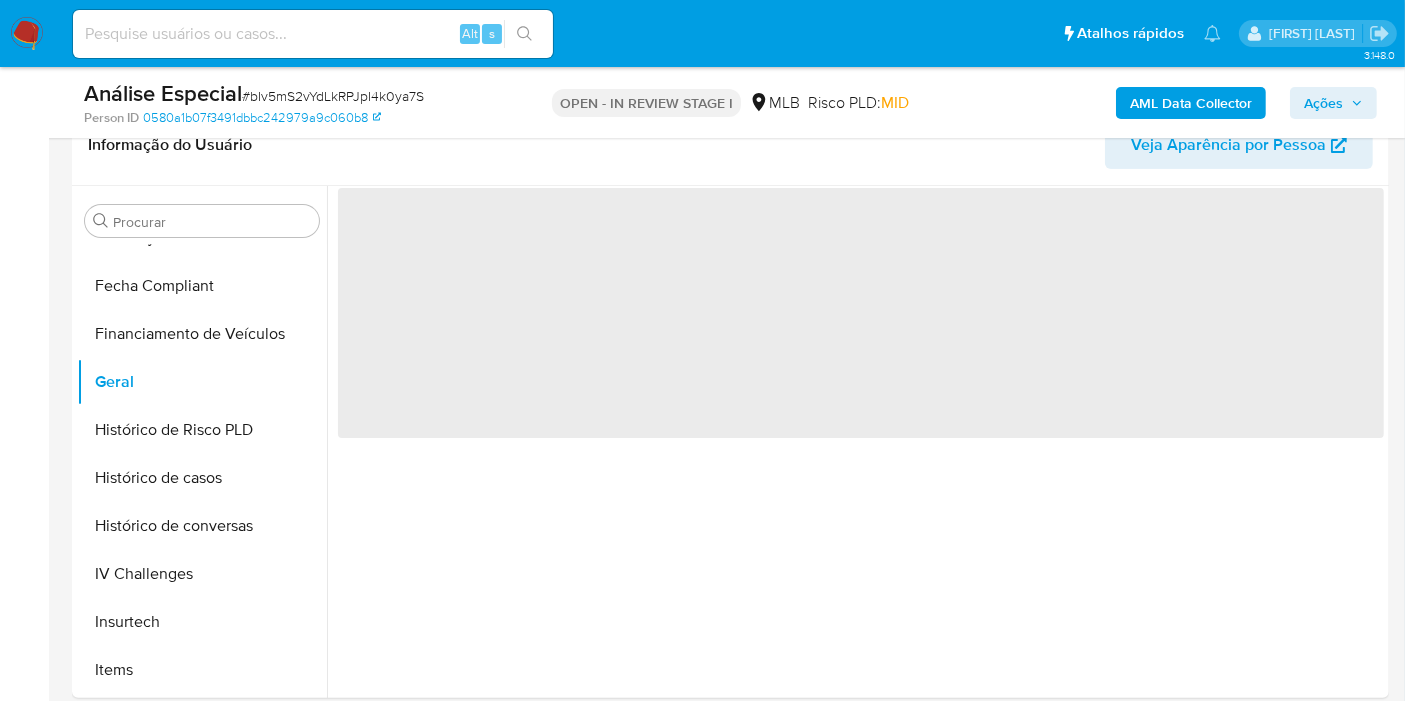 click on "Análise Especial # bIv5mS2vYdLkRPJpI4k0ya7S Person ID 0580a1b07f3491dbbc242979a9c060b8 OPEN - IN REVIEW STAGE I  MLB Risco PLD:  MID AML Data Collector Ações" at bounding box center [730, 102] 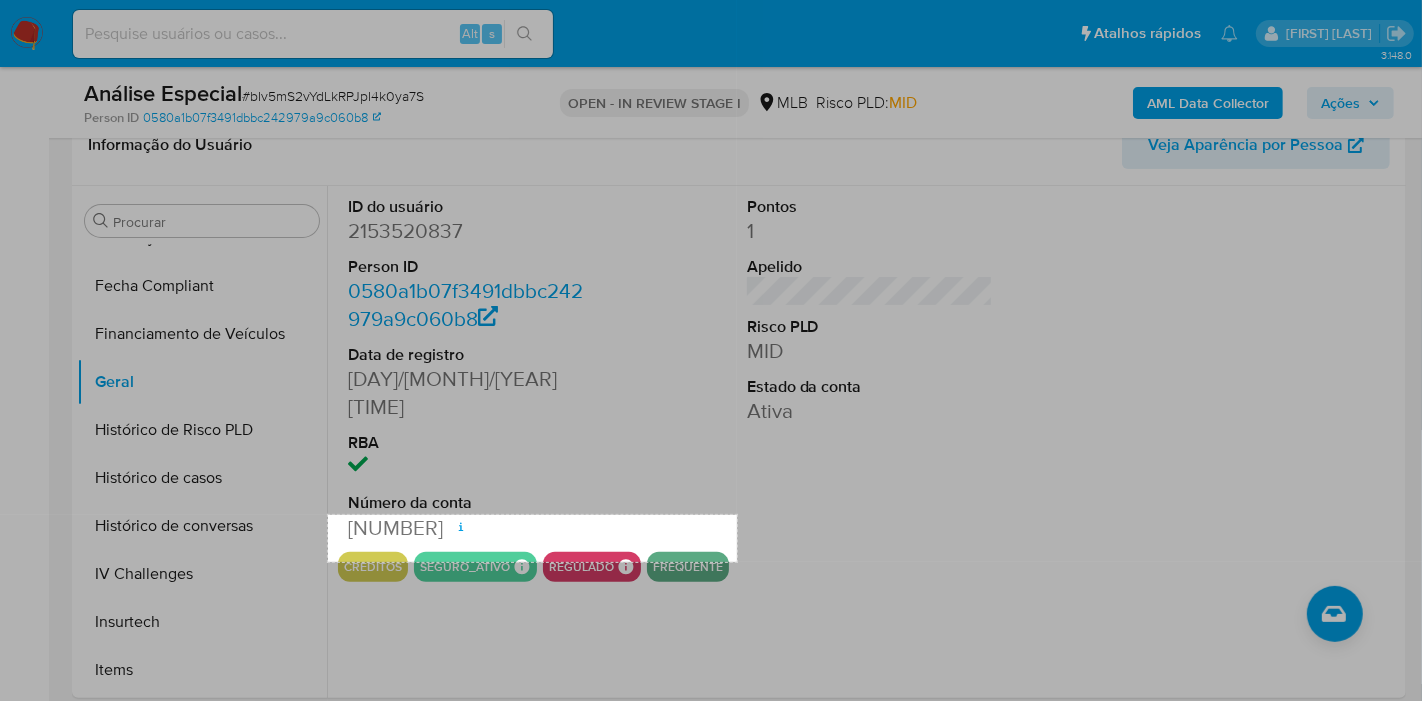drag, startPoint x: 329, startPoint y: 515, endPoint x: 735, endPoint y: 562, distance: 408.7114 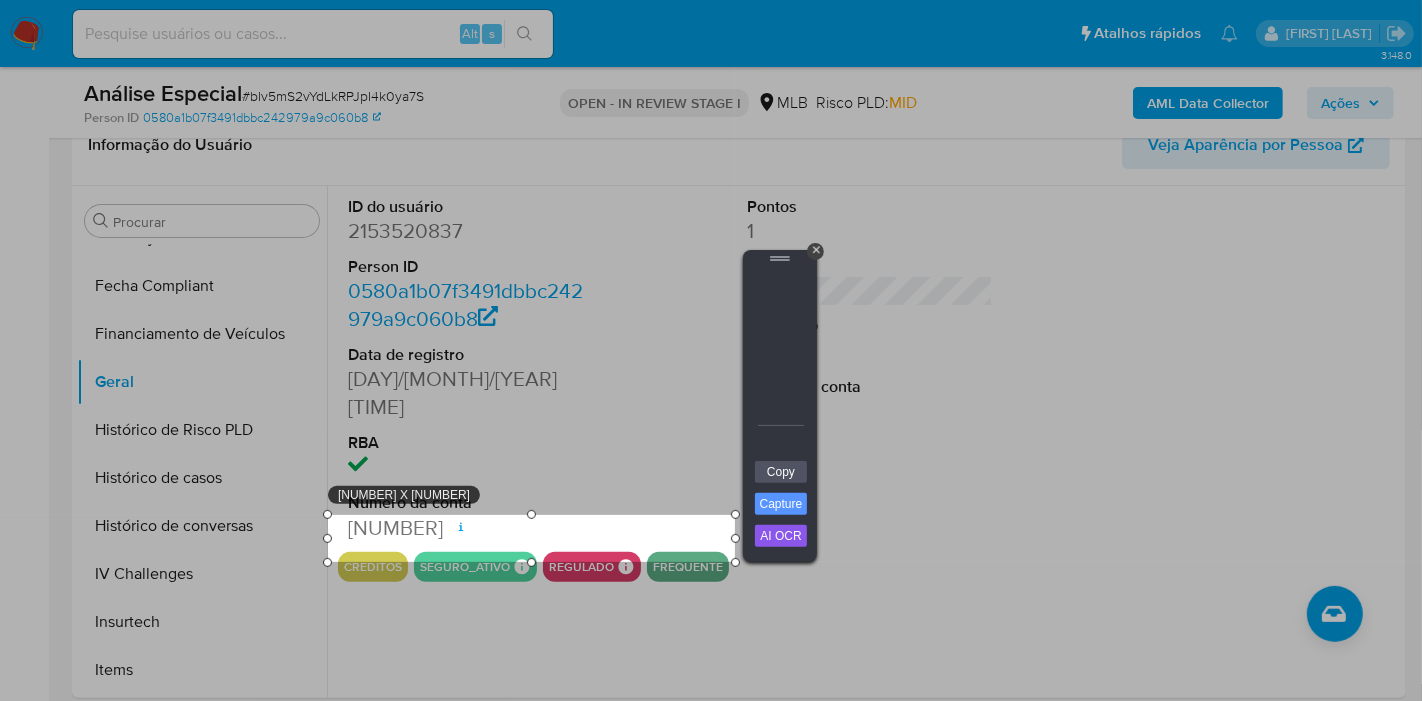 click at bounding box center (780, 364) 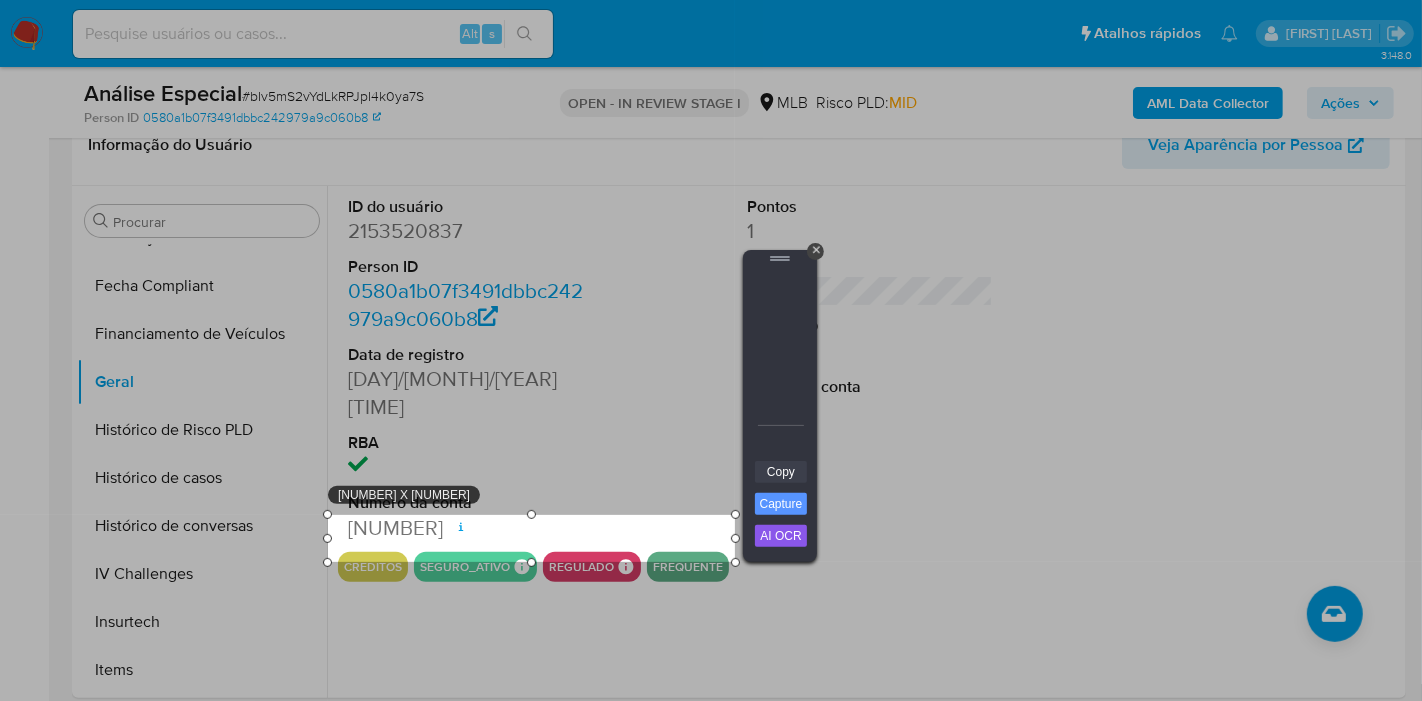 click on "Copy" at bounding box center (781, 472) 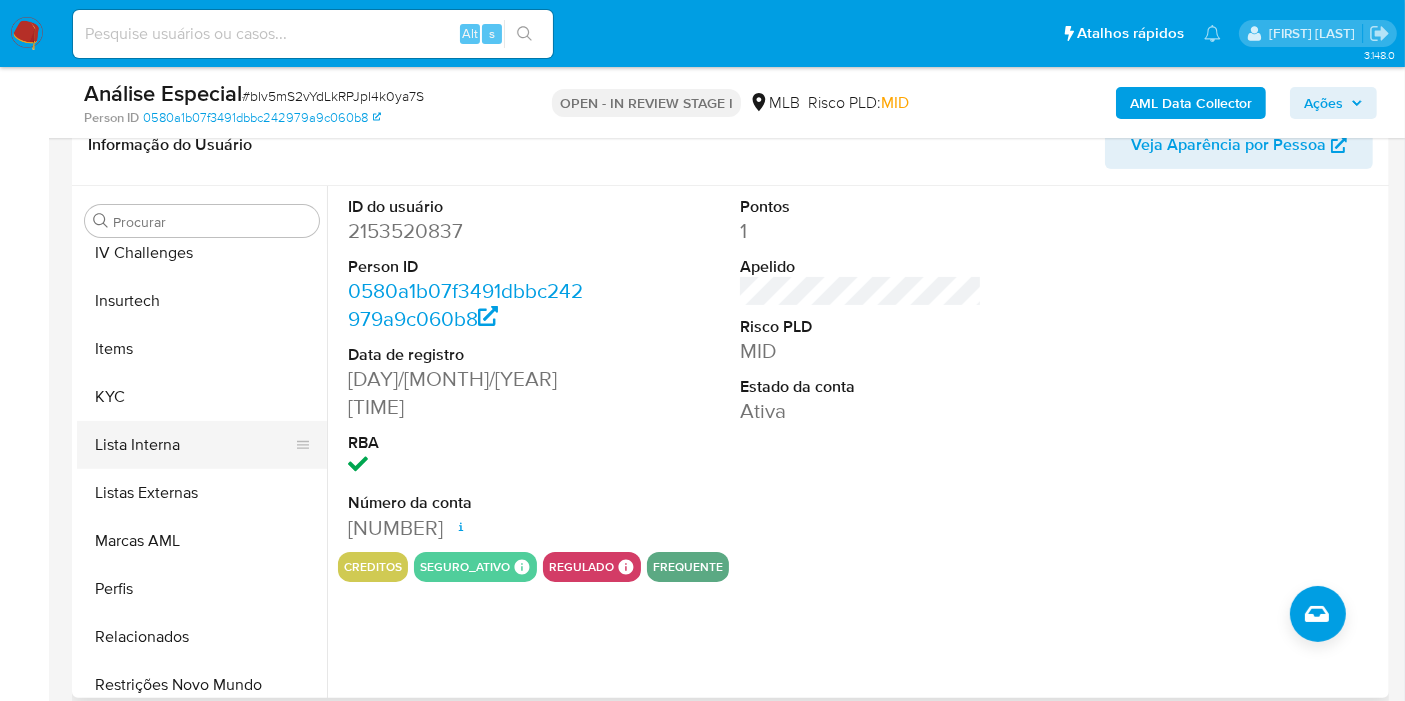 scroll, scrollTop: 844, scrollLeft: 0, axis: vertical 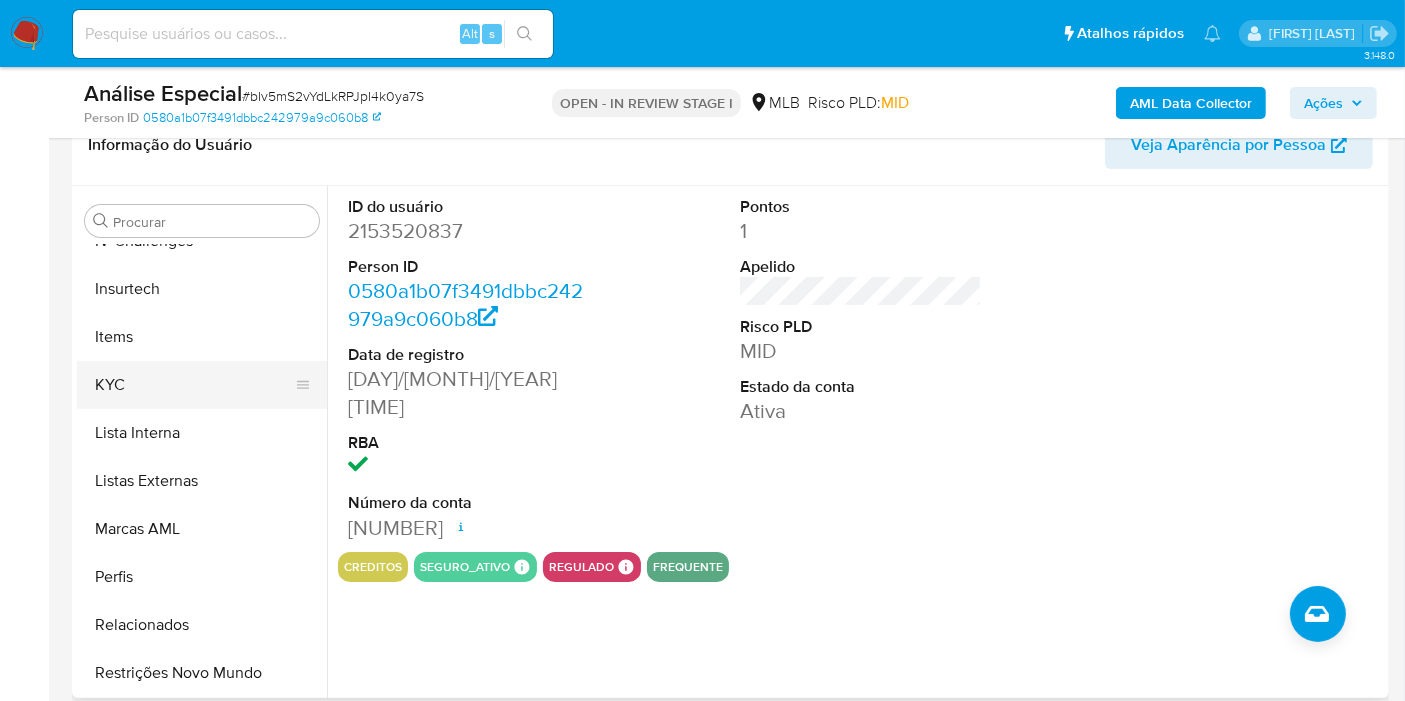click on "KYC" at bounding box center [194, 385] 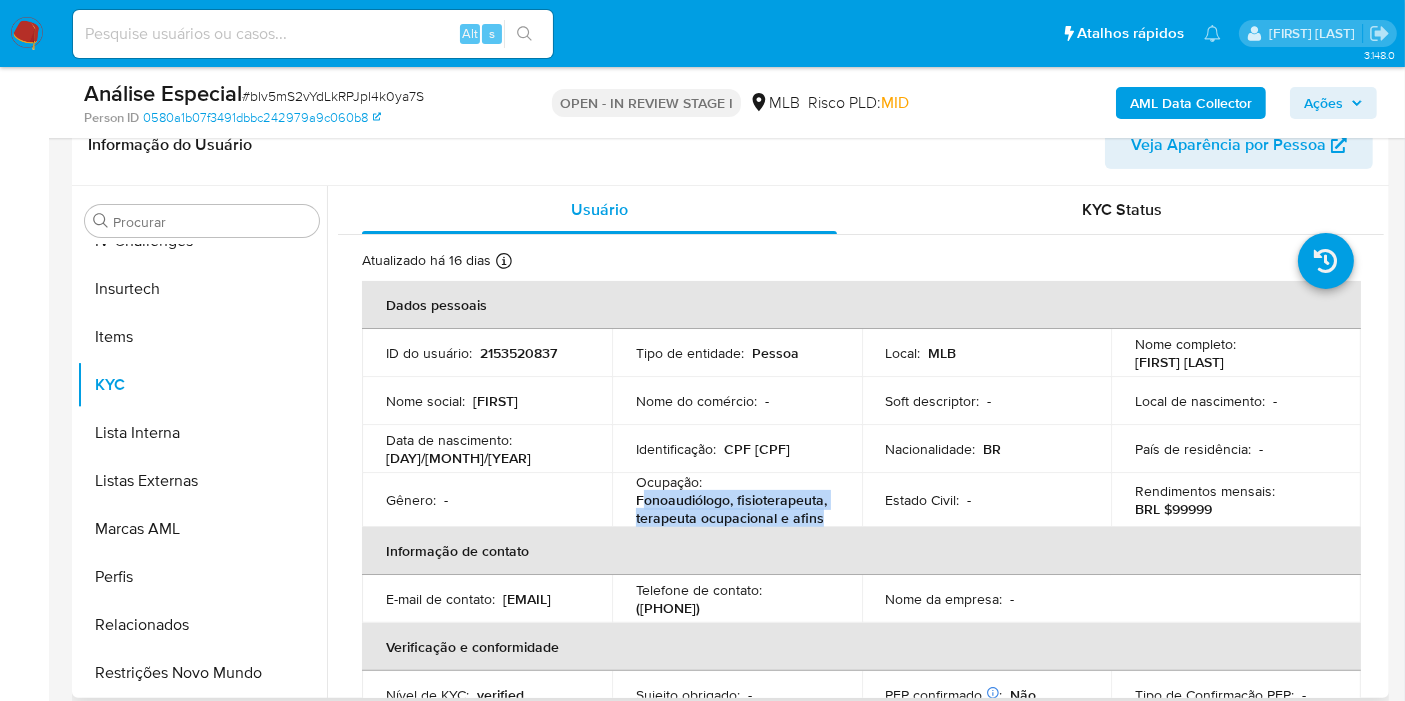 drag, startPoint x: 817, startPoint y: 518, endPoint x: 642, endPoint y: 500, distance: 175.92328 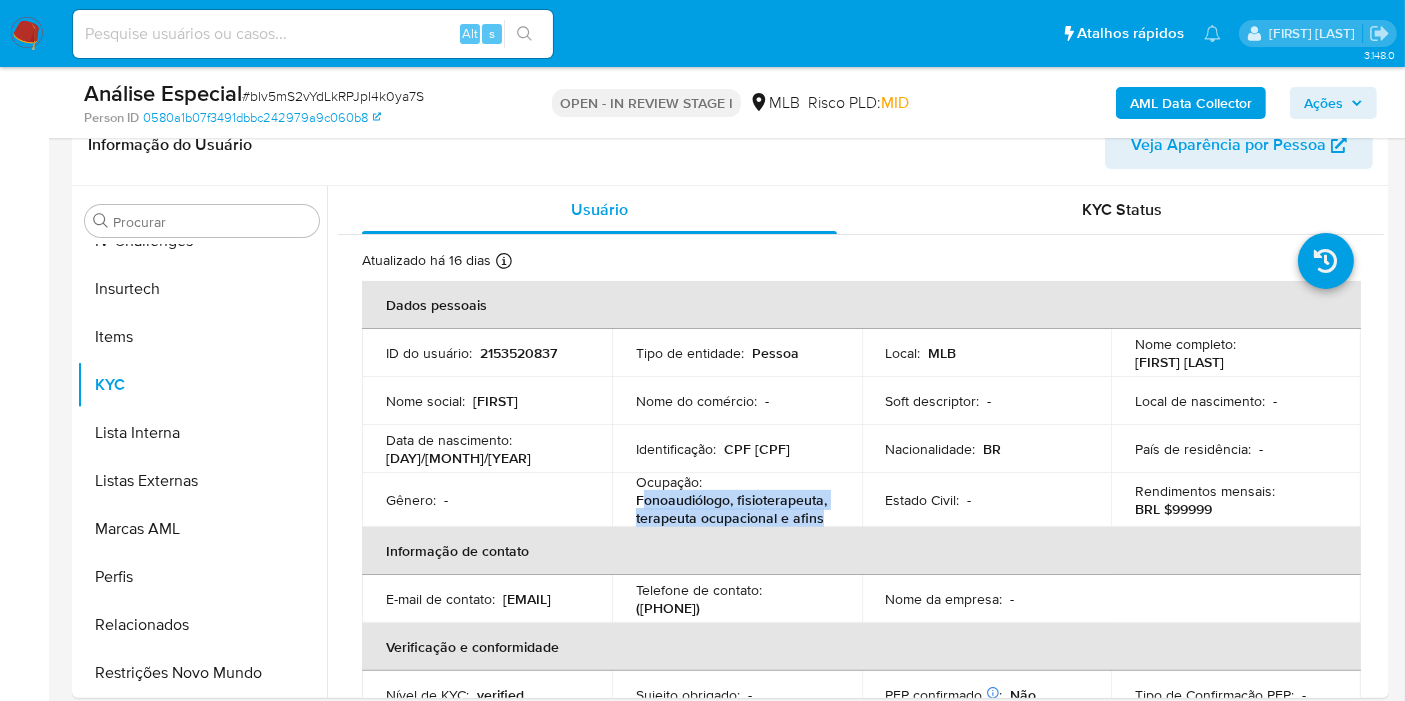 click on "Ações" at bounding box center (1333, 103) 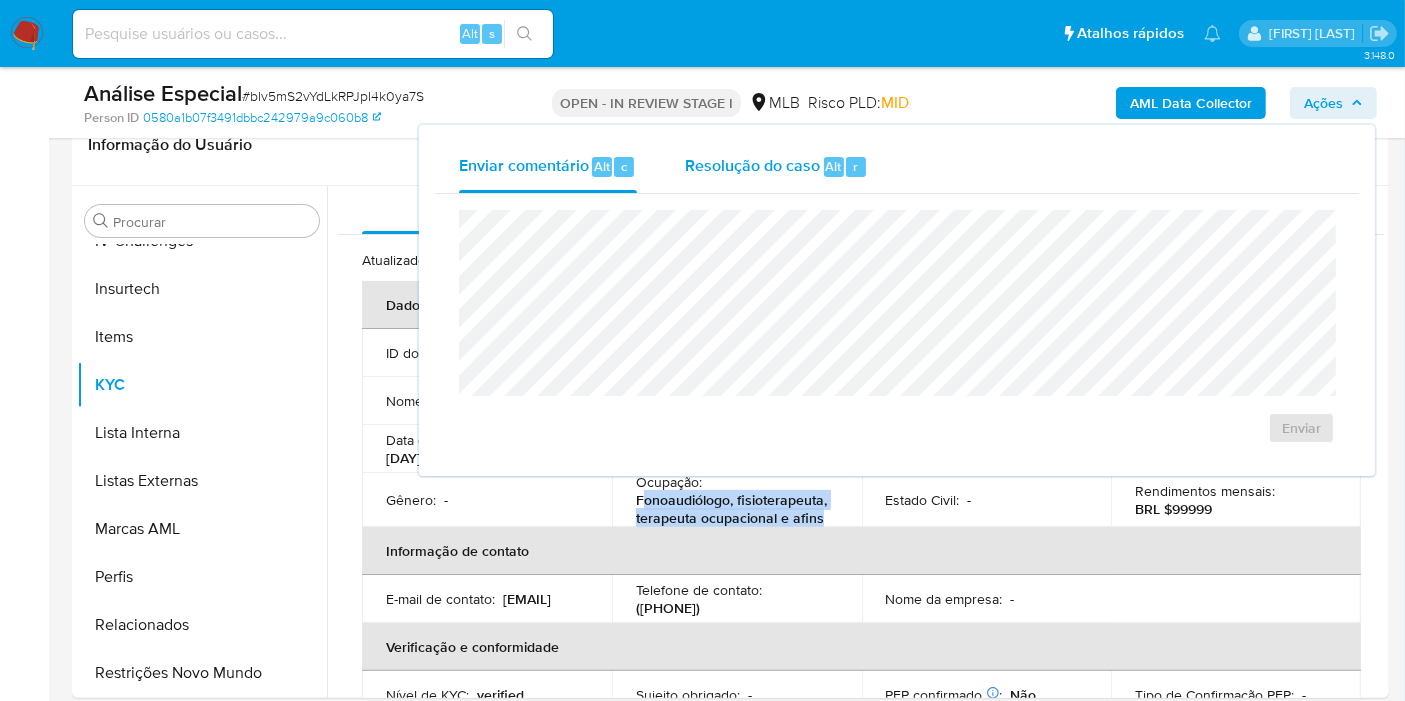 click on "Resolução do caso Alt r" at bounding box center [776, 167] 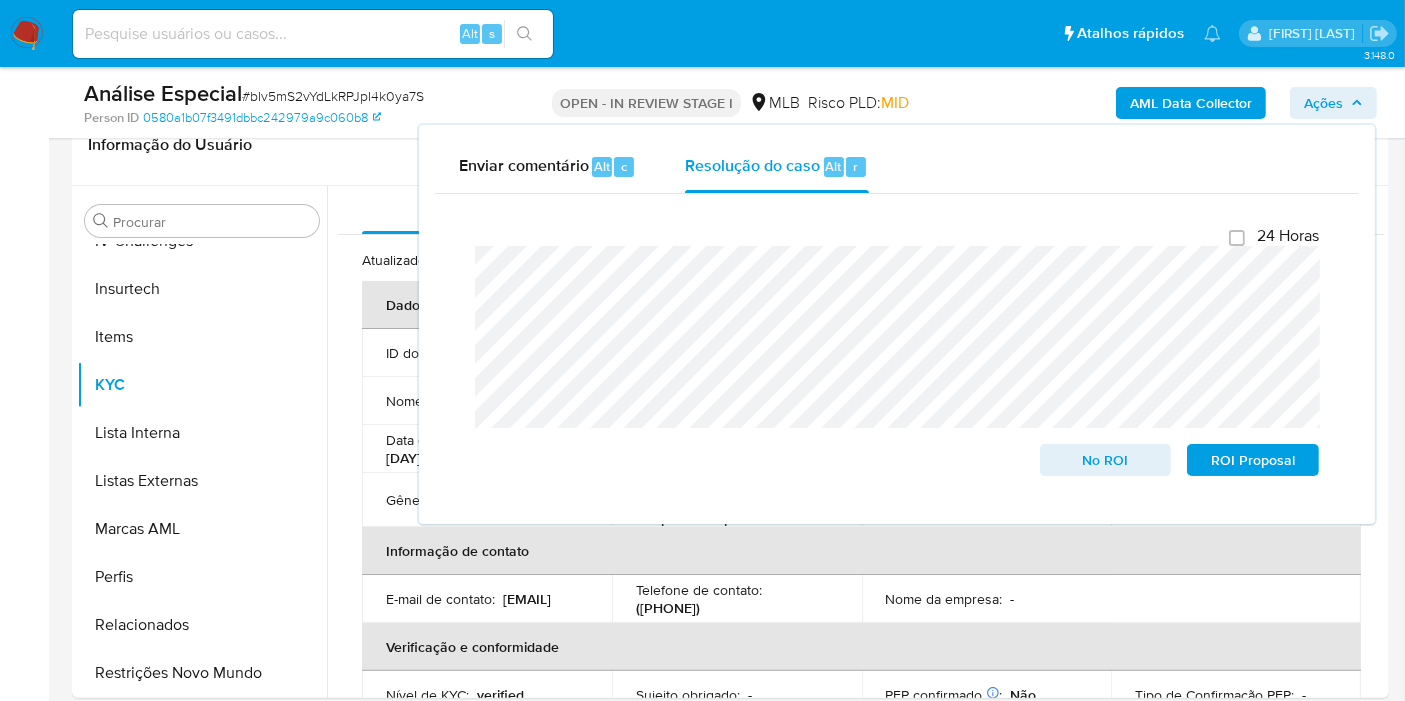 click on "Ações" at bounding box center (1333, 103) 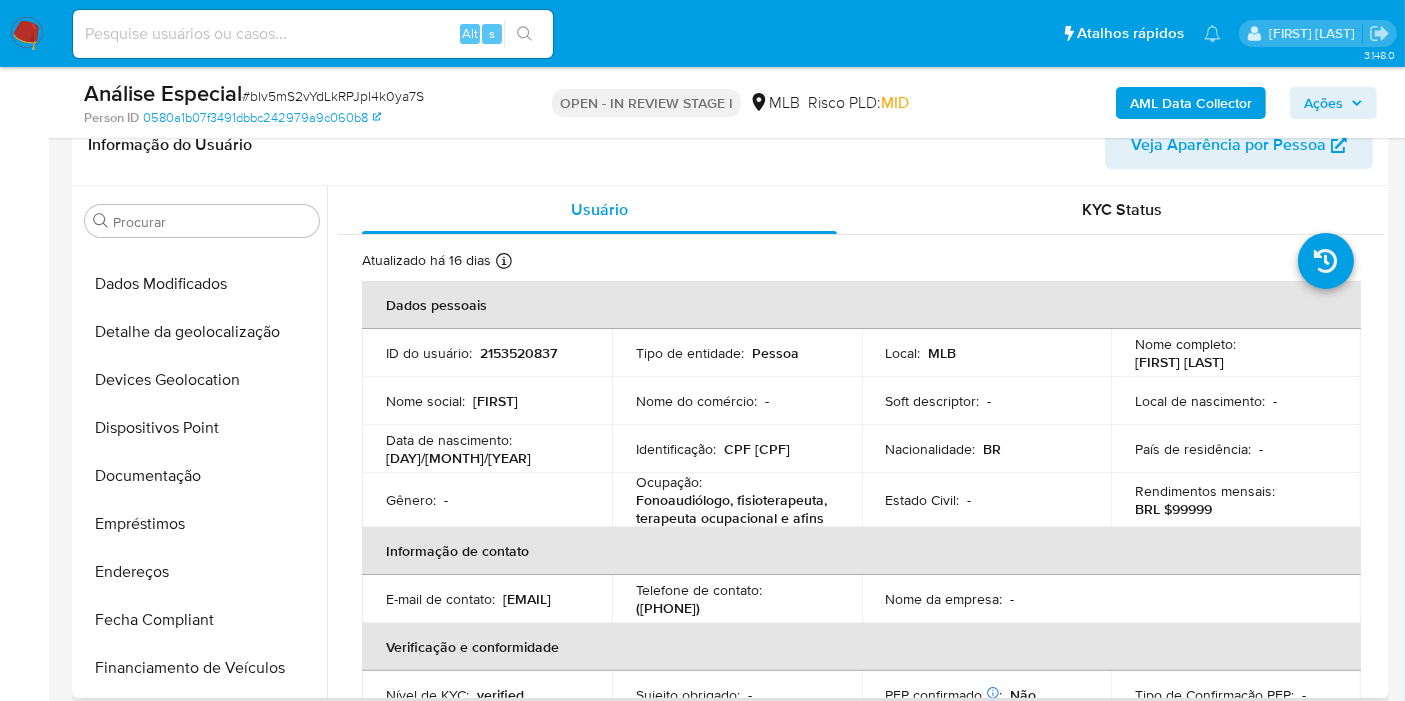 scroll, scrollTop: 0, scrollLeft: 0, axis: both 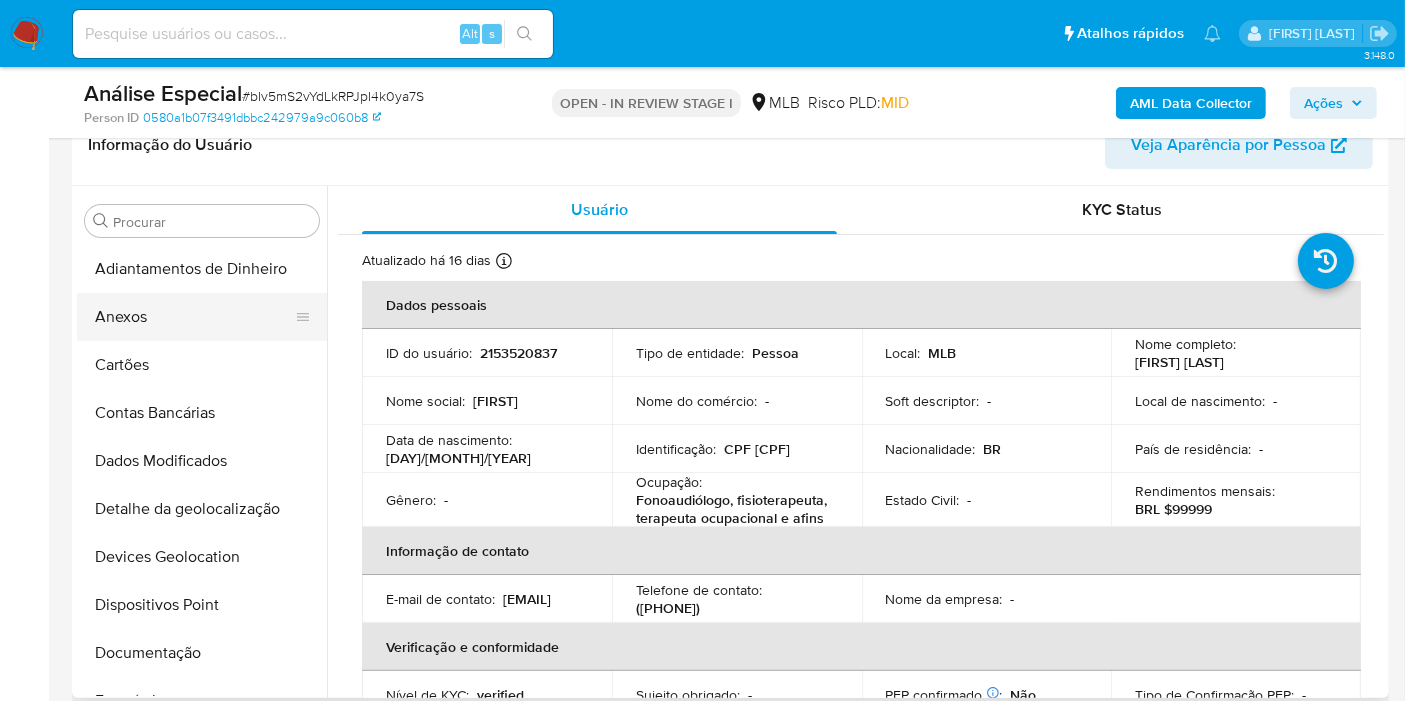 click on "Anexos" at bounding box center (194, 317) 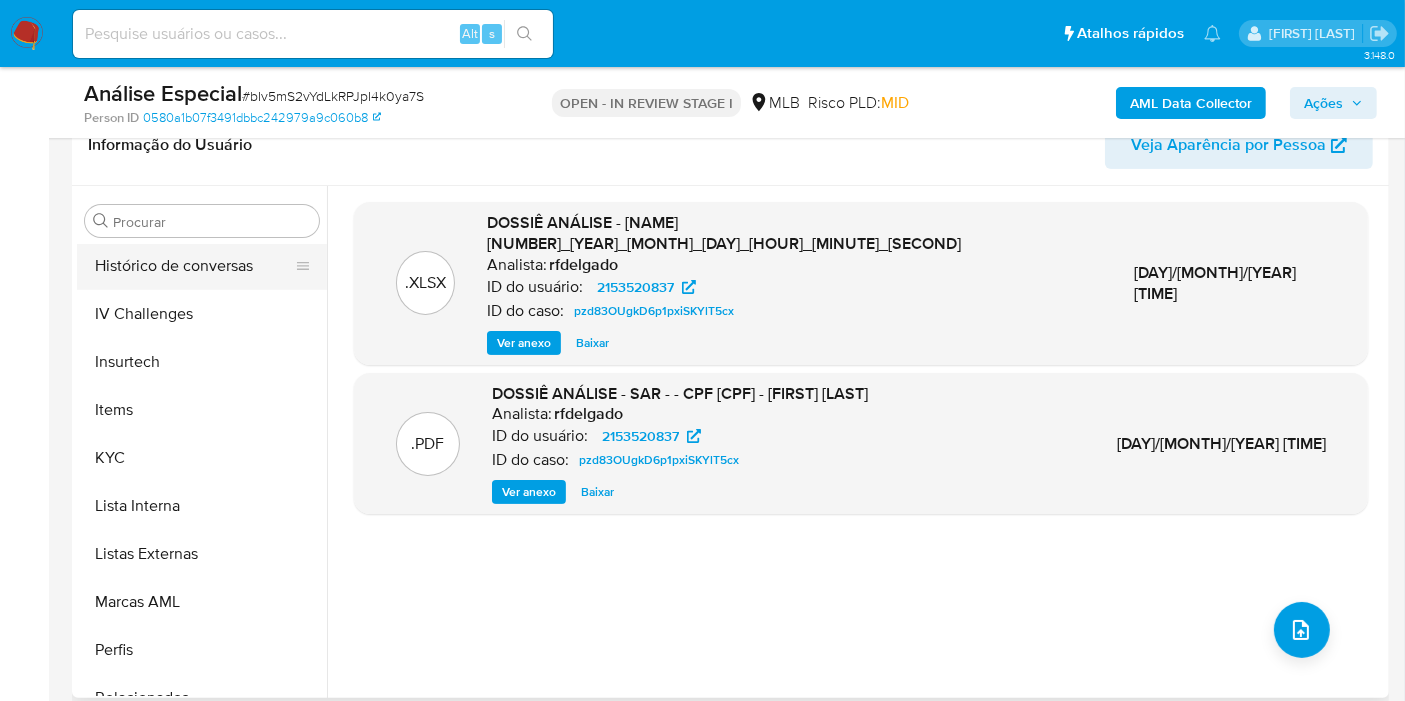 scroll, scrollTop: 844, scrollLeft: 0, axis: vertical 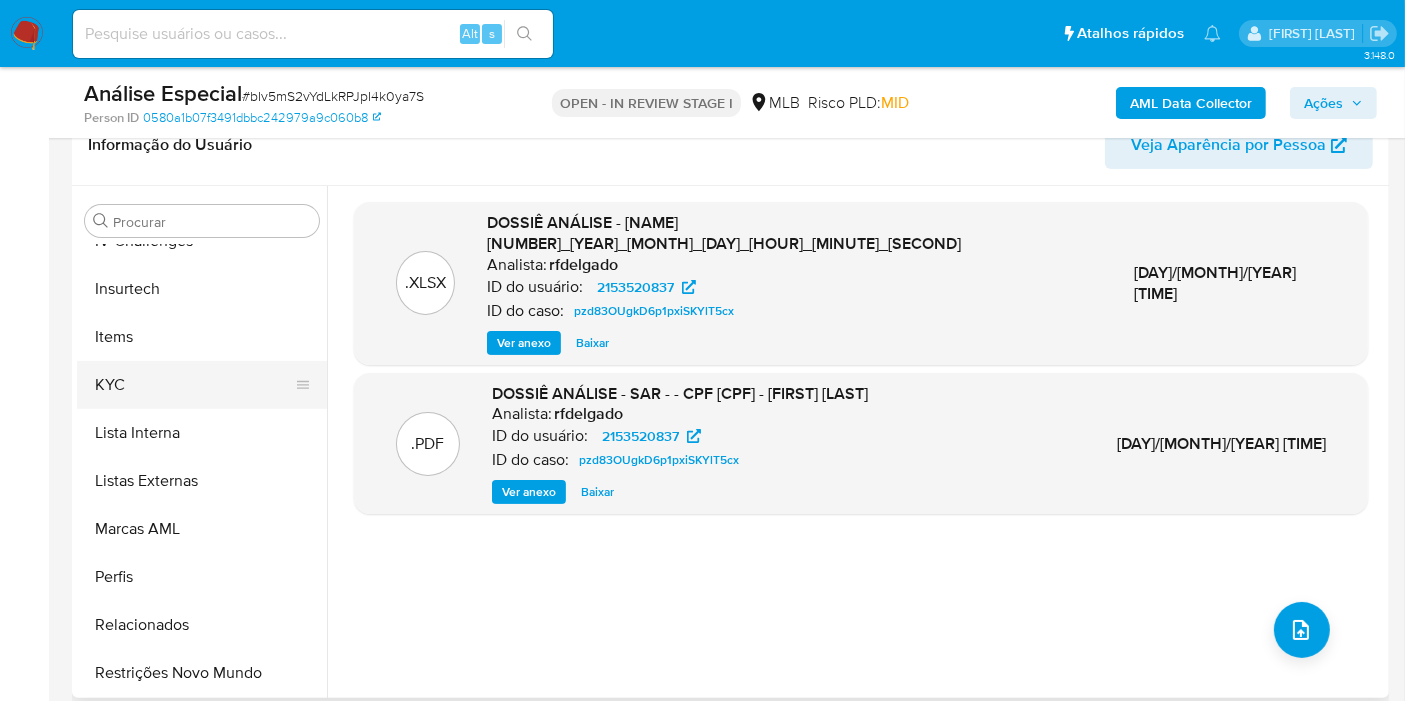 click on "KYC" at bounding box center [194, 385] 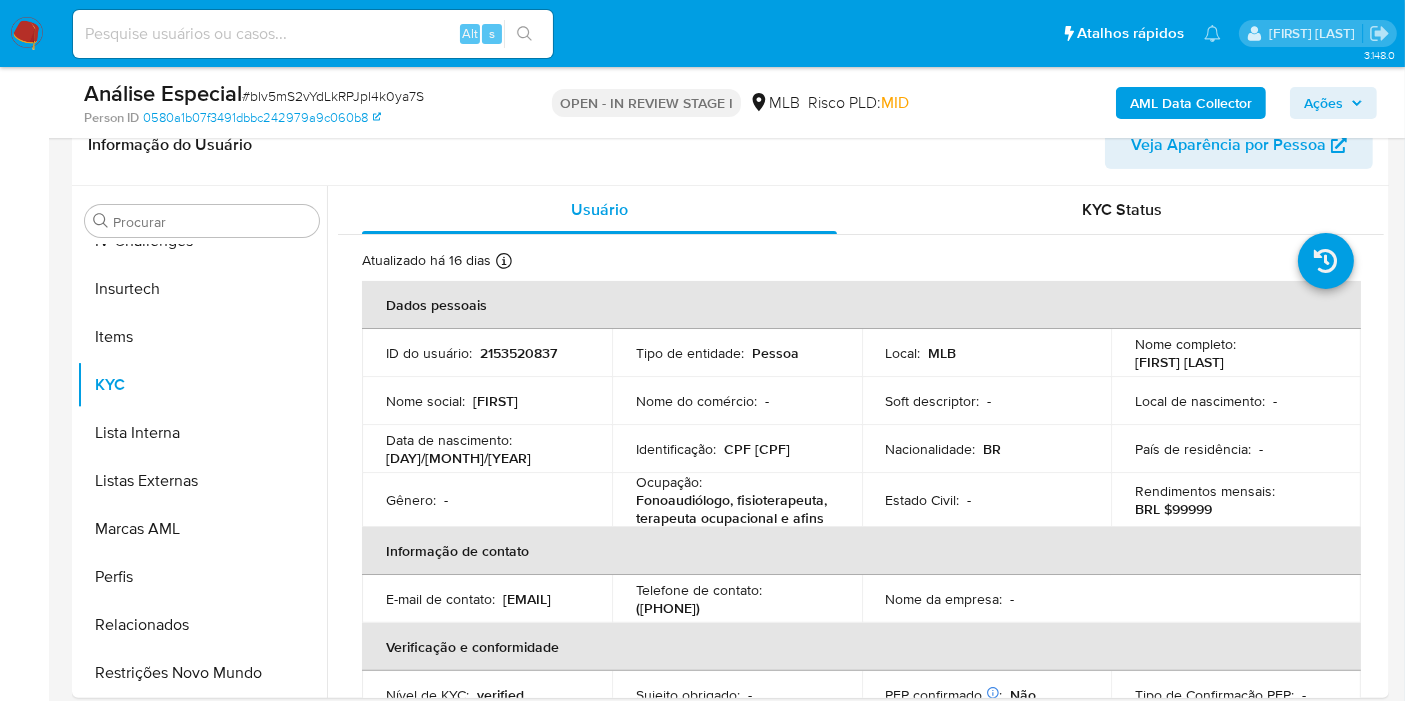 click on "Análise Especial # bIv5mS2vYdLkRPJpI4k0ya7S Person ID 0580a1b07f3491dbbc242979a9c060b8 OPEN - IN REVIEW STAGE I  MLB Risco PLD:  MID AML Data Collector Ações" at bounding box center (730, 102) 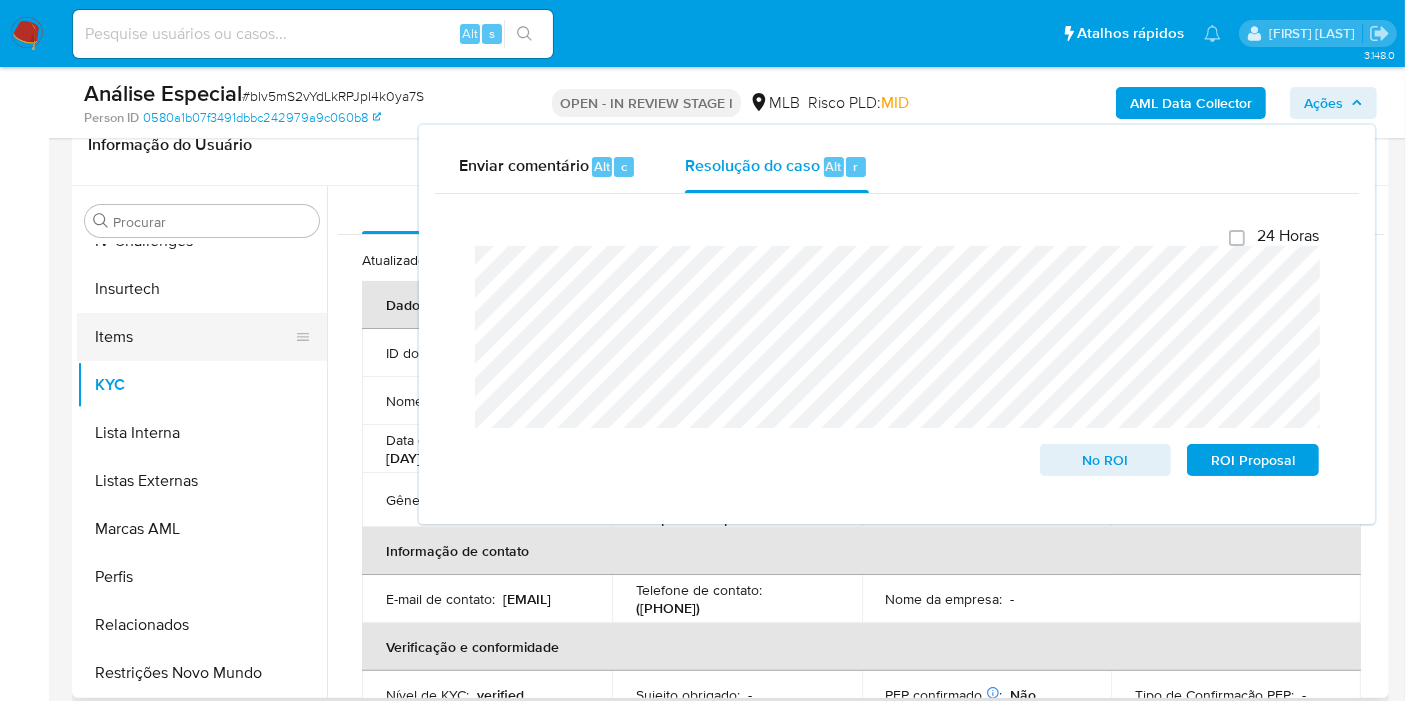 drag, startPoint x: 1360, startPoint y: 98, endPoint x: 167, endPoint y: 321, distance: 1213.6631 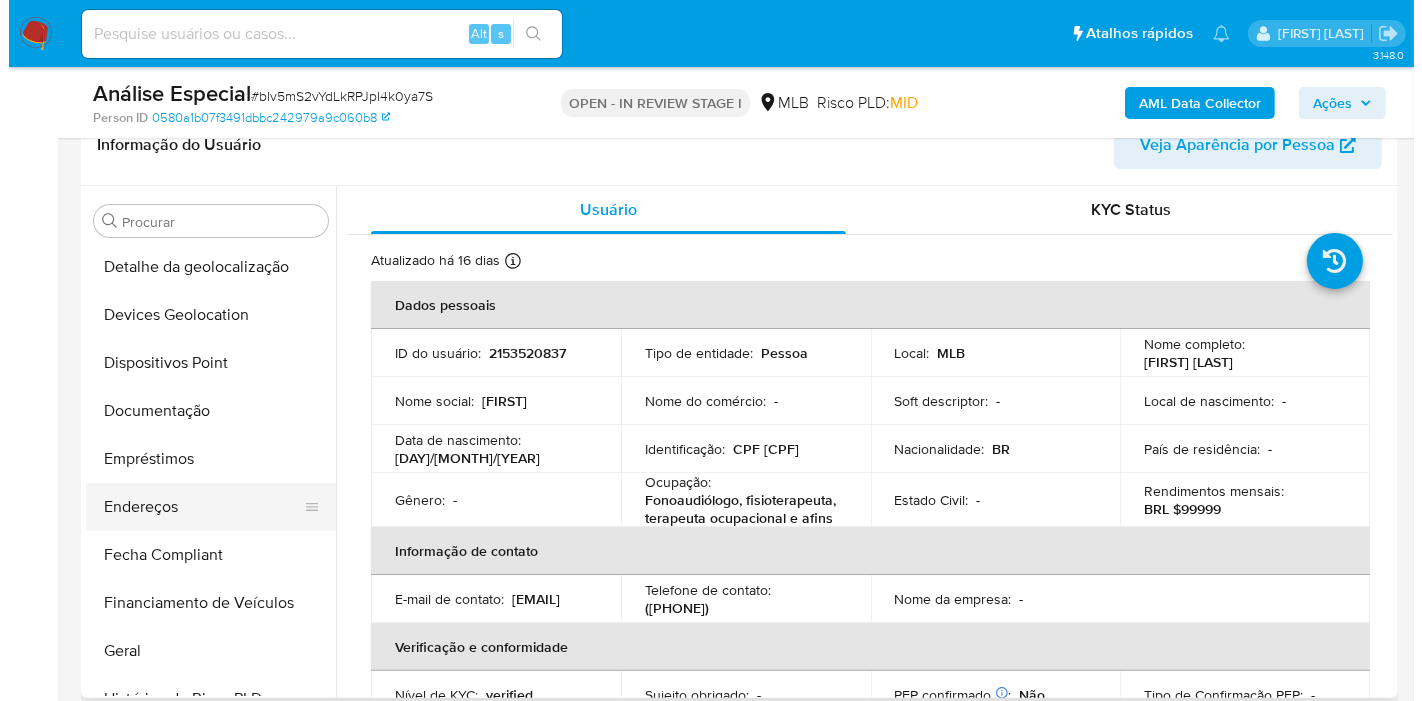scroll, scrollTop: 66, scrollLeft: 0, axis: vertical 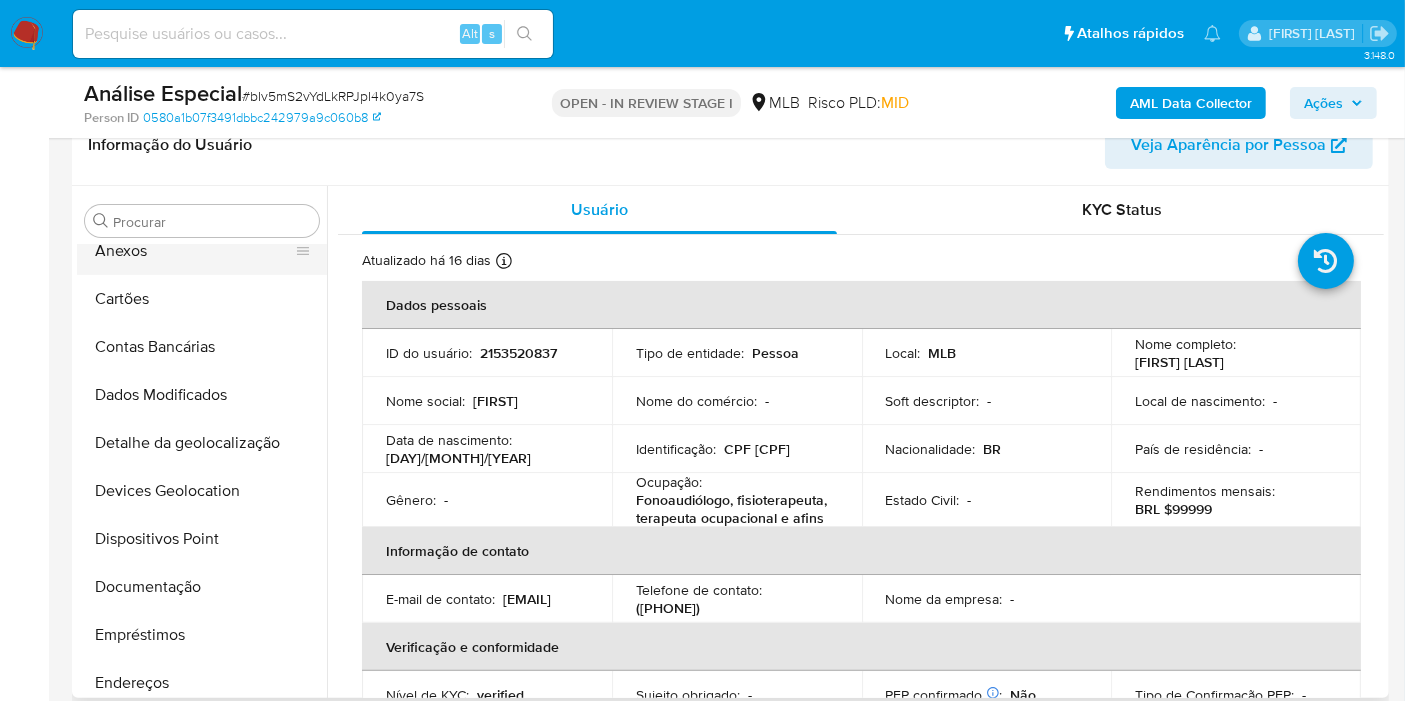 click on "Anexos" at bounding box center (194, 251) 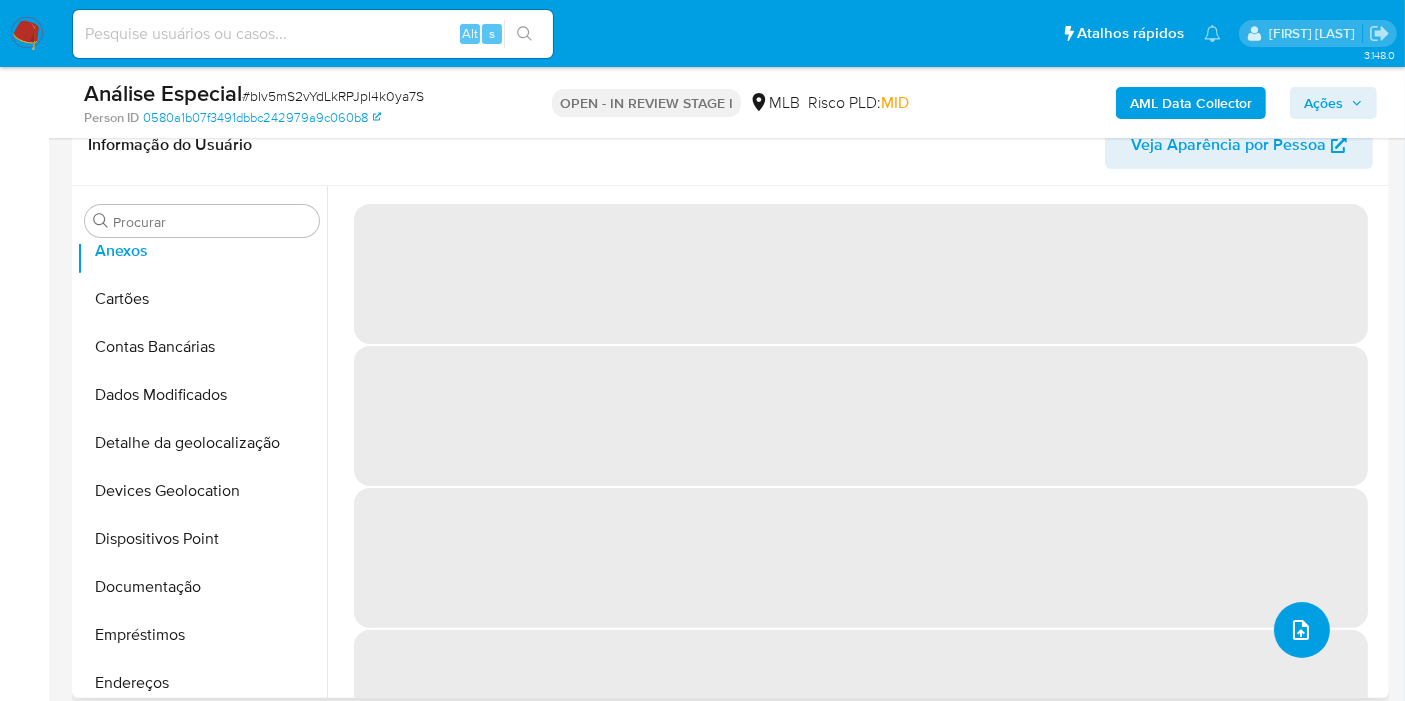 click at bounding box center [1302, 630] 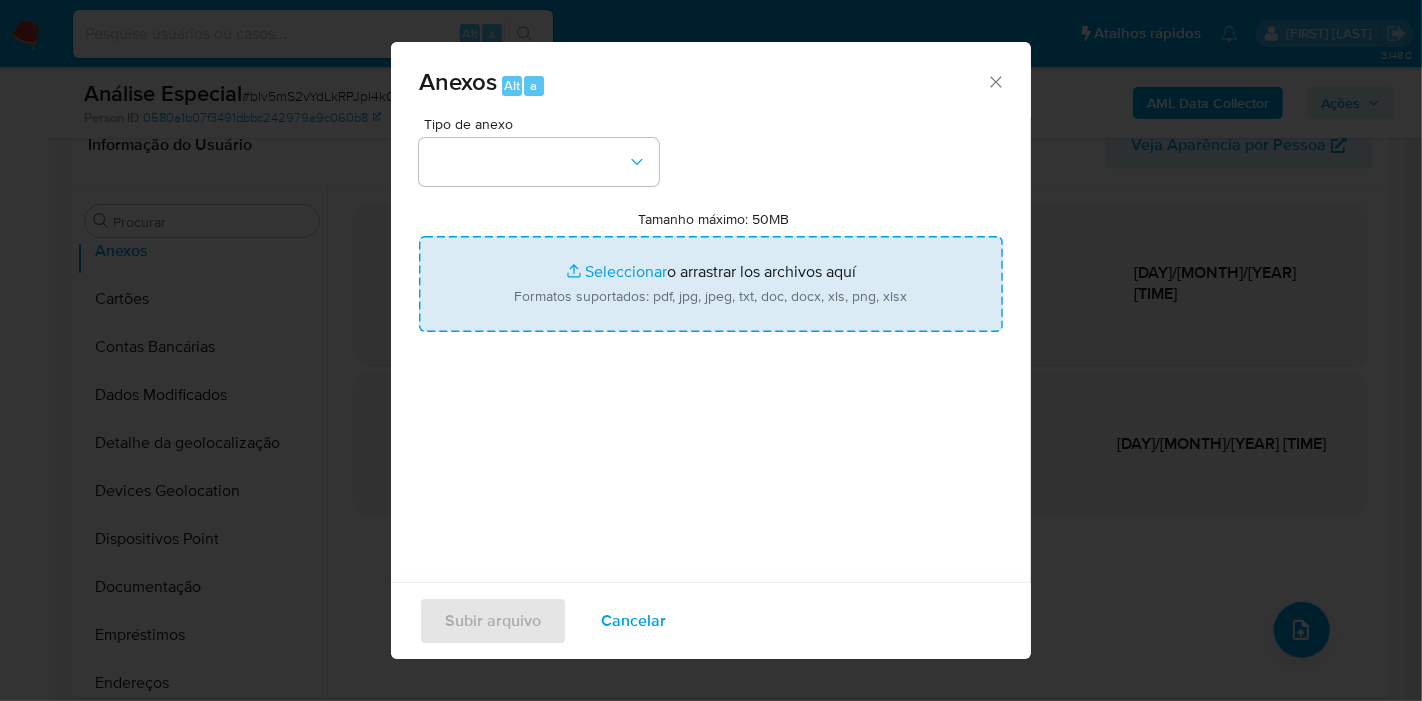 click on "Tamanho máximo: 50MB Seleccionar archivos" at bounding box center (711, 284) 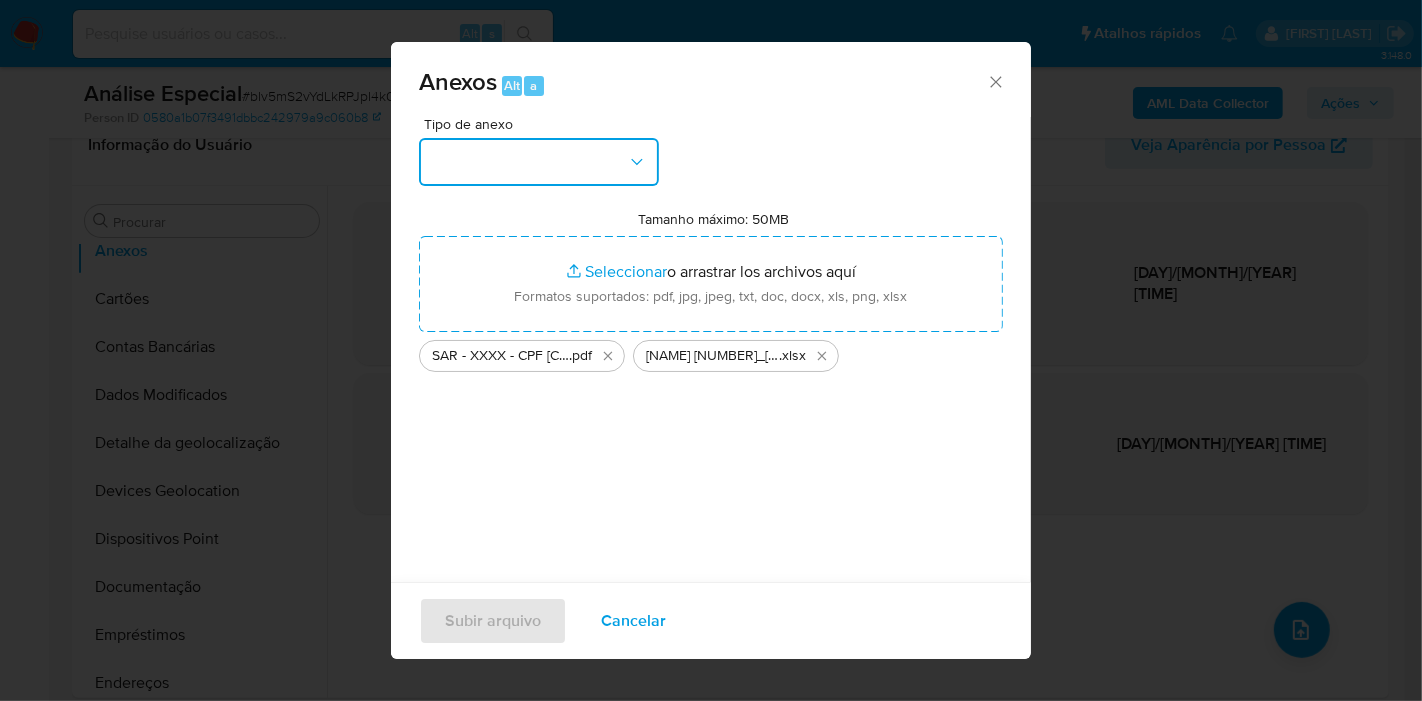 click at bounding box center (539, 162) 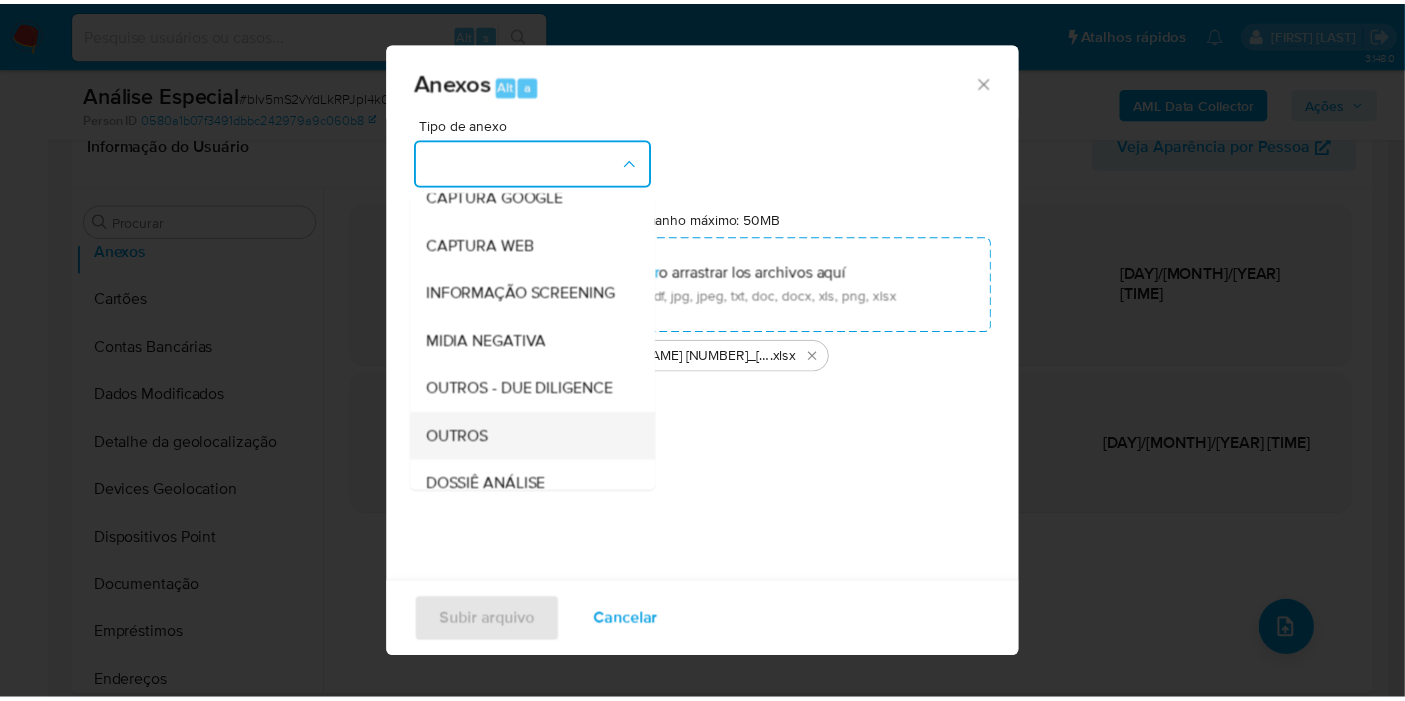 scroll, scrollTop: 222, scrollLeft: 0, axis: vertical 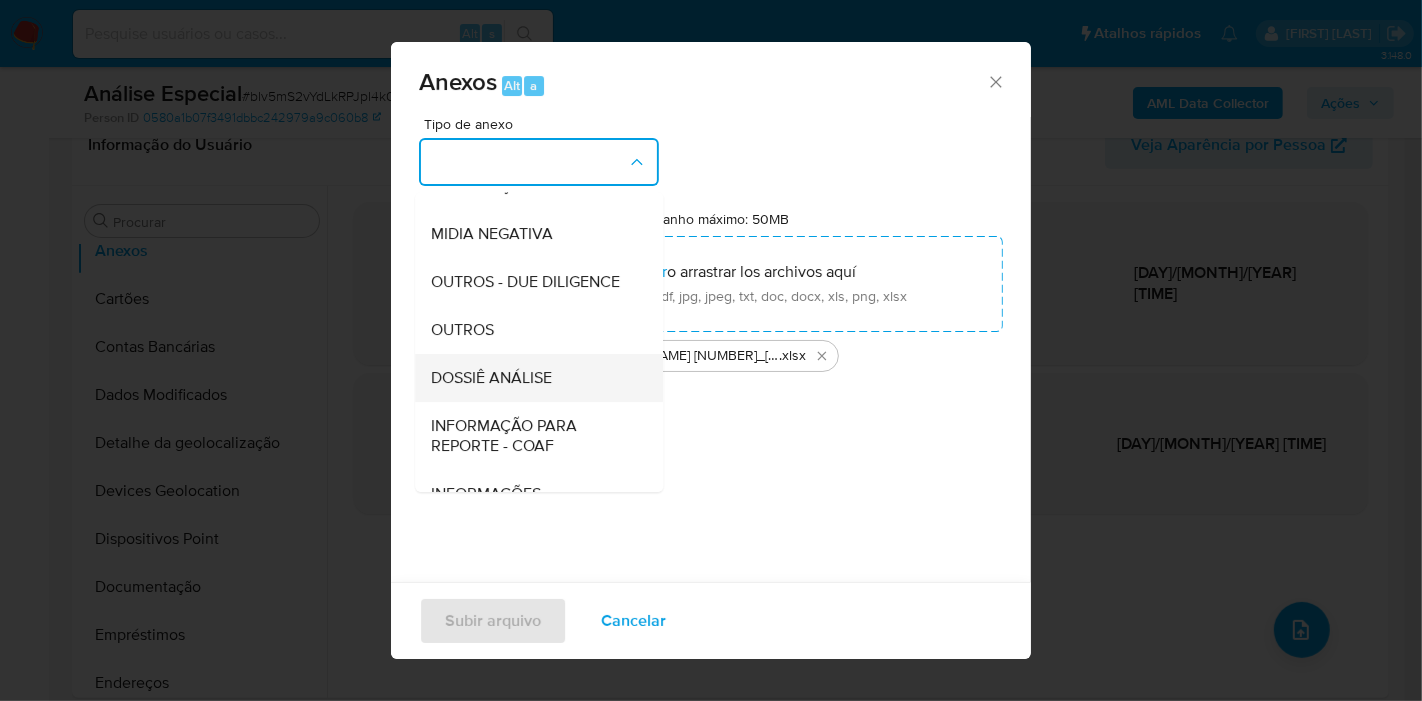 click on "DOSSIÊ ANÁLISE" at bounding box center [491, 378] 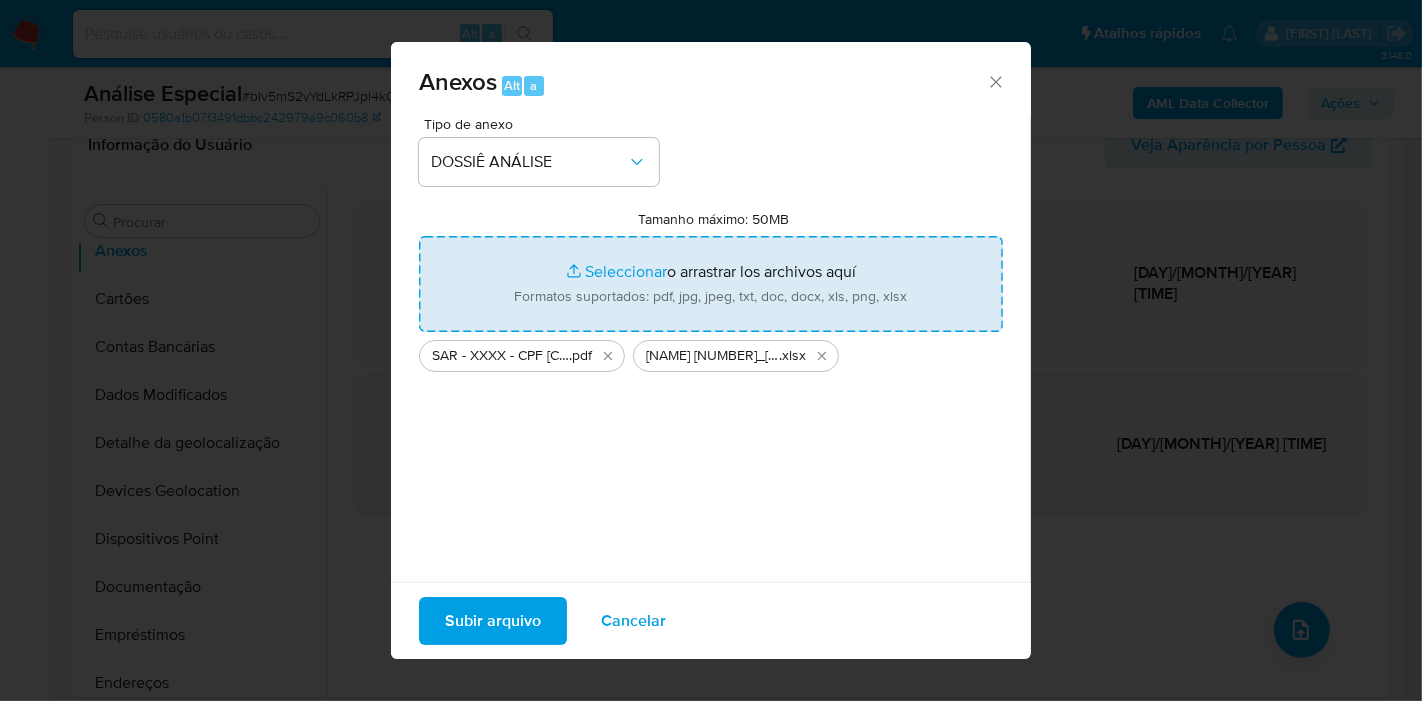 click on "Tamanho máximo: 50MB Seleccionar archivos" at bounding box center [711, 284] 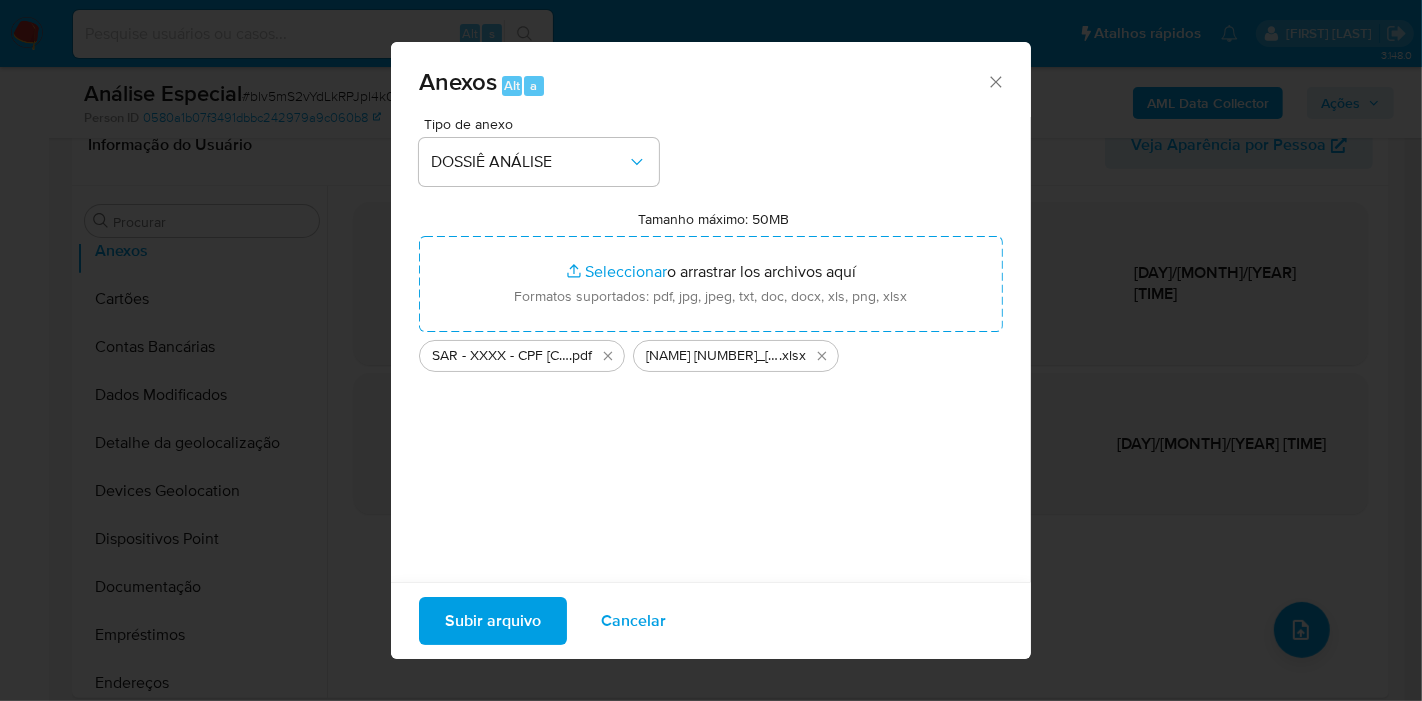 click on "Subir arquivo" at bounding box center [493, 621] 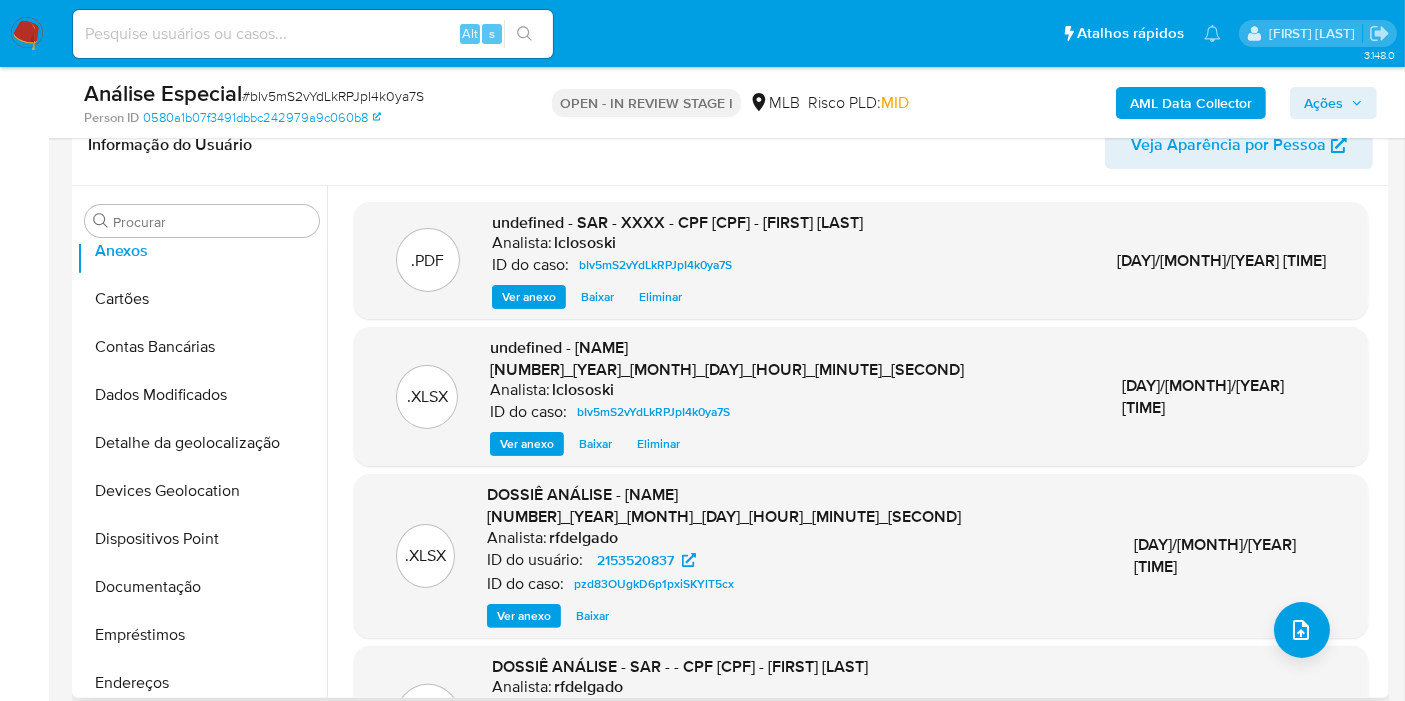 click on "DOSSIÊ ANÁLISE - SAR - - CPF 31845112865 - MAISA TONHOQUE CASAMALLI" at bounding box center (680, 666) 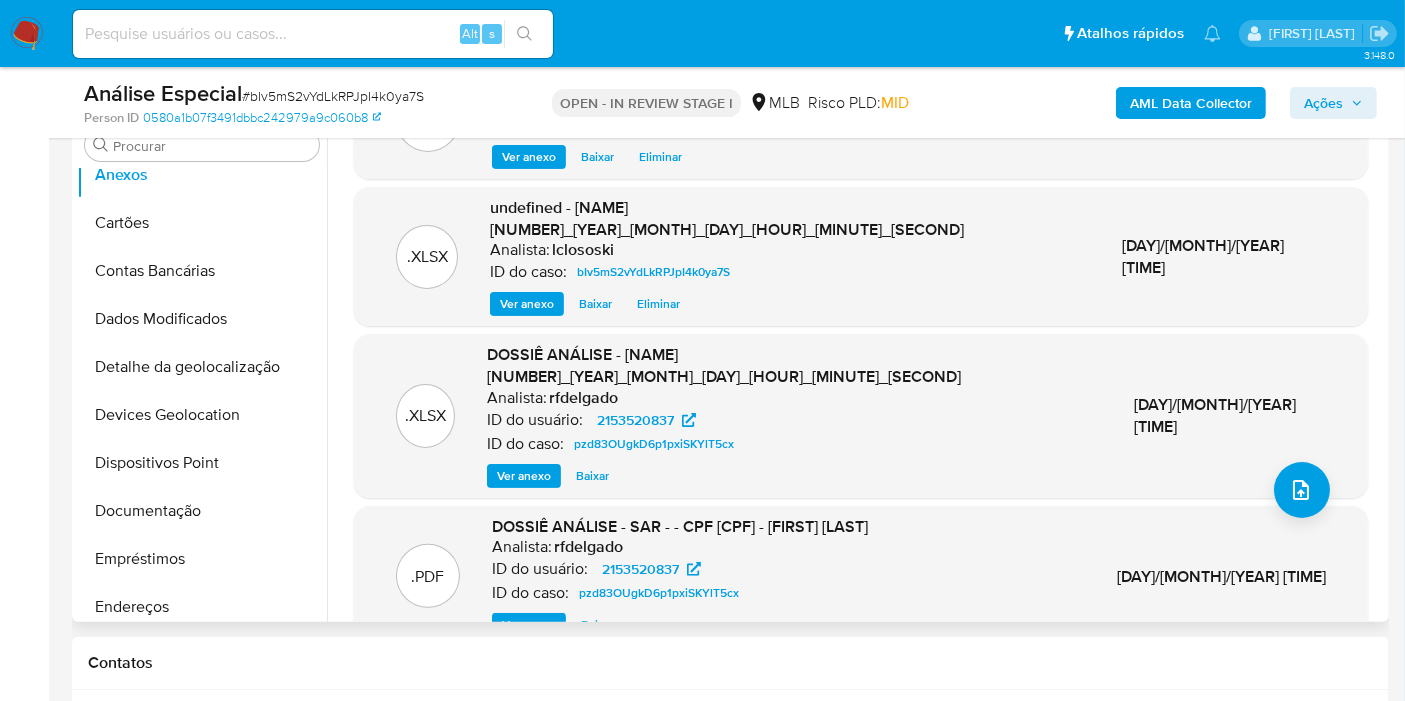 scroll, scrollTop: 444, scrollLeft: 0, axis: vertical 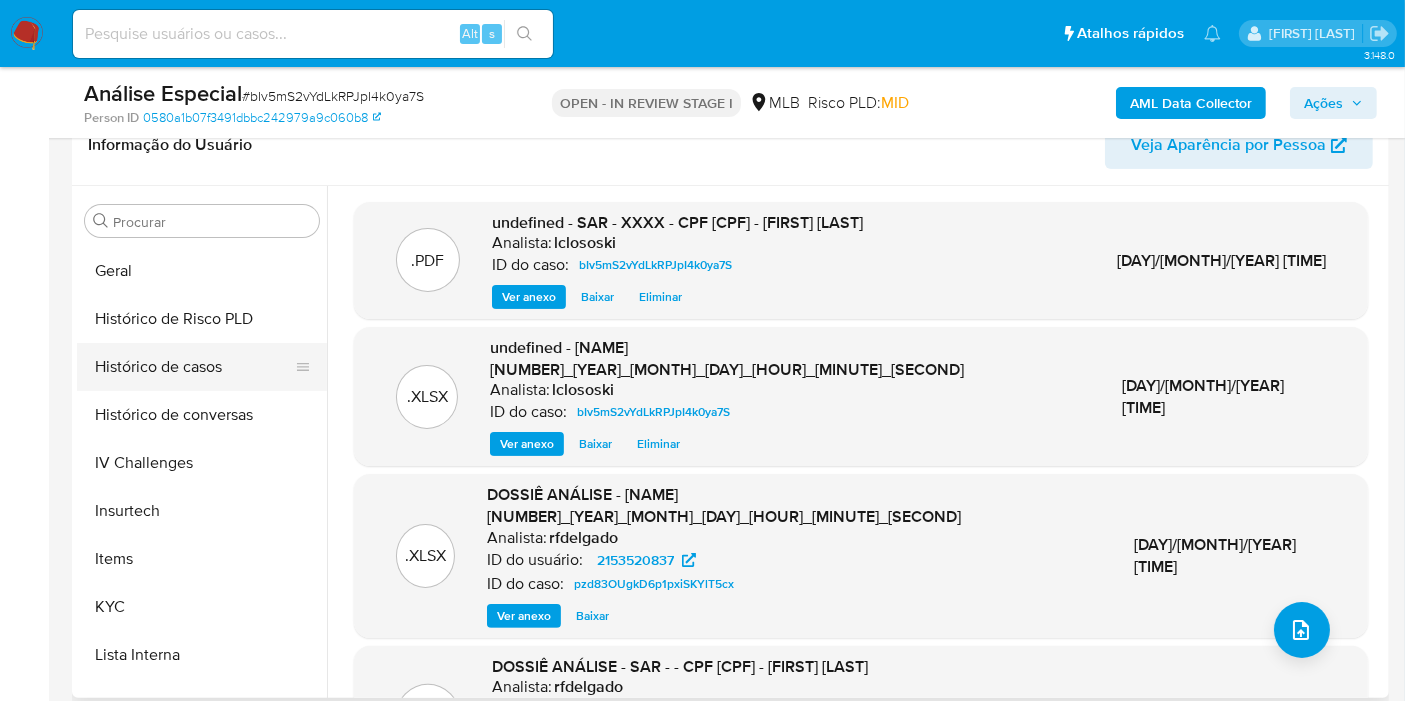 click on "Histórico de casos" at bounding box center (194, 367) 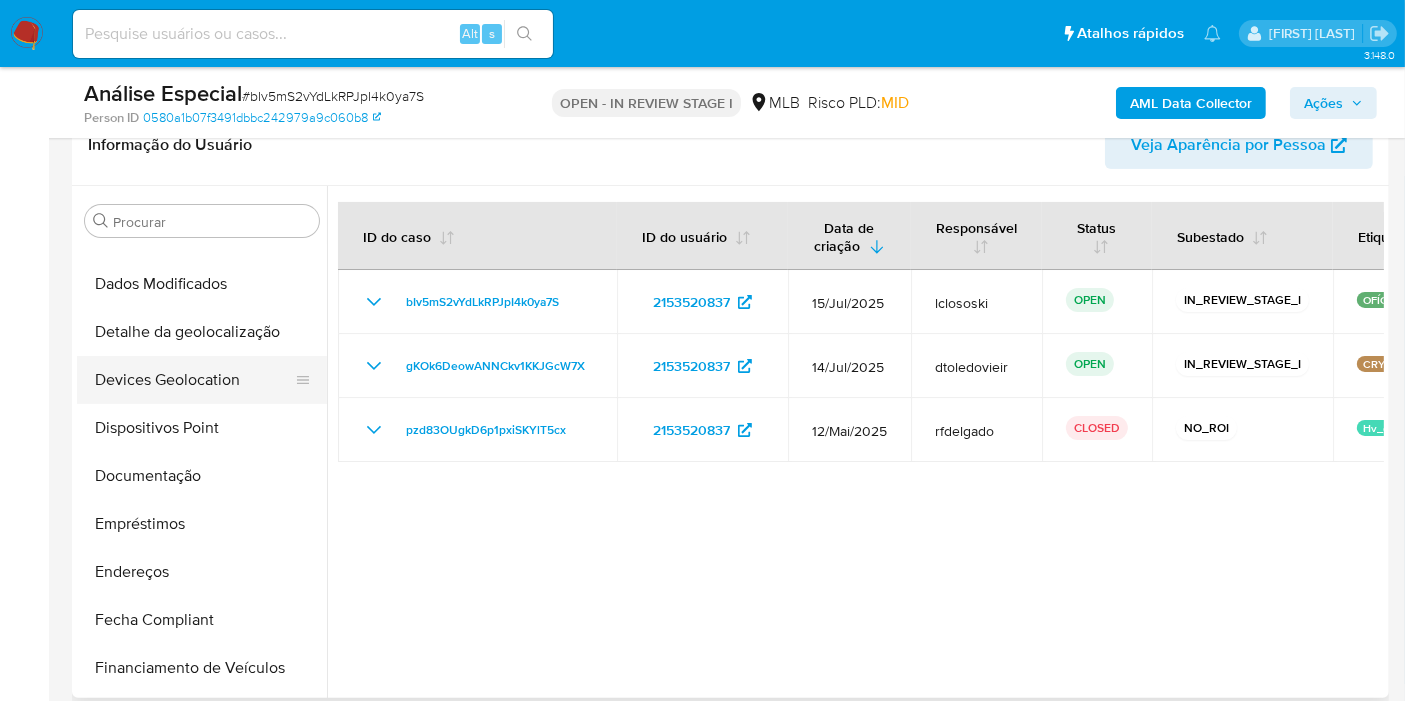 scroll, scrollTop: 0, scrollLeft: 0, axis: both 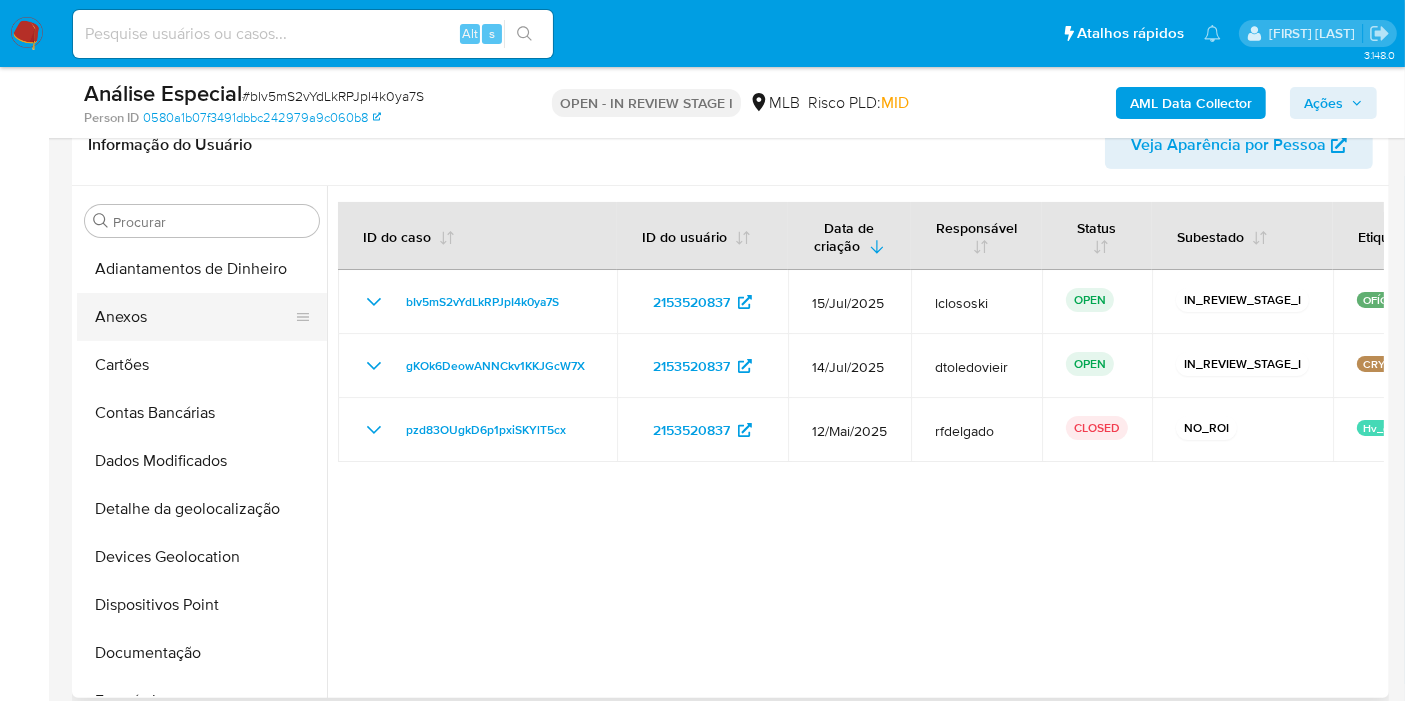click on "Anexos" at bounding box center [194, 317] 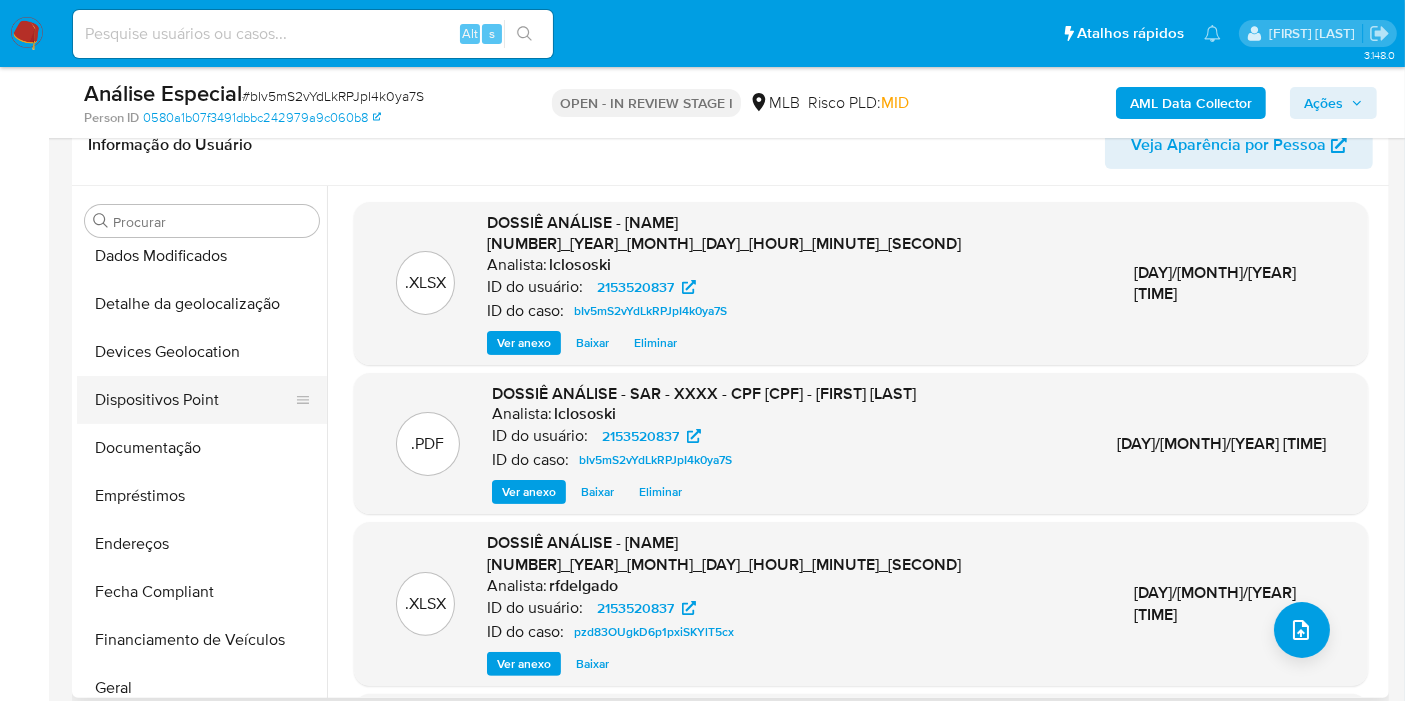 scroll, scrollTop: 222, scrollLeft: 0, axis: vertical 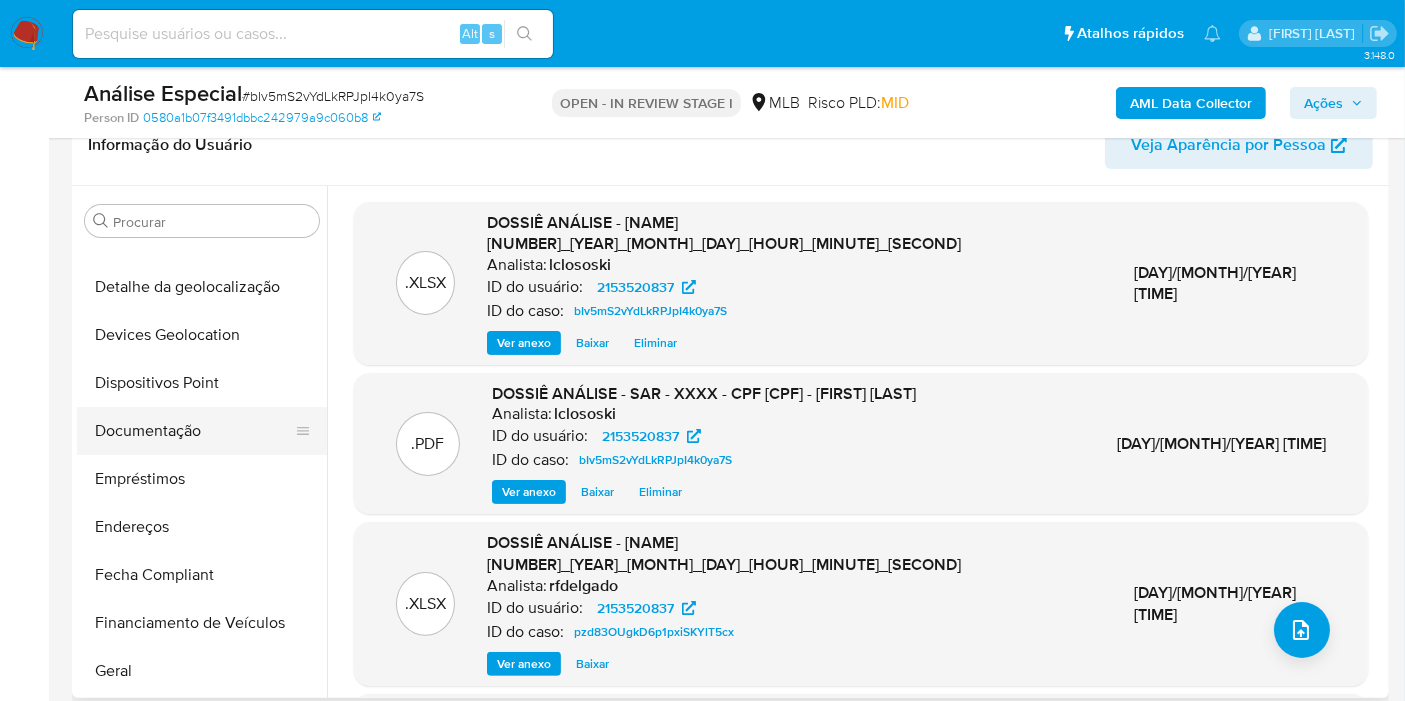 click on "Documentação" at bounding box center [194, 431] 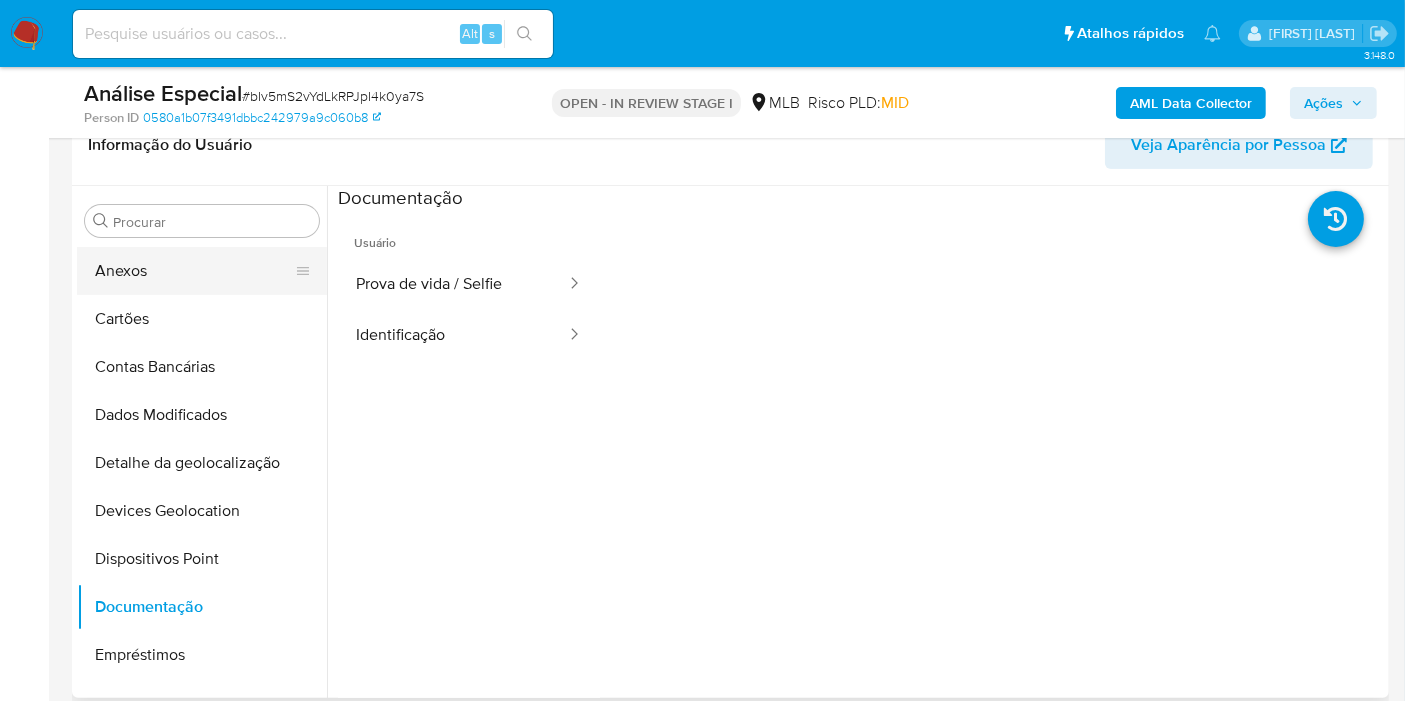 scroll, scrollTop: 0, scrollLeft: 0, axis: both 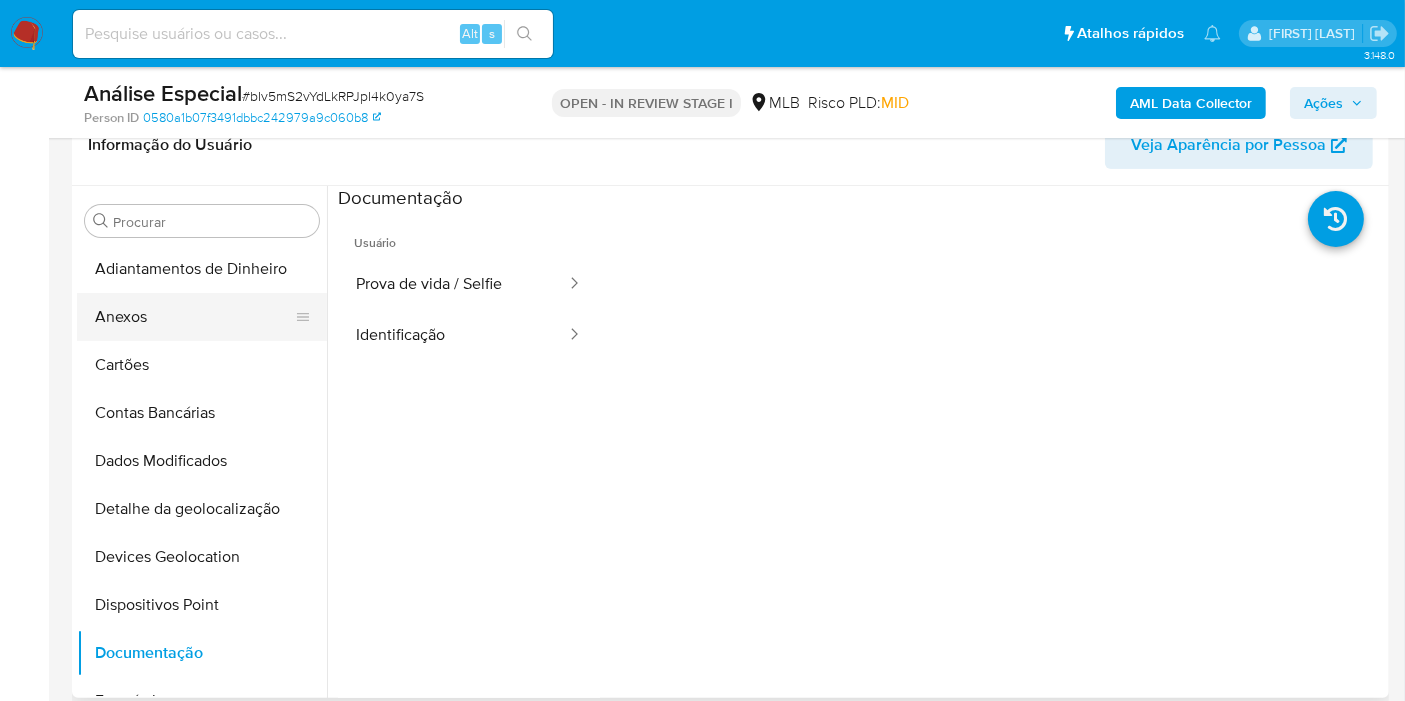 click on "Anexos" at bounding box center (194, 317) 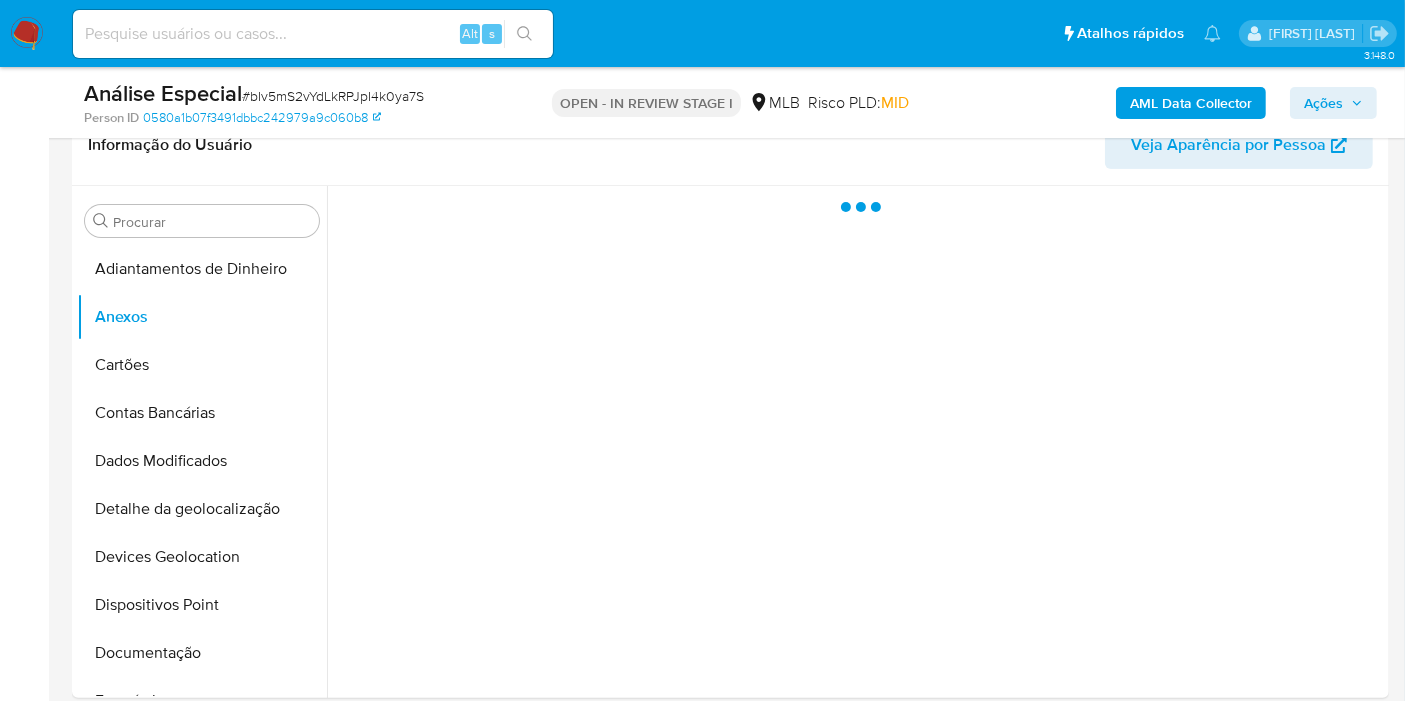 click on "Ações" at bounding box center [1323, 103] 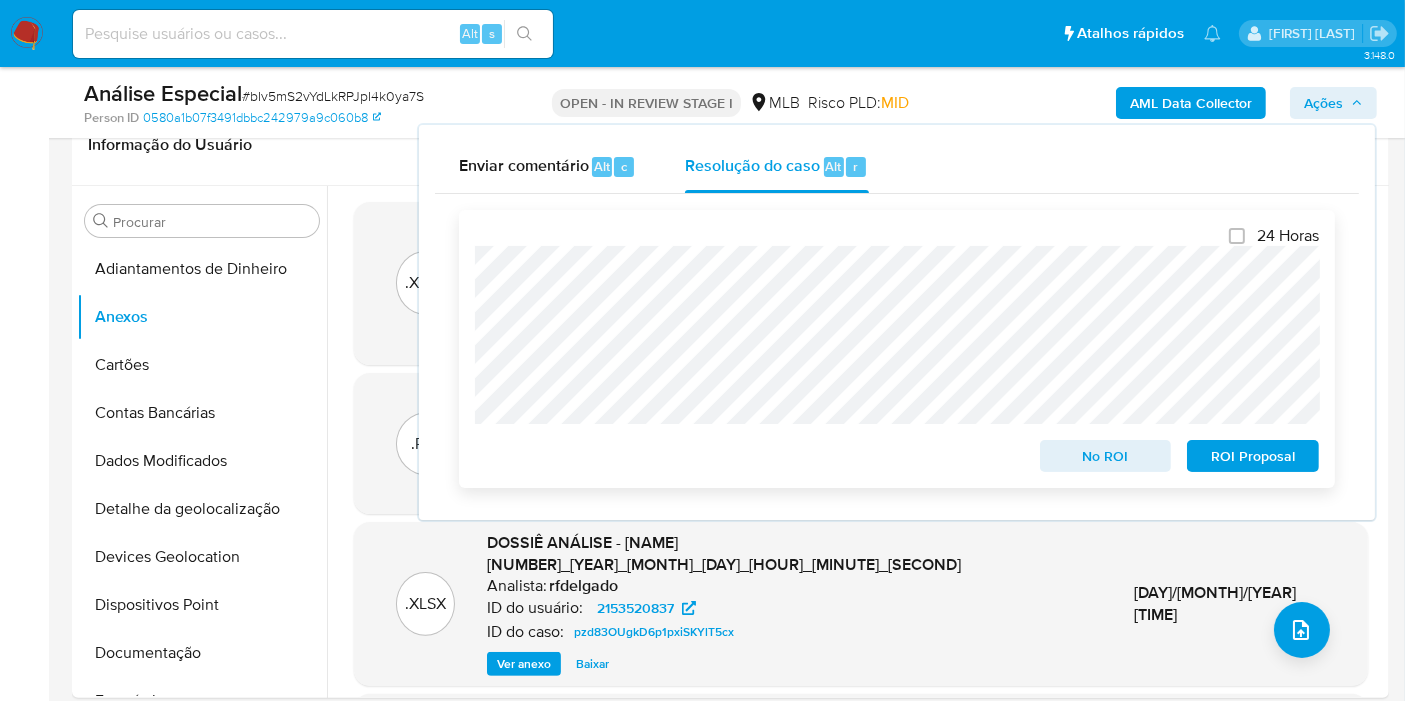 click on "ROI Proposal" at bounding box center [1253, 456] 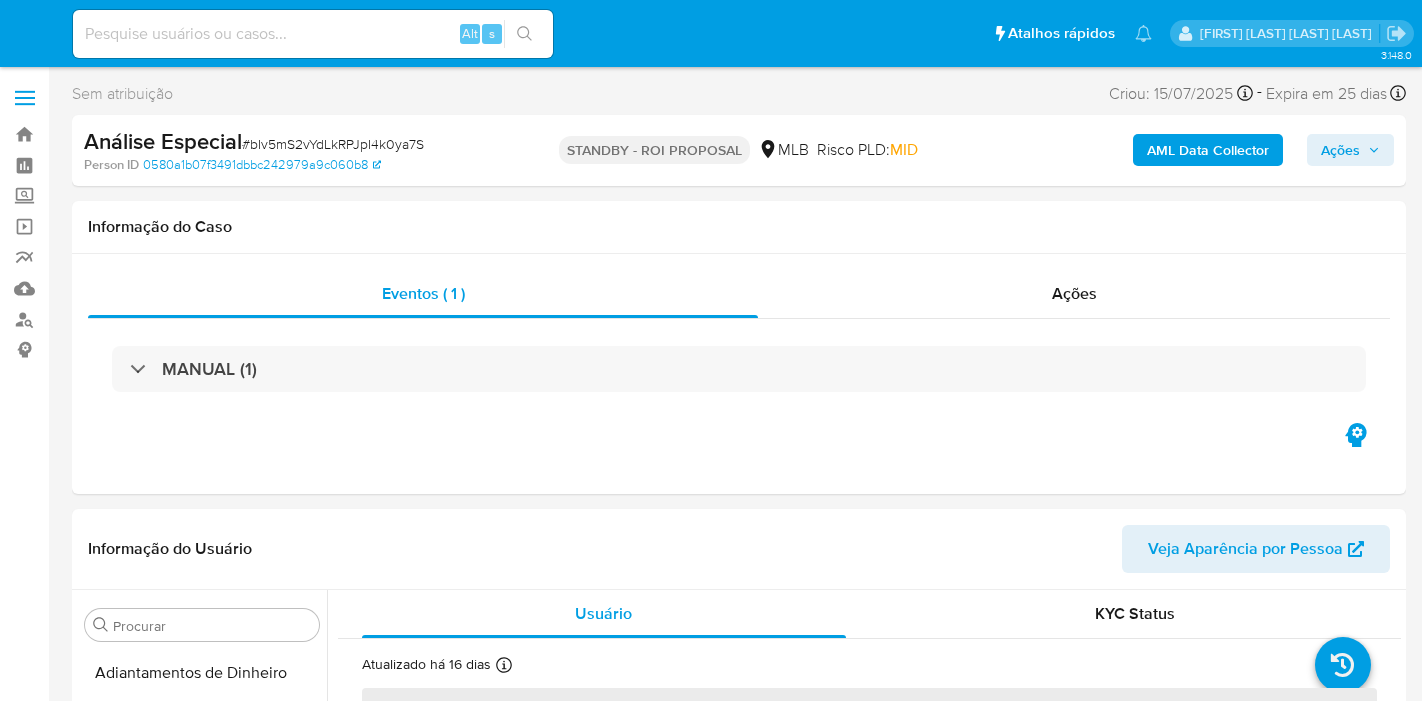 select on "10" 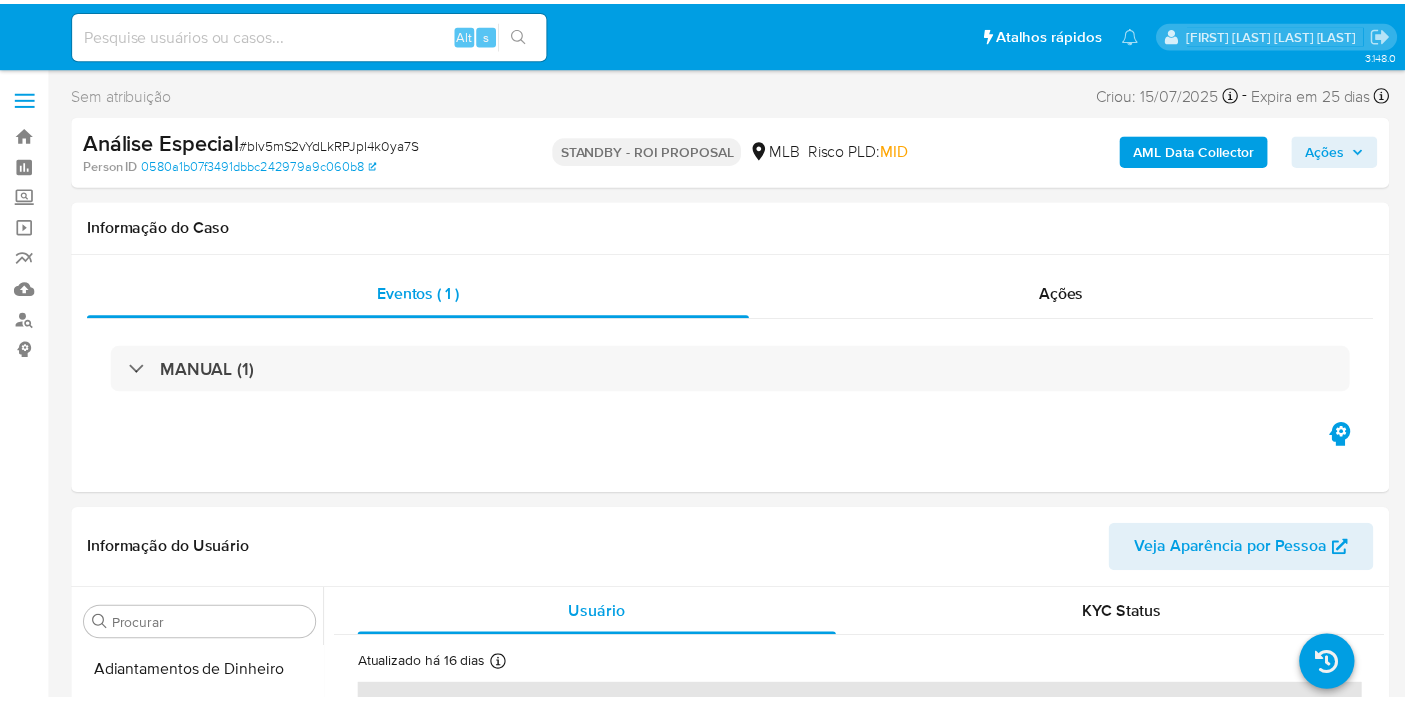 scroll, scrollTop: 0, scrollLeft: 0, axis: both 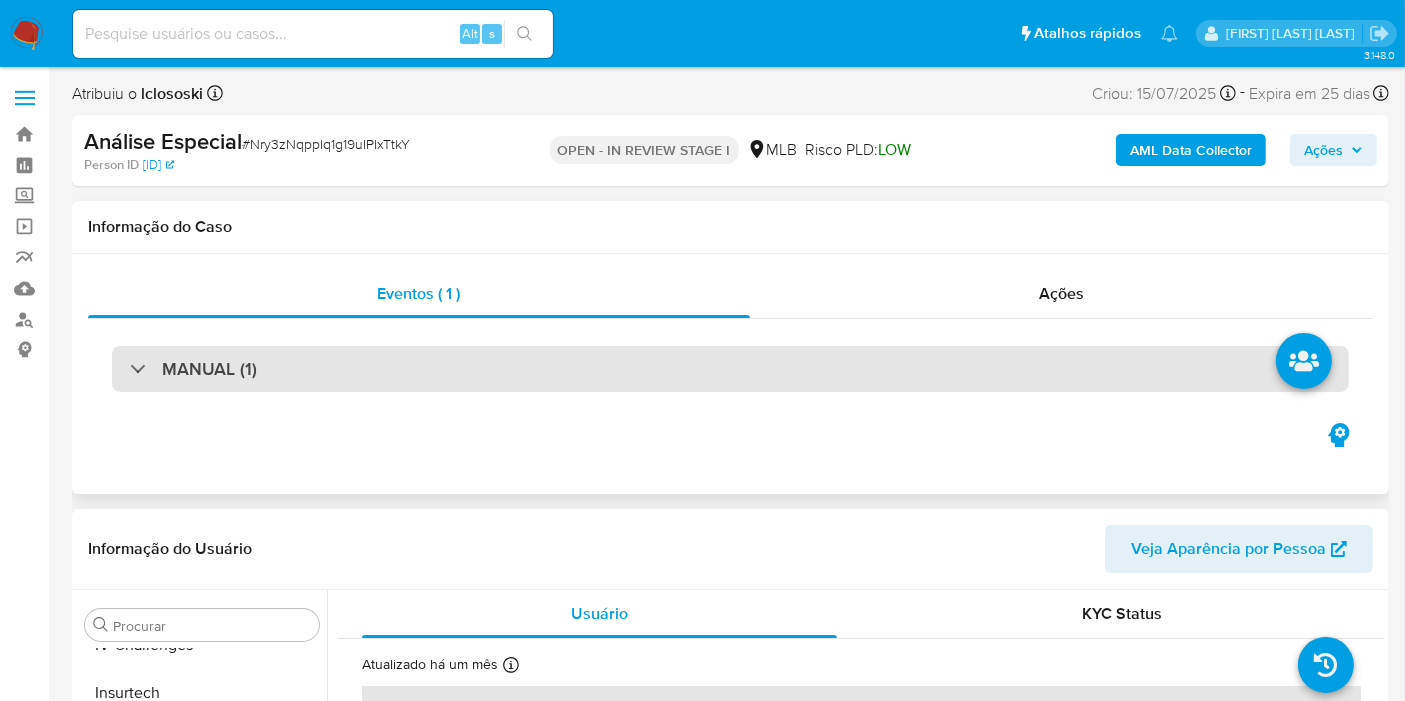 click on "MANUAL (1)" at bounding box center [730, 369] 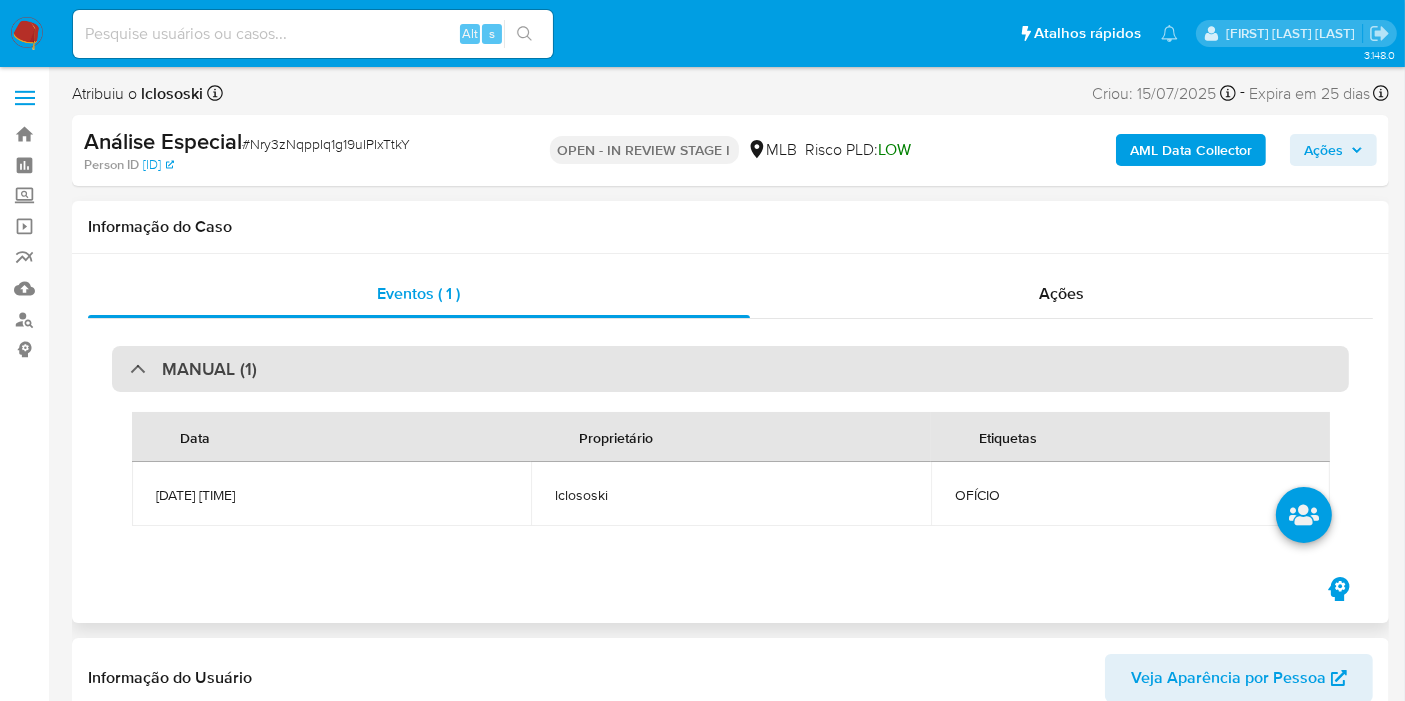 click on "MANUAL (1)" at bounding box center (730, 369) 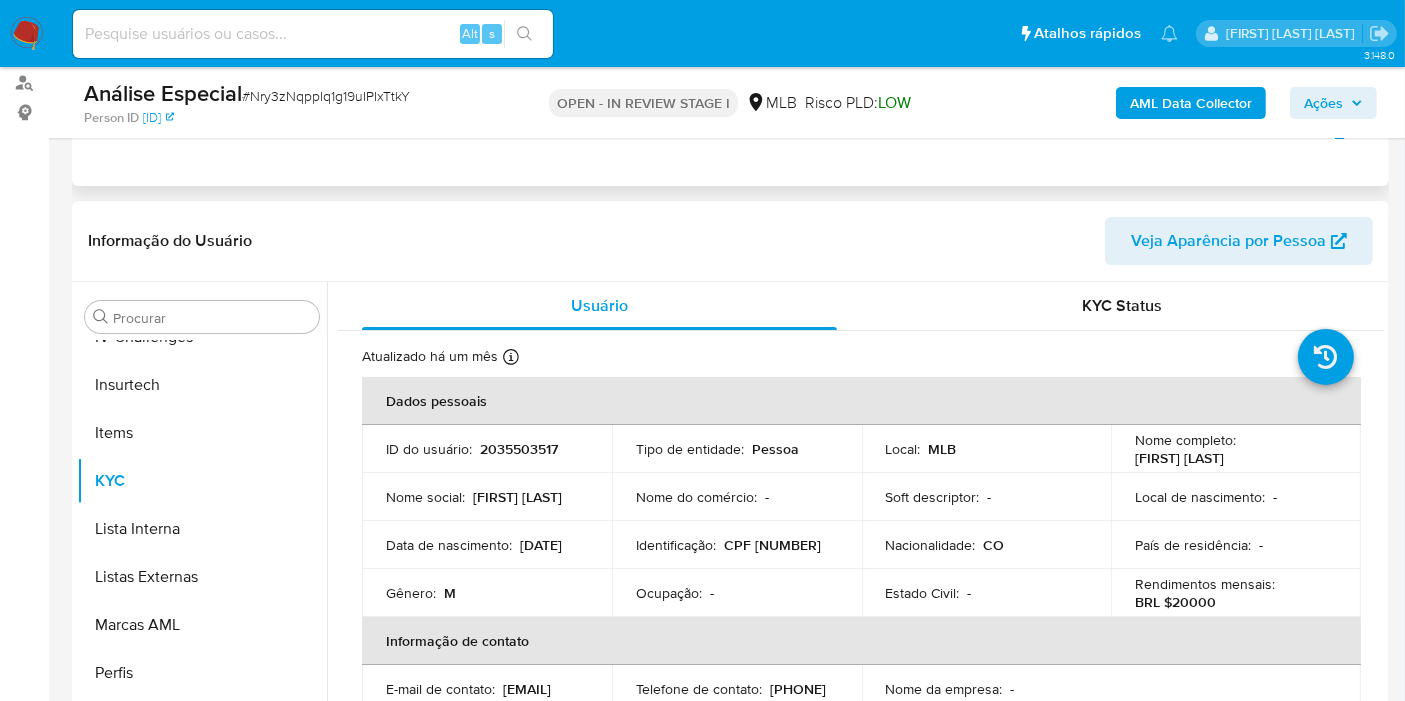 scroll, scrollTop: 333, scrollLeft: 0, axis: vertical 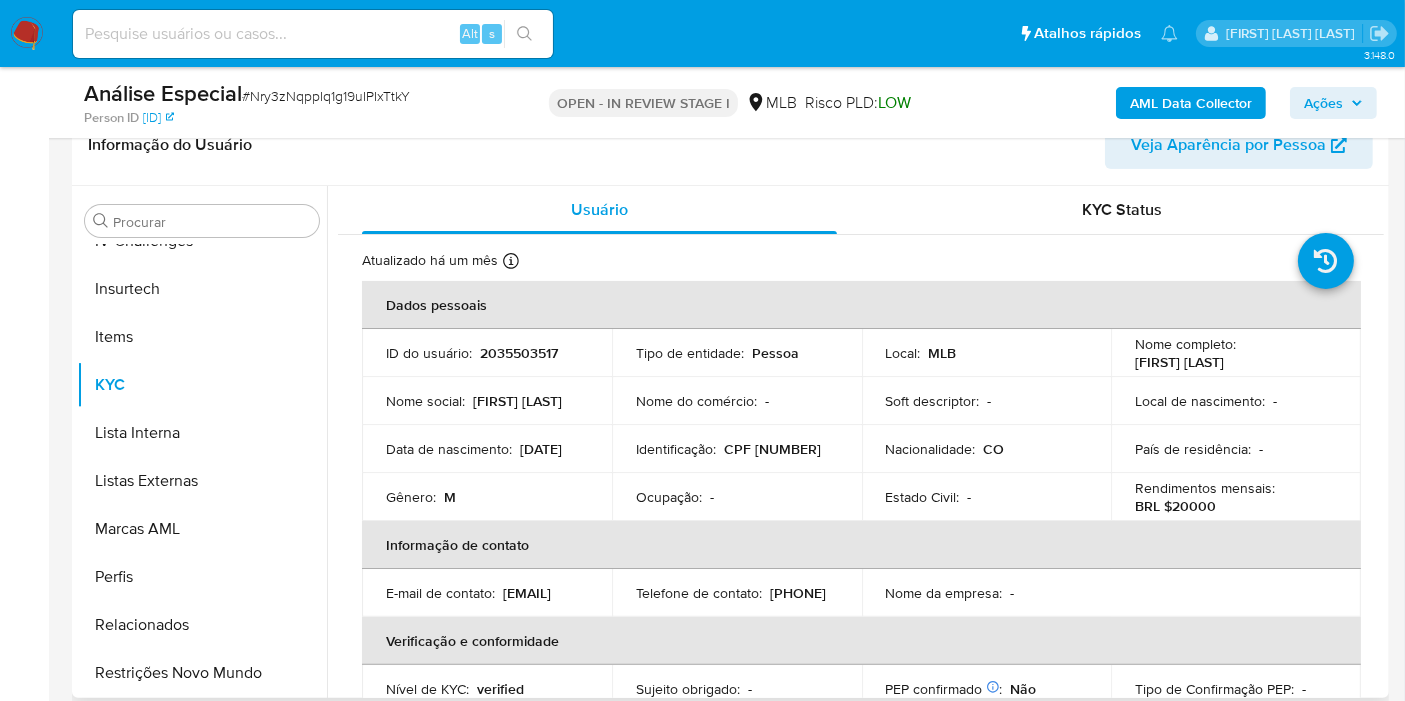 click on "CPF [NUMBER]" at bounding box center [772, 449] 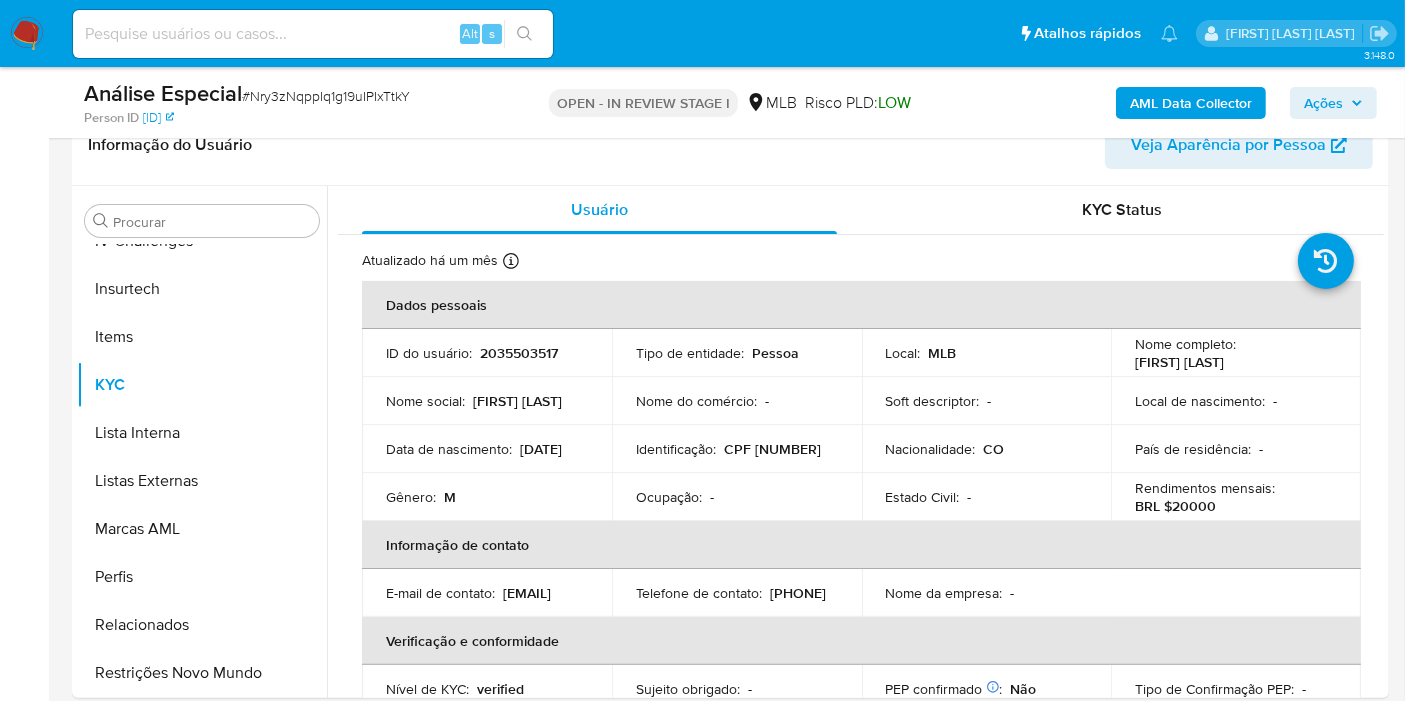 copy on "71813337128" 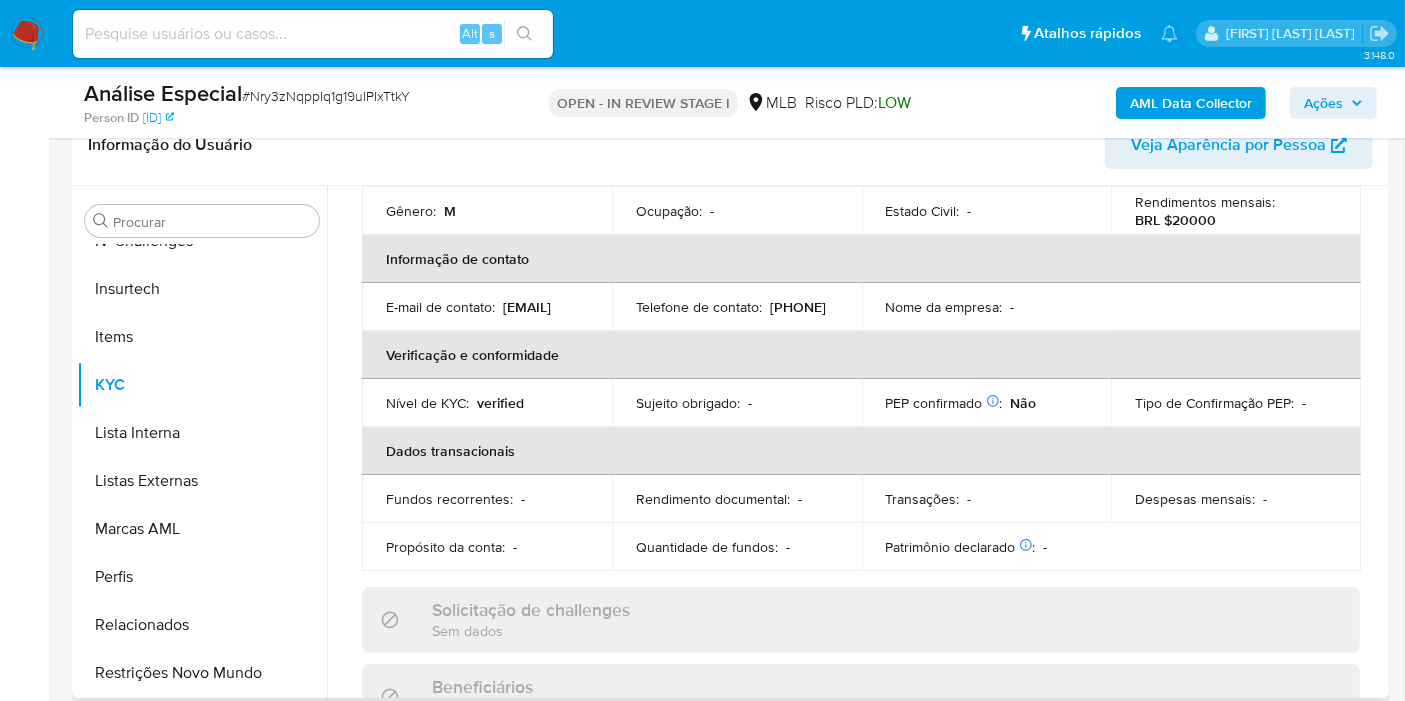 scroll, scrollTop: 0, scrollLeft: 0, axis: both 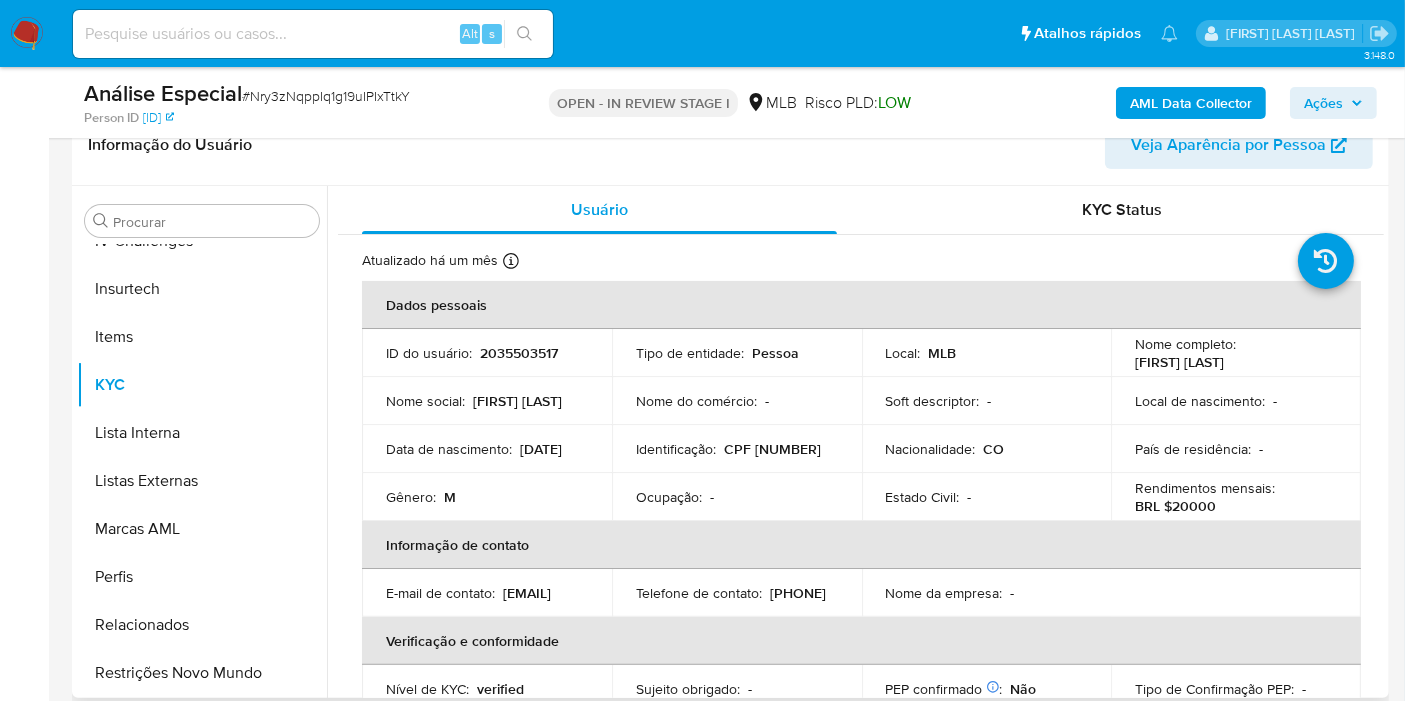 copy on "71813337128" 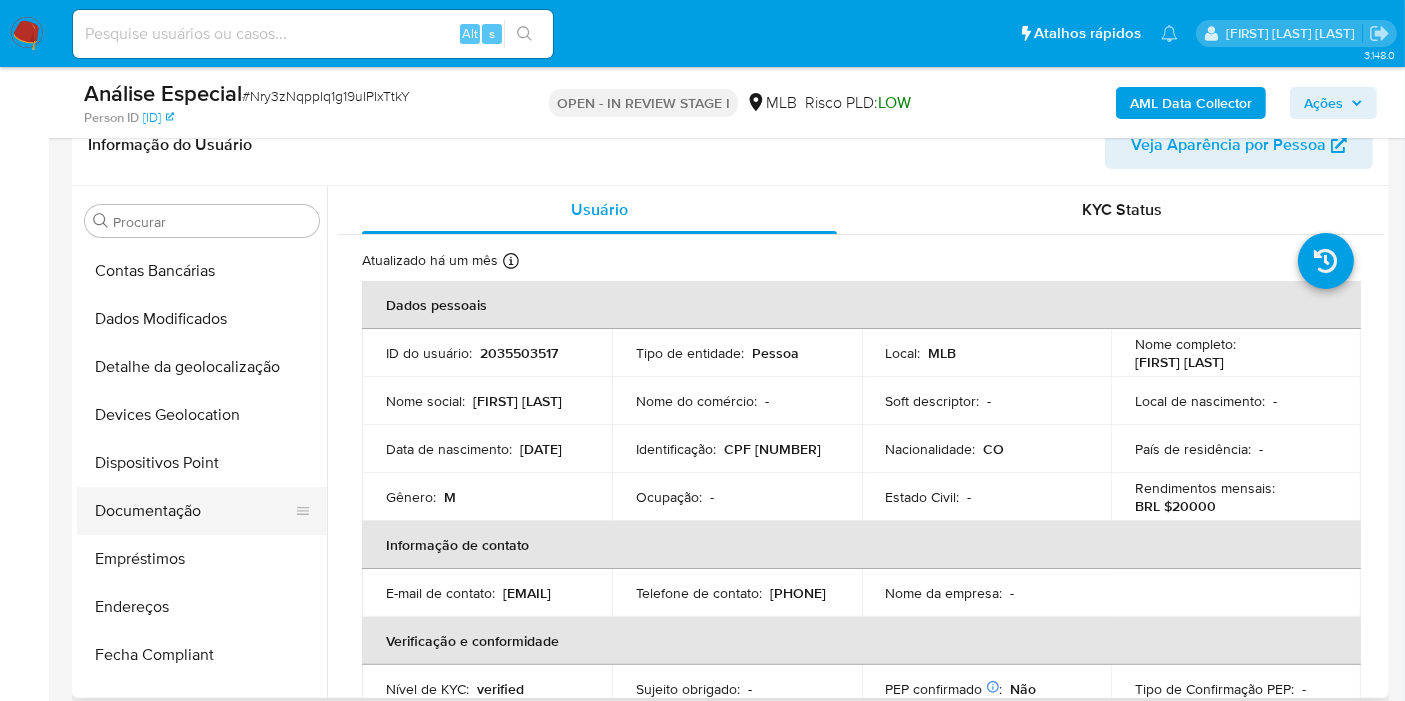 scroll, scrollTop: 177, scrollLeft: 0, axis: vertical 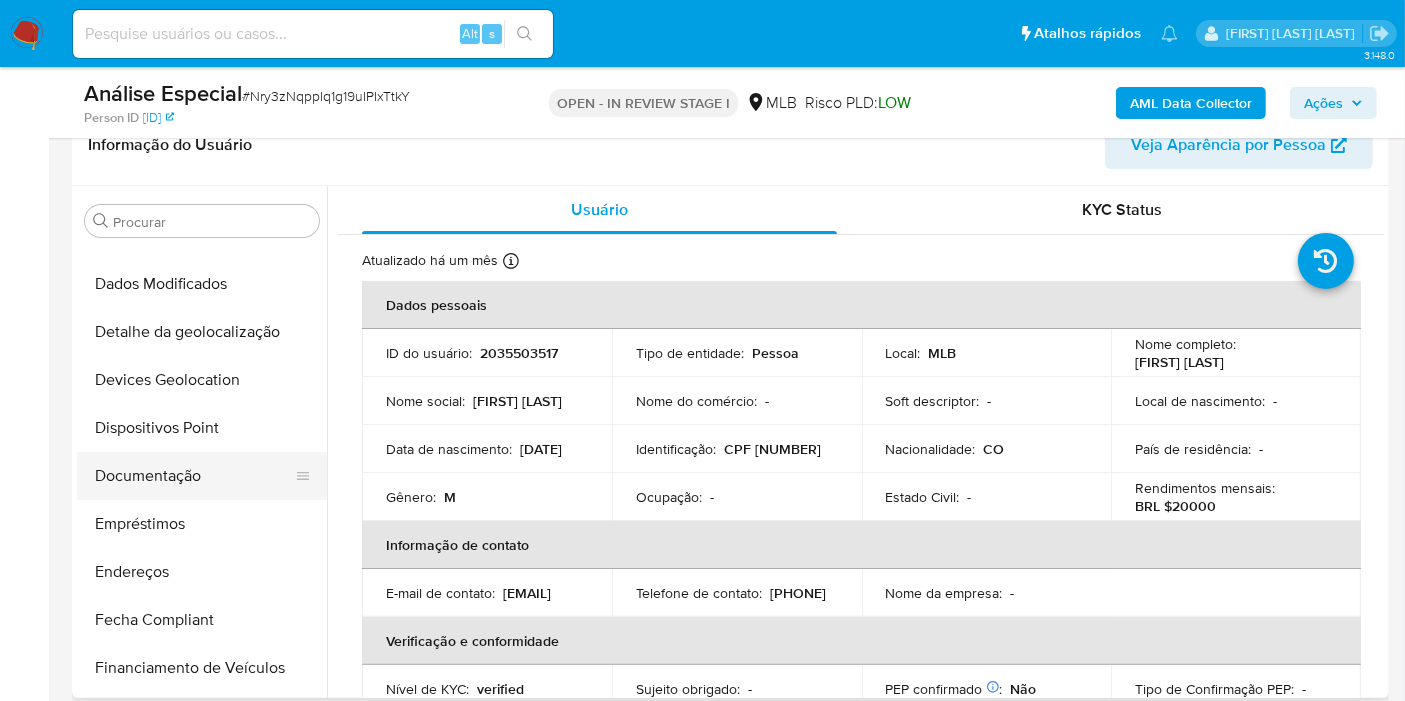 click on "Documentação" at bounding box center (194, 476) 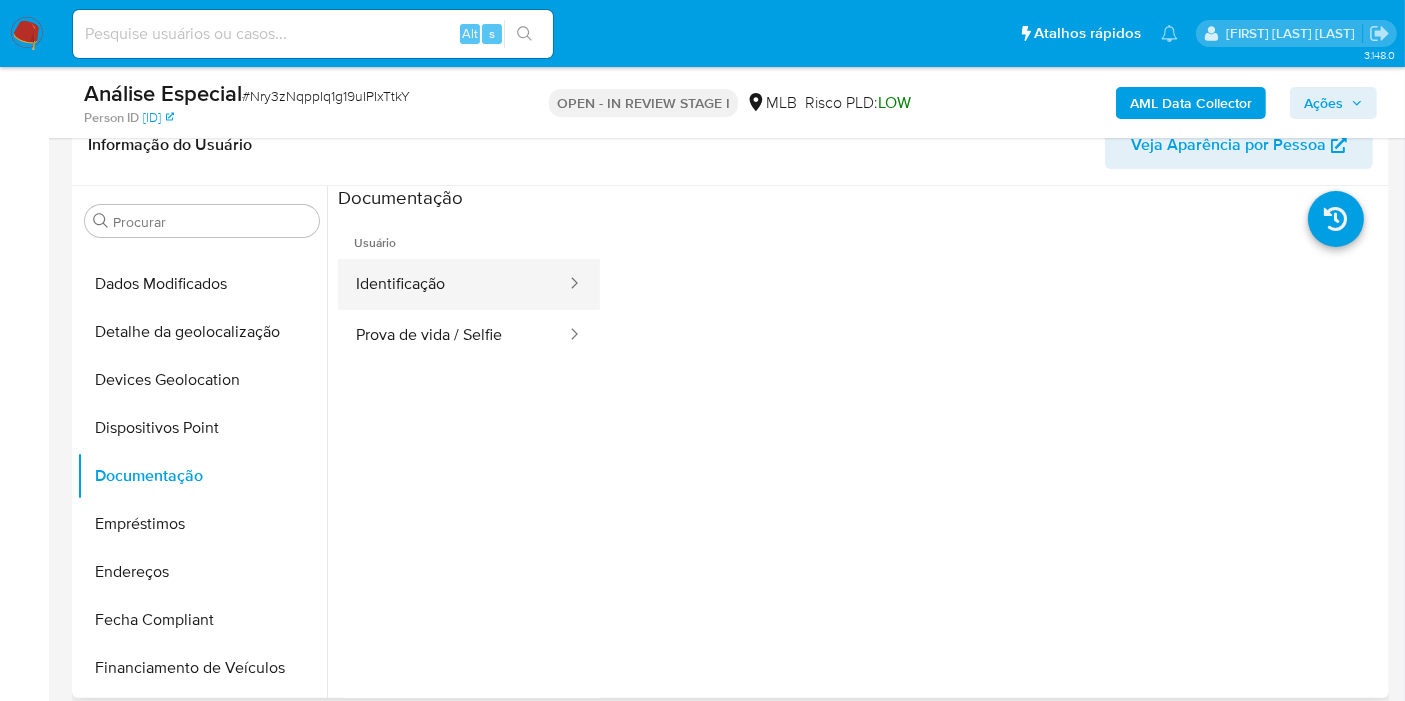 click on "Identificação" at bounding box center (453, 284) 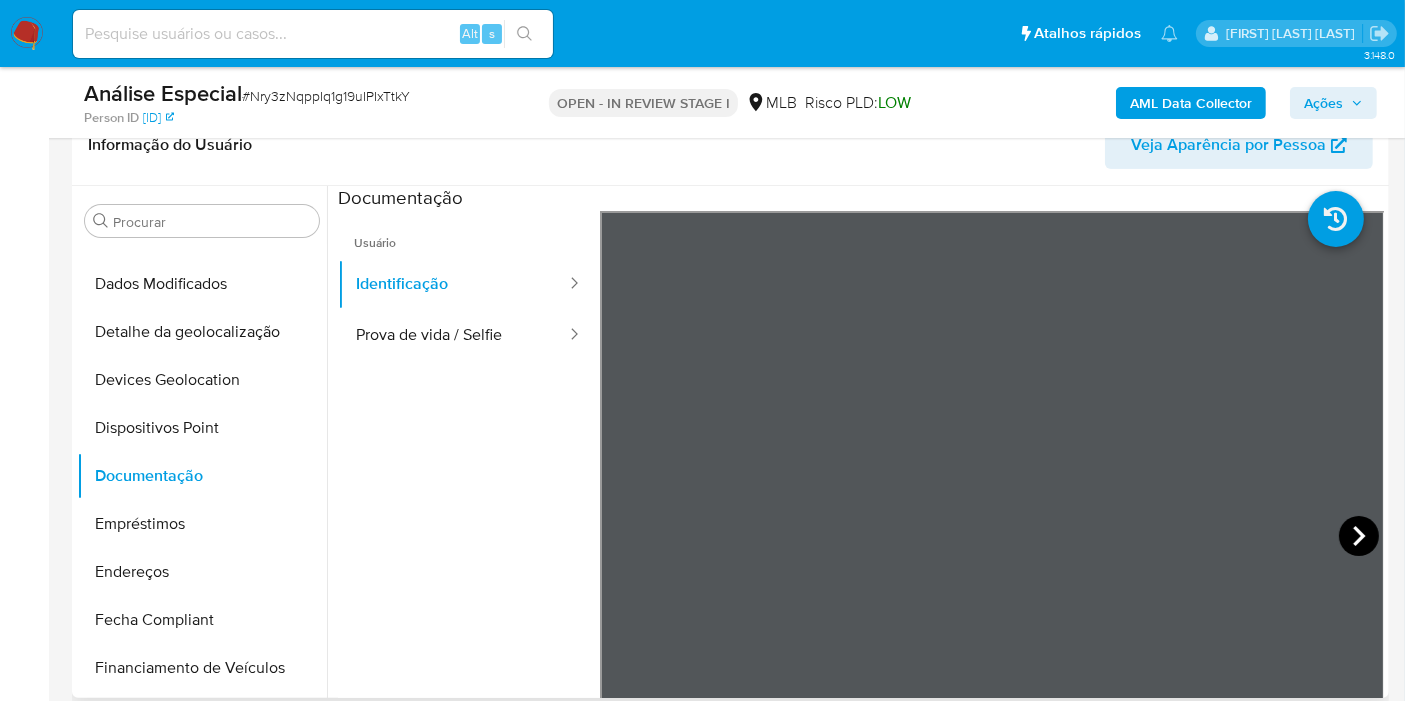 click 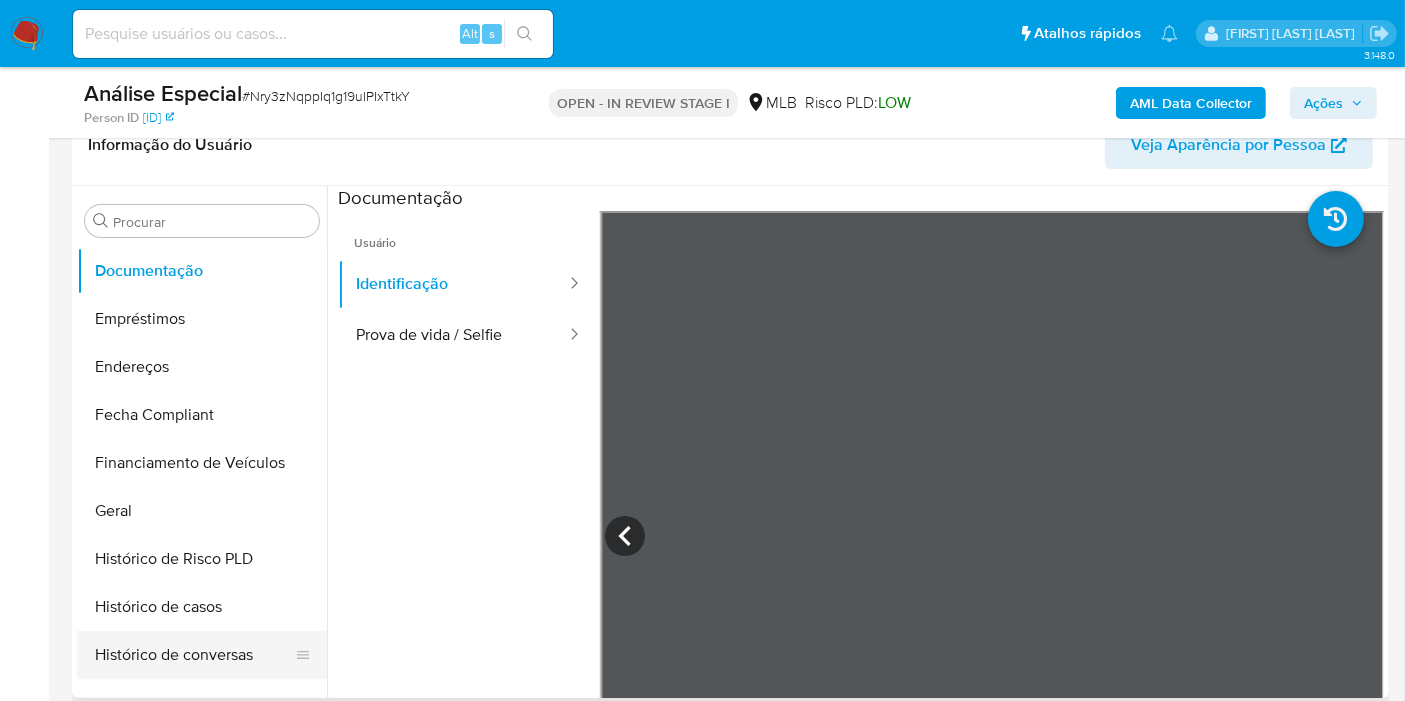 scroll, scrollTop: 511, scrollLeft: 0, axis: vertical 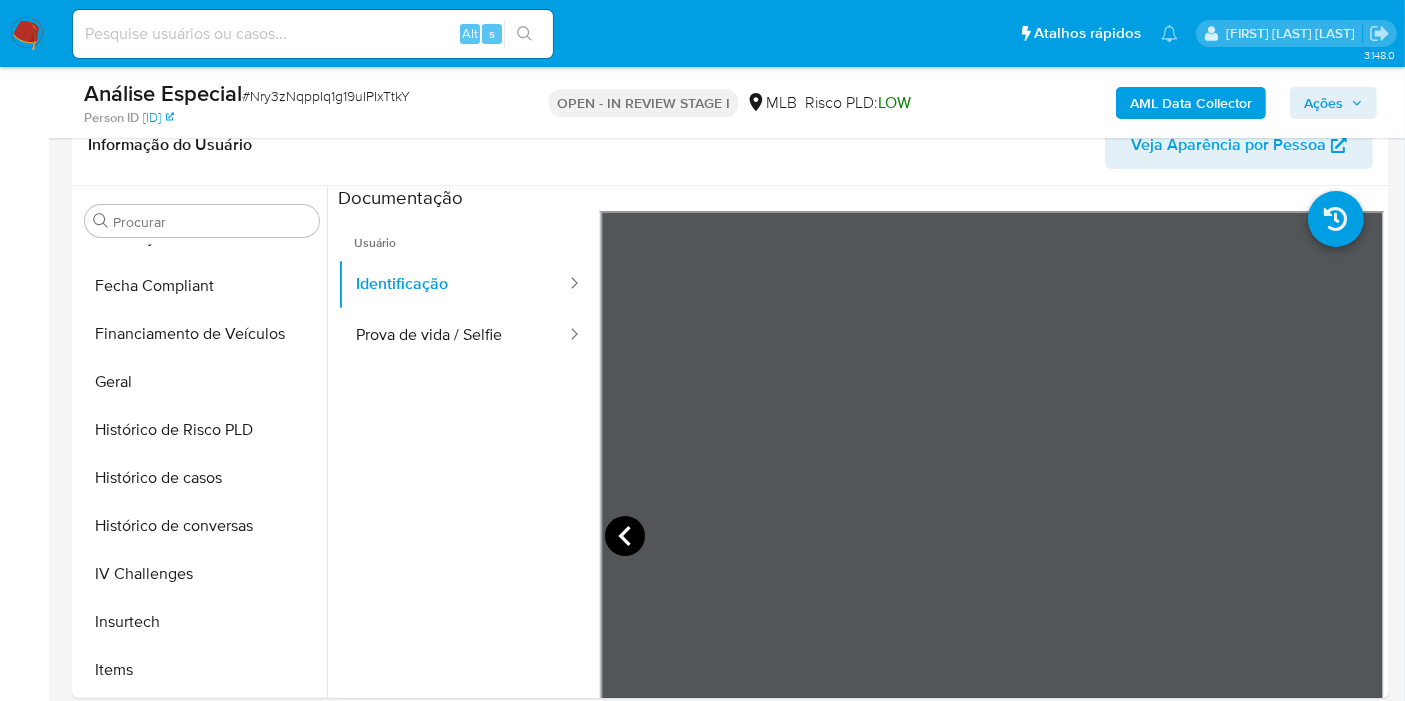 click 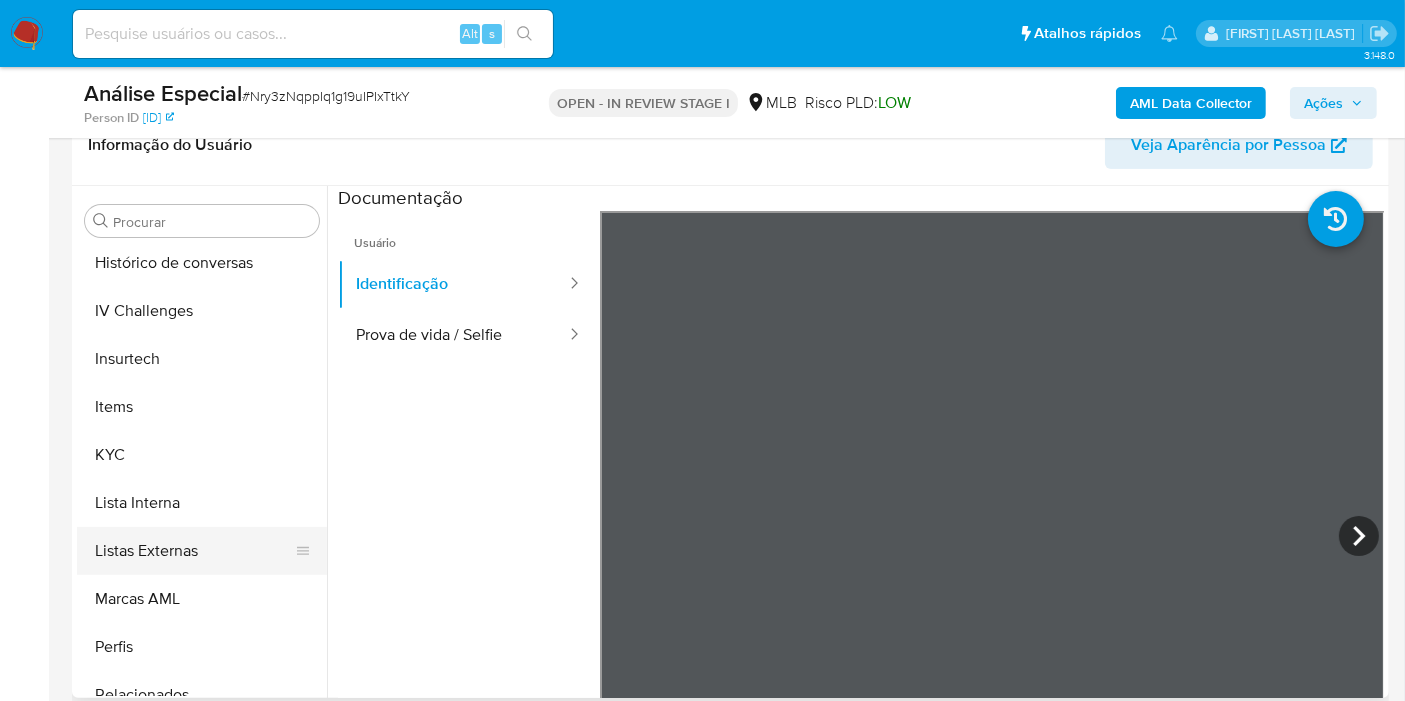 scroll, scrollTop: 844, scrollLeft: 0, axis: vertical 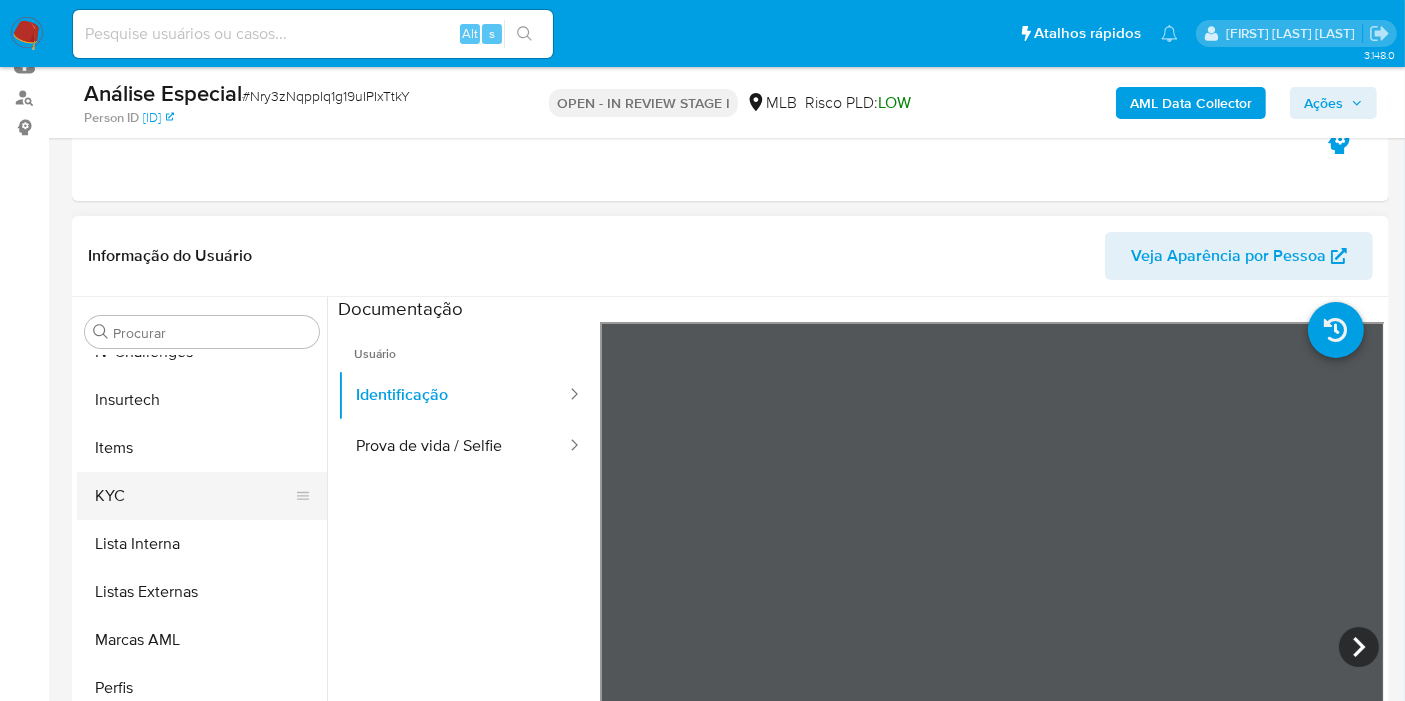 click on "KYC" at bounding box center (194, 496) 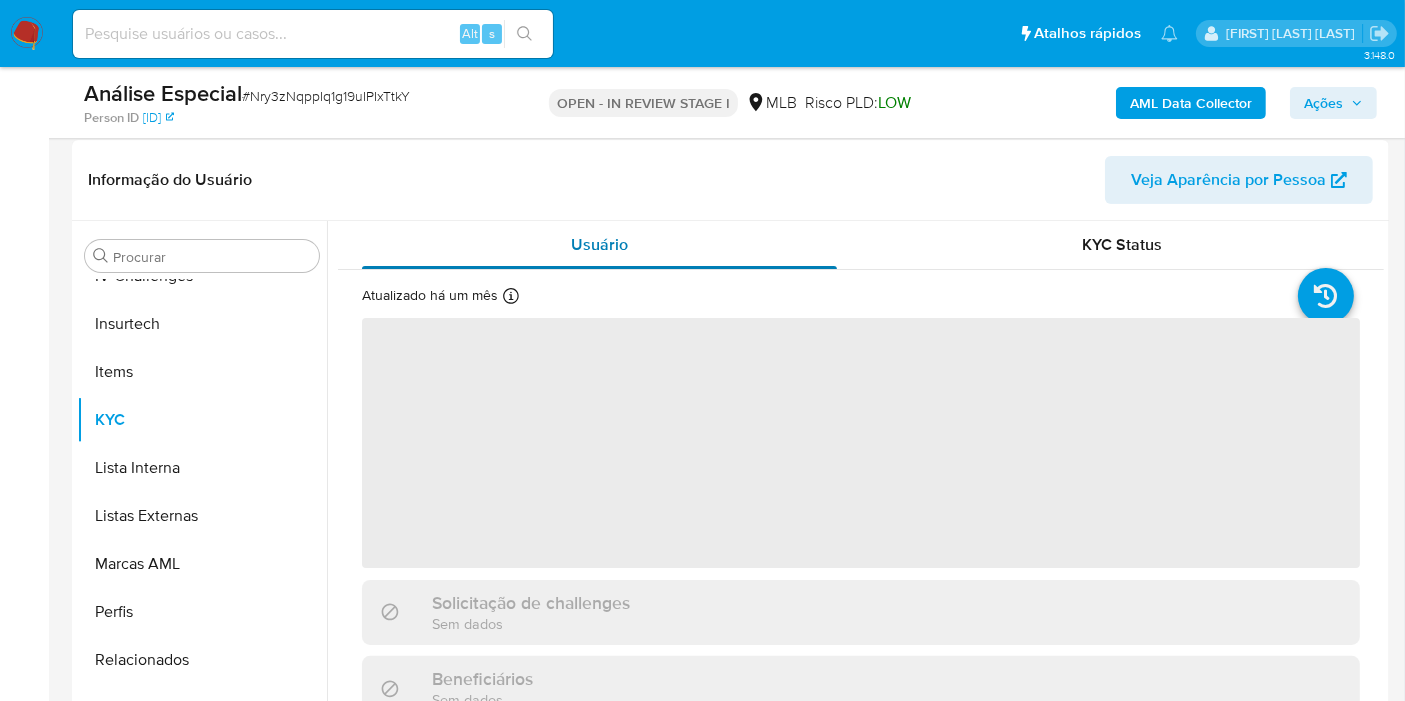 scroll, scrollTop: 333, scrollLeft: 0, axis: vertical 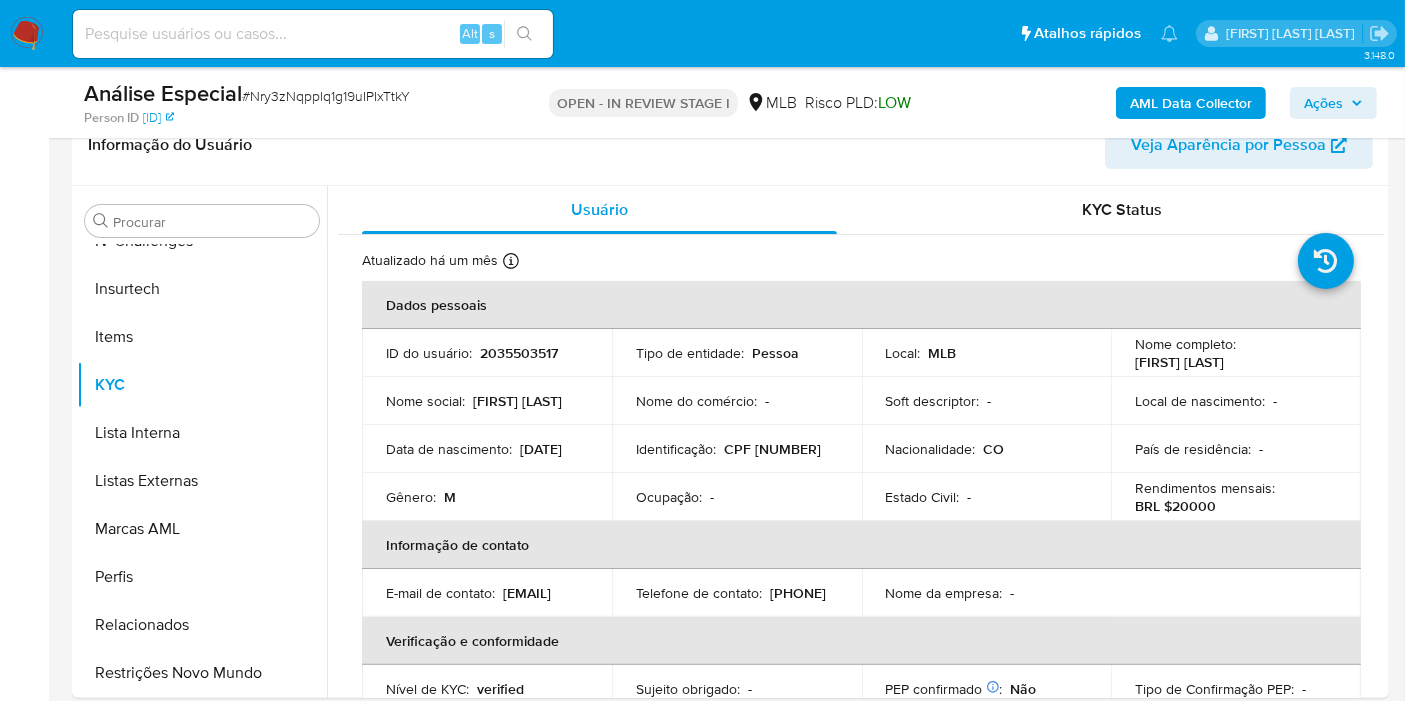 click on "AML Data Collector" at bounding box center (1191, 103) 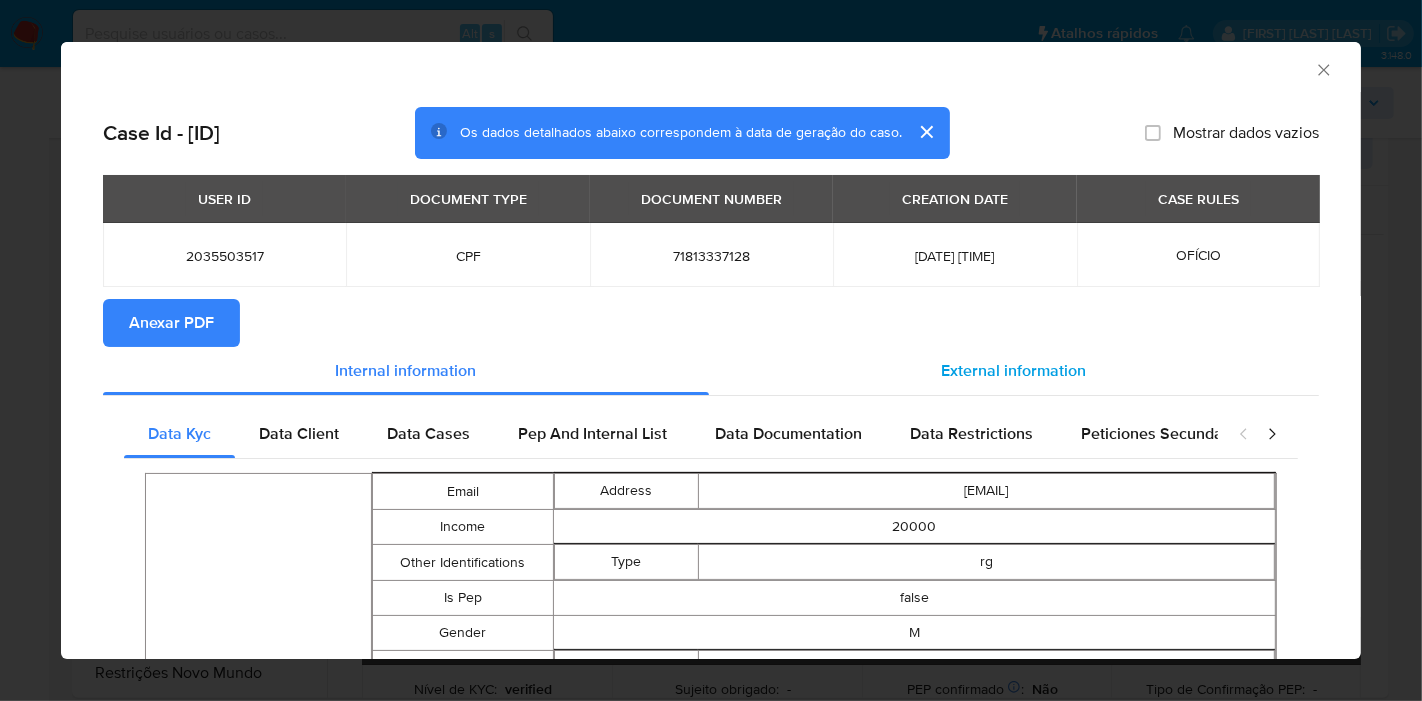 click on "External information" at bounding box center [1014, 370] 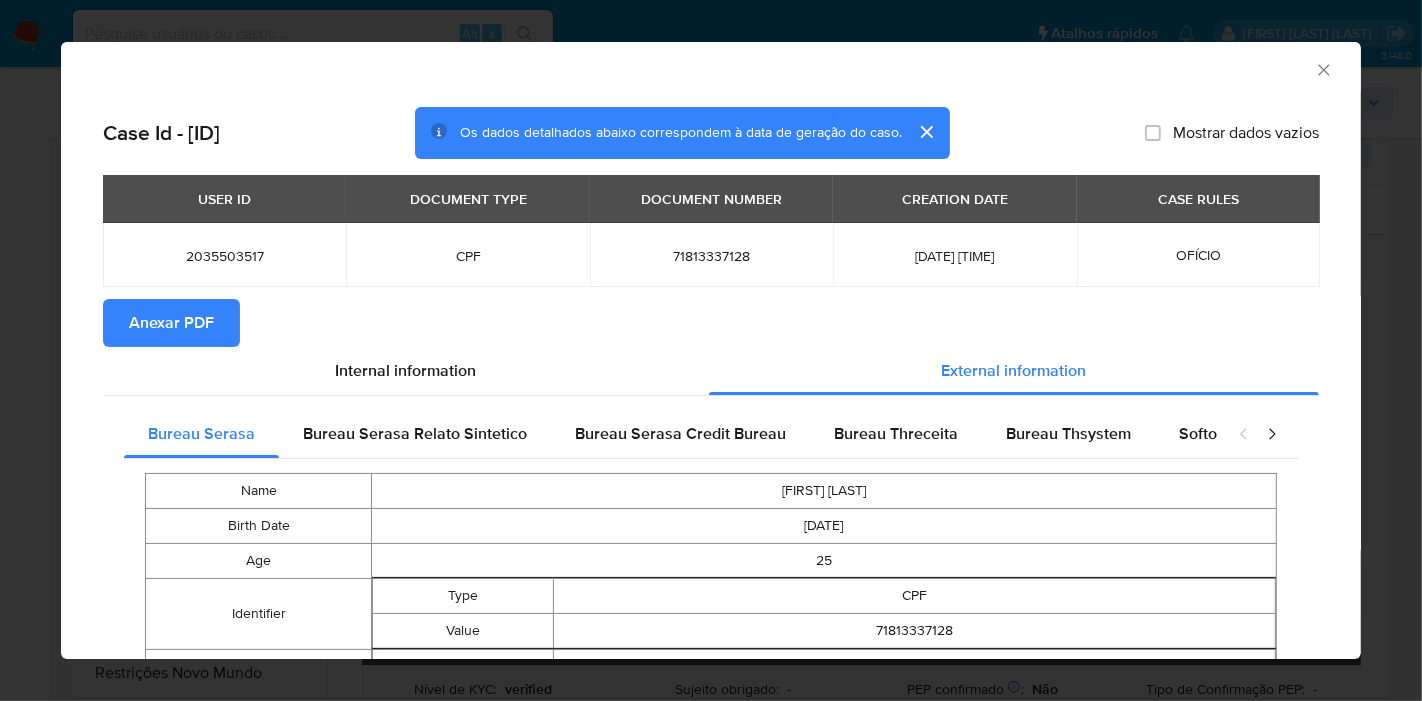 click at bounding box center [1258, 434] 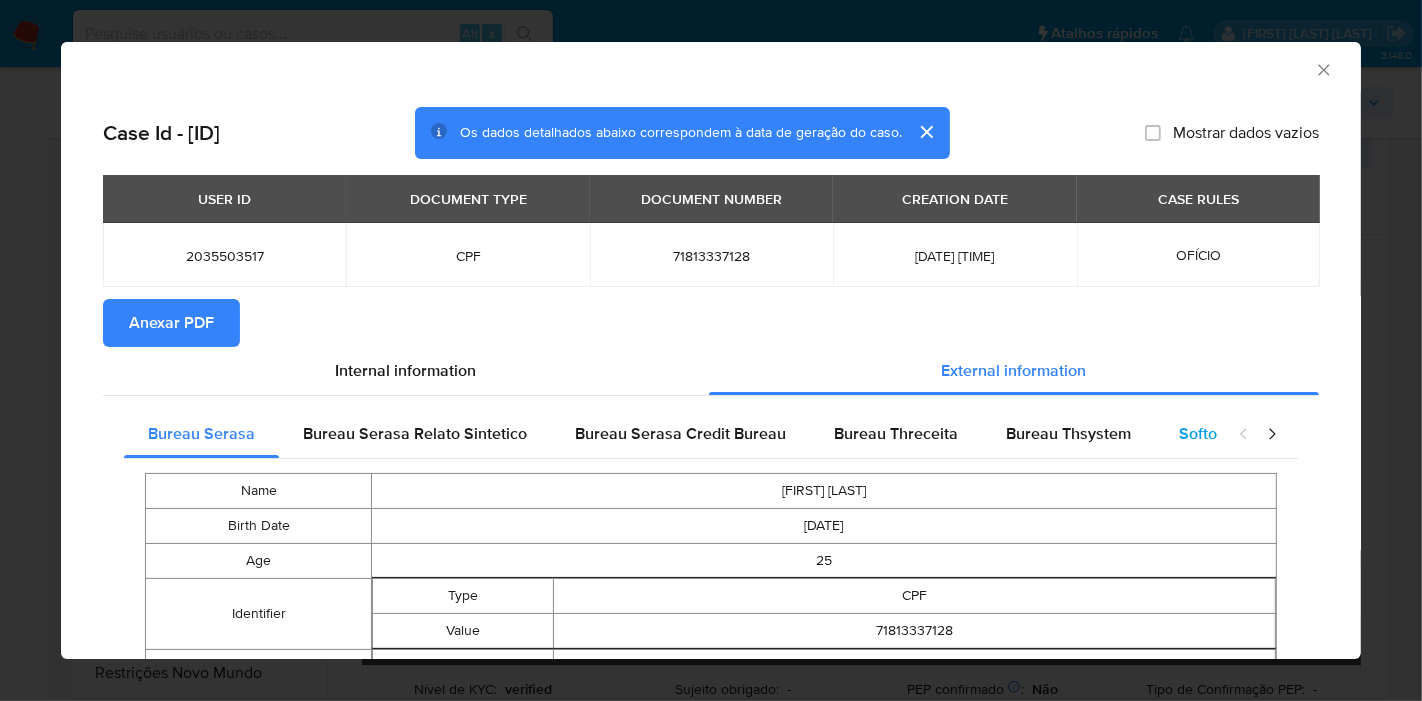 click on "Softon" at bounding box center [1202, 433] 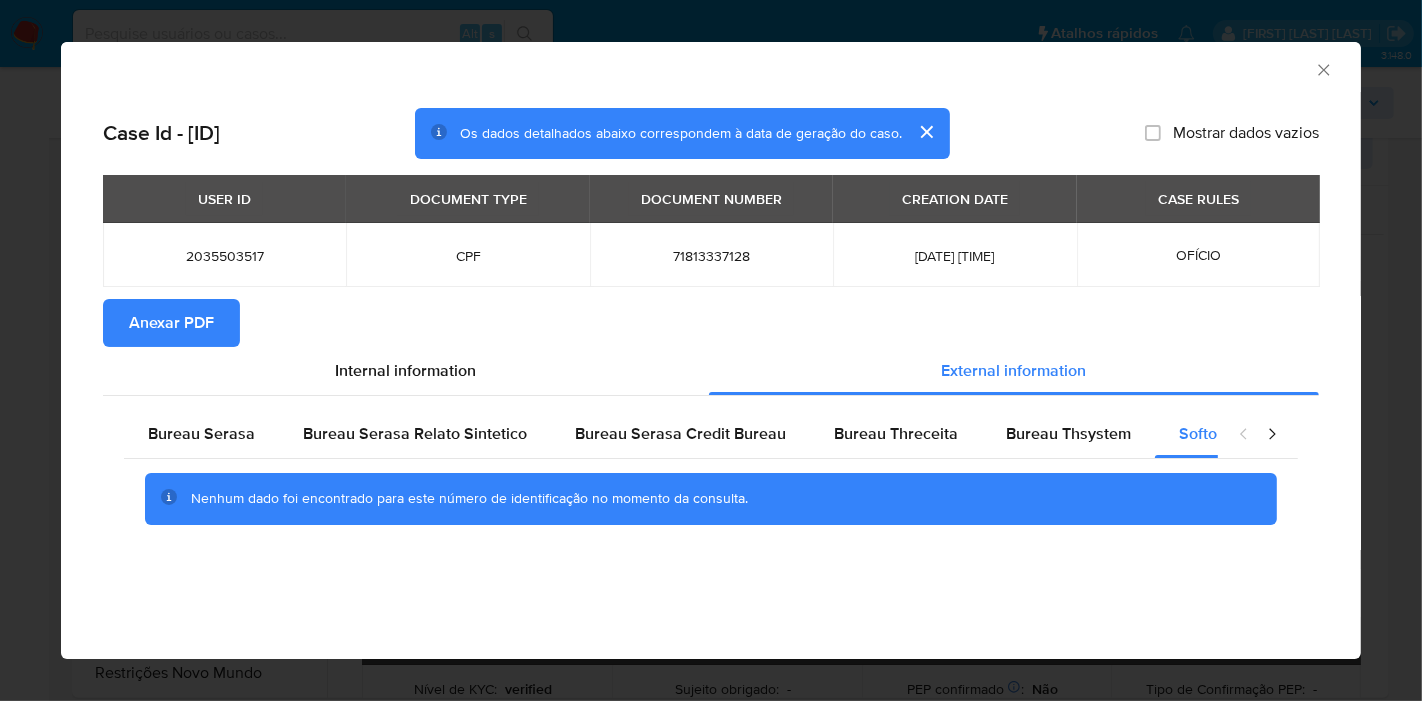 click 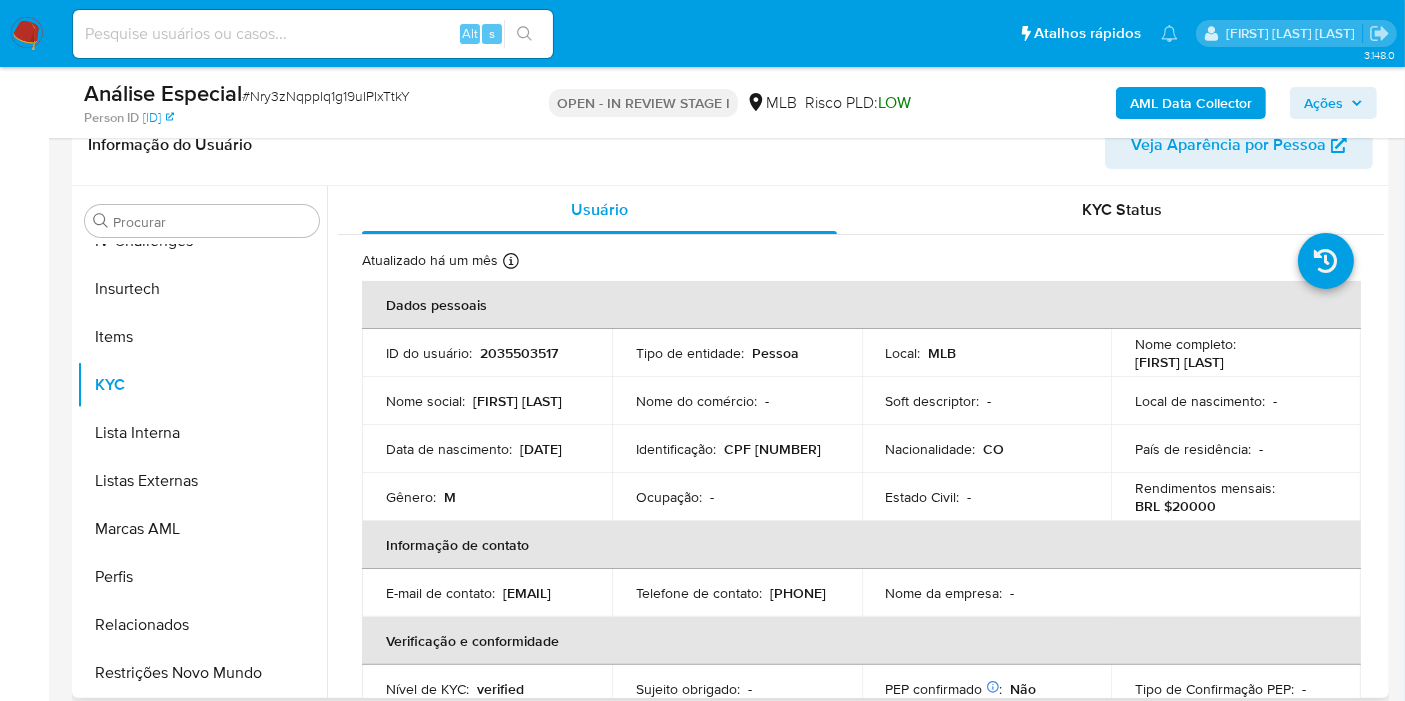 click on "Informação do Usuário Veja Aparência por Pessoa" at bounding box center (730, 145) 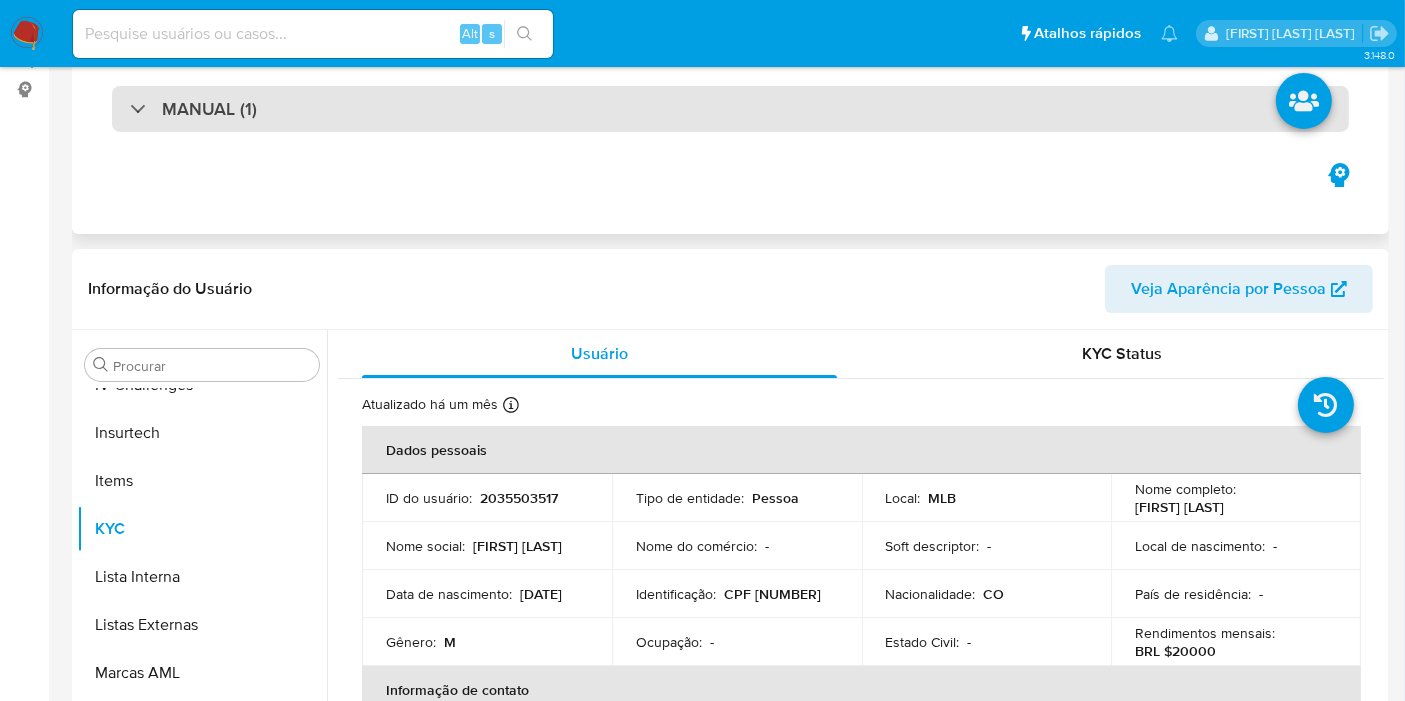 scroll, scrollTop: 333, scrollLeft: 0, axis: vertical 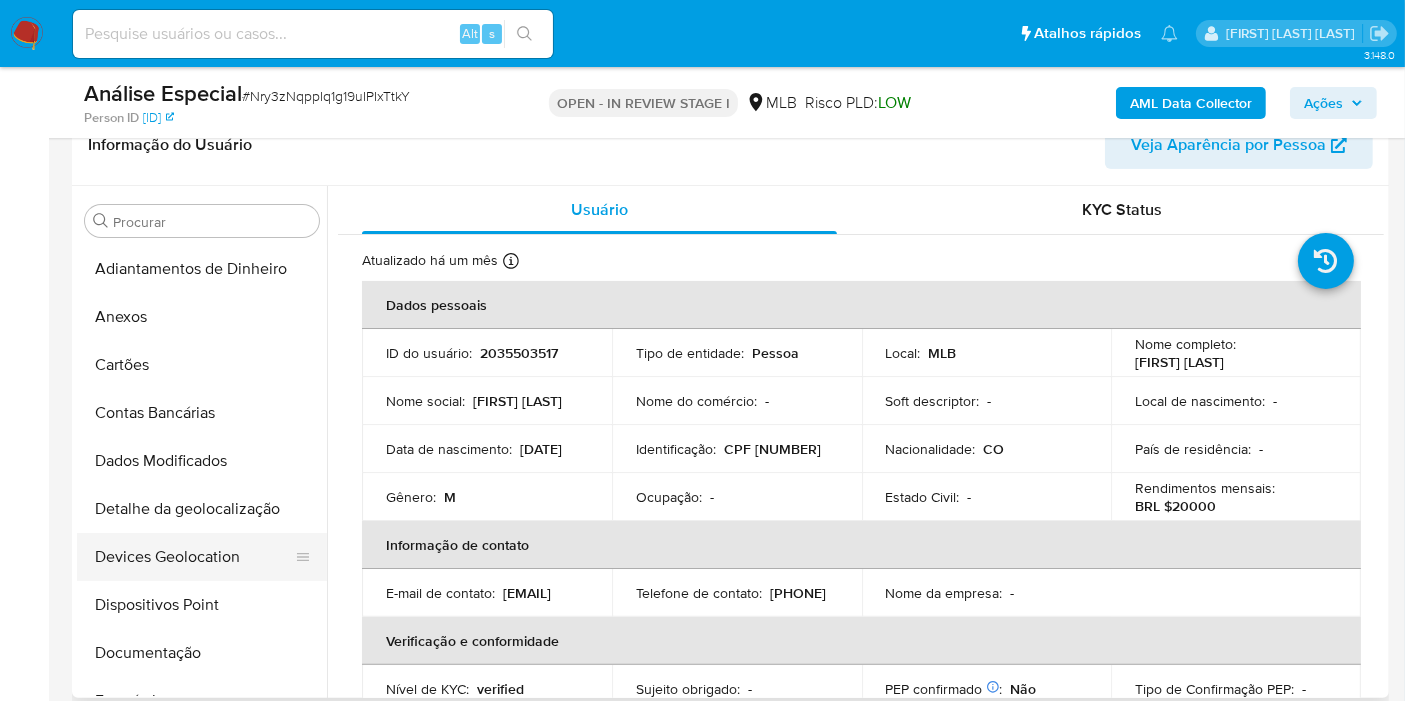 click on "Devices Geolocation" at bounding box center [194, 557] 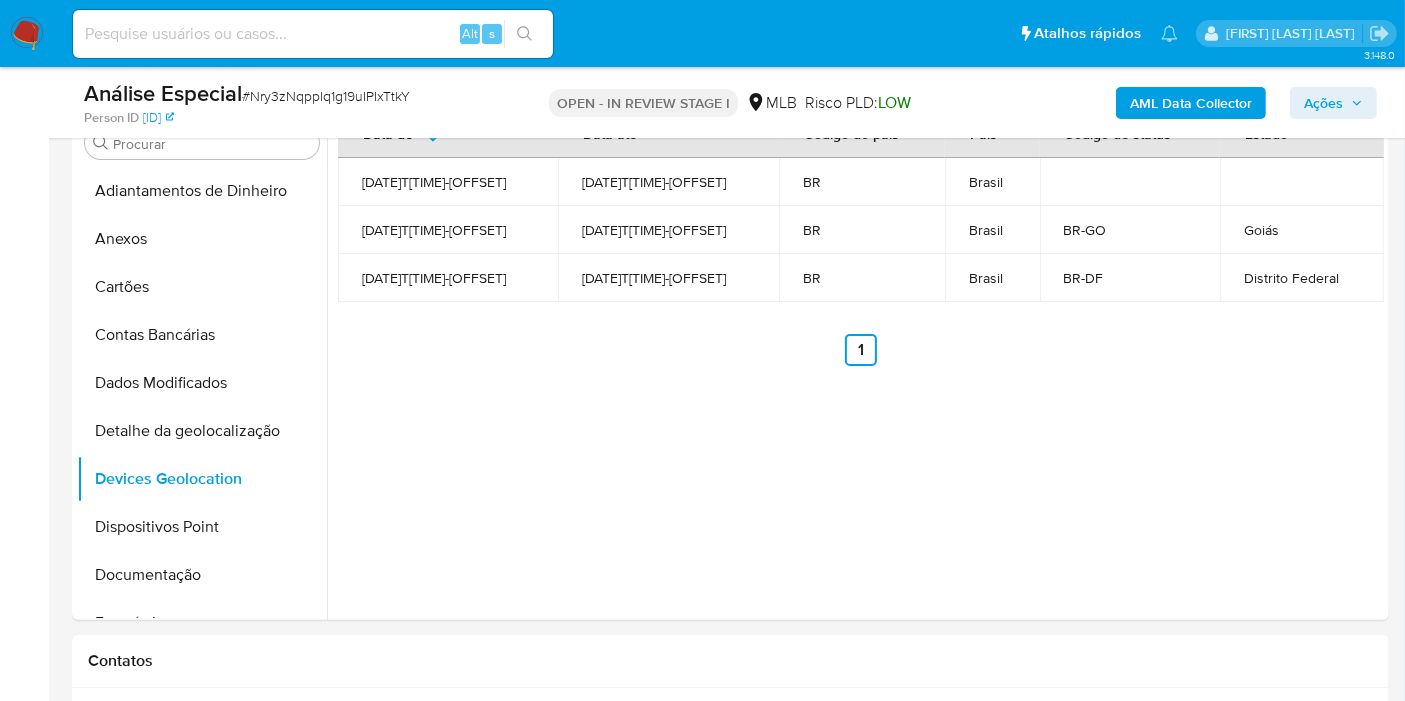 scroll, scrollTop: 388, scrollLeft: 0, axis: vertical 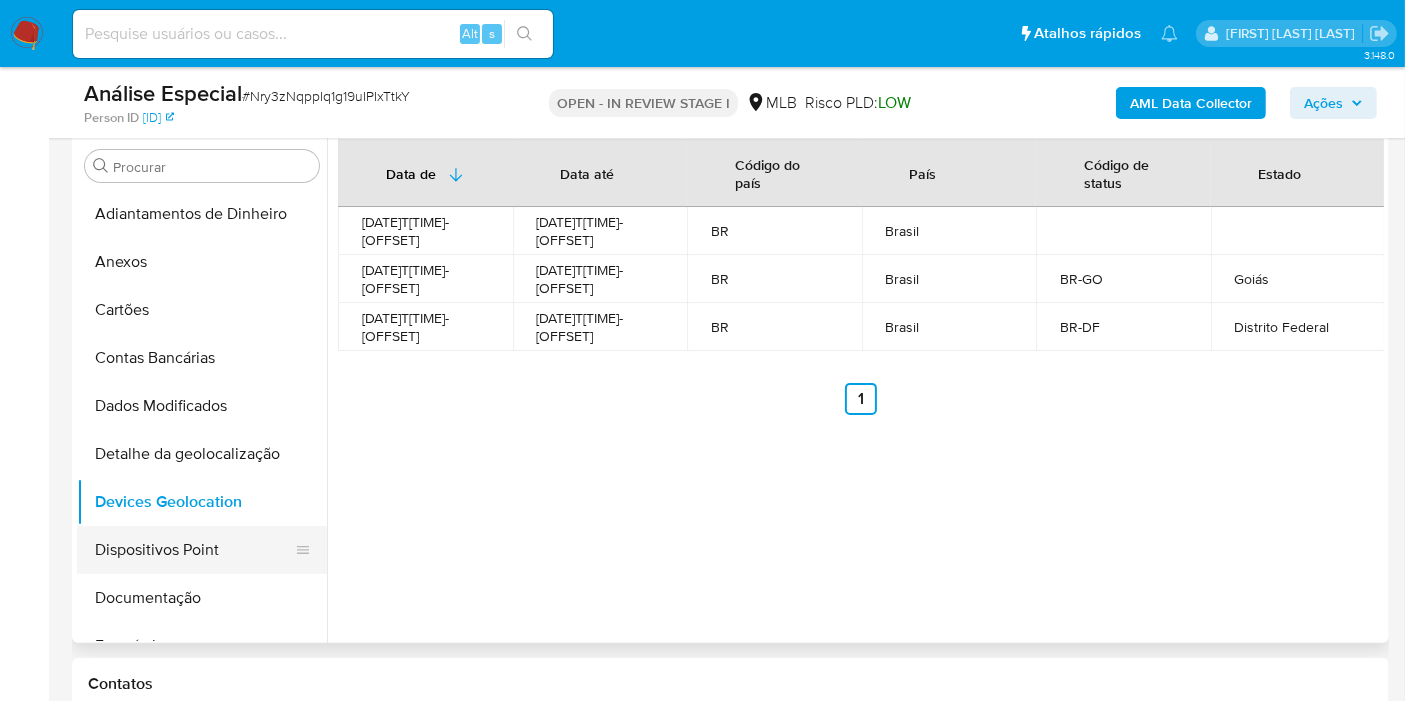 click on "Dispositivos Point" at bounding box center [194, 550] 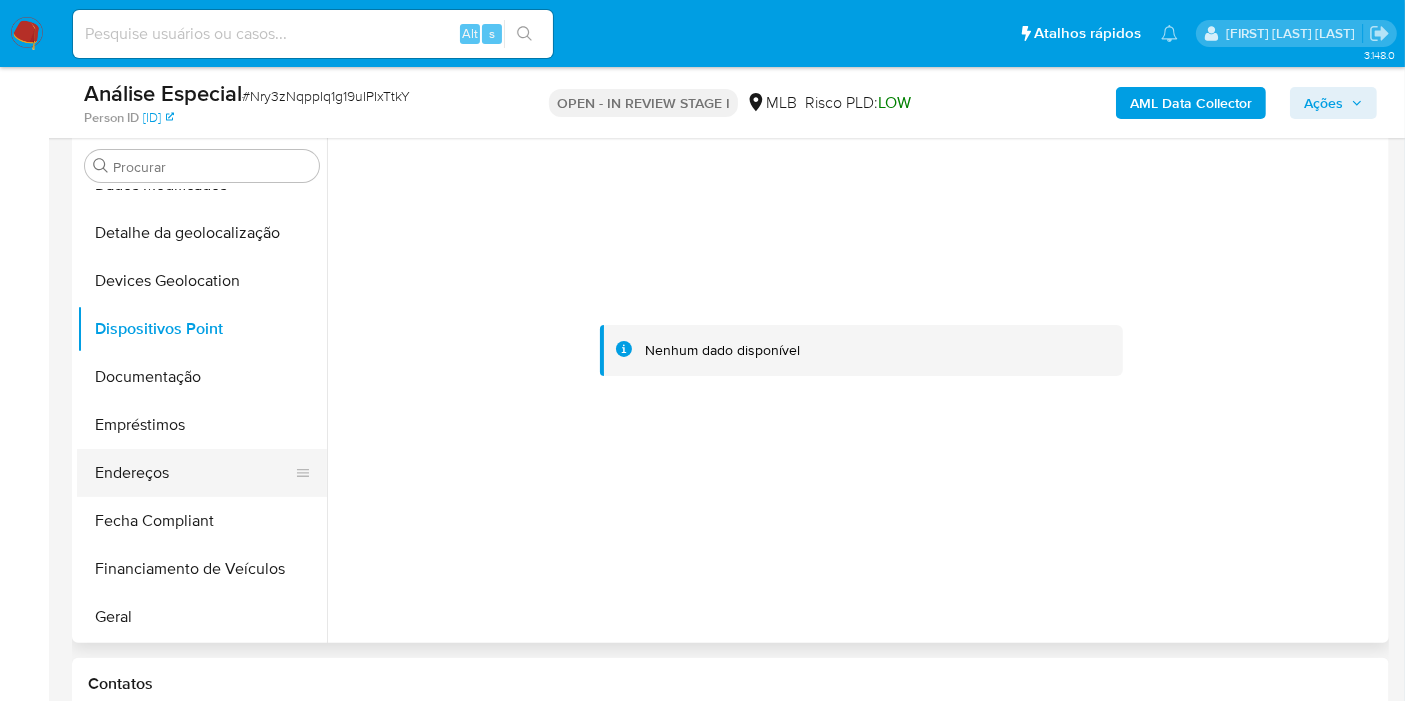 scroll, scrollTop: 222, scrollLeft: 0, axis: vertical 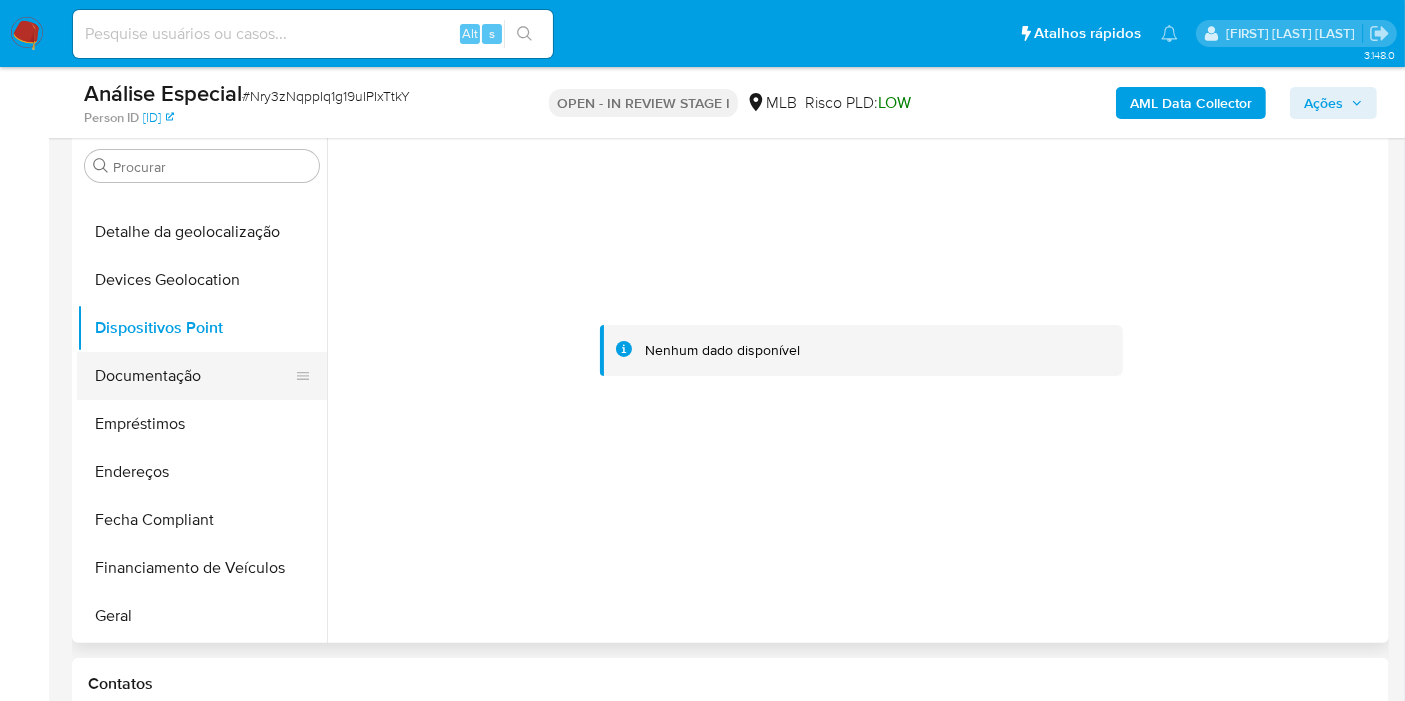 click on "Documentação" at bounding box center [194, 376] 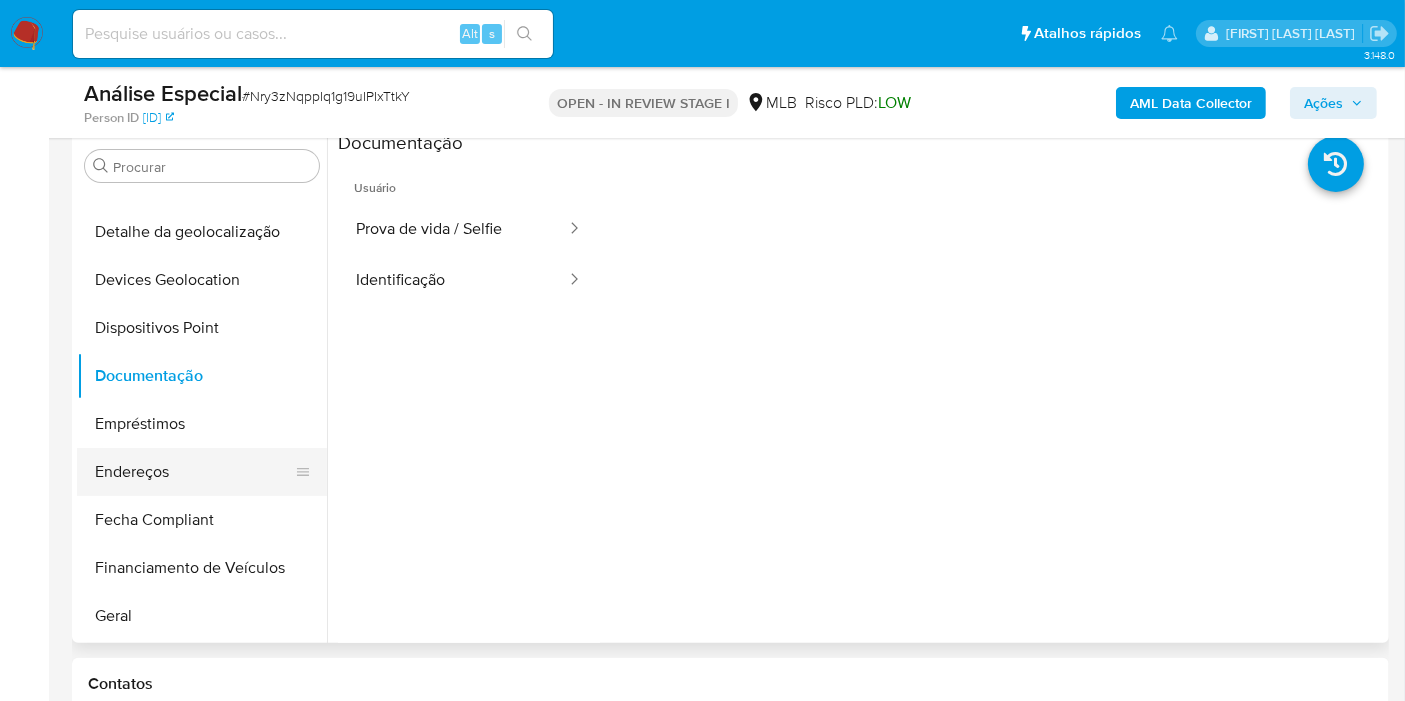 click on "Endereços" at bounding box center (194, 472) 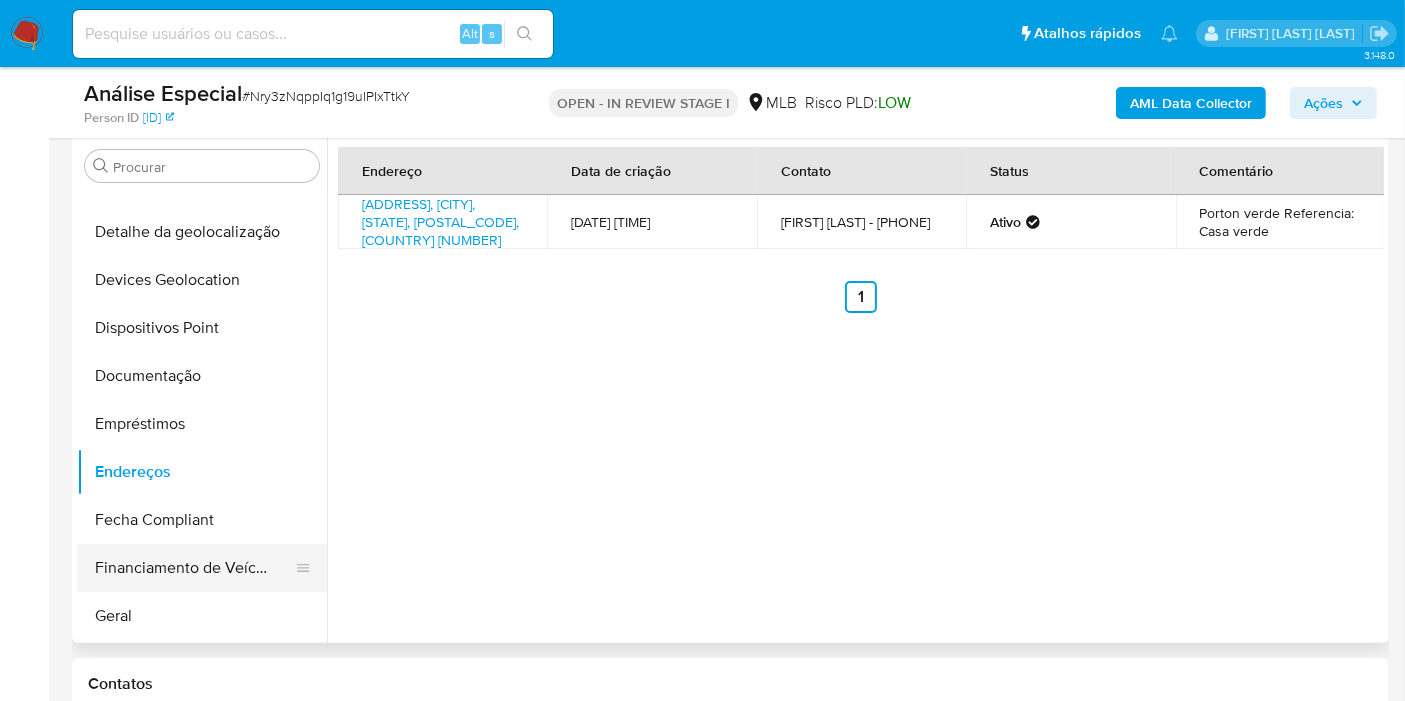 drag, startPoint x: 158, startPoint y: 612, endPoint x: 178, endPoint y: 561, distance: 54.781384 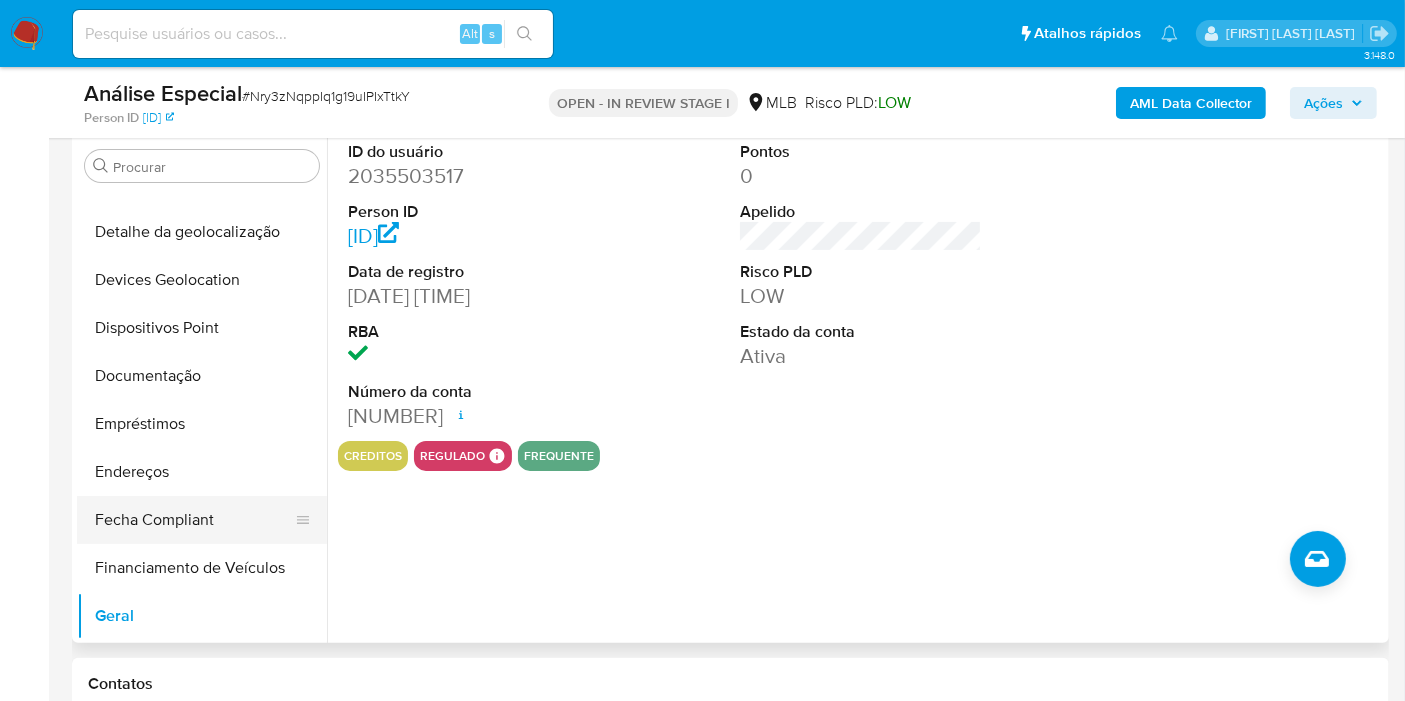 scroll, scrollTop: 444, scrollLeft: 0, axis: vertical 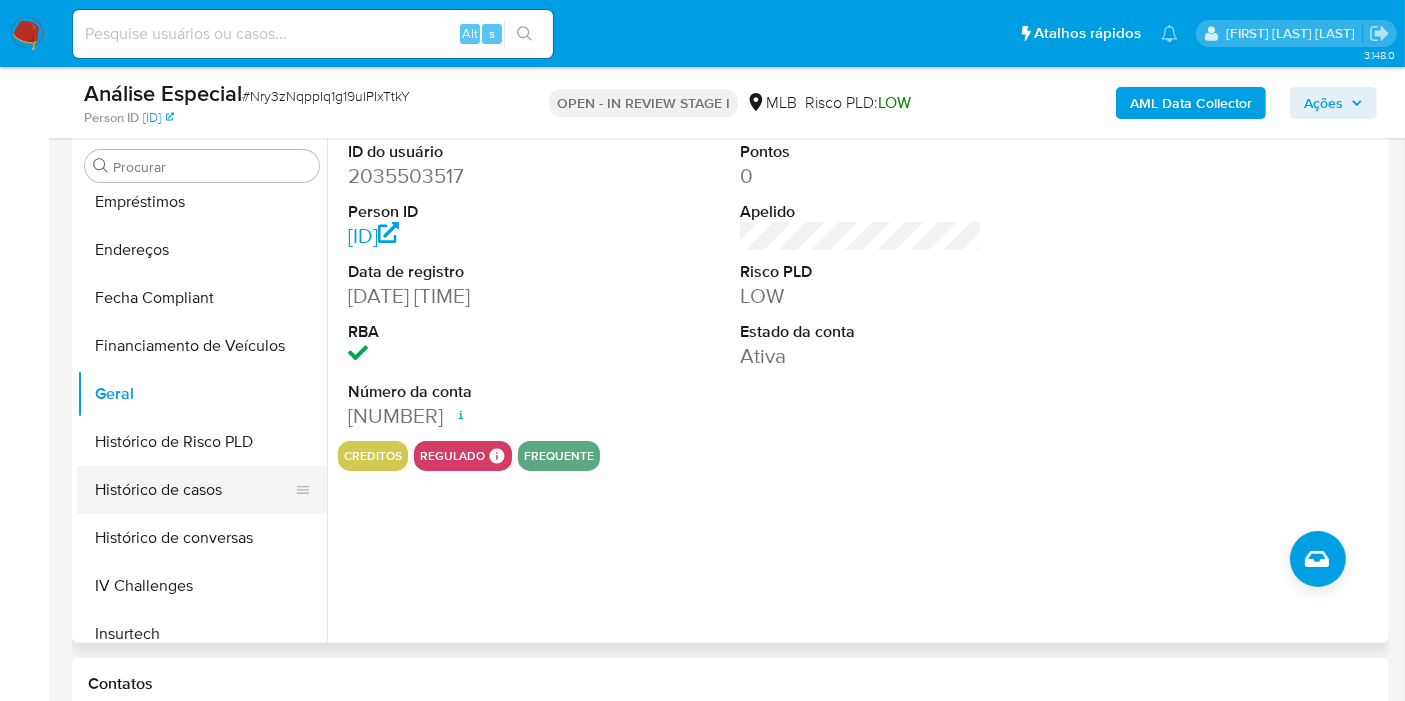 click on "Histórico de casos" at bounding box center [194, 490] 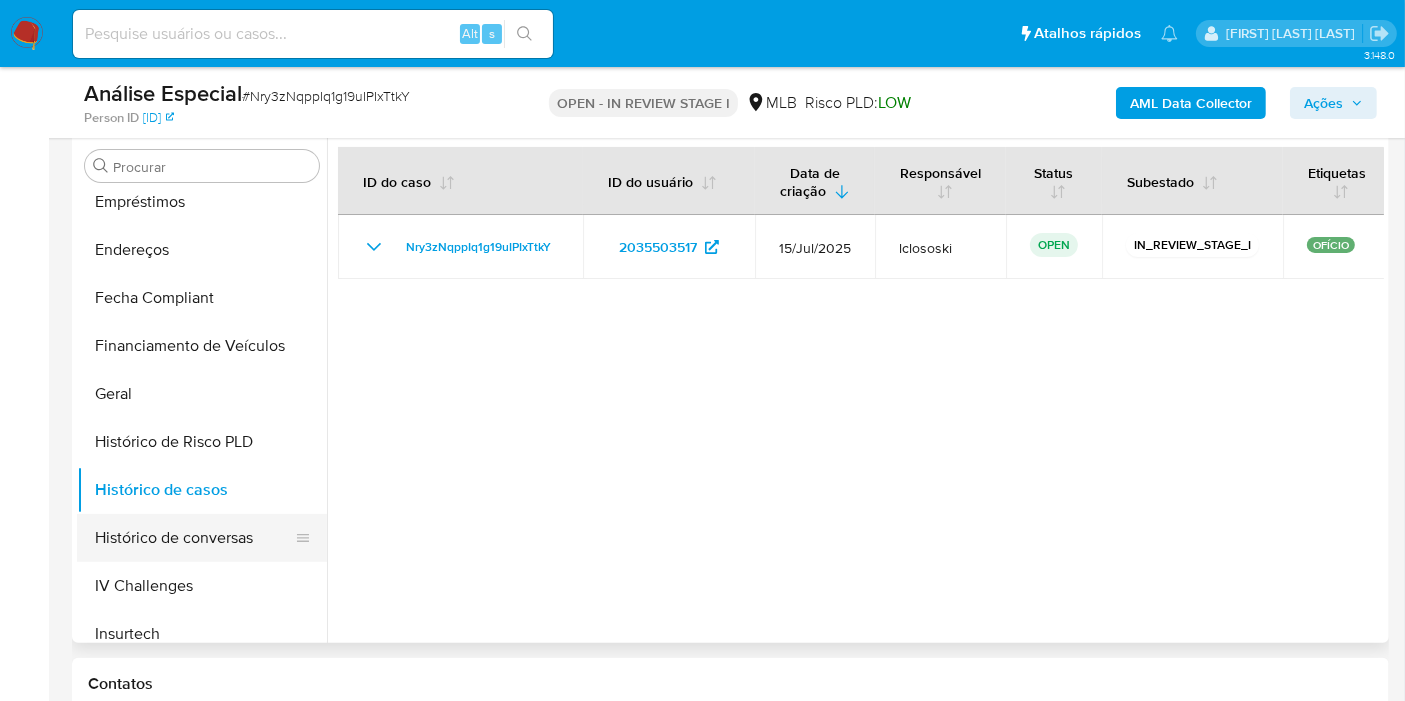 scroll, scrollTop: 666, scrollLeft: 0, axis: vertical 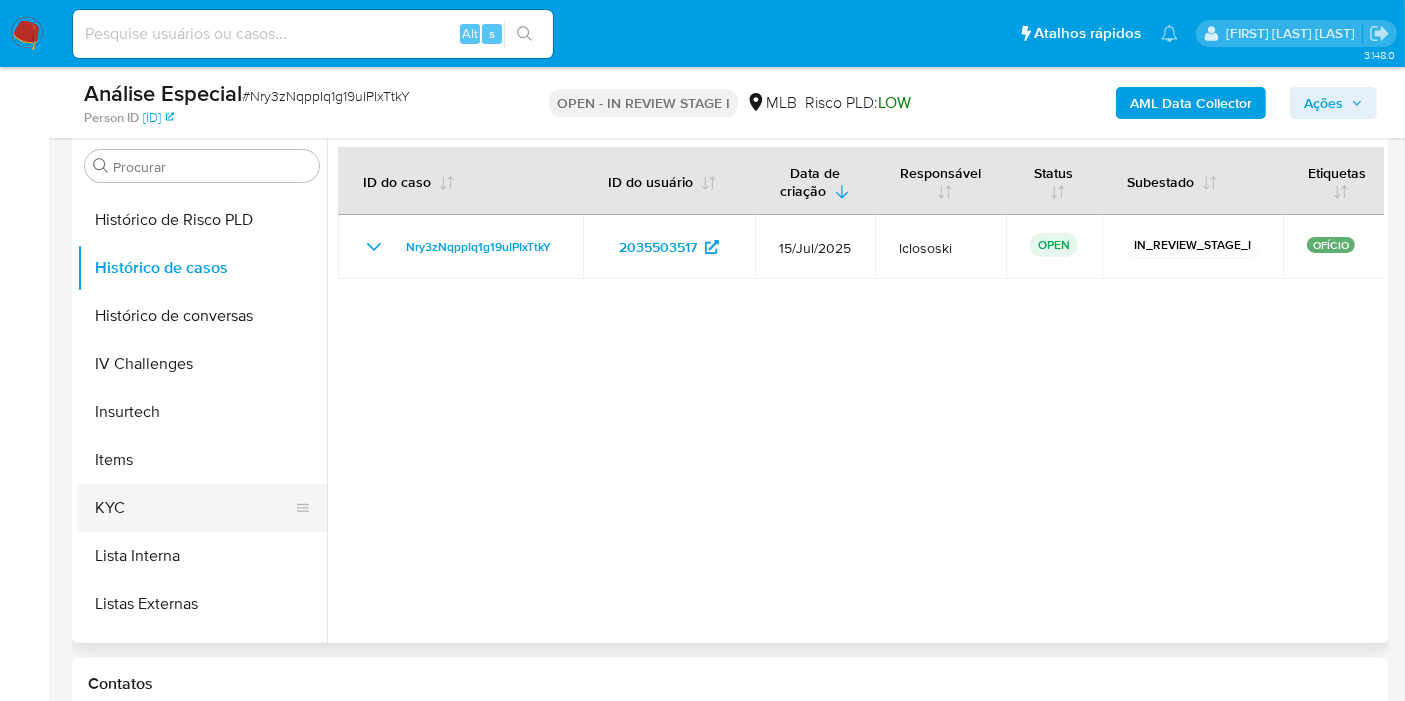 click on "KYC" at bounding box center (194, 508) 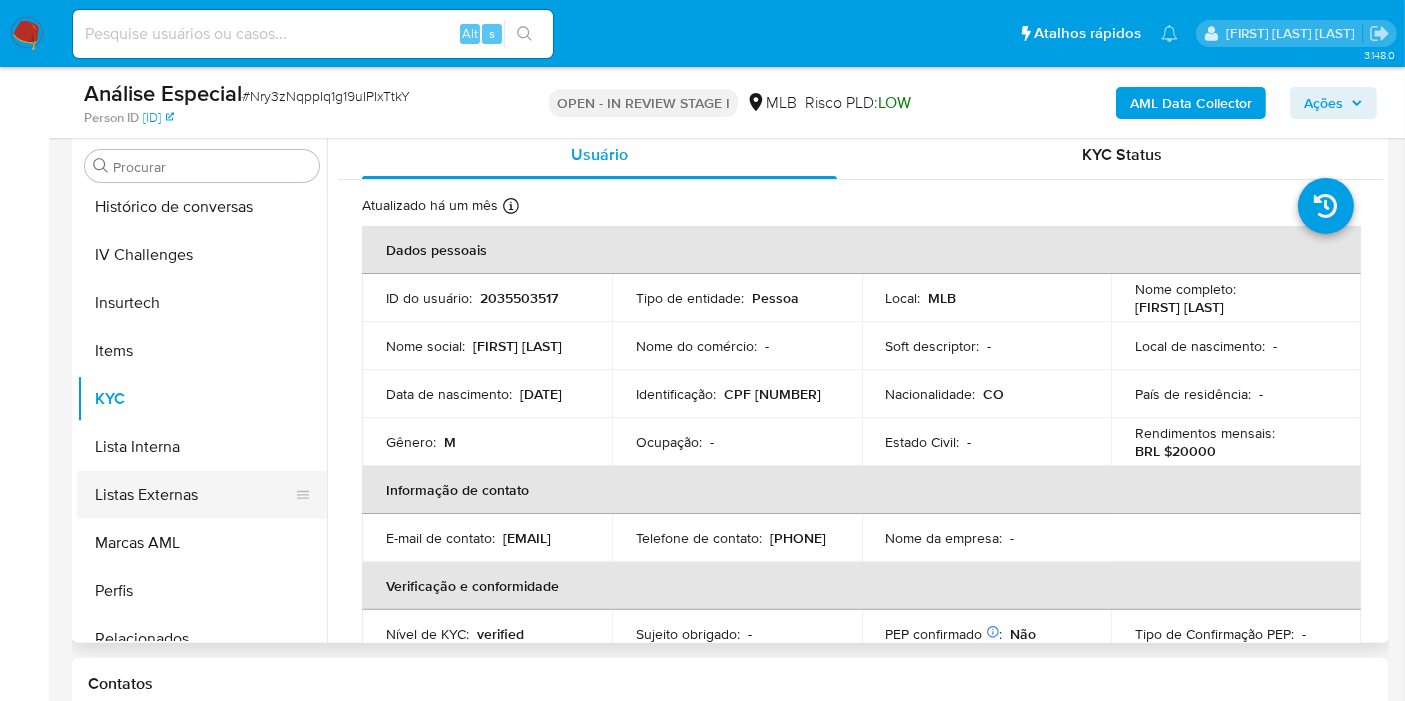 scroll, scrollTop: 844, scrollLeft: 0, axis: vertical 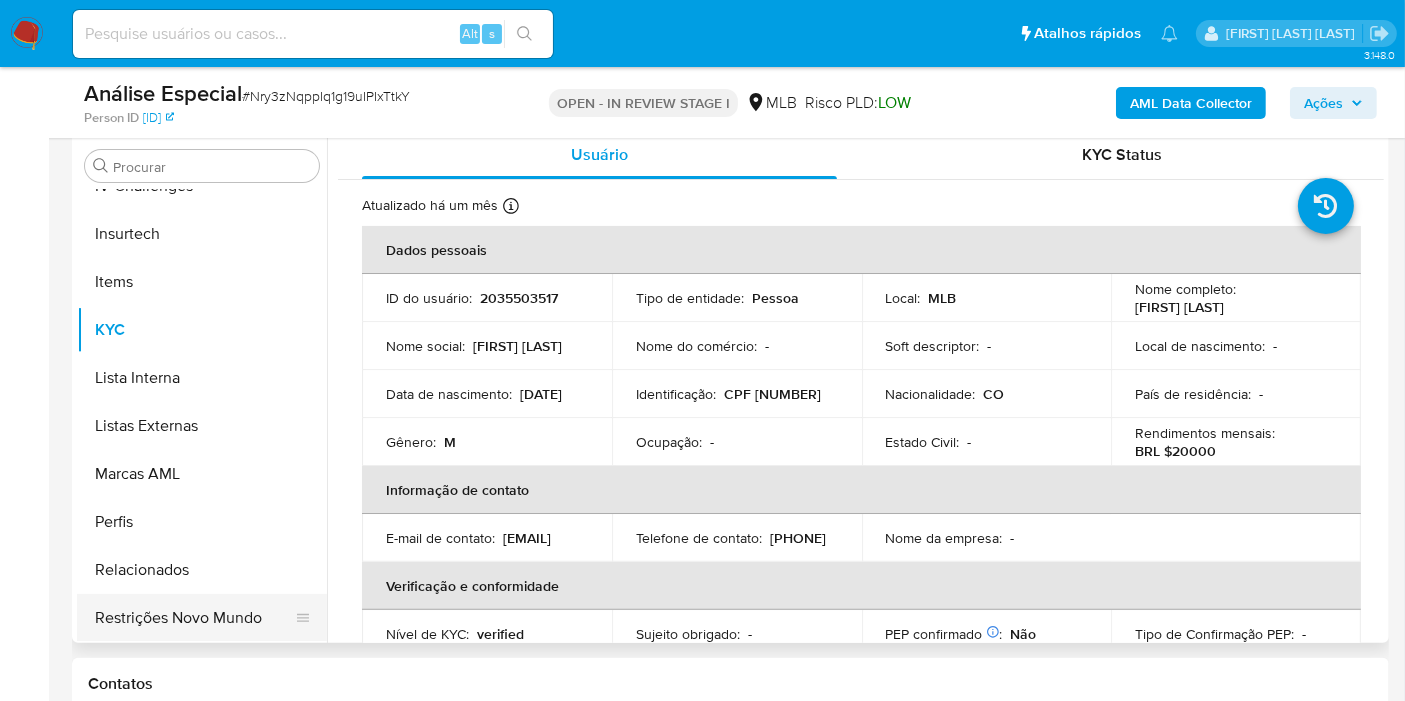 click on "Restrições Novo Mundo" at bounding box center [194, 618] 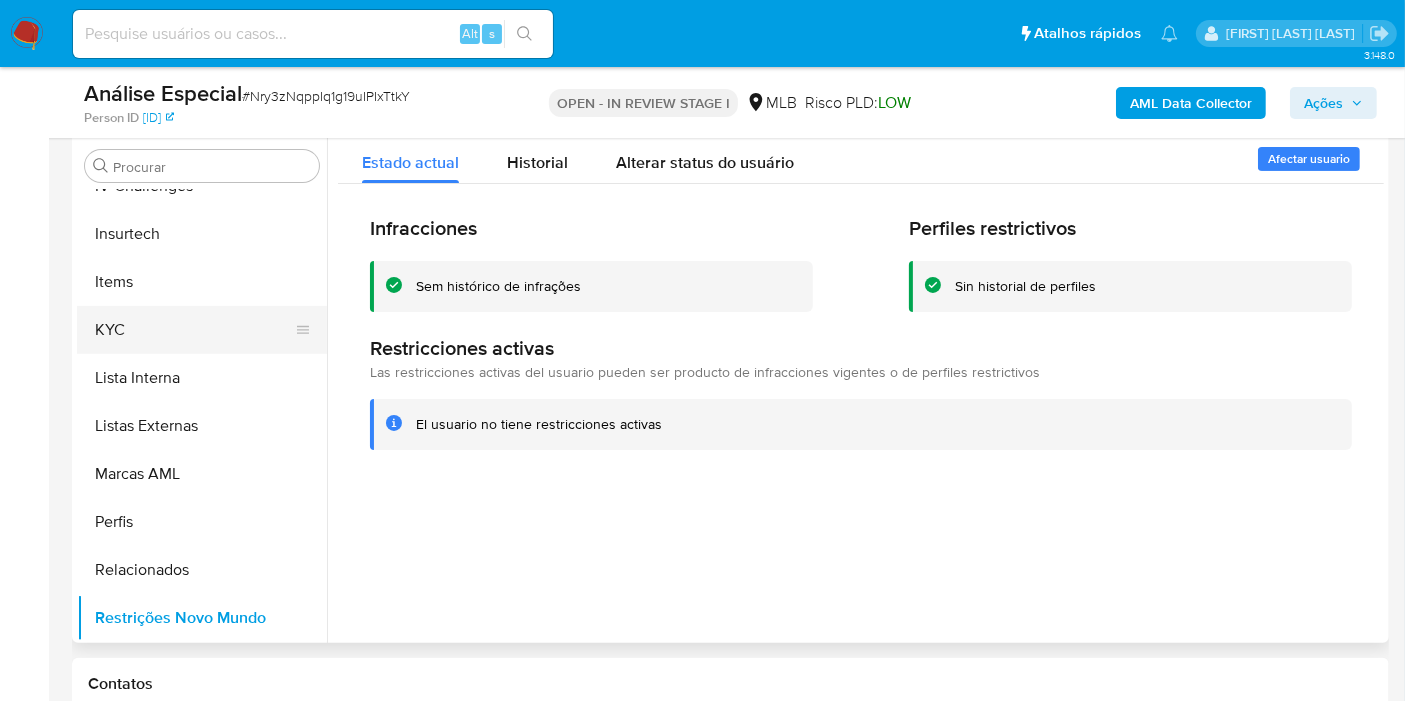 click on "KYC" at bounding box center [194, 330] 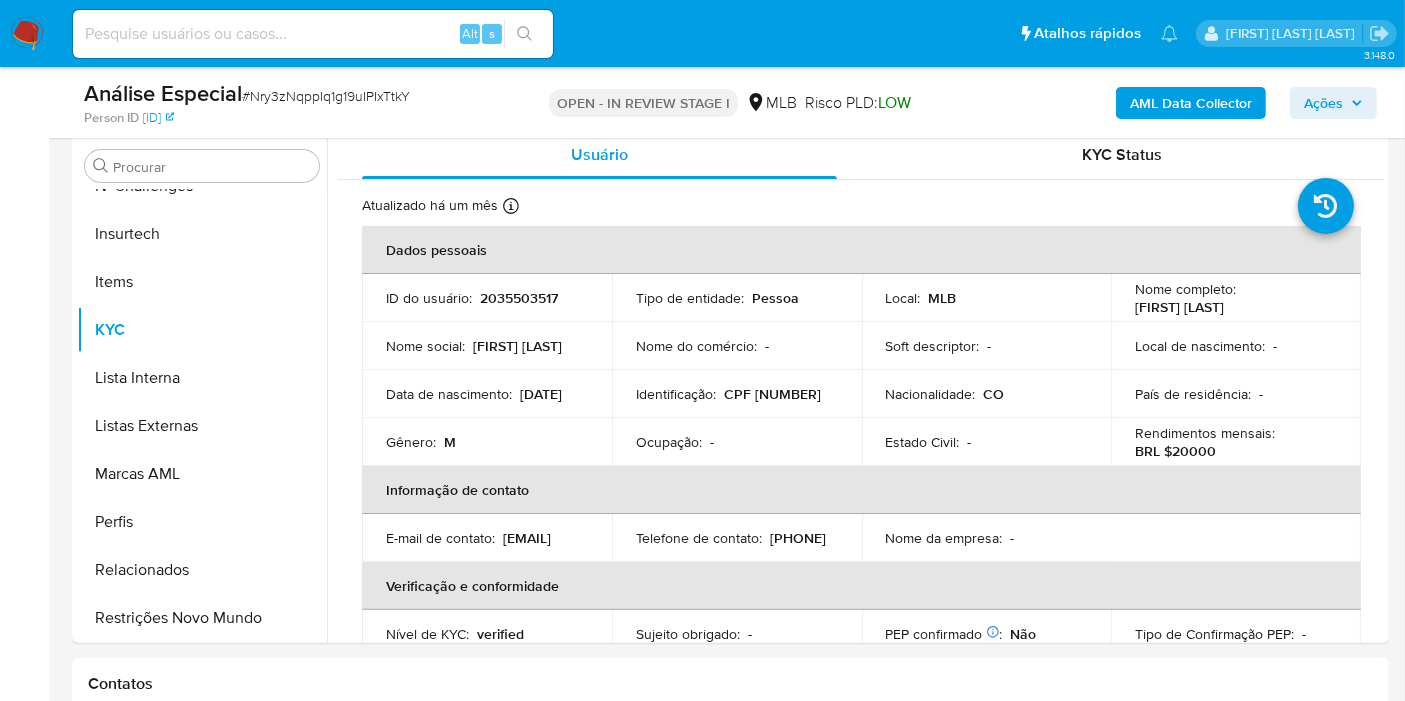 type 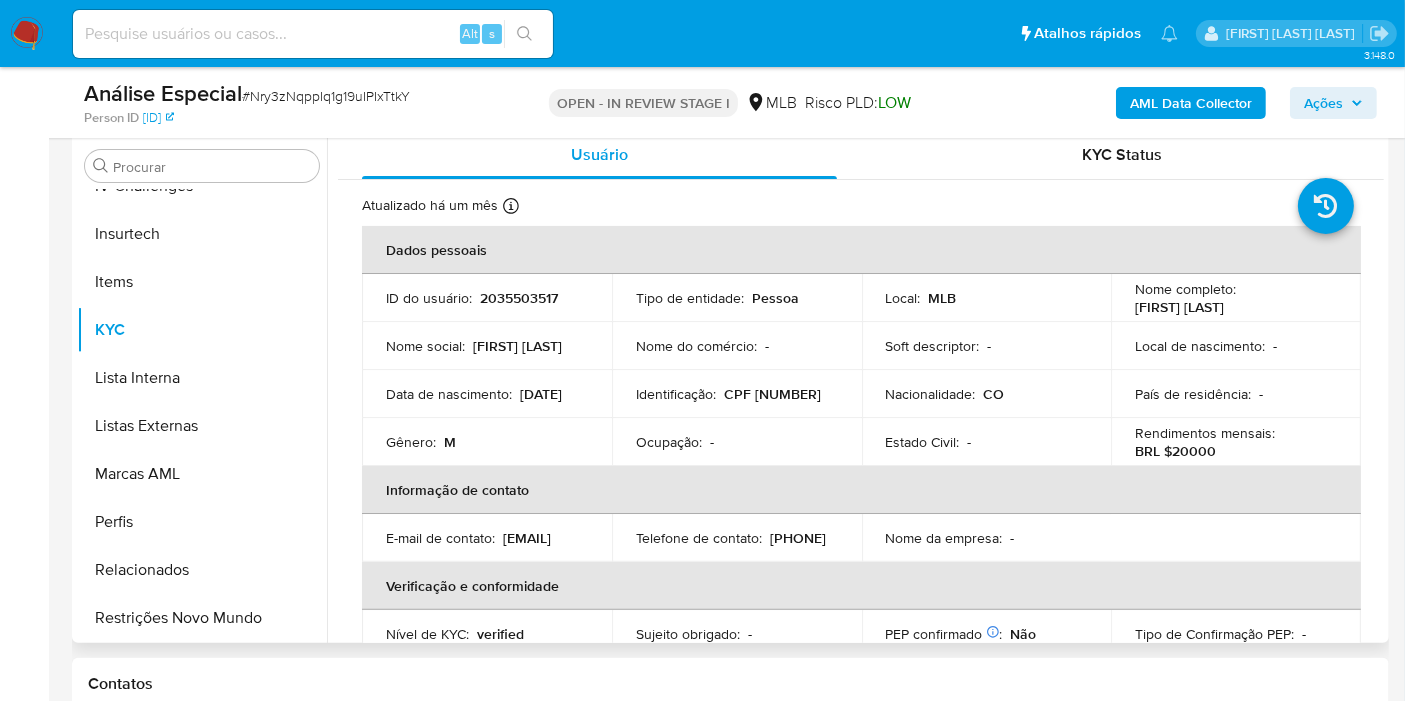 click on "CPF [NUMBER]" at bounding box center (772, 394) 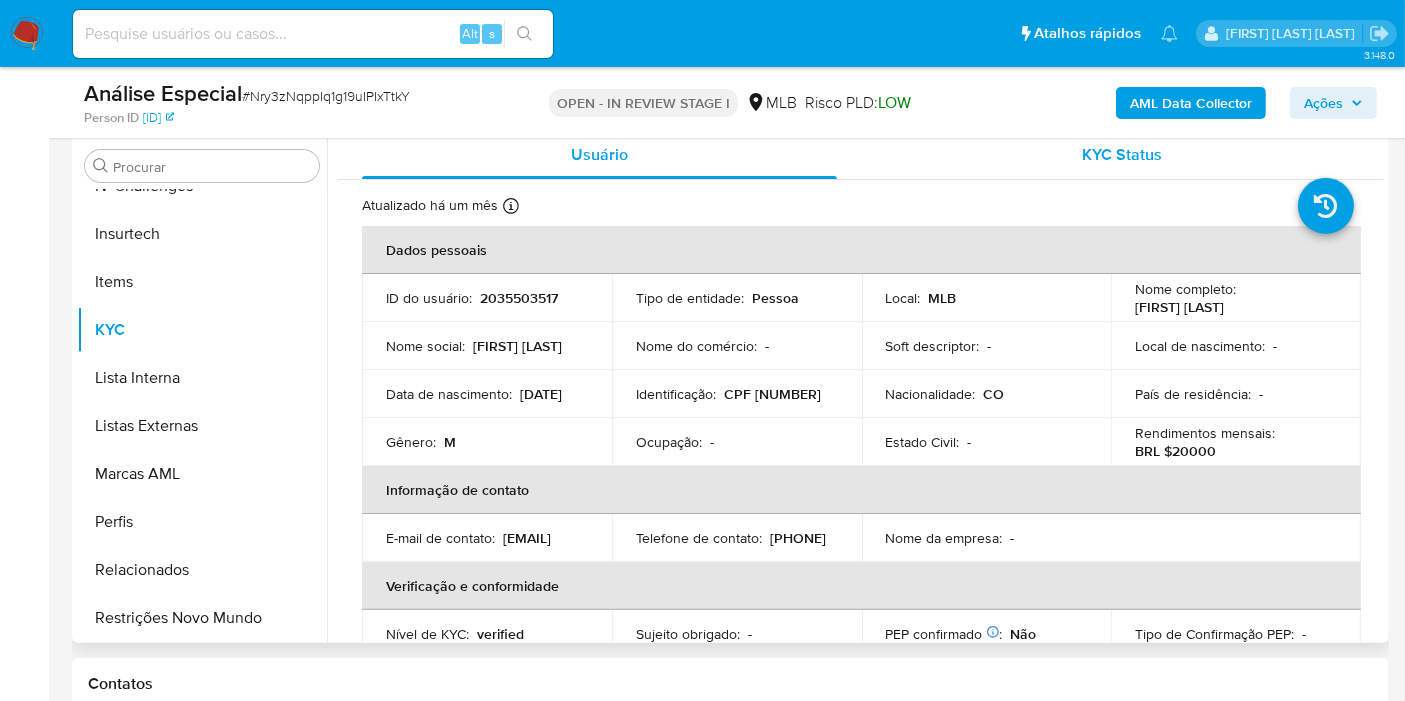 copy on "71813337128" 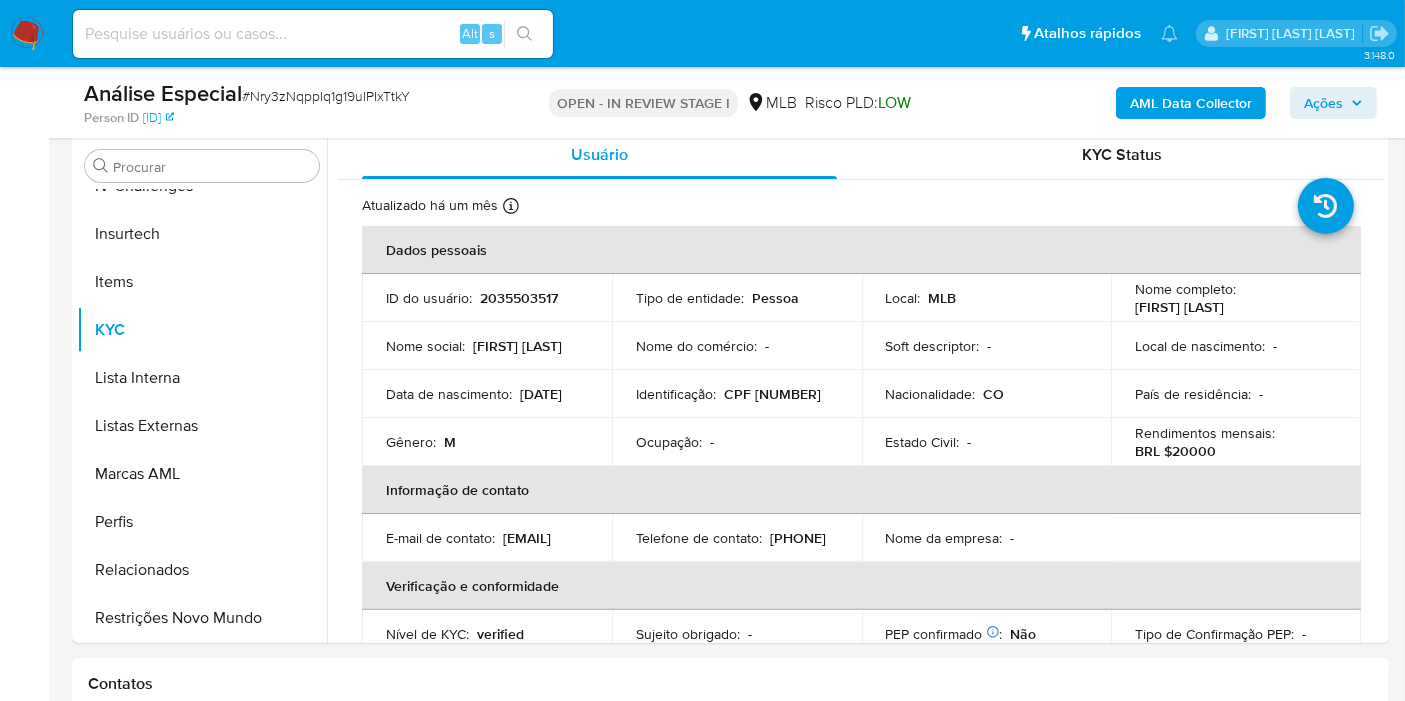 copy on "71813337128" 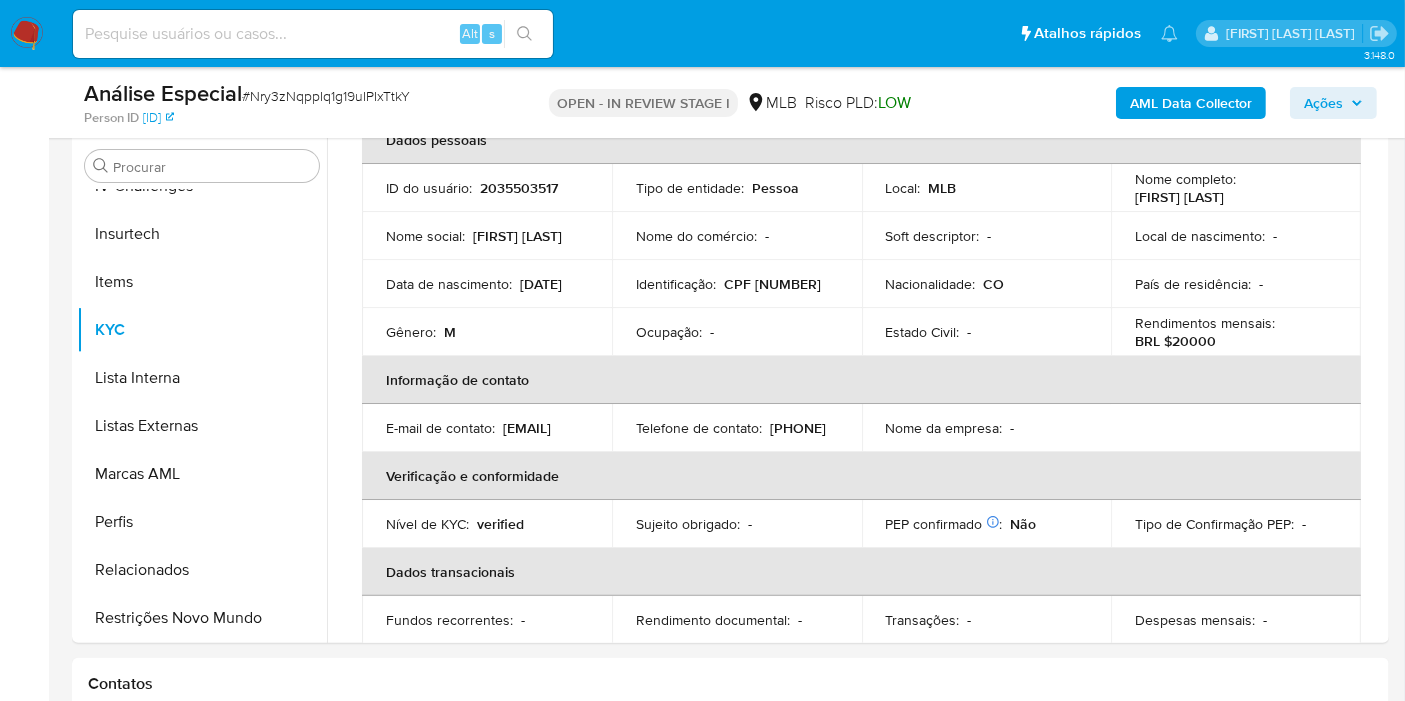 scroll, scrollTop: 0, scrollLeft: 0, axis: both 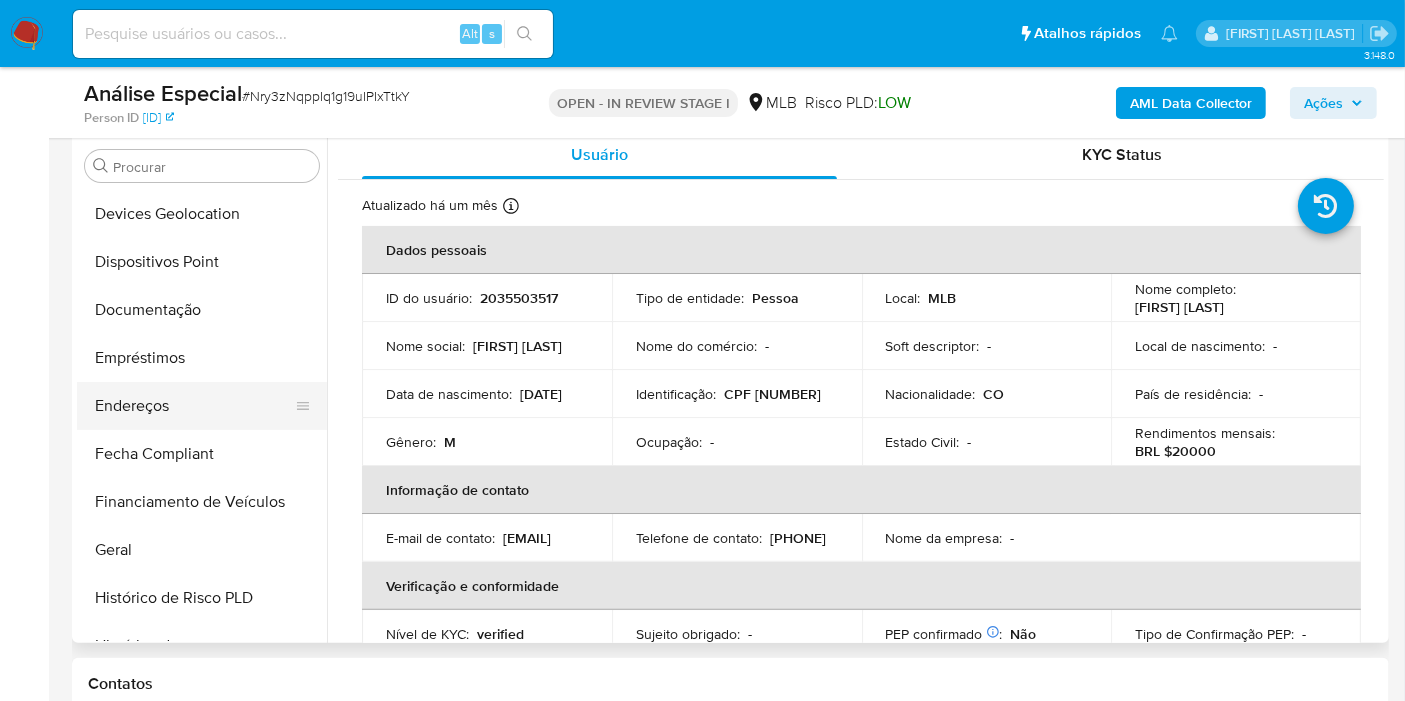 click on "Endereços" at bounding box center (194, 406) 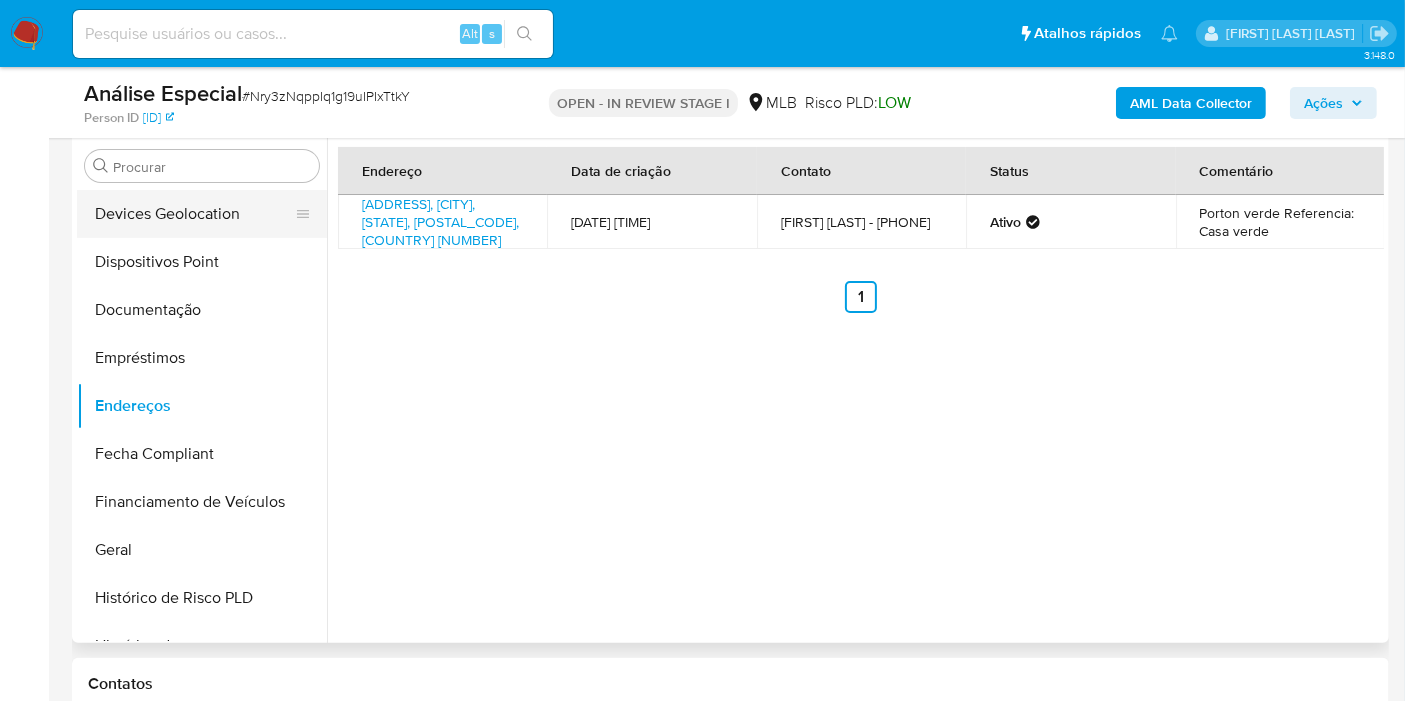click on "Devices Geolocation" at bounding box center (194, 214) 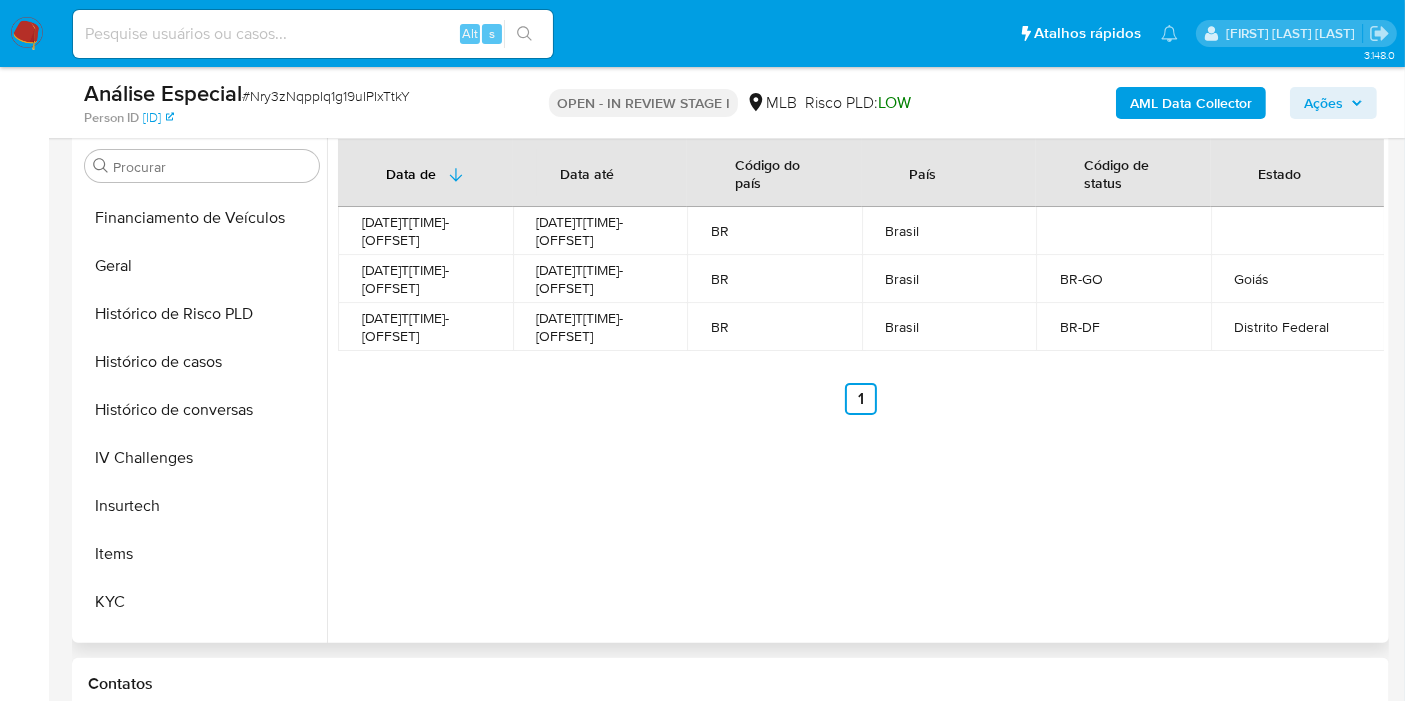scroll, scrollTop: 844, scrollLeft: 0, axis: vertical 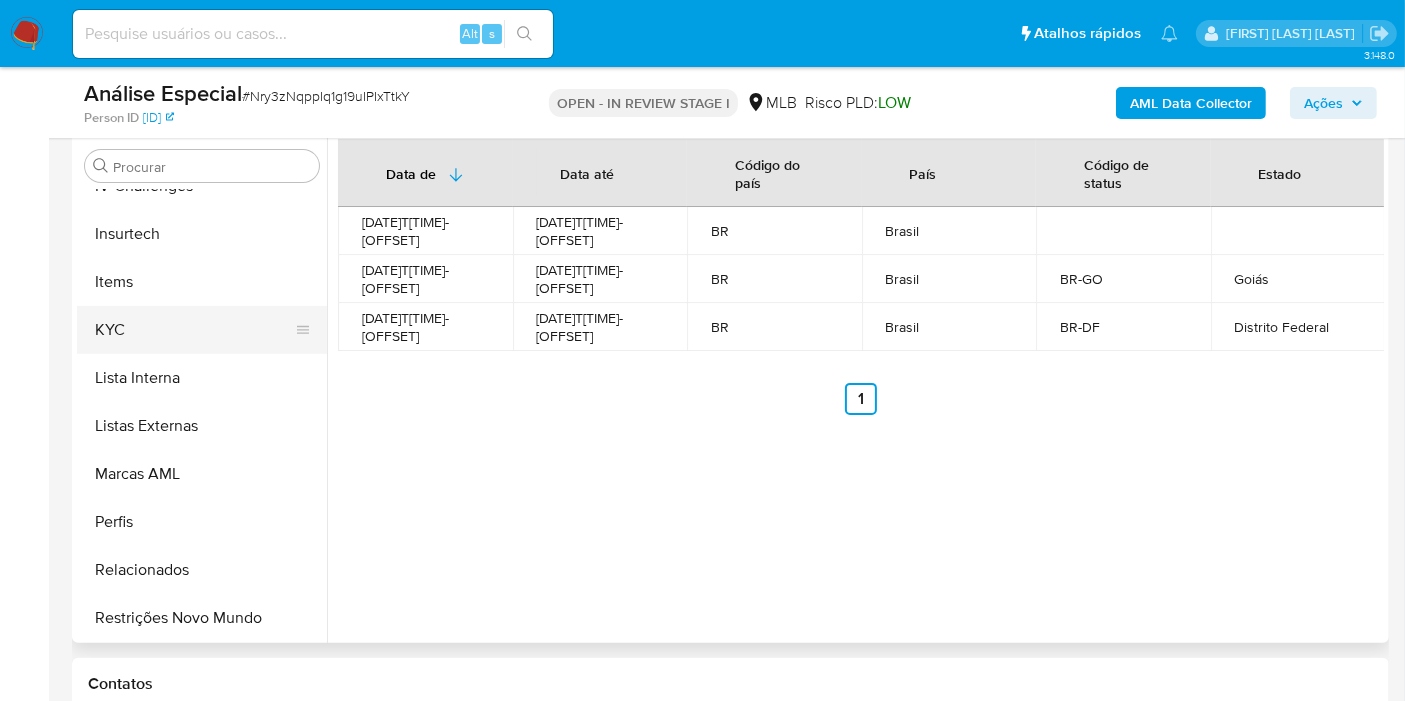click on "KYC" at bounding box center (194, 330) 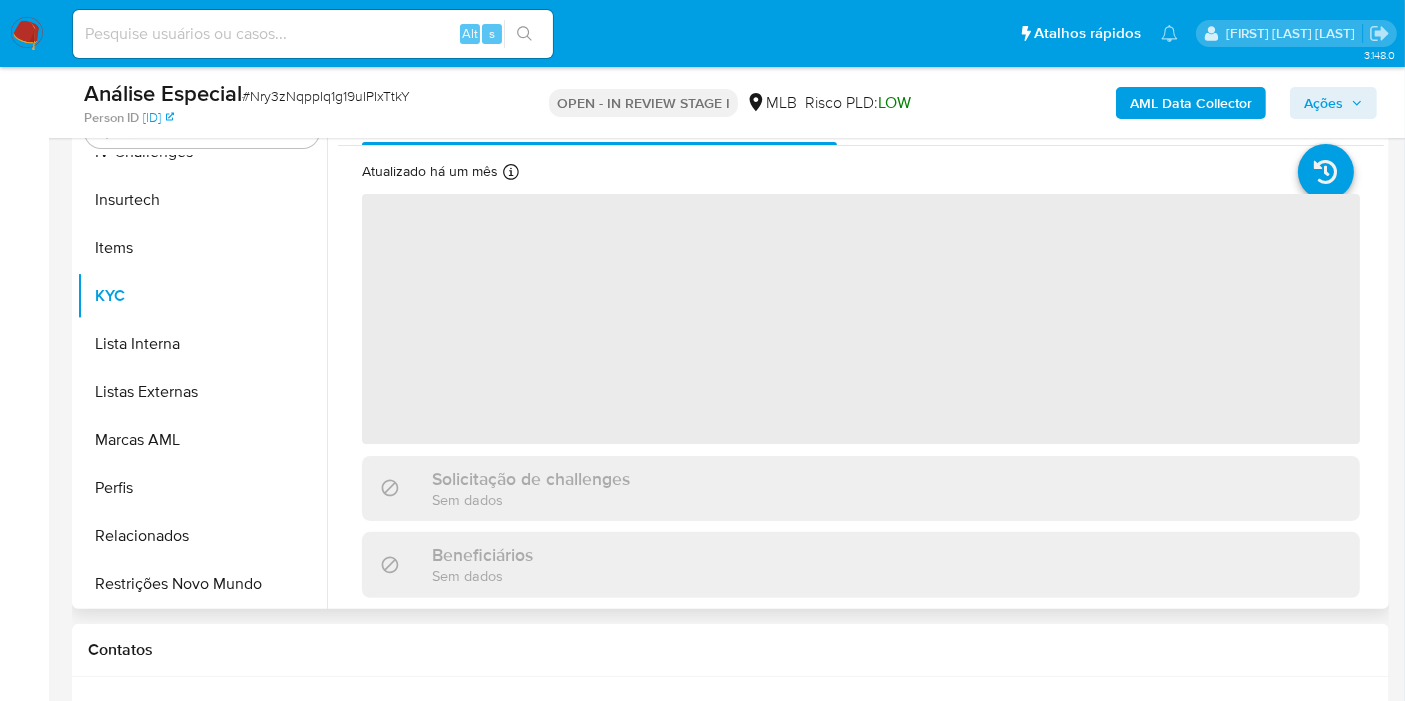scroll, scrollTop: 388, scrollLeft: 0, axis: vertical 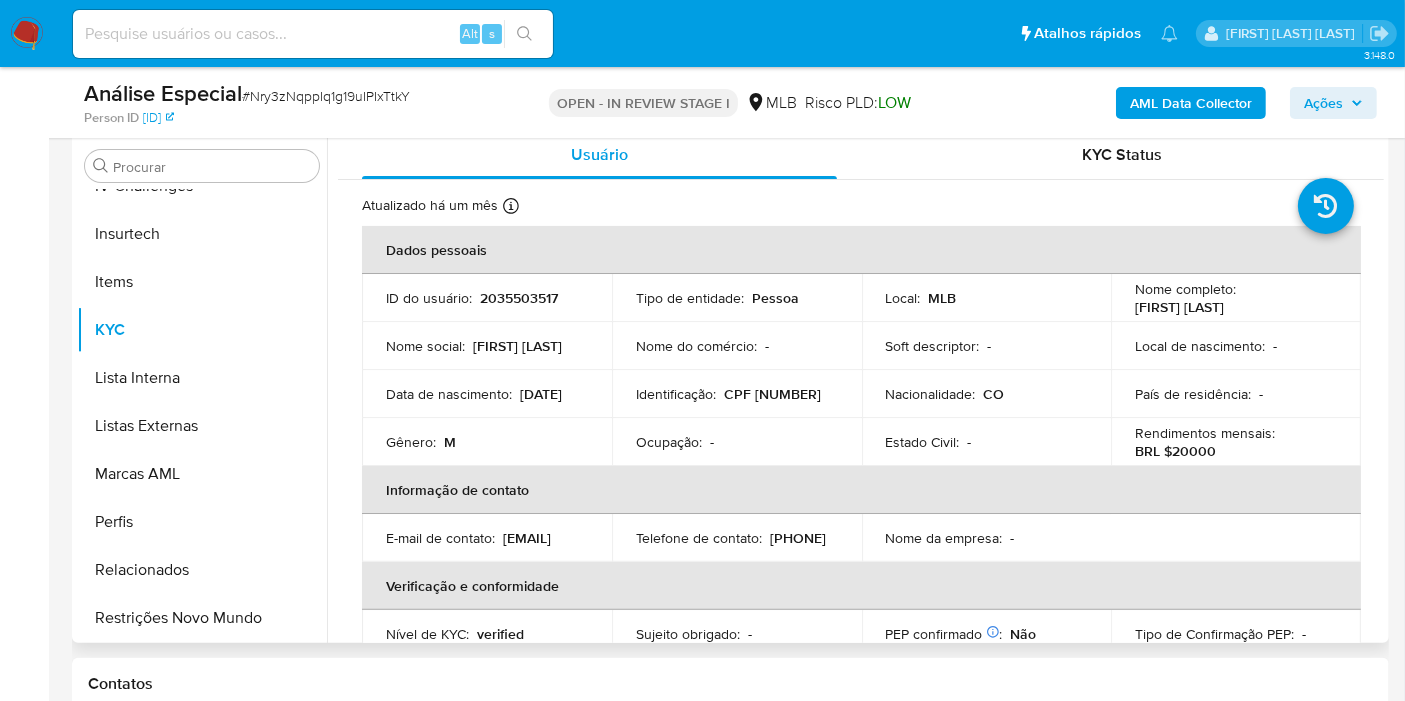 click on "CPF [NUMBER]" at bounding box center [772, 394] 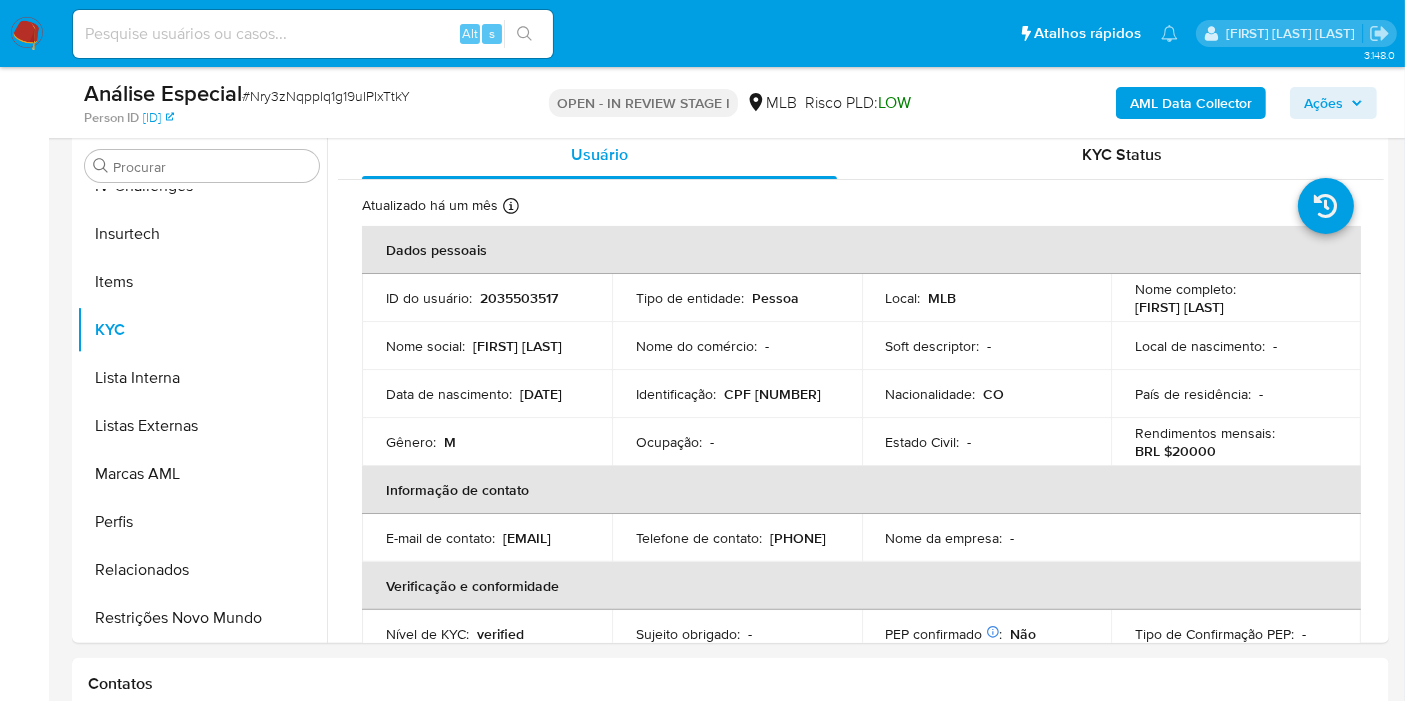 copy on "71813337128" 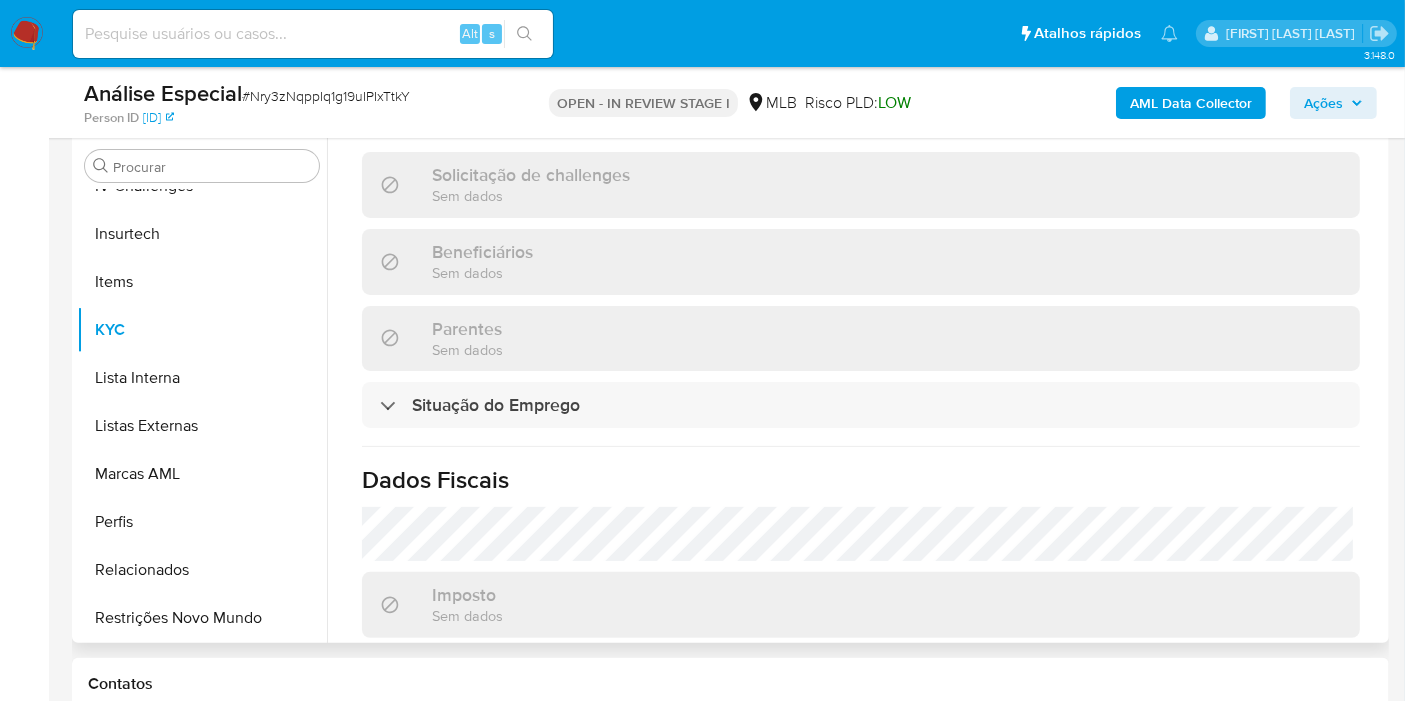 scroll, scrollTop: 953, scrollLeft: 0, axis: vertical 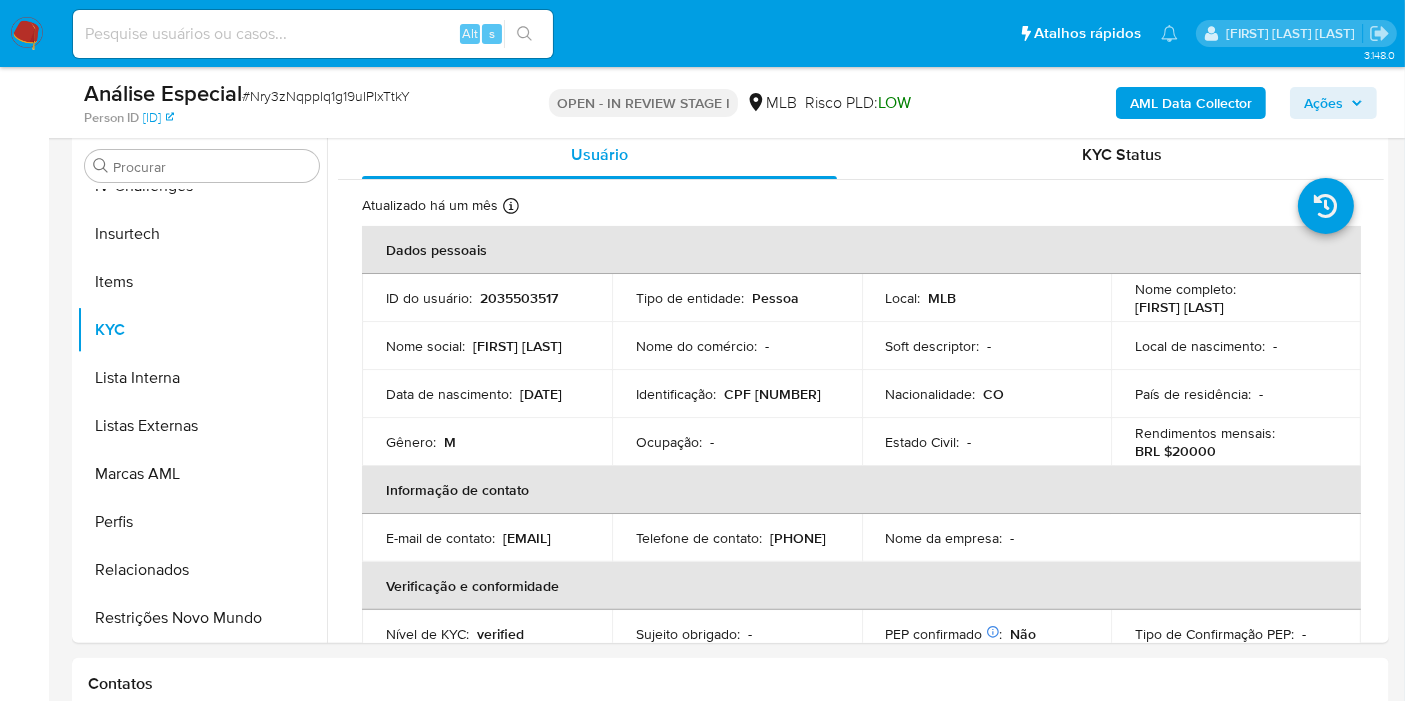copy on "71813337128" 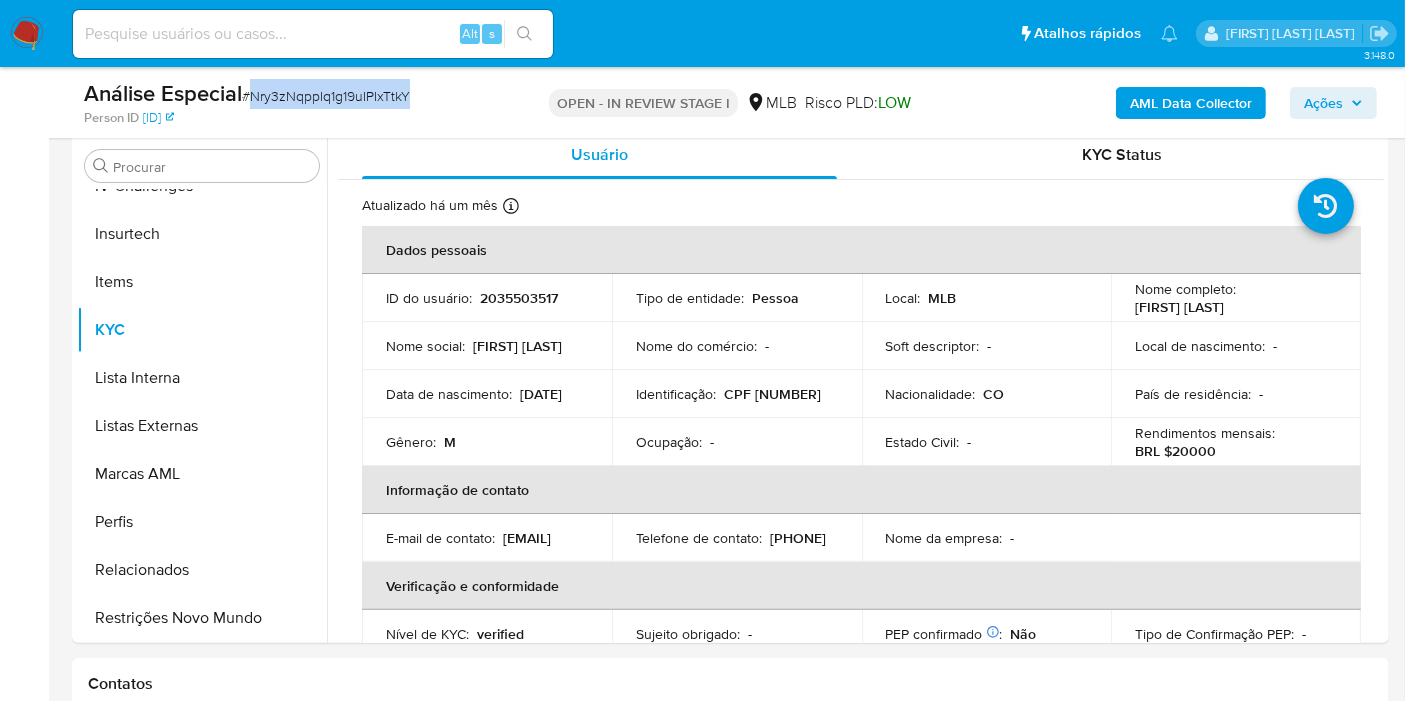 click on "# Nry3zNqppIq1g19uIPIxTtkY" at bounding box center (326, 96) 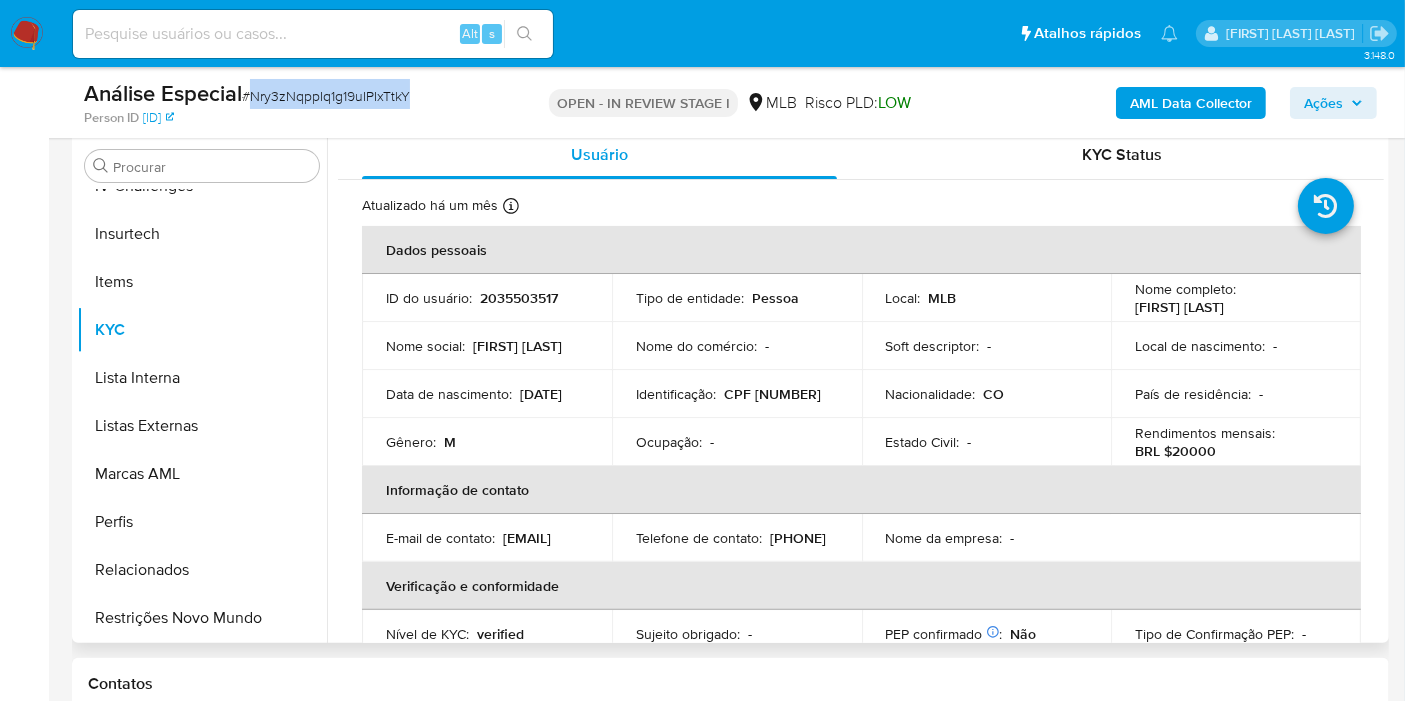 scroll, scrollTop: 511, scrollLeft: 0, axis: vertical 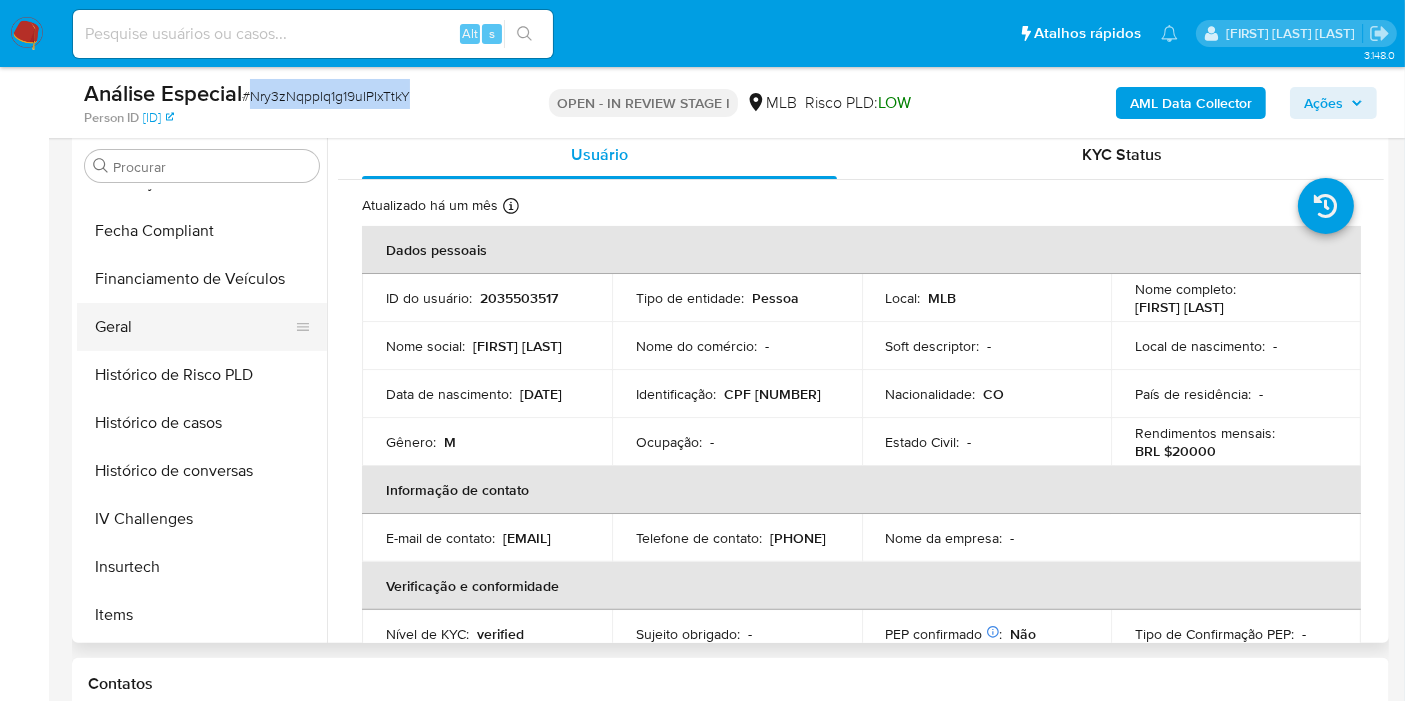 click on "Geral" at bounding box center [194, 327] 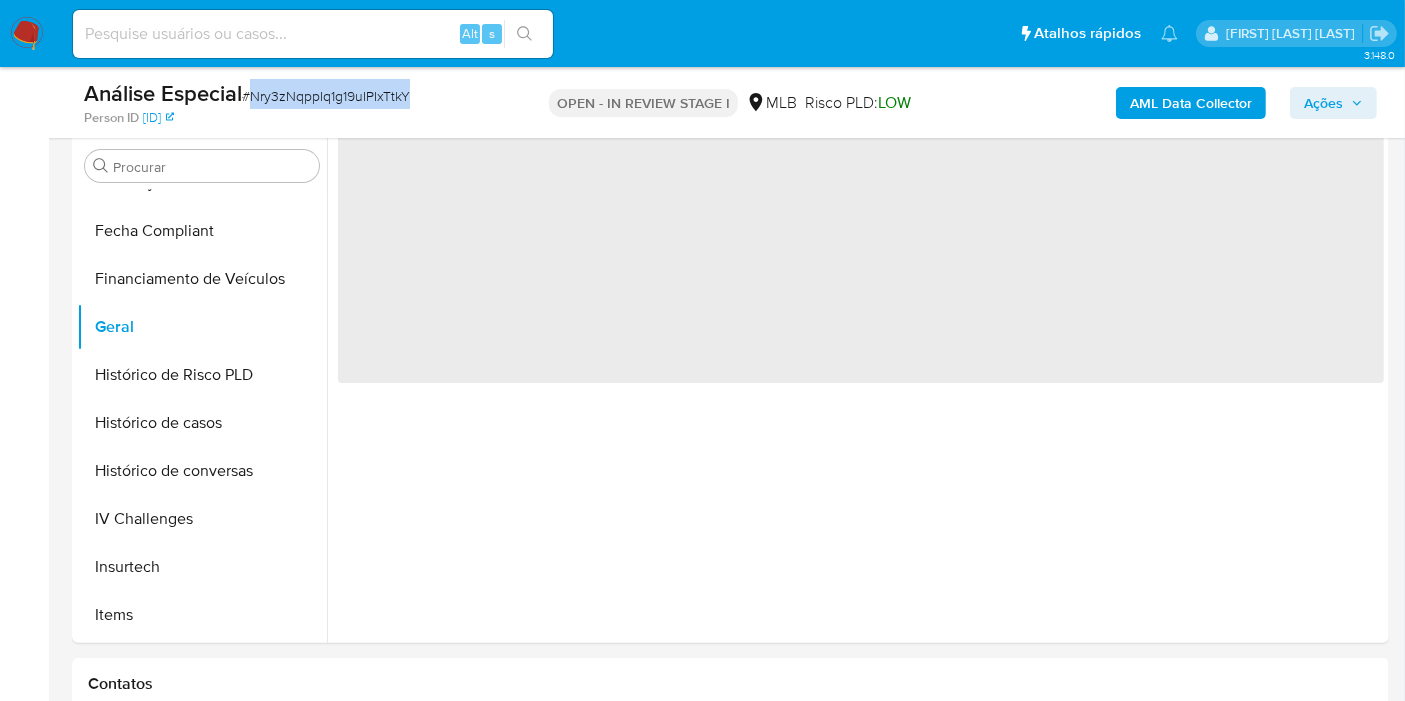 click on "Análise Especial # Nry3zNqppIq1g19uIPIxTtkY Person ID 1703585878ec1884e745c629ba7e6720 OPEN - IN REVIEW STAGE I  MLB Risco PLD:  LOW AML Data Collector Ações" at bounding box center (730, 102) 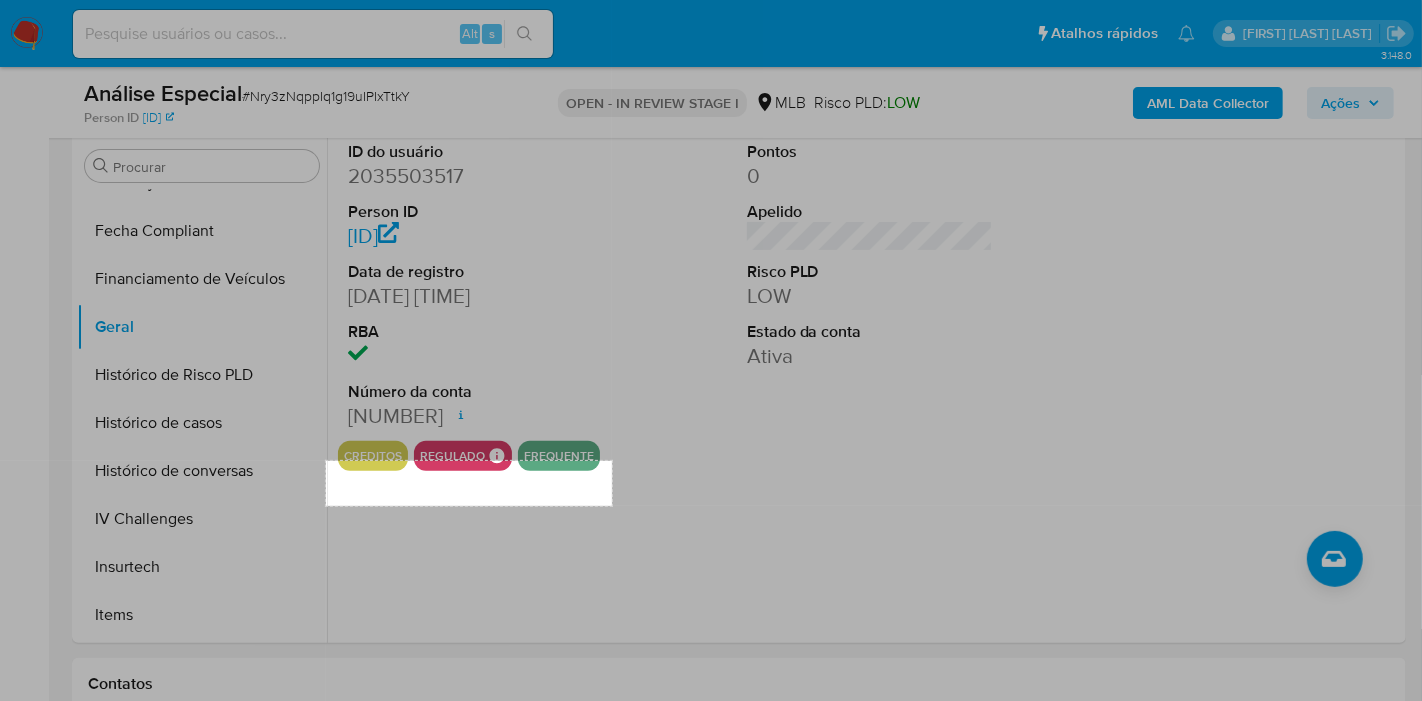 drag, startPoint x: 327, startPoint y: 460, endPoint x: 612, endPoint y: 505, distance: 288.53076 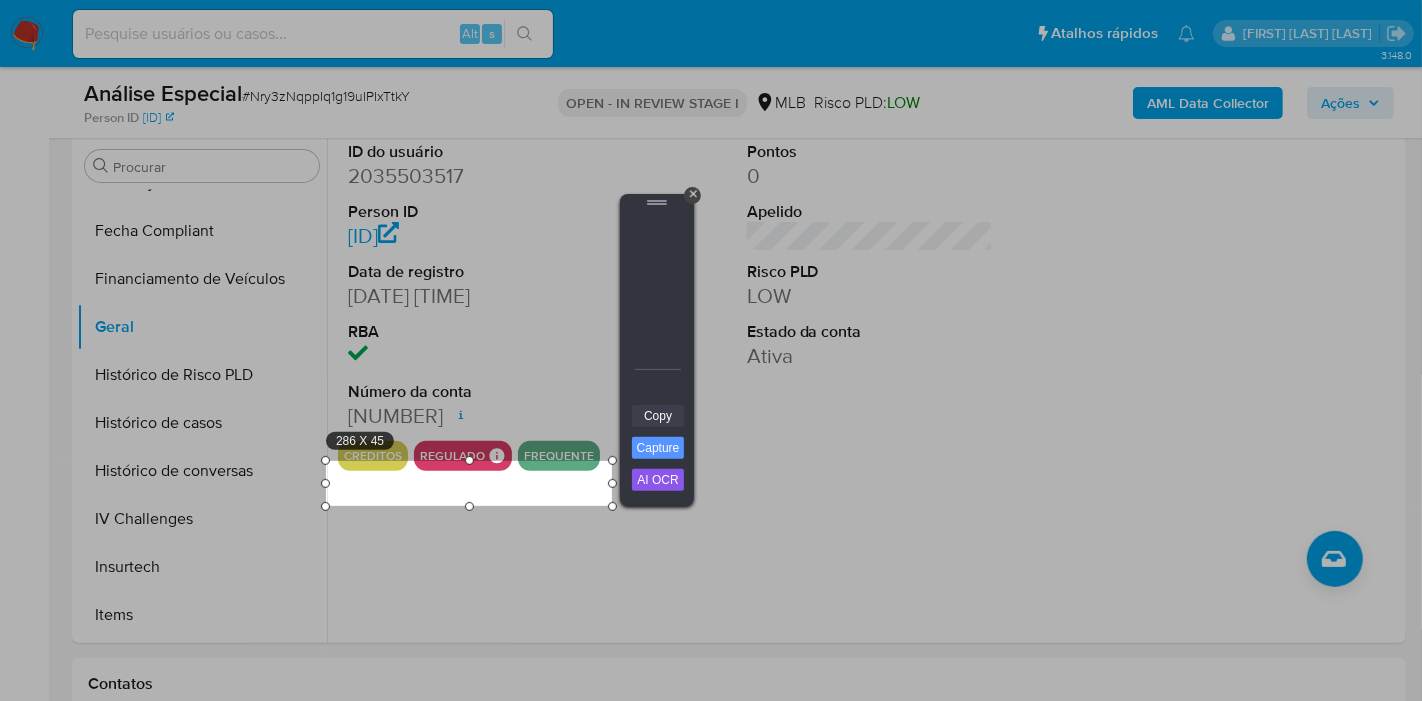 click on "Copy" at bounding box center [658, 416] 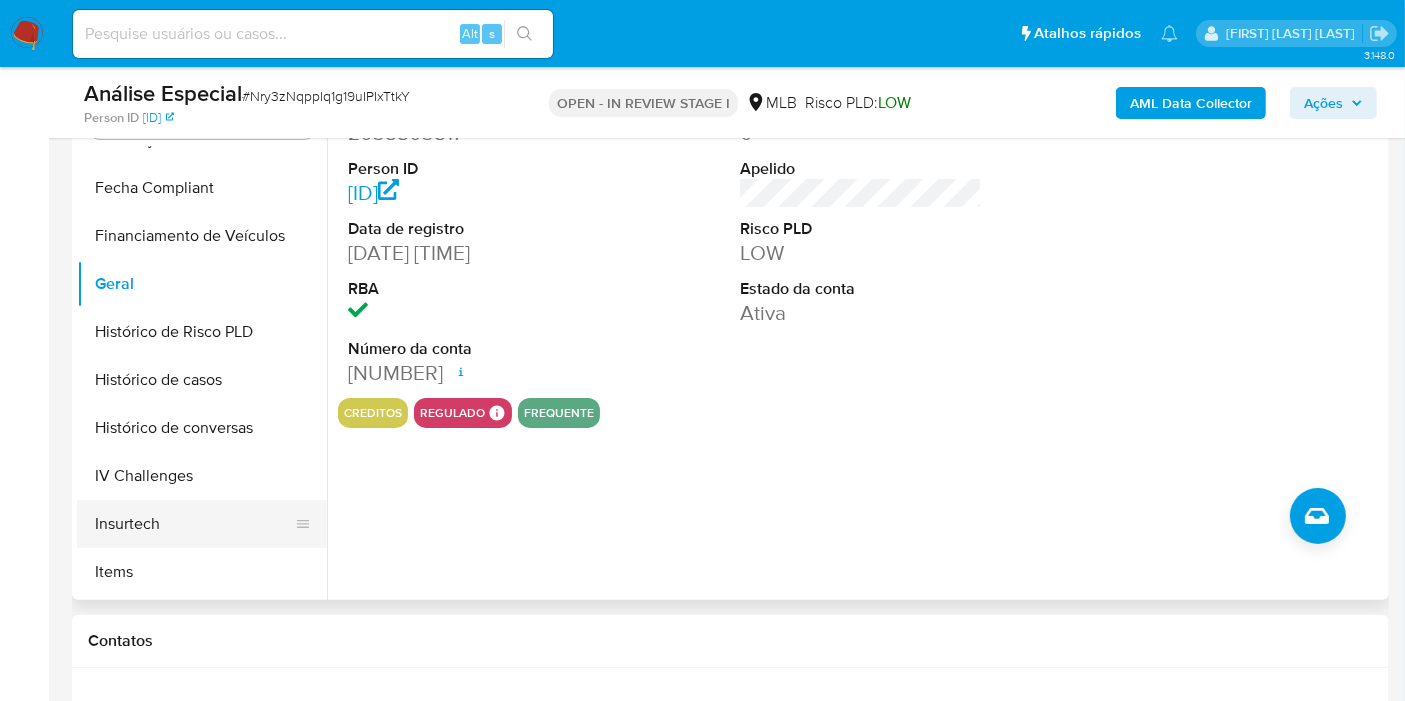 scroll, scrollTop: 500, scrollLeft: 0, axis: vertical 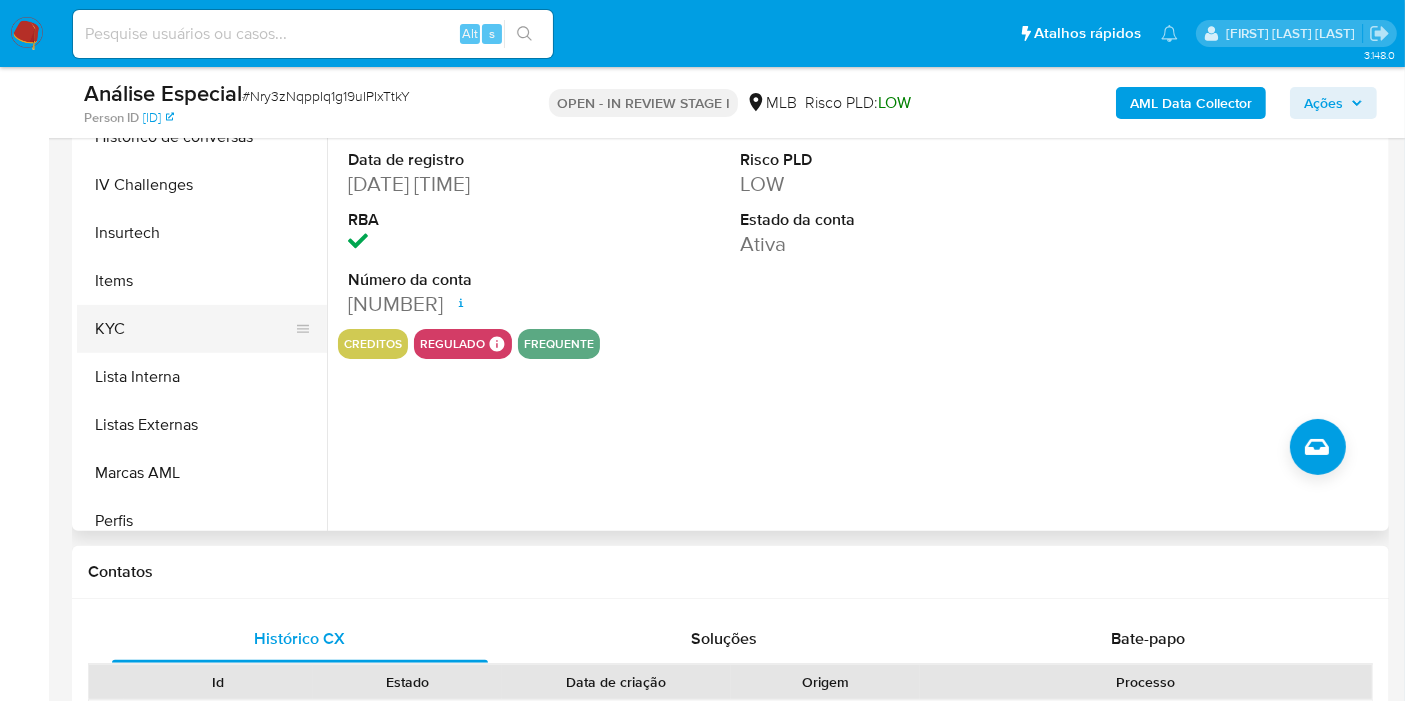 click on "KYC" at bounding box center [194, 329] 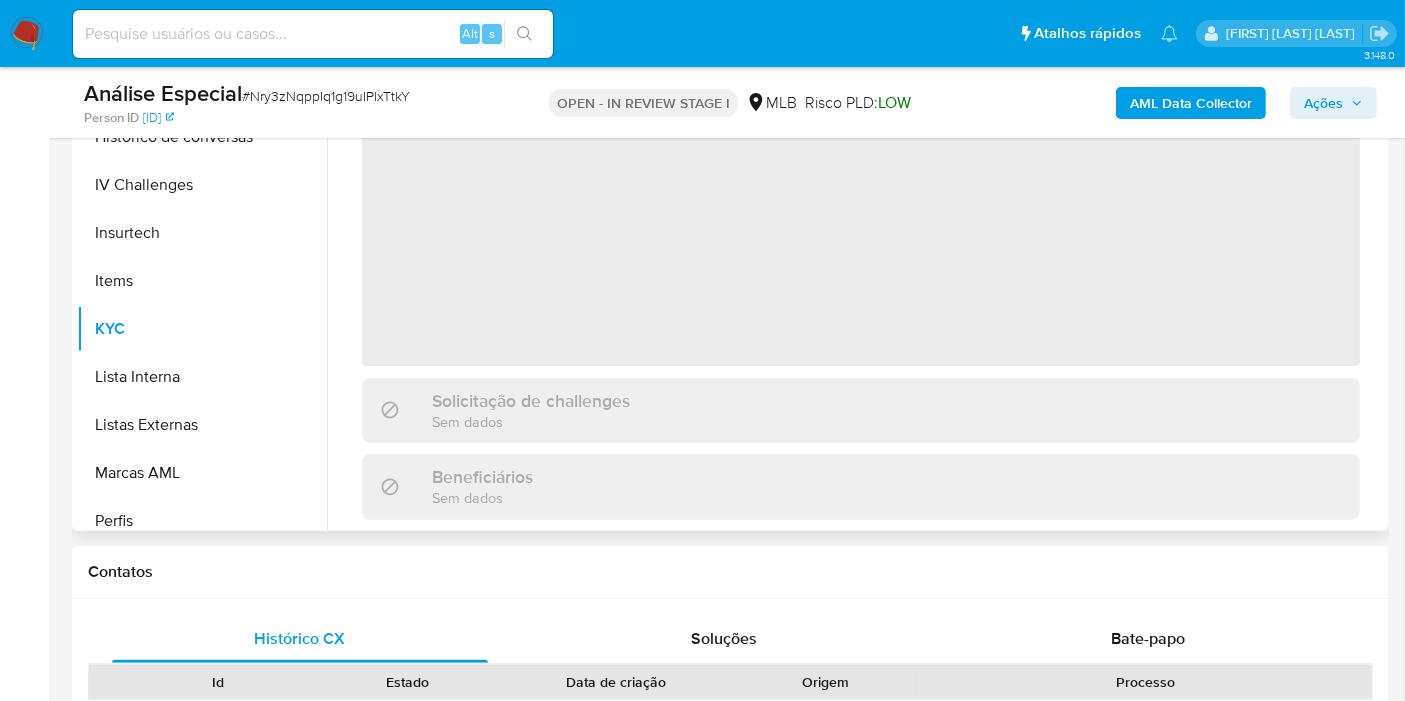 scroll, scrollTop: 277, scrollLeft: 0, axis: vertical 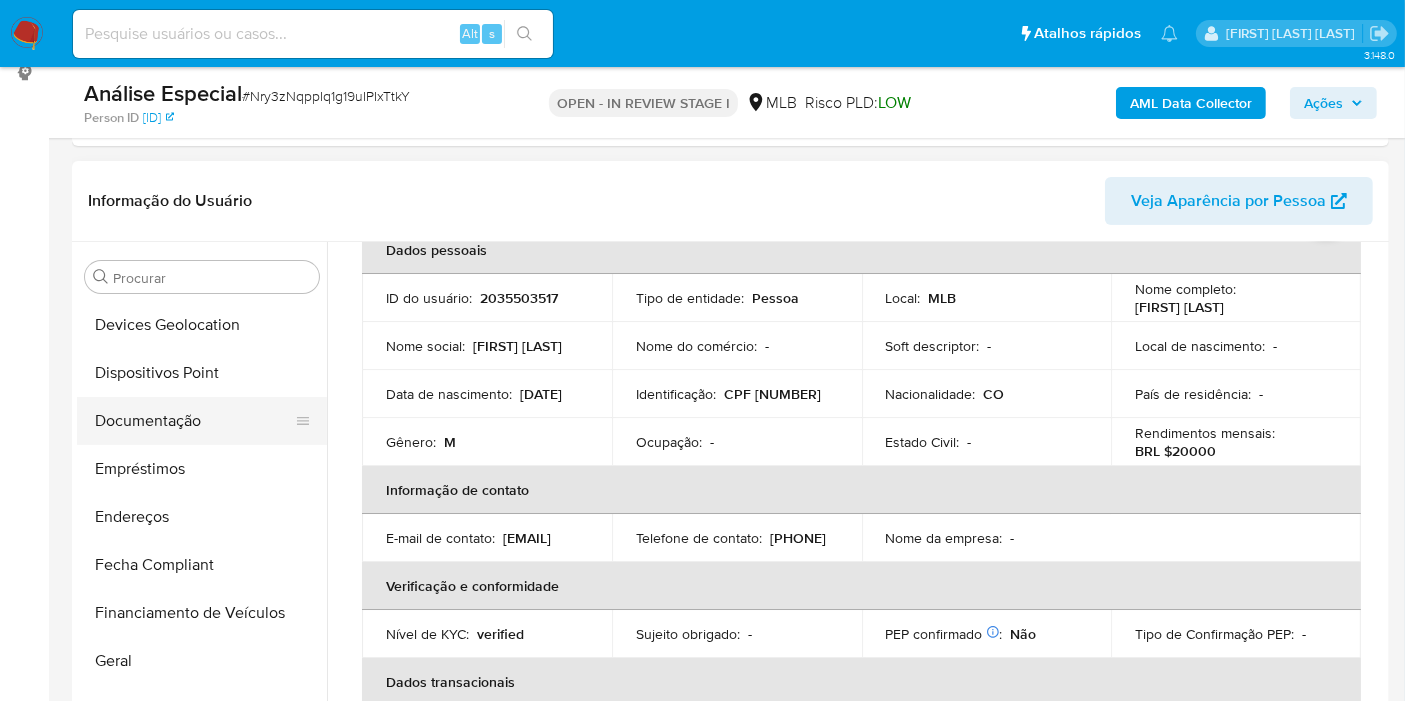 click on "Documentação" at bounding box center [194, 421] 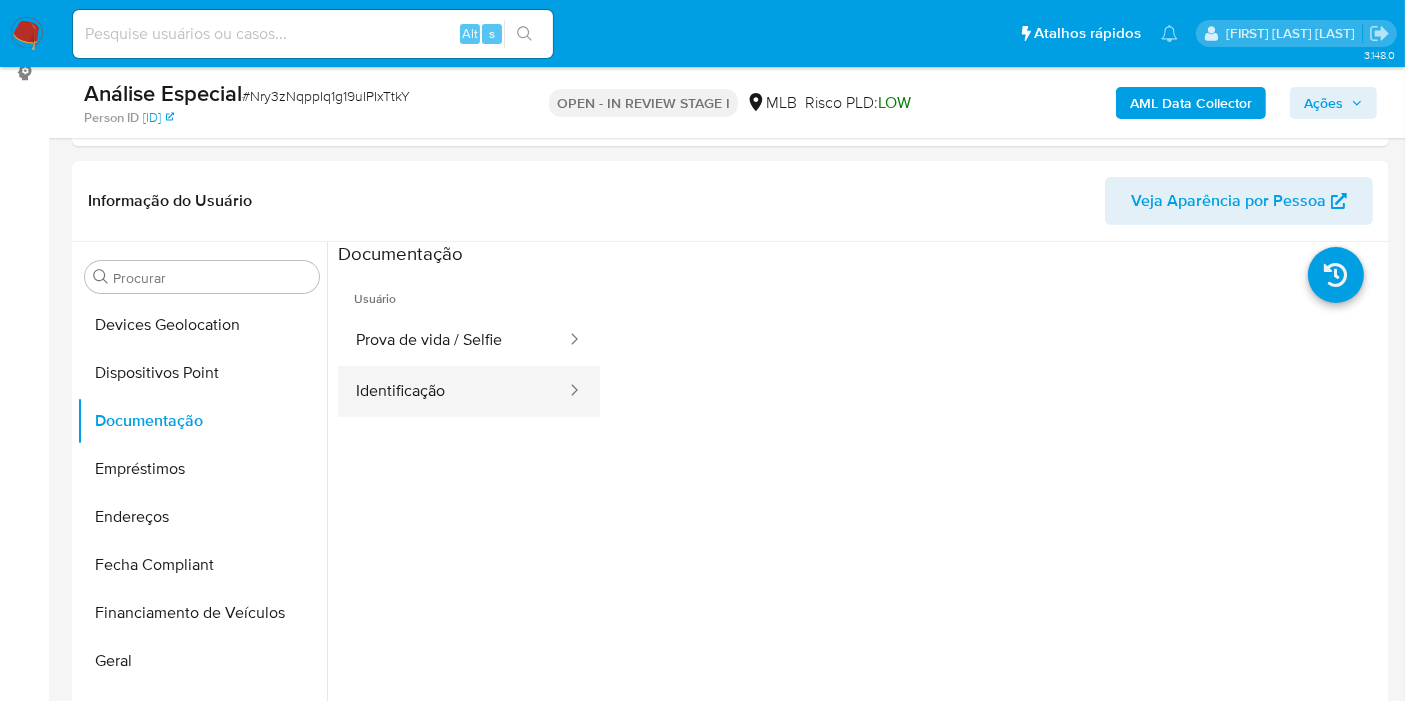 click on "Identificação" at bounding box center [453, 391] 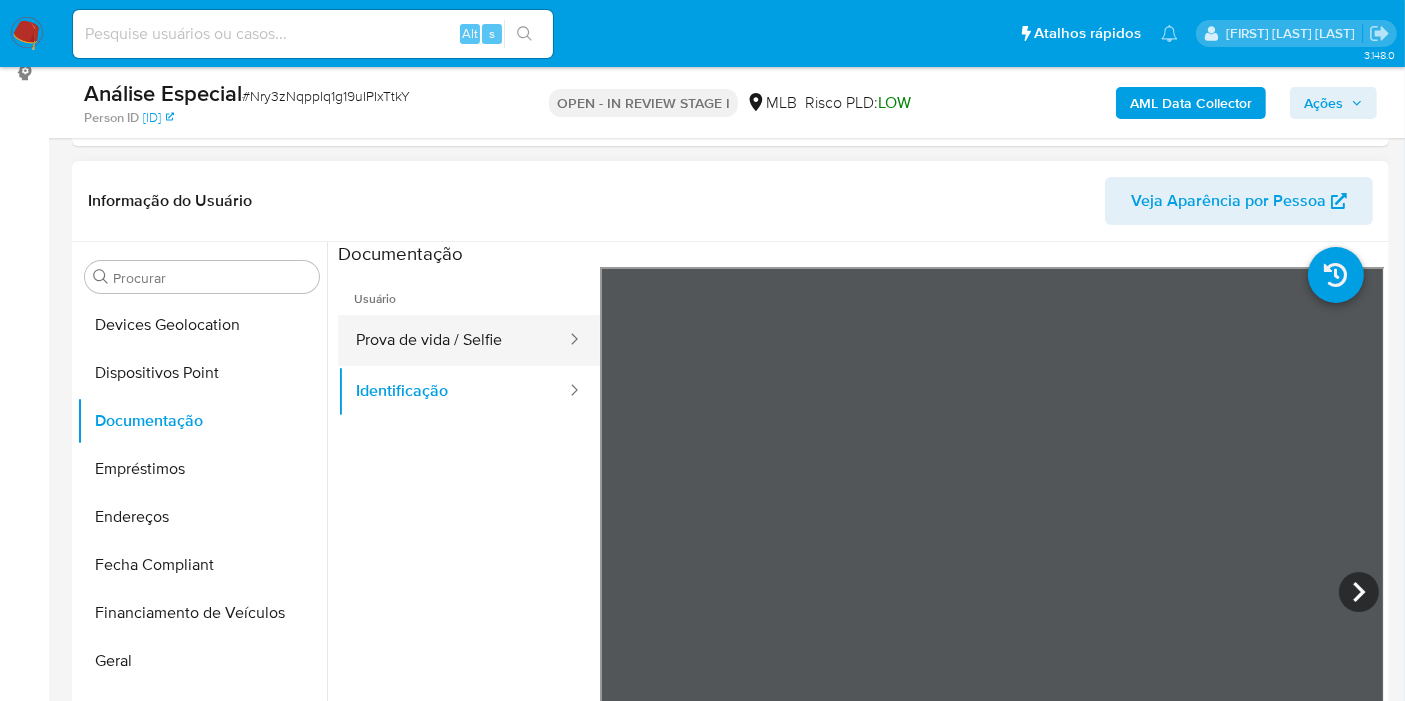 click on "Prova de vida / Selfie" at bounding box center [453, 340] 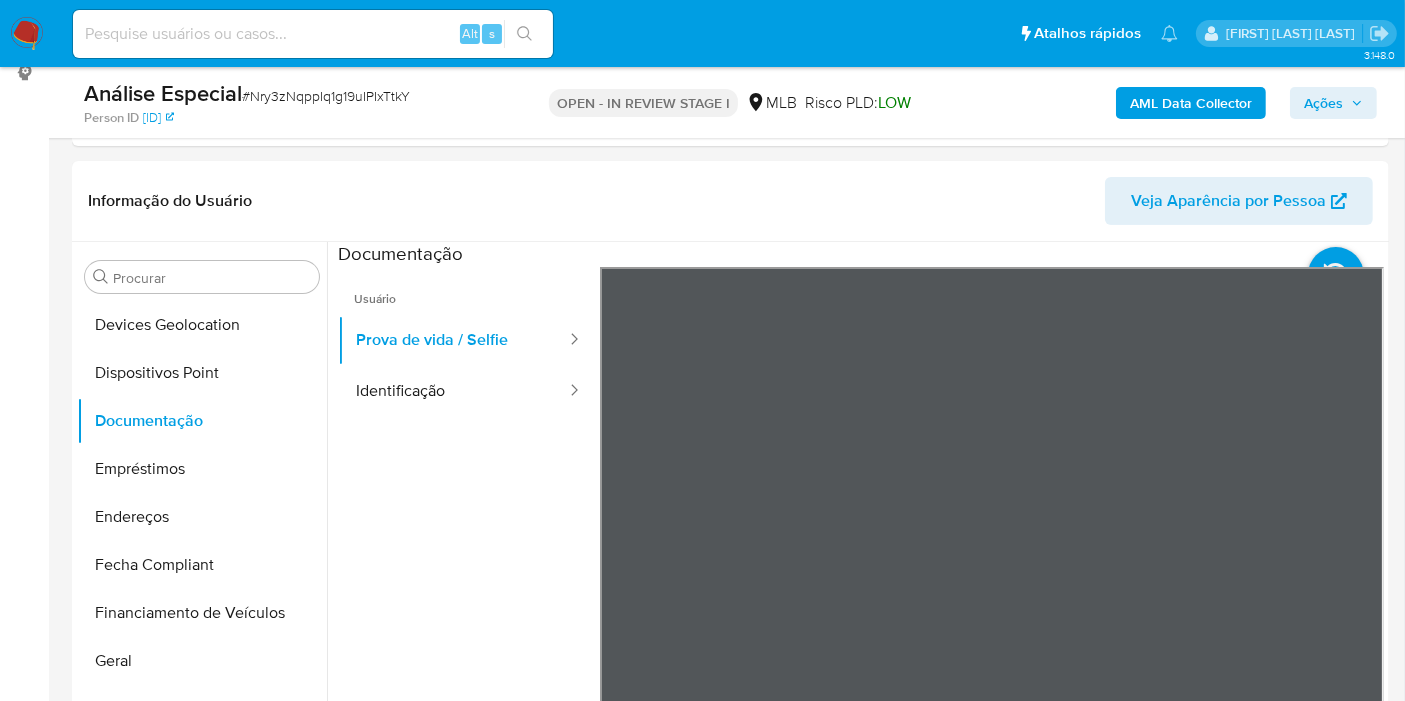 click on "Ações" at bounding box center (1333, 103) 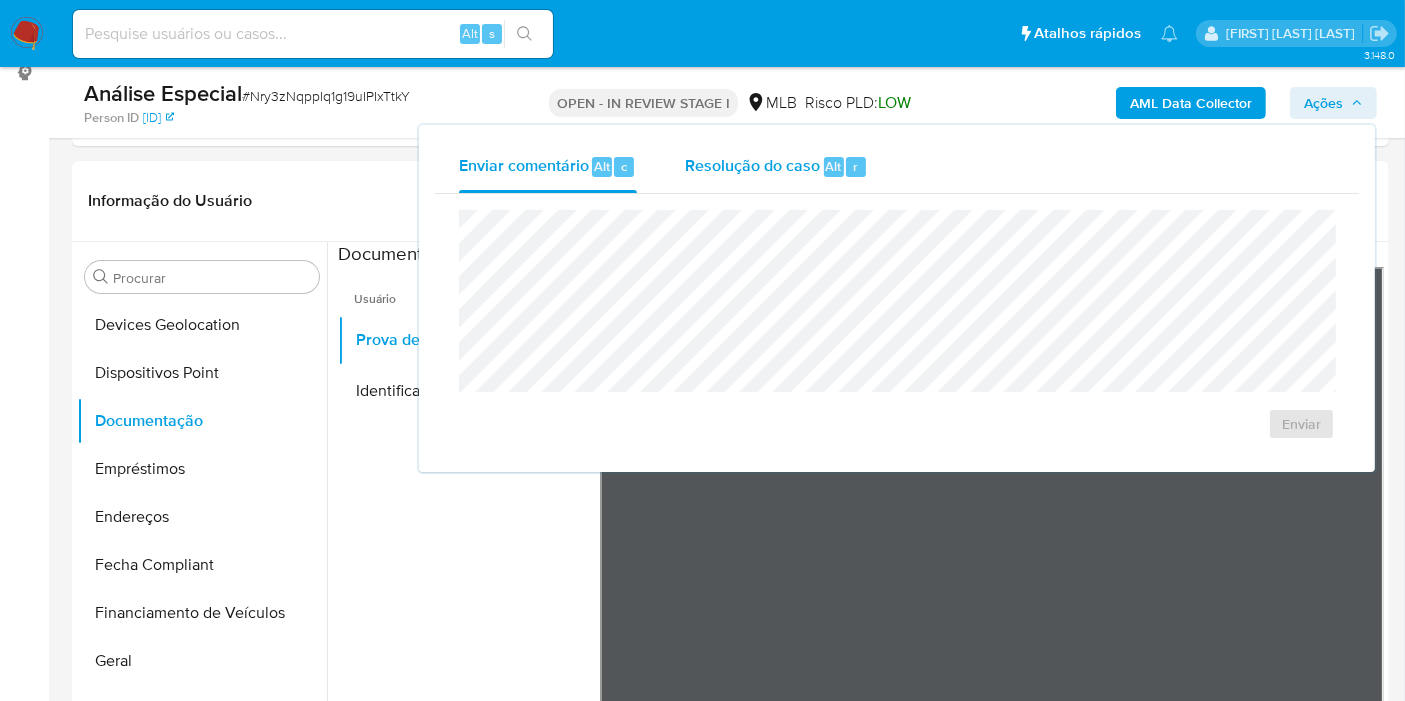 click on "Resolução do caso" at bounding box center [752, 165] 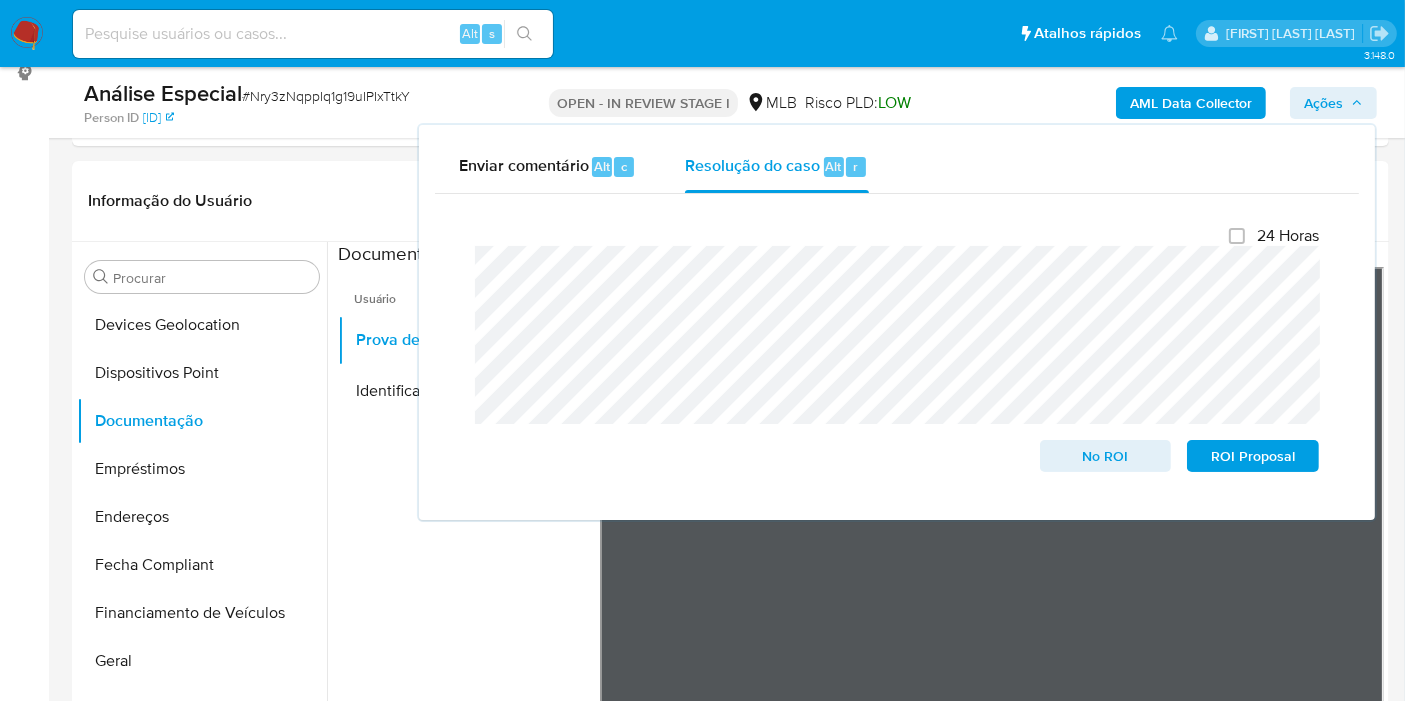 click on "Ações" at bounding box center (1323, 103) 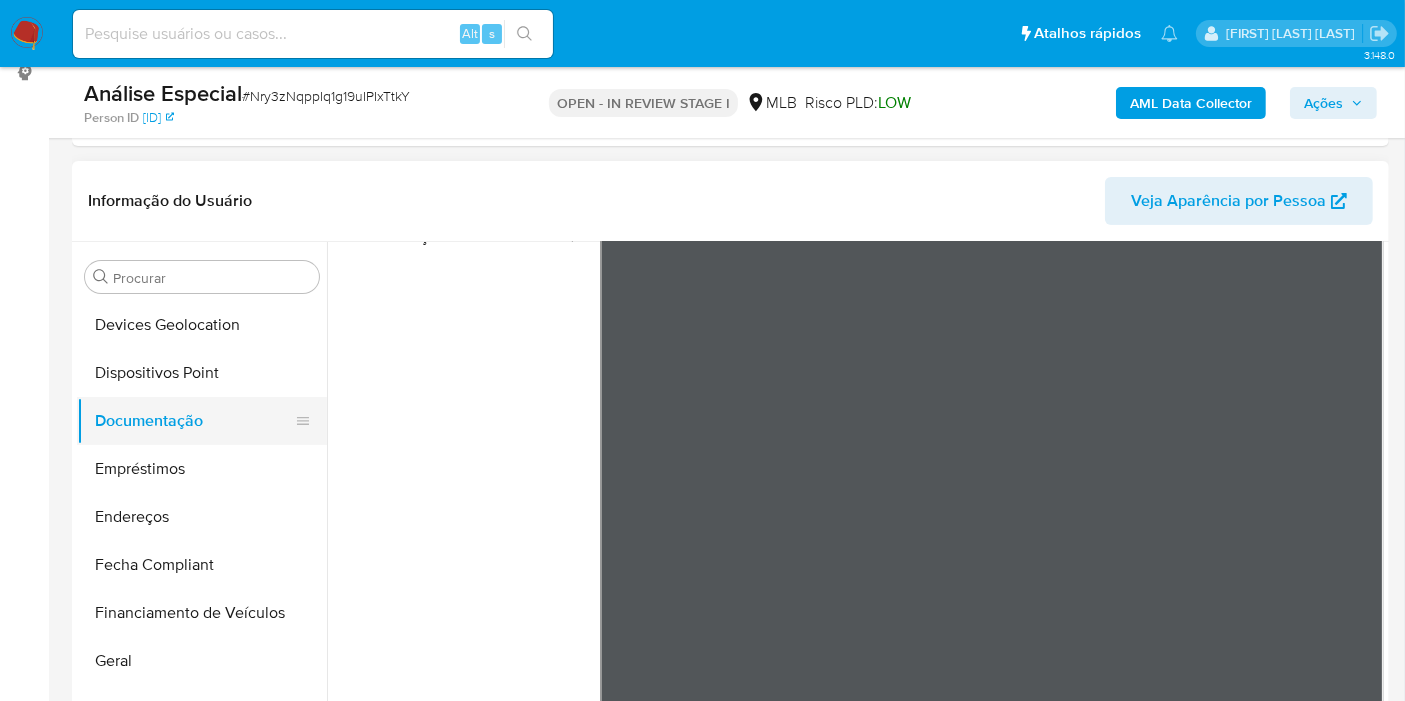 scroll, scrollTop: 168, scrollLeft: 0, axis: vertical 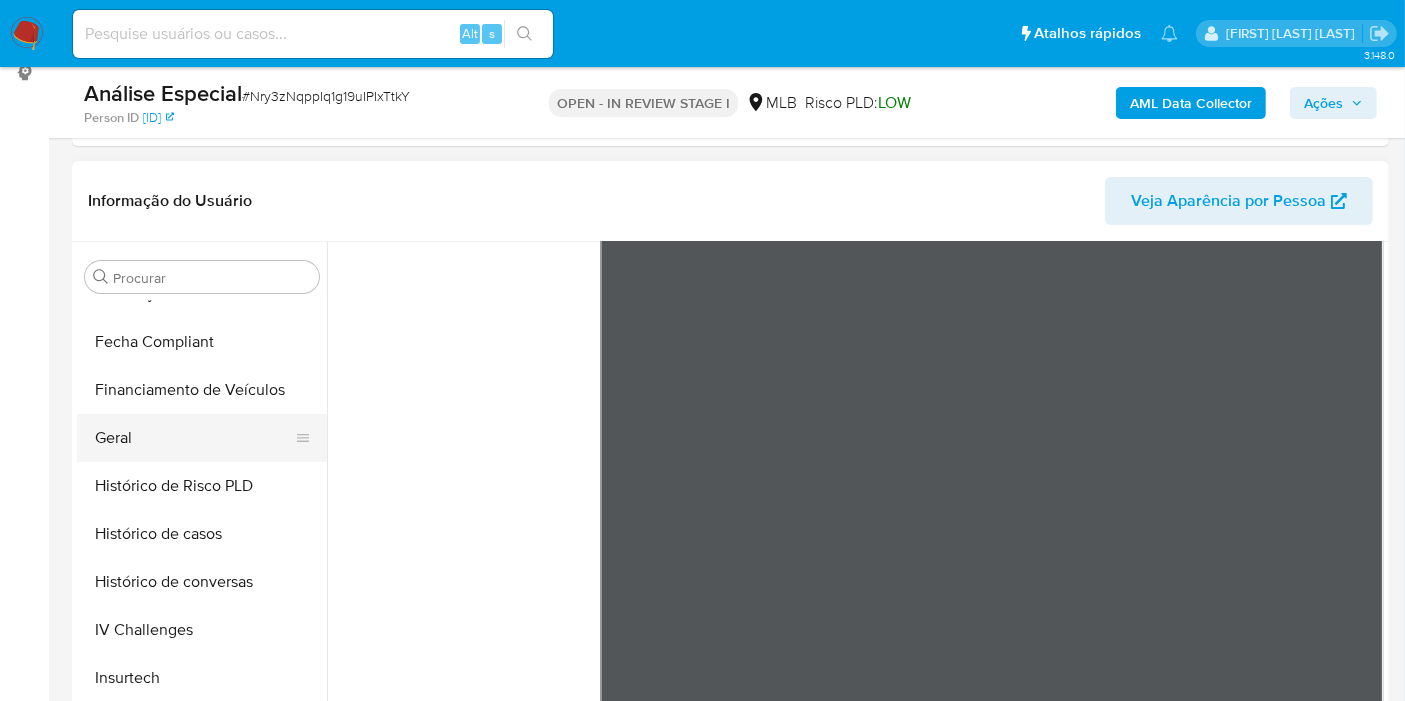click on "Geral" at bounding box center (194, 438) 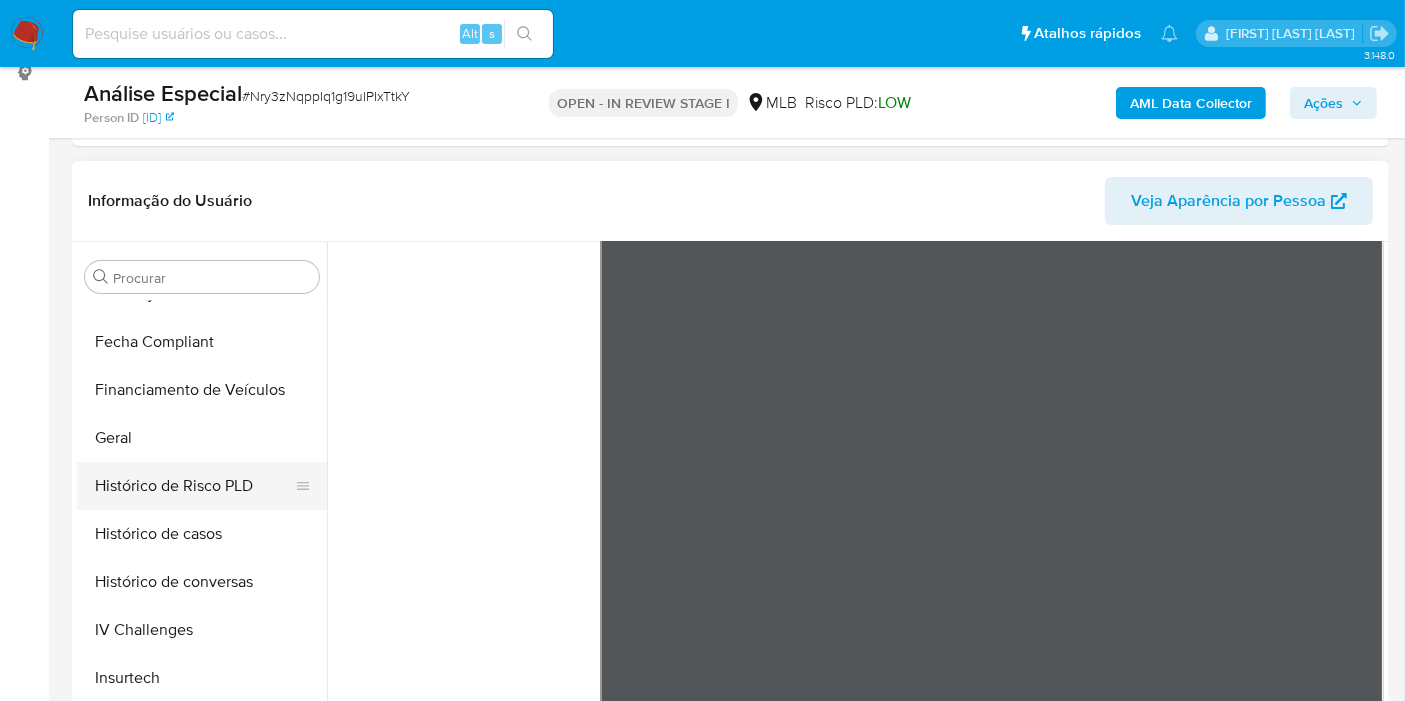 scroll, scrollTop: 0, scrollLeft: 0, axis: both 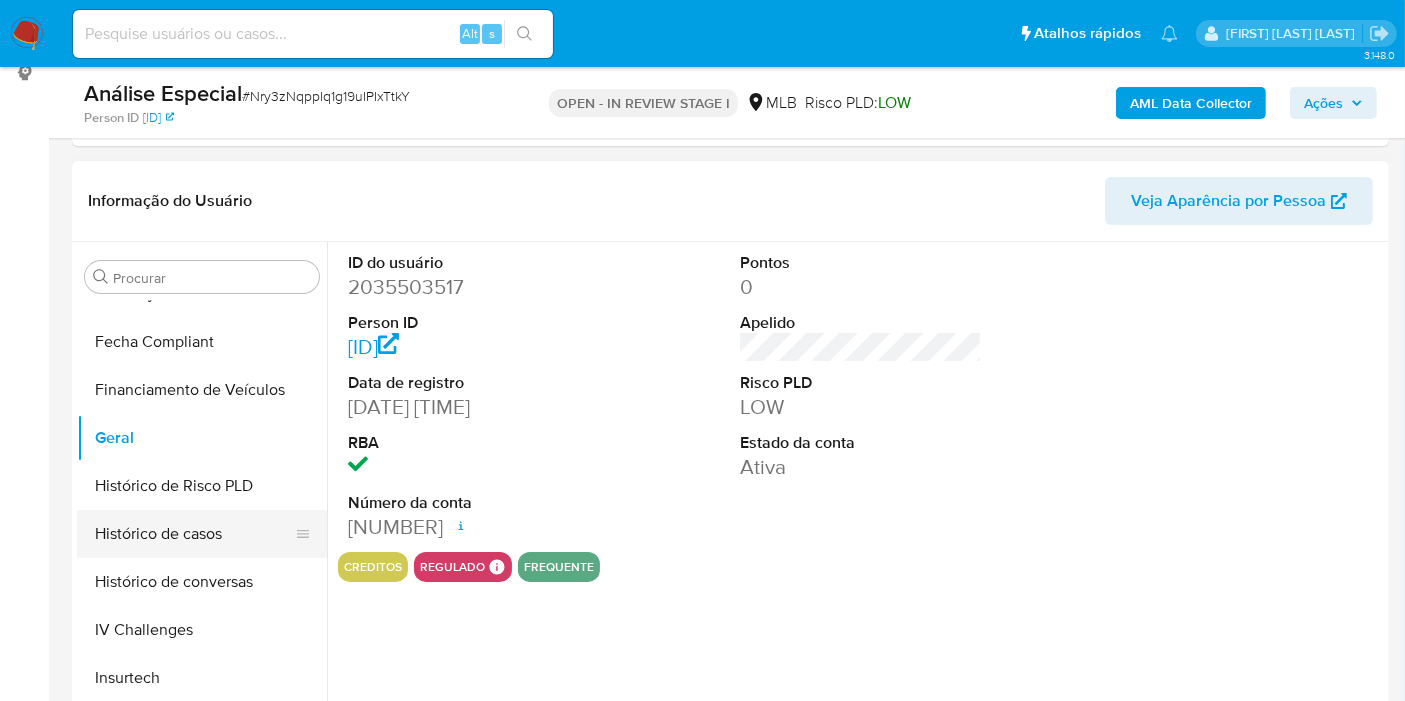 click on "Histórico de casos" at bounding box center (194, 534) 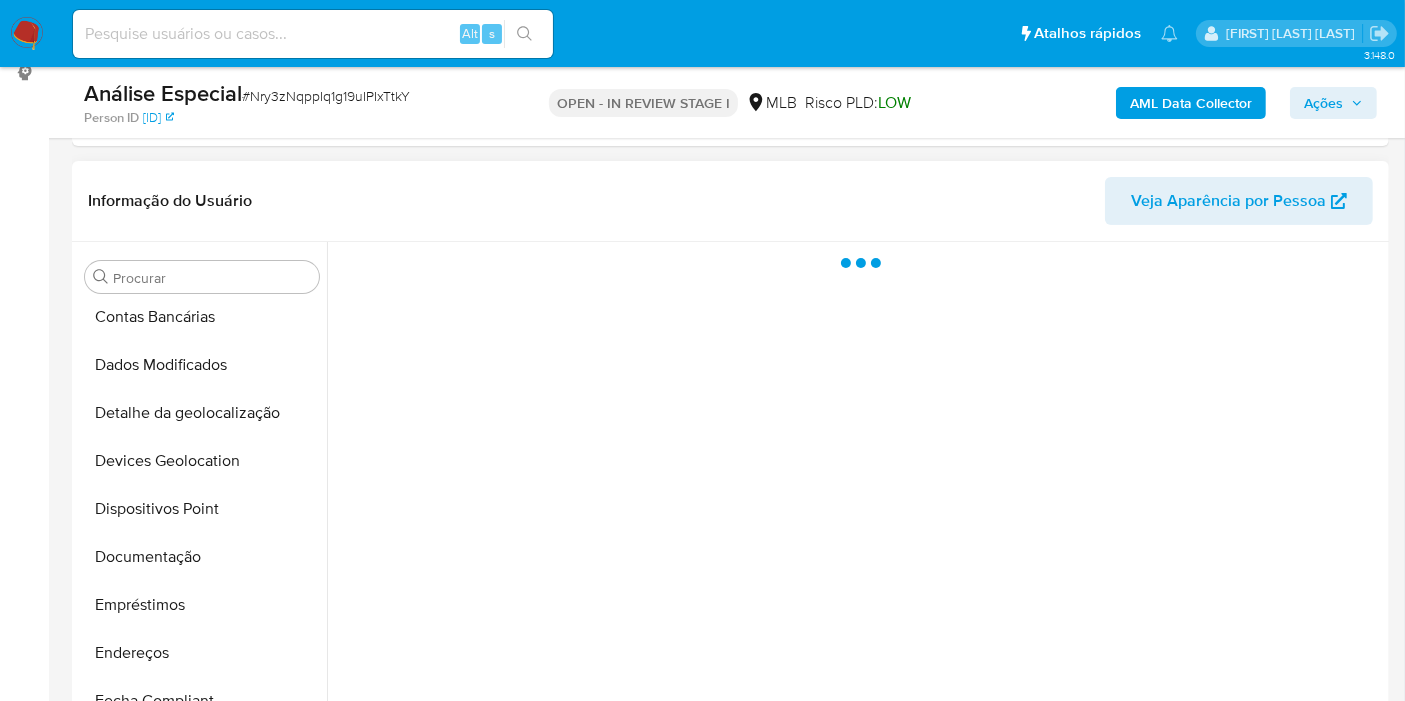 scroll, scrollTop: 0, scrollLeft: 0, axis: both 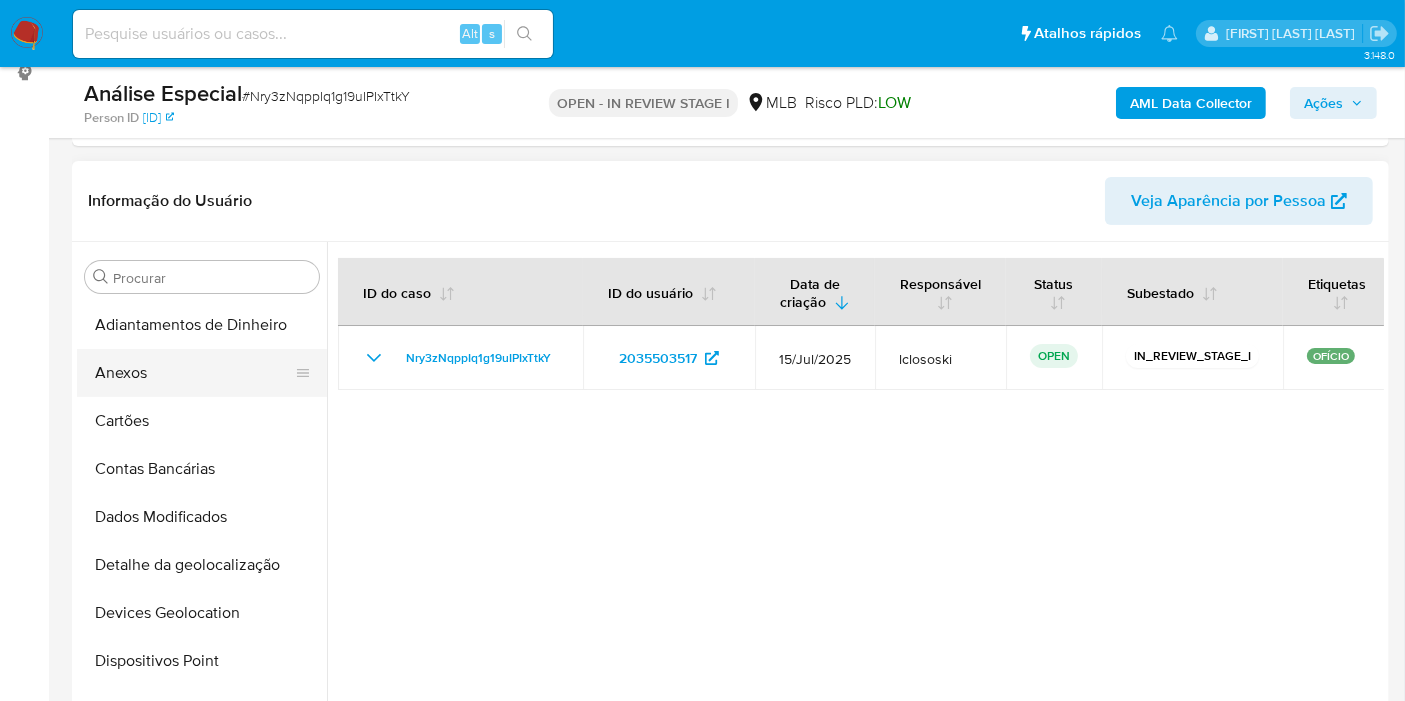 click on "Anexos" at bounding box center (194, 373) 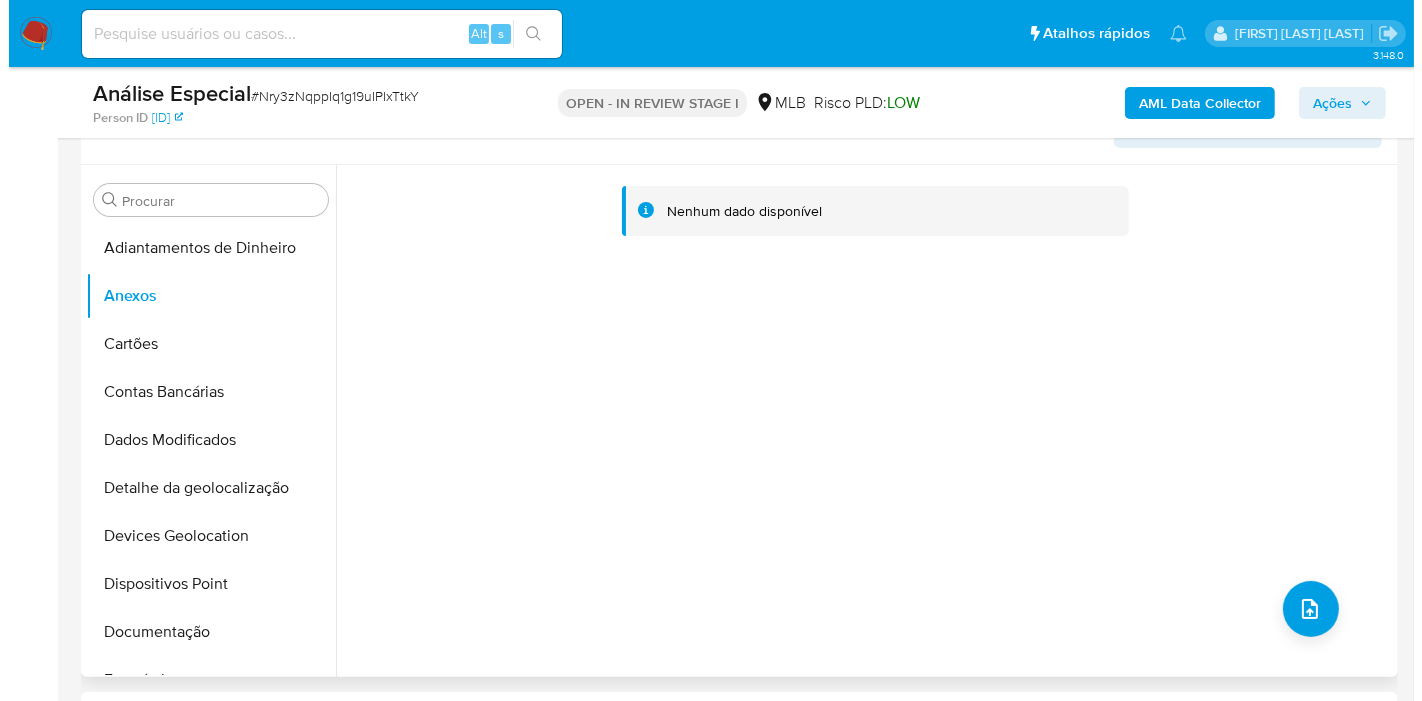 scroll, scrollTop: 388, scrollLeft: 0, axis: vertical 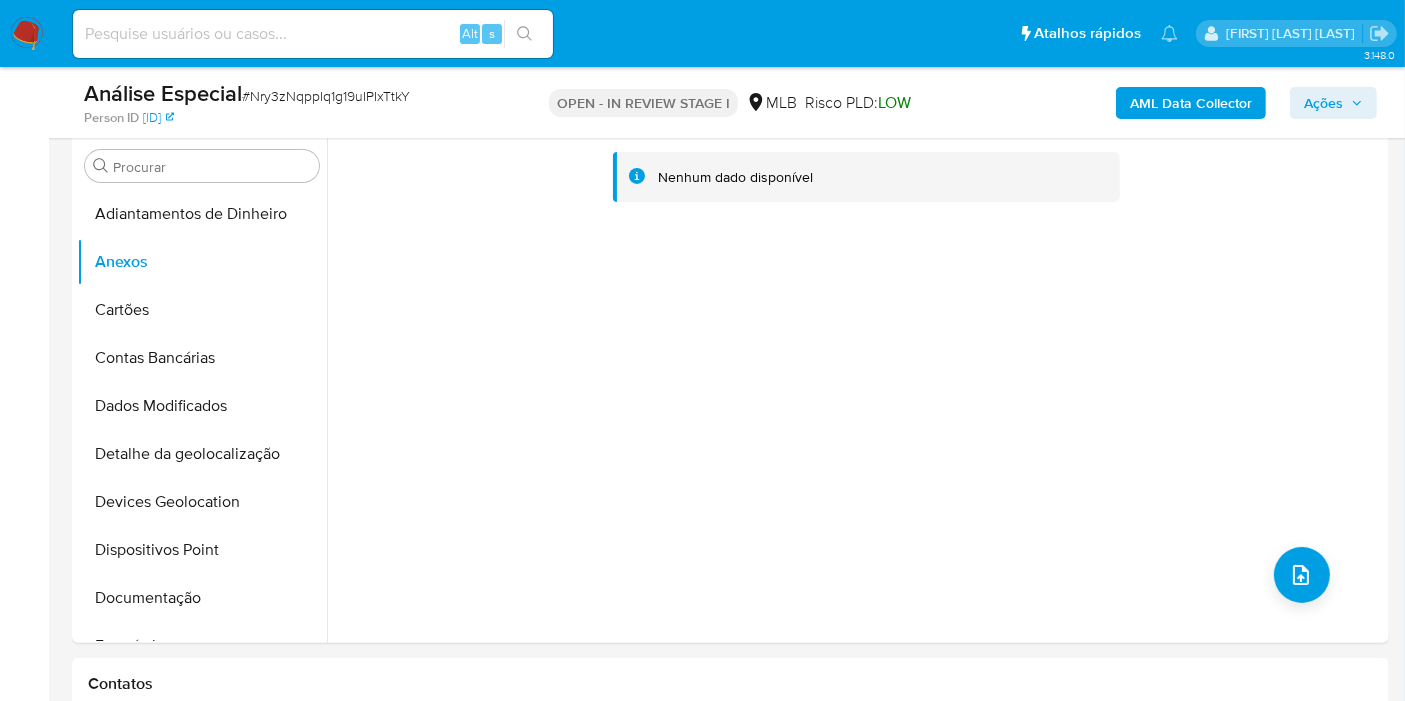 drag, startPoint x: 1348, startPoint y: 112, endPoint x: 1317, endPoint y: 117, distance: 31.400637 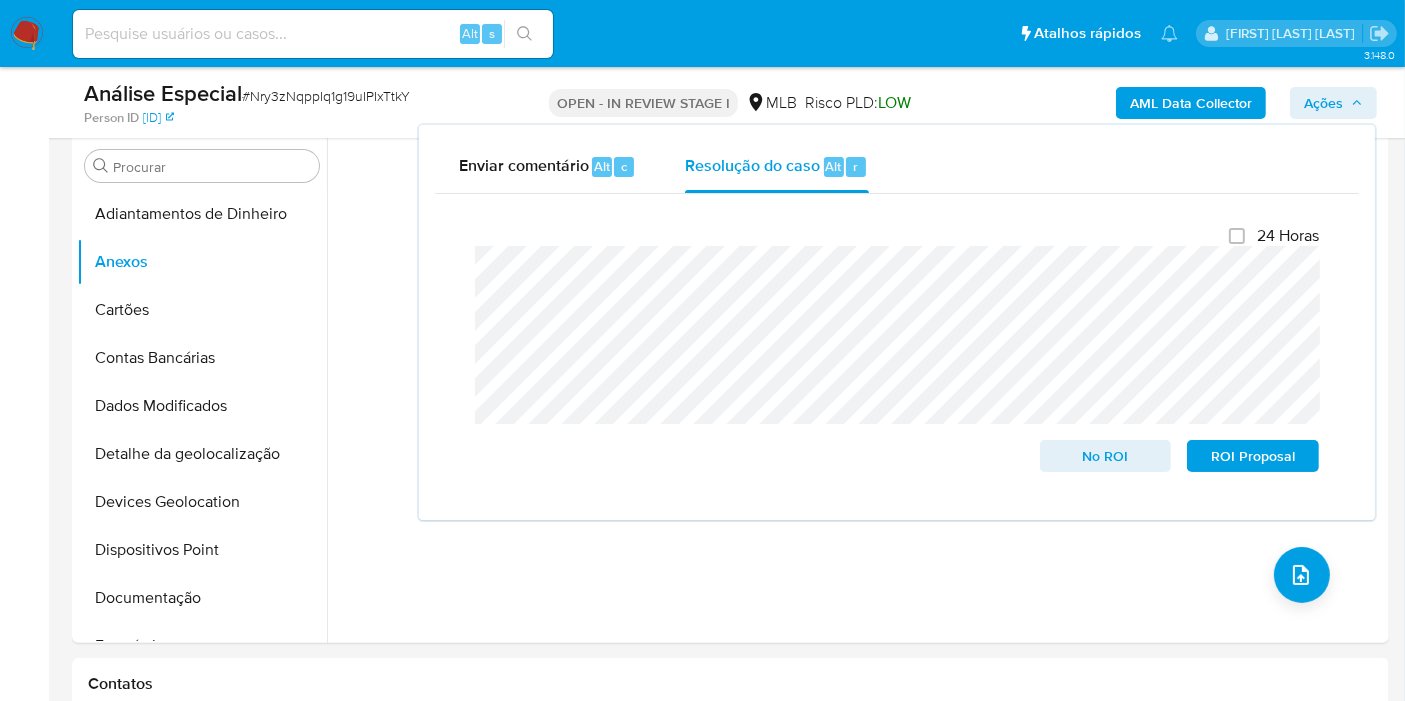 click on "Ações" at bounding box center (1333, 103) 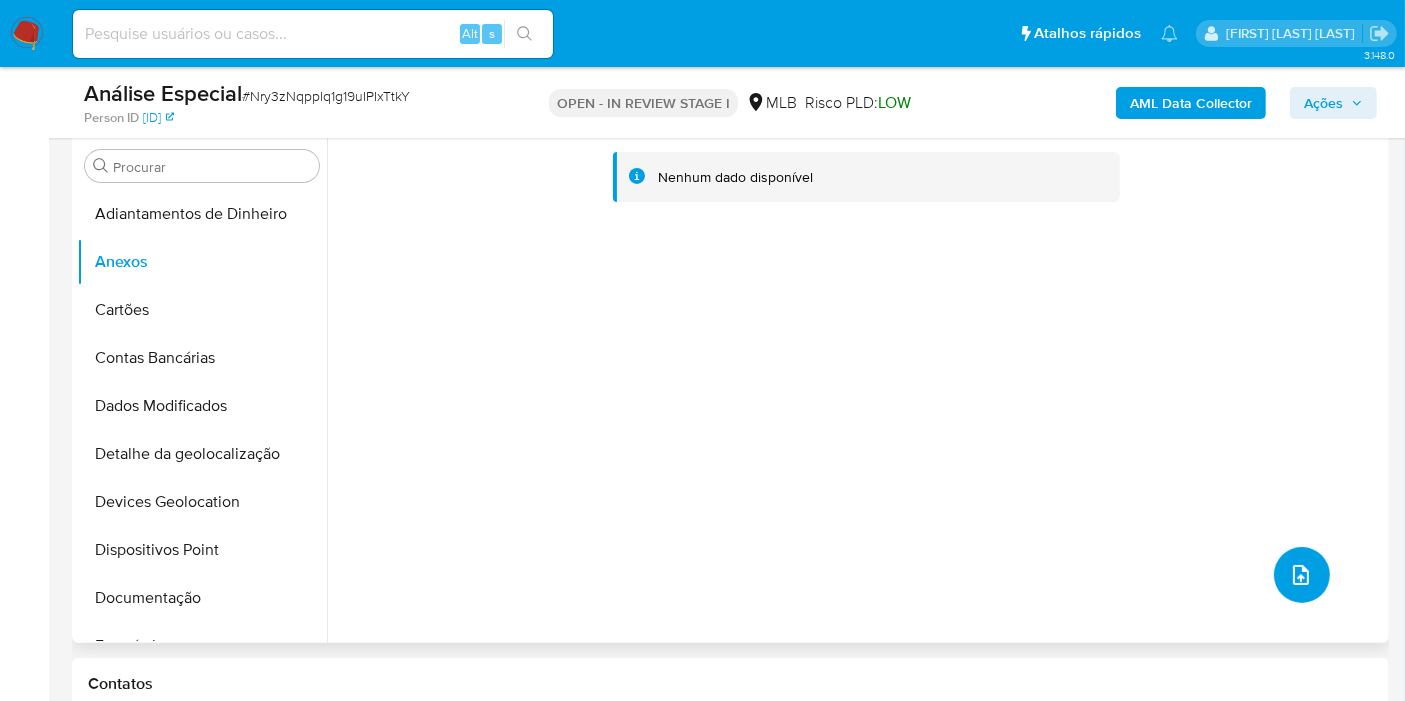 click at bounding box center [1302, 575] 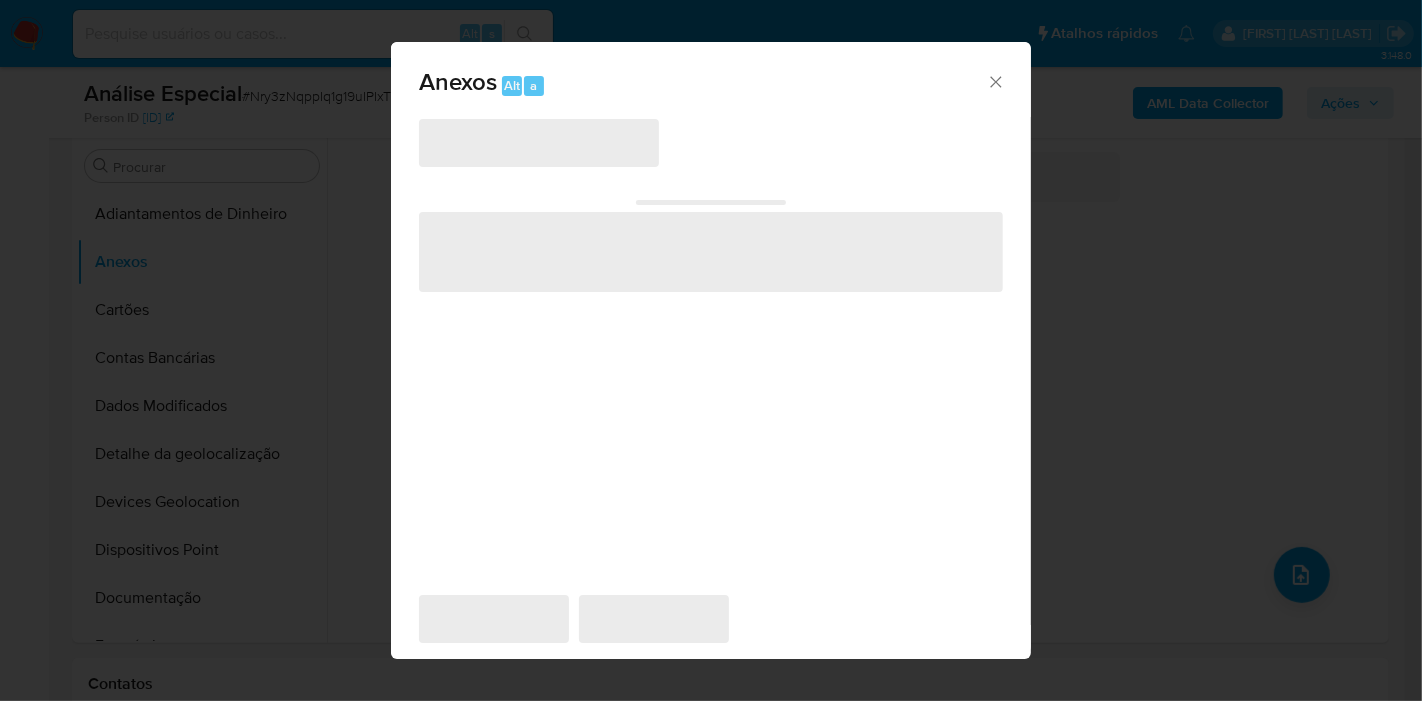 click on "‌" at bounding box center [539, 143] 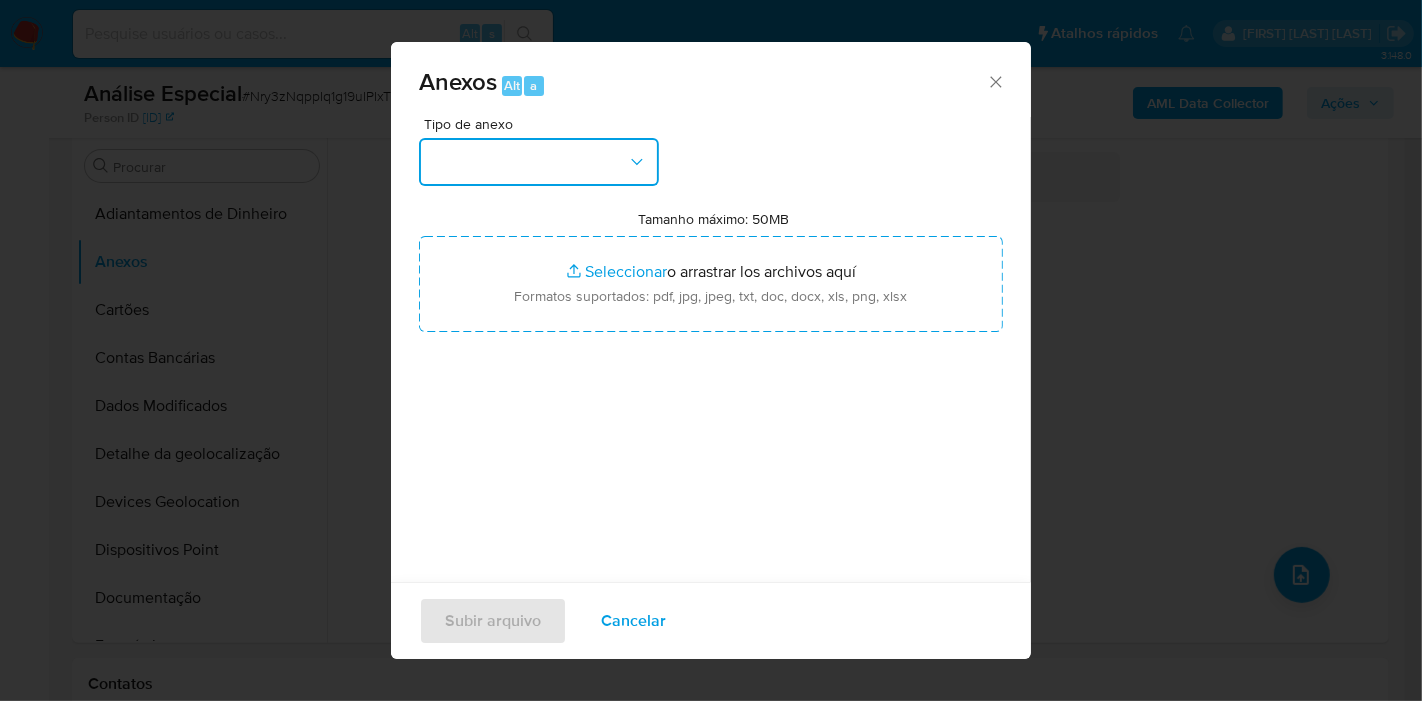 click at bounding box center (539, 162) 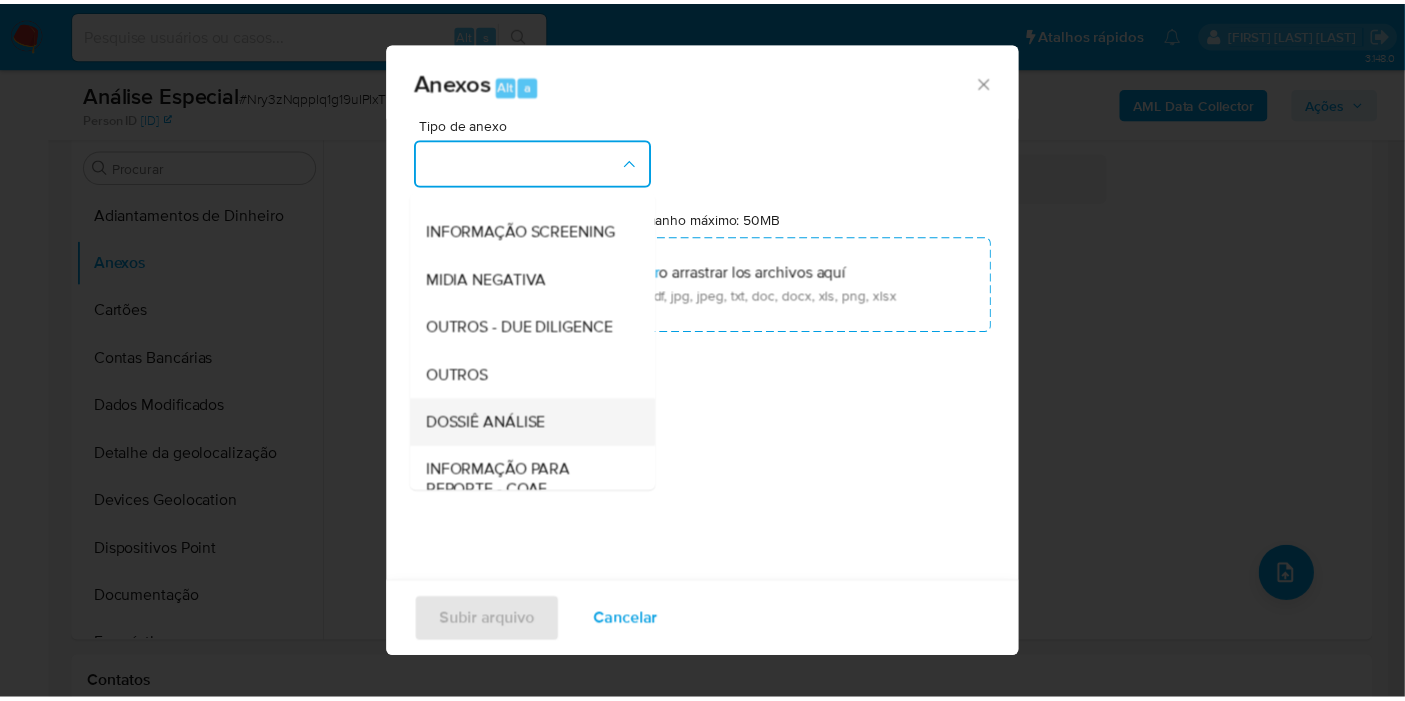 scroll, scrollTop: 307, scrollLeft: 0, axis: vertical 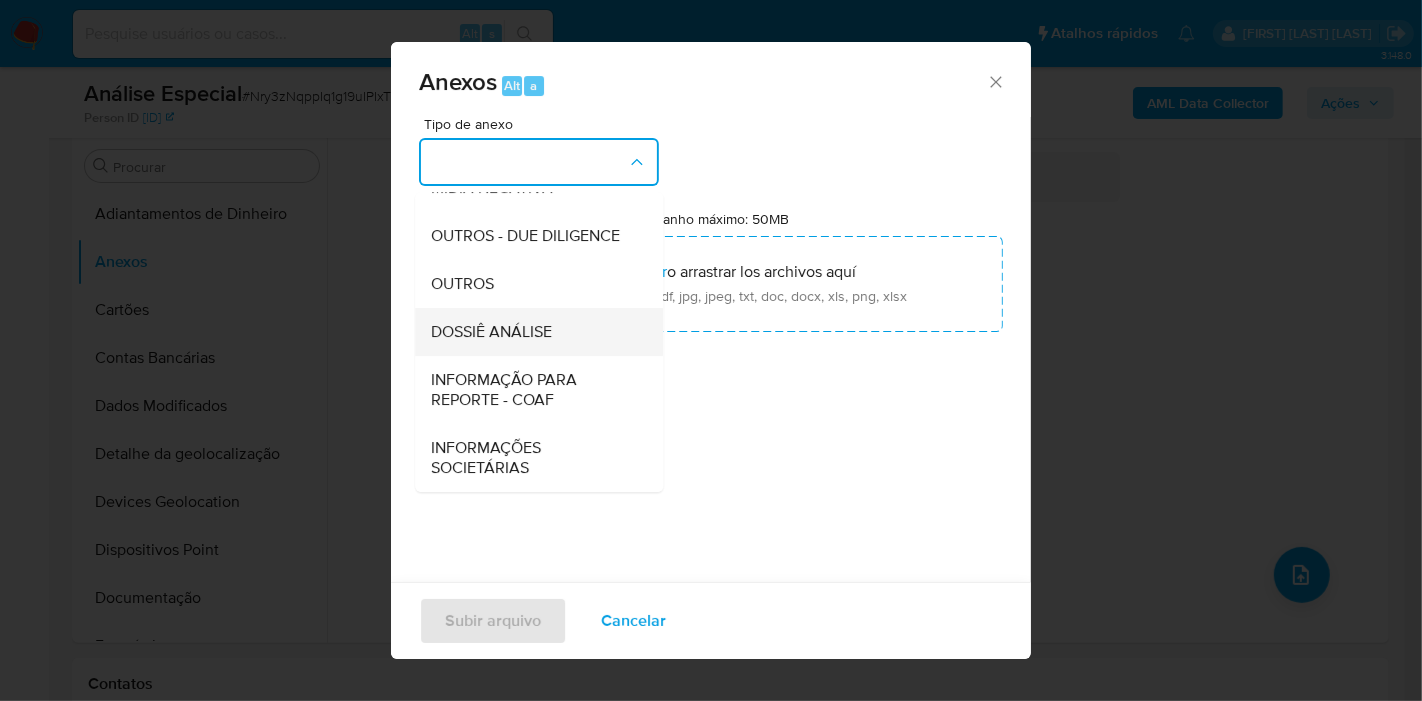 click on "DOSSIÊ ANÁLISE" at bounding box center (491, 332) 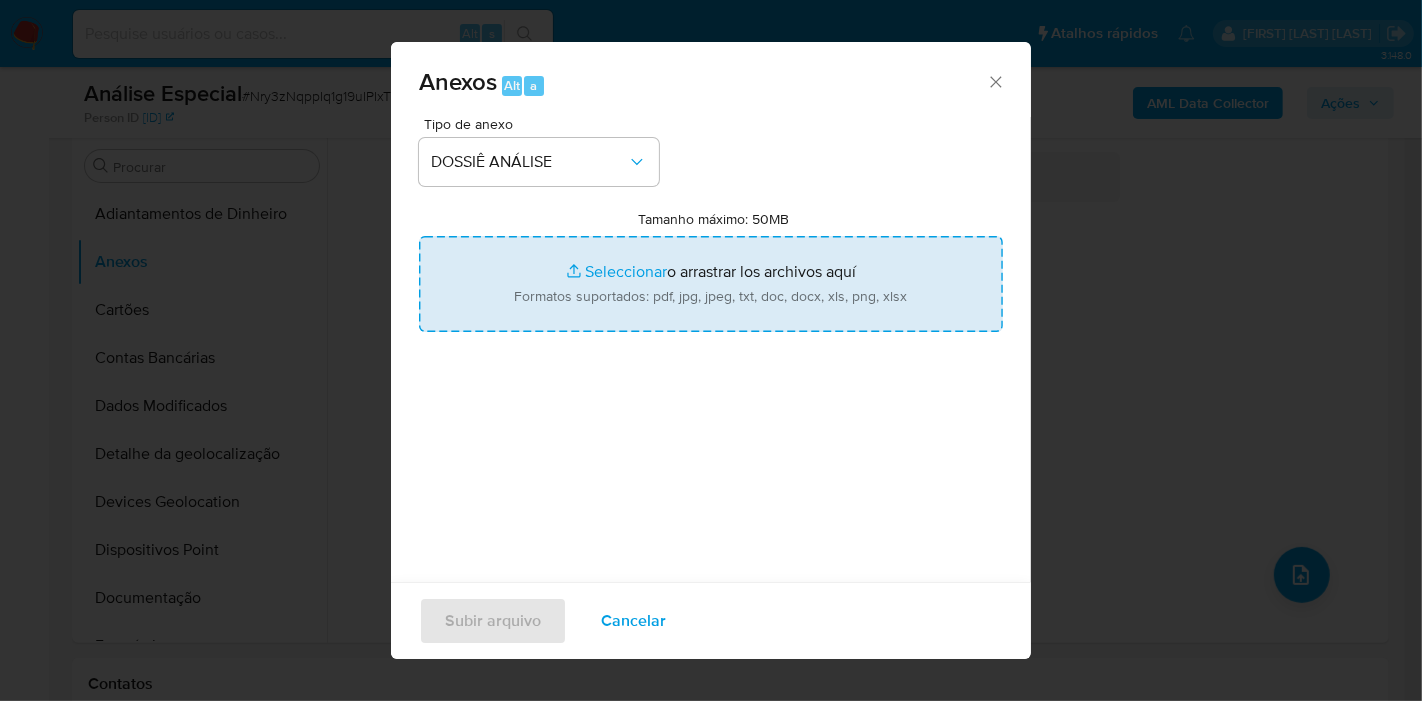 click on "Tamanho máximo: 50MB Seleccionar archivos" at bounding box center (711, 284) 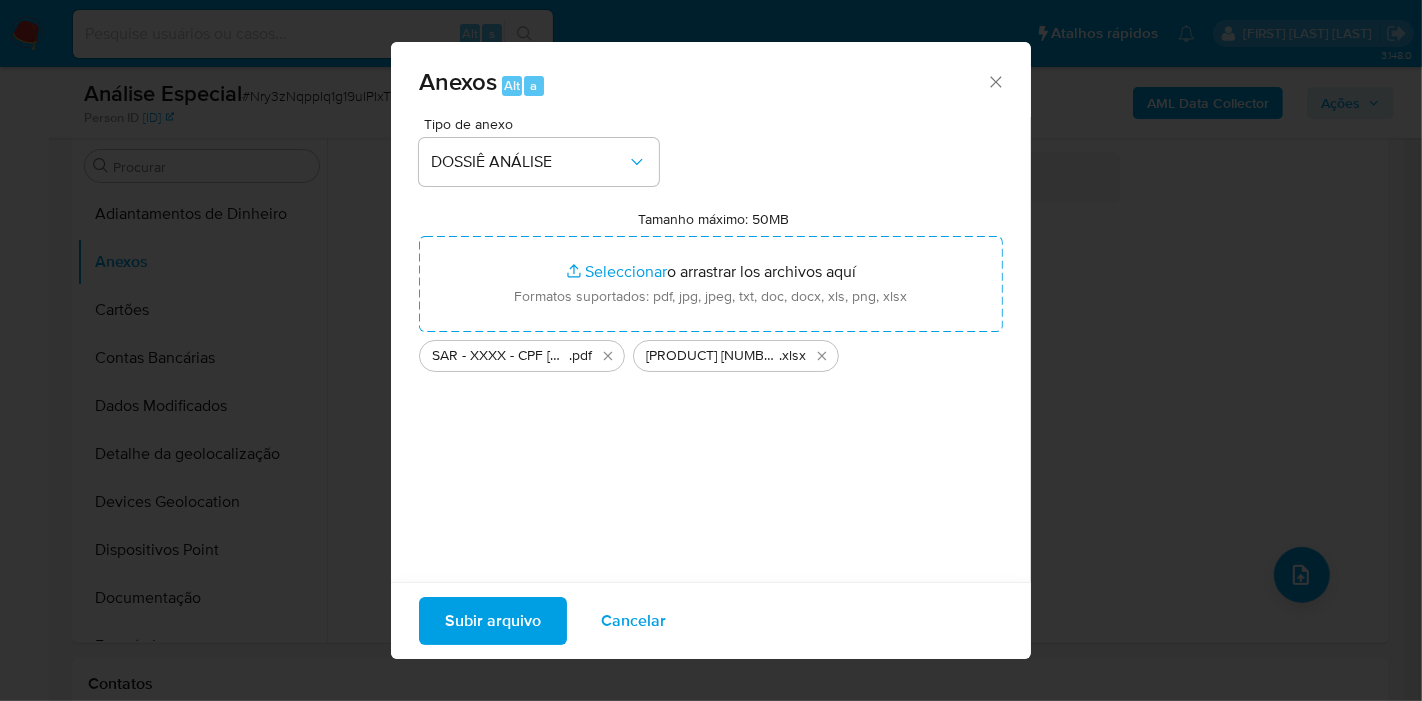 click on "Subir arquivo" at bounding box center [493, 621] 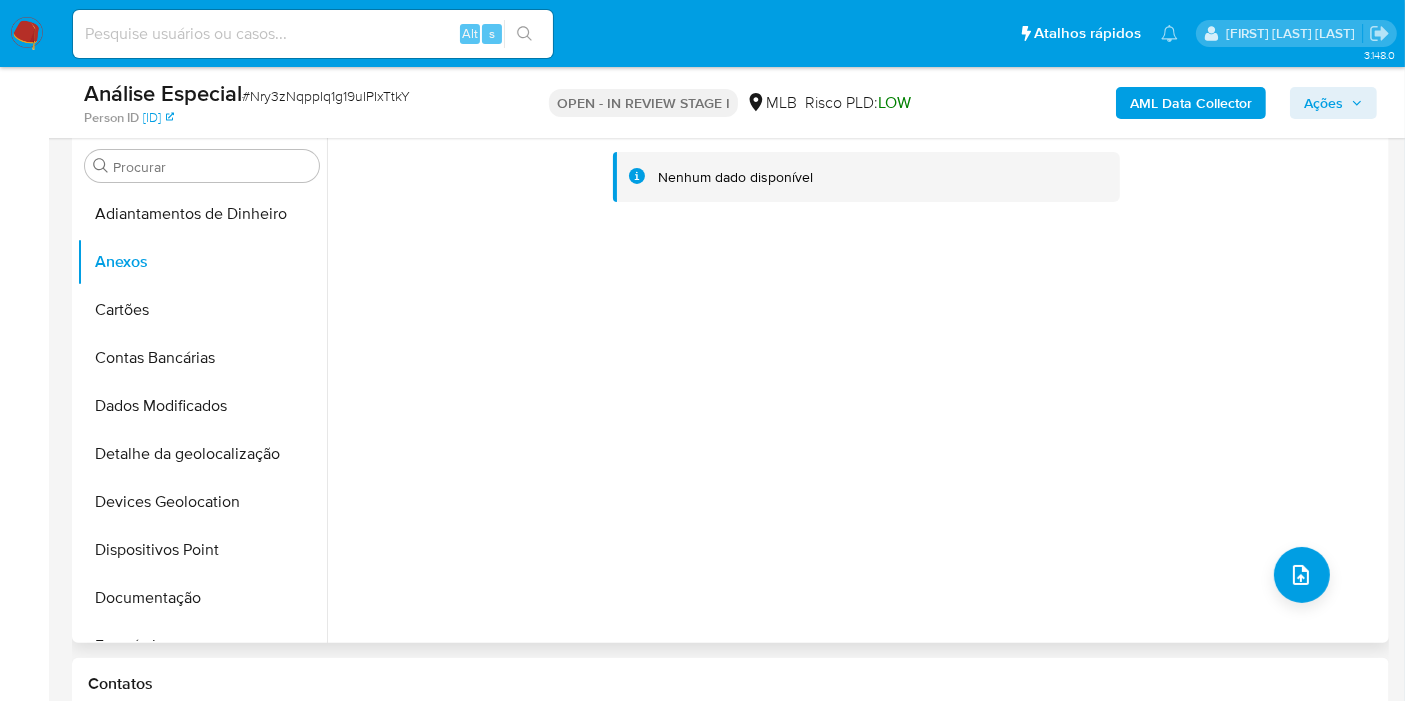 click on "Nenhum dado disponível" at bounding box center [855, 387] 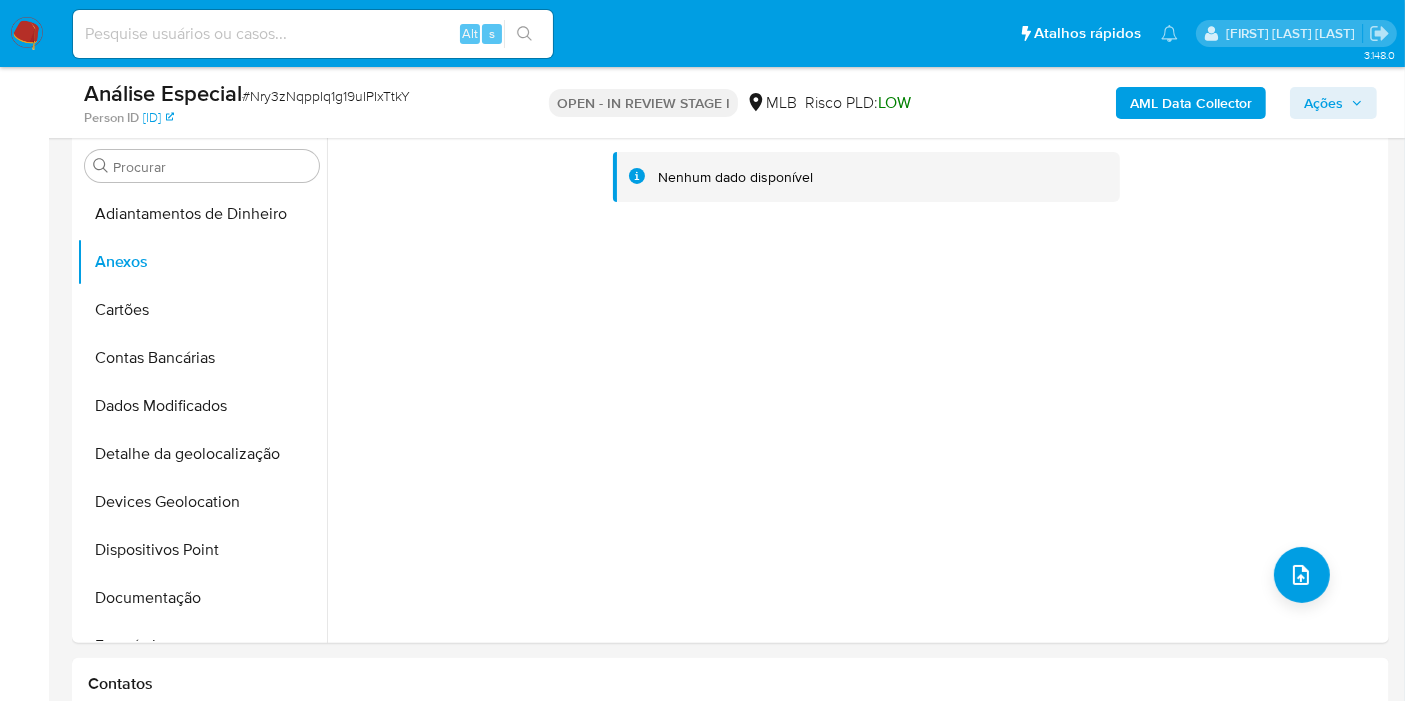 click on "Análise Especial # Nry3zNqppIq1g19uIPIxTtkY Person ID 1703585878ec1884e745c629ba7e6720 OPEN - IN REVIEW STAGE I  MLB Risco PLD:  LOW AML Data Collector Ações" at bounding box center [730, 102] 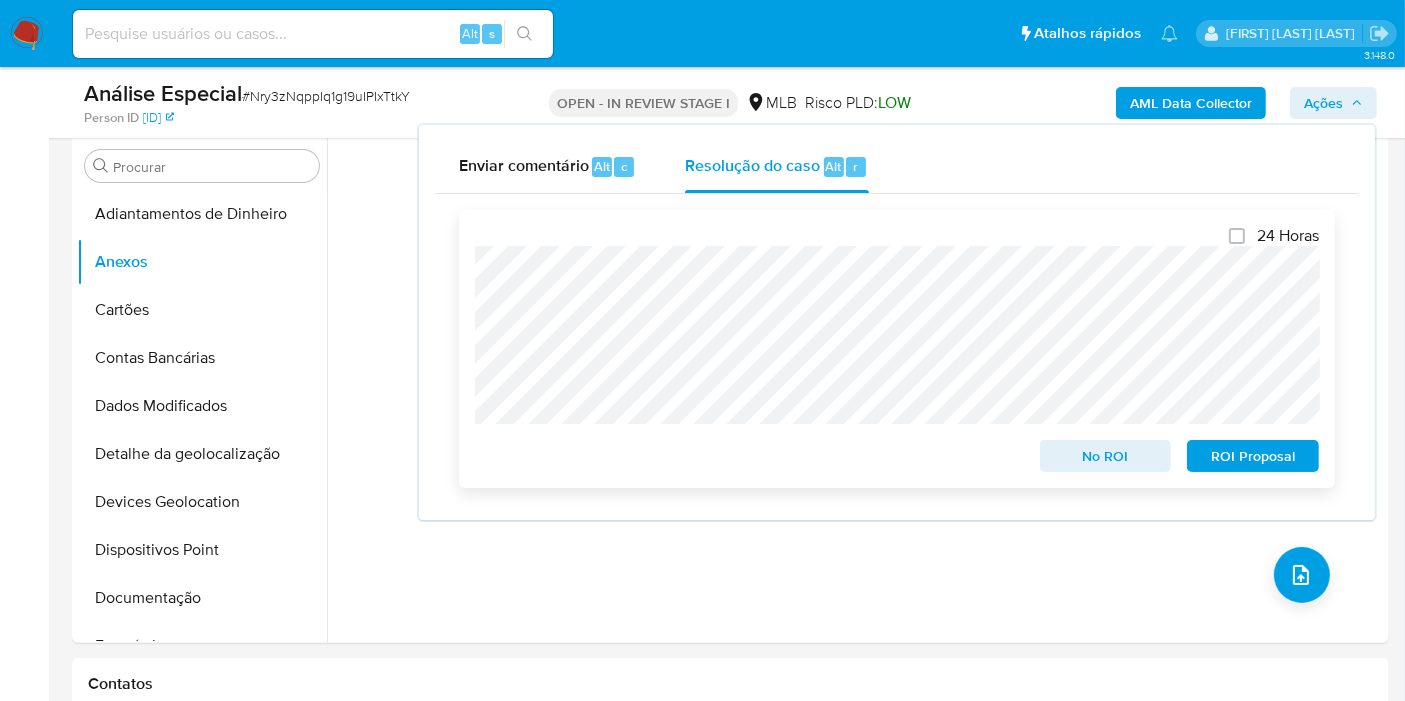 click on "ROI Proposal" at bounding box center (1253, 456) 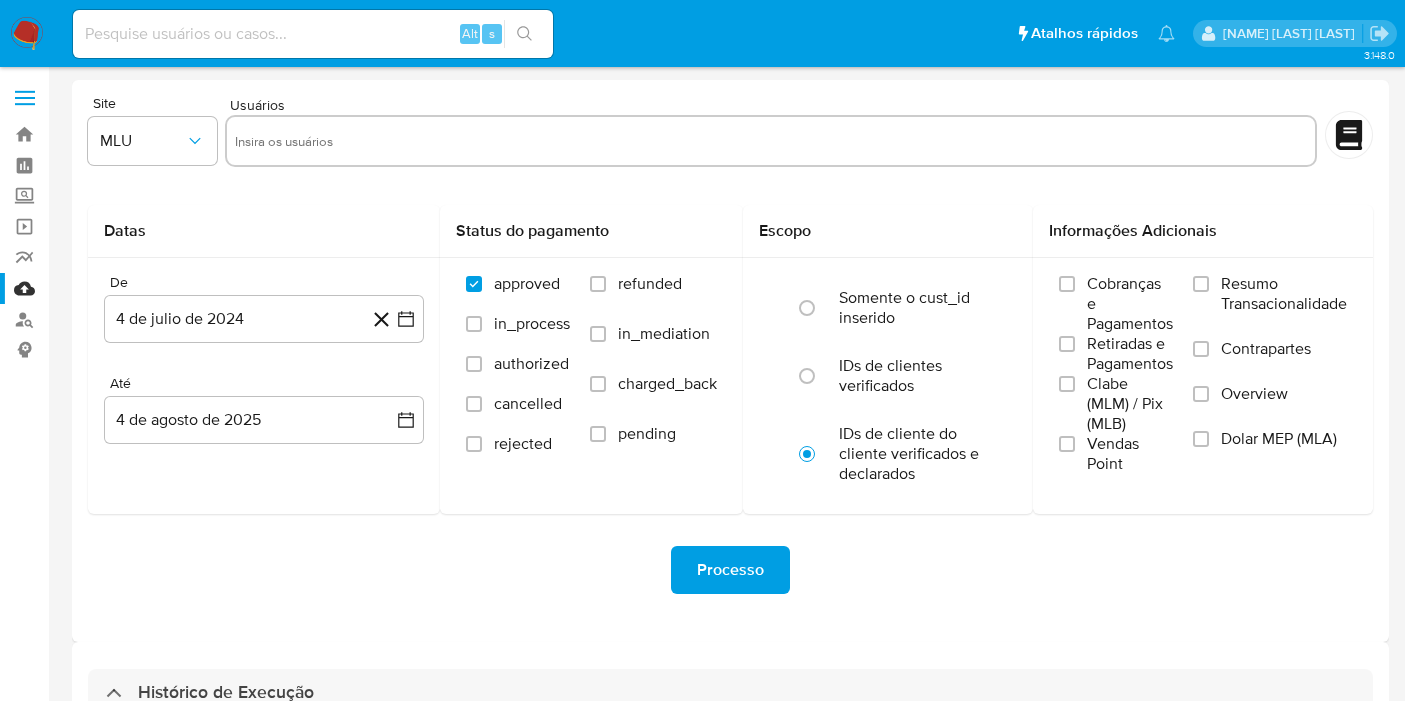 select on "10" 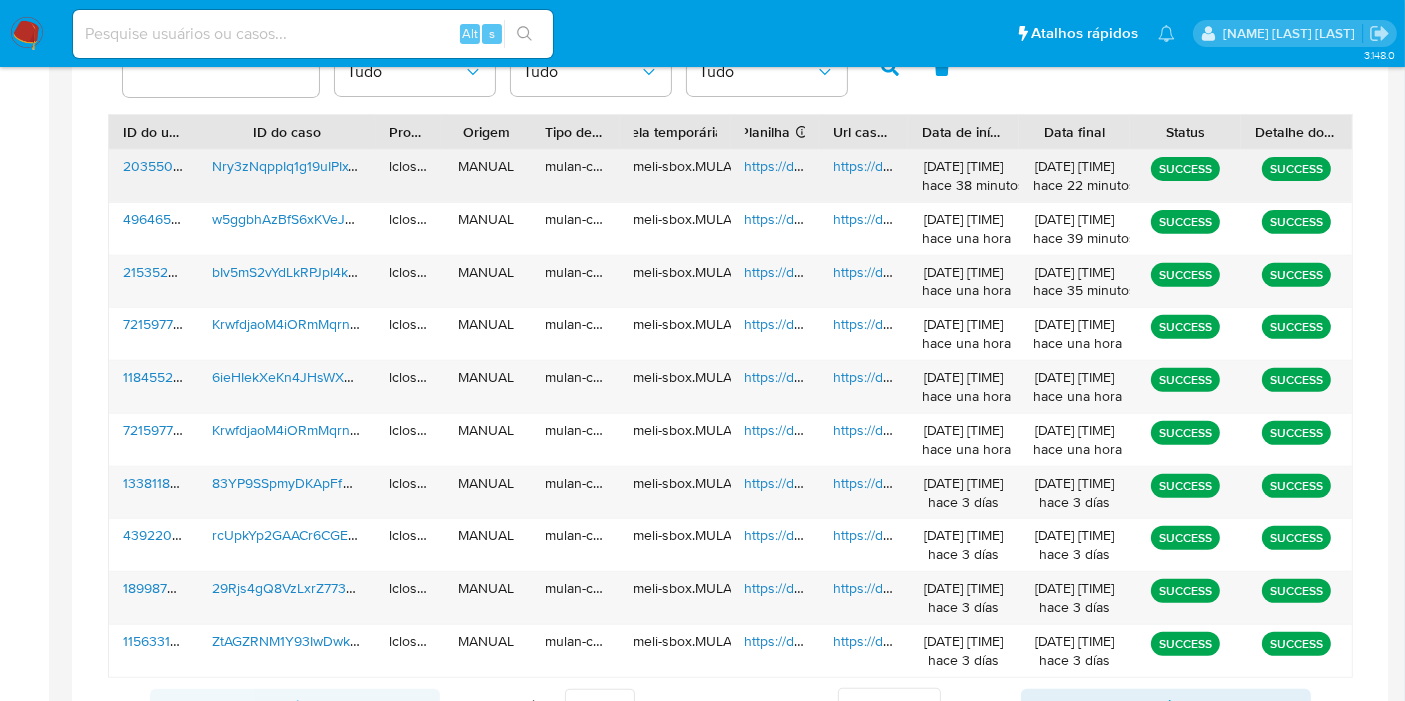 click on "https://docs.google.com/spreadsheets/d/1ycSuArxL9FY1NpVOF7C0FjLTmFQ5TCEsYsHAN_7CMBo/edit" at bounding box center [1060, 166] 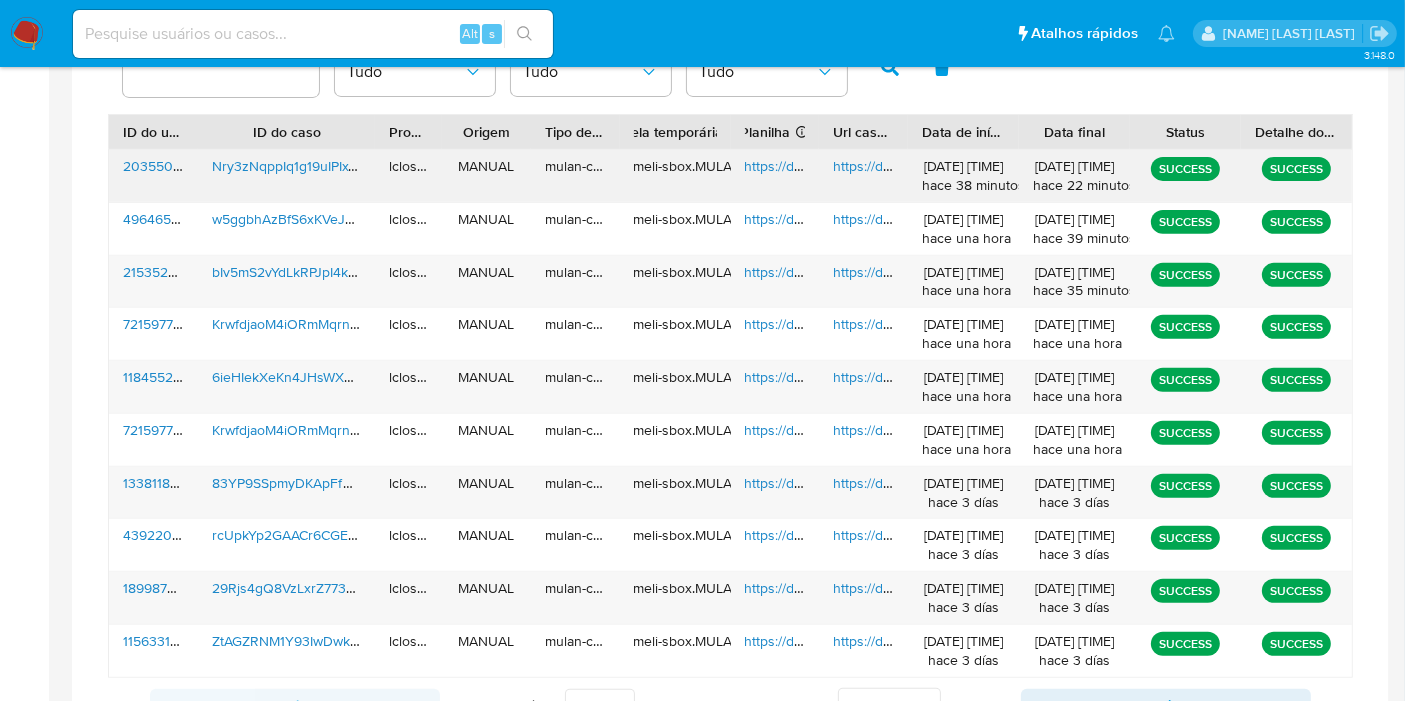 click on "https://docs.google.com/document/d/1W_2dVa7qgUZql_Kl8LPhfTF8cgiU-S-S_VL8vh1L_Ac/edit" at bounding box center [1121, 166] 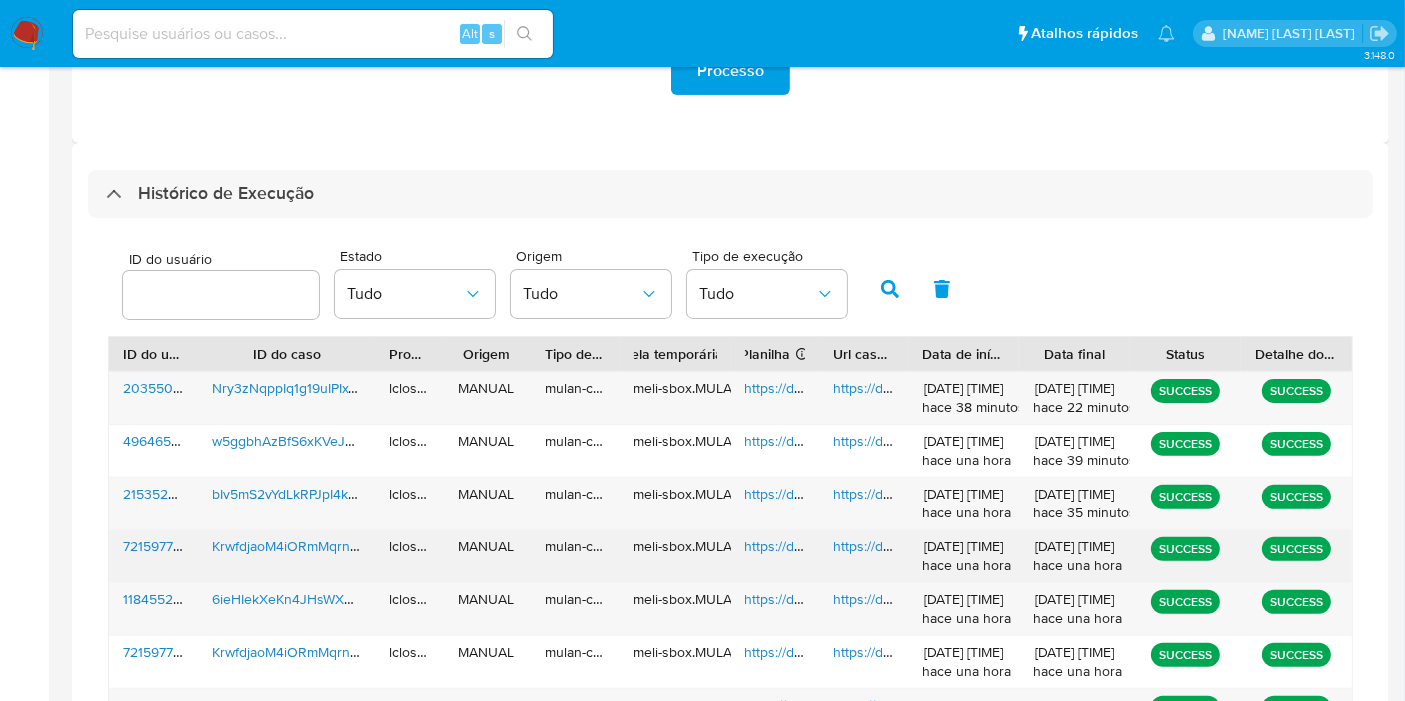 click on "https://docs.google.com/spreadsheets/d/1DxCSRsbAcP0c45kflvMX4ofzY-LpD0HHRGwldT3QD8M/edit" at bounding box center [1058, 546] 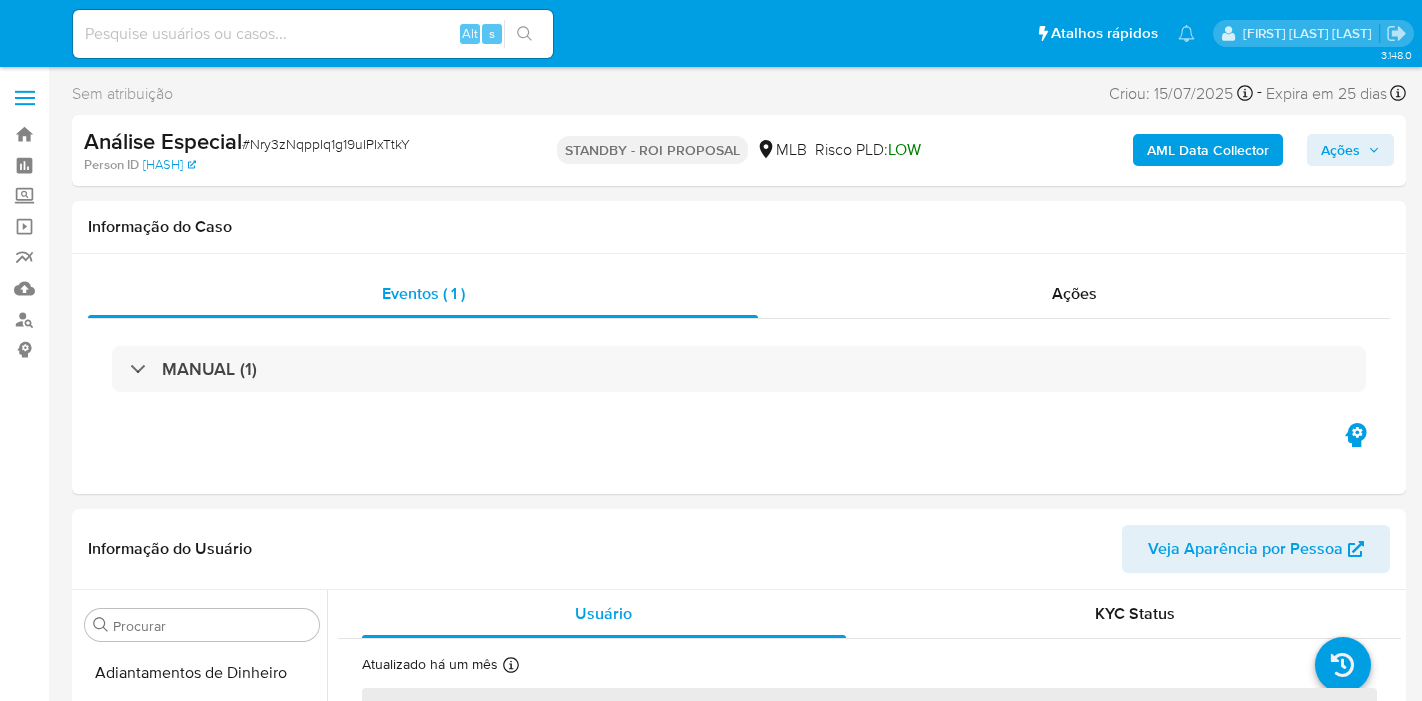 select on "10" 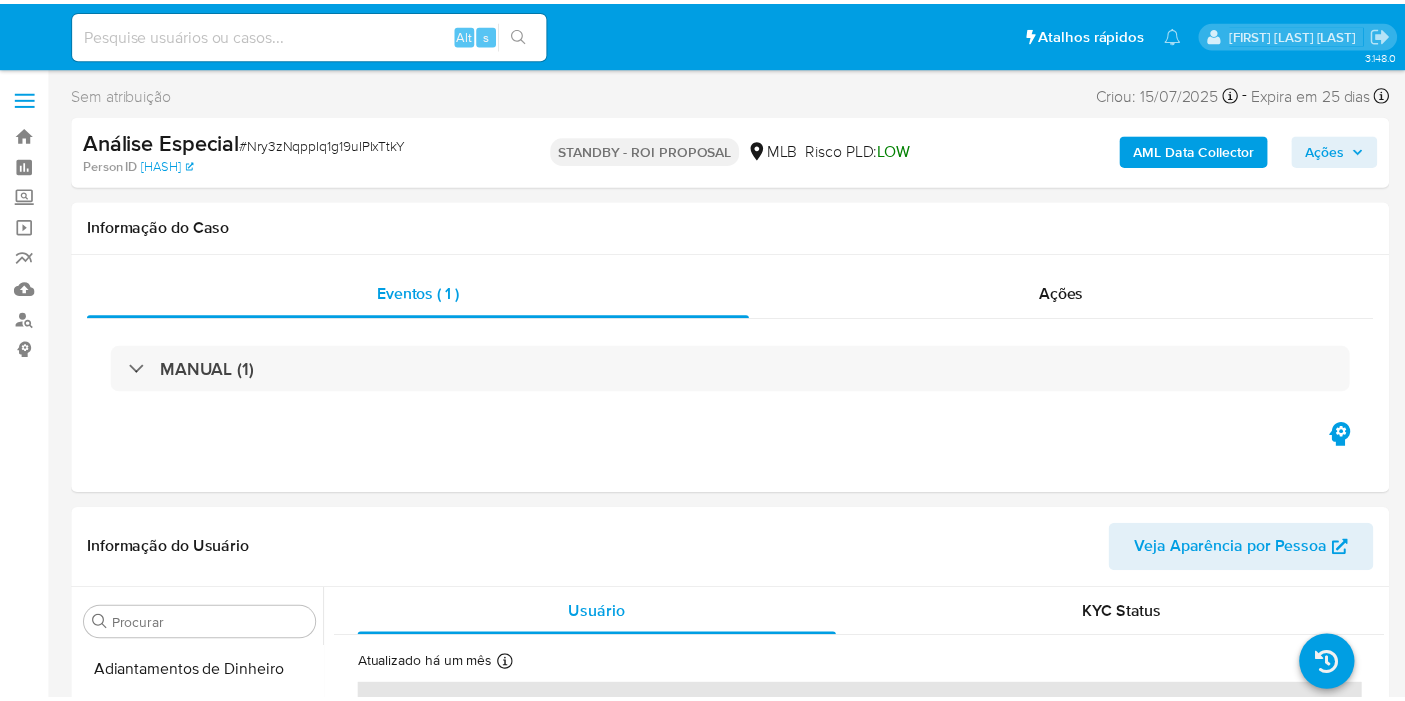 scroll, scrollTop: 0, scrollLeft: 0, axis: both 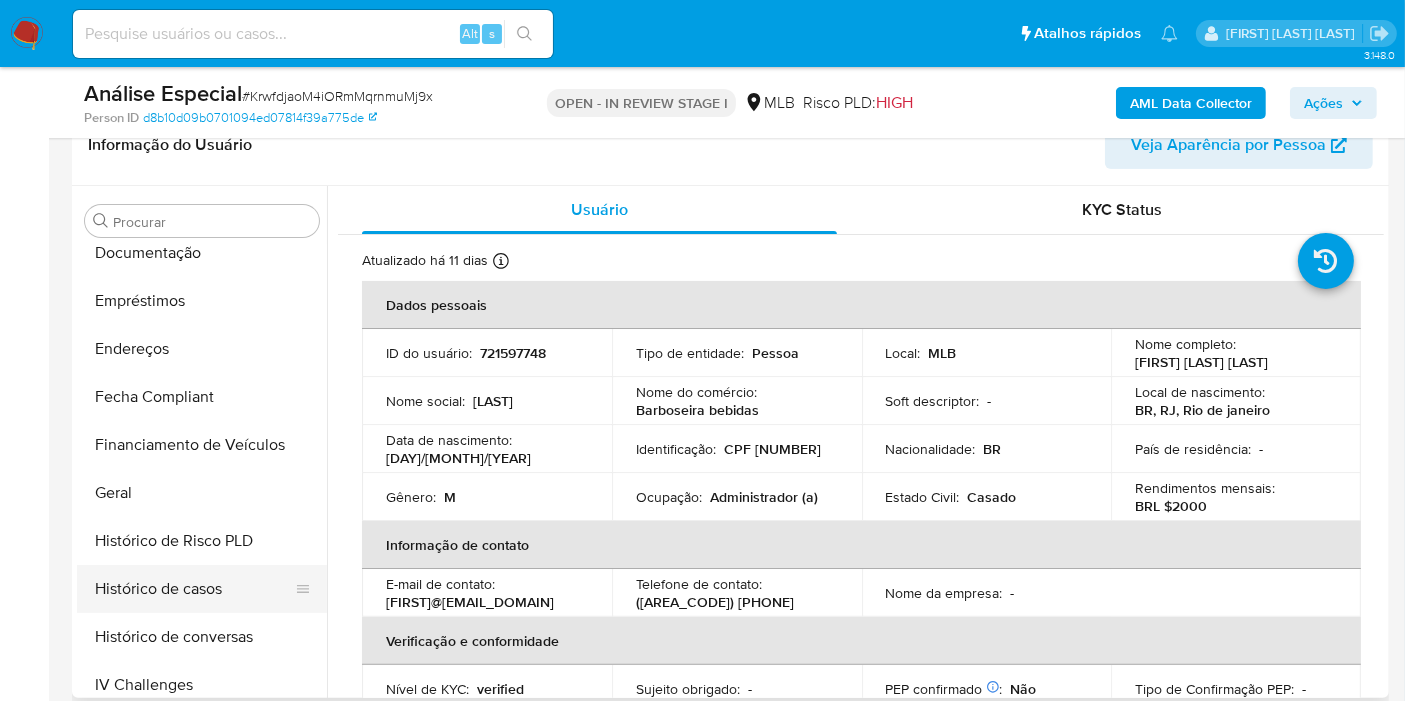 click on "Histórico de casos" at bounding box center (194, 589) 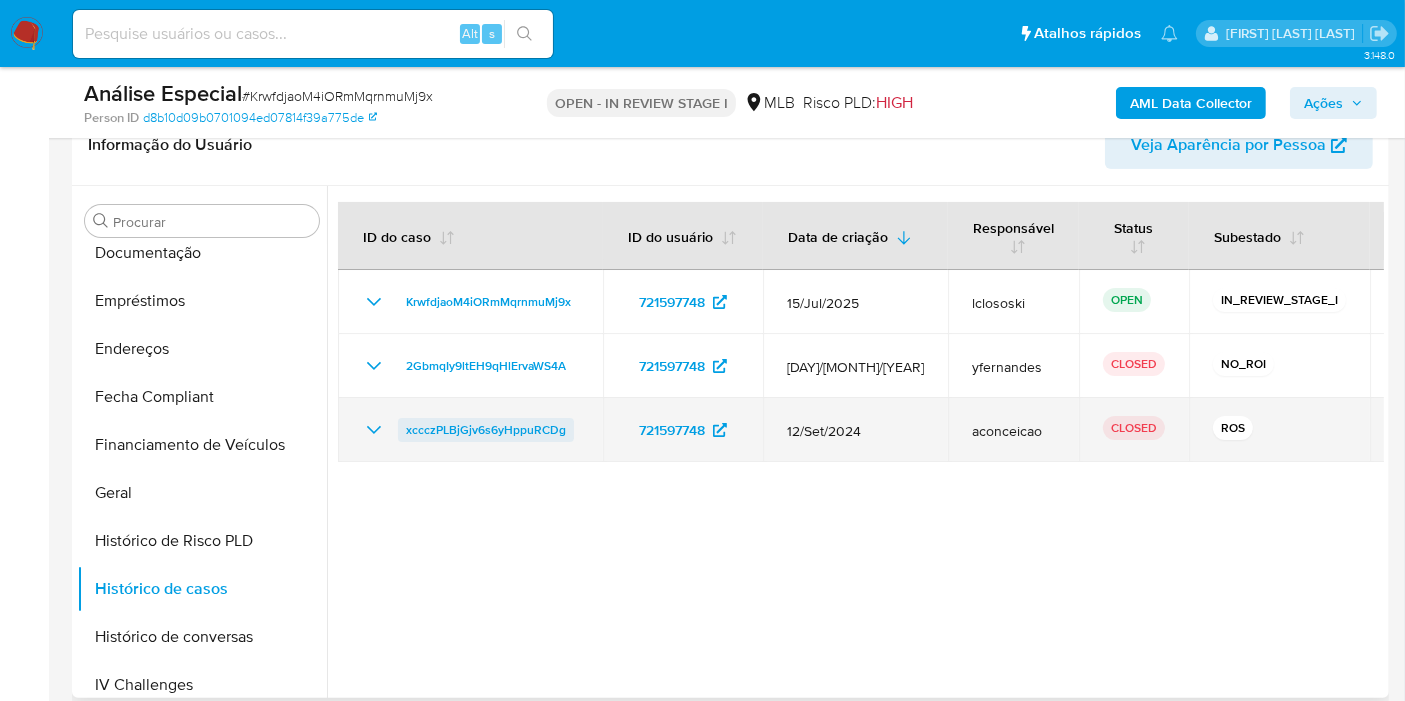 drag, startPoint x: 586, startPoint y: 427, endPoint x: 403, endPoint y: 427, distance: 183 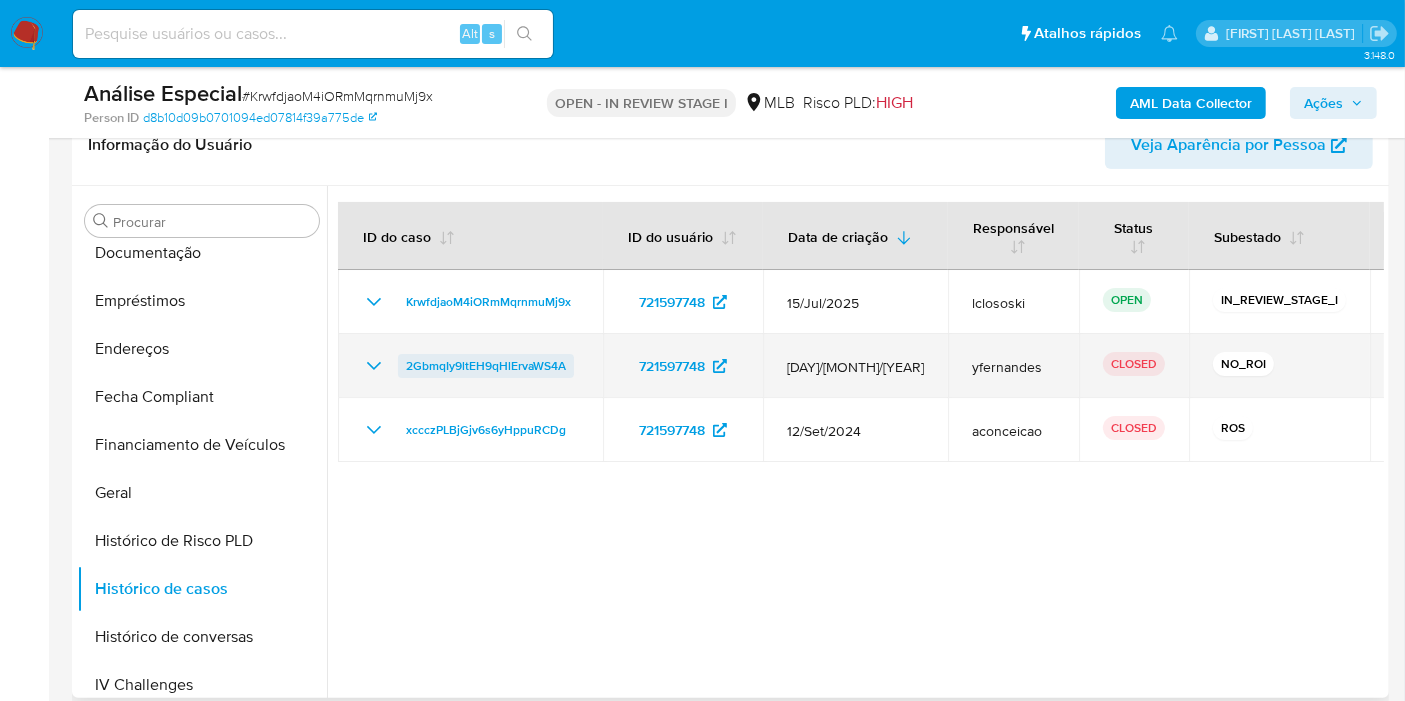 drag, startPoint x: 589, startPoint y: 356, endPoint x: 399, endPoint y: 358, distance: 190.01053 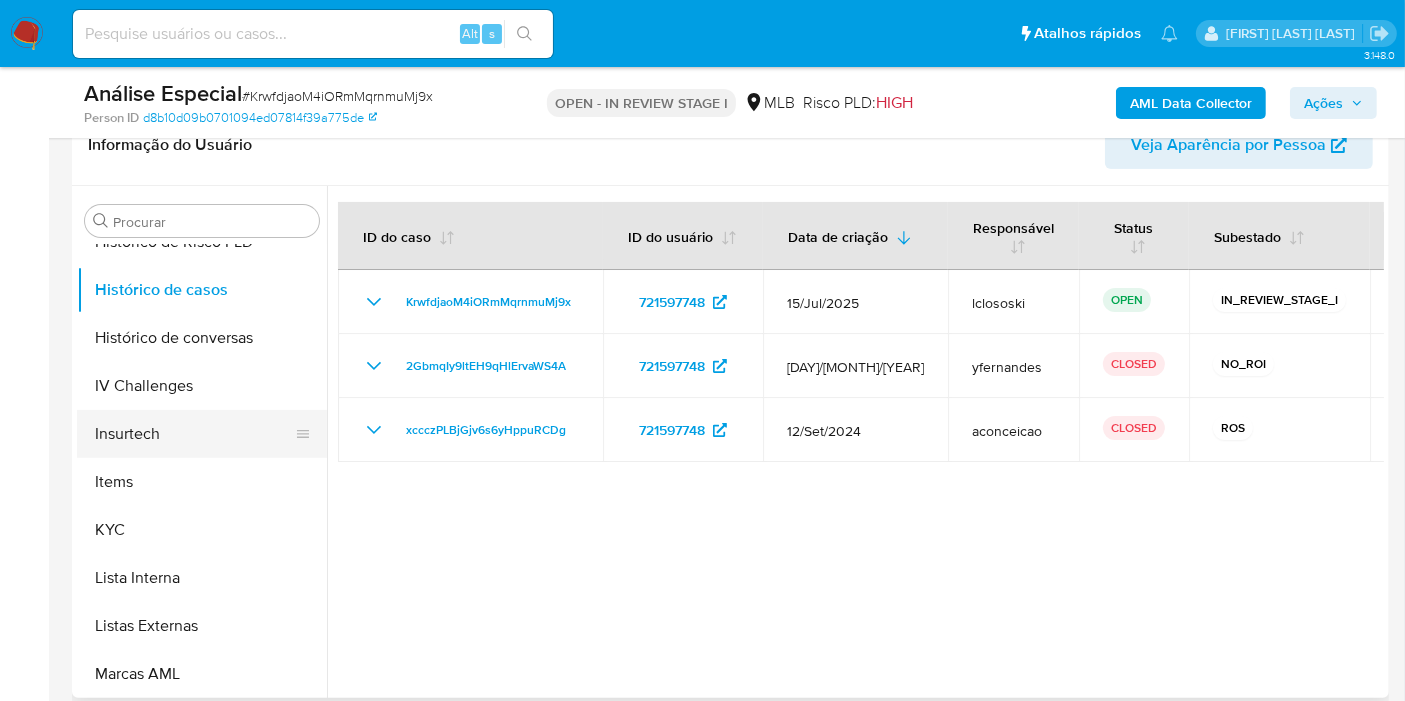 scroll, scrollTop: 733, scrollLeft: 0, axis: vertical 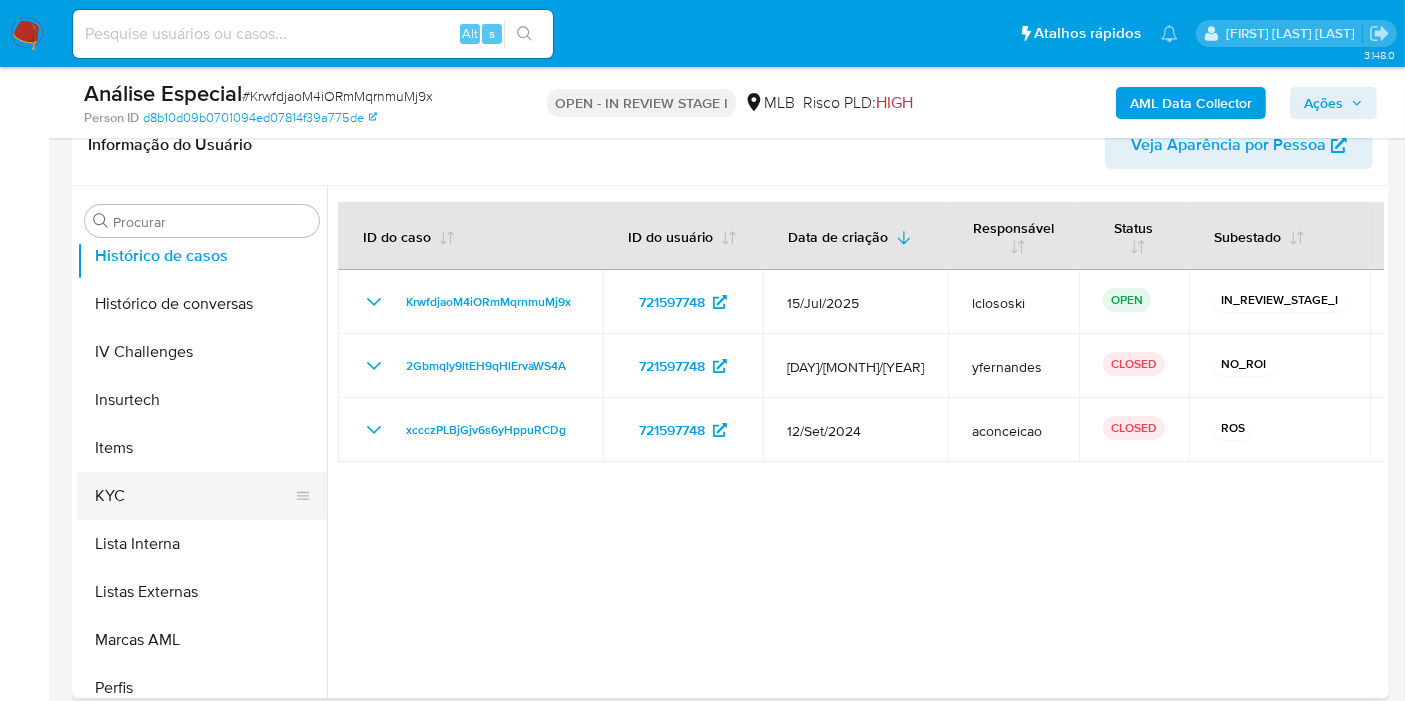 click on "KYC" at bounding box center [194, 496] 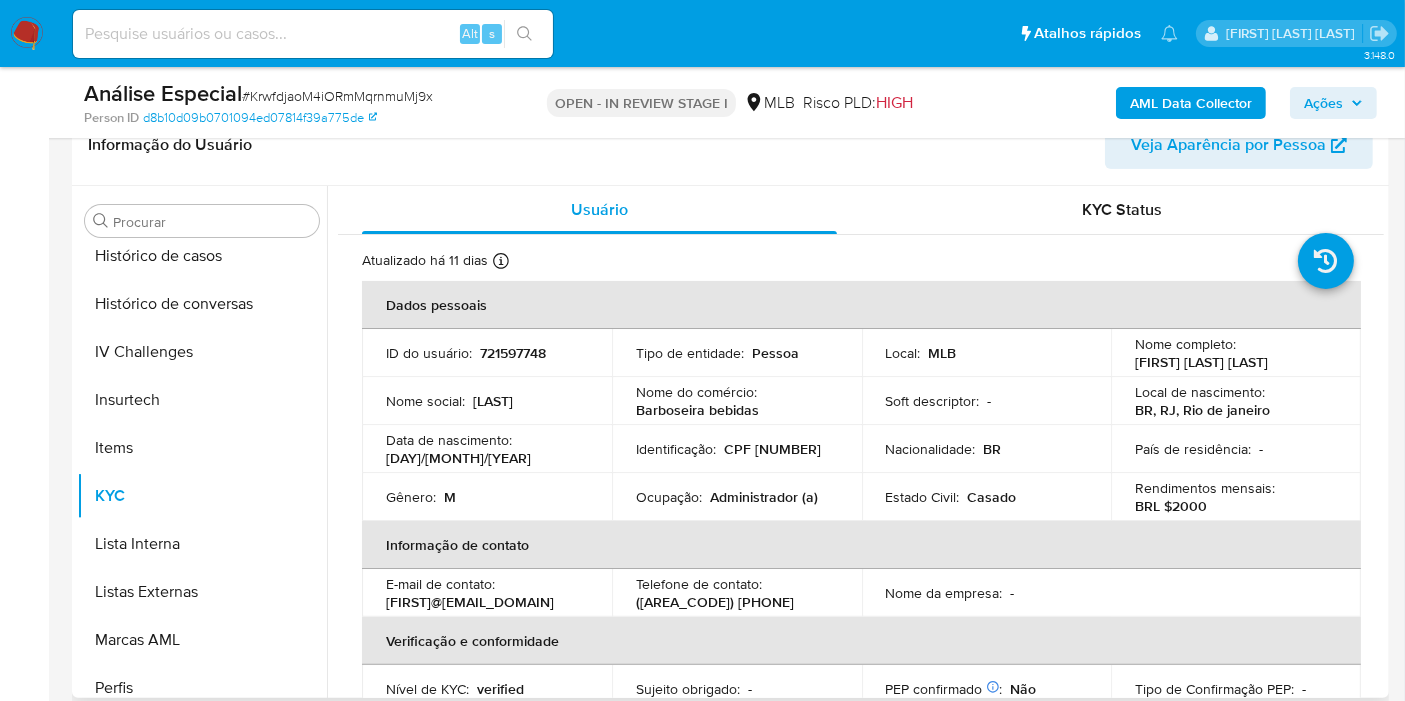 click on "CPF [NUMBER]" at bounding box center (772, 449) 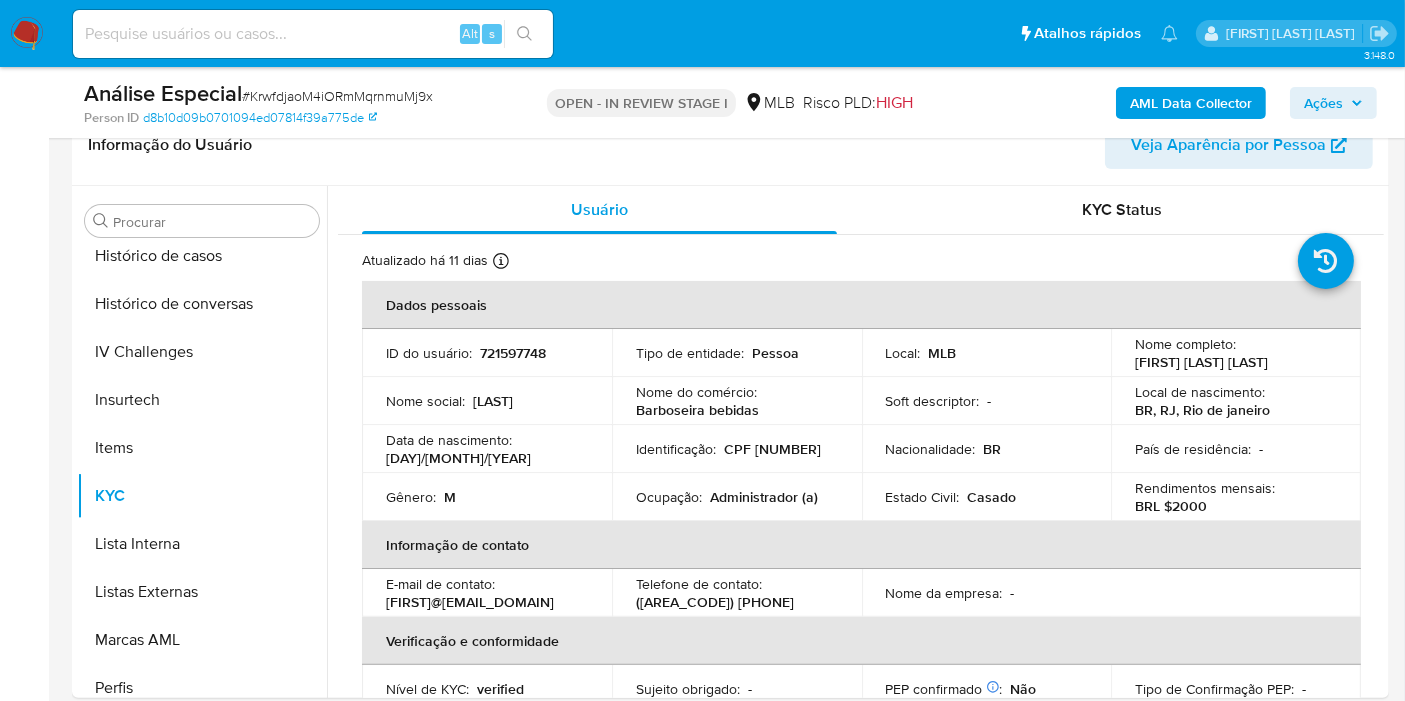 copy on "12757267710" 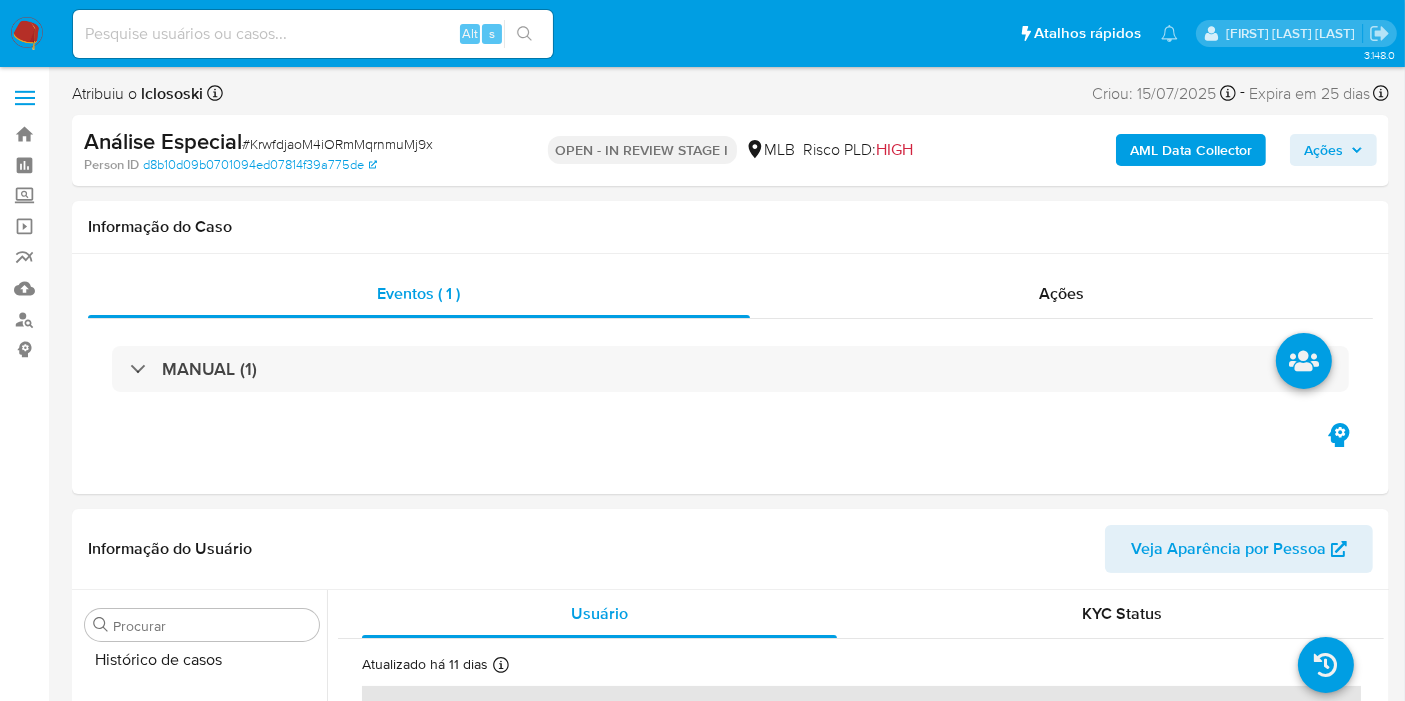 click on "AML Data Collector" at bounding box center (1191, 150) 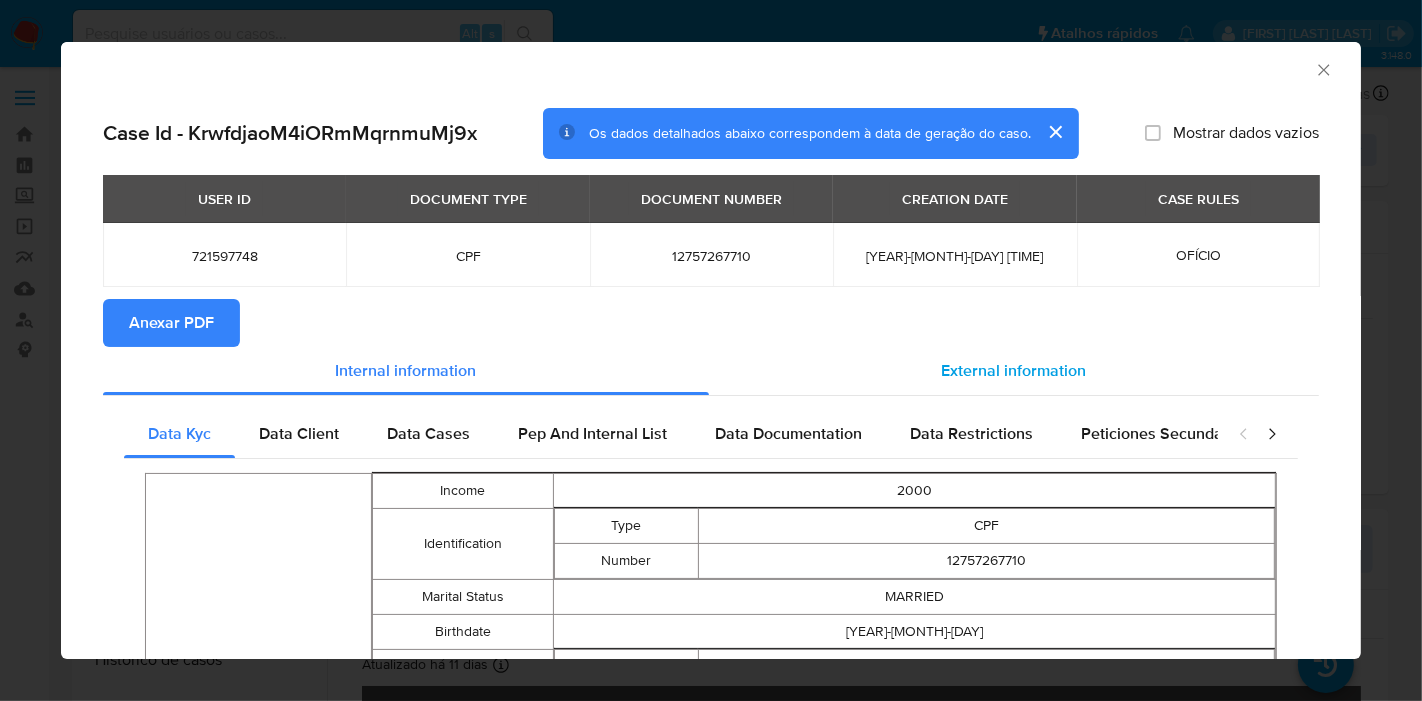 click on "External information" at bounding box center [1014, 370] 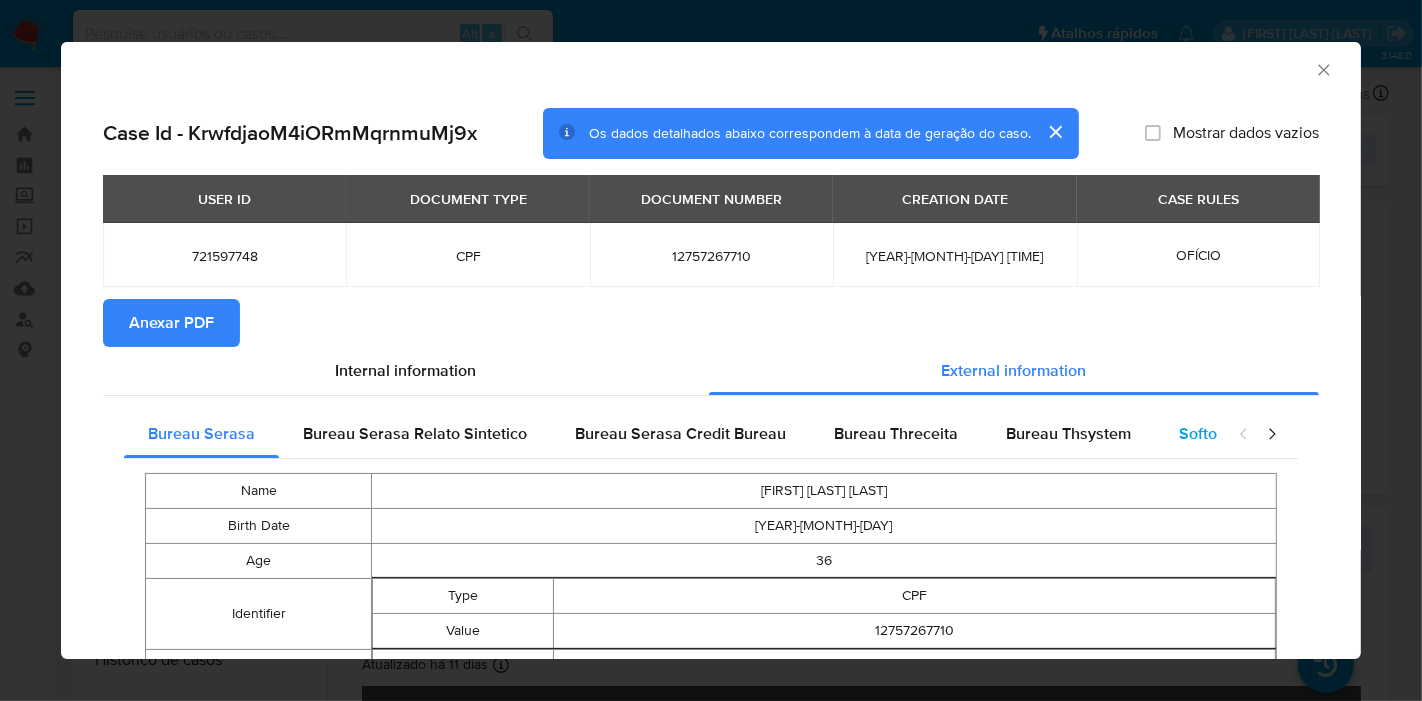 click on "Softon" at bounding box center (1202, 434) 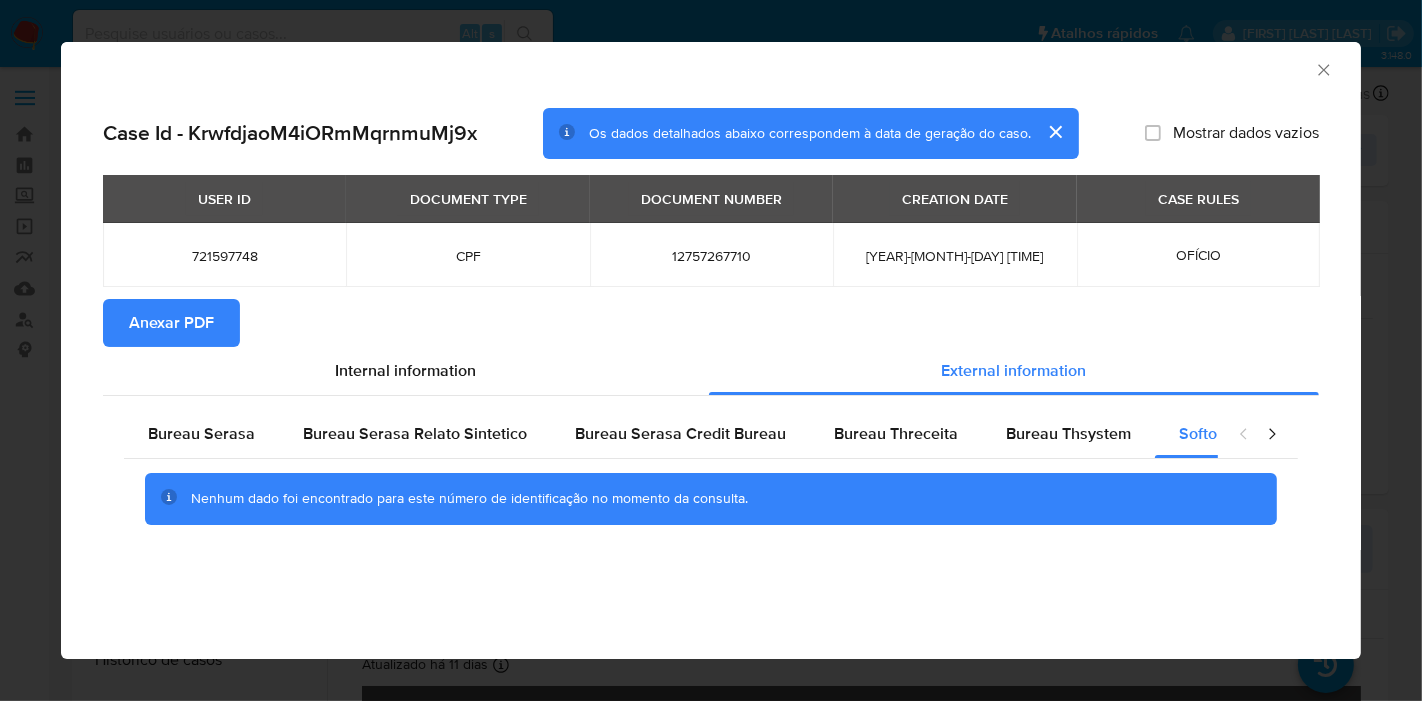click 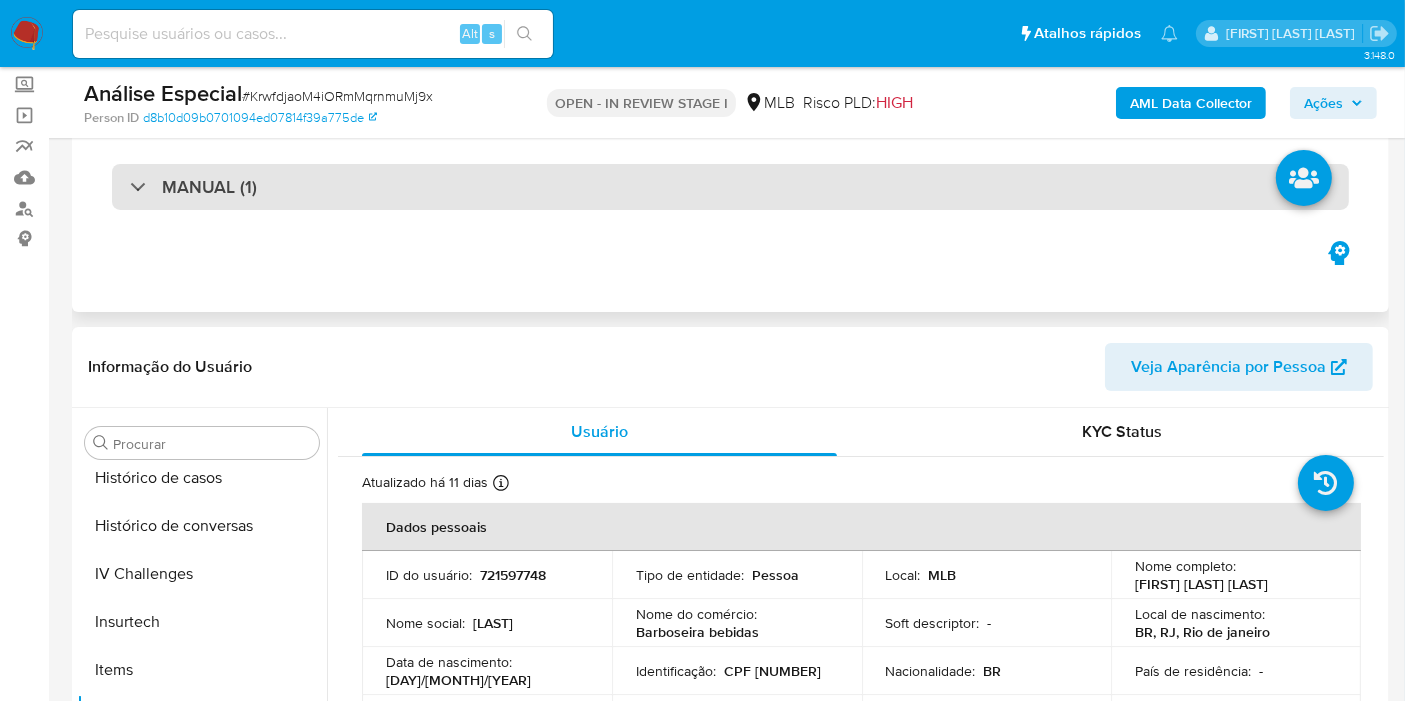 scroll, scrollTop: 555, scrollLeft: 0, axis: vertical 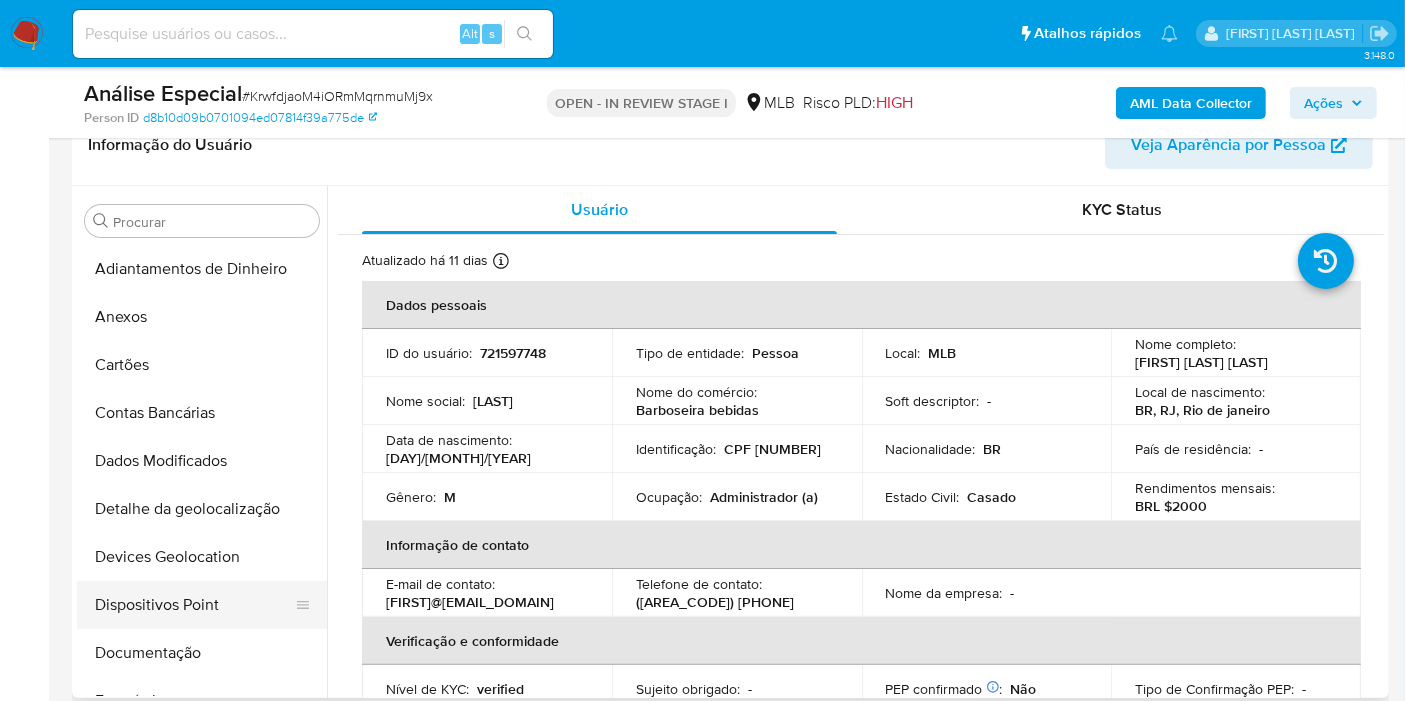 click on "Dispositivos Point" at bounding box center [194, 605] 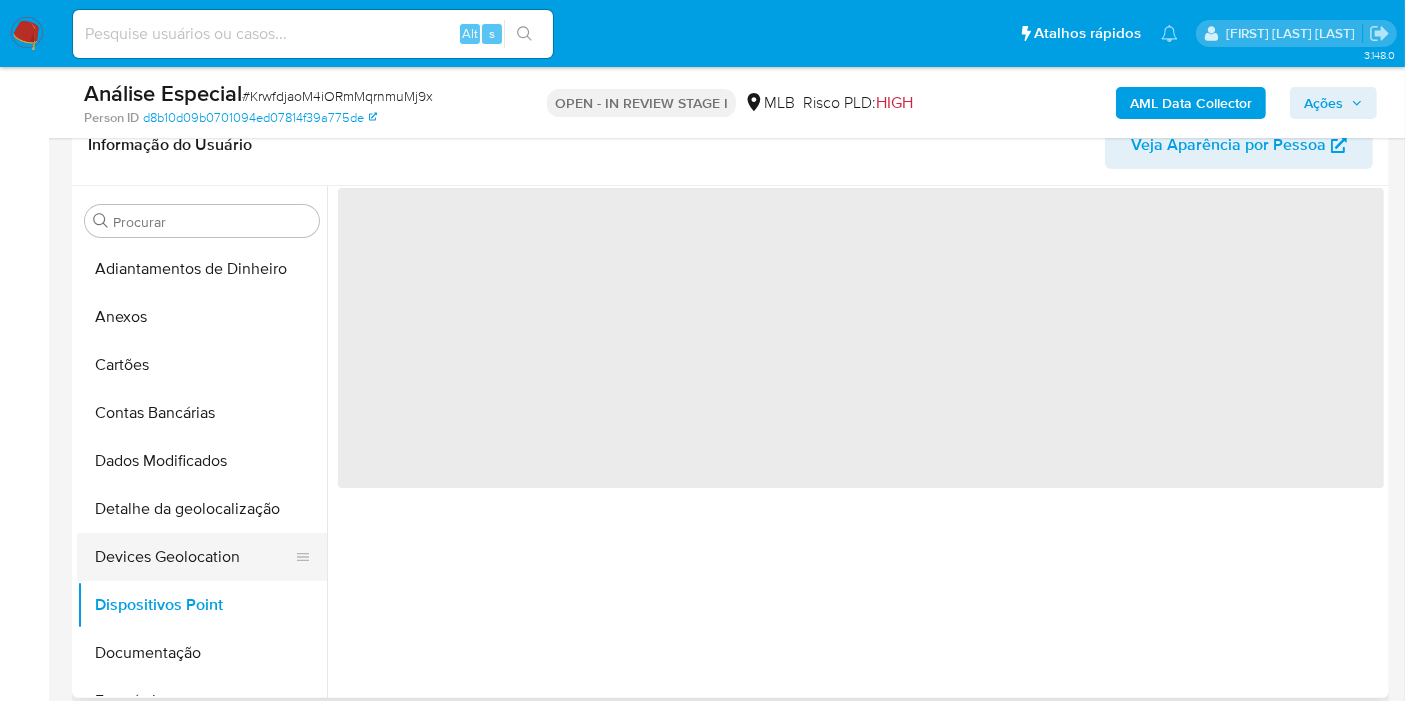 click on "Devices Geolocation" at bounding box center [194, 557] 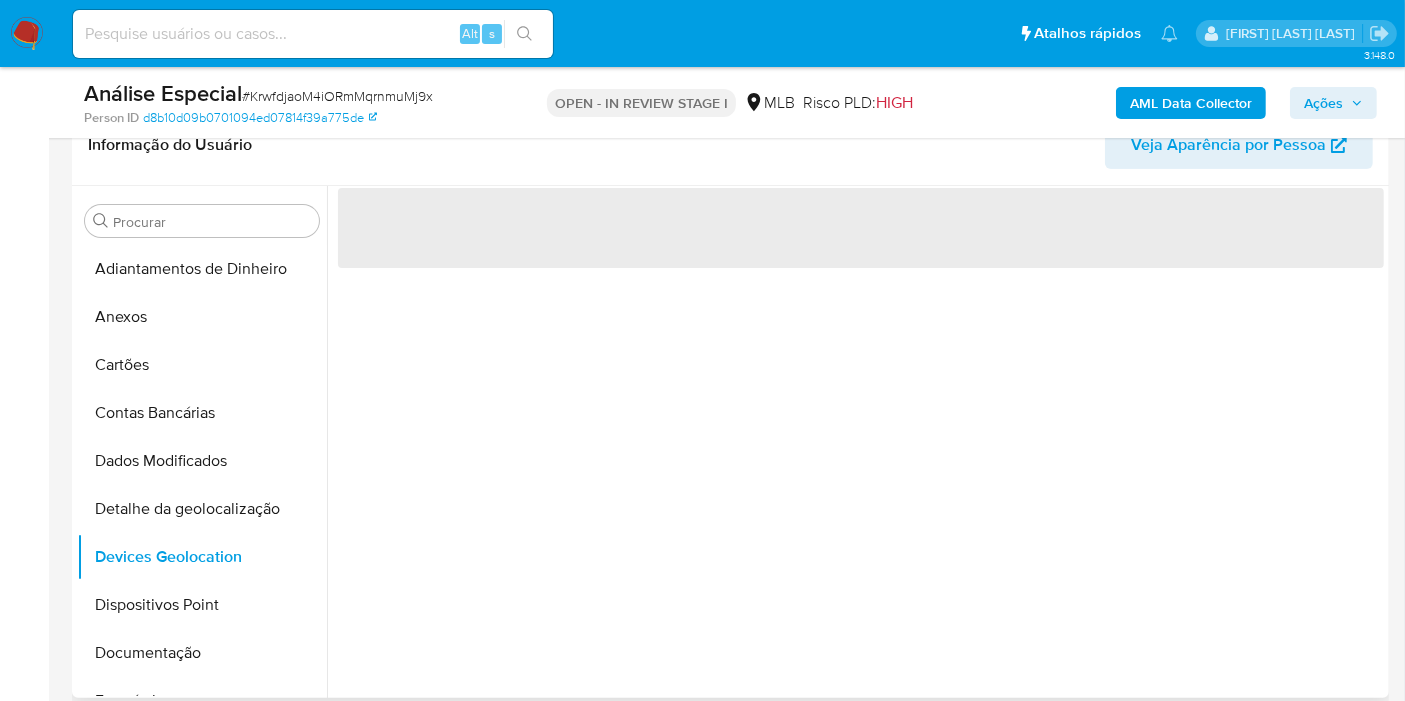 click on "Informação do Usuário Veja Aparência por Pessoa" at bounding box center [730, 145] 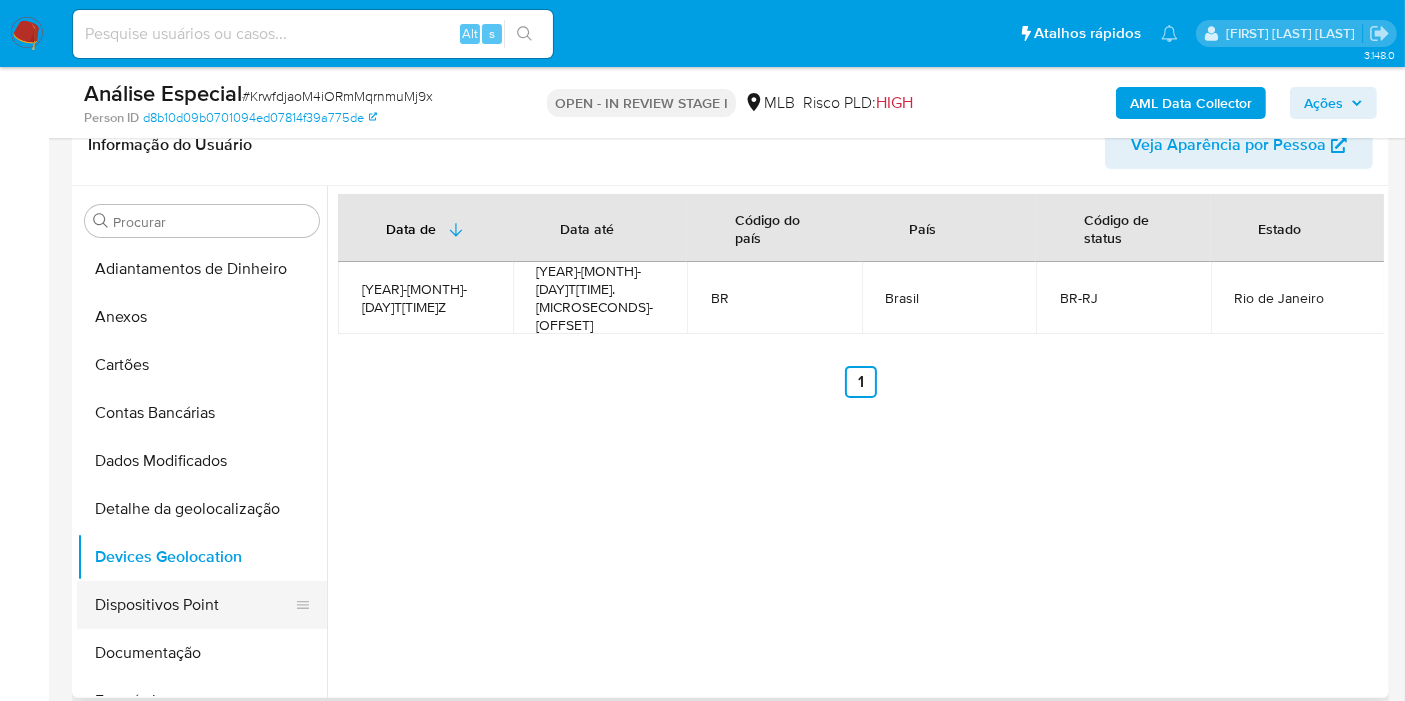 click on "Dispositivos Point" at bounding box center [194, 605] 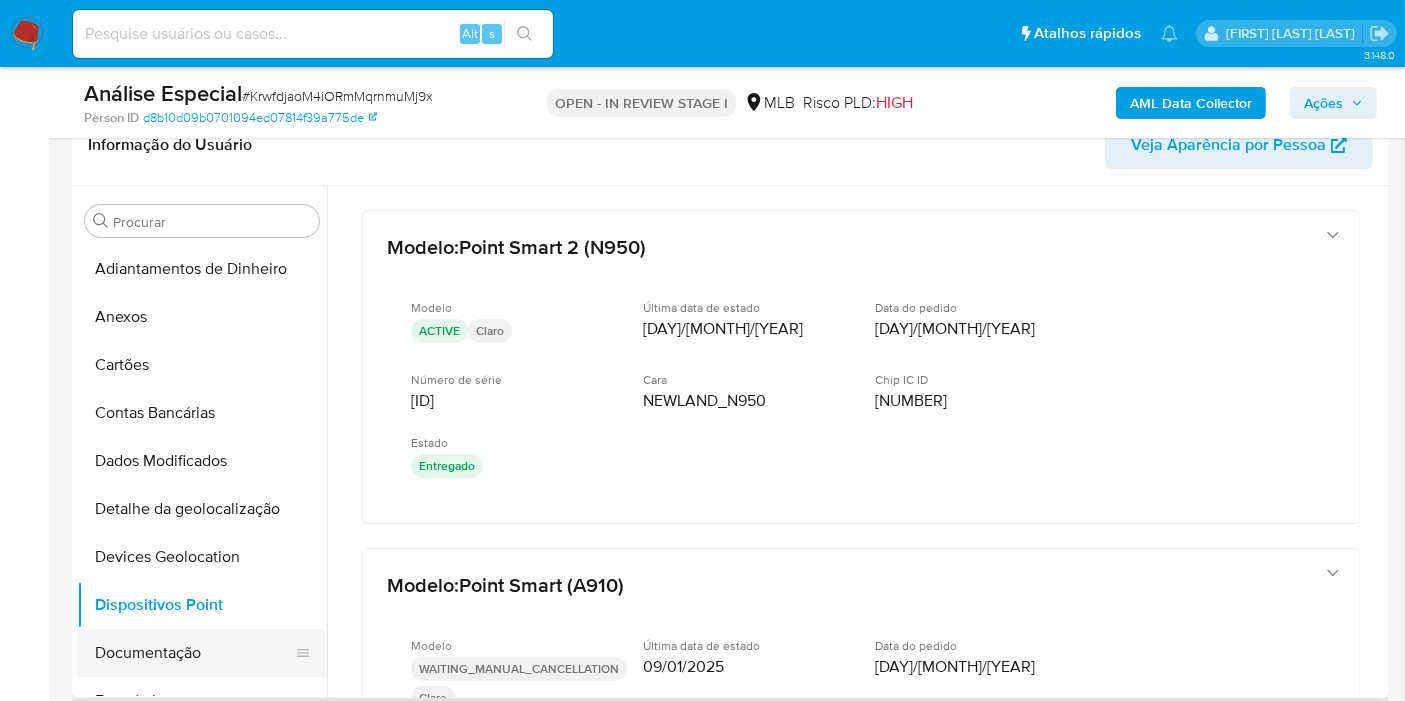 click on "Documentação" at bounding box center [194, 653] 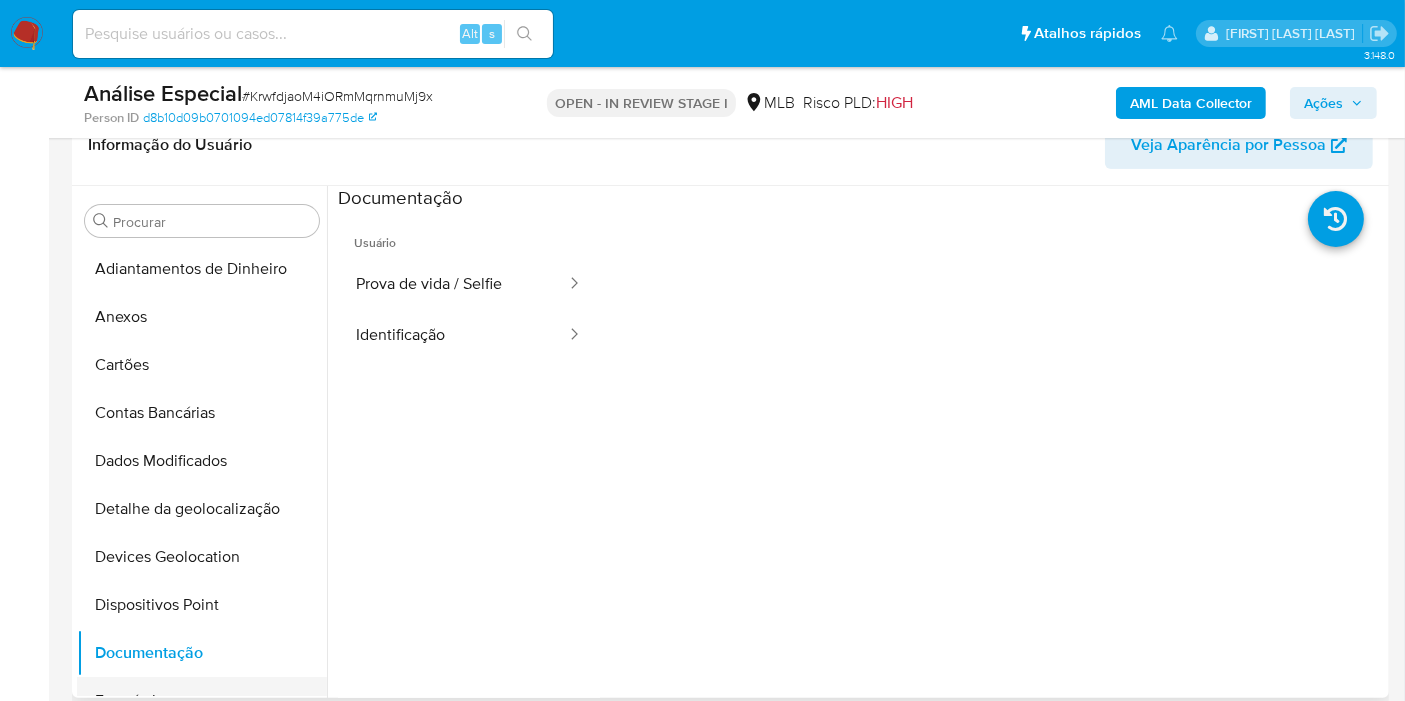 scroll, scrollTop: 222, scrollLeft: 0, axis: vertical 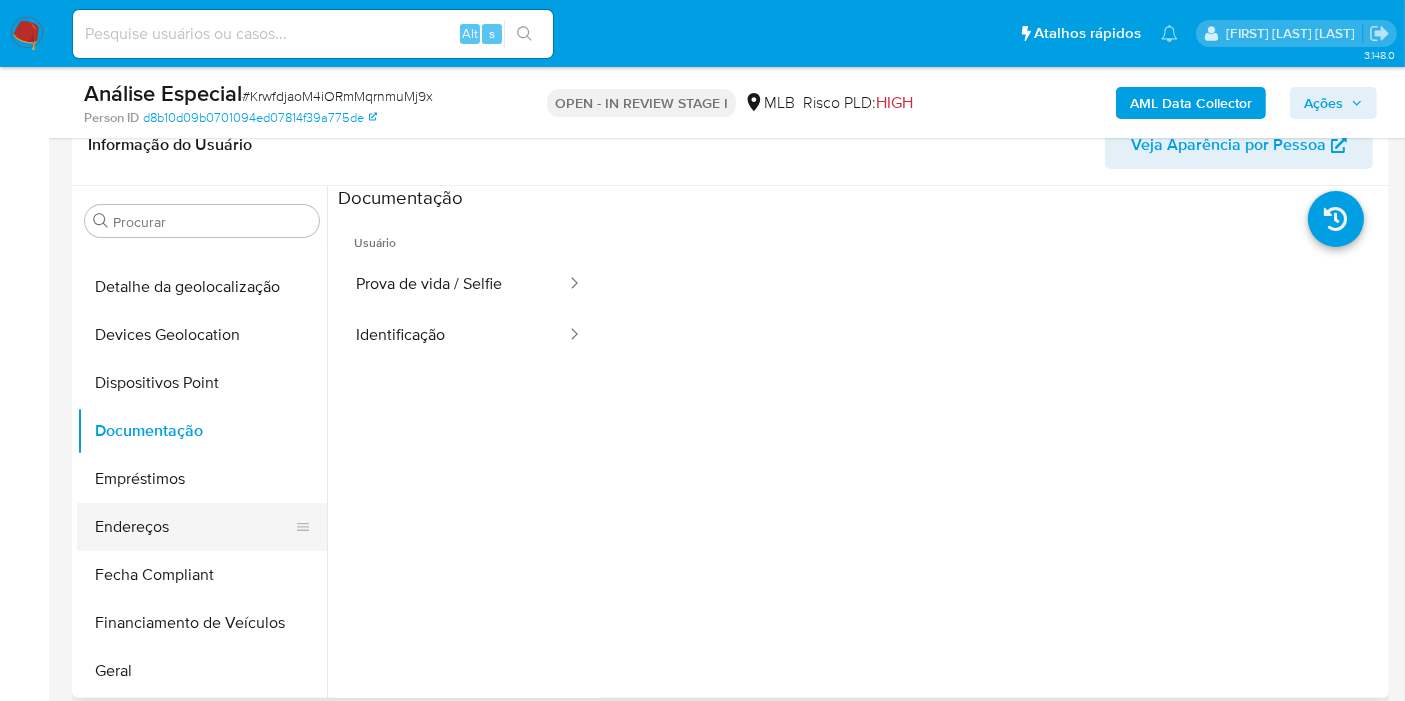 click on "Endereços" at bounding box center [194, 527] 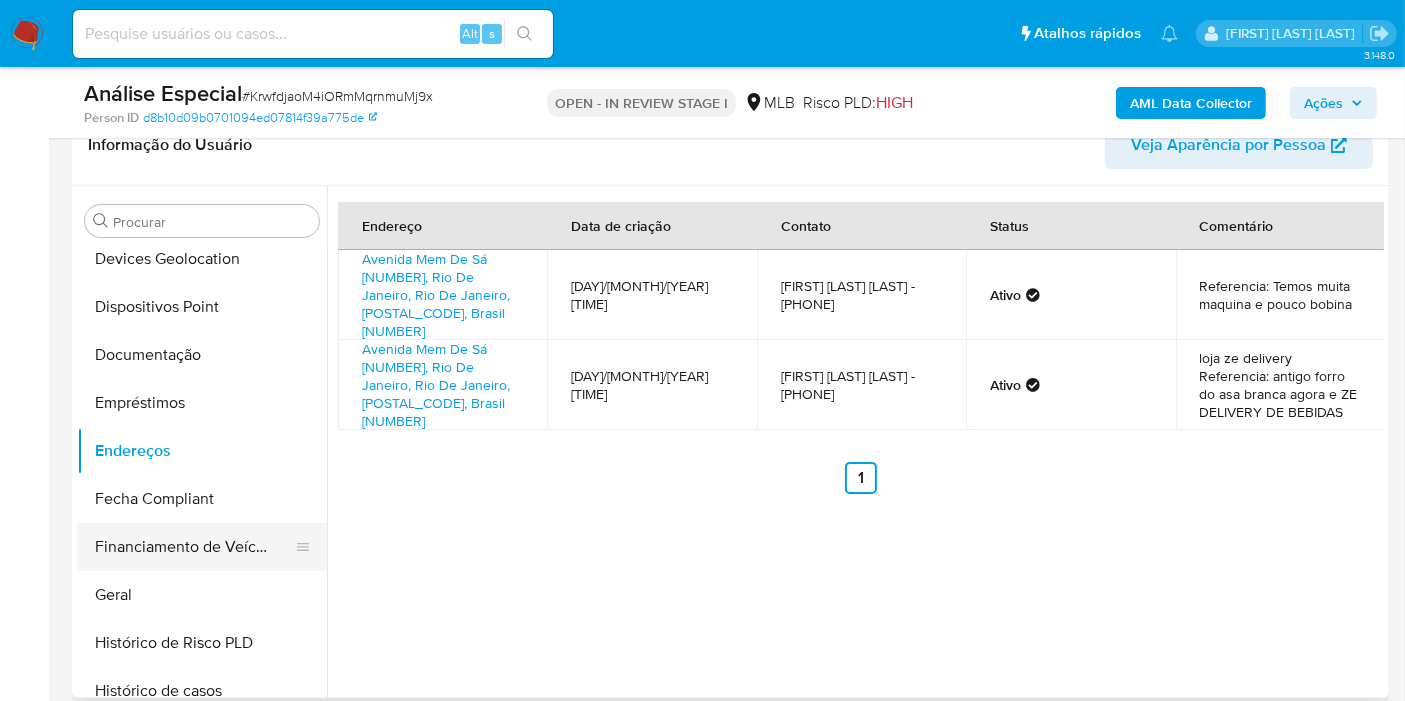scroll, scrollTop: 333, scrollLeft: 0, axis: vertical 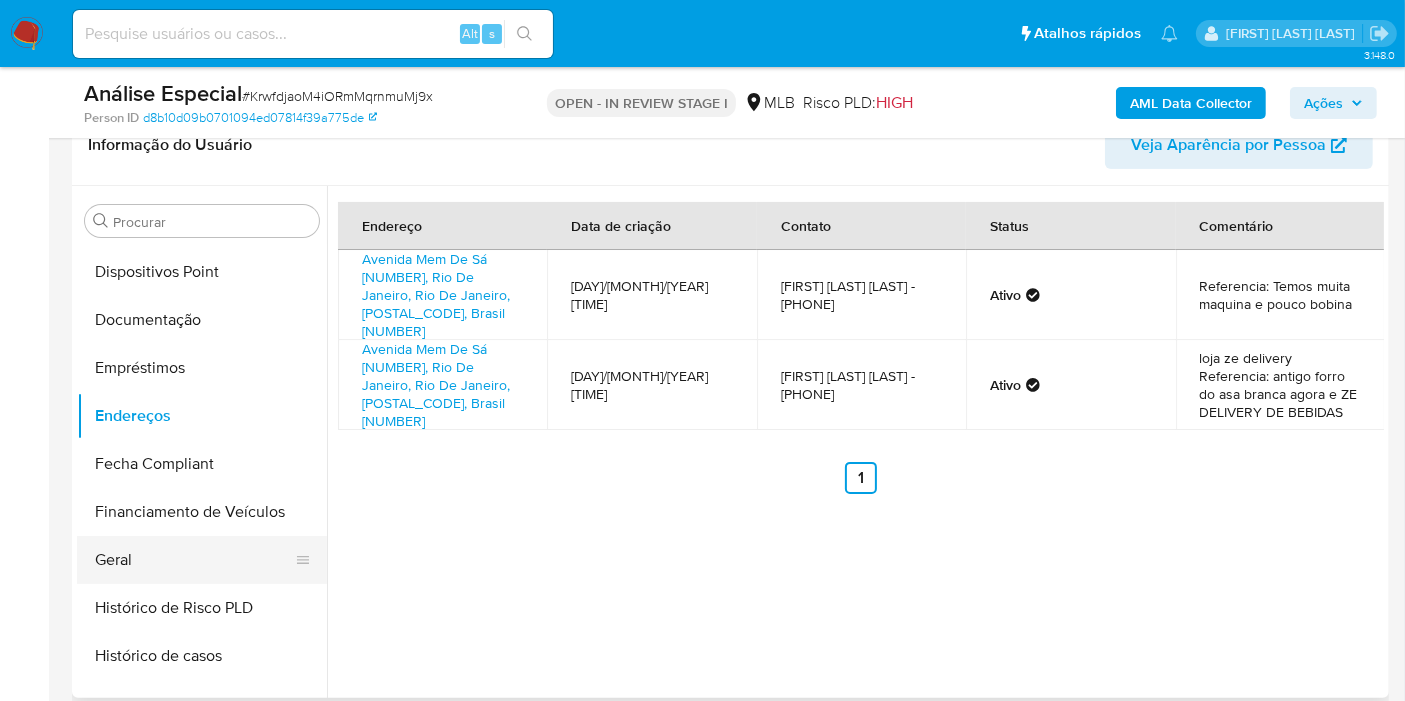 click on "Geral" at bounding box center (194, 560) 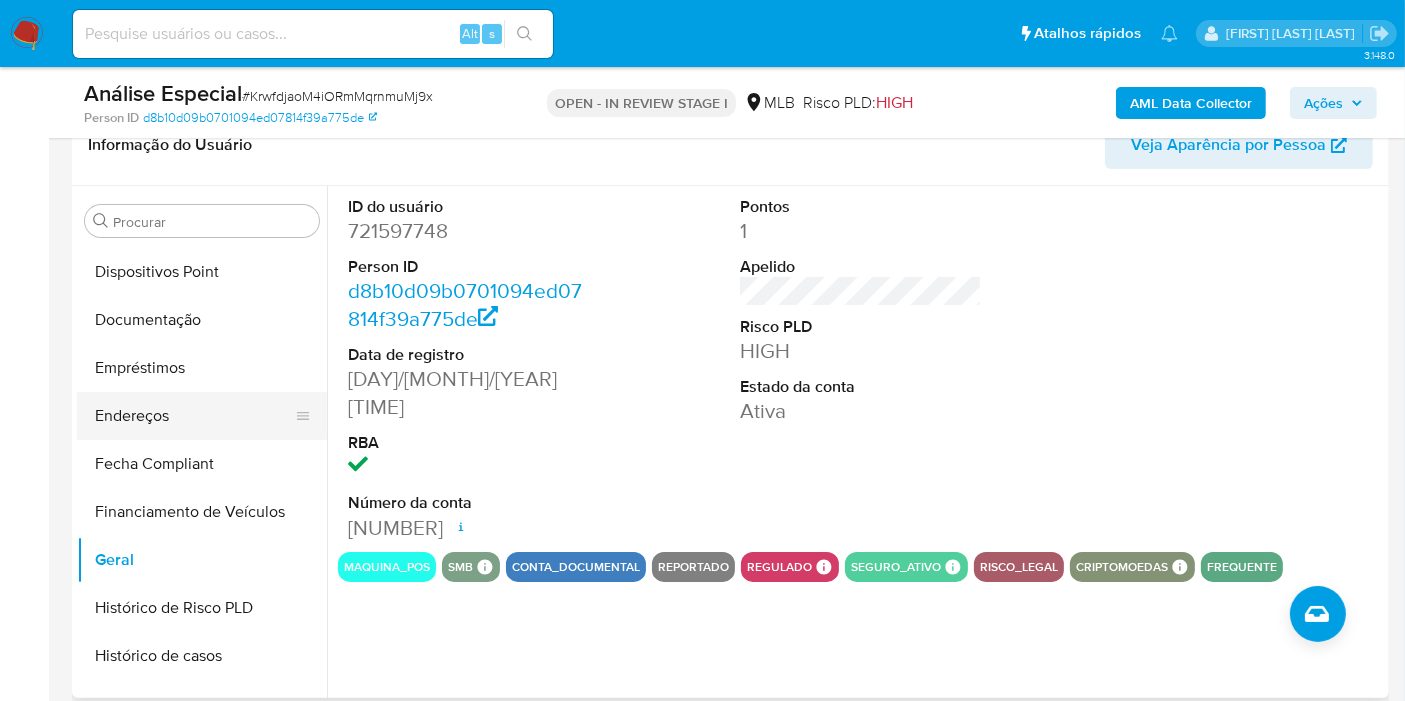 scroll, scrollTop: 444, scrollLeft: 0, axis: vertical 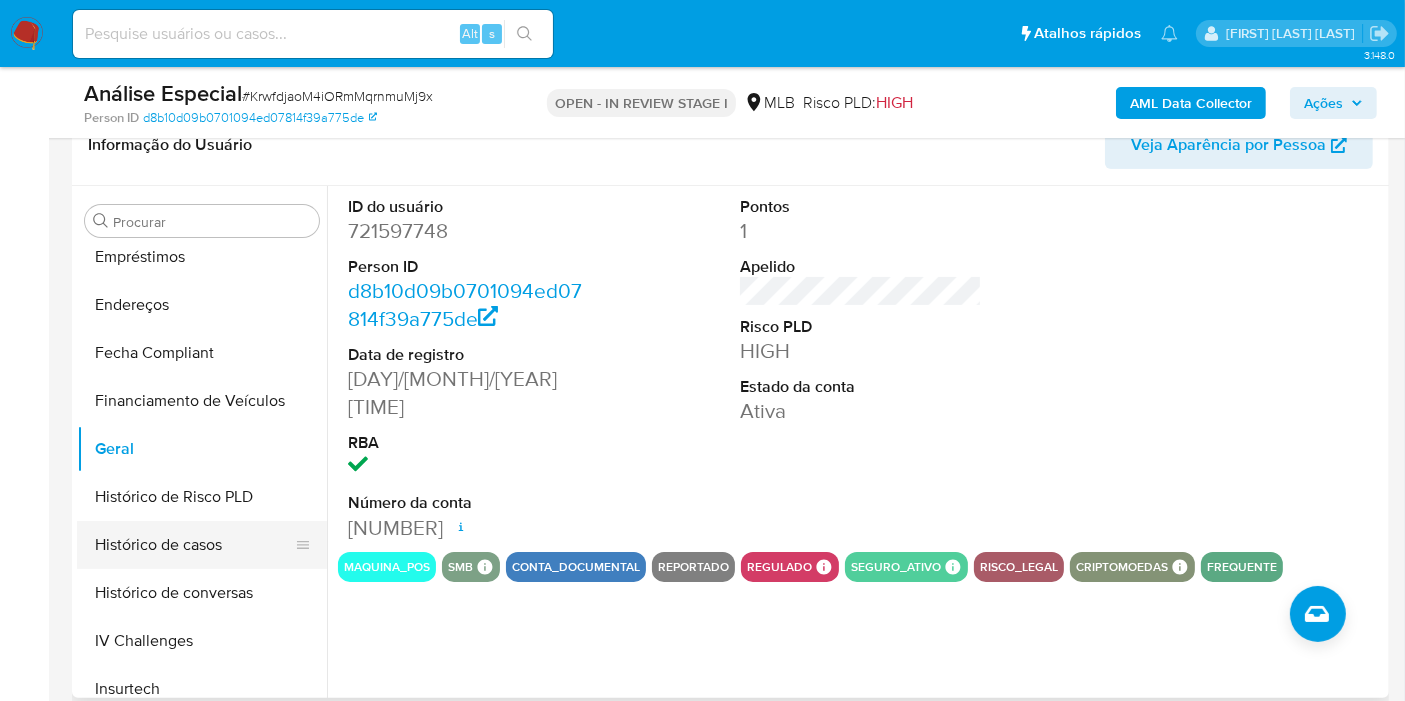 click on "Histórico de casos" at bounding box center (194, 545) 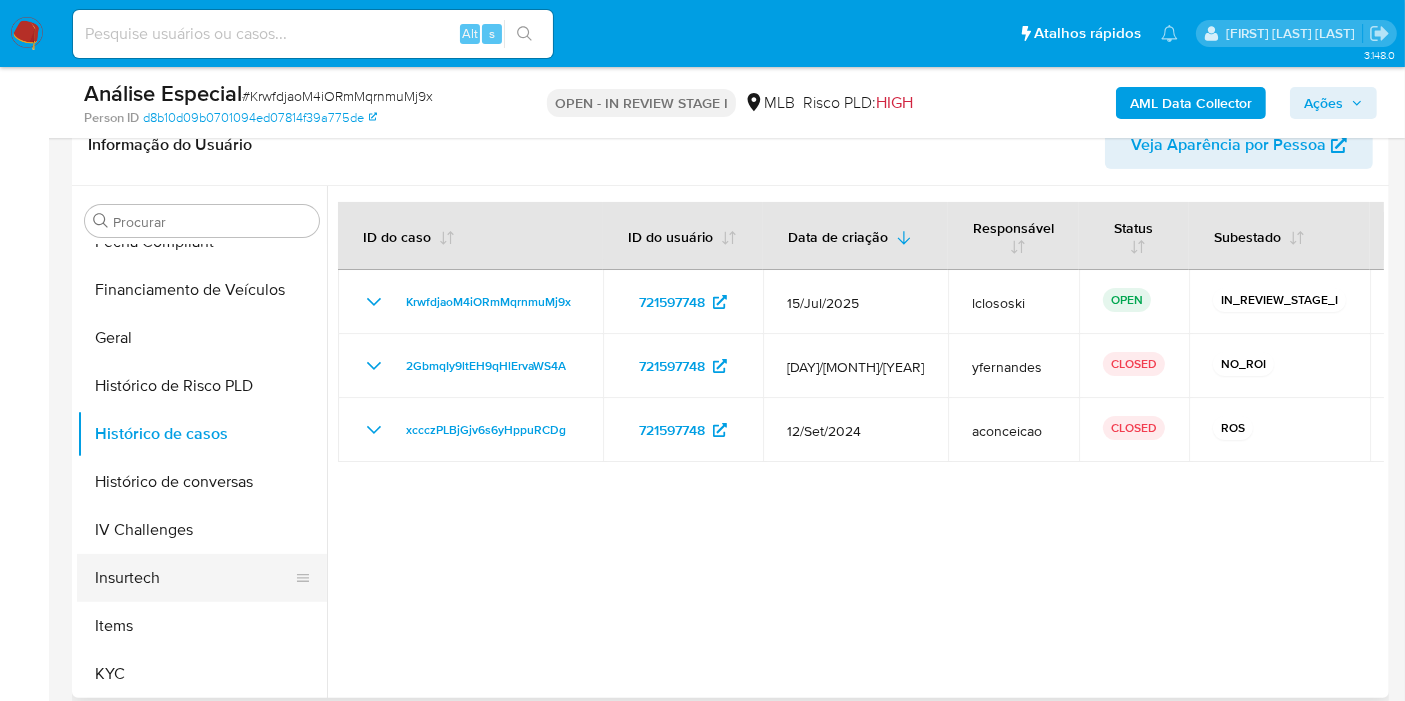 scroll, scrollTop: 666, scrollLeft: 0, axis: vertical 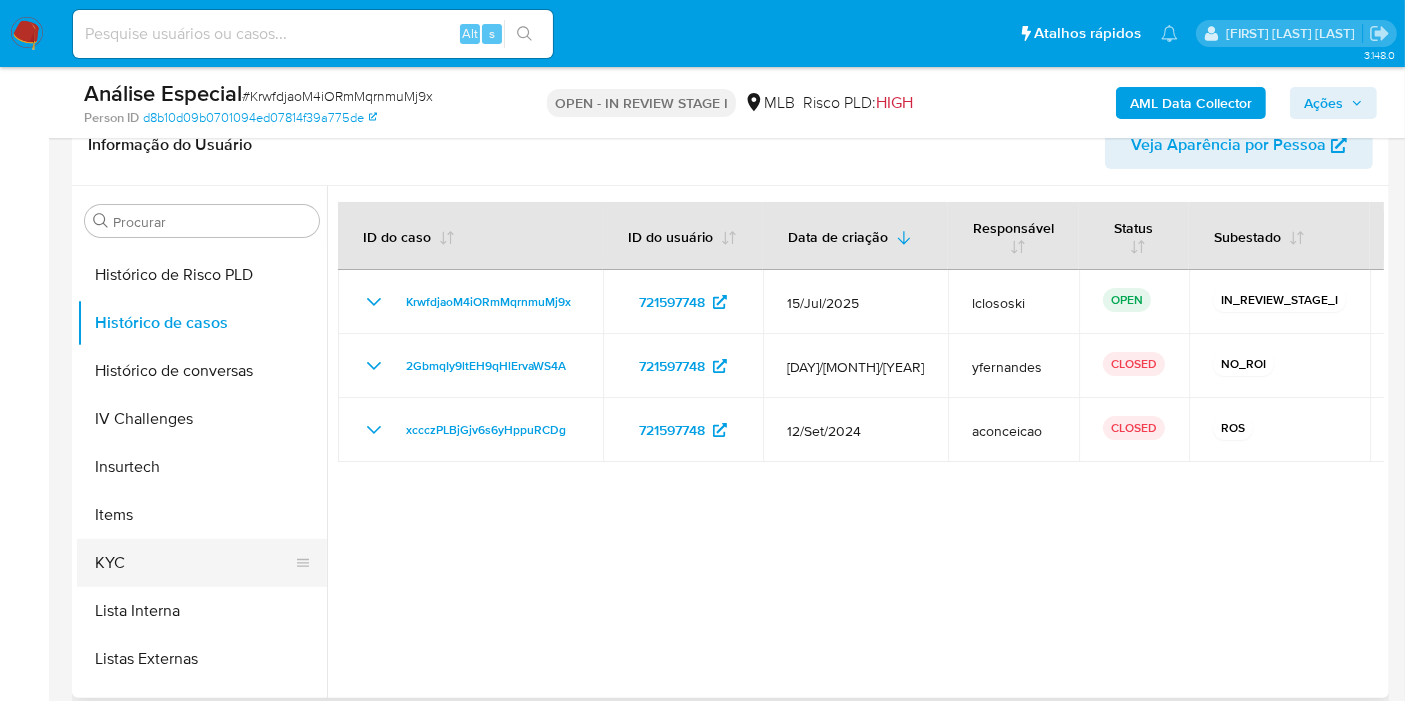 click on "KYC" at bounding box center (194, 563) 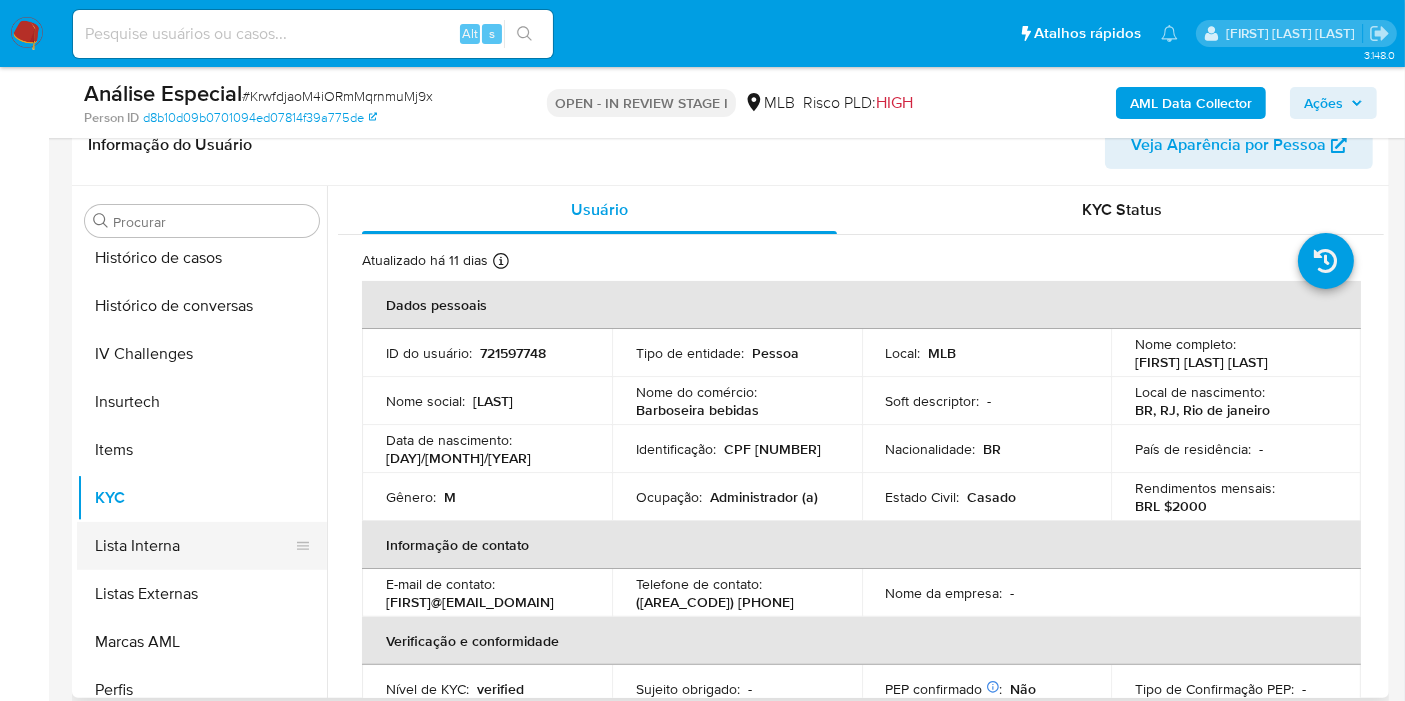 scroll, scrollTop: 844, scrollLeft: 0, axis: vertical 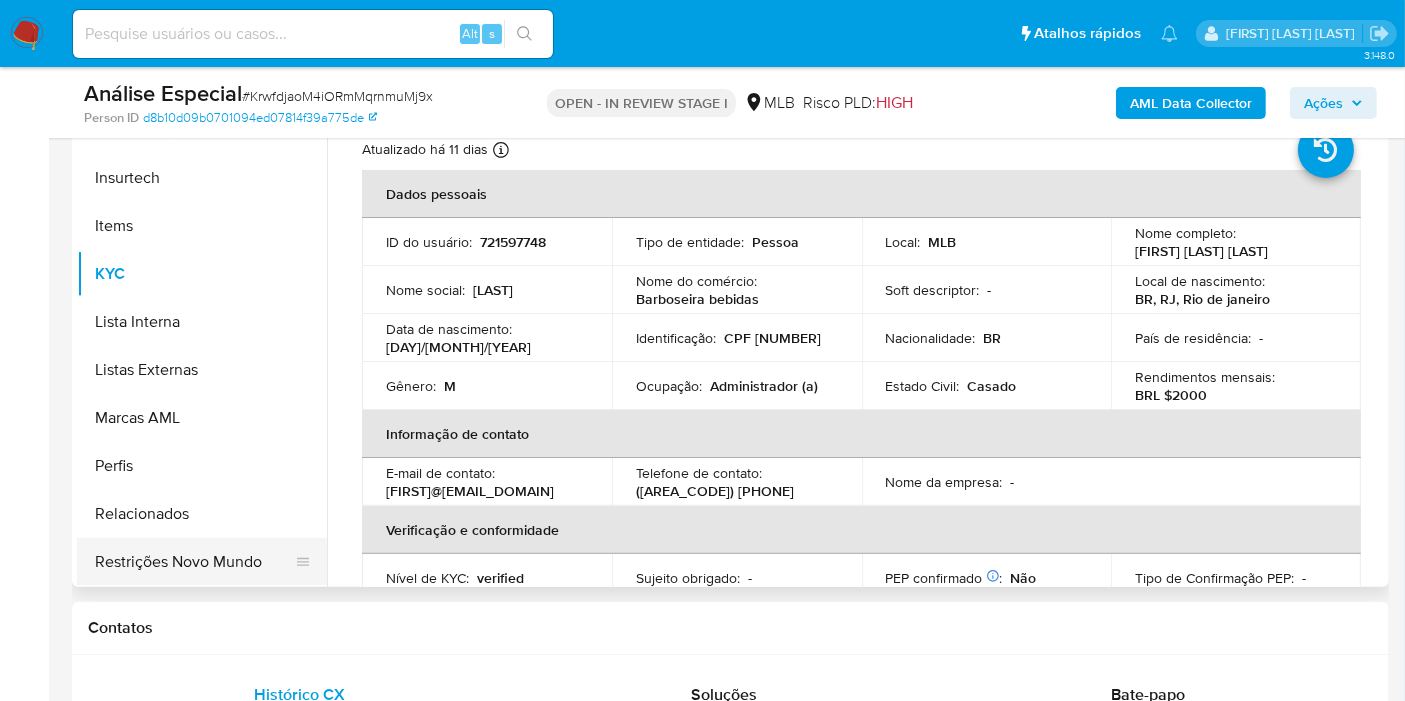 click on "Restrições Novo Mundo" at bounding box center [194, 562] 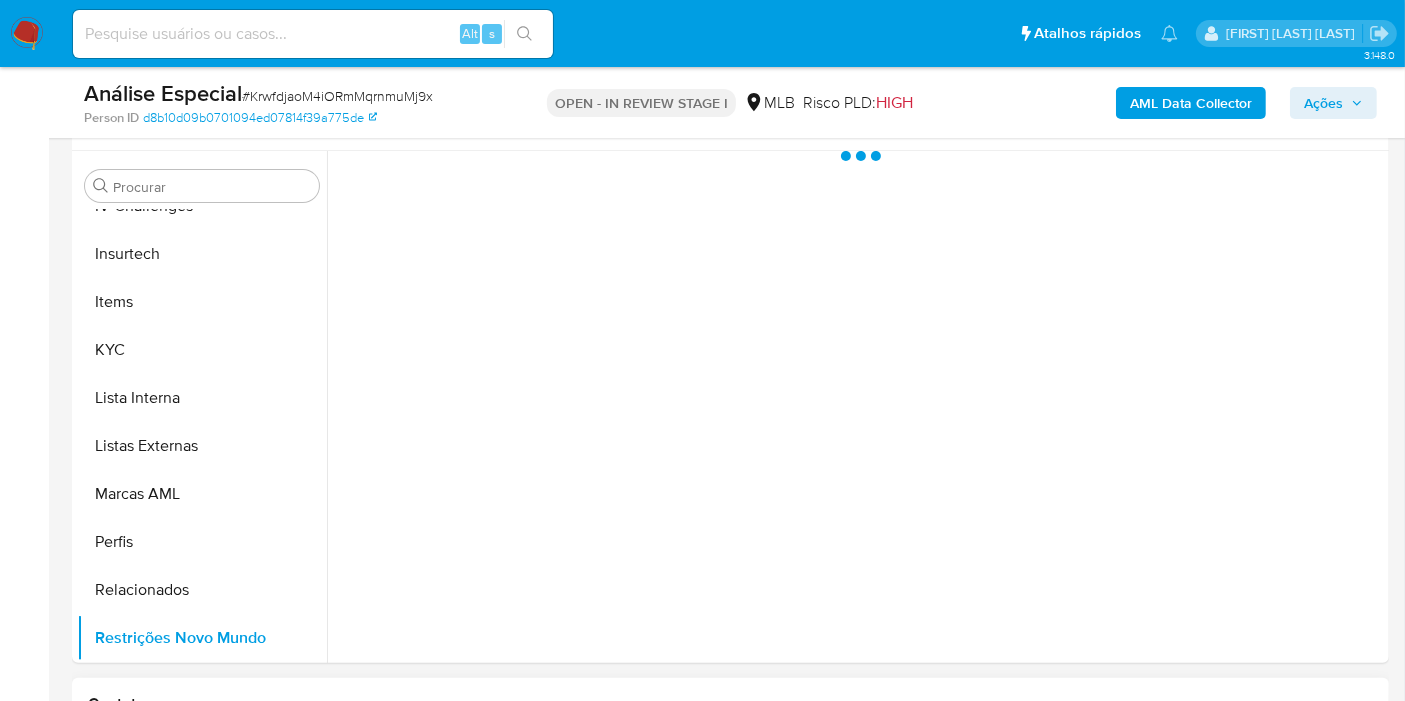 scroll, scrollTop: 333, scrollLeft: 0, axis: vertical 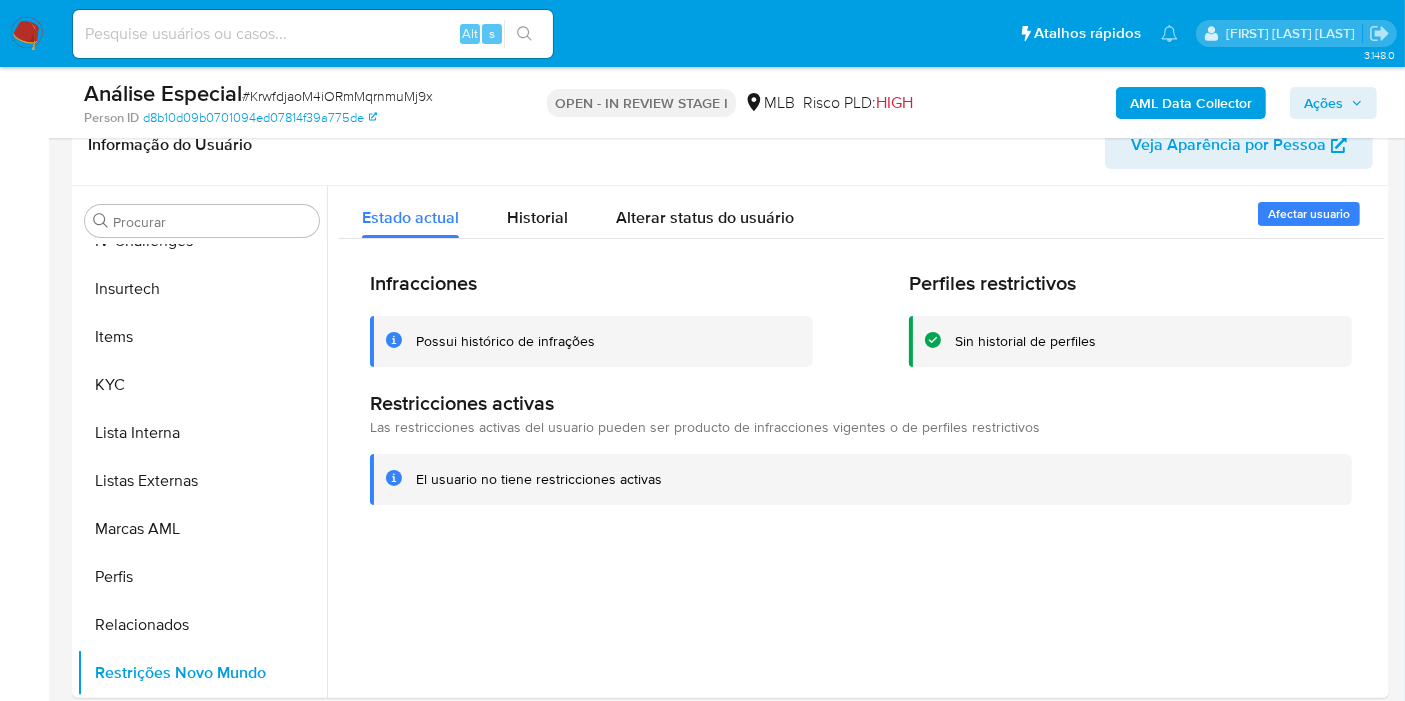 click on "Person ID d8b10d09b0701094ed07814f39a775de" at bounding box center (297, 118) 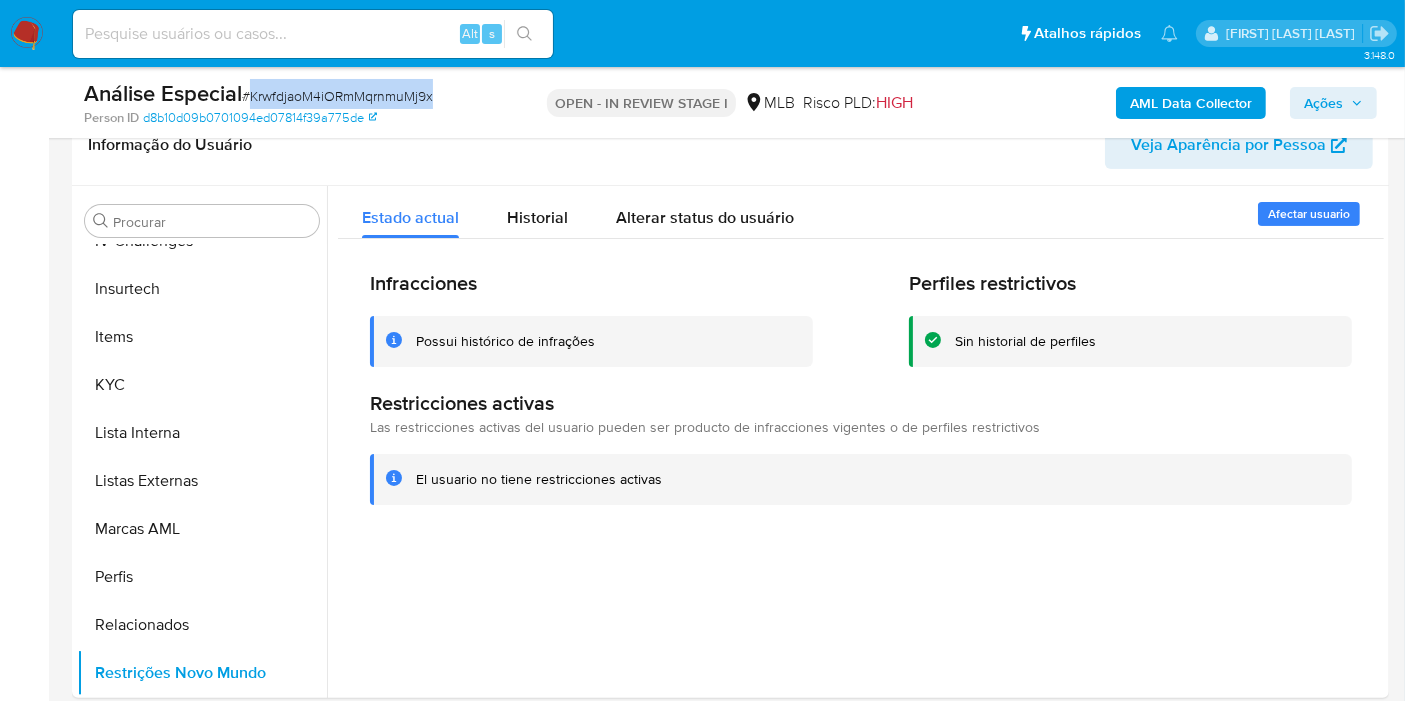 click on "# KrwfdjaoM4iORmMqrnmuMj9x" at bounding box center [337, 96] 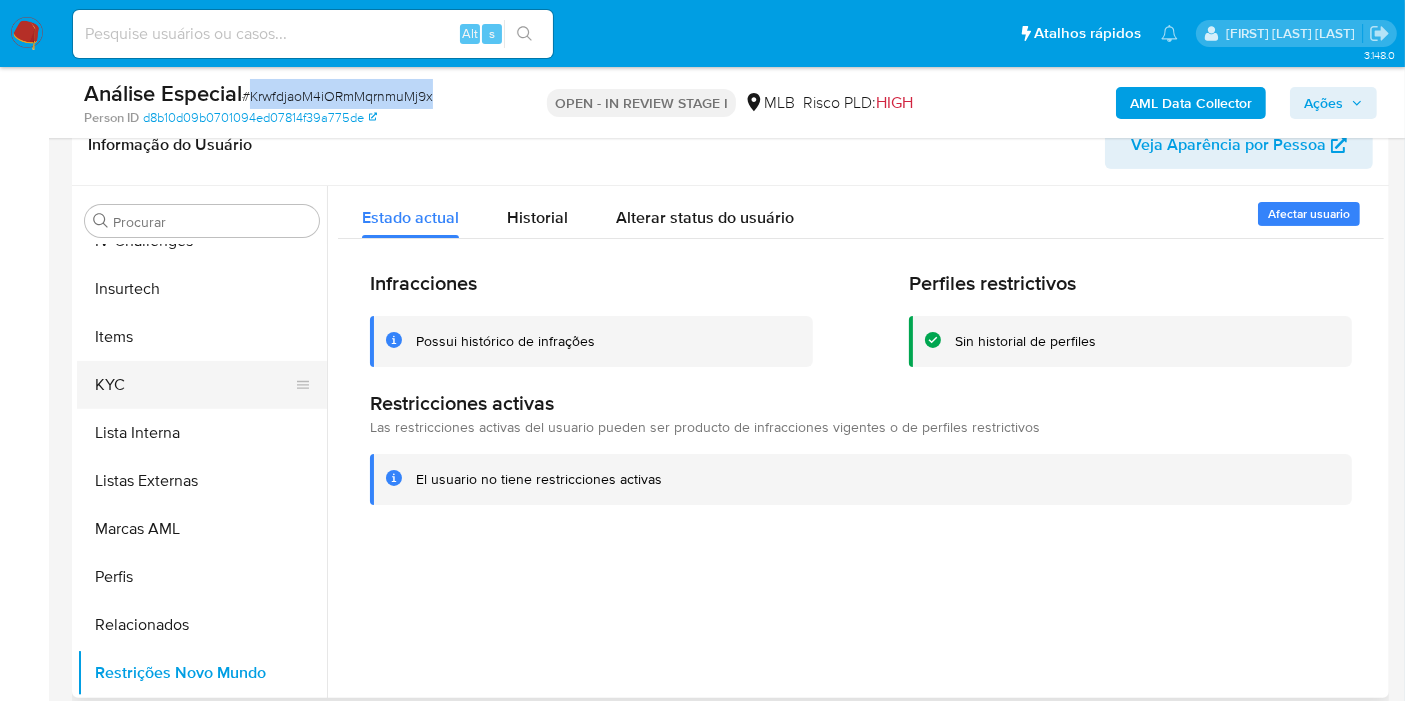 click on "KYC" at bounding box center (194, 385) 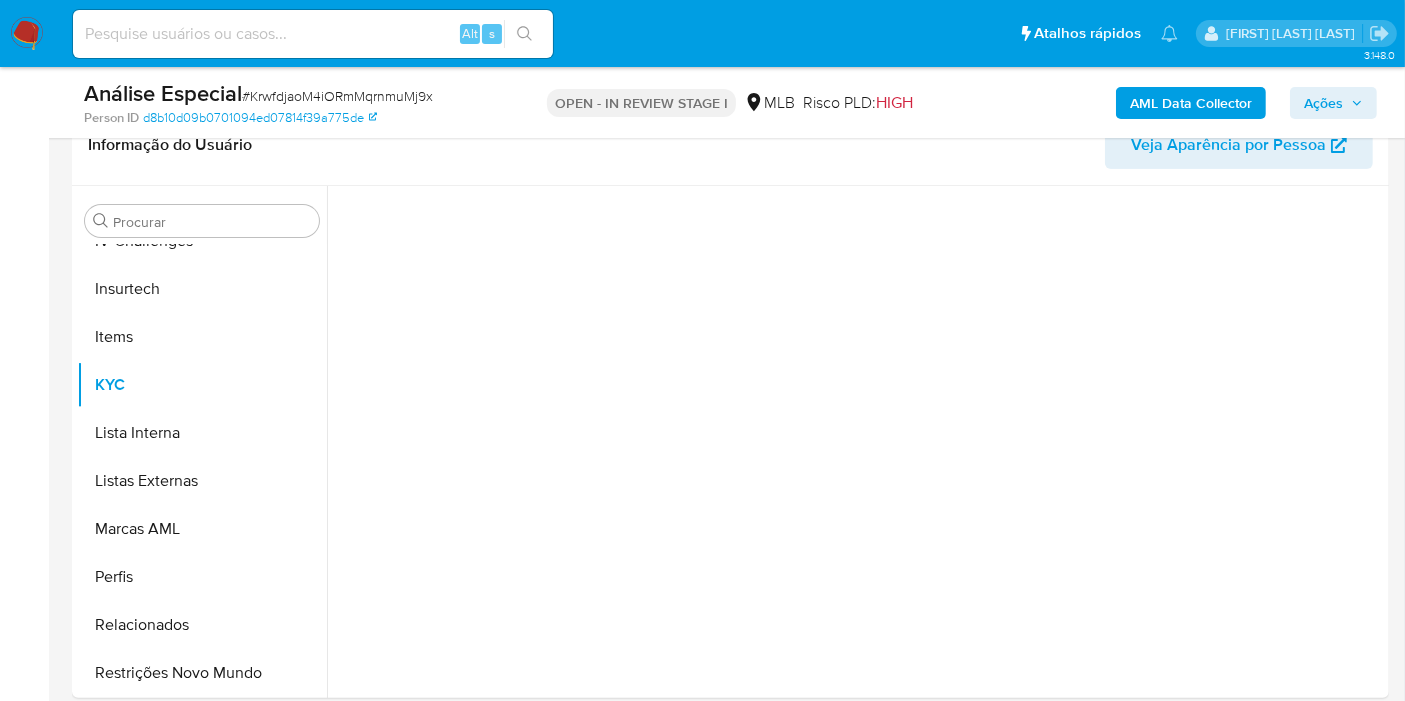 click on "Person ID d8b10d09b0701094ed07814f39a775de" at bounding box center (297, 118) 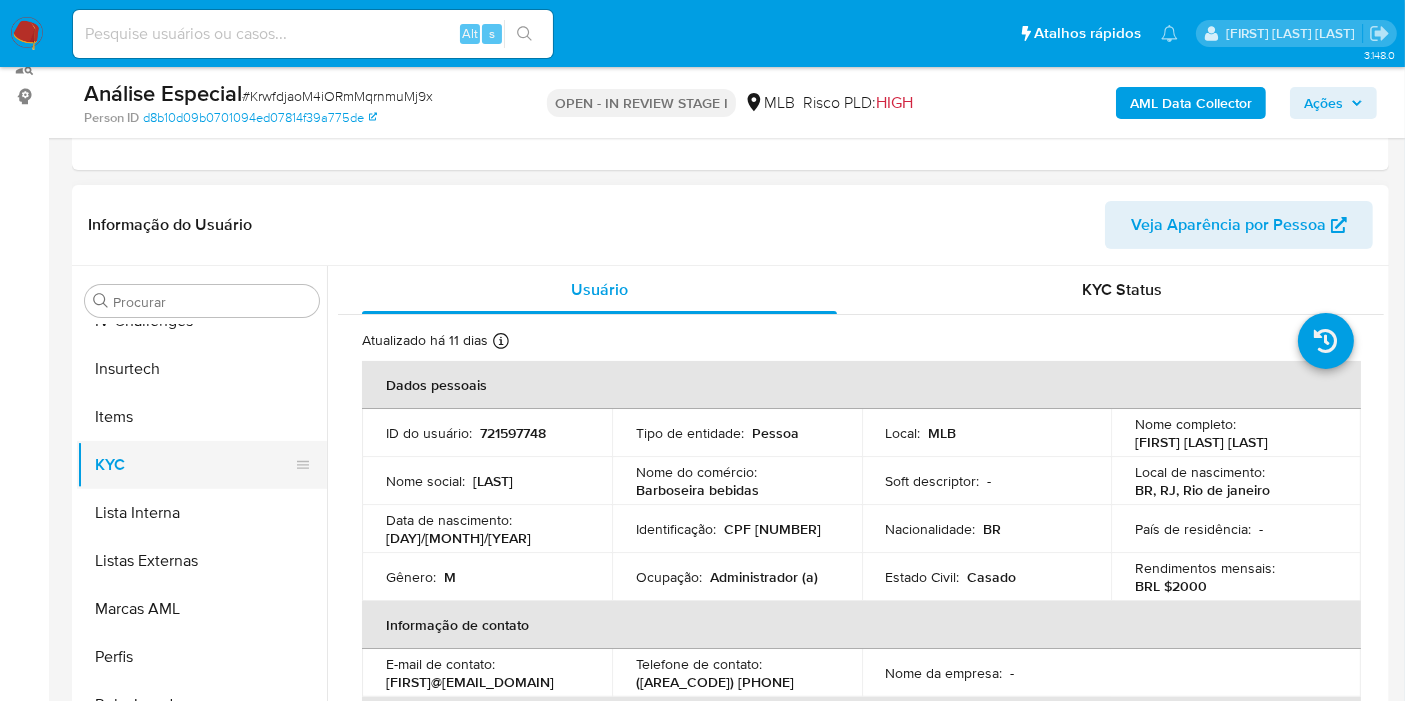 scroll, scrollTop: 222, scrollLeft: 0, axis: vertical 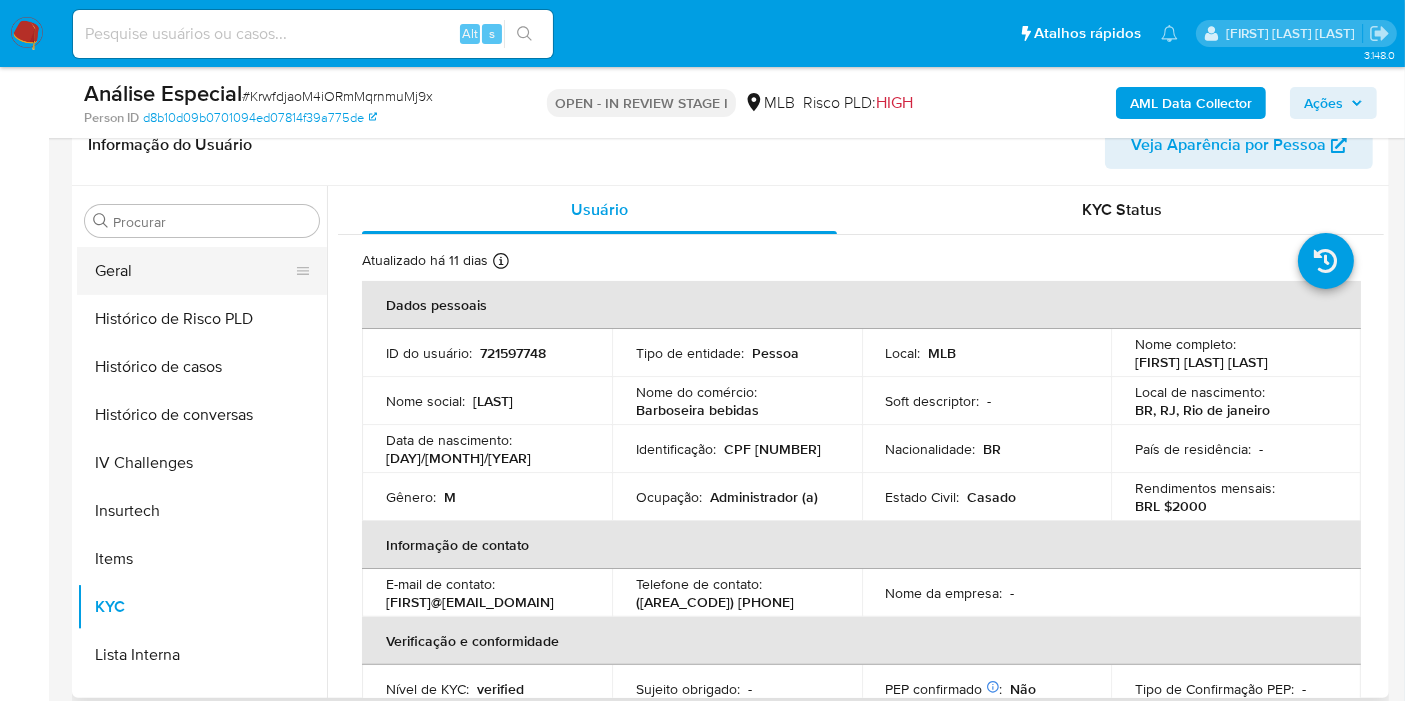click on "Geral" at bounding box center (194, 271) 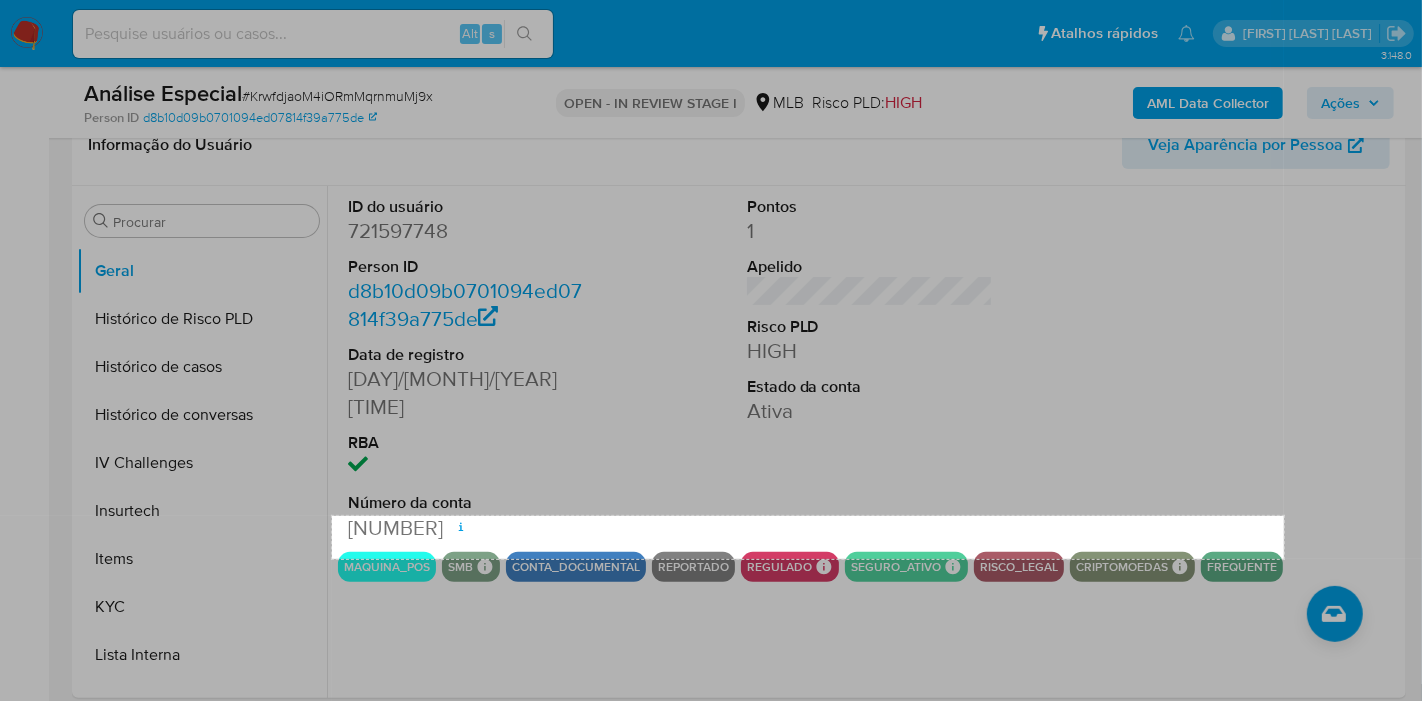 drag, startPoint x: 332, startPoint y: 515, endPoint x: 1284, endPoint y: 558, distance: 952.97064 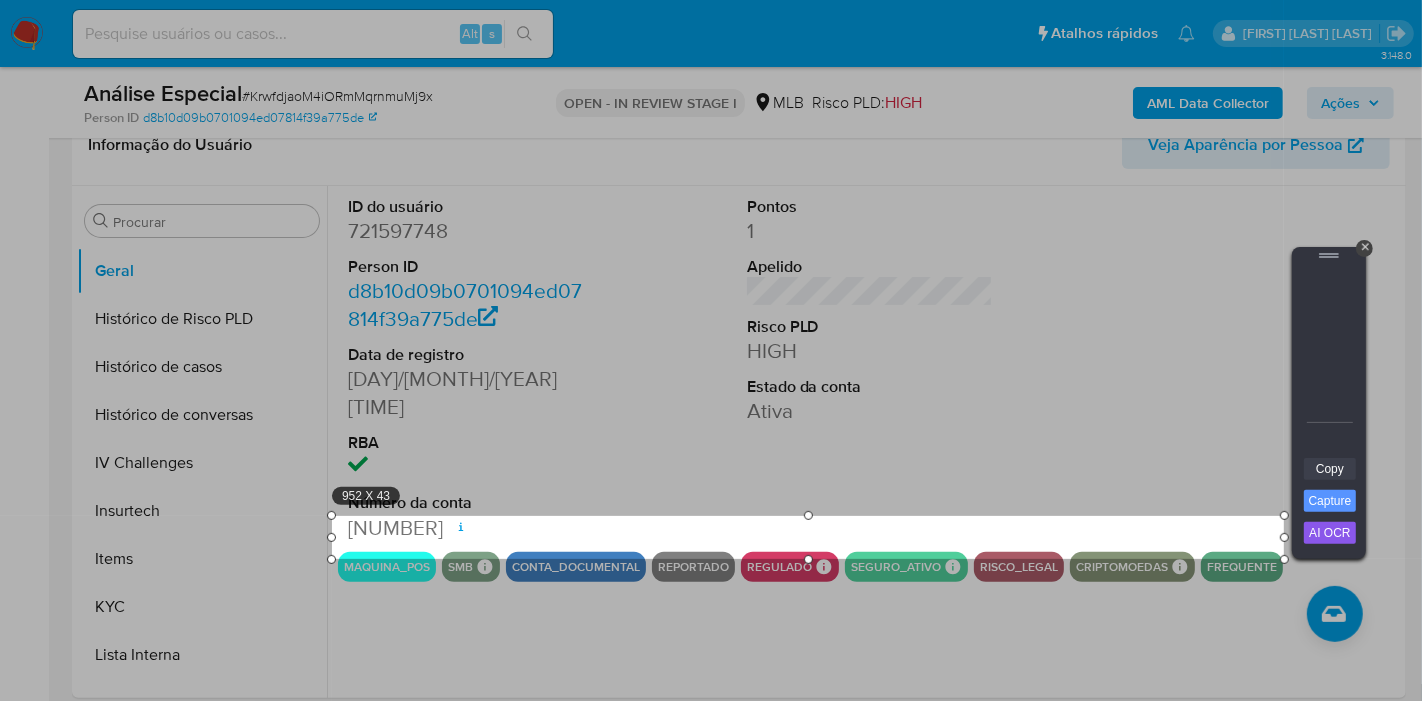 click on "Copy" at bounding box center (1330, 469) 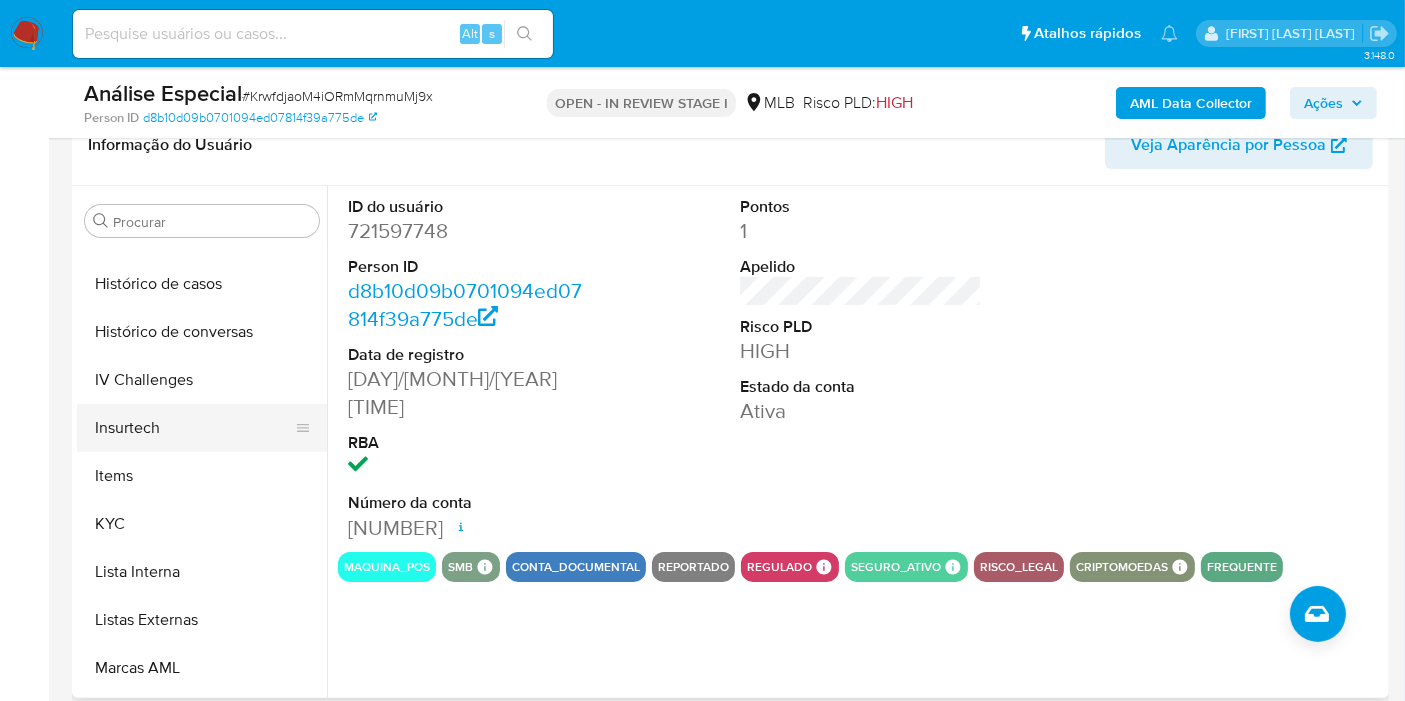 scroll, scrollTop: 844, scrollLeft: 0, axis: vertical 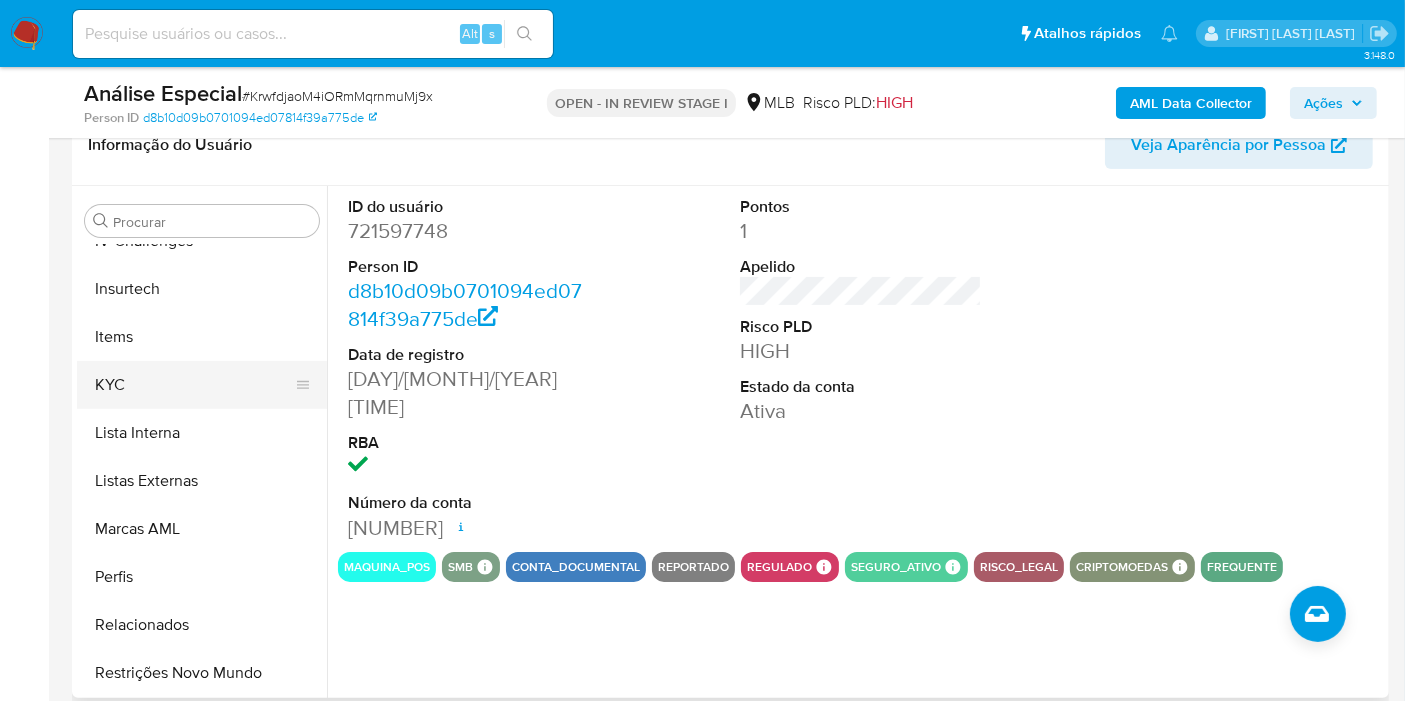 click on "KYC" at bounding box center (194, 385) 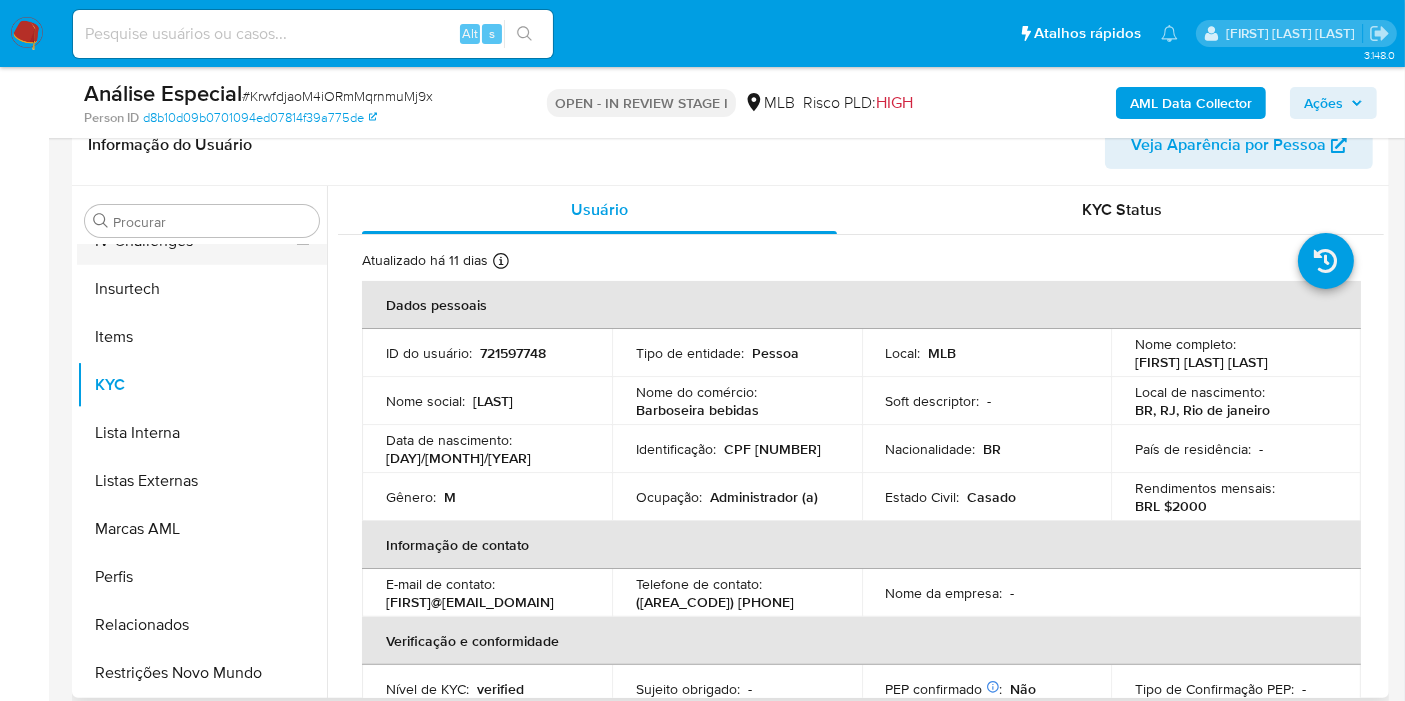 scroll, scrollTop: 288, scrollLeft: 0, axis: vertical 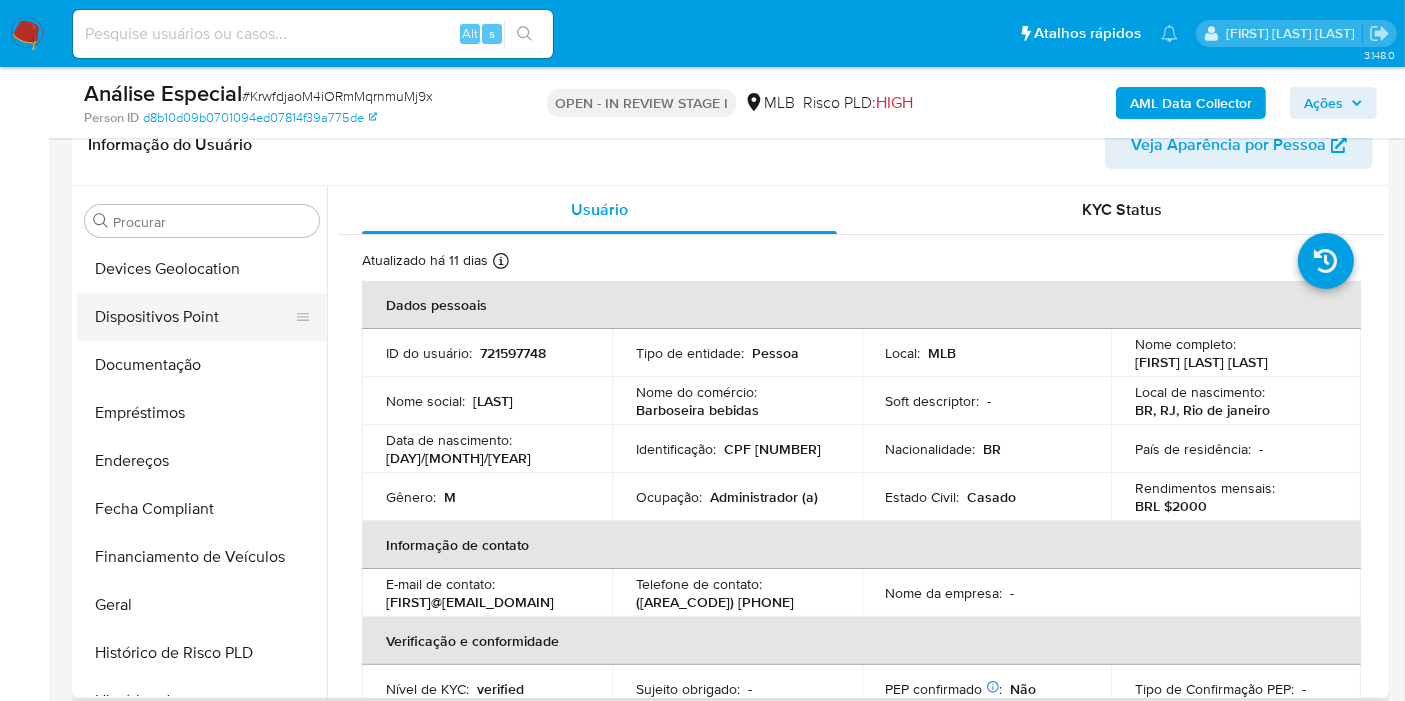 click on "Dispositivos Point" at bounding box center [194, 317] 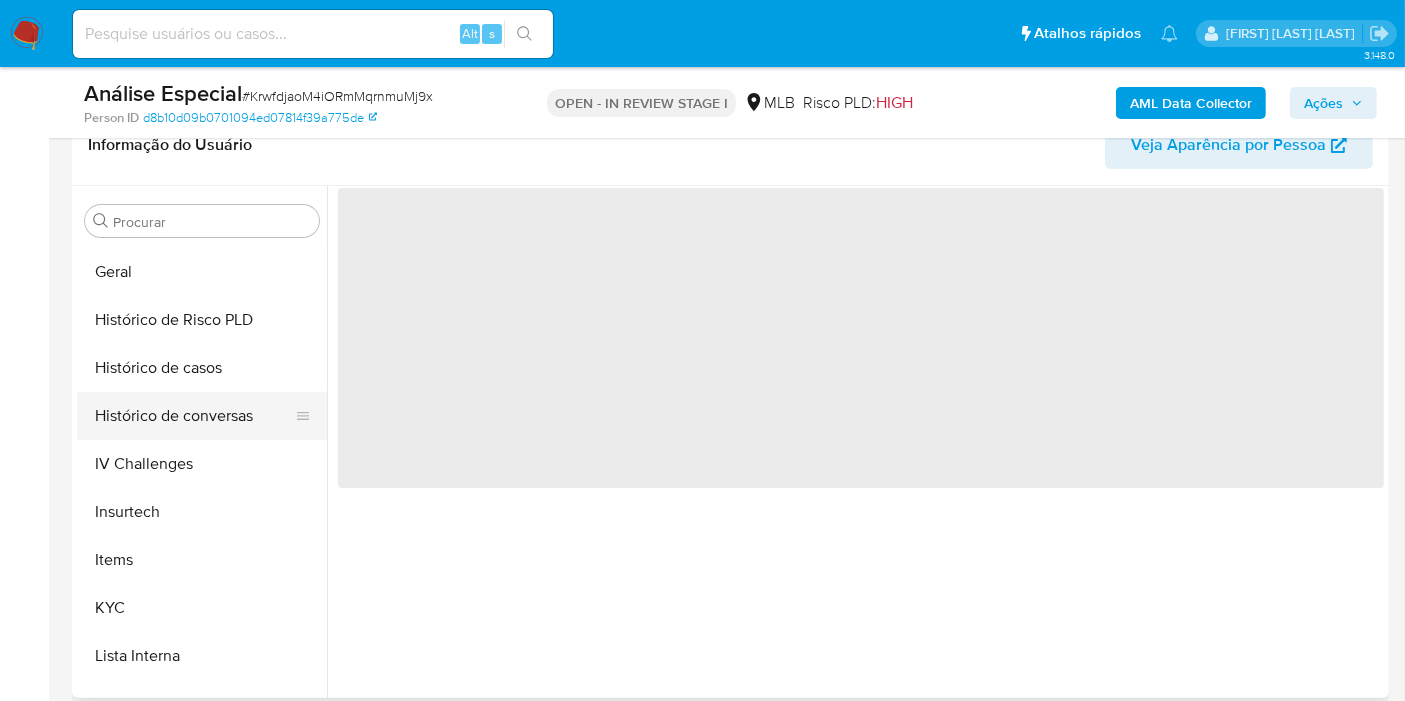 scroll, scrollTop: 732, scrollLeft: 0, axis: vertical 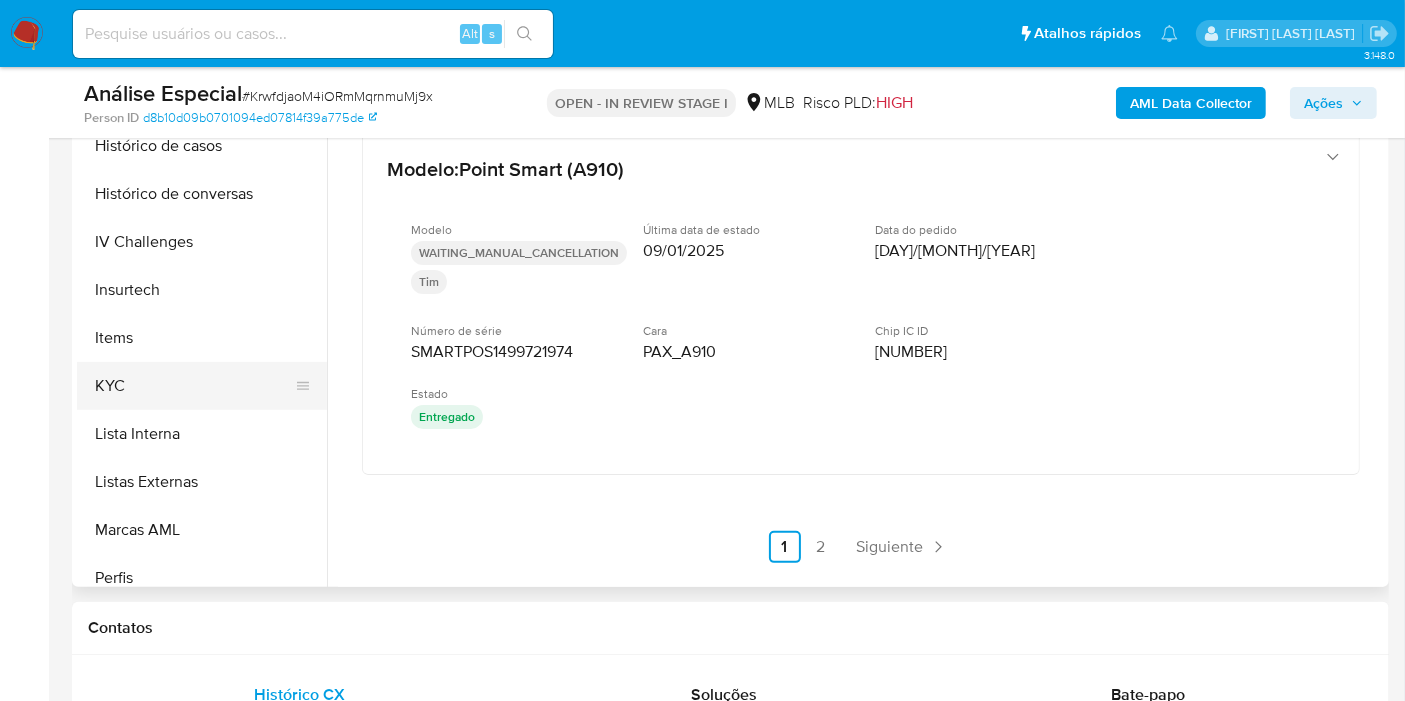 click on "KYC" at bounding box center (194, 386) 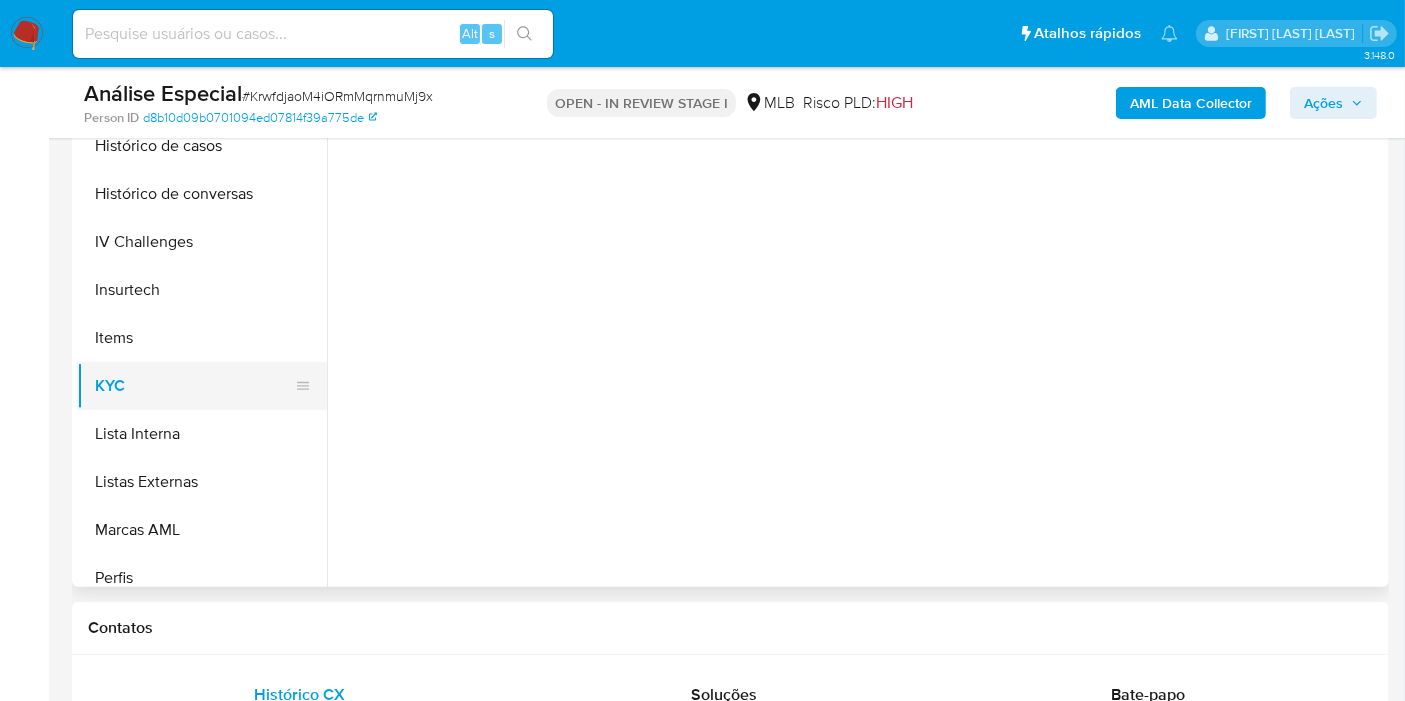 scroll, scrollTop: 0, scrollLeft: 0, axis: both 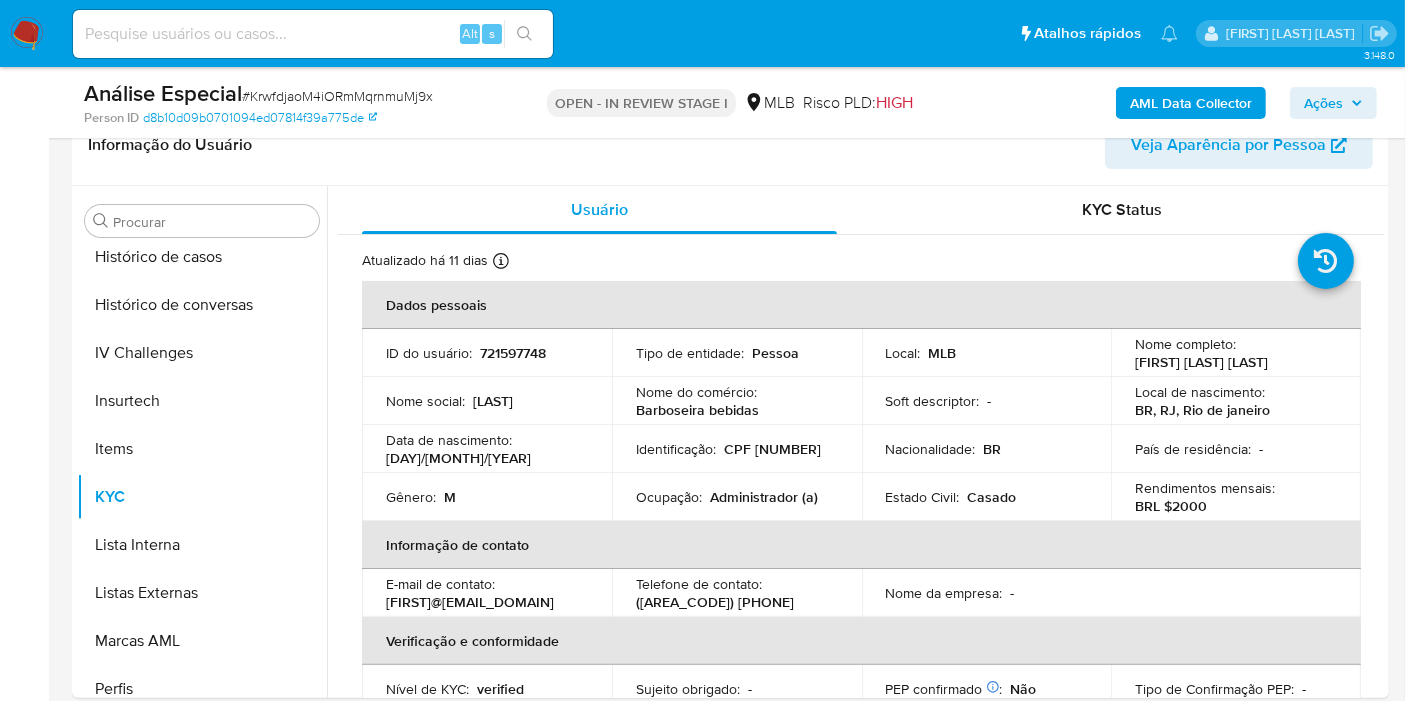 click on "Ações" at bounding box center (1323, 103) 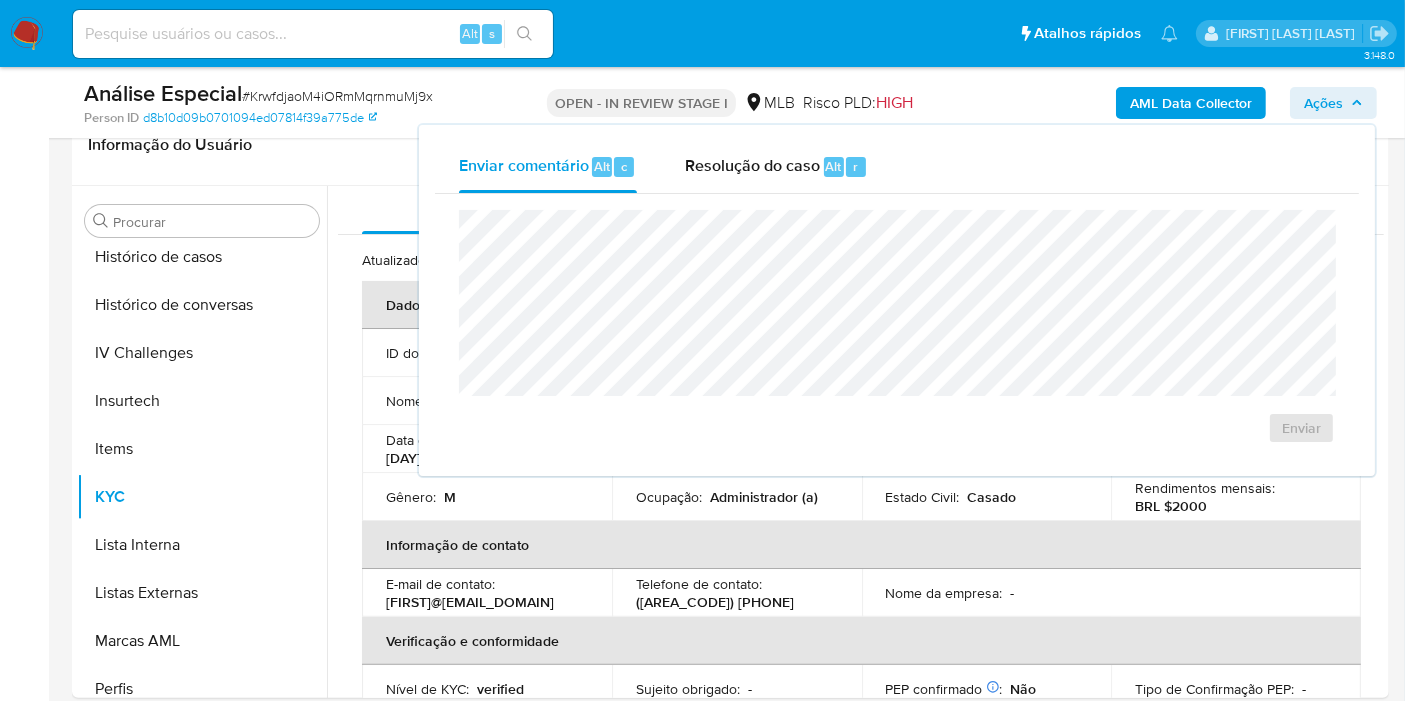 click on "Resolução do caso" at bounding box center [752, 165] 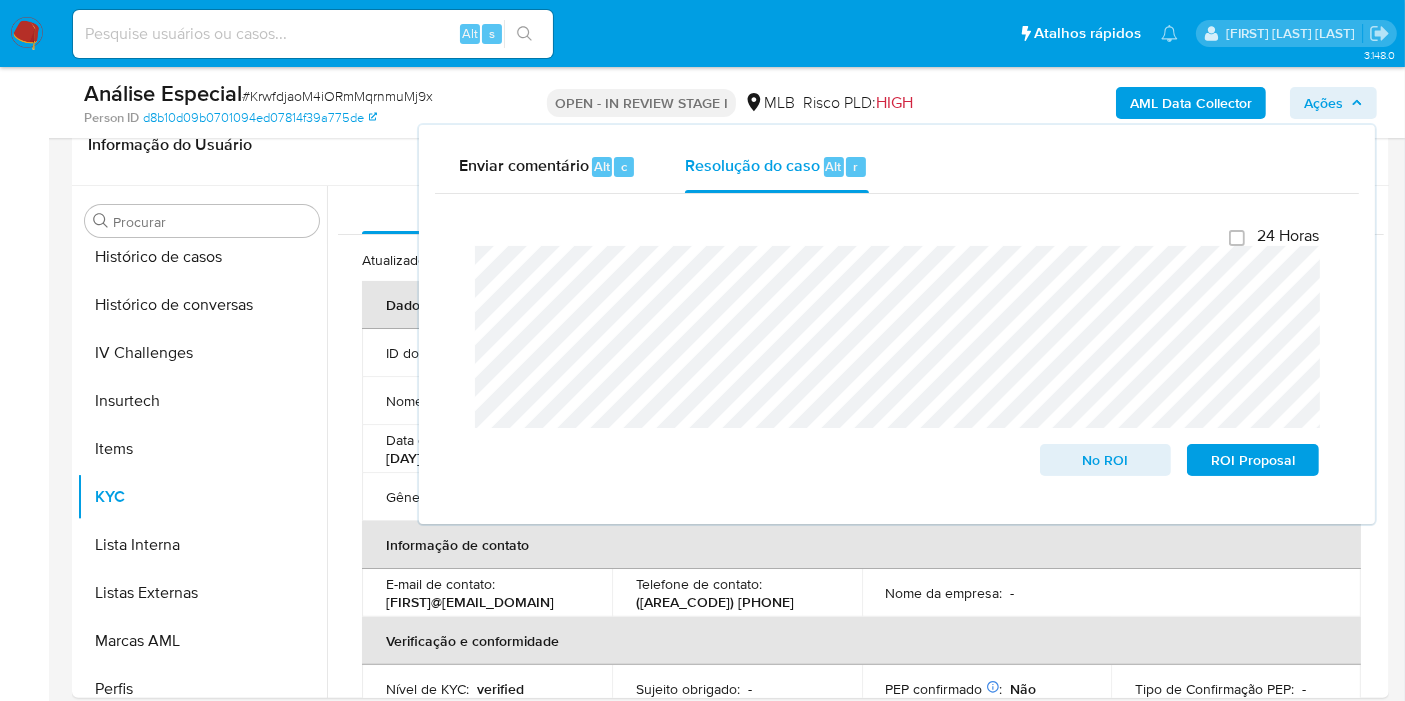 click on "Ações" at bounding box center [1323, 103] 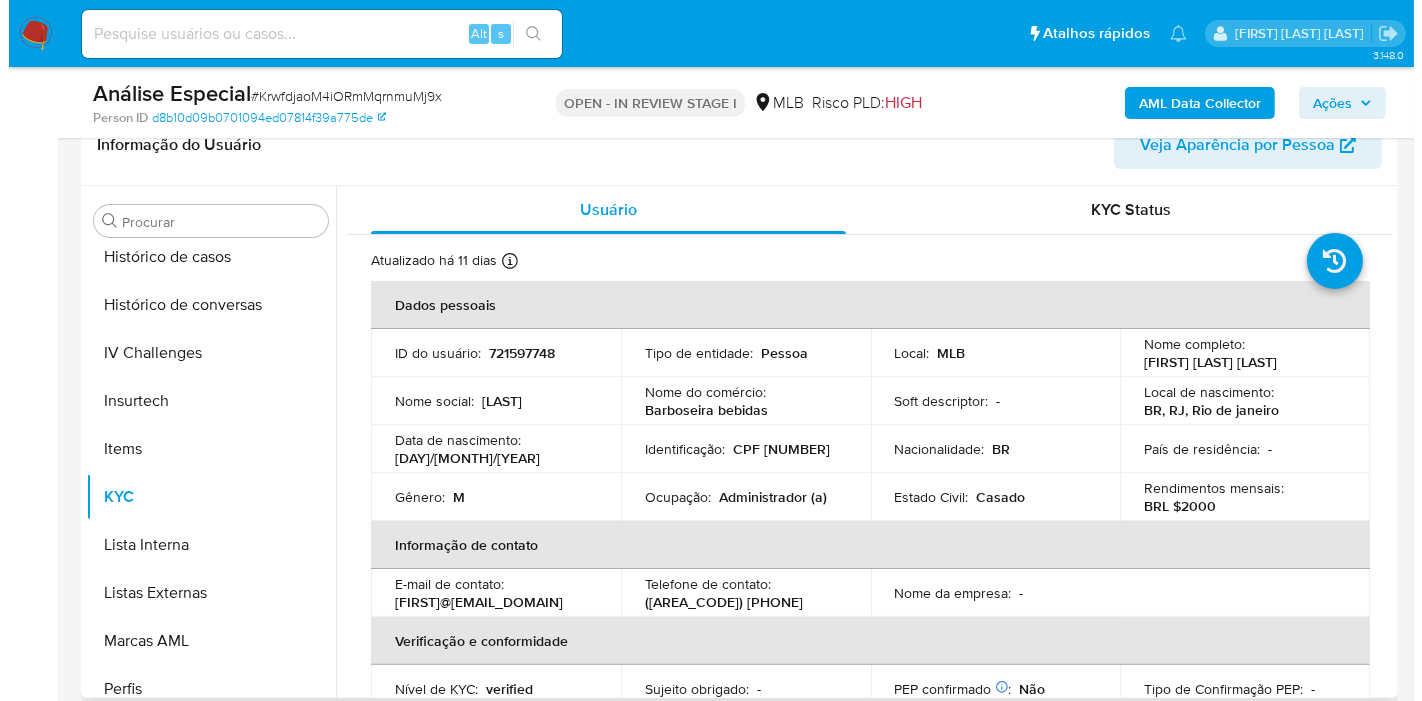 scroll, scrollTop: 0, scrollLeft: 0, axis: both 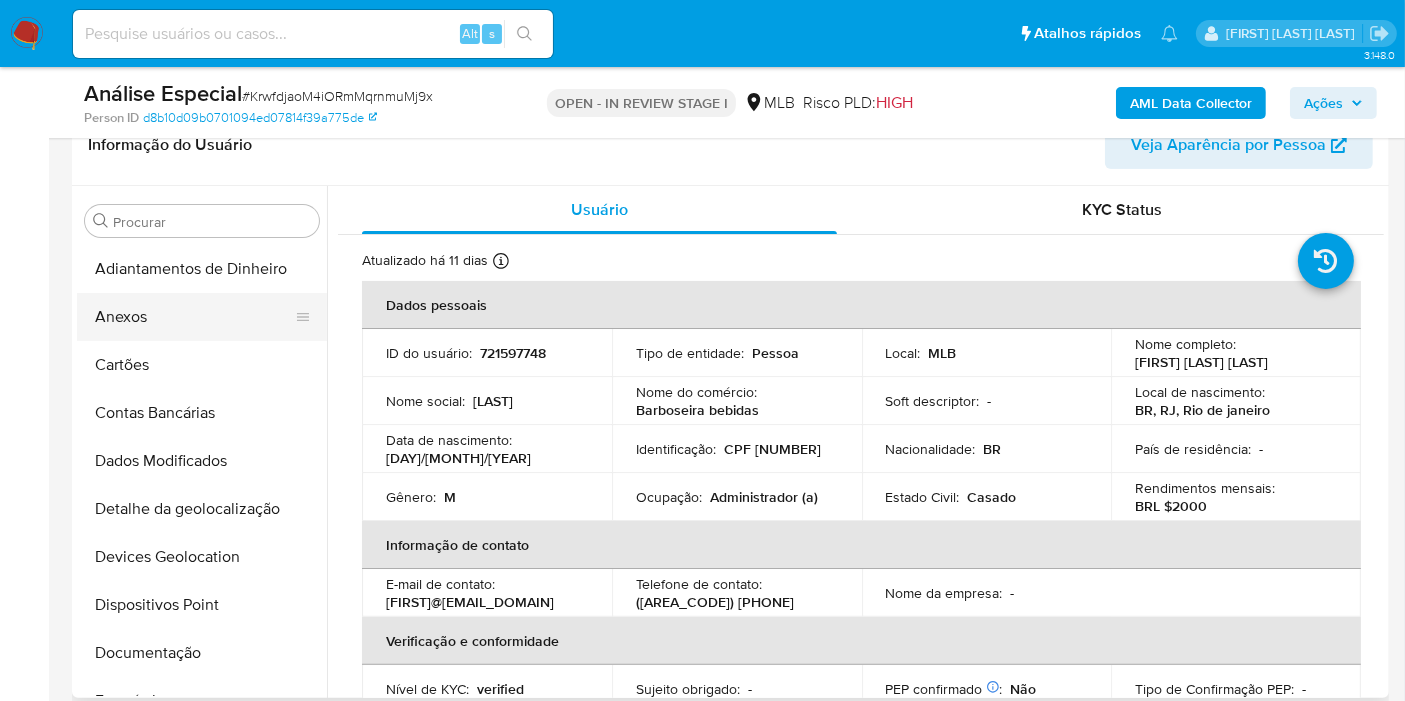 click on "Anexos" at bounding box center (194, 317) 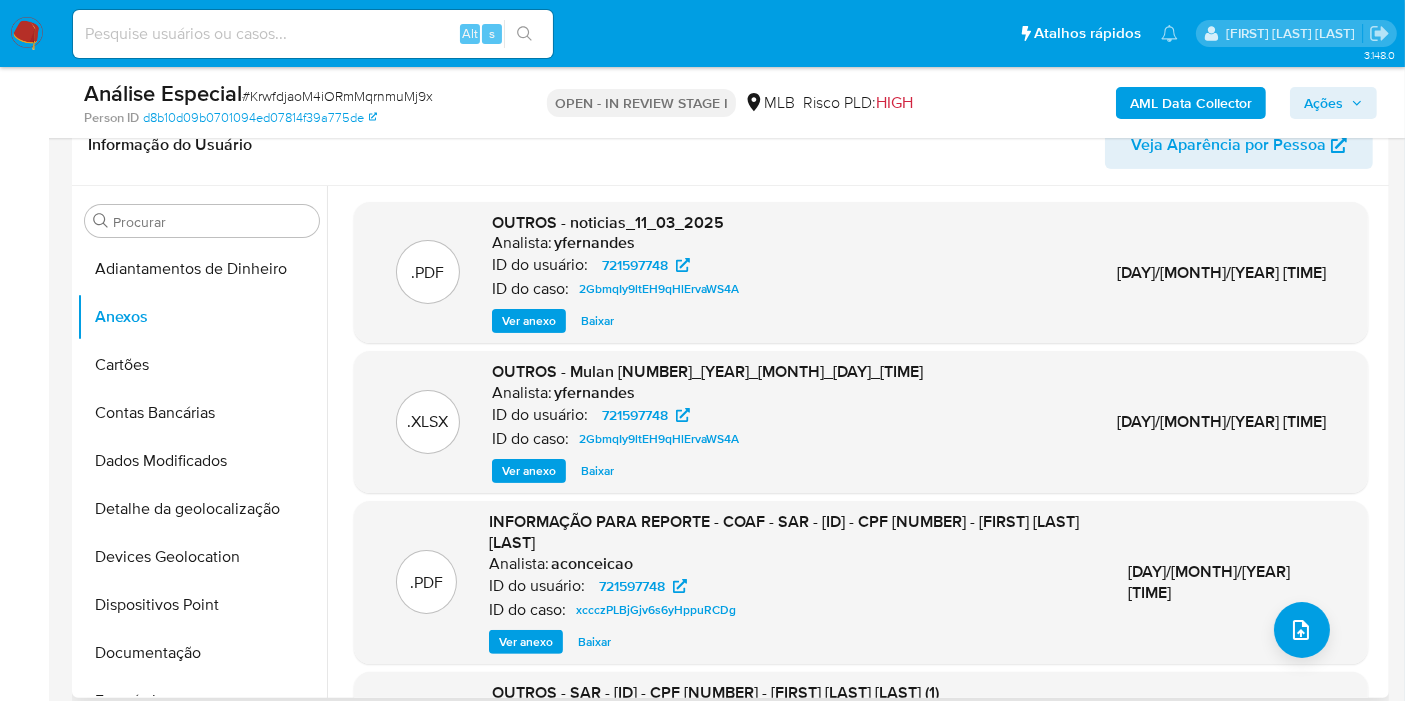 click on ".PDF OUTROS - noticias_11_03_2025 Analista: yfernandes ID do usuário: 721597748 ID do caso: 2GbmqIy9ltEH9qHlErvaWS4A Ver anexo Baixar 11/Mar/2025 08:21:31" at bounding box center [861, 273] 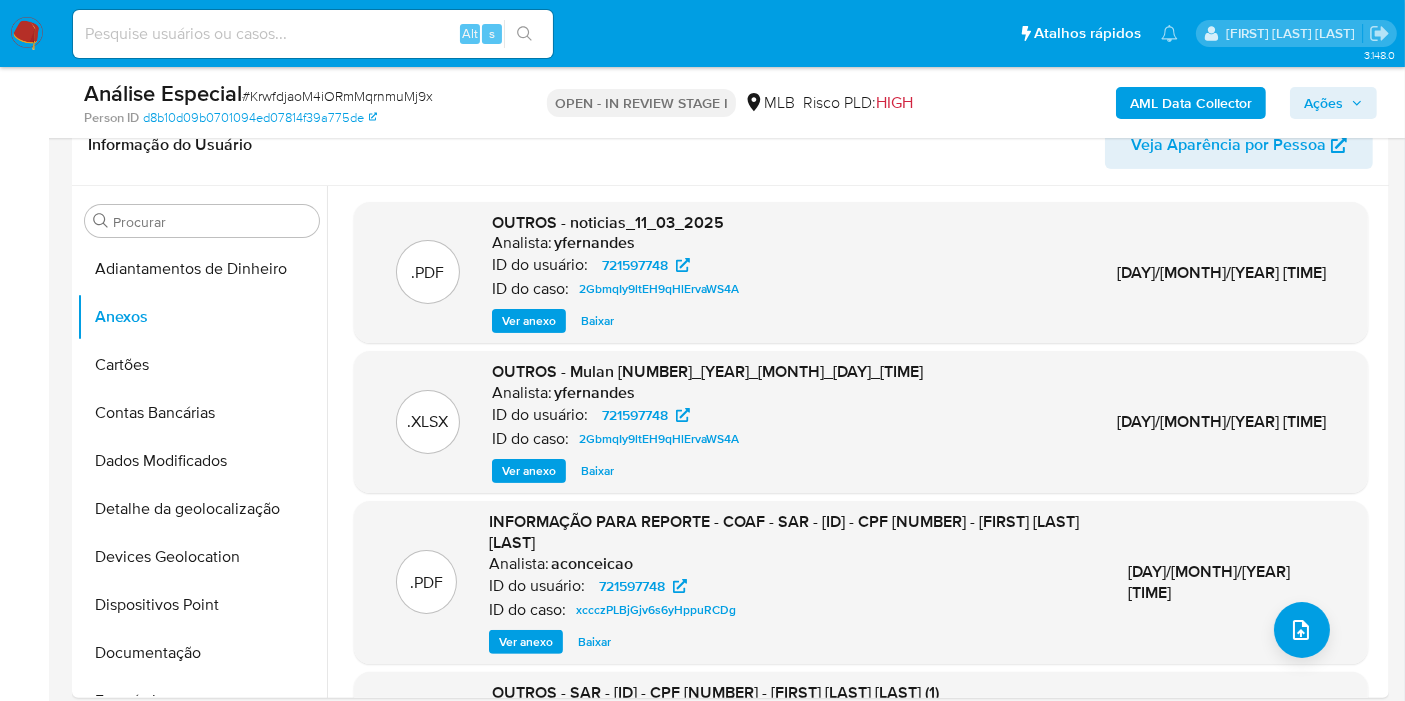 click 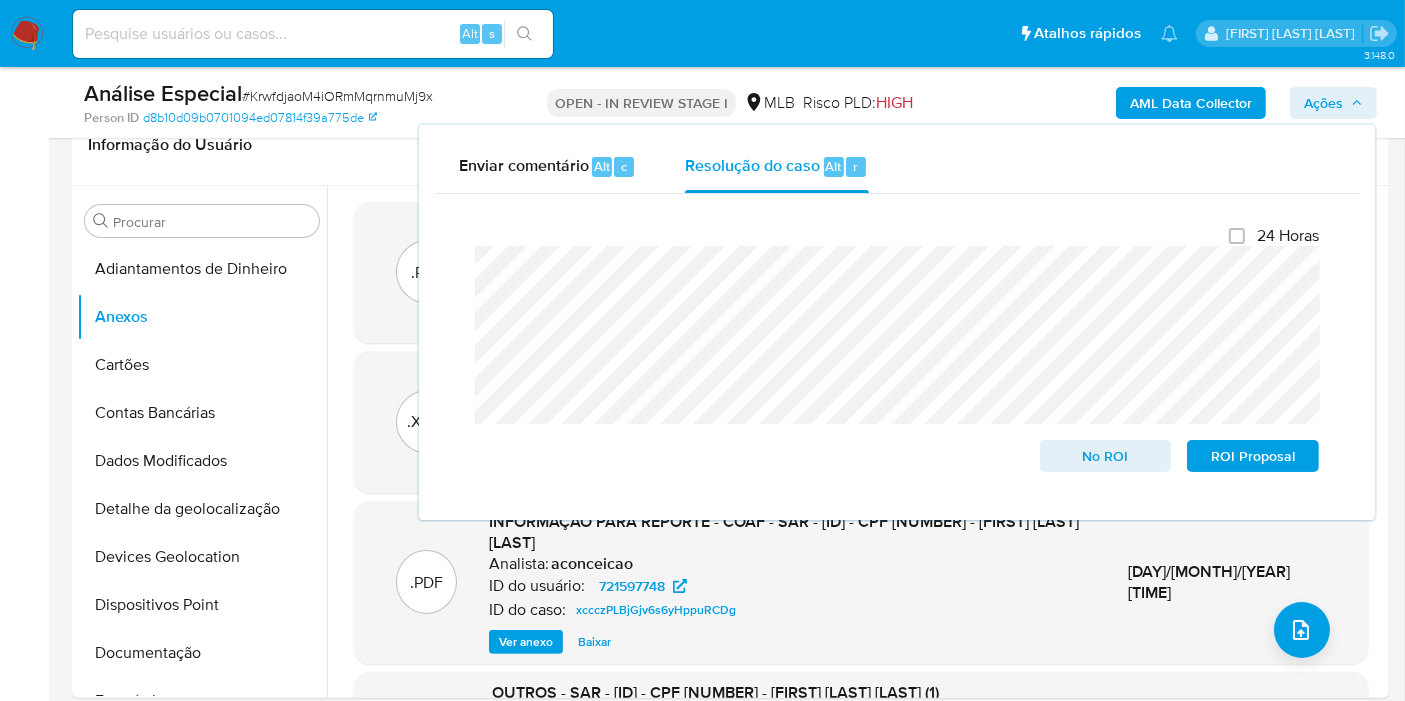 click 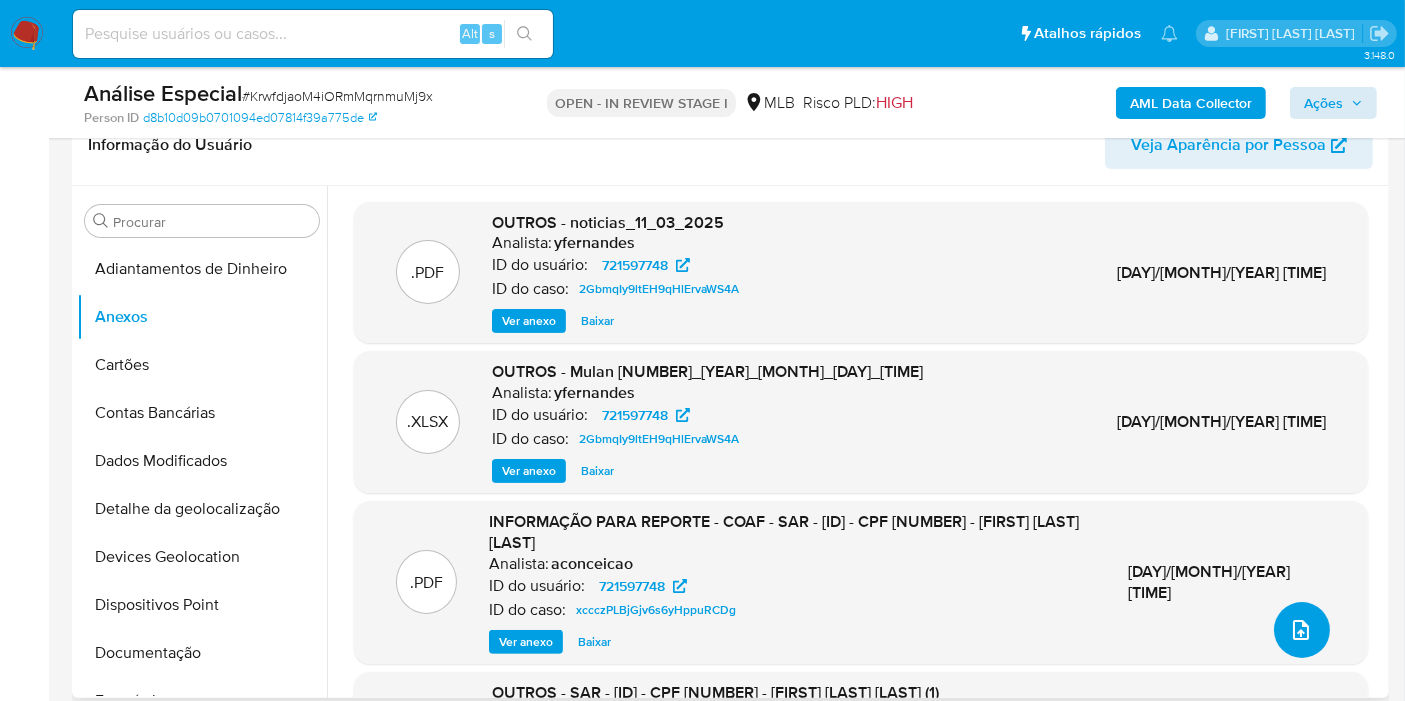 click at bounding box center [1302, 630] 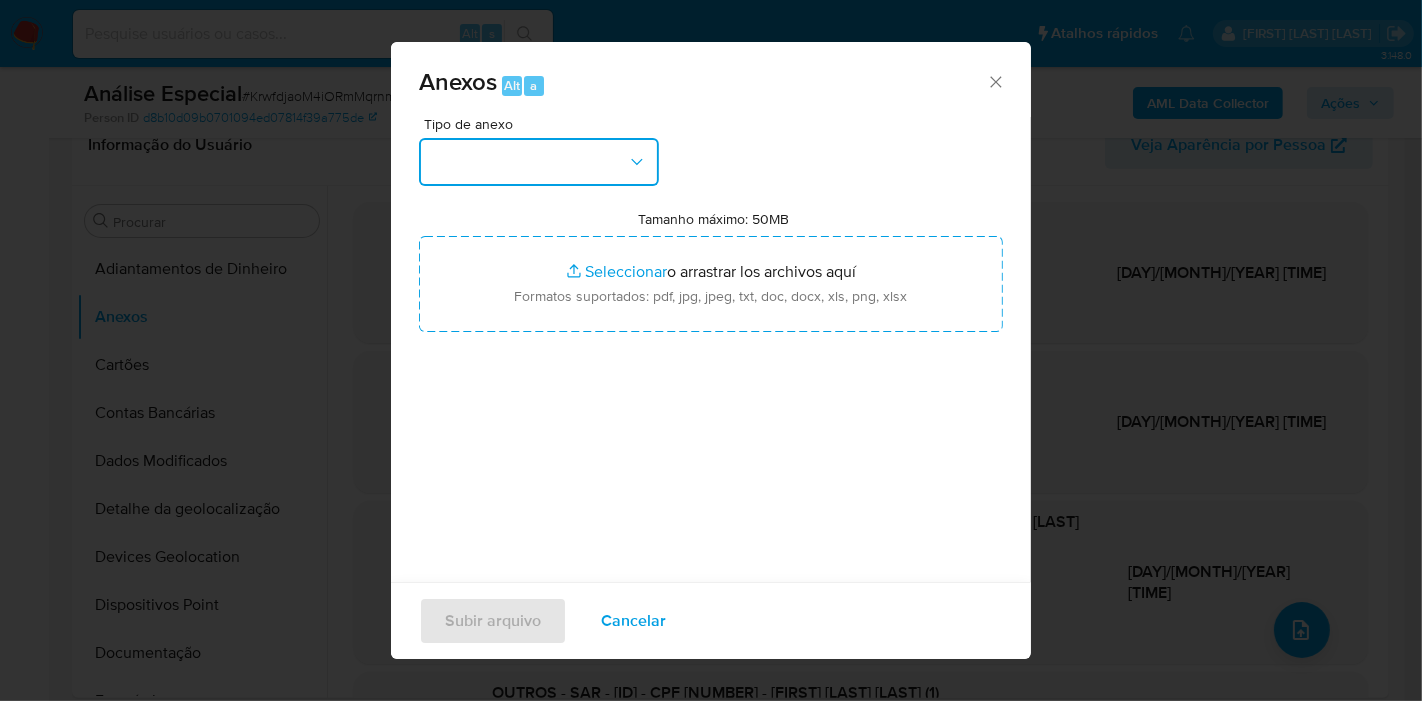click at bounding box center (539, 162) 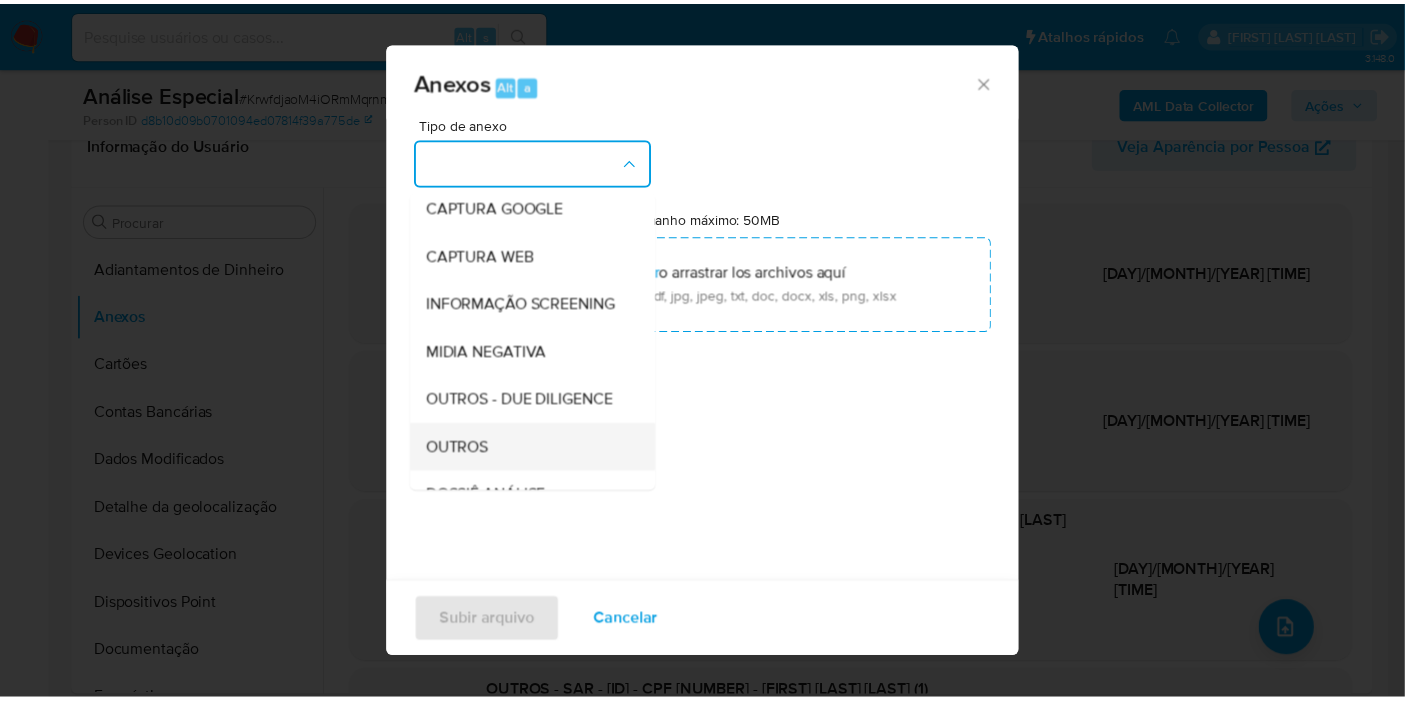 scroll, scrollTop: 222, scrollLeft: 0, axis: vertical 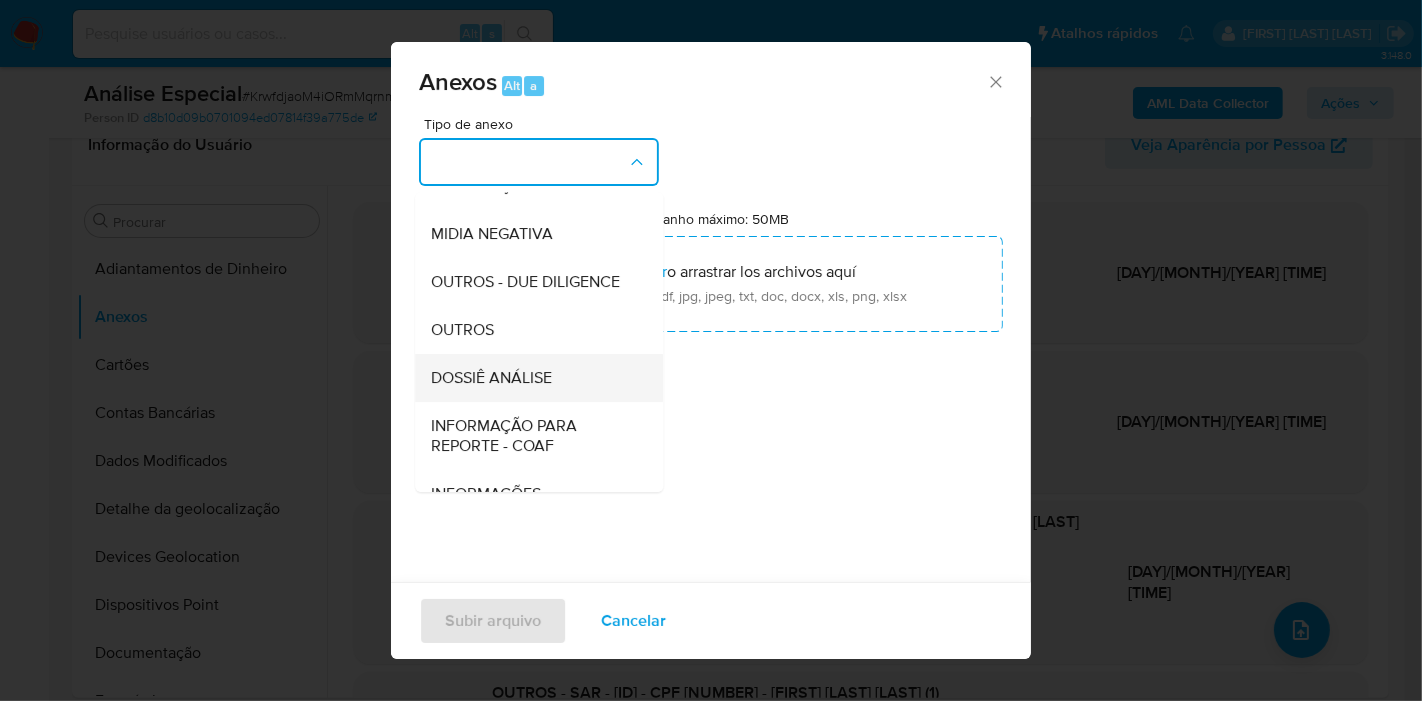 click on "DOSSIÊ ANÁLISE" at bounding box center [533, 378] 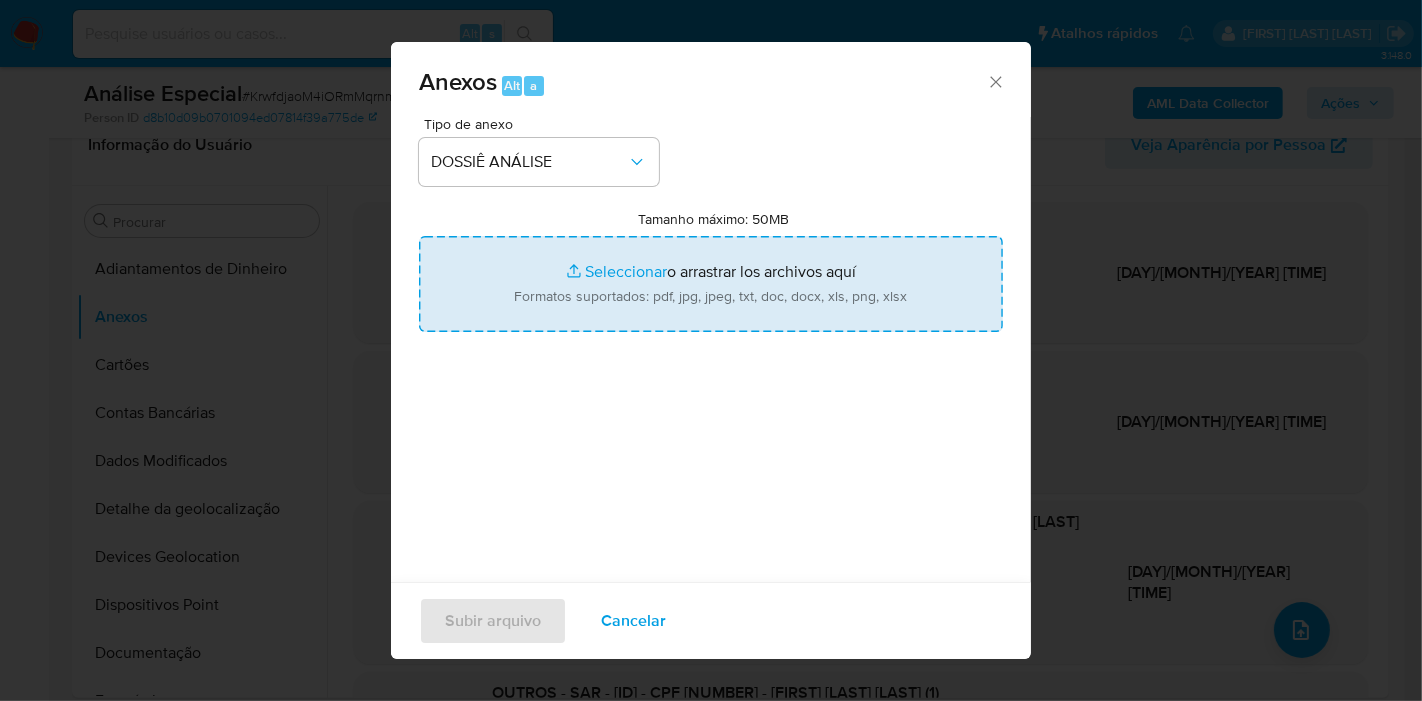 click on "Tamanho máximo: 50MB Seleccionar archivos" at bounding box center [711, 284] 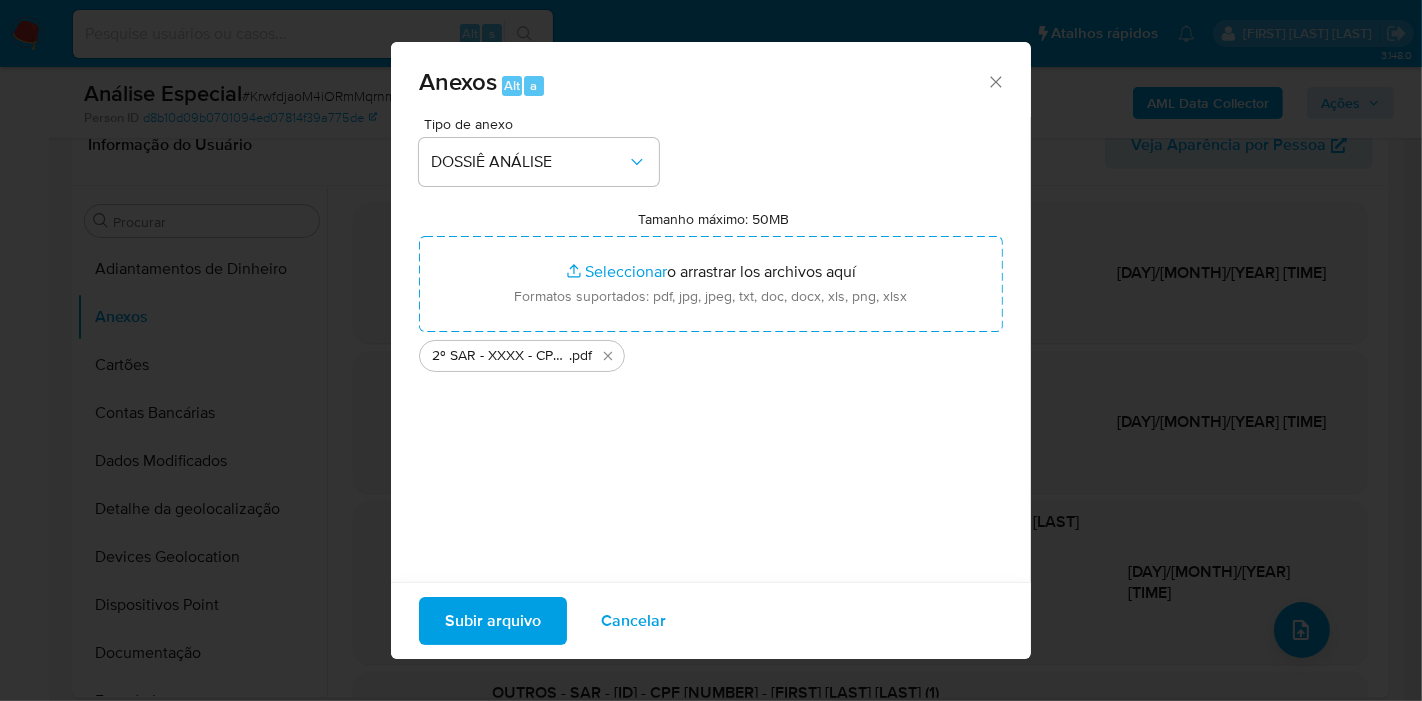 click on "Subir arquivo" at bounding box center [493, 621] 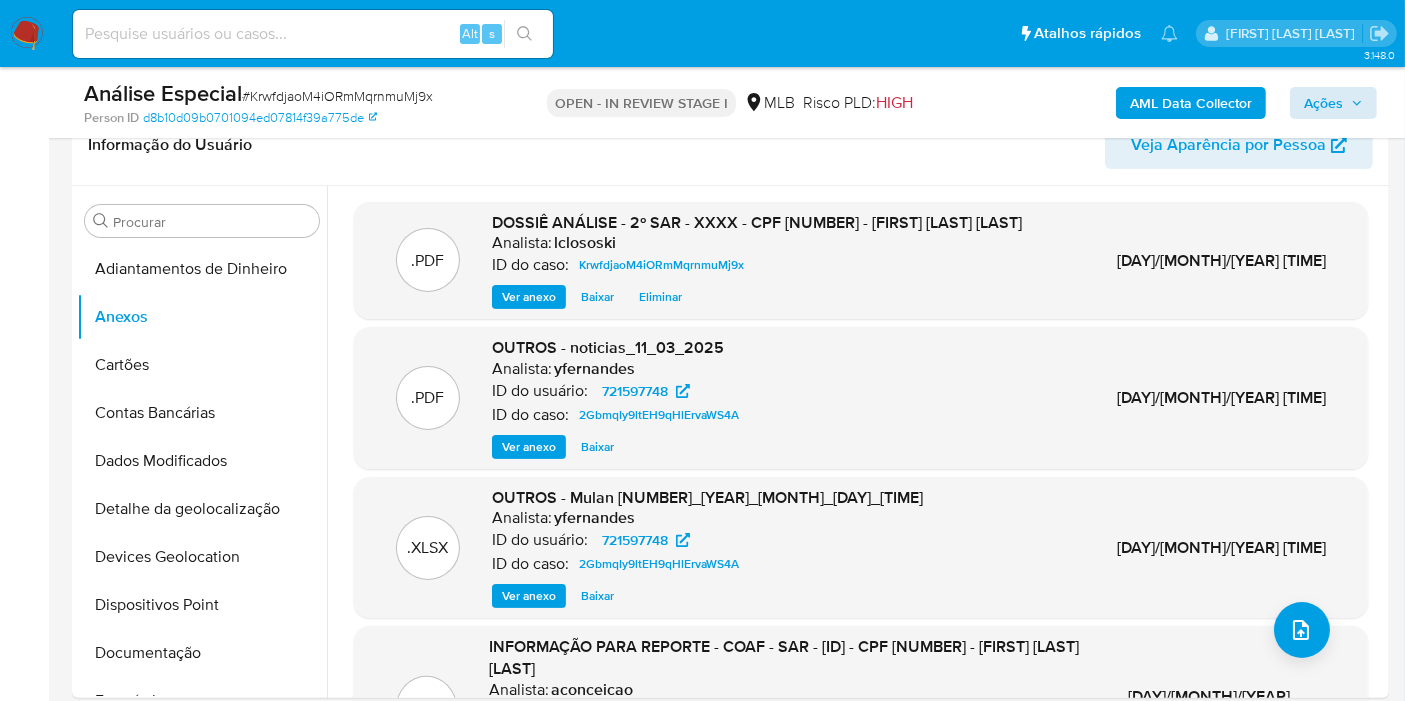 click on "Análise Especial # KrwfdjaoM4iORmMqrnmuMj9x Person ID d8b10d09b0701094ed07814f39a775de OPEN - IN REVIEW STAGE I  MLB Risco PLD:  HIGH AML Data Collector Ações" at bounding box center [730, 102] 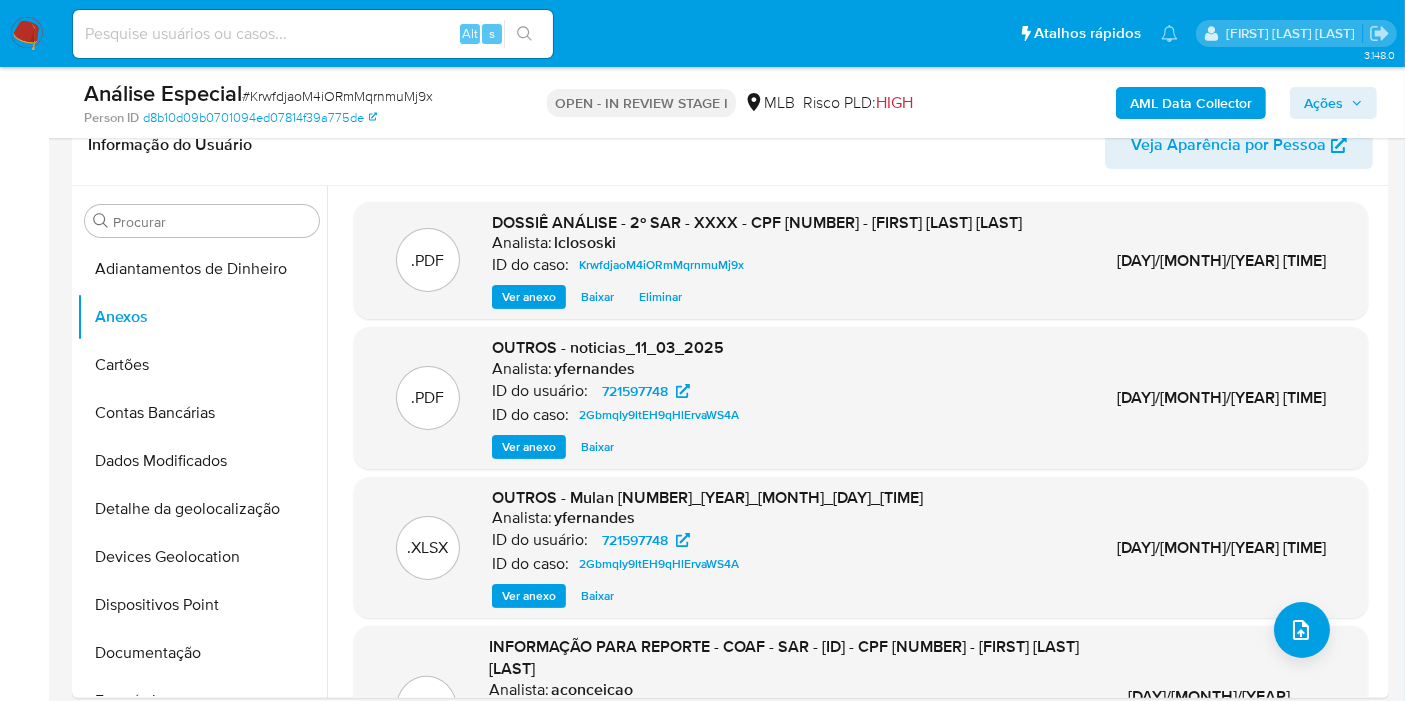 click 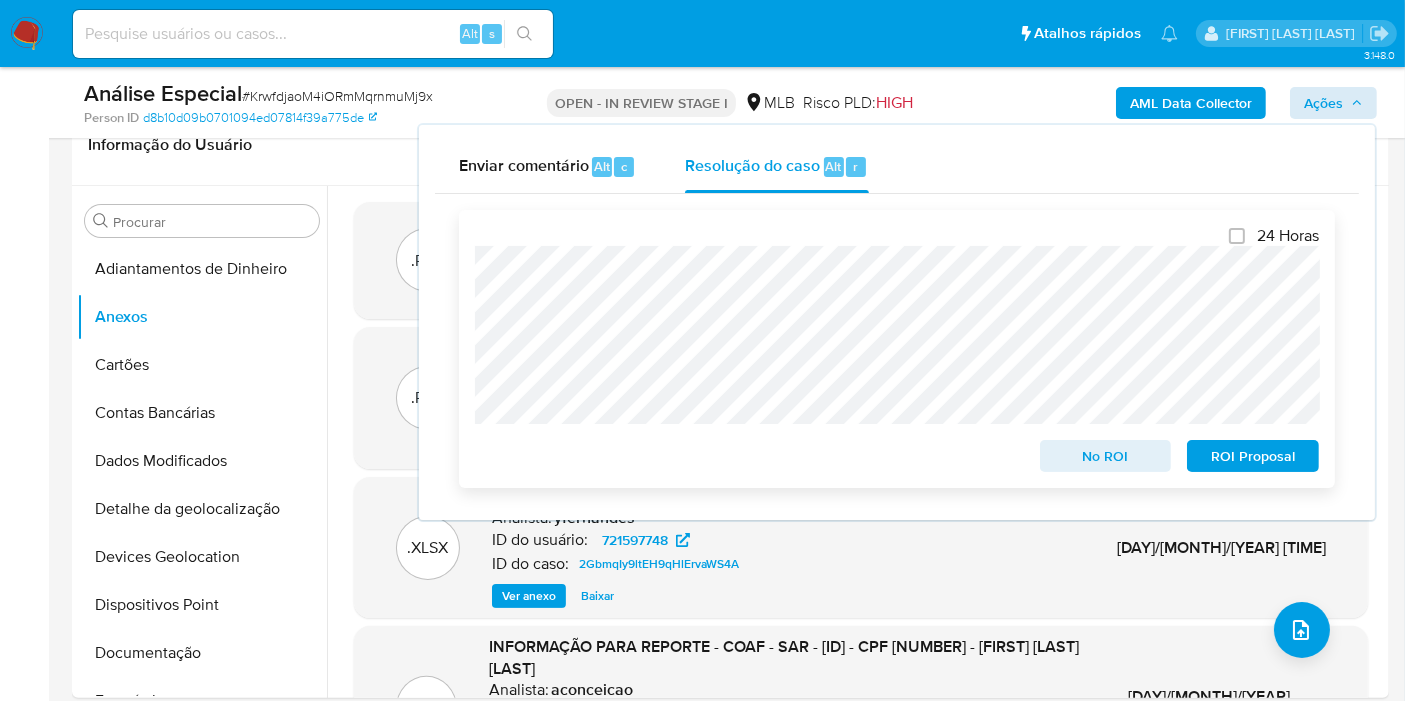 click on "ROI Proposal" at bounding box center (1253, 456) 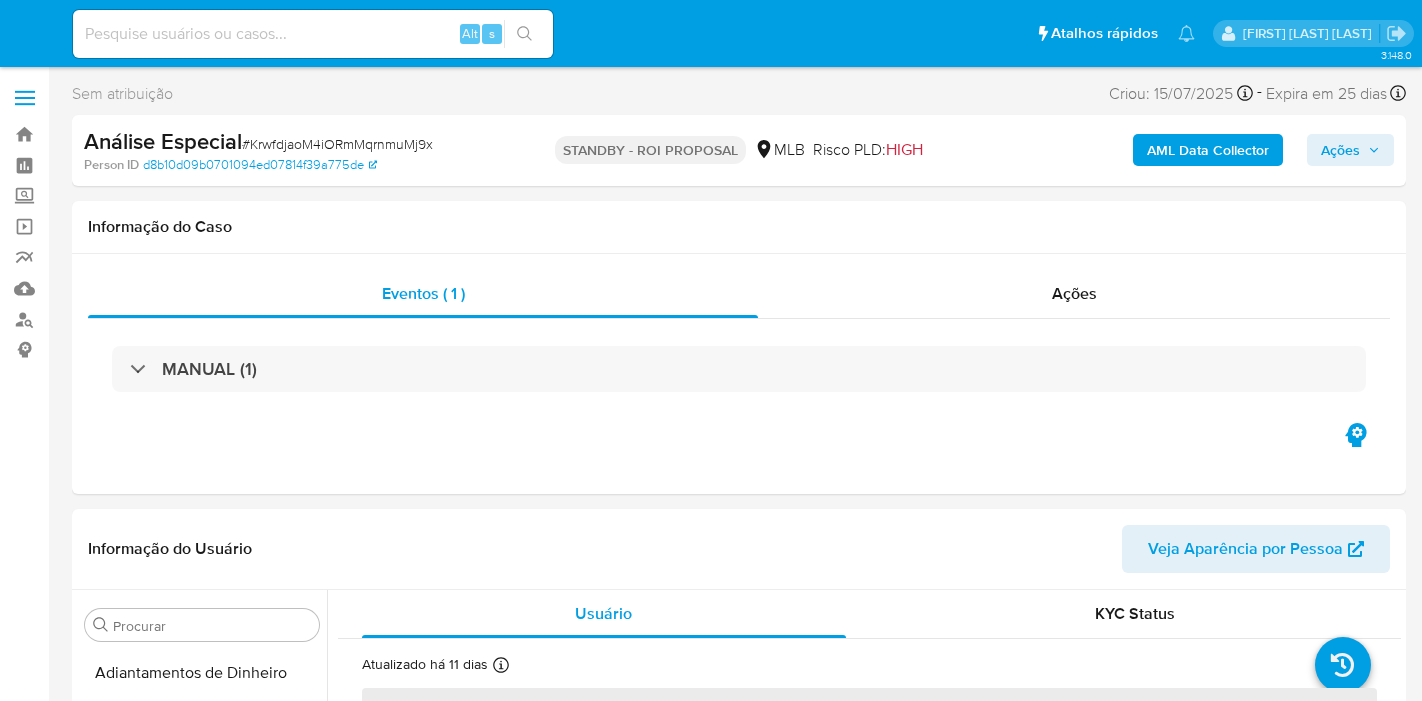 select on "10" 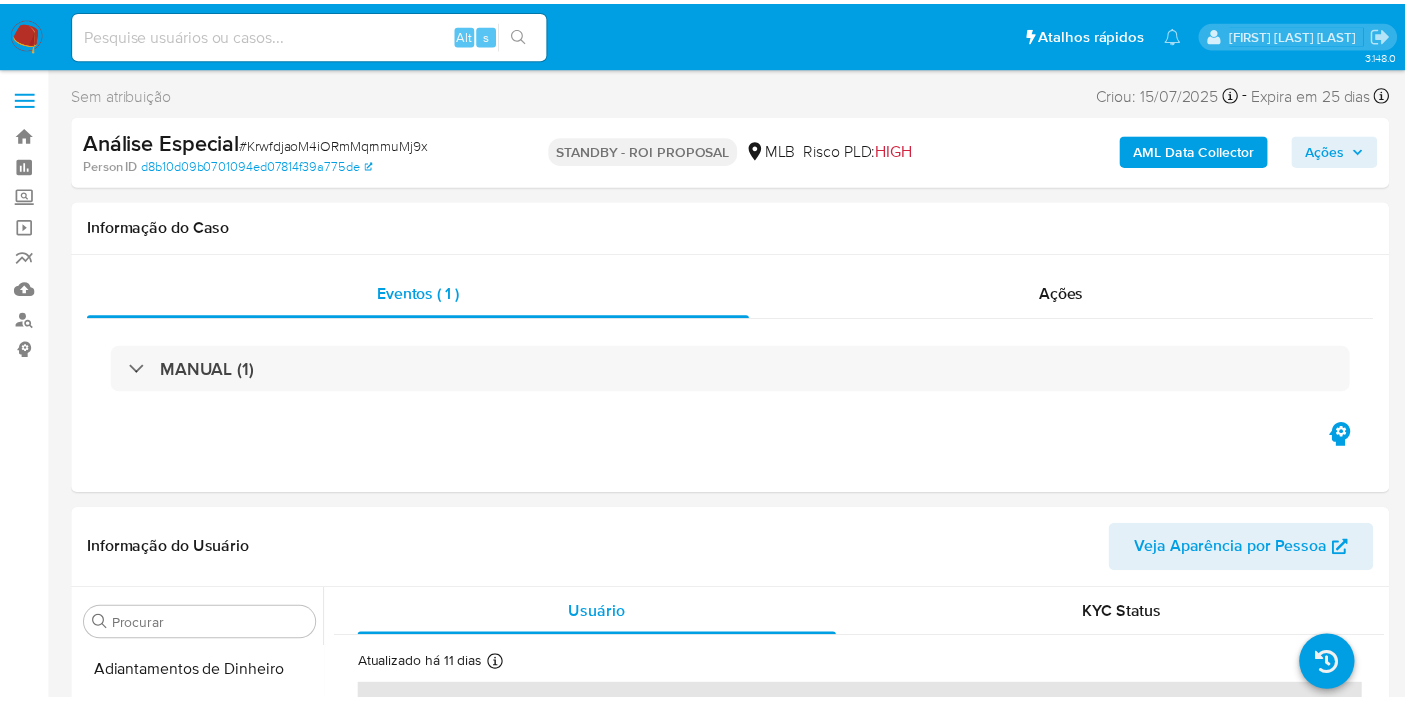 scroll, scrollTop: 0, scrollLeft: 0, axis: both 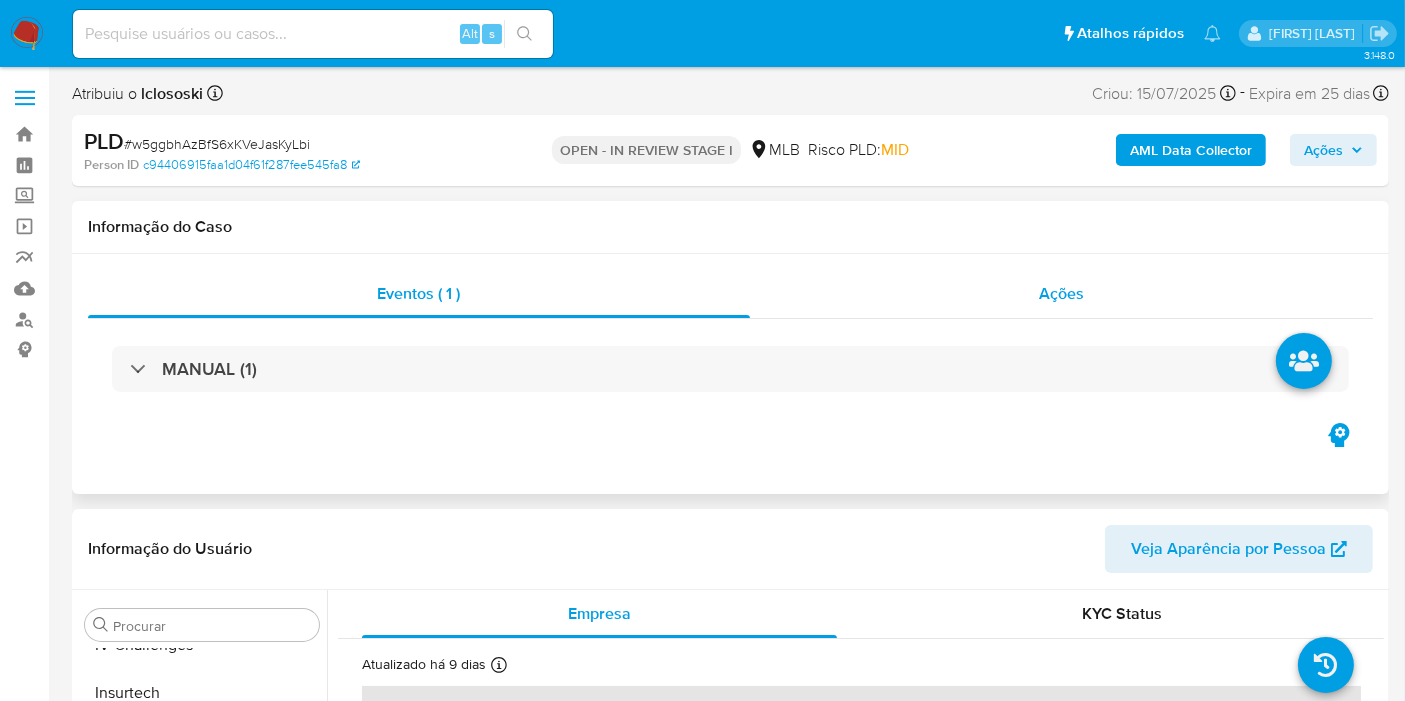 click on "Ações" at bounding box center [1062, 294] 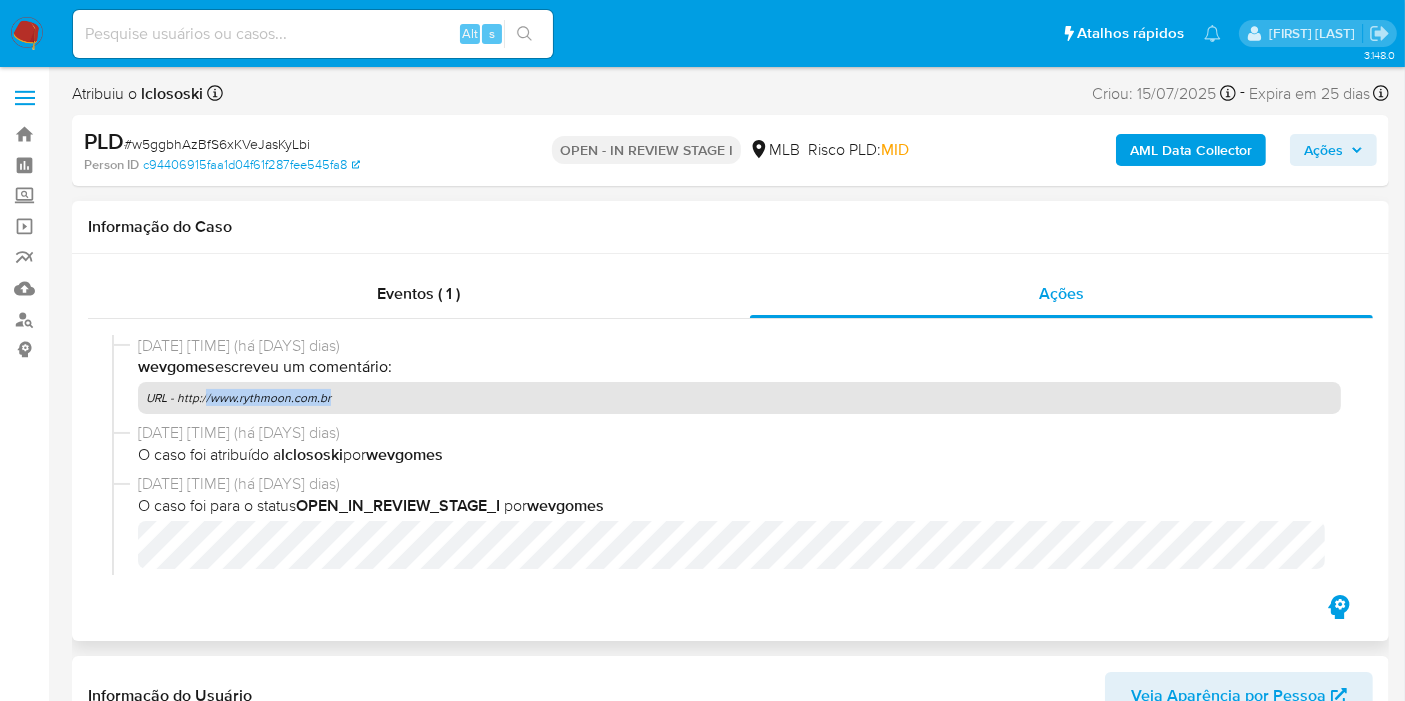 drag, startPoint x: 342, startPoint y: 395, endPoint x: 205, endPoint y: 394, distance: 137.00365 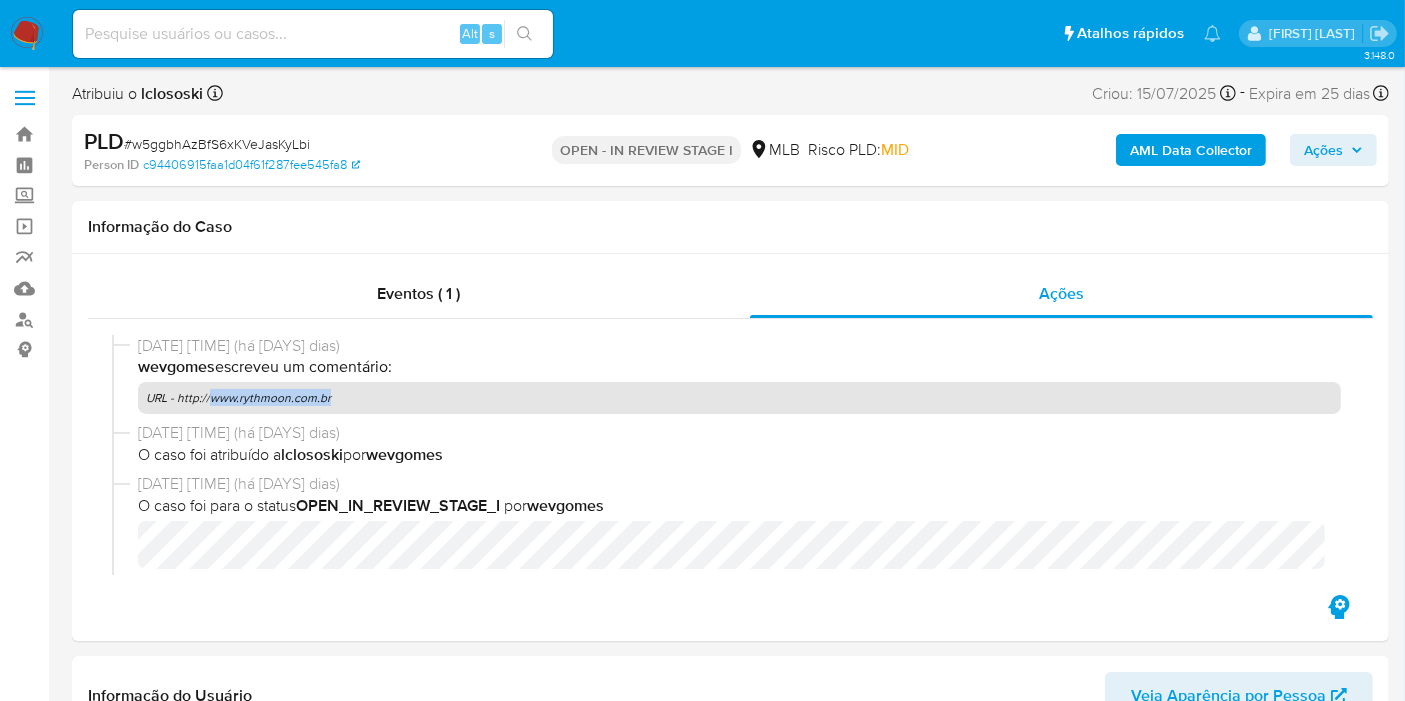 copy on "www.rythmoon.com.br" 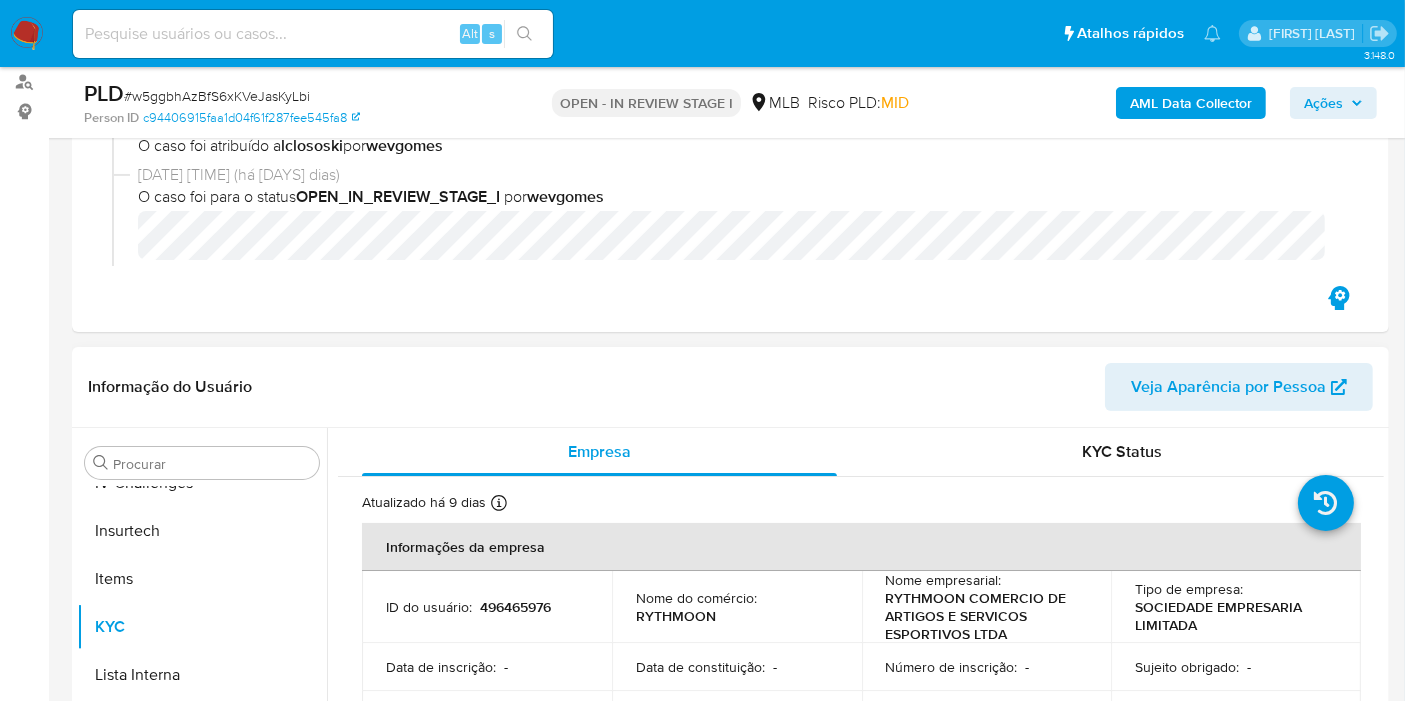 scroll, scrollTop: 444, scrollLeft: 0, axis: vertical 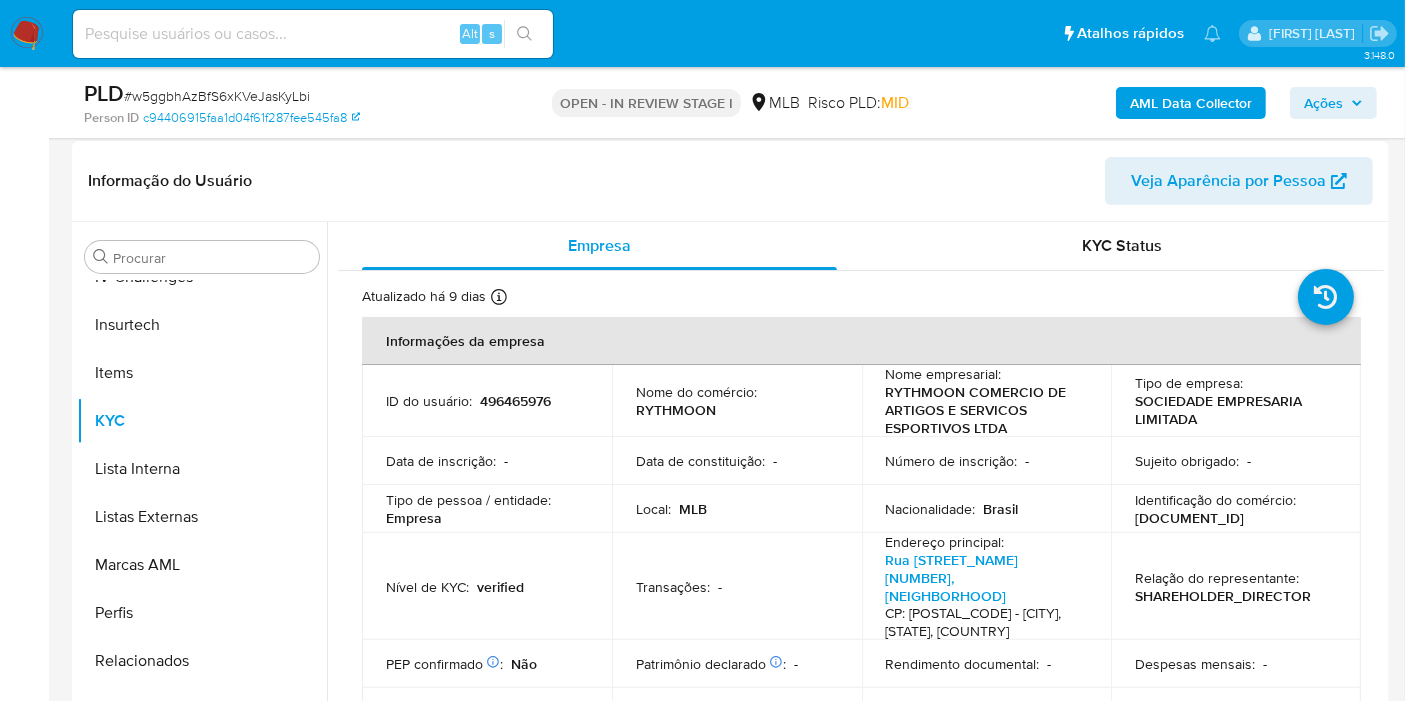 click on "496465976" at bounding box center [515, 401] 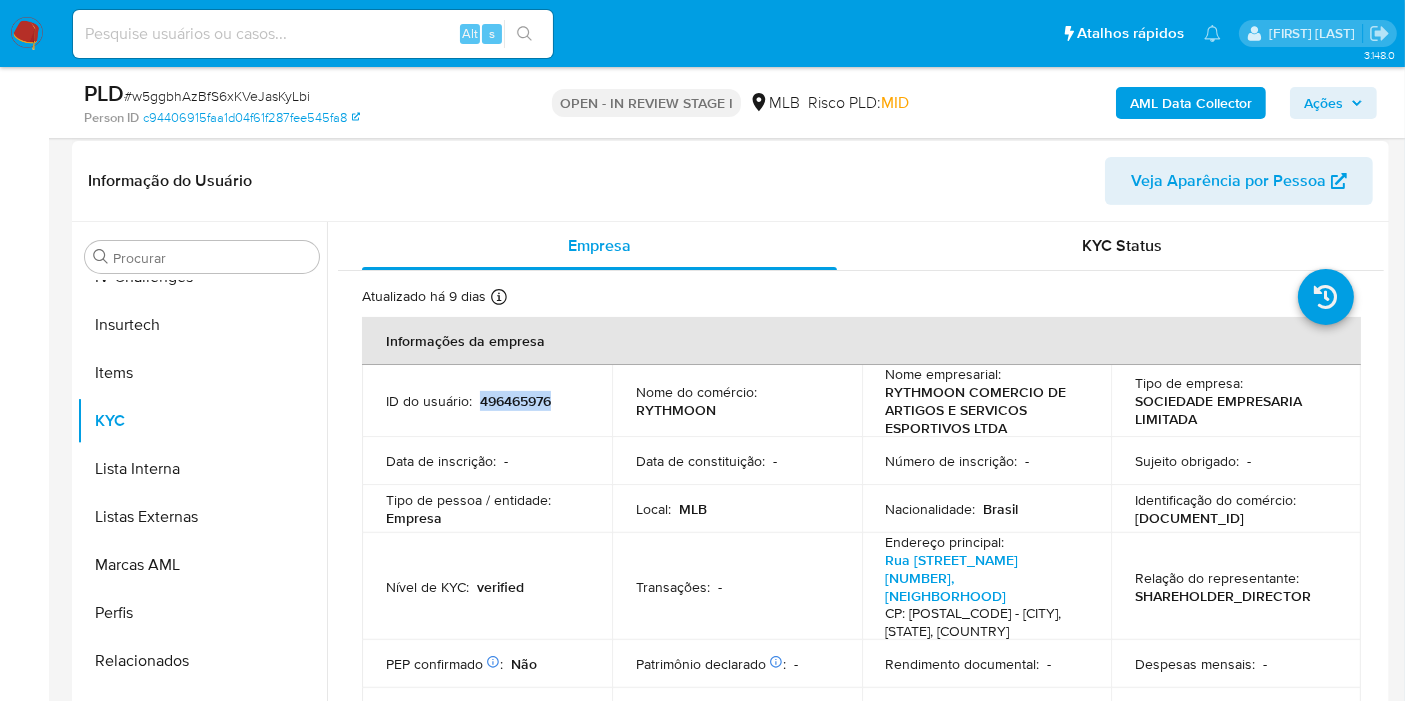 click on "496465976" at bounding box center [515, 401] 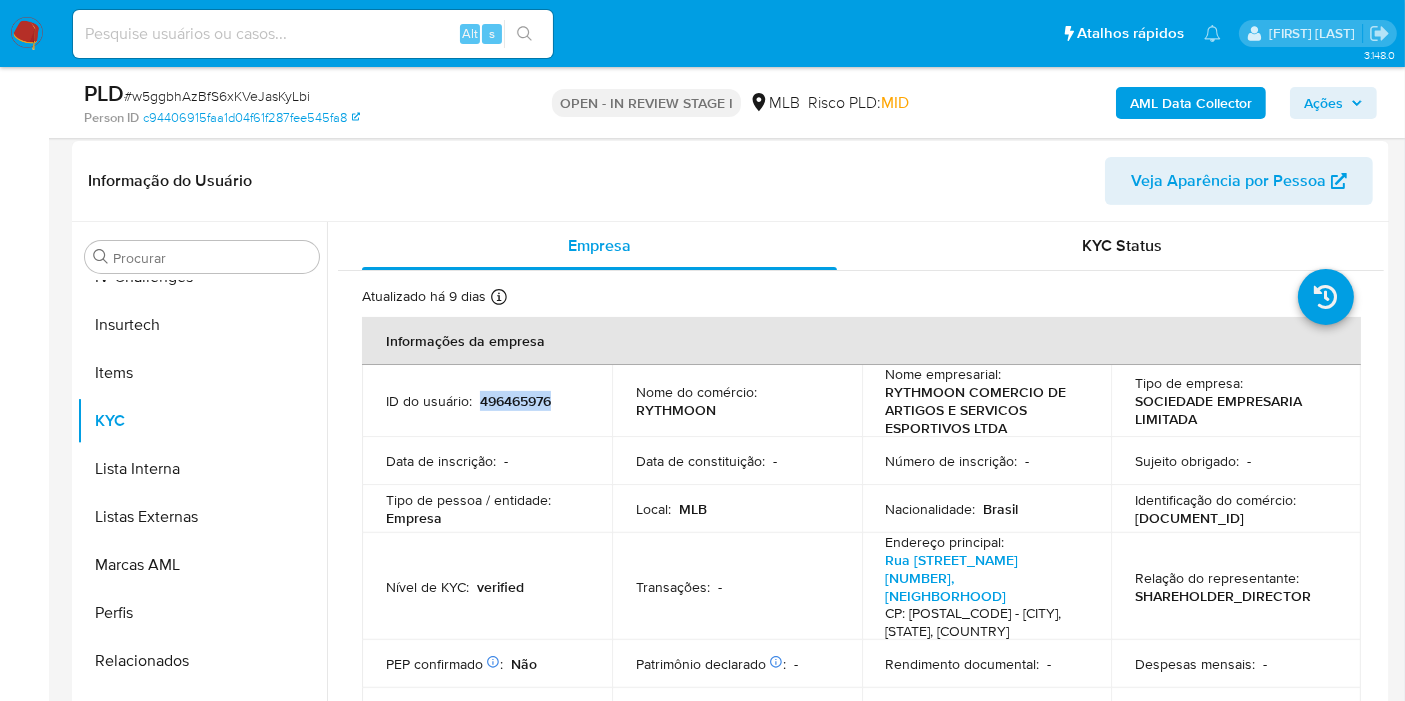copy on "496465976" 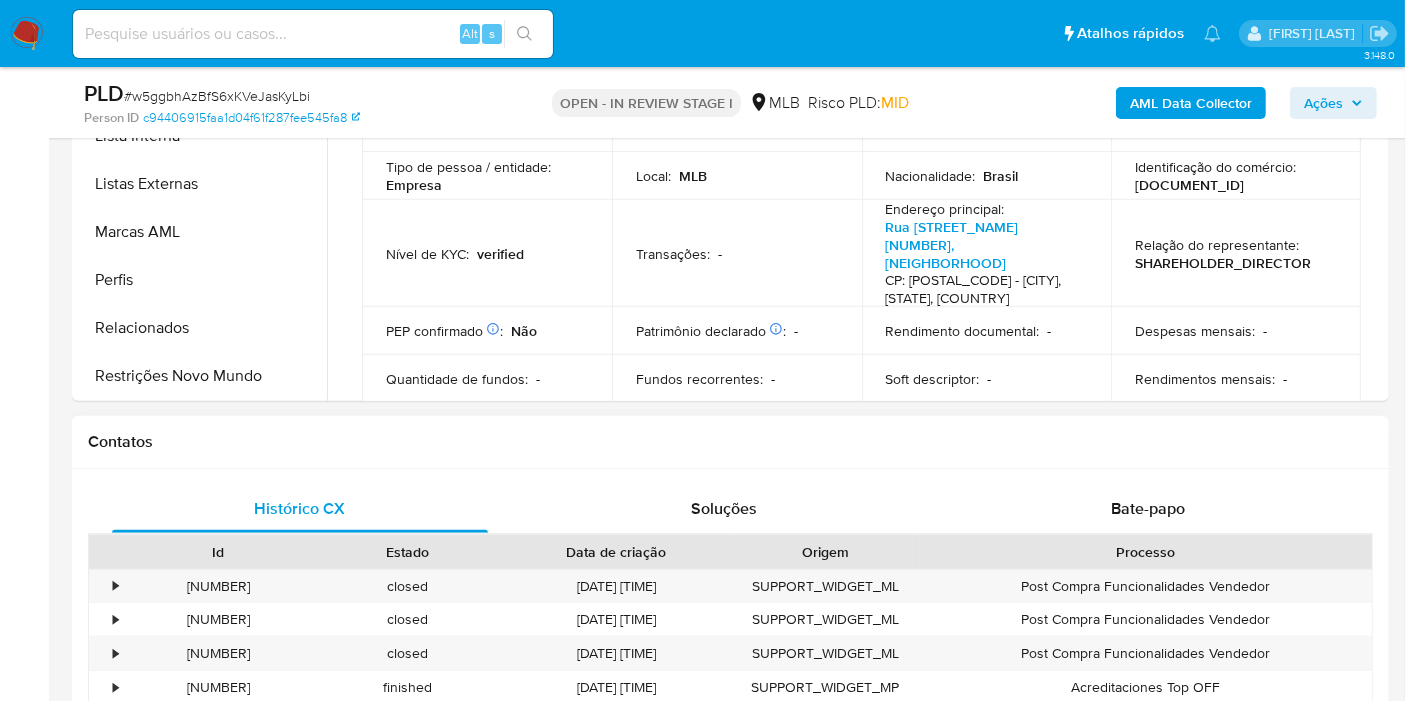 click on "Restrições Novo Mundo" at bounding box center [202, 376] 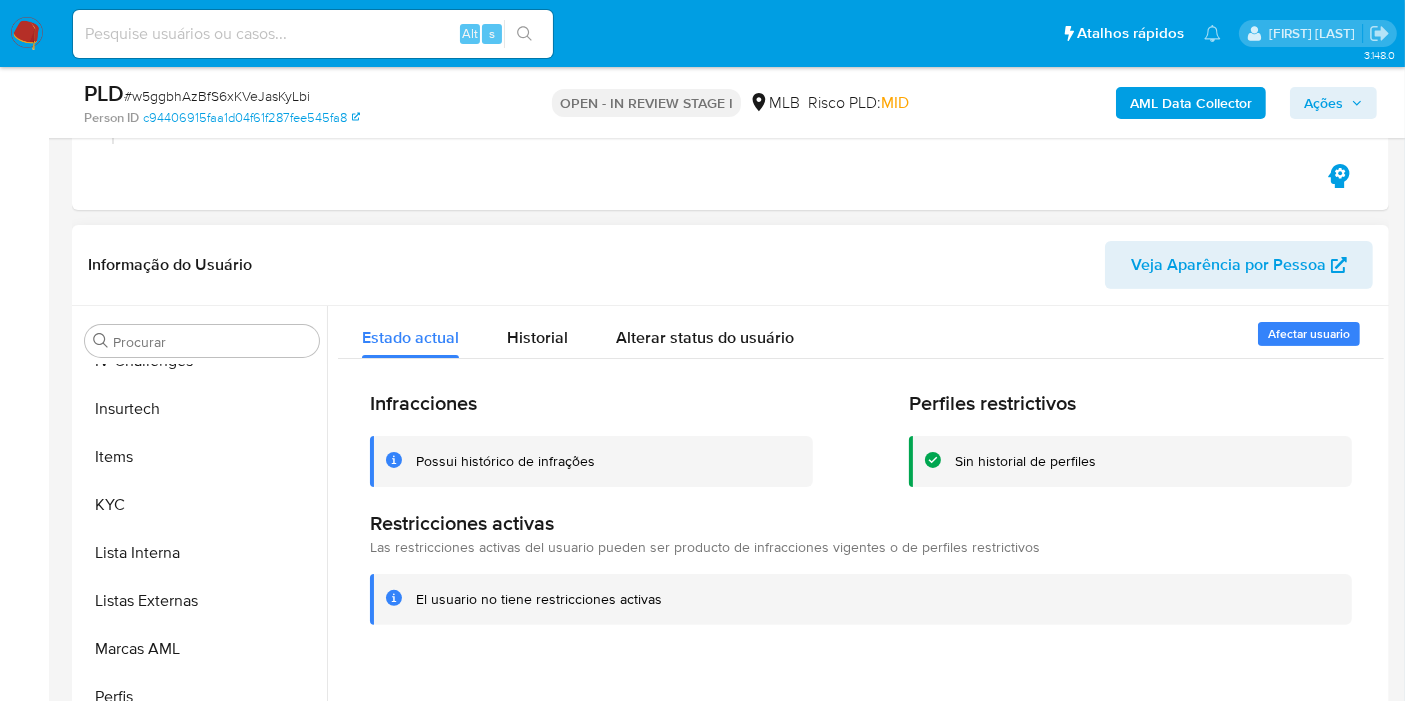 scroll, scrollTop: 226, scrollLeft: 0, axis: vertical 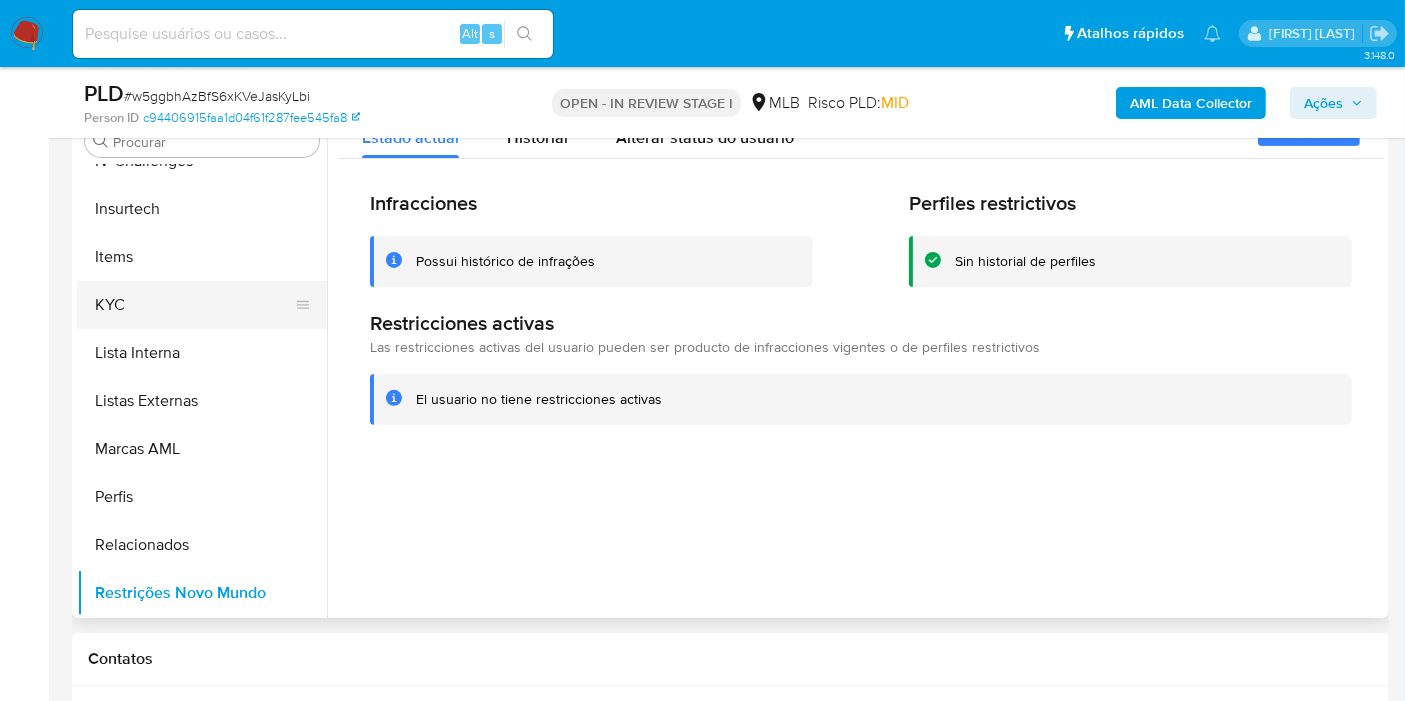 click on "KYC" at bounding box center (194, 305) 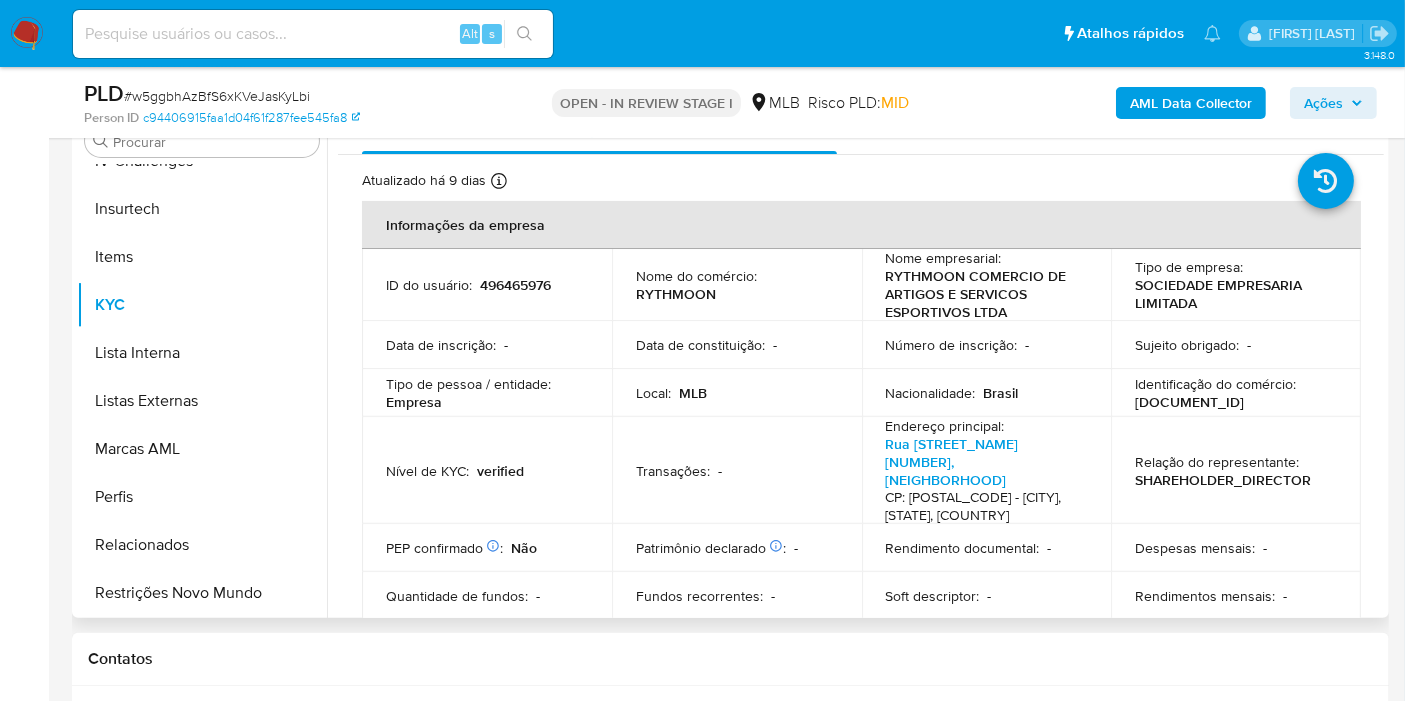 click on "CNPJ 07738645000337" at bounding box center [1189, 402] 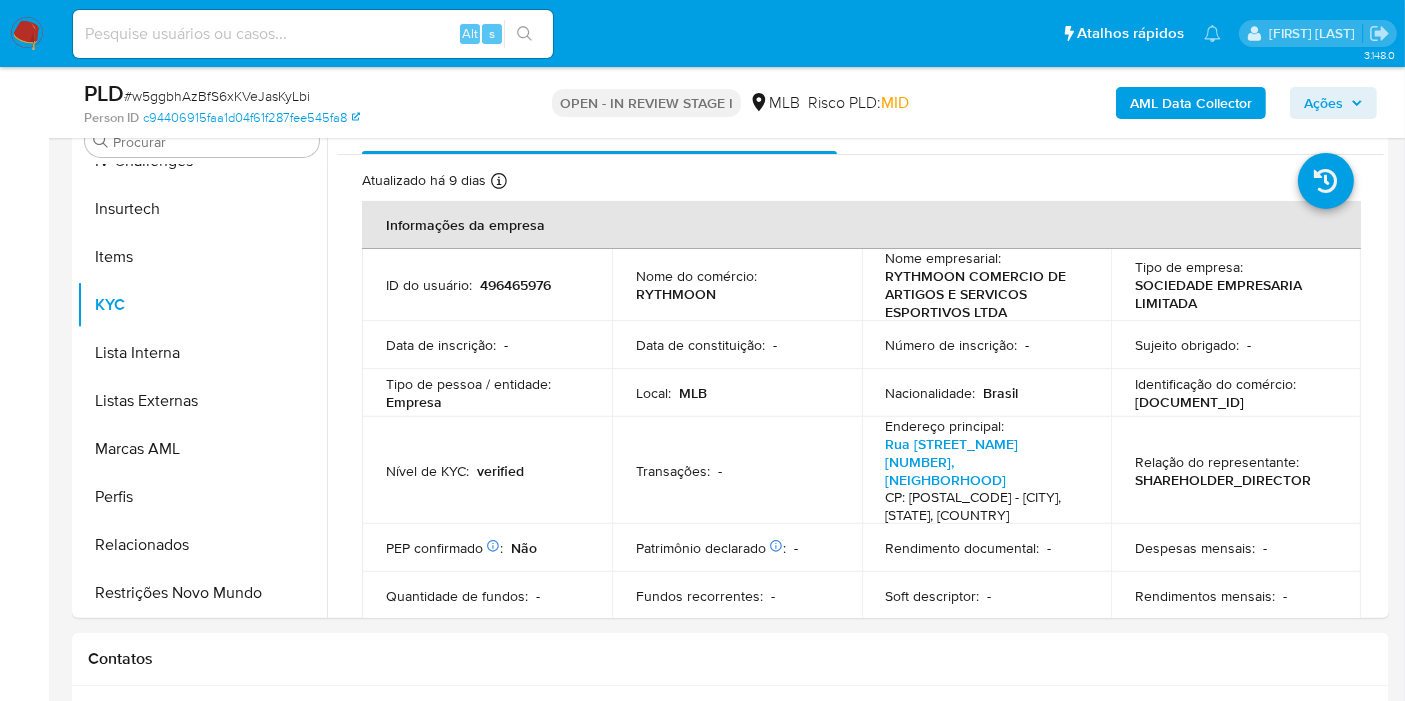 click on "AML Data Collector Ações" at bounding box center [1164, 102] 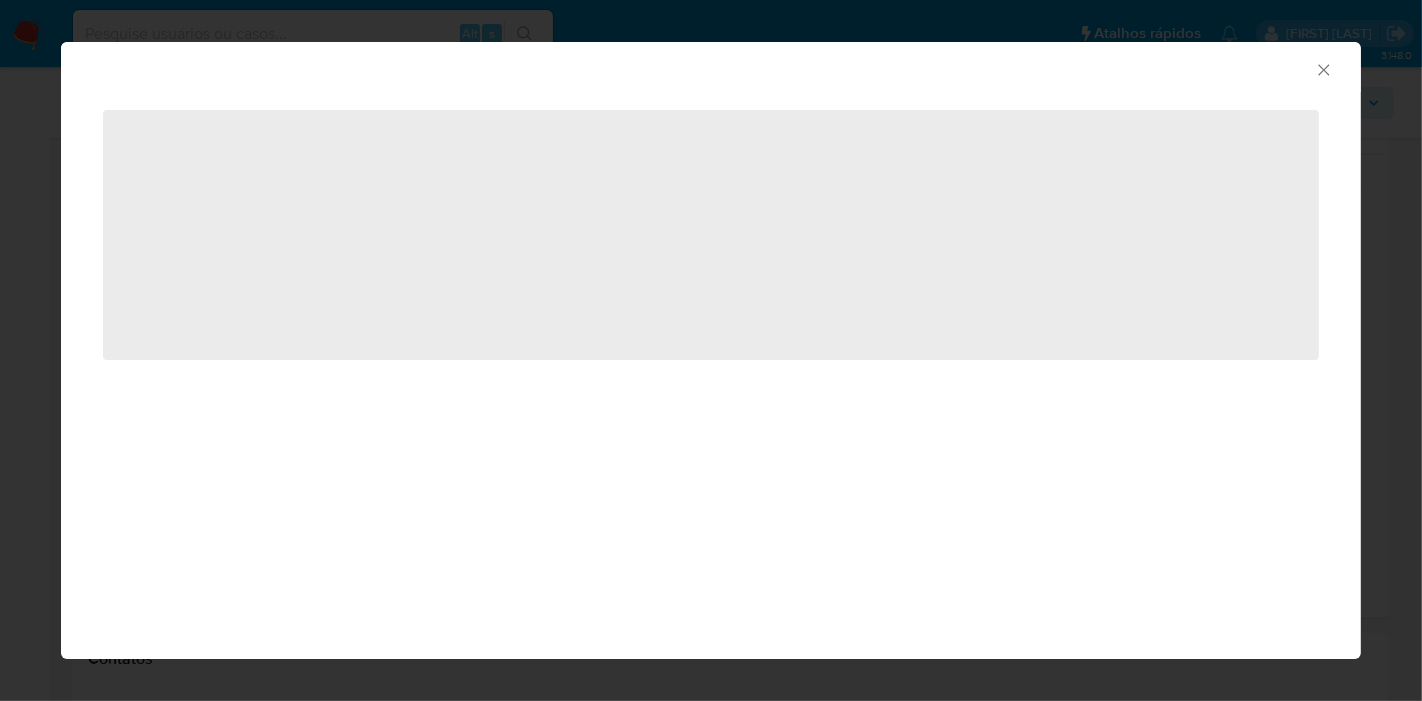 click on "‌" at bounding box center (711, 117) 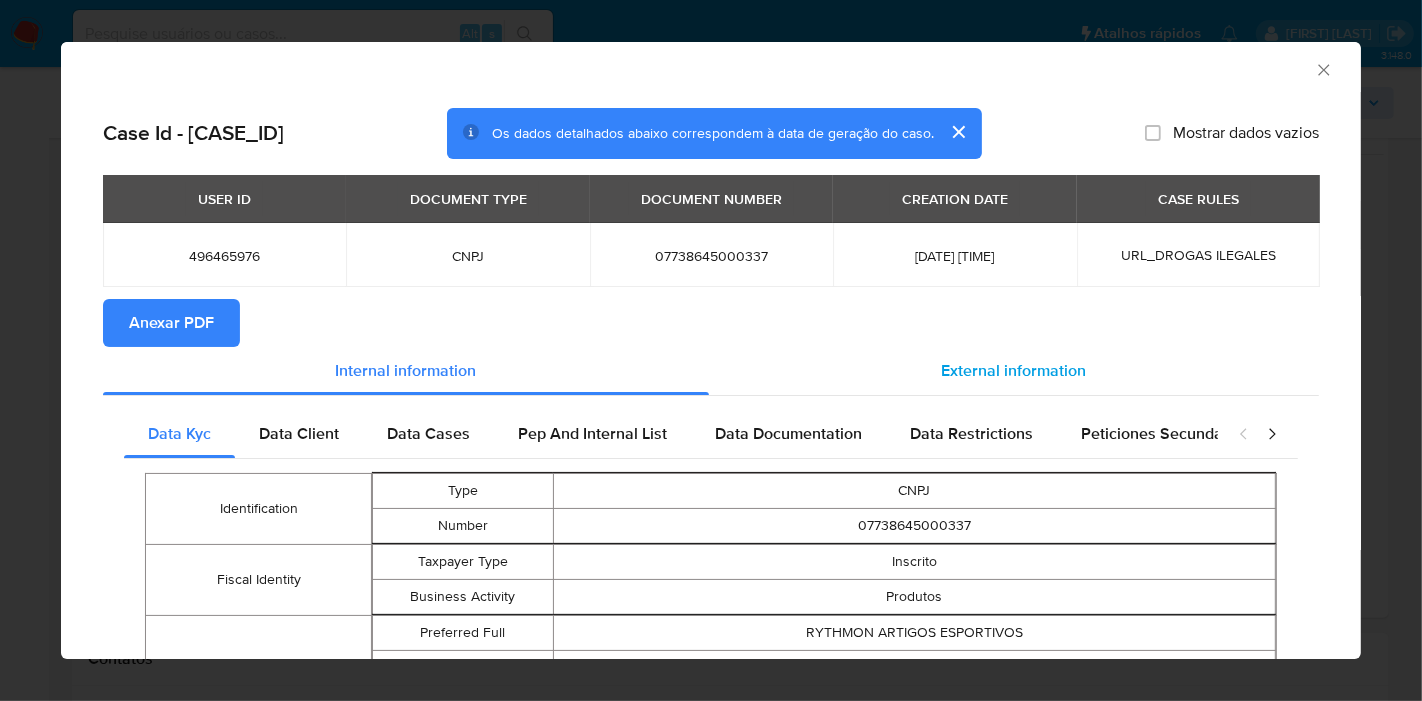 click on "External information" at bounding box center (1014, 371) 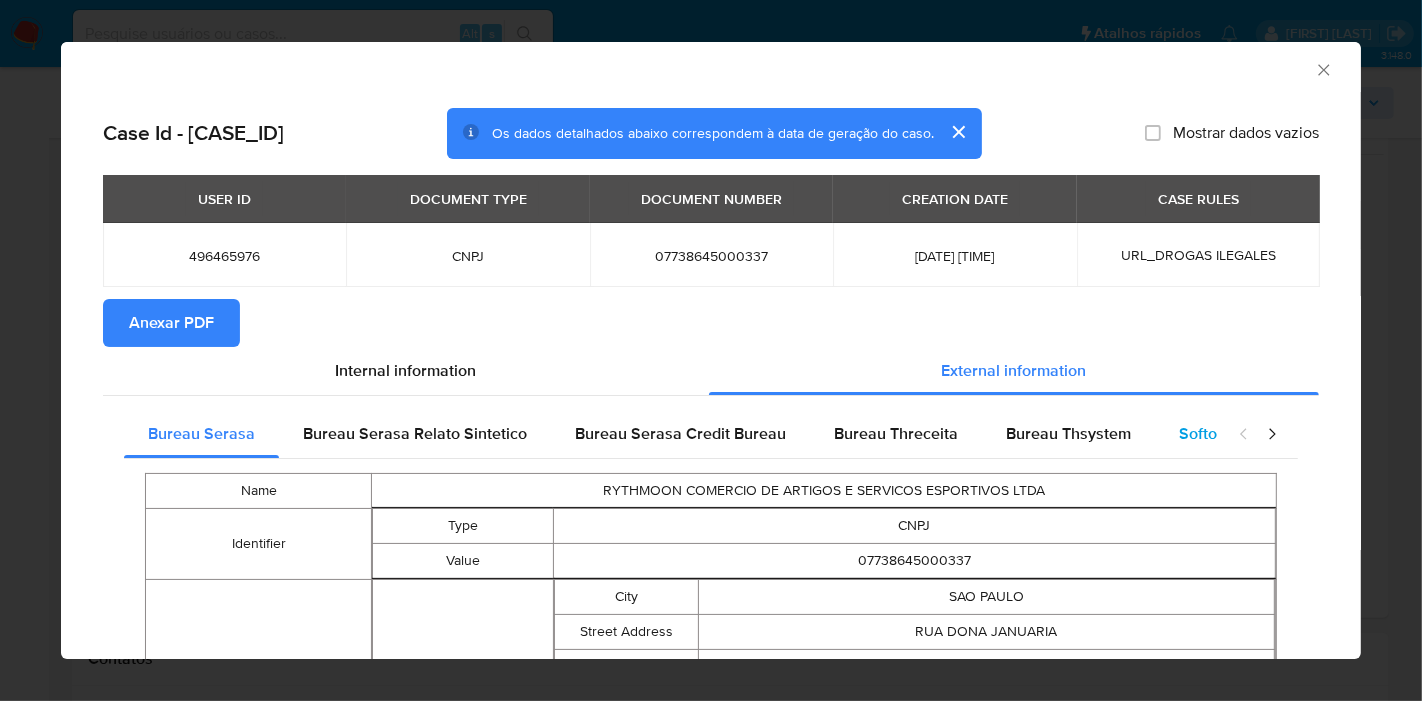 click on "Softon" at bounding box center (1202, 433) 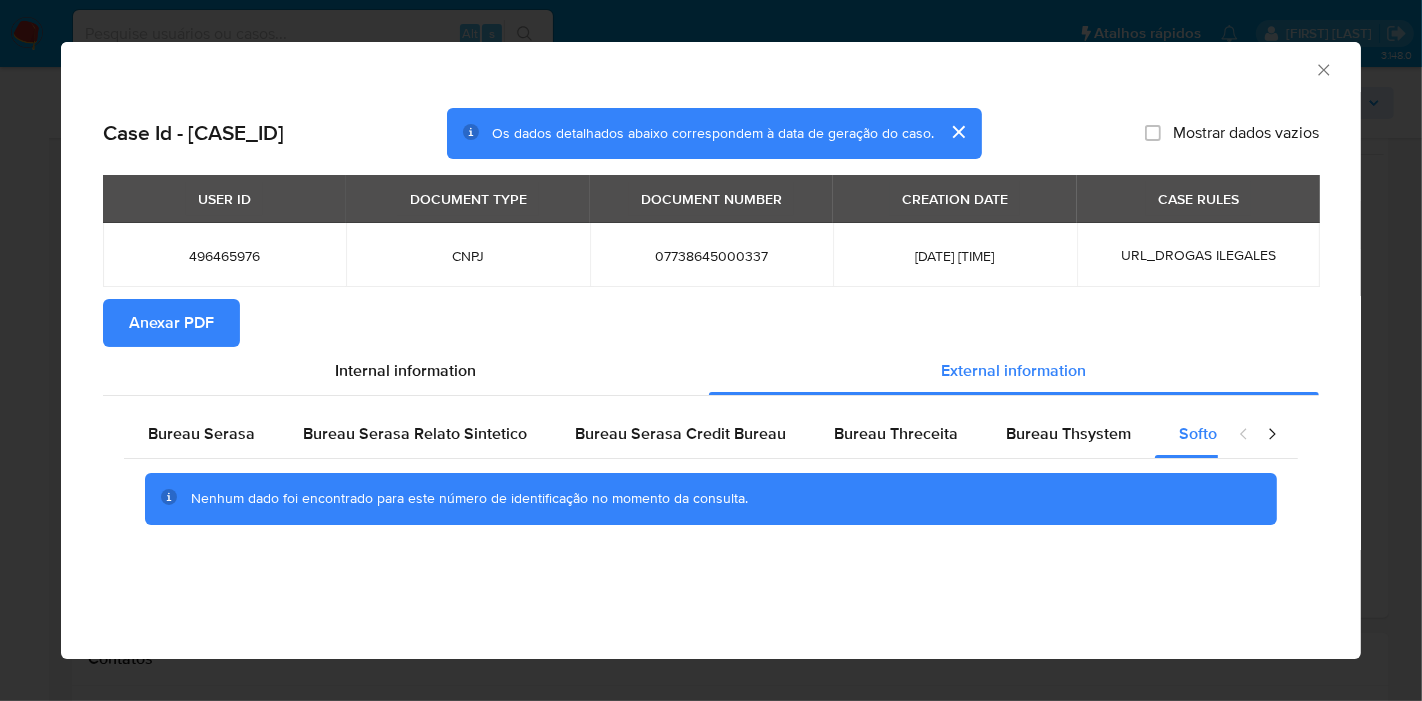 click 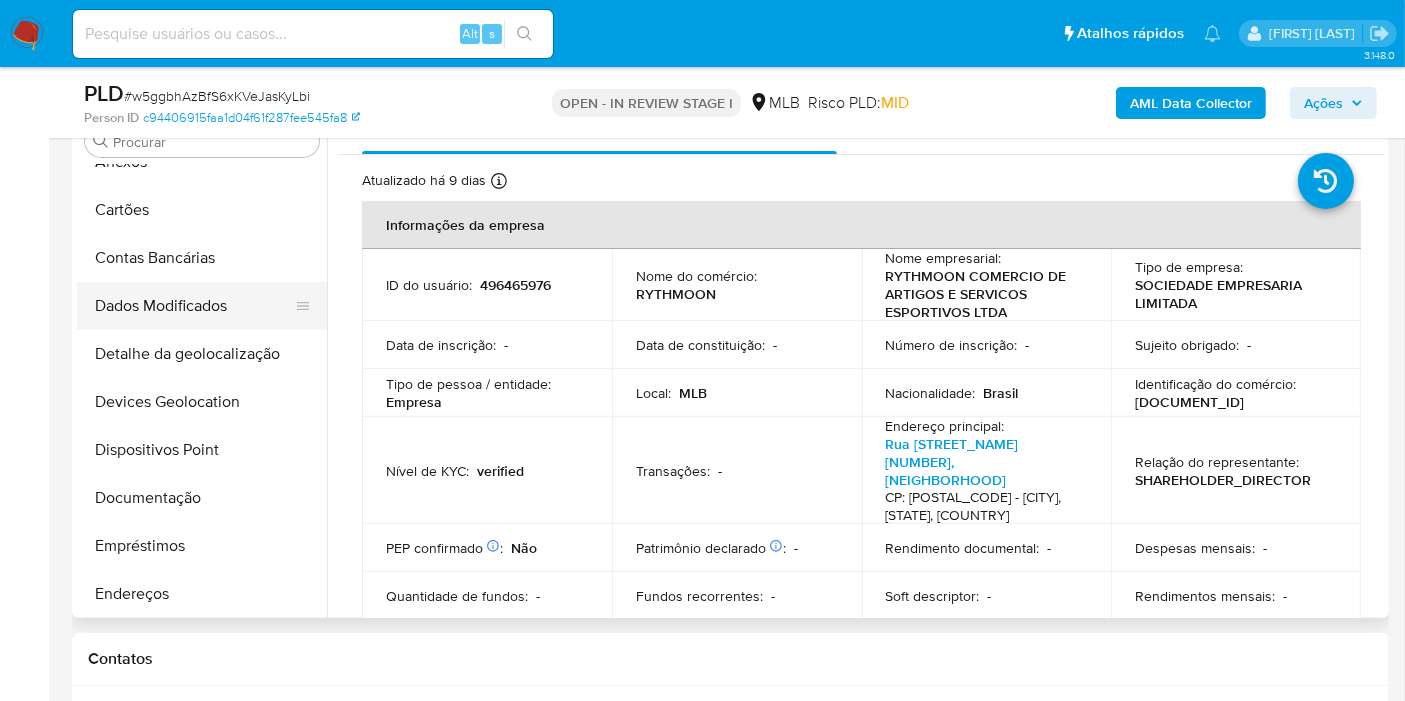 scroll, scrollTop: 0, scrollLeft: 0, axis: both 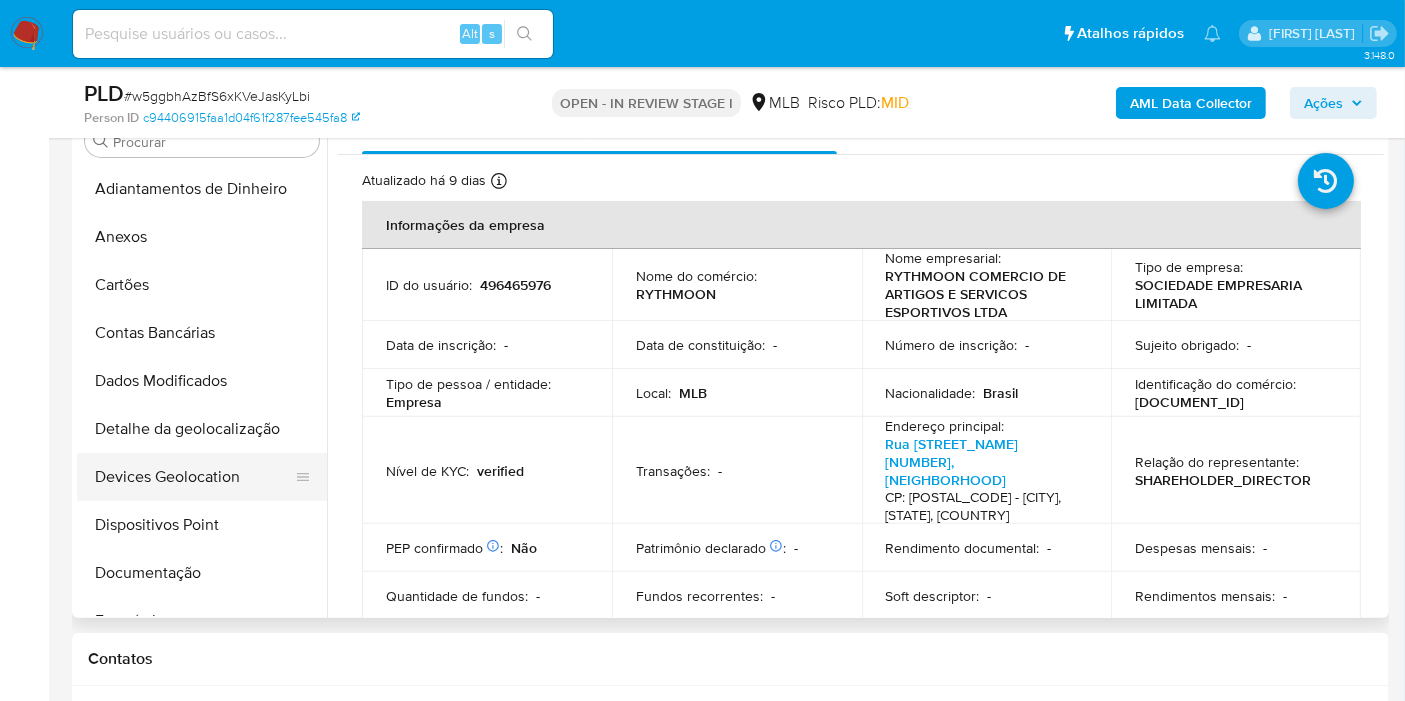 click on "Devices Geolocation" at bounding box center (194, 477) 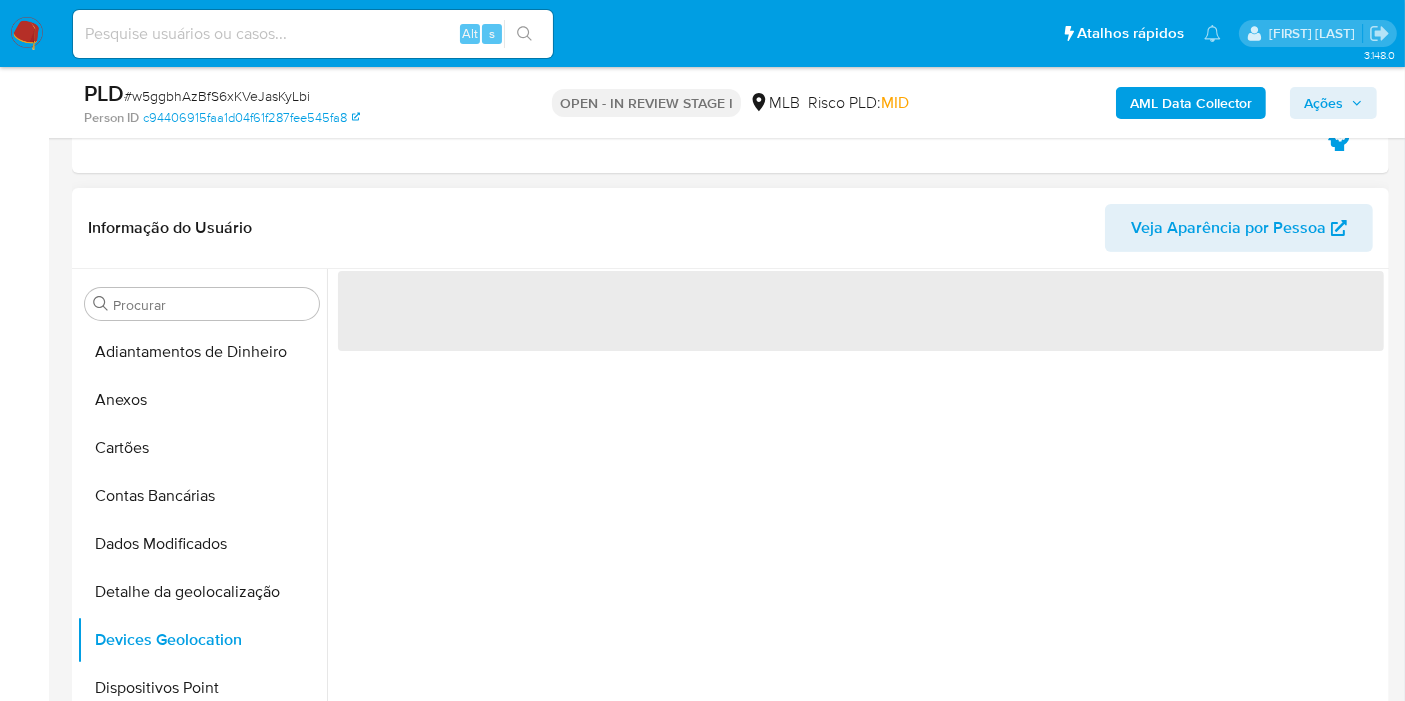 scroll, scrollTop: 448, scrollLeft: 0, axis: vertical 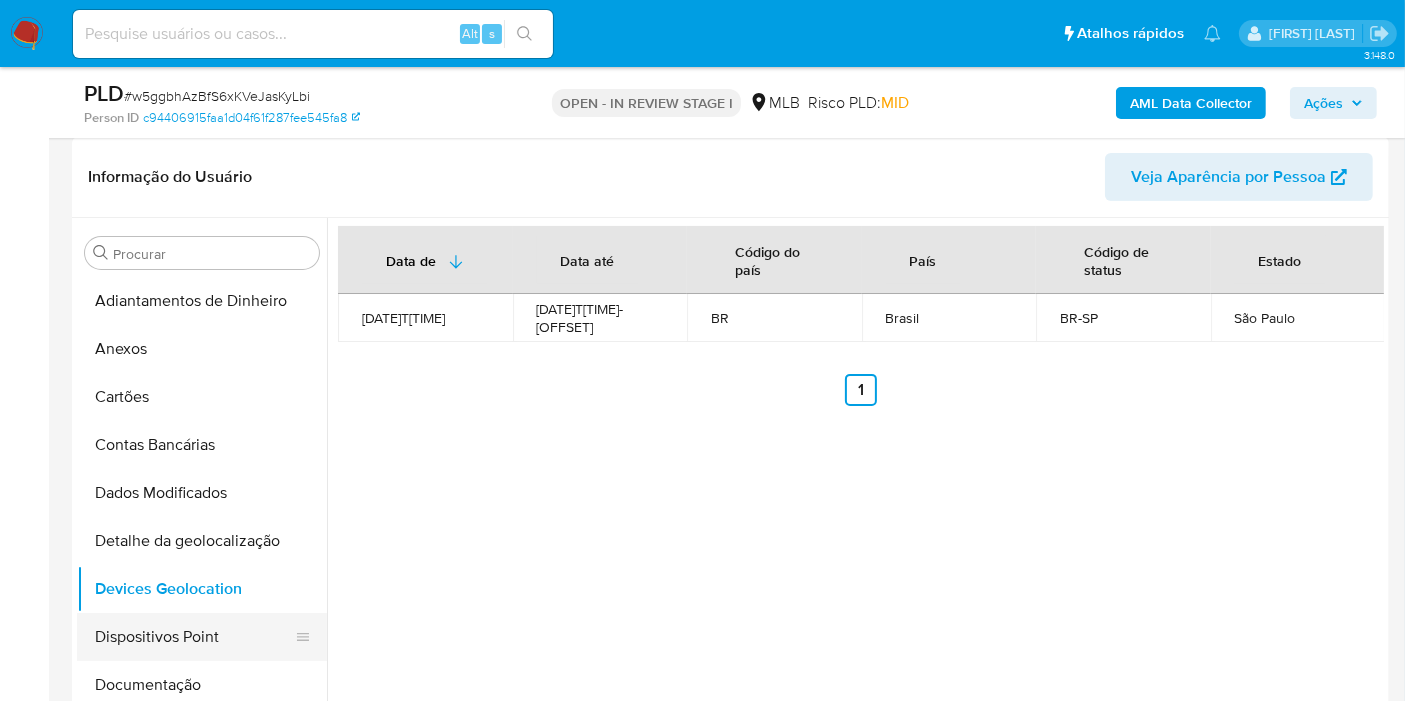 click on "Dispositivos Point" at bounding box center (194, 637) 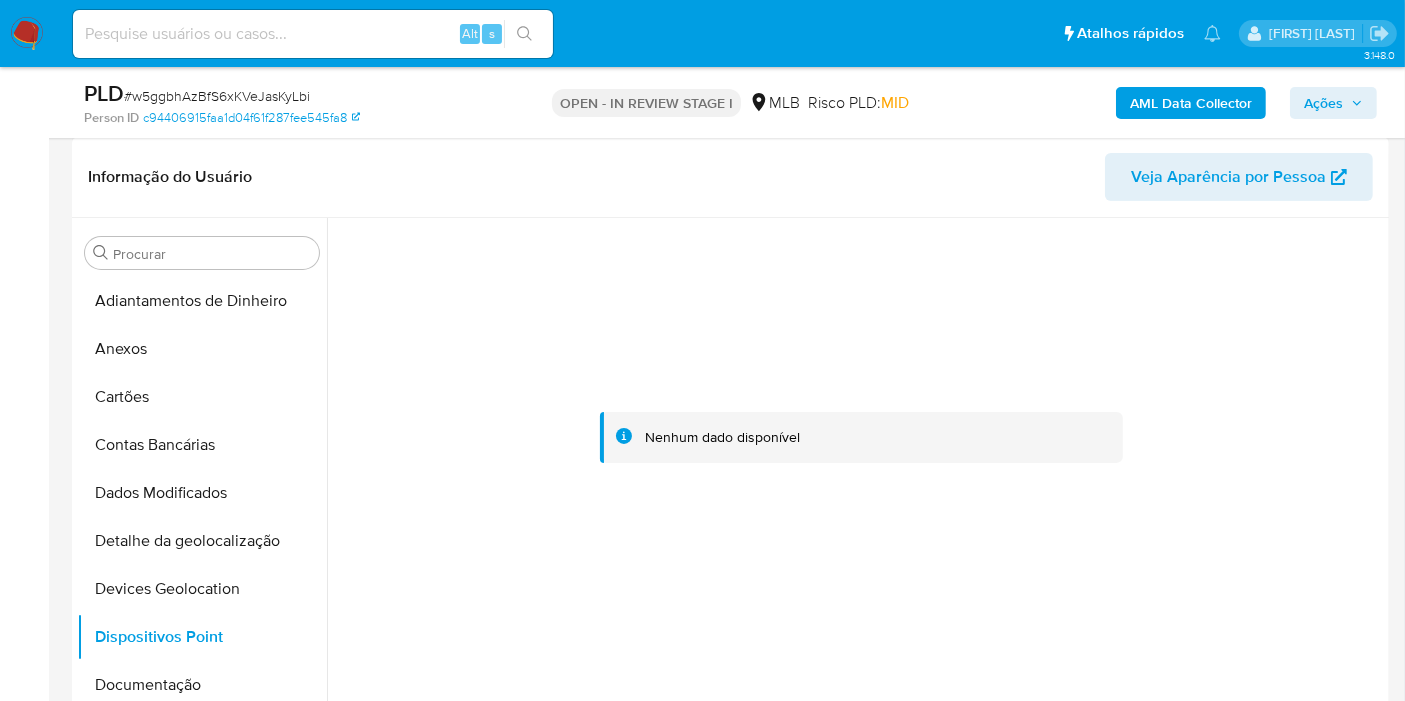 click at bounding box center (861, 438) 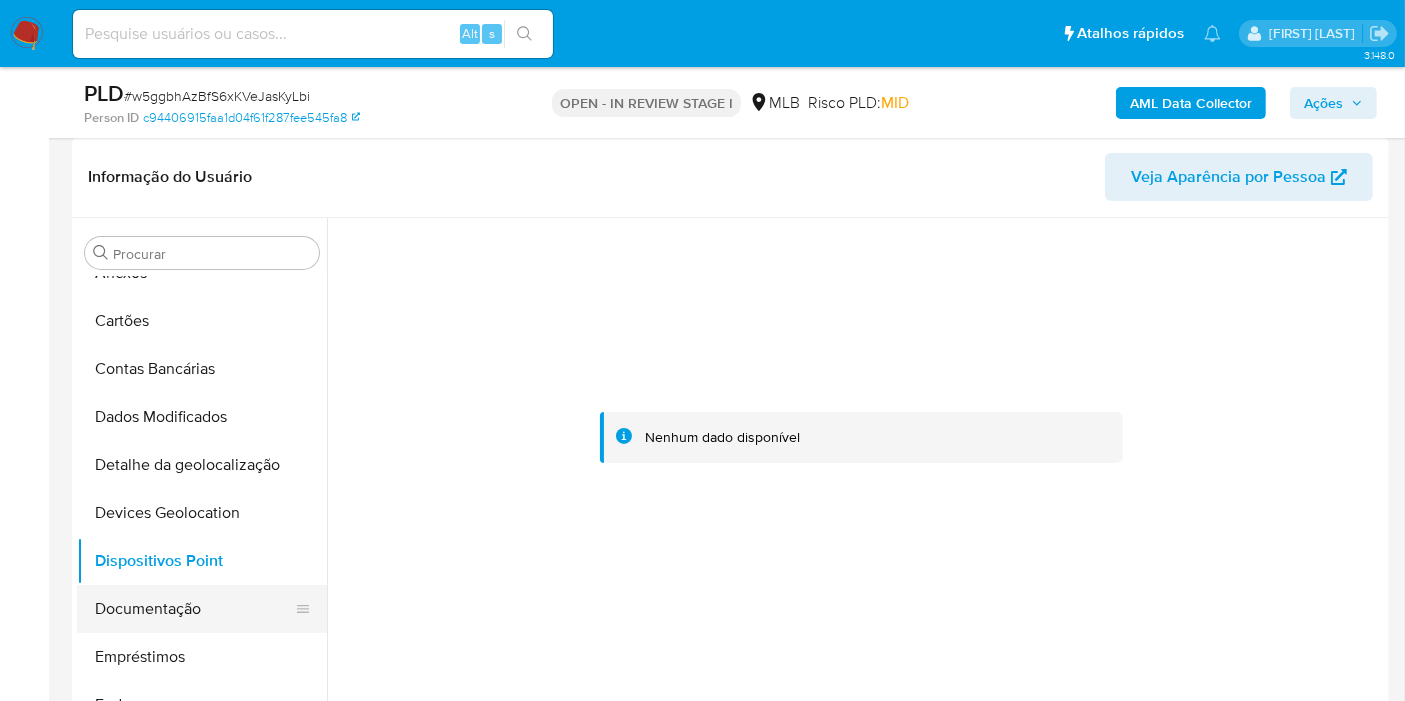 scroll, scrollTop: 111, scrollLeft: 0, axis: vertical 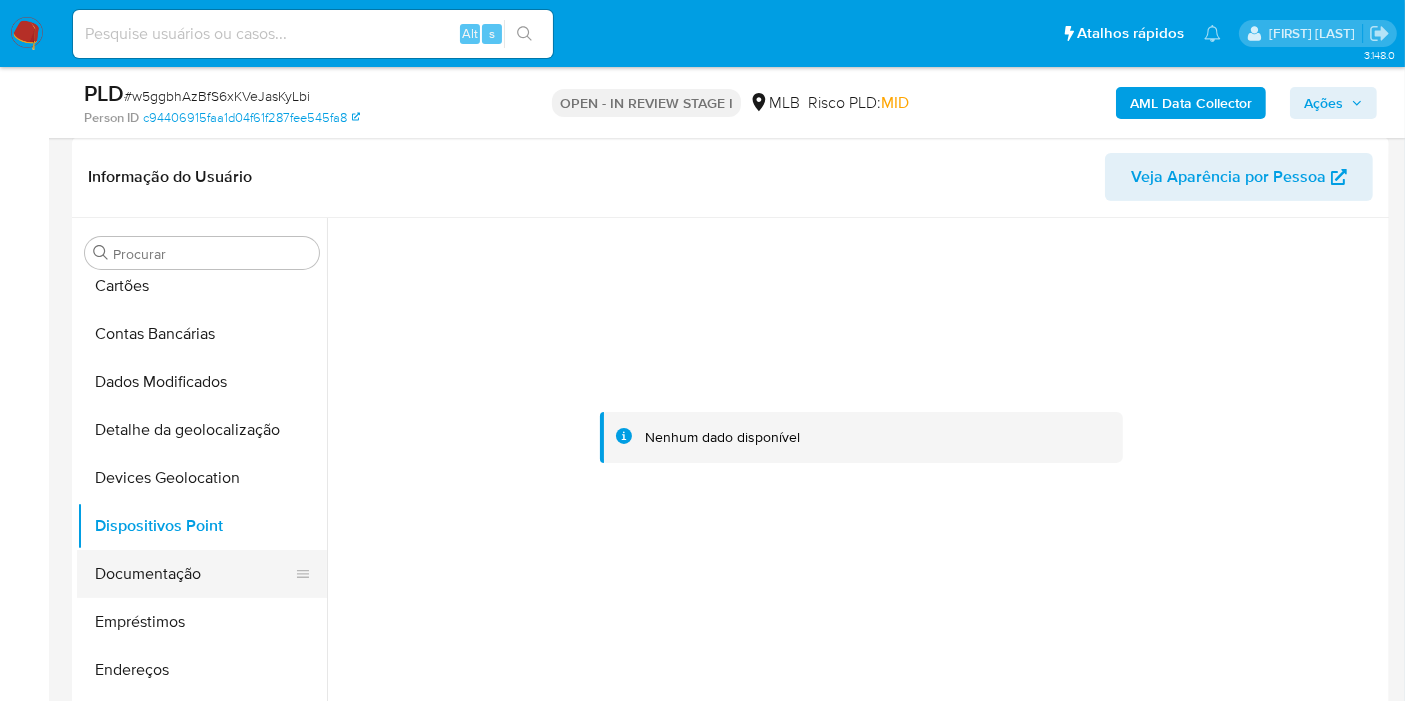 click on "Documentação" at bounding box center (194, 574) 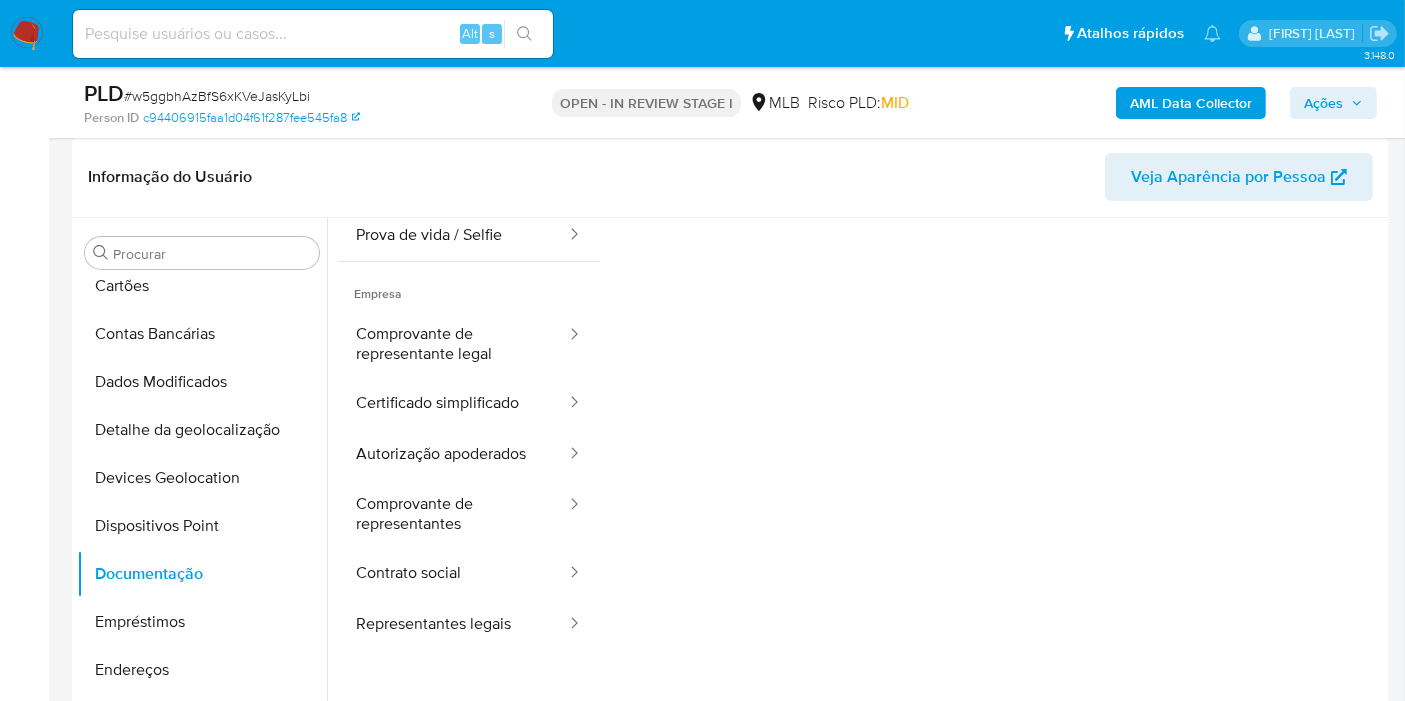 scroll, scrollTop: 162, scrollLeft: 0, axis: vertical 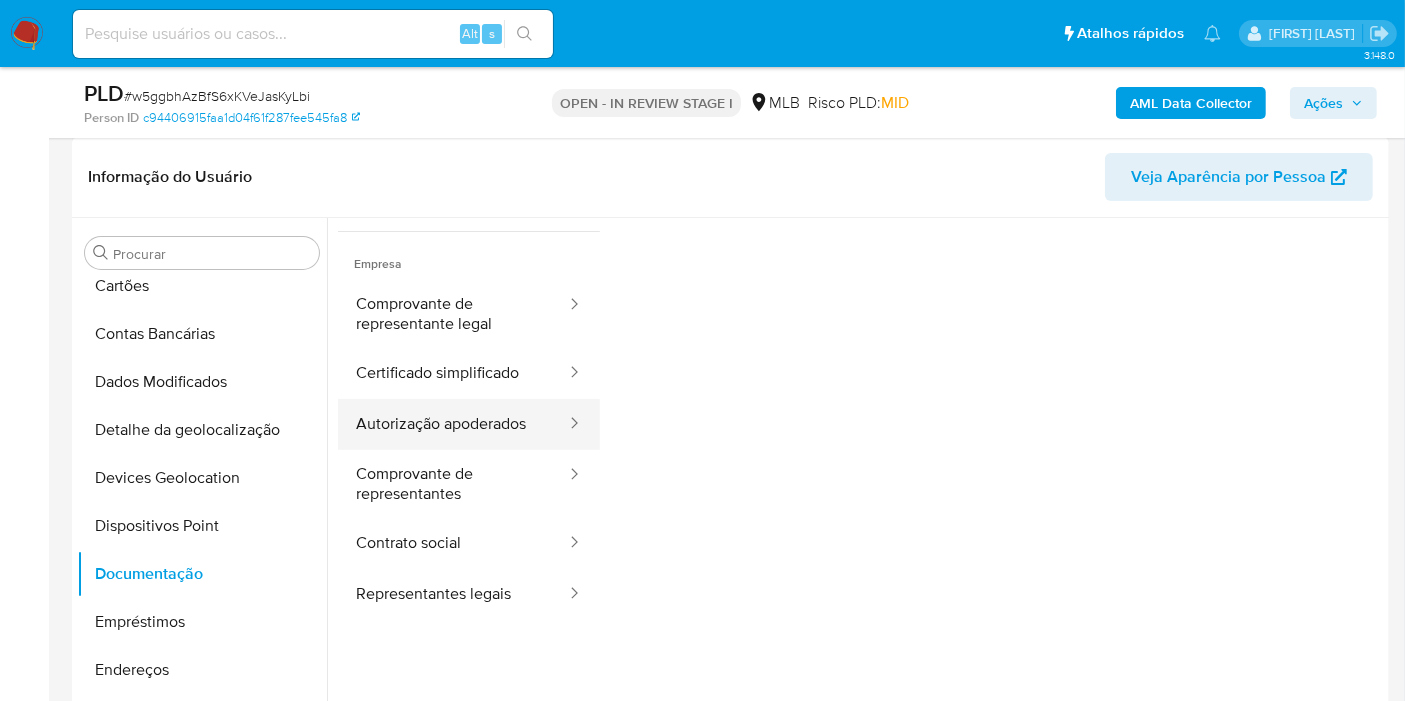 click on "Autorização apoderados" at bounding box center [453, 424] 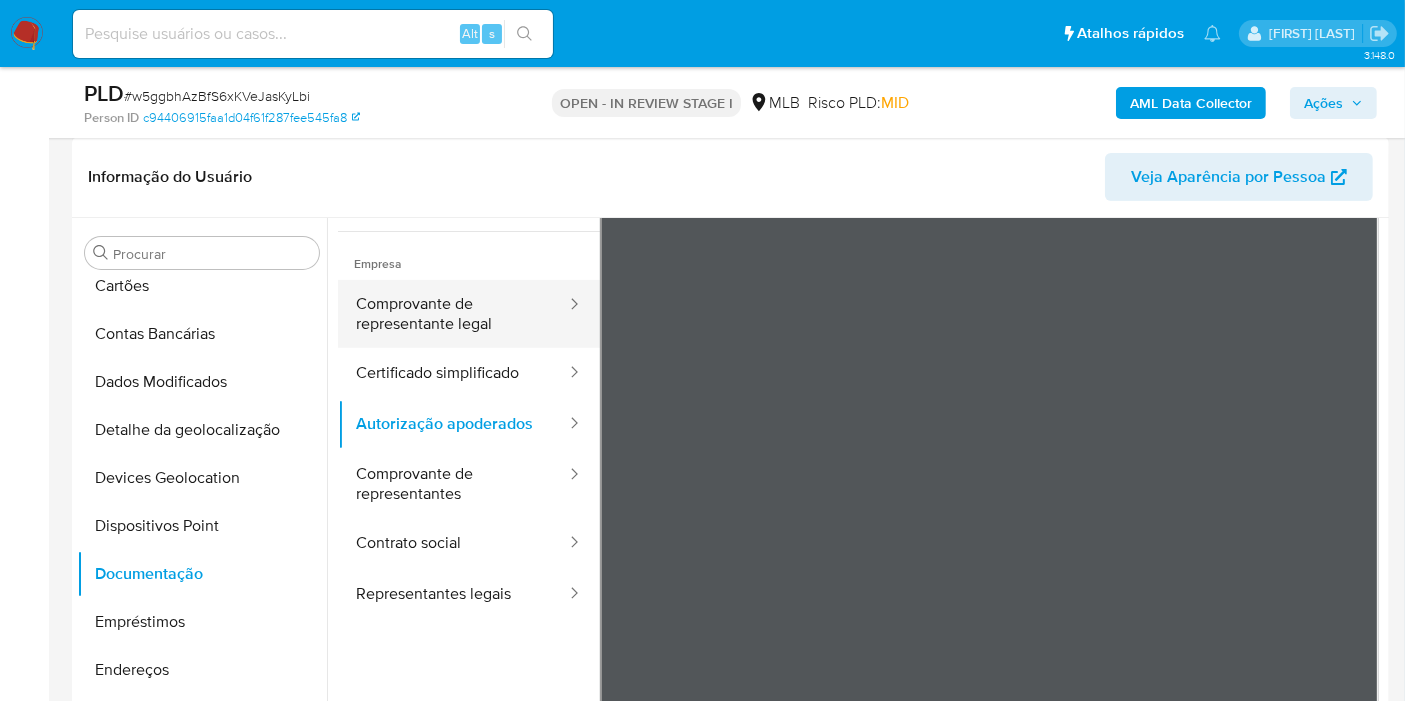 click on "Comprovante de representante legal" at bounding box center (453, 314) 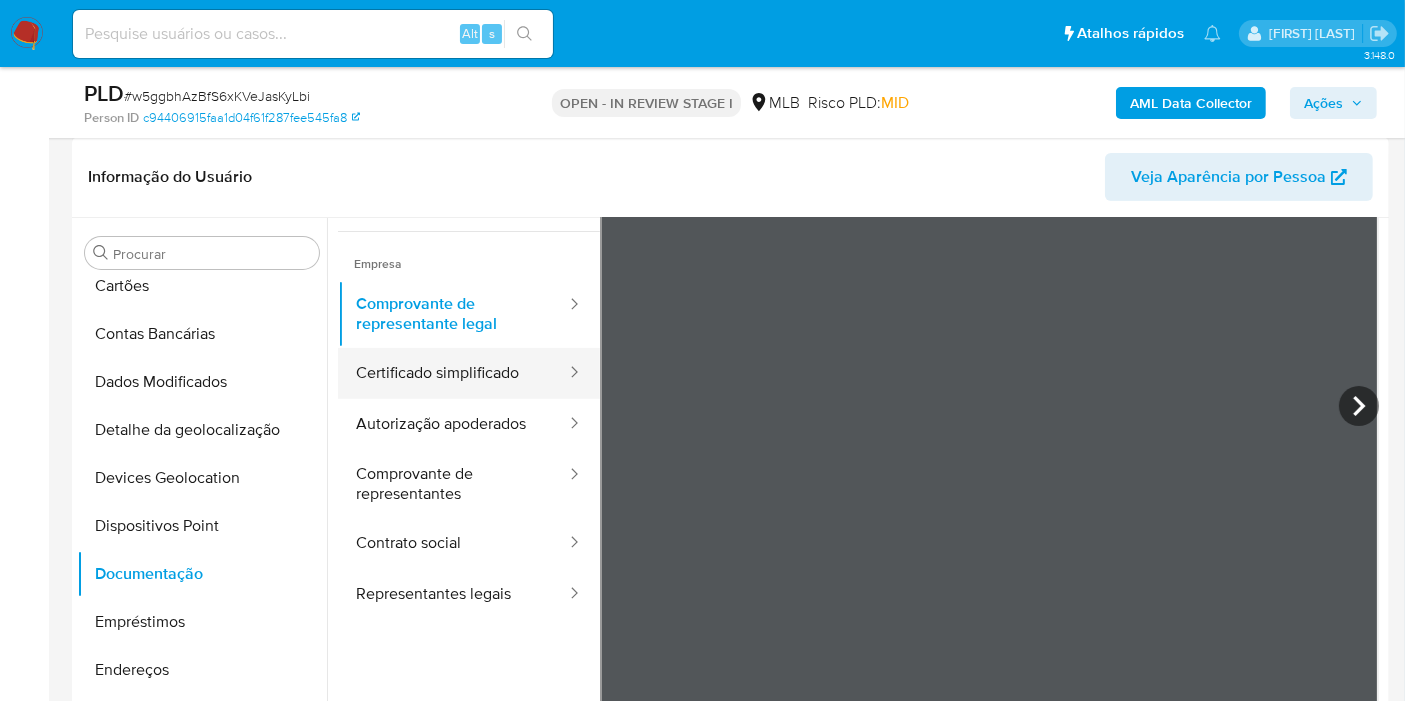 click on "Certificado simplificado" at bounding box center [453, 373] 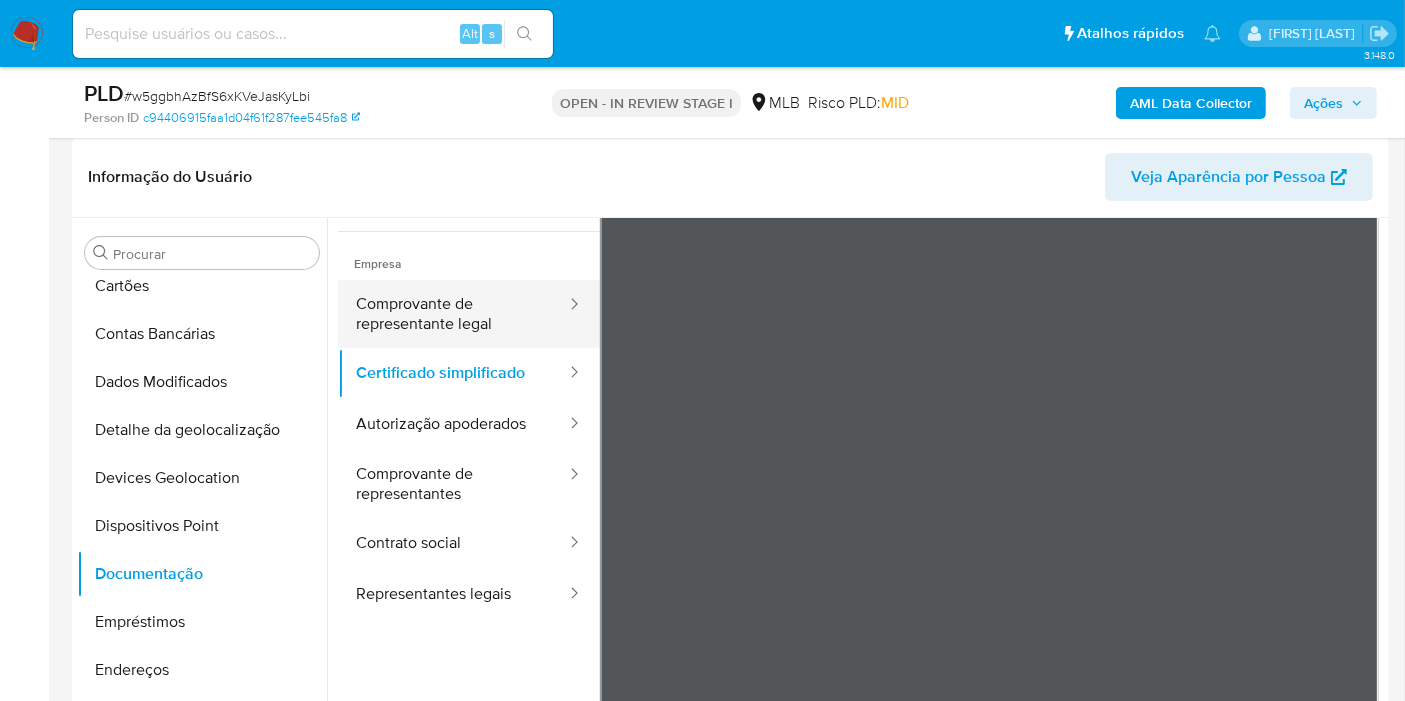 click on "Comprovante de representante legal" at bounding box center [453, 314] 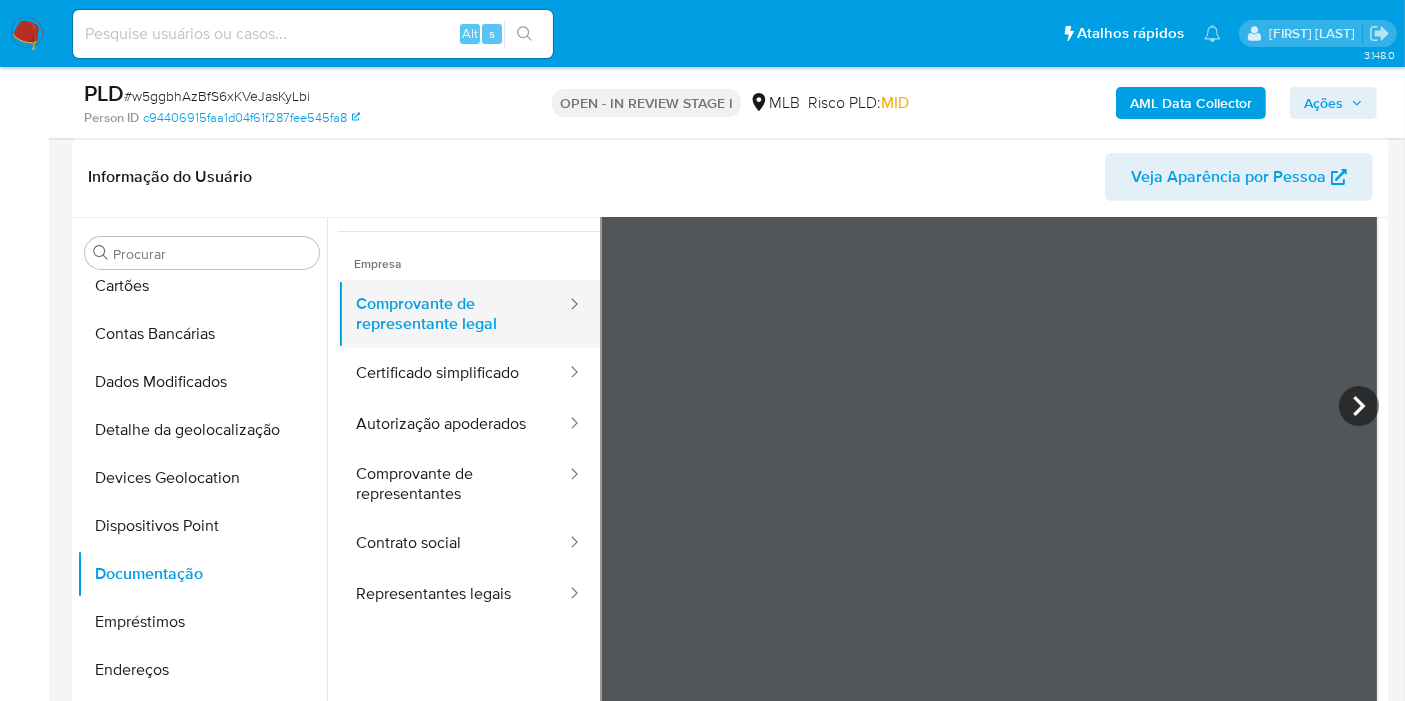 click on "Comprovante de representante legal" at bounding box center (453, 314) 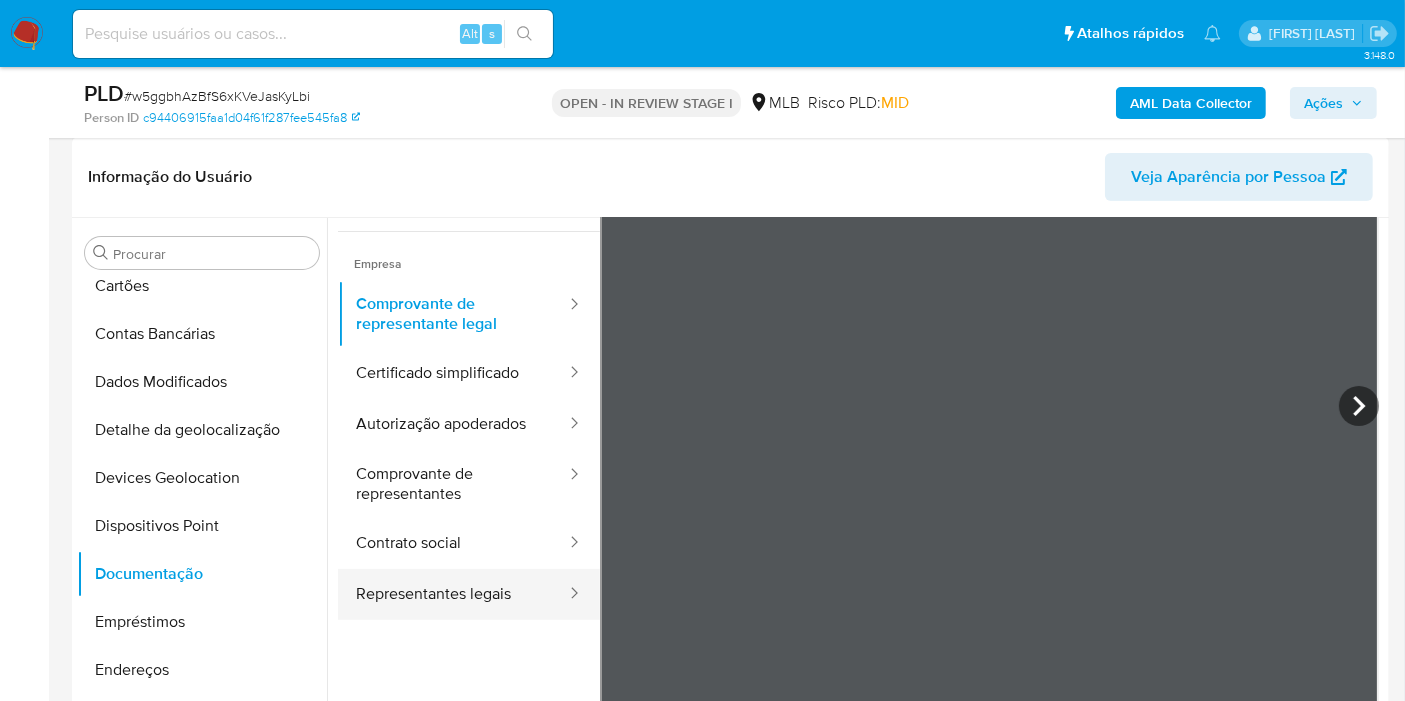click on "Representantes legais" at bounding box center [453, 594] 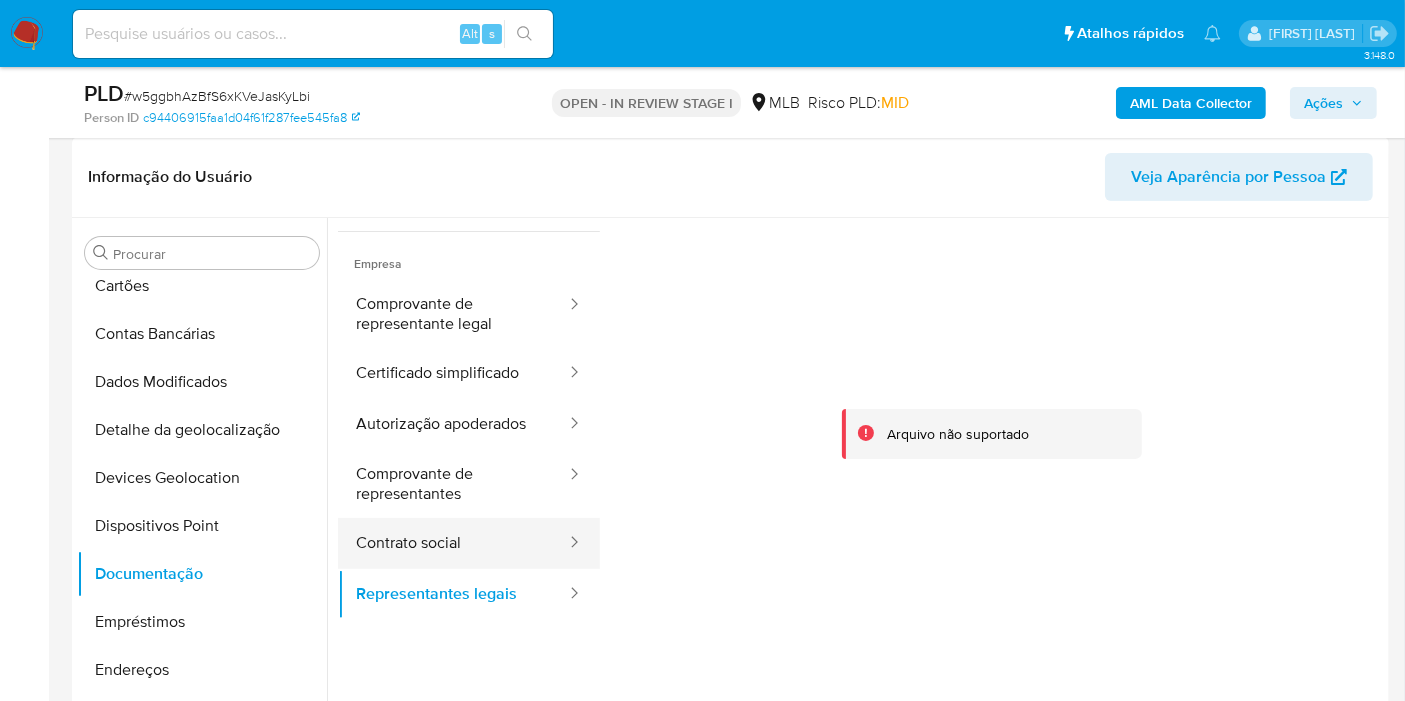 click on "Contrato social" at bounding box center [453, 543] 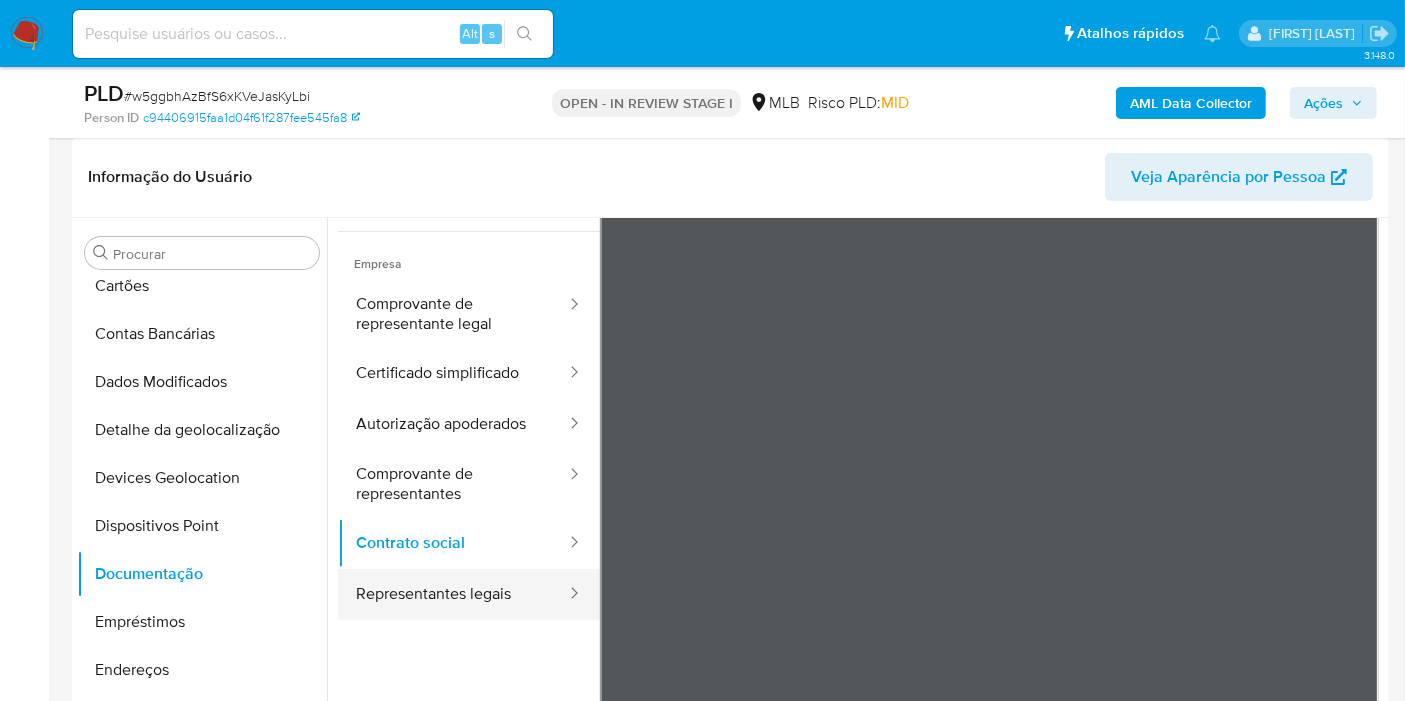 click on "Representantes legais" at bounding box center (453, 594) 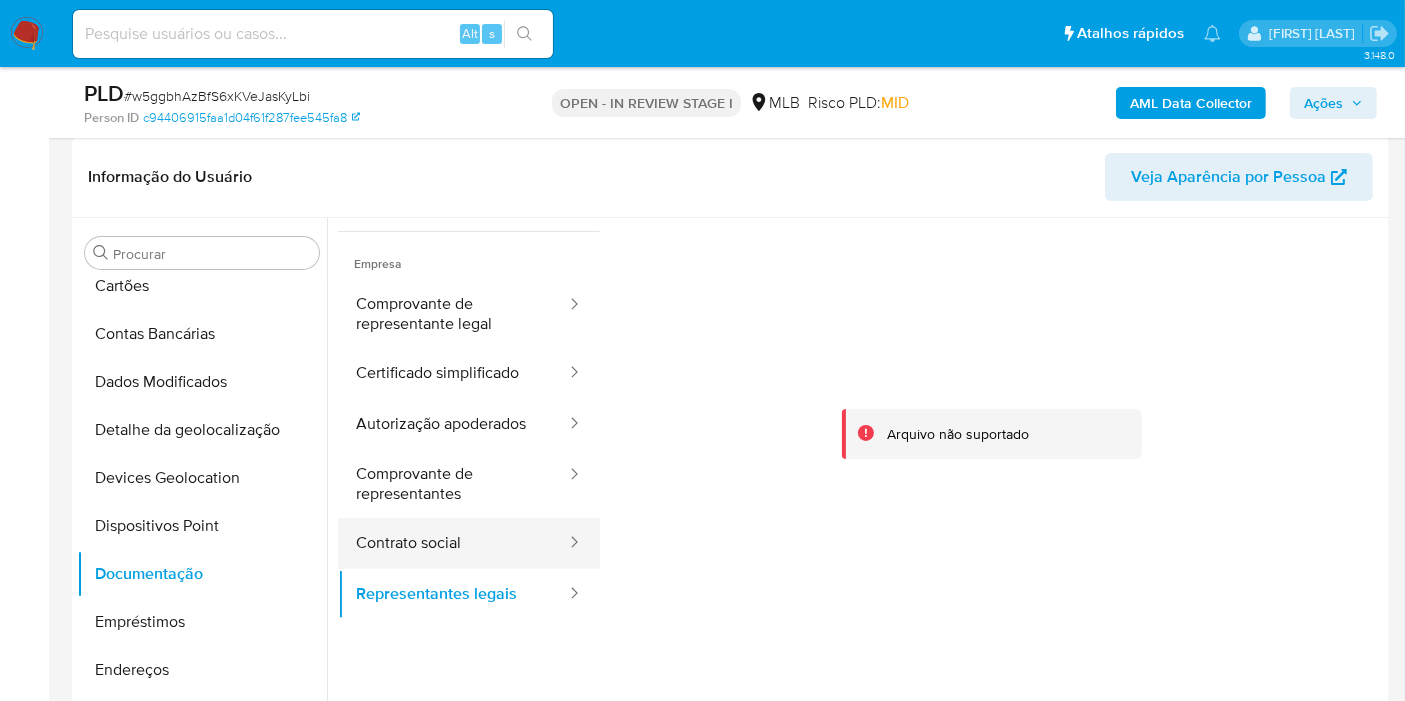 click on "Contrato social" at bounding box center (453, 543) 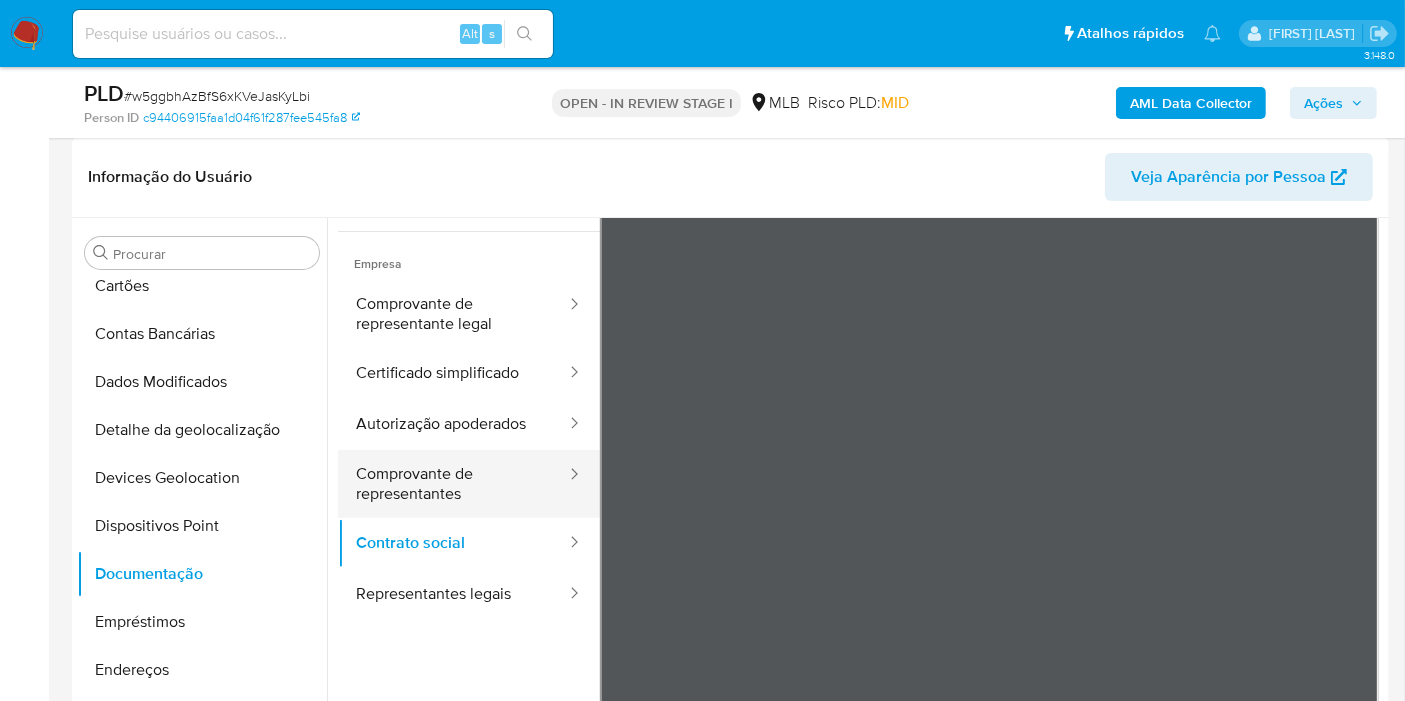 click on "Comprovante de representantes" at bounding box center (453, 484) 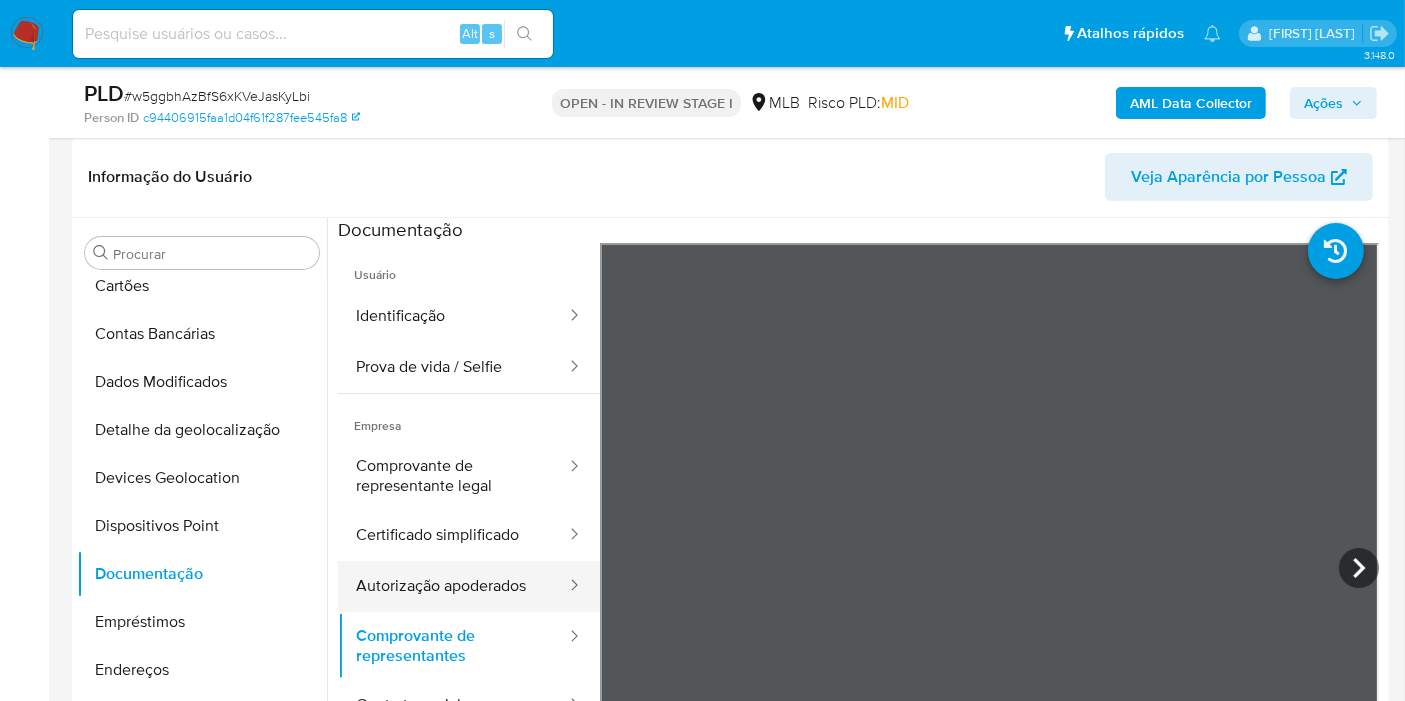 scroll, scrollTop: 111, scrollLeft: 0, axis: vertical 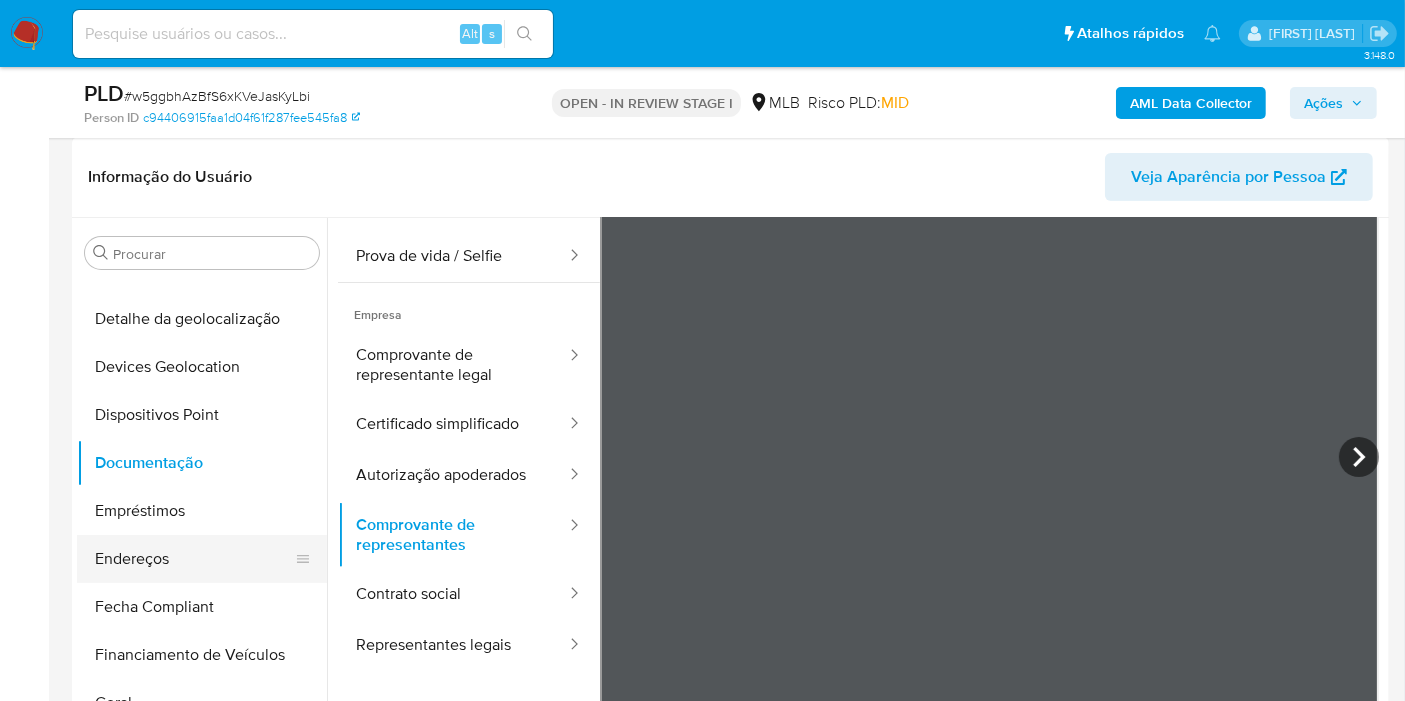 click on "Endereços" at bounding box center [194, 559] 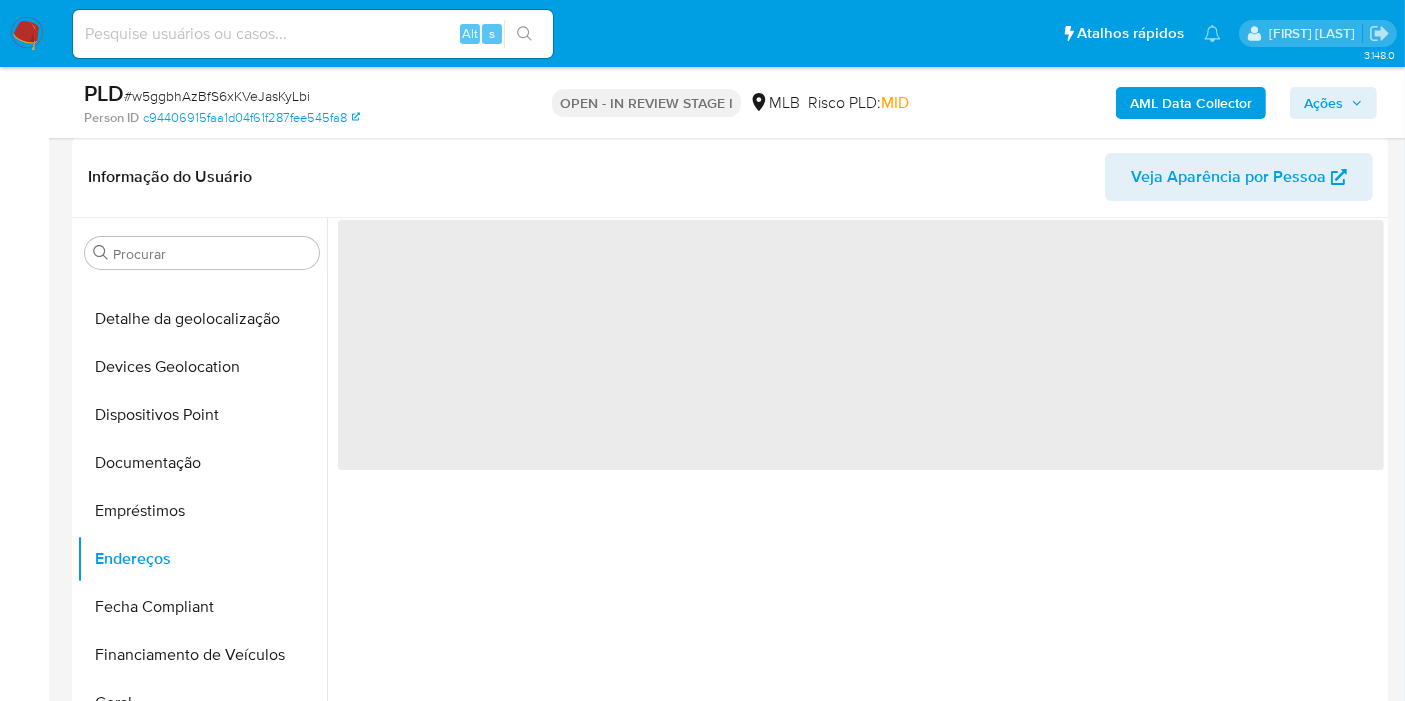 scroll, scrollTop: 0, scrollLeft: 0, axis: both 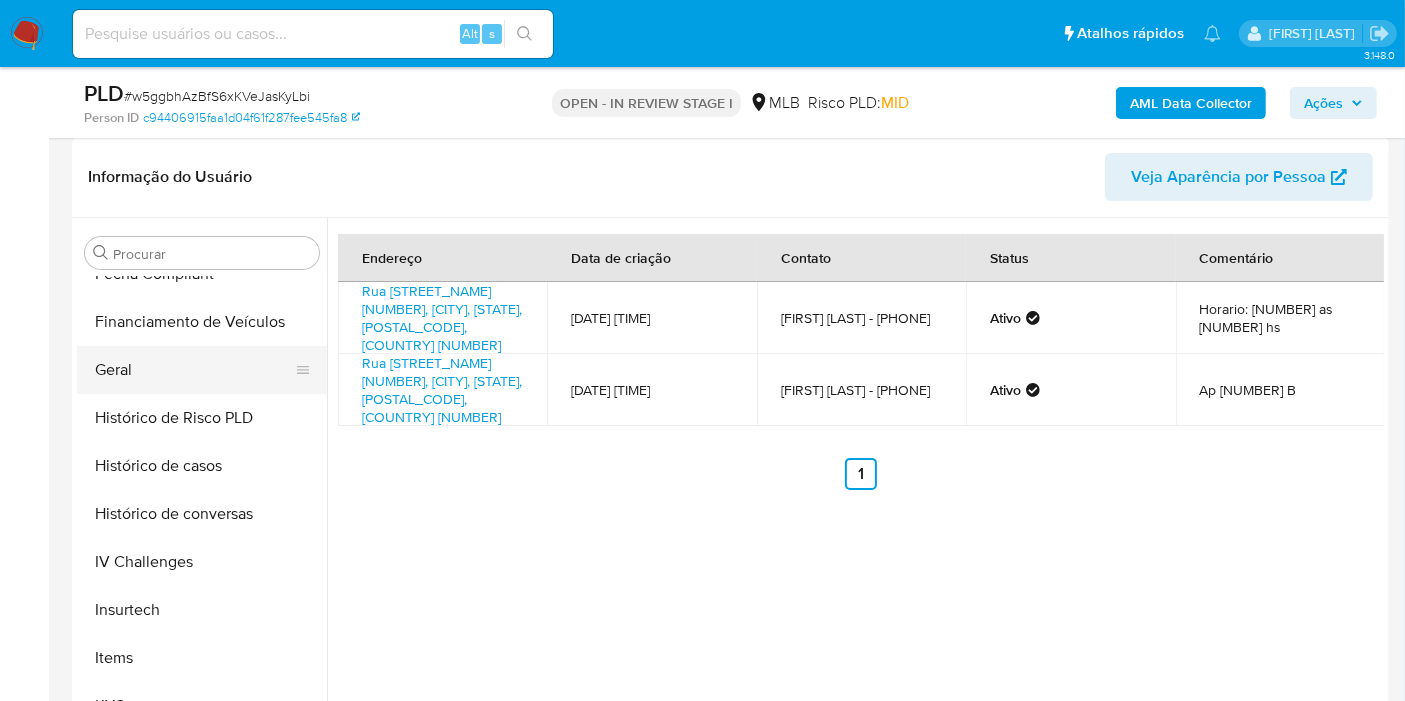 click on "Geral" at bounding box center (194, 370) 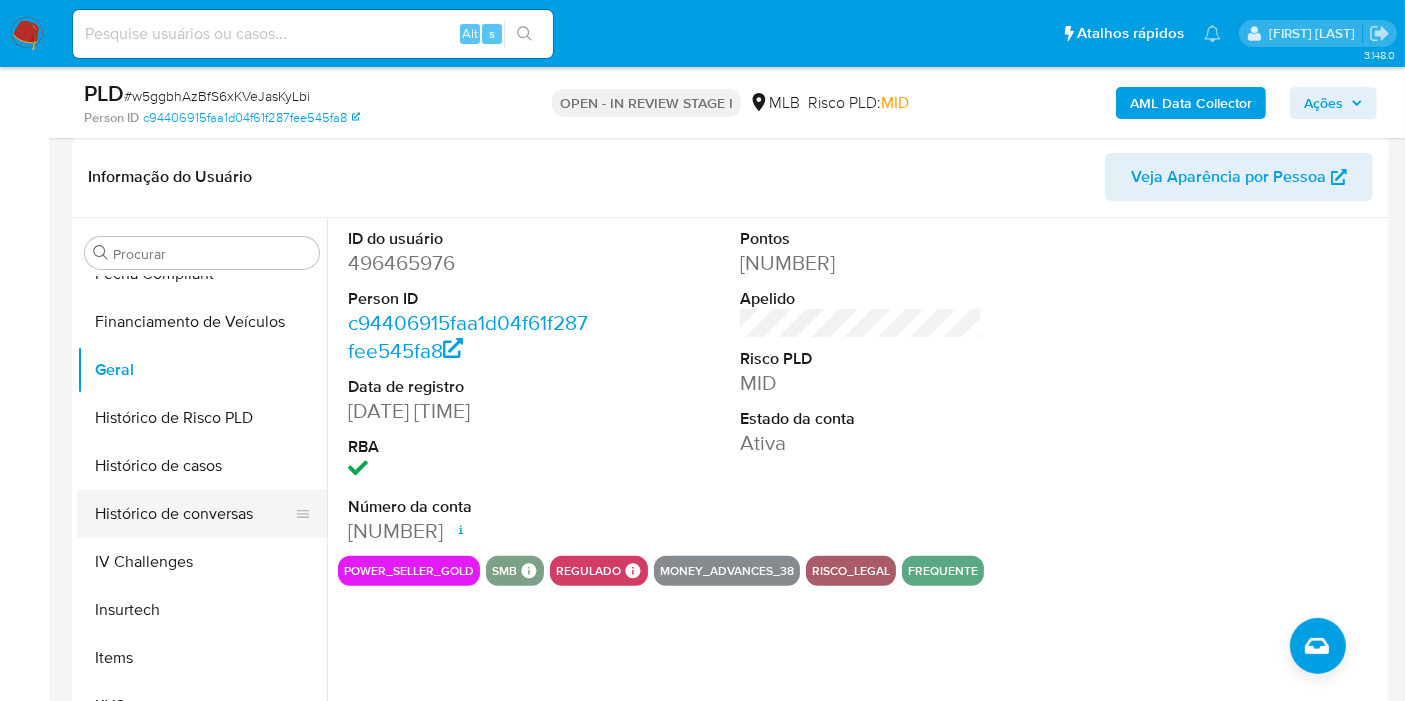 click on "Histórico de conversas" at bounding box center (194, 514) 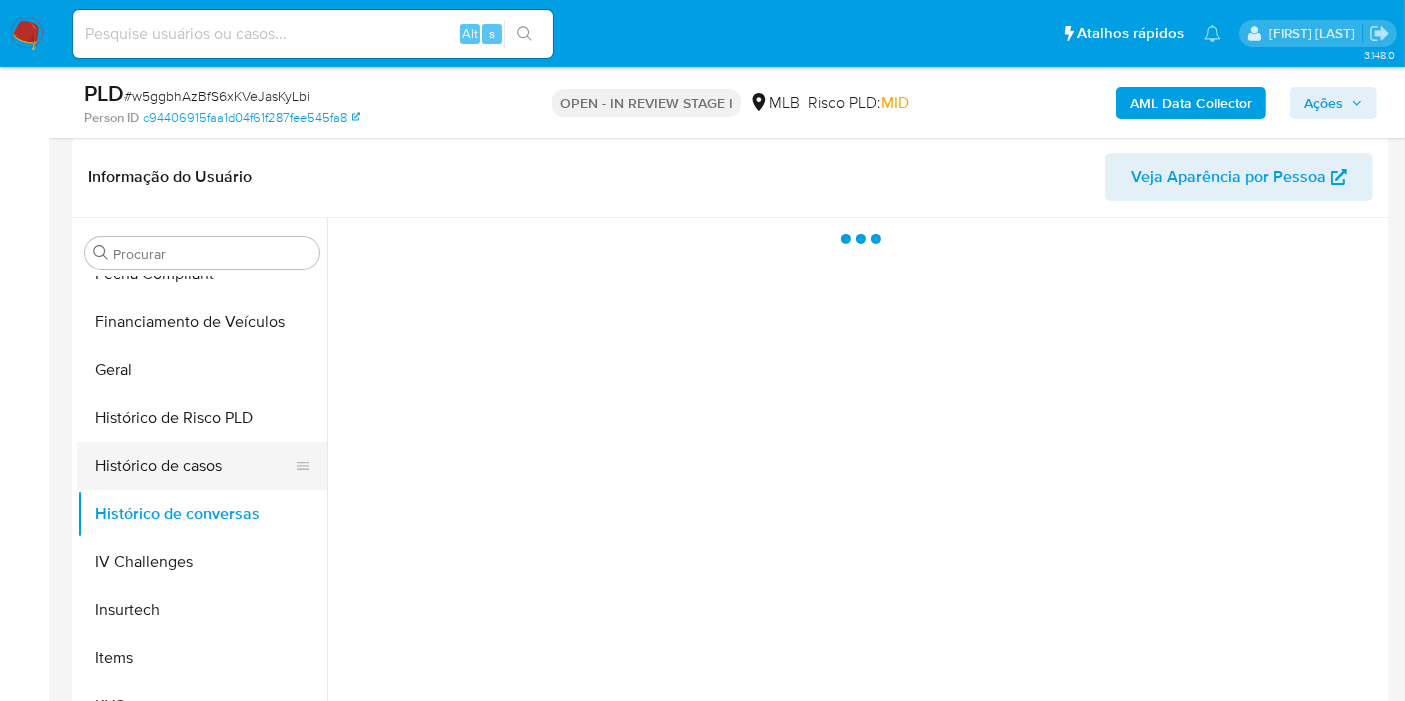 click on "Histórico de casos" at bounding box center [194, 466] 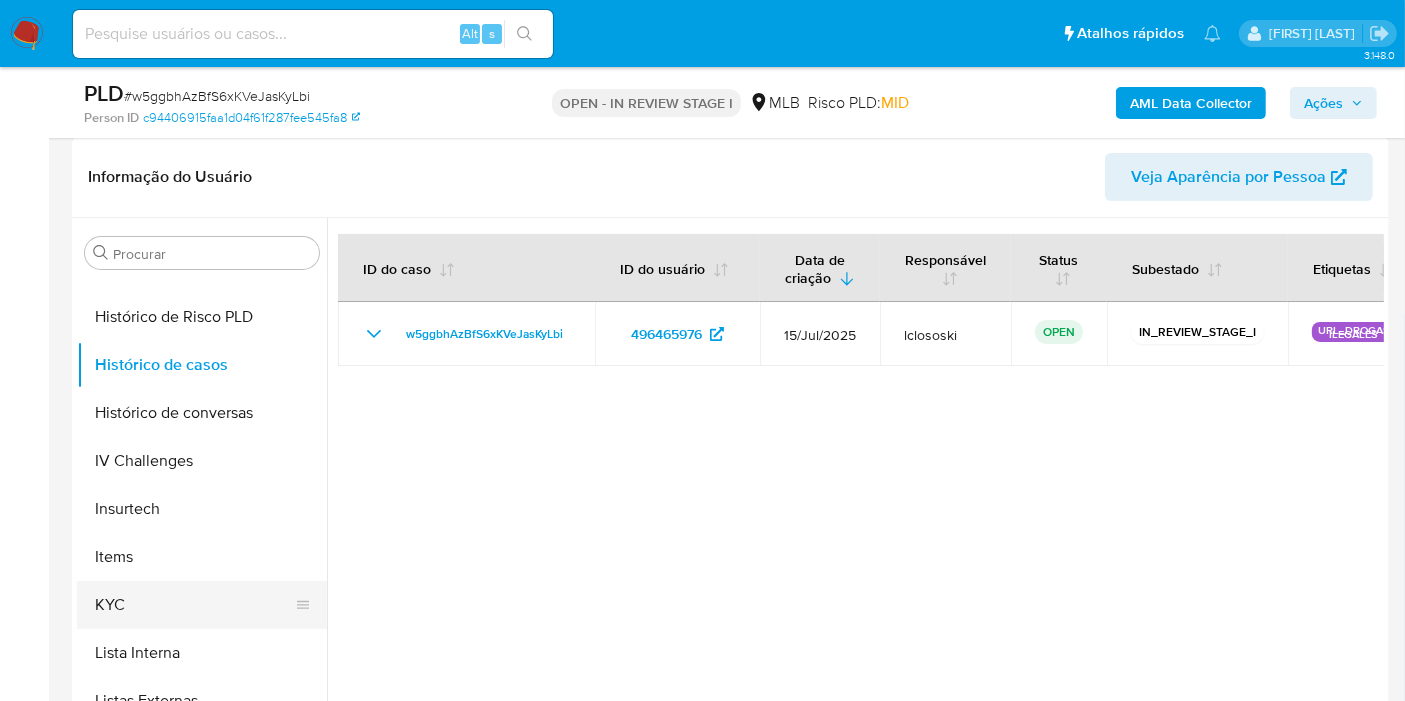 scroll, scrollTop: 777, scrollLeft: 0, axis: vertical 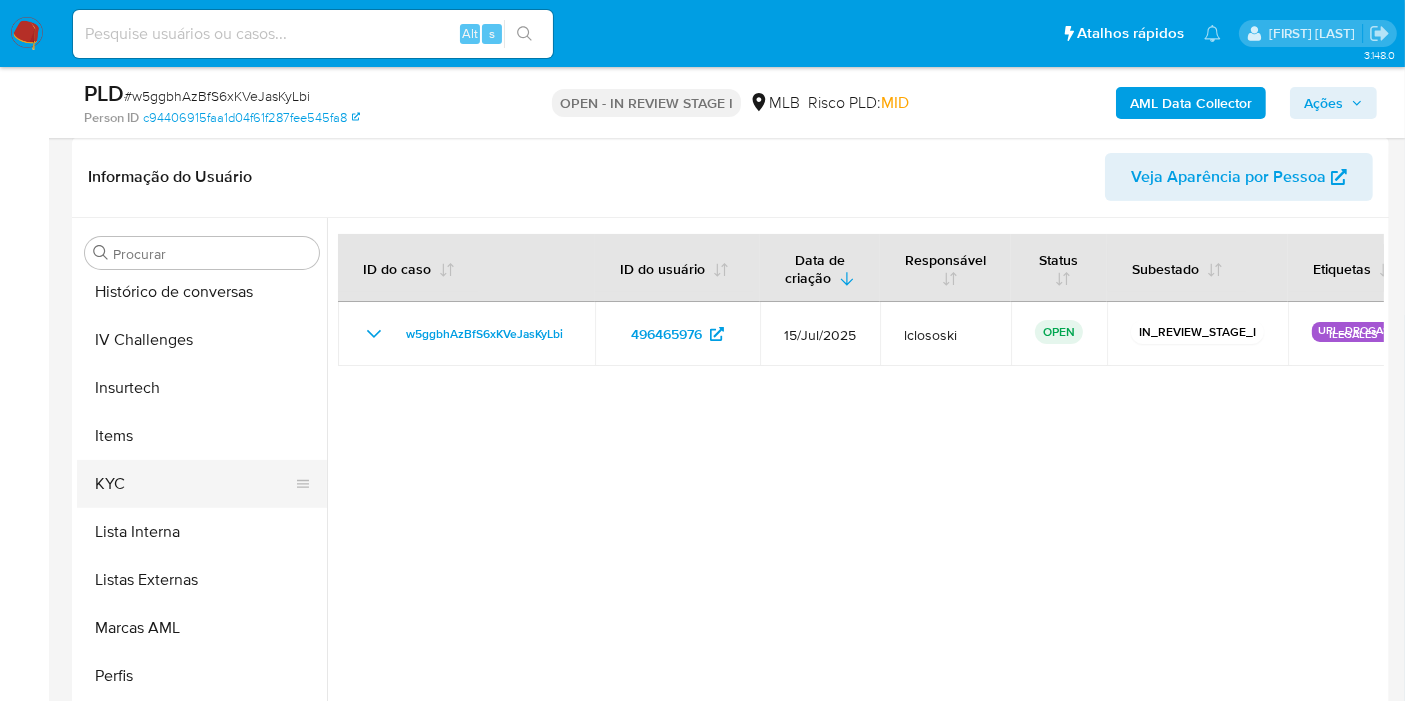 click on "KYC" at bounding box center [194, 484] 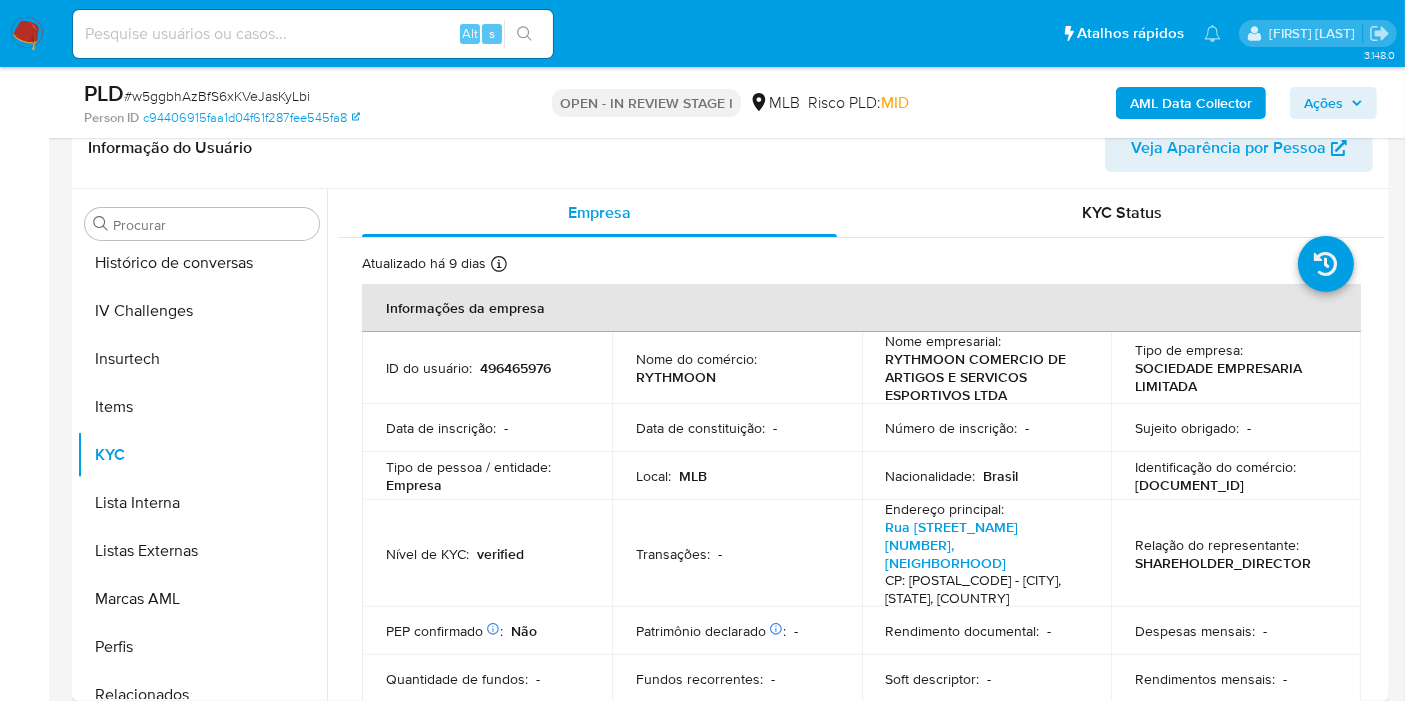 scroll, scrollTop: 560, scrollLeft: 0, axis: vertical 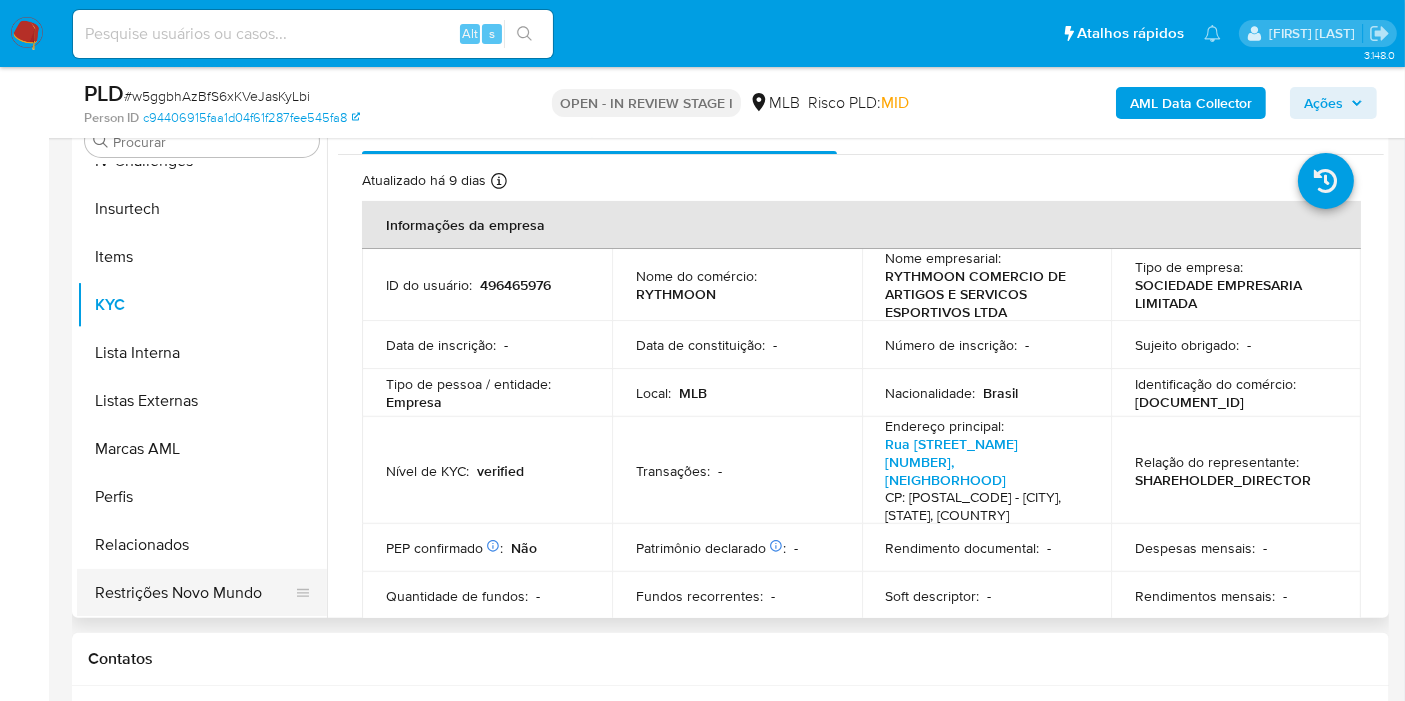 click on "Restrições Novo Mundo" at bounding box center (194, 593) 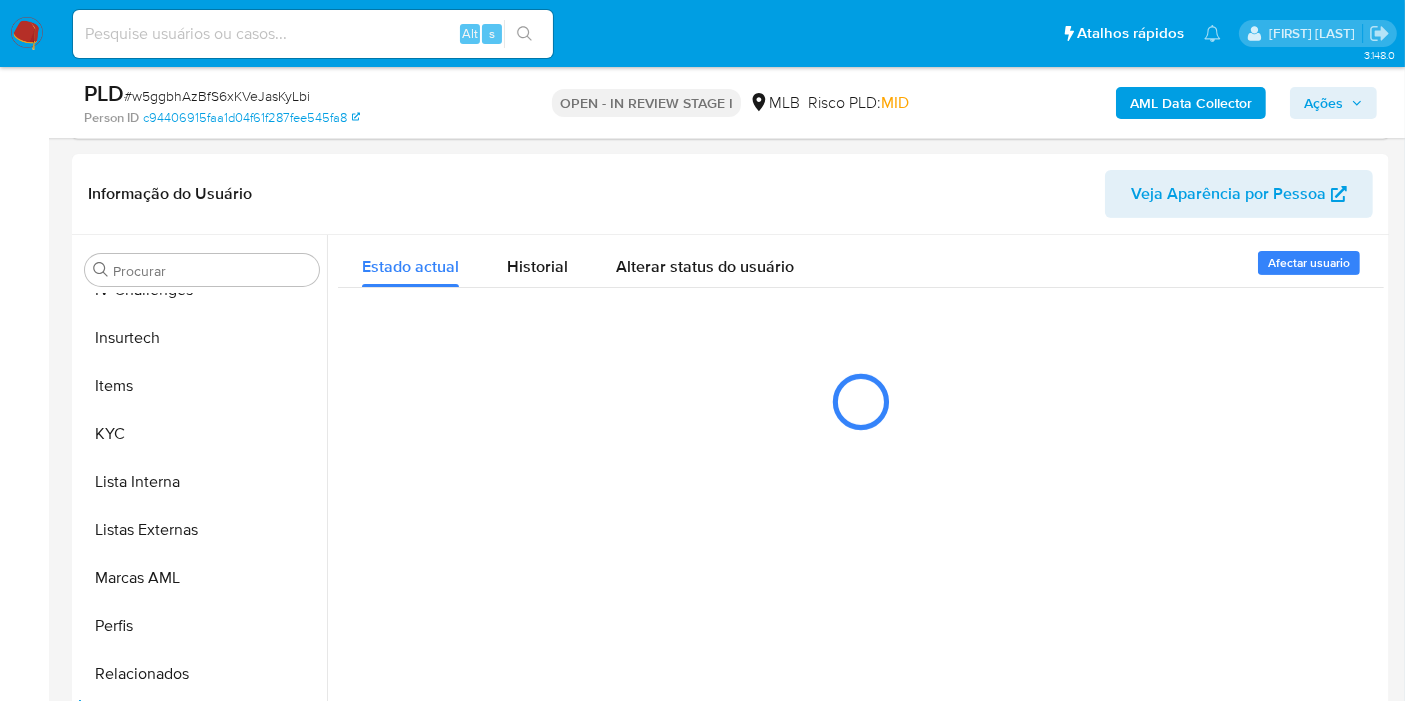 scroll, scrollTop: 482, scrollLeft: 0, axis: vertical 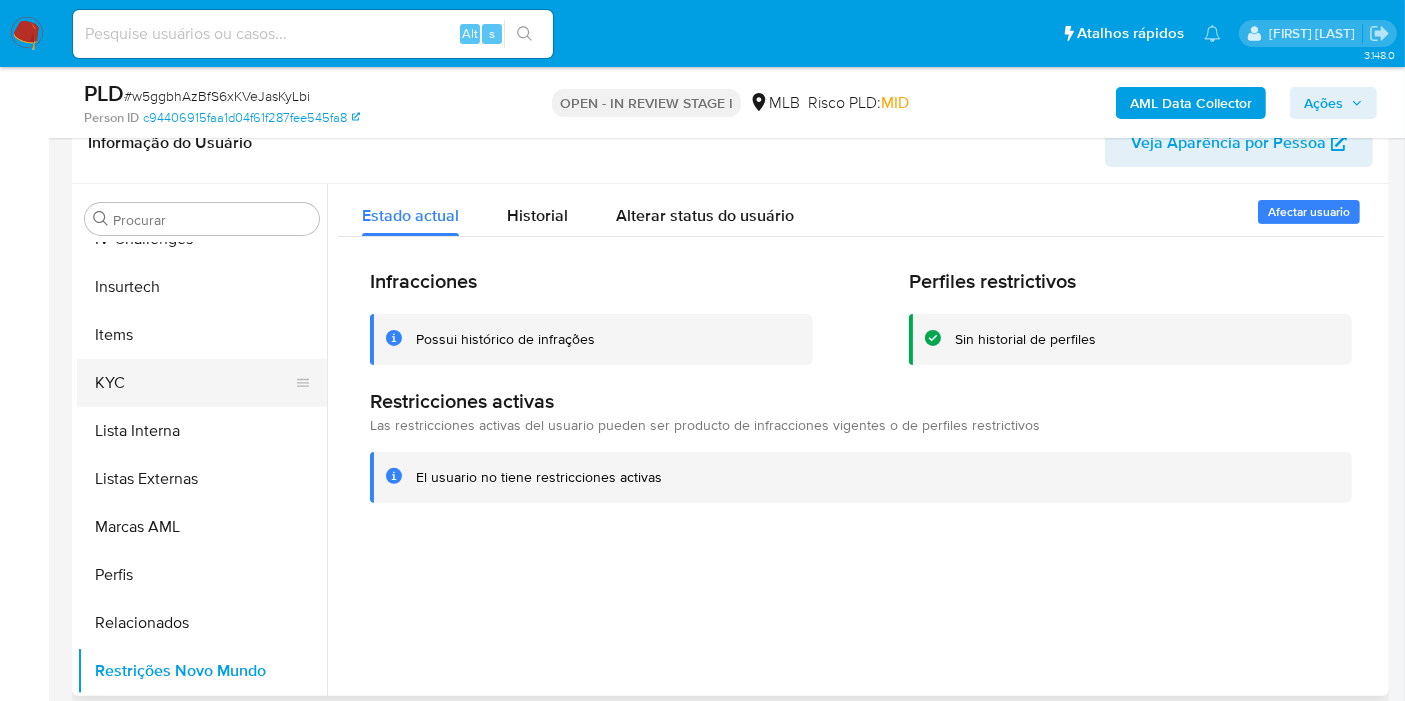 click on "KYC" at bounding box center (194, 383) 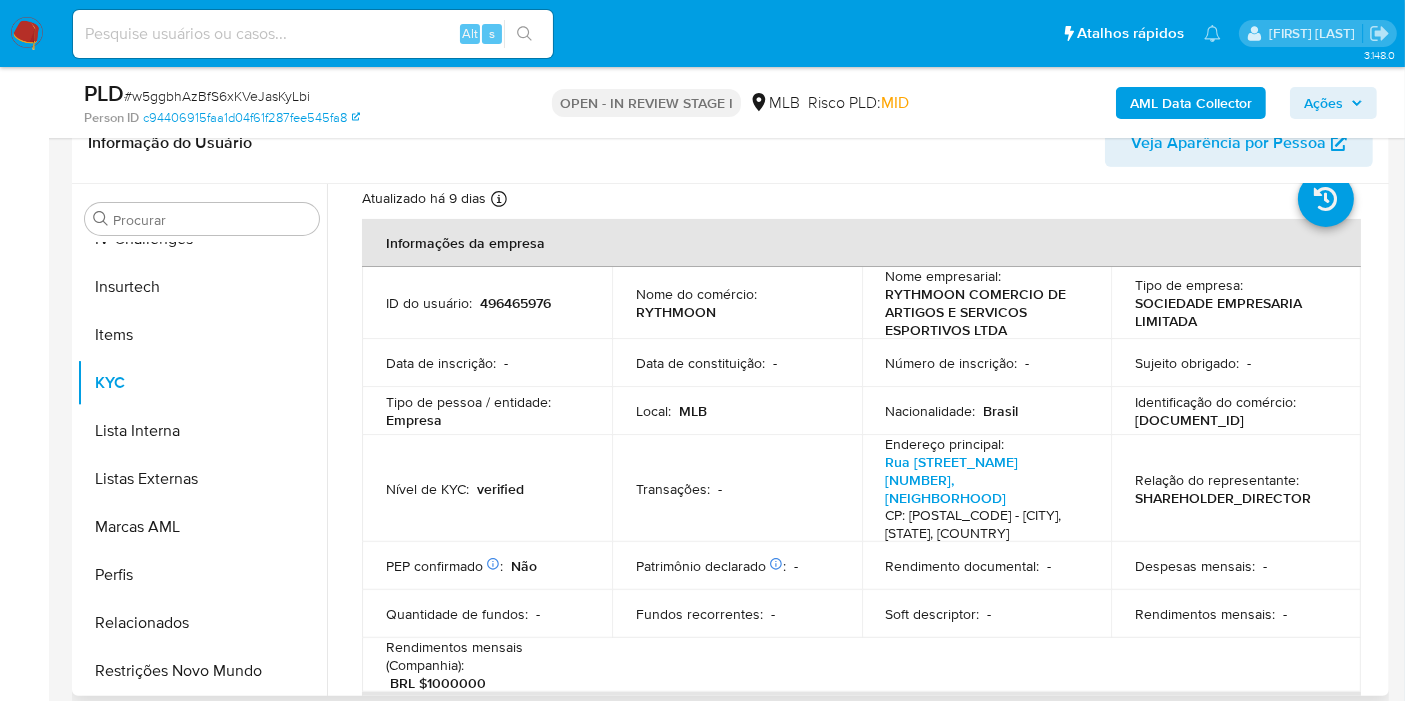 scroll, scrollTop: 111, scrollLeft: 0, axis: vertical 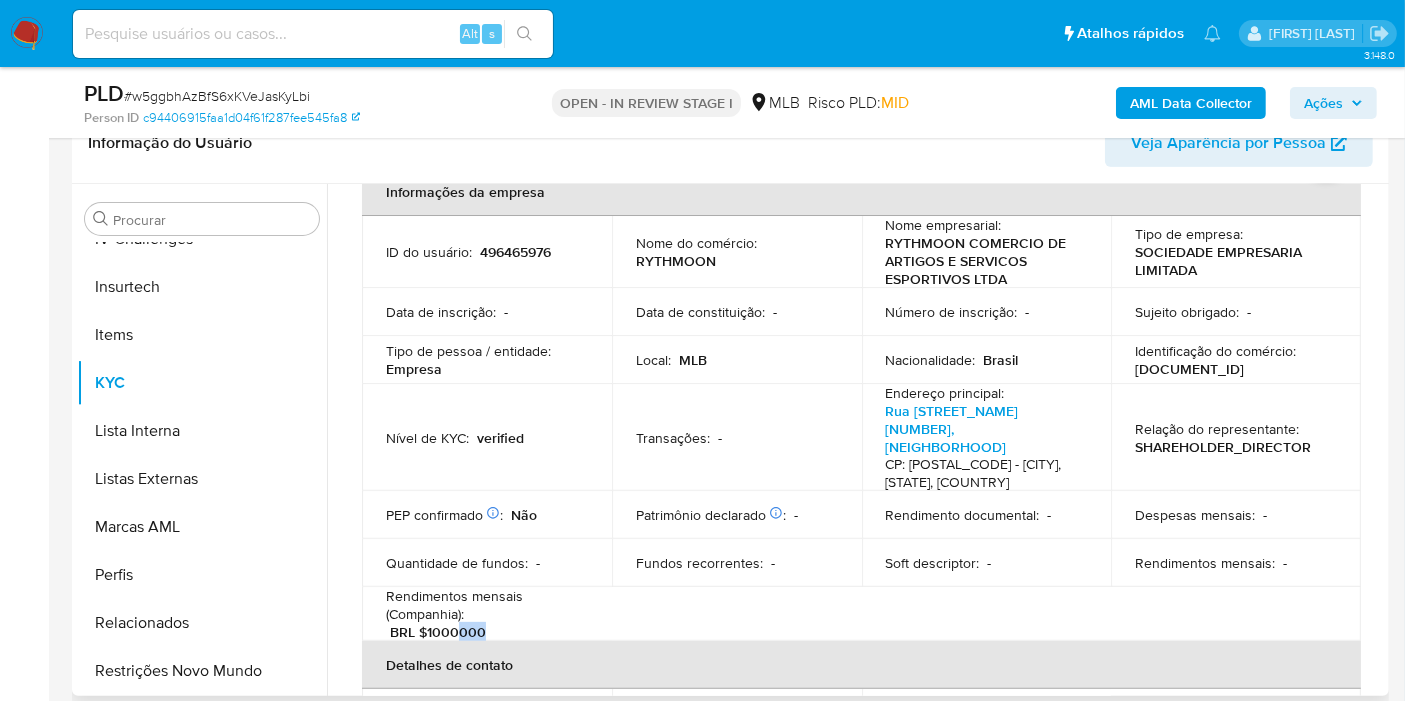 drag, startPoint x: 482, startPoint y: 613, endPoint x: 460, endPoint y: 614, distance: 22.022715 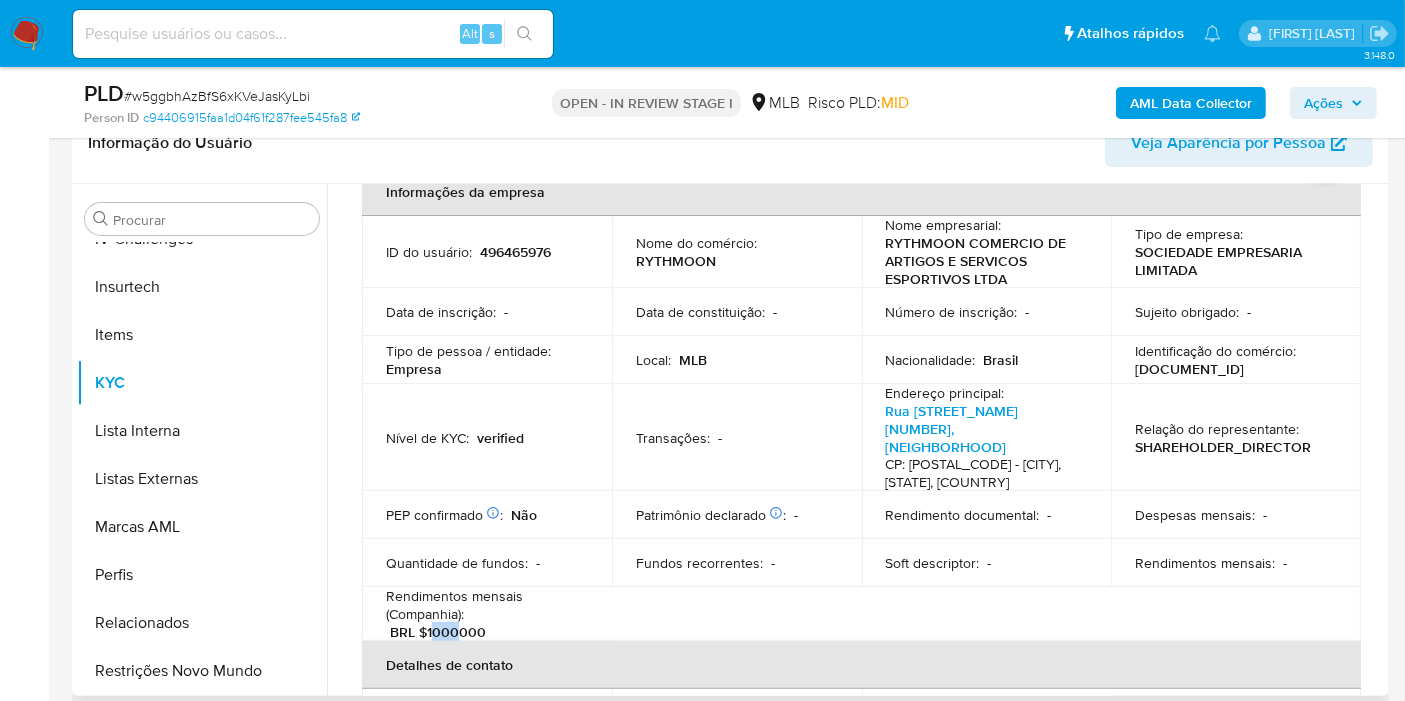 drag, startPoint x: 434, startPoint y: 612, endPoint x: 455, endPoint y: 615, distance: 21.213203 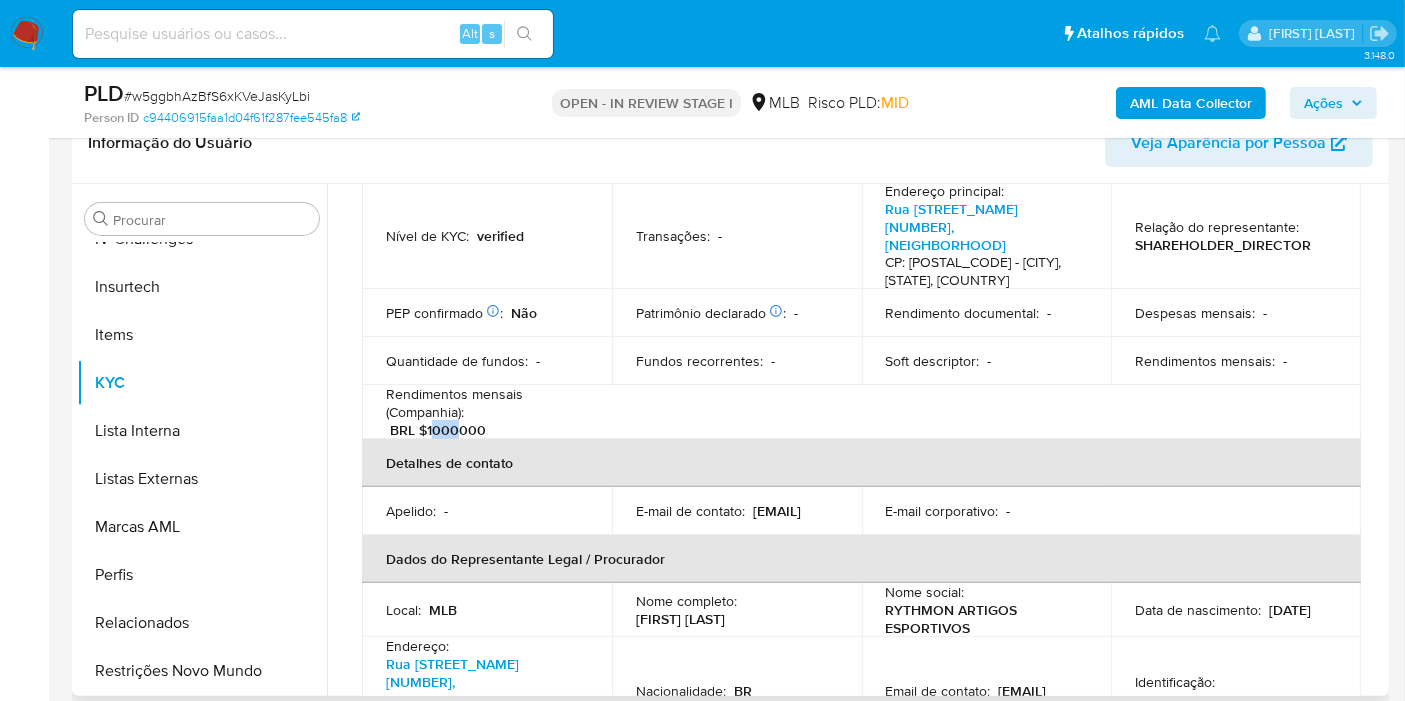 scroll, scrollTop: 444, scrollLeft: 0, axis: vertical 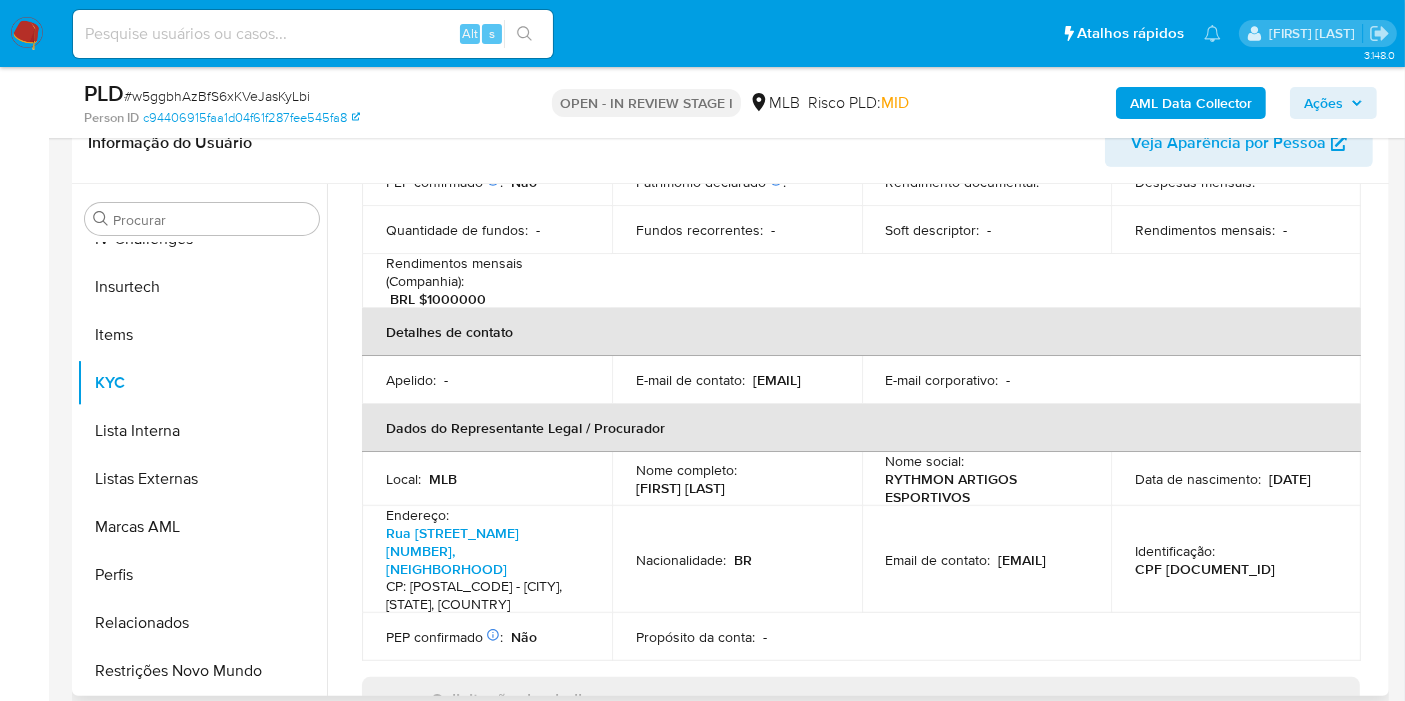 click on "Identificação :" at bounding box center (1175, 551) 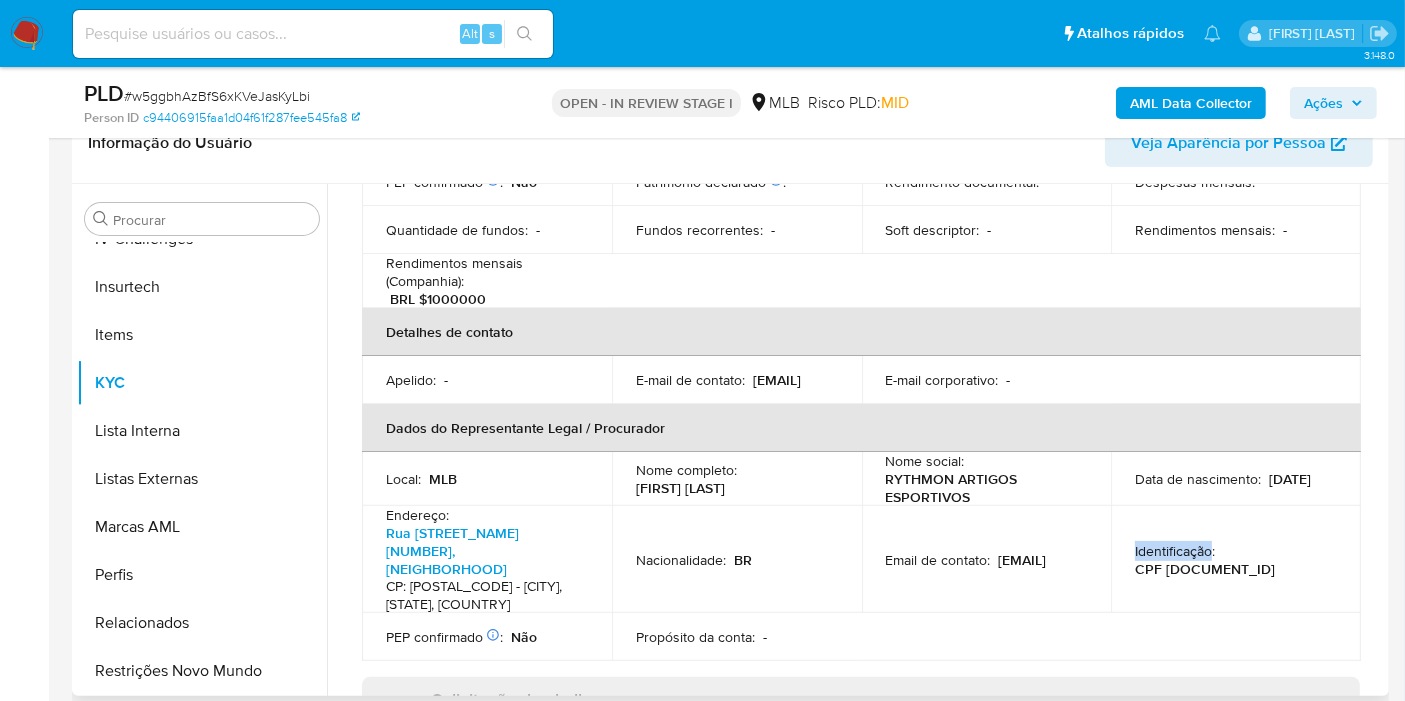 click on "Identificação :" at bounding box center (1175, 551) 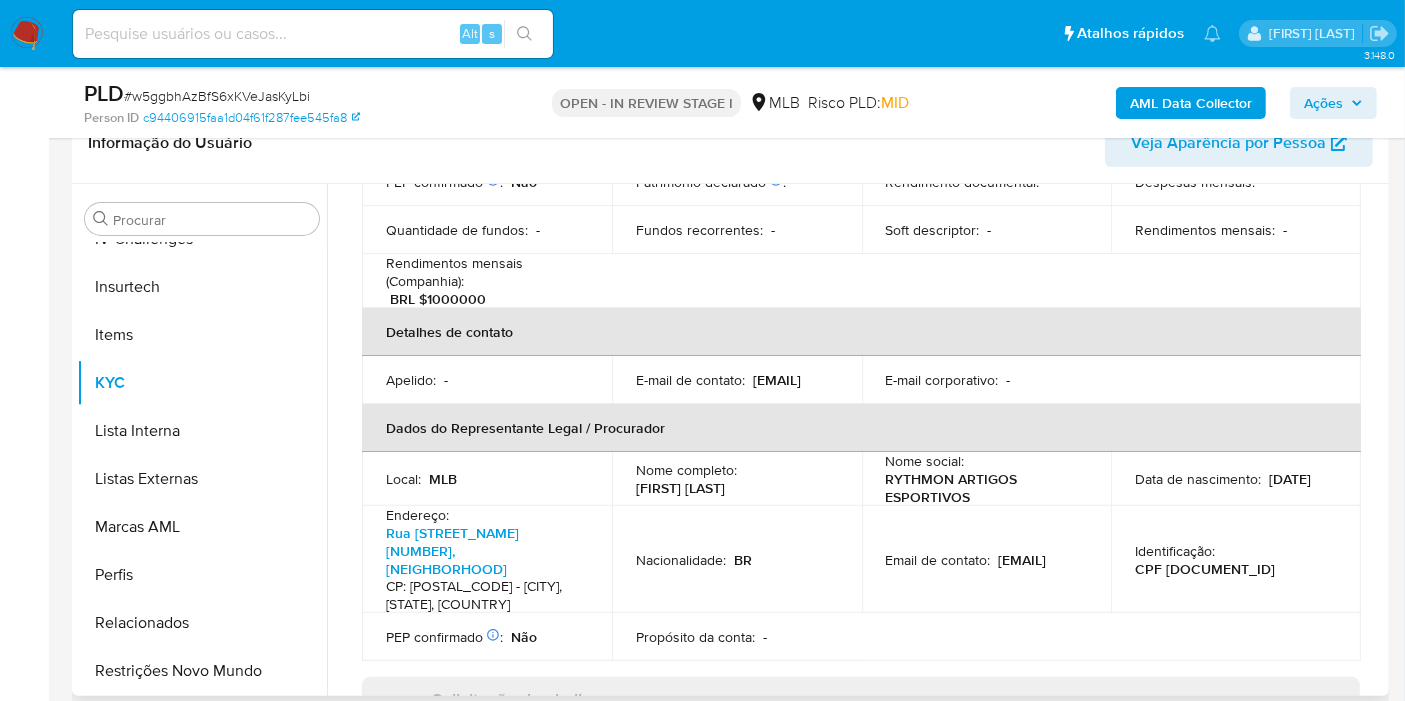click on "CPF 29555480818" at bounding box center (1205, 569) 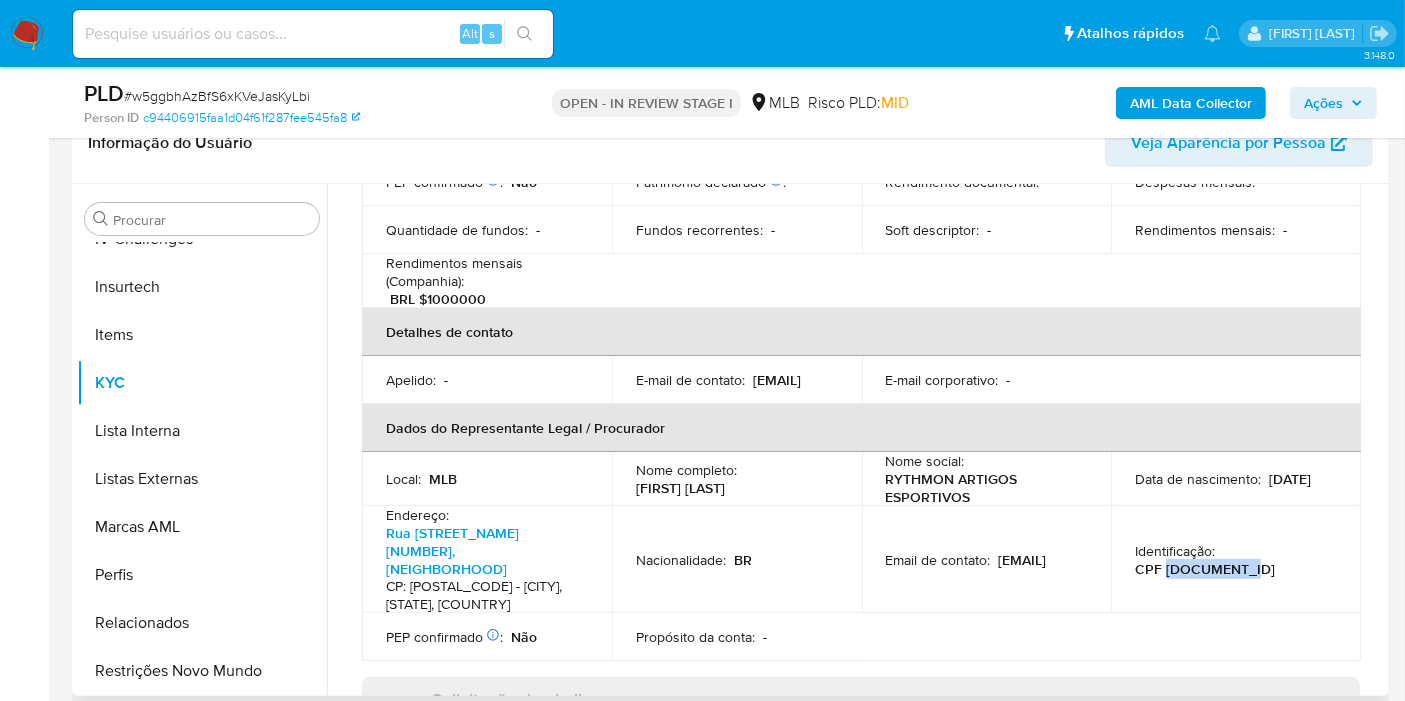 click on "CPF 29555480818" at bounding box center [1205, 569] 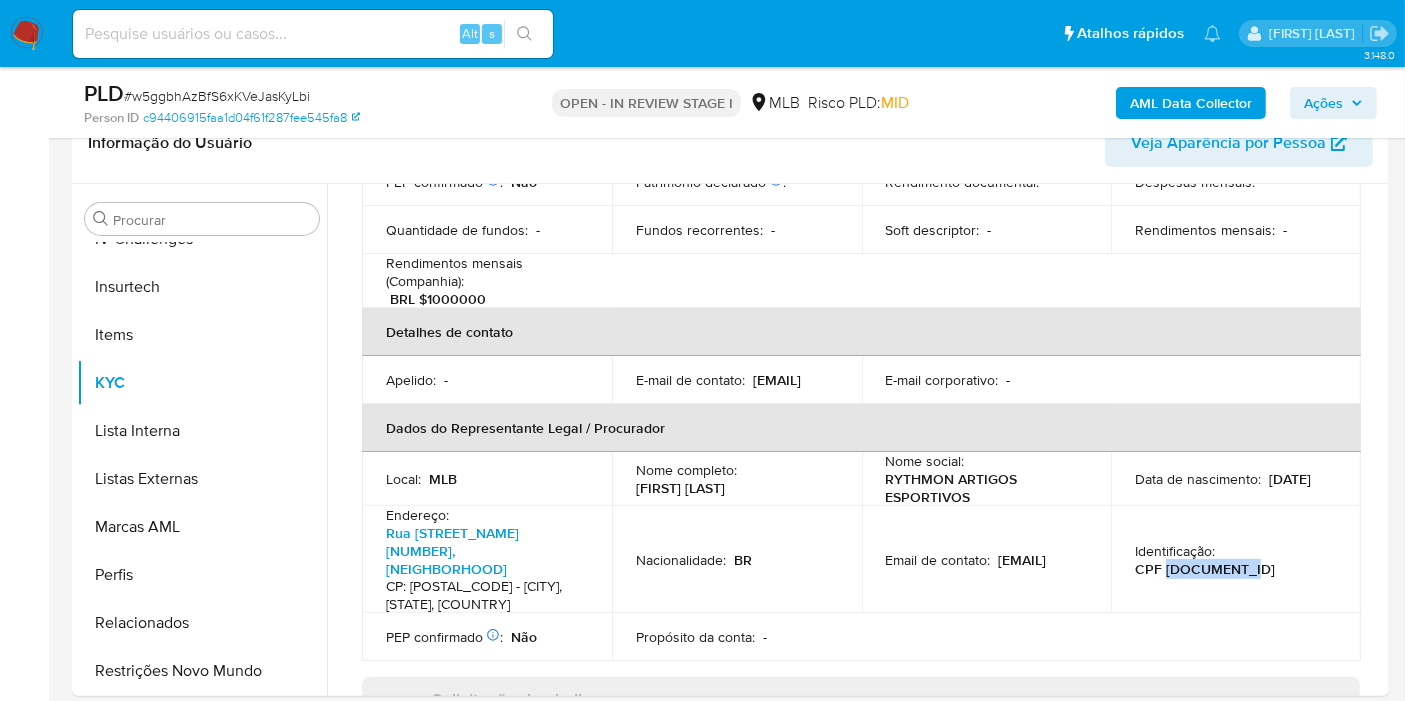 copy on "29555480818" 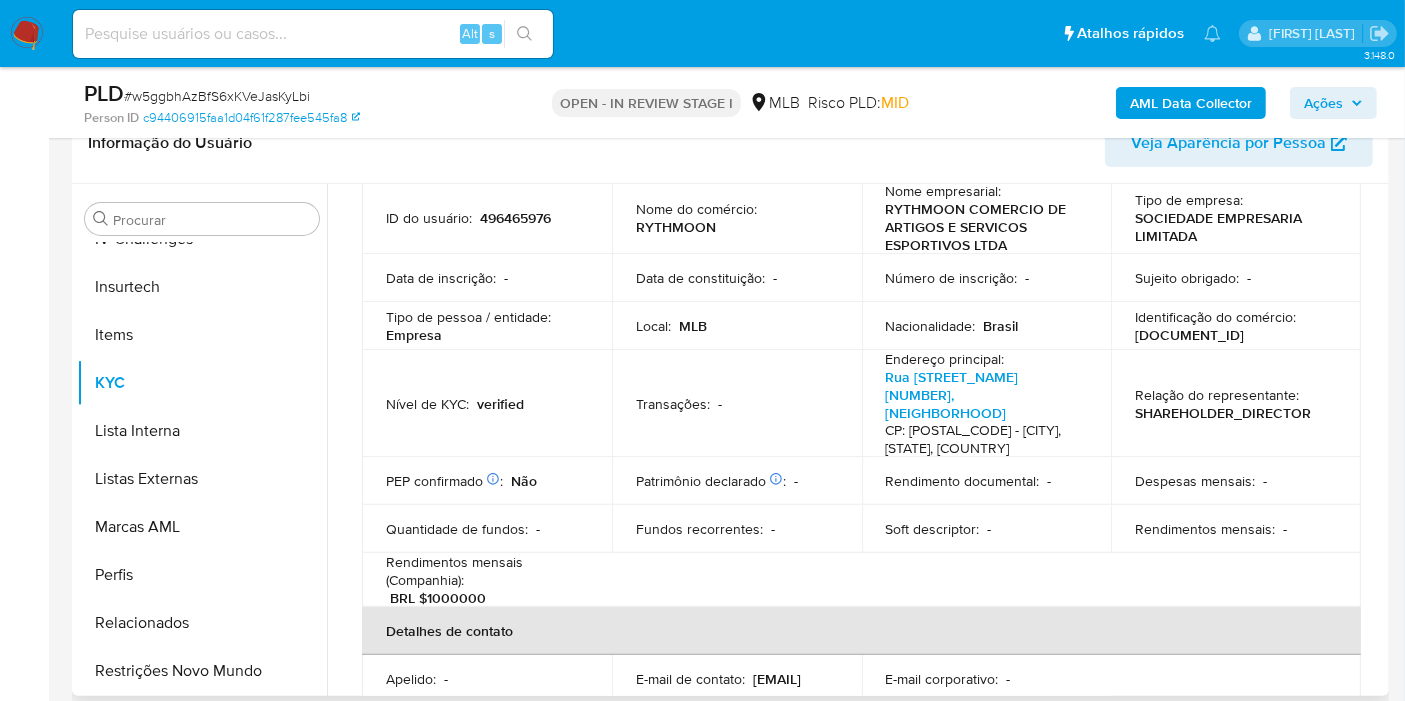 scroll, scrollTop: 111, scrollLeft: 0, axis: vertical 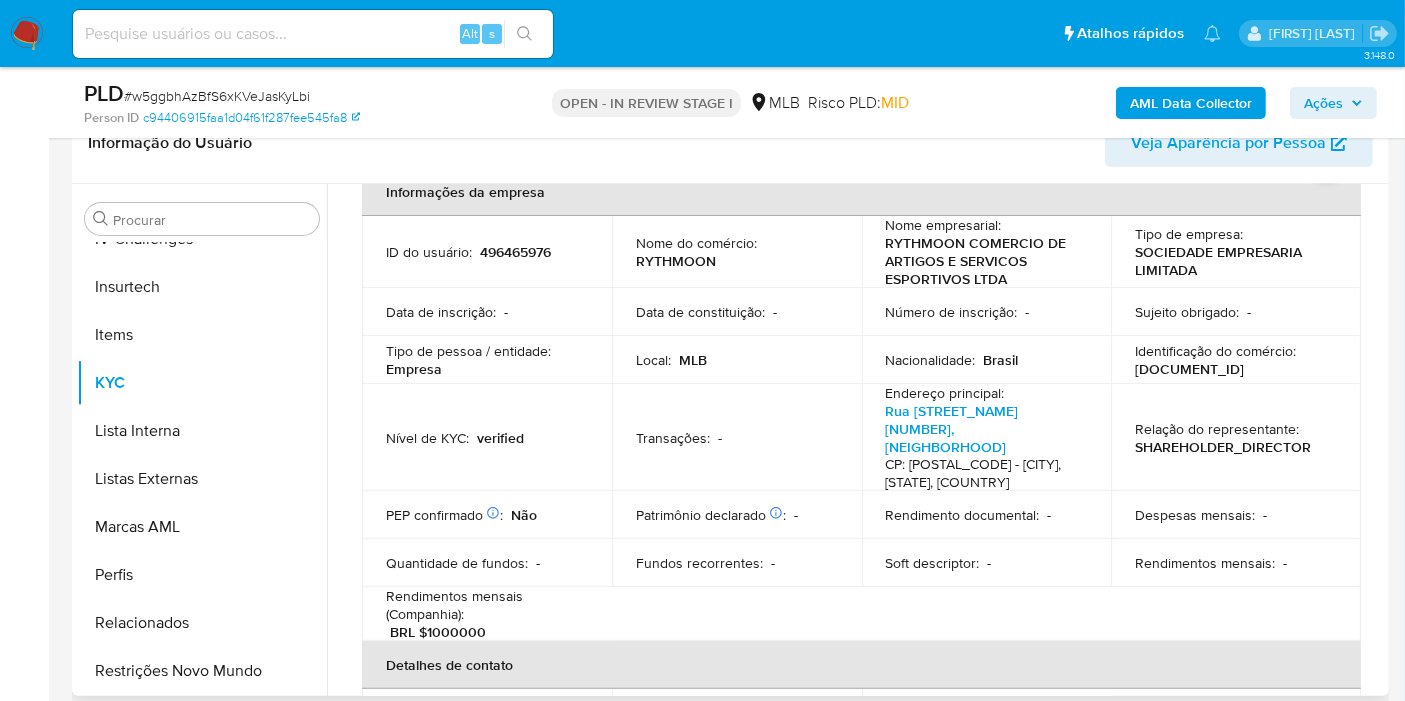 click on "CNPJ 07738645000337" at bounding box center (1189, 369) 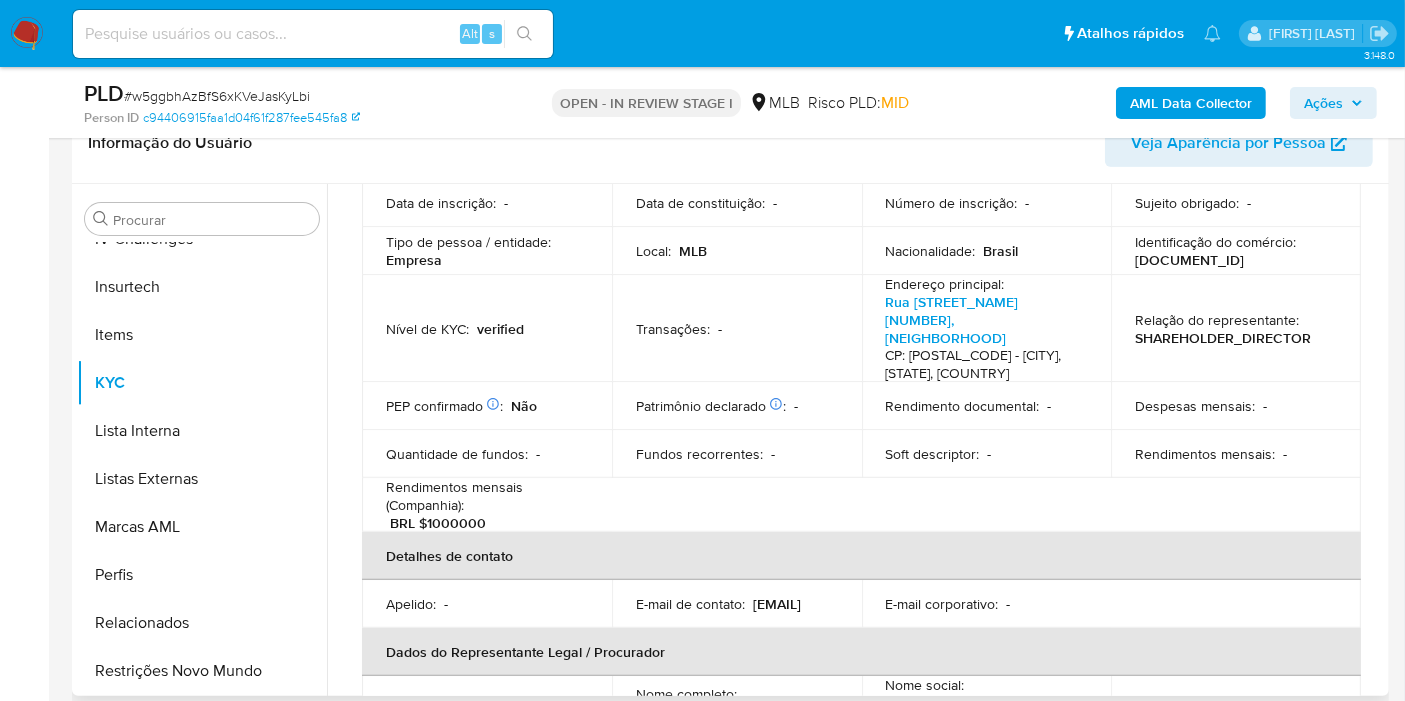 scroll, scrollTop: 444, scrollLeft: 0, axis: vertical 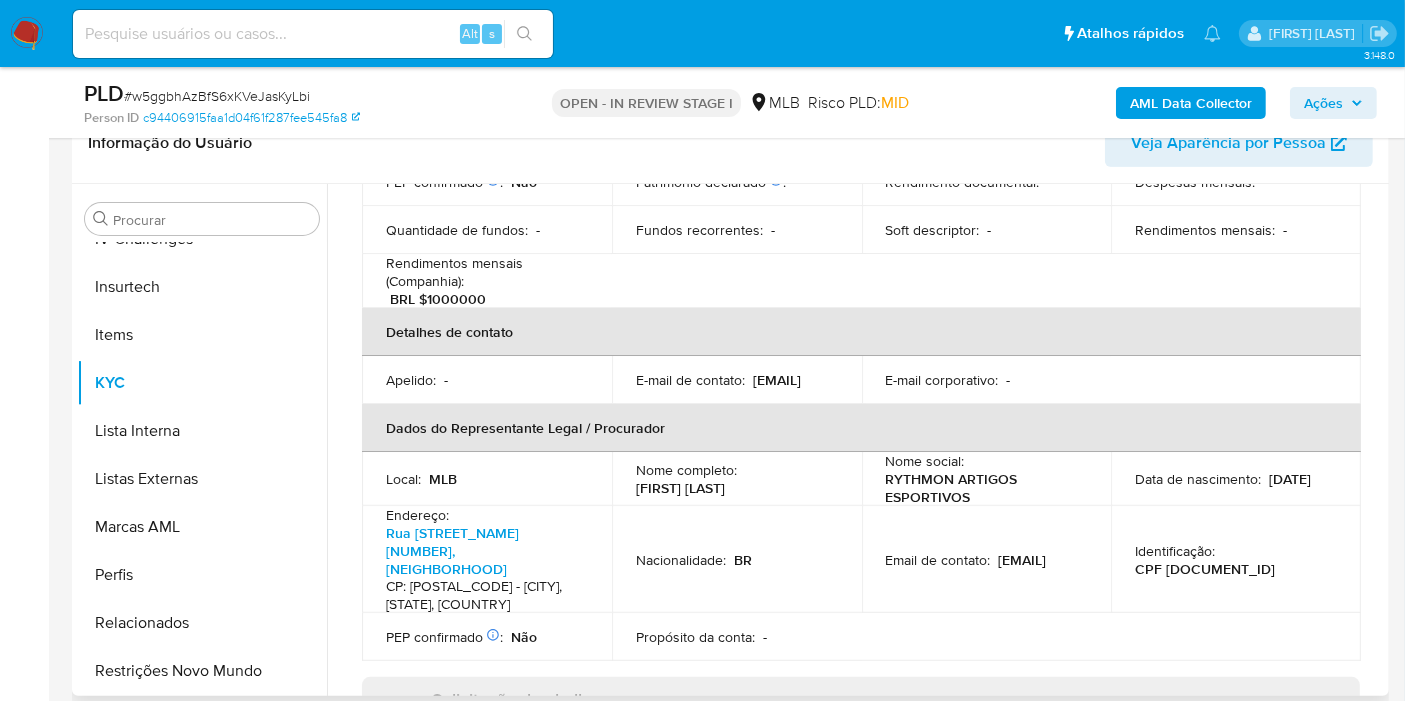 click on "CPF 29555480818" at bounding box center (1205, 569) 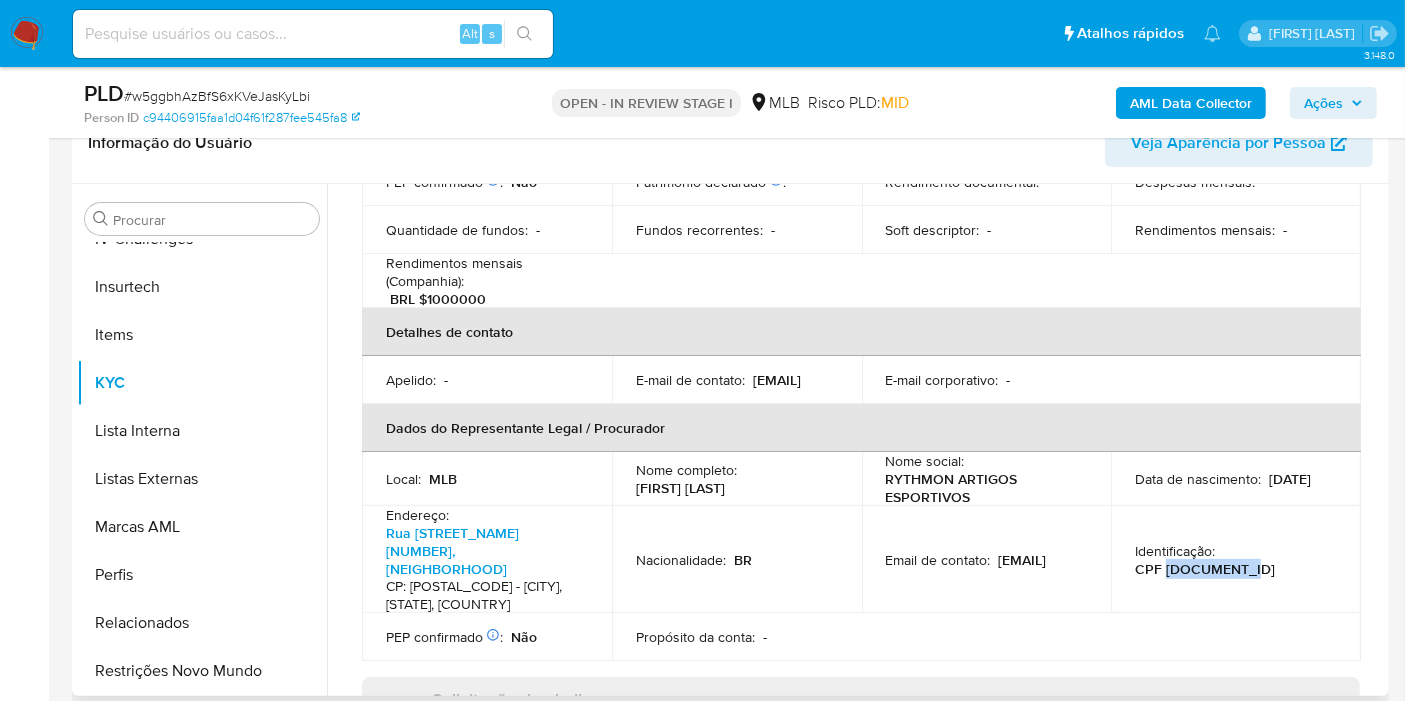 click on "CPF 29555480818" at bounding box center (1205, 569) 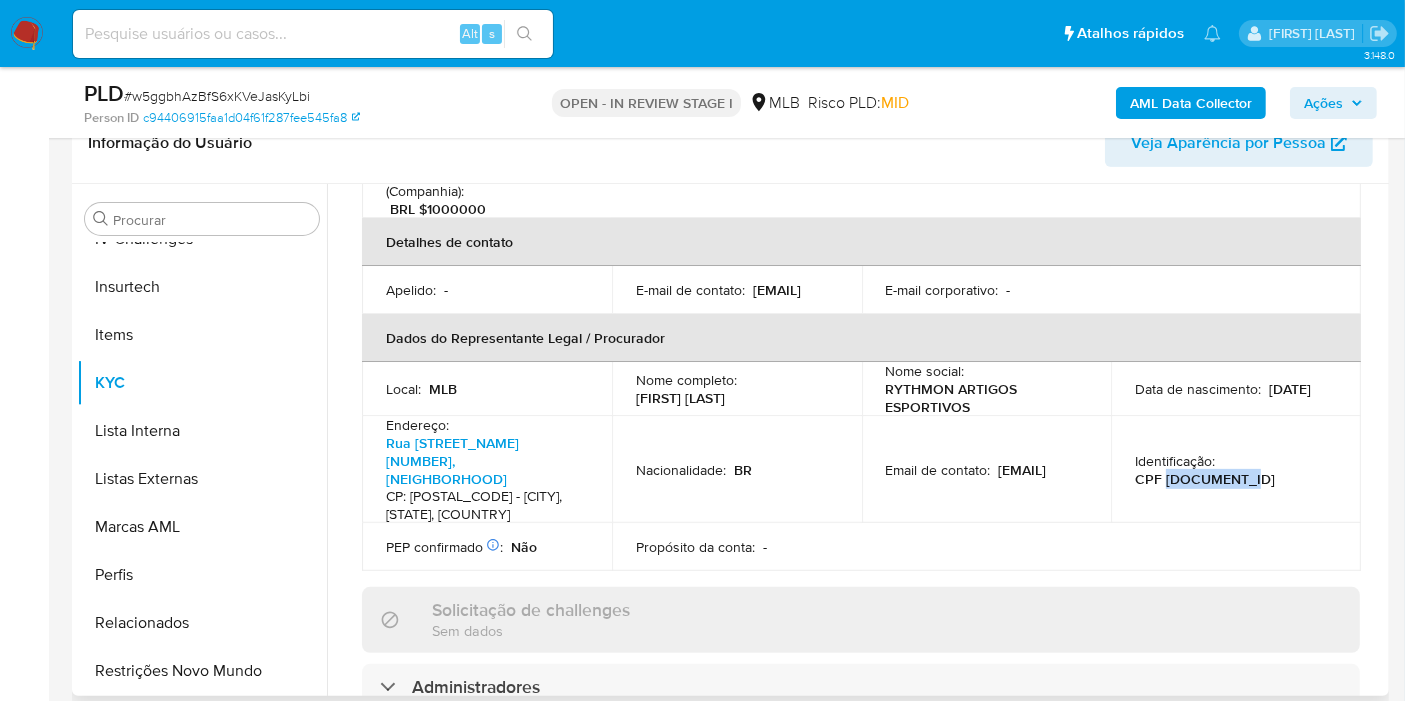 scroll, scrollTop: 555, scrollLeft: 0, axis: vertical 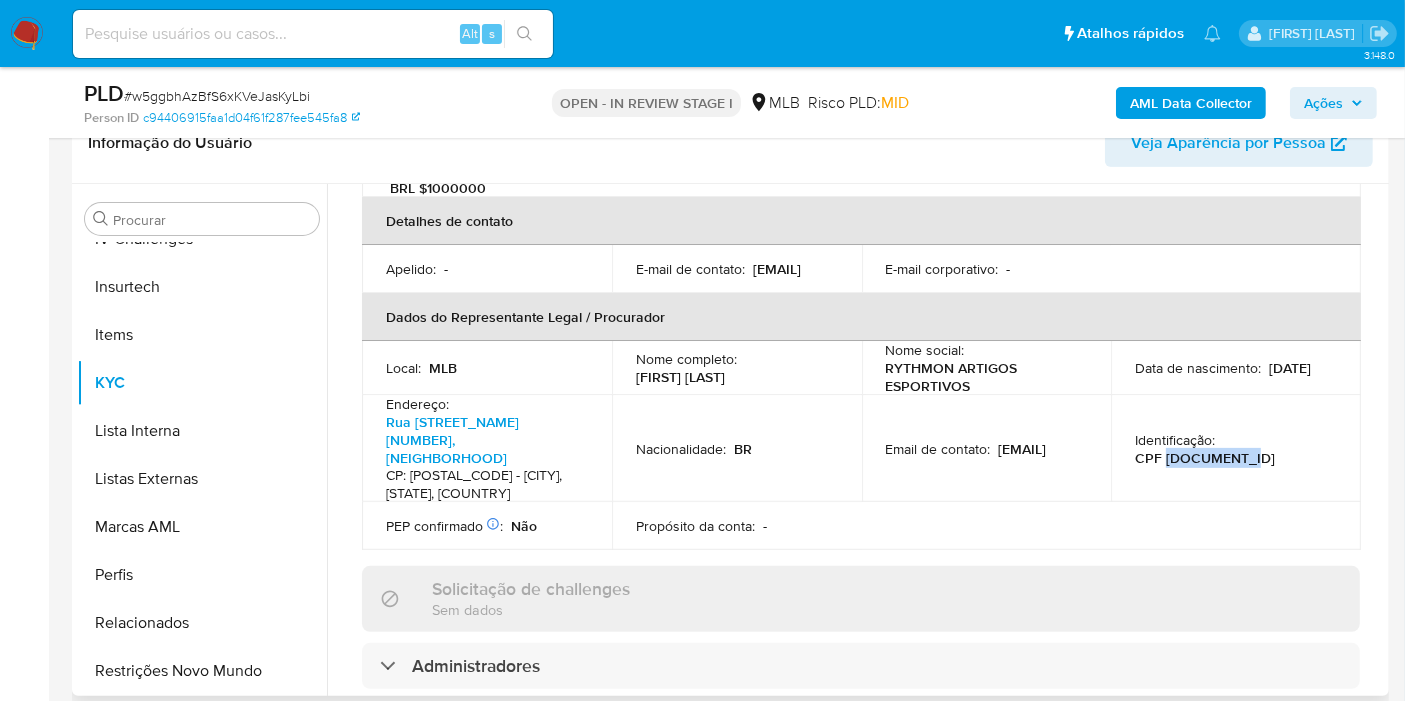 copy on "29555480818" 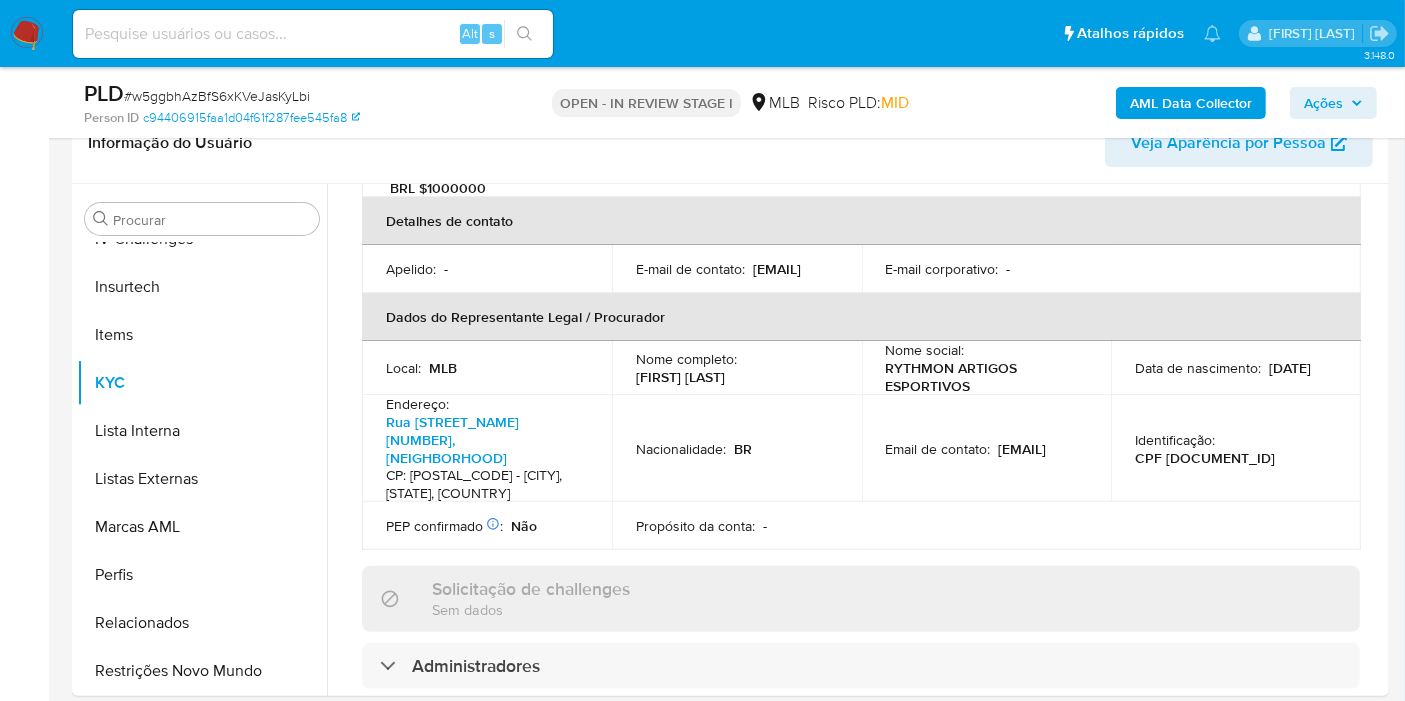 click on "# w5ggbhAzBfS6xKVeJasKyLbi" at bounding box center (217, 96) 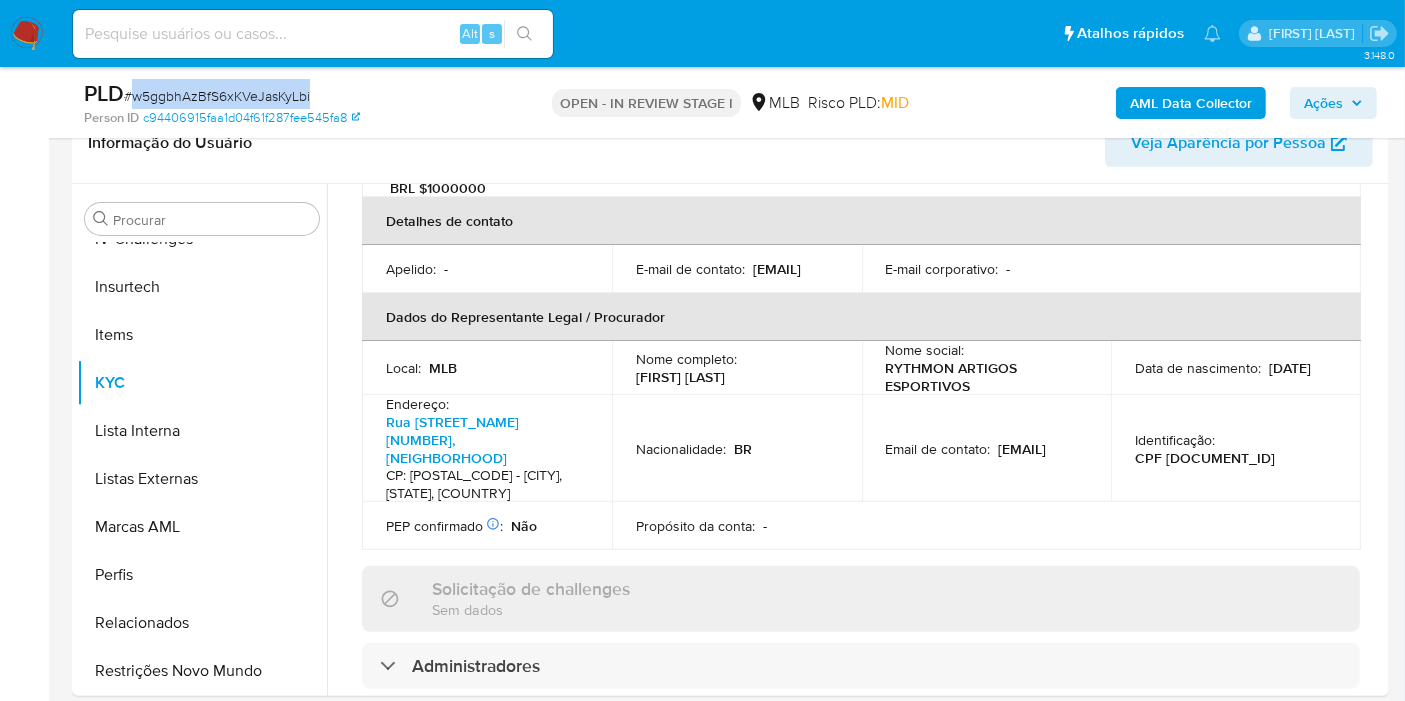 click on "# w5ggbhAzBfS6xKVeJasKyLbi" at bounding box center (217, 96) 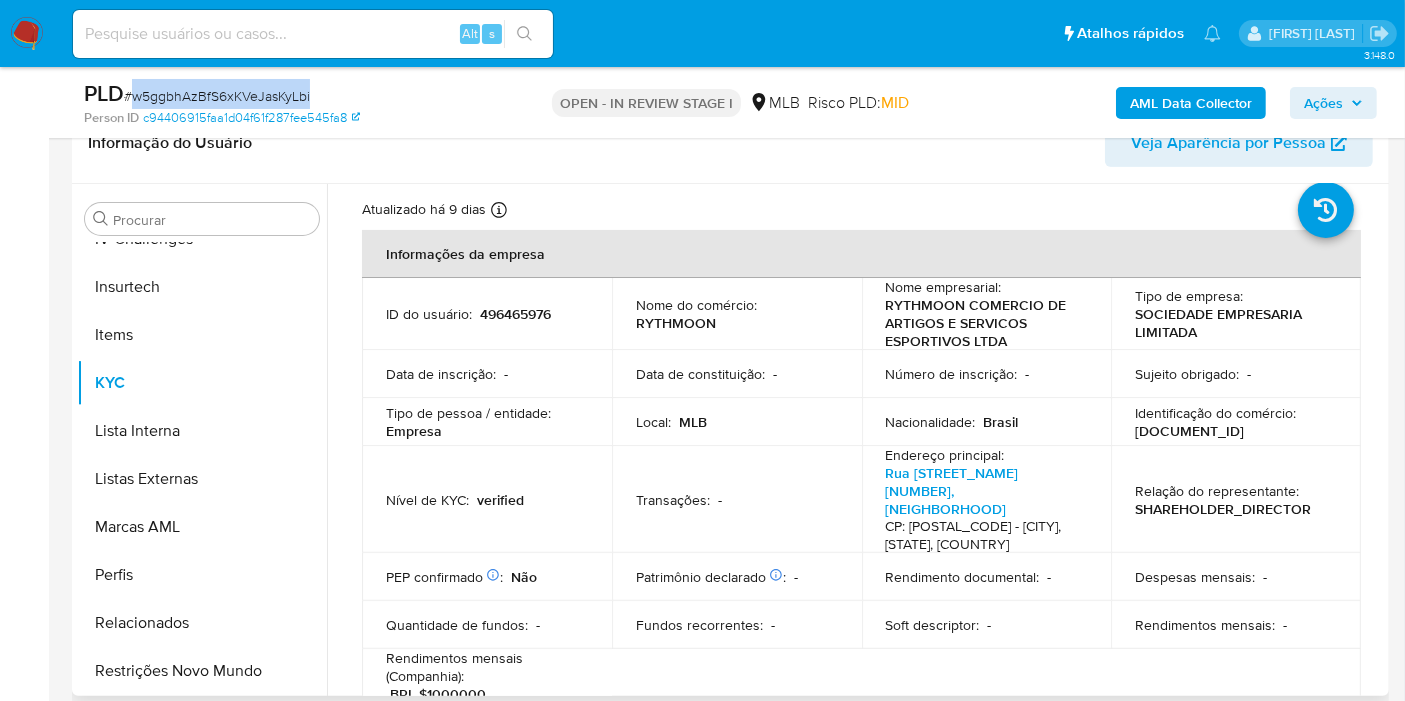 scroll, scrollTop: 0, scrollLeft: 0, axis: both 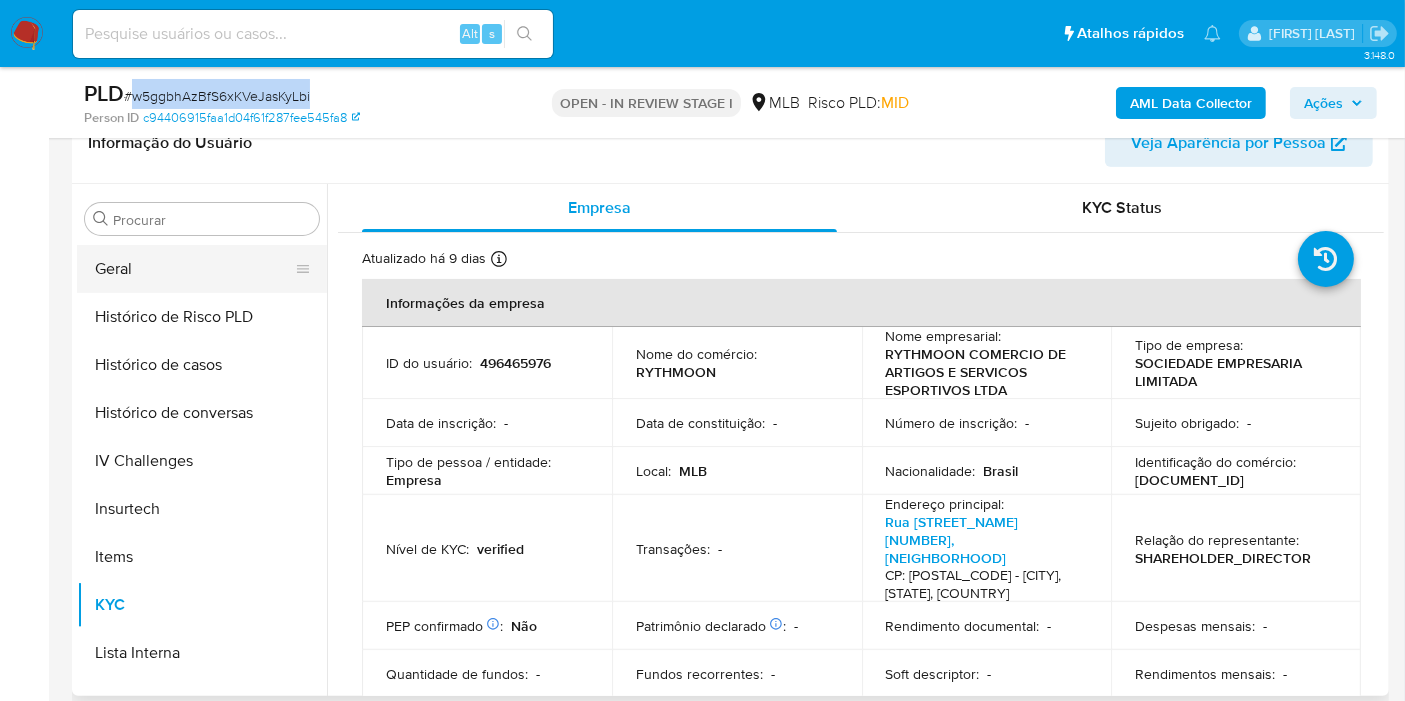 click on "Geral" at bounding box center (194, 269) 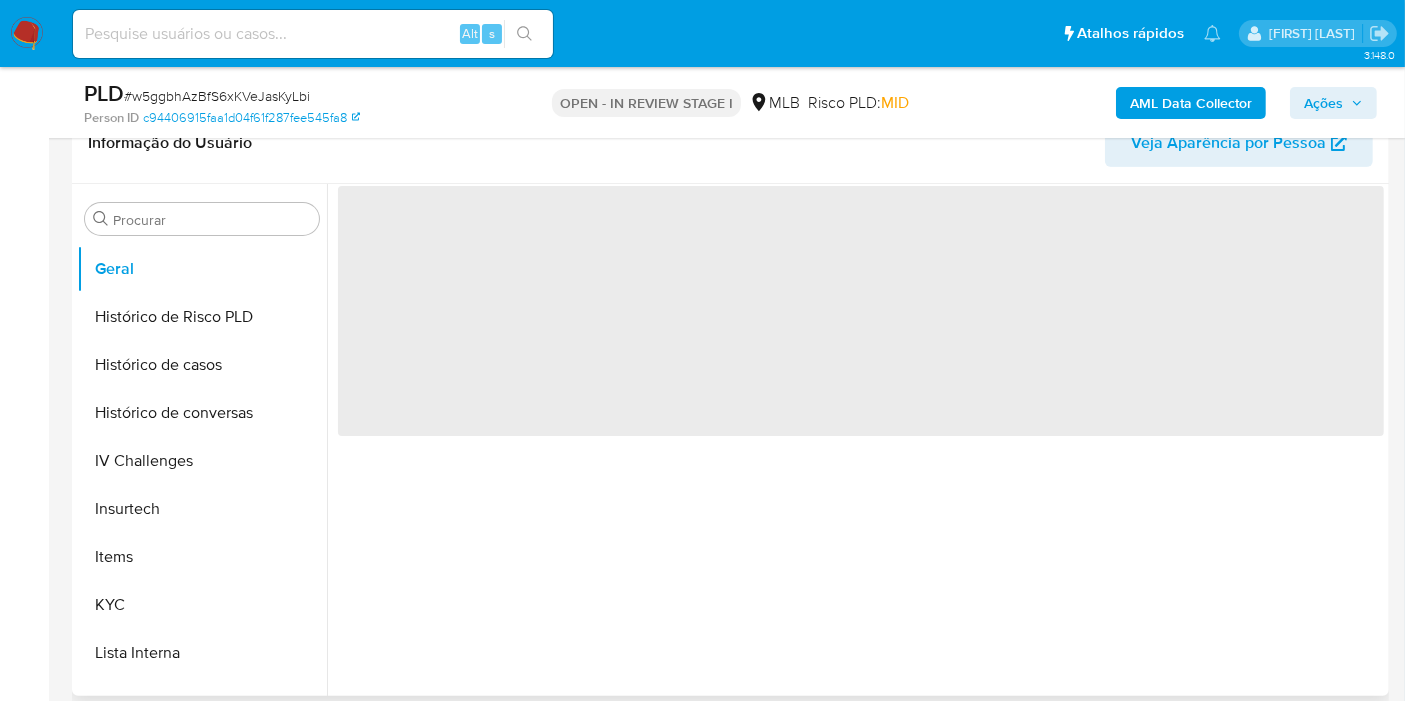 click on "Informação do Usuário Veja Aparência por Pessoa" at bounding box center (730, 143) 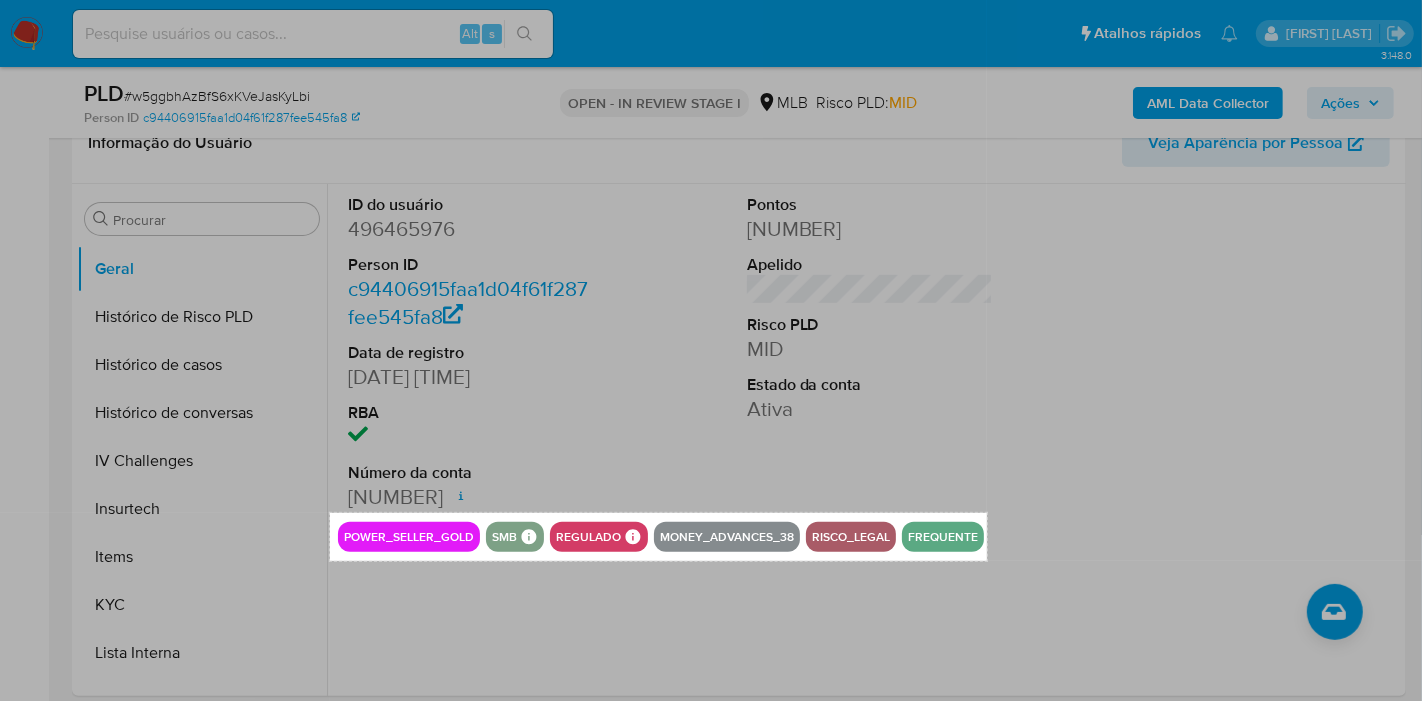 drag, startPoint x: 330, startPoint y: 512, endPoint x: 987, endPoint y: 560, distance: 658.7511 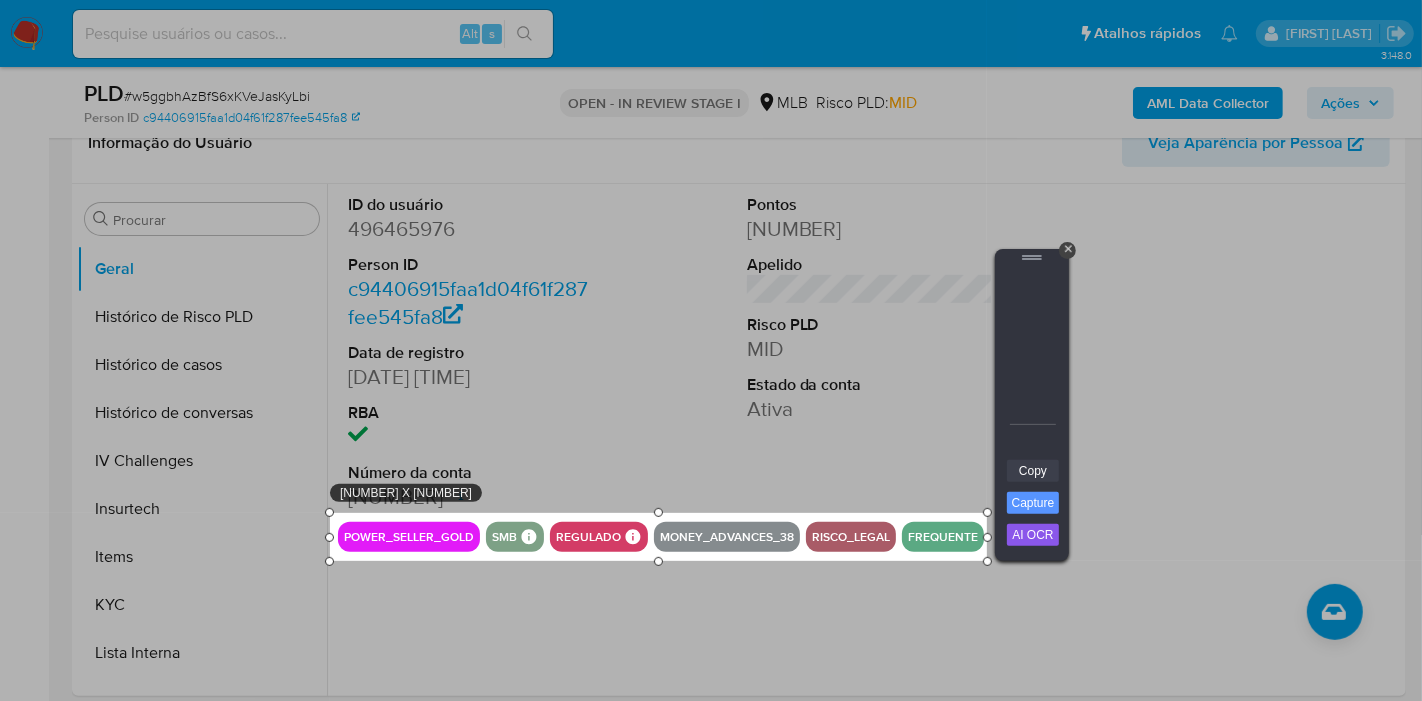 click on "Copy" at bounding box center (1033, 471) 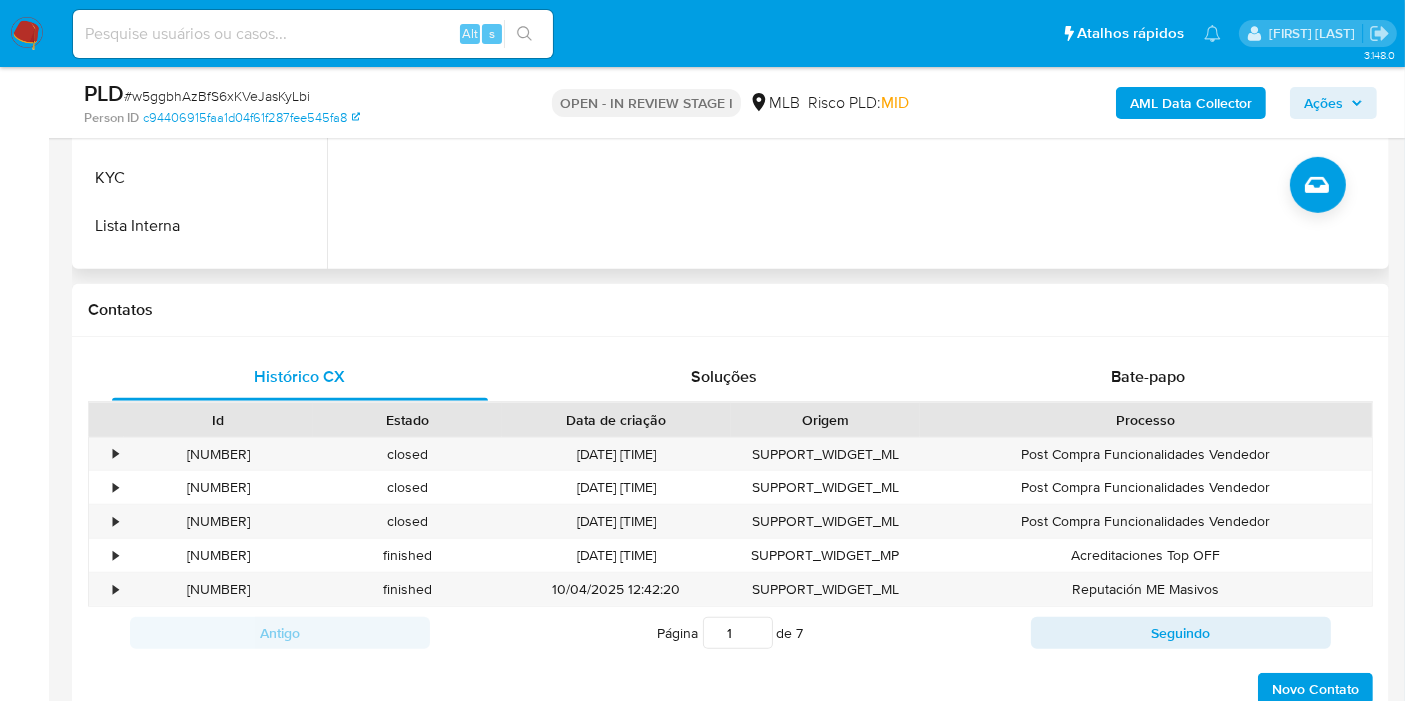 scroll, scrollTop: 594, scrollLeft: 0, axis: vertical 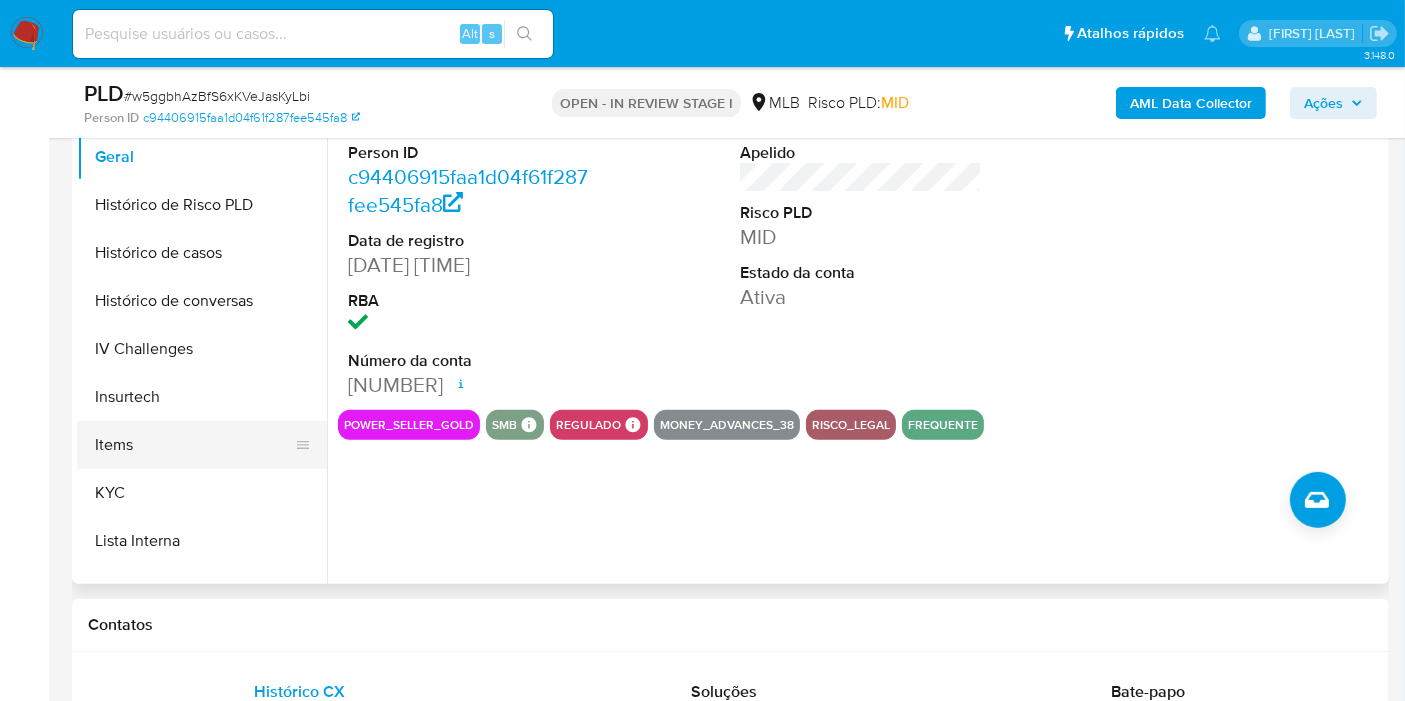 click on "Items" at bounding box center [194, 445] 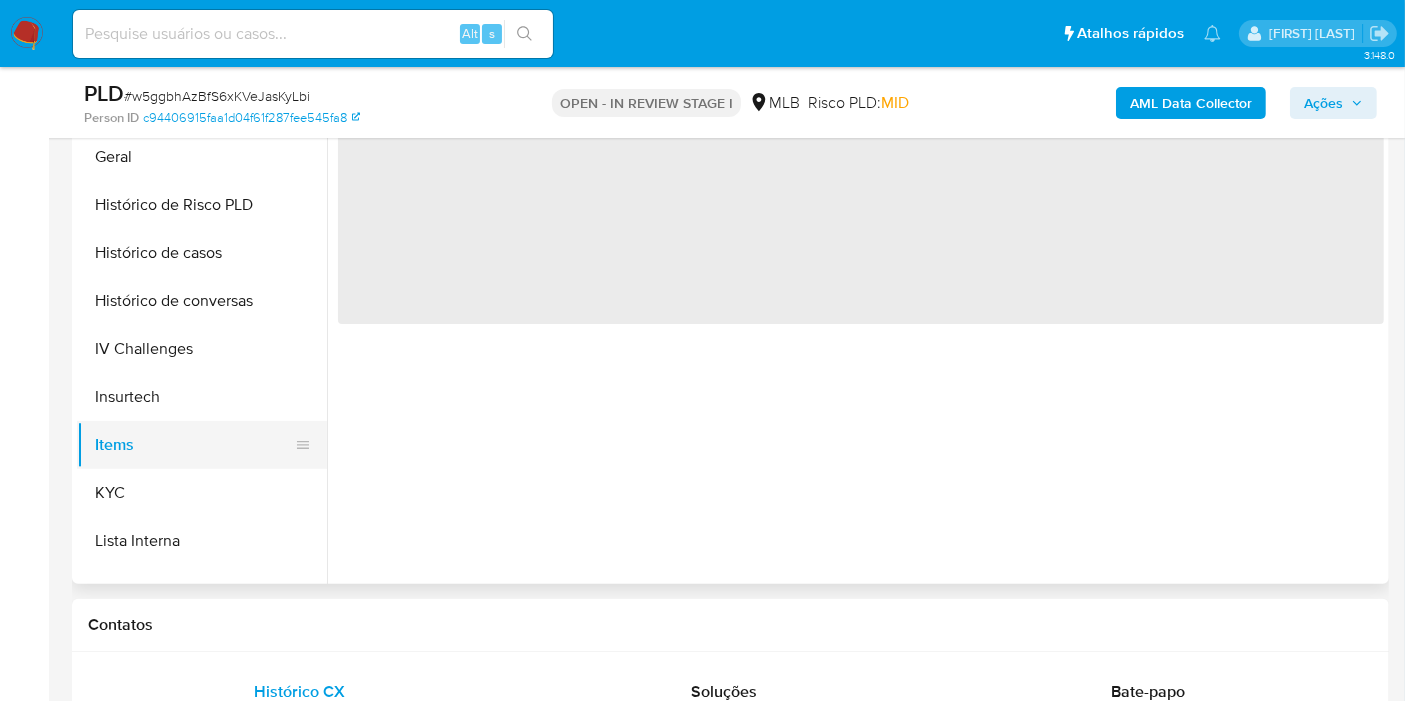 click on "Items" at bounding box center [194, 445] 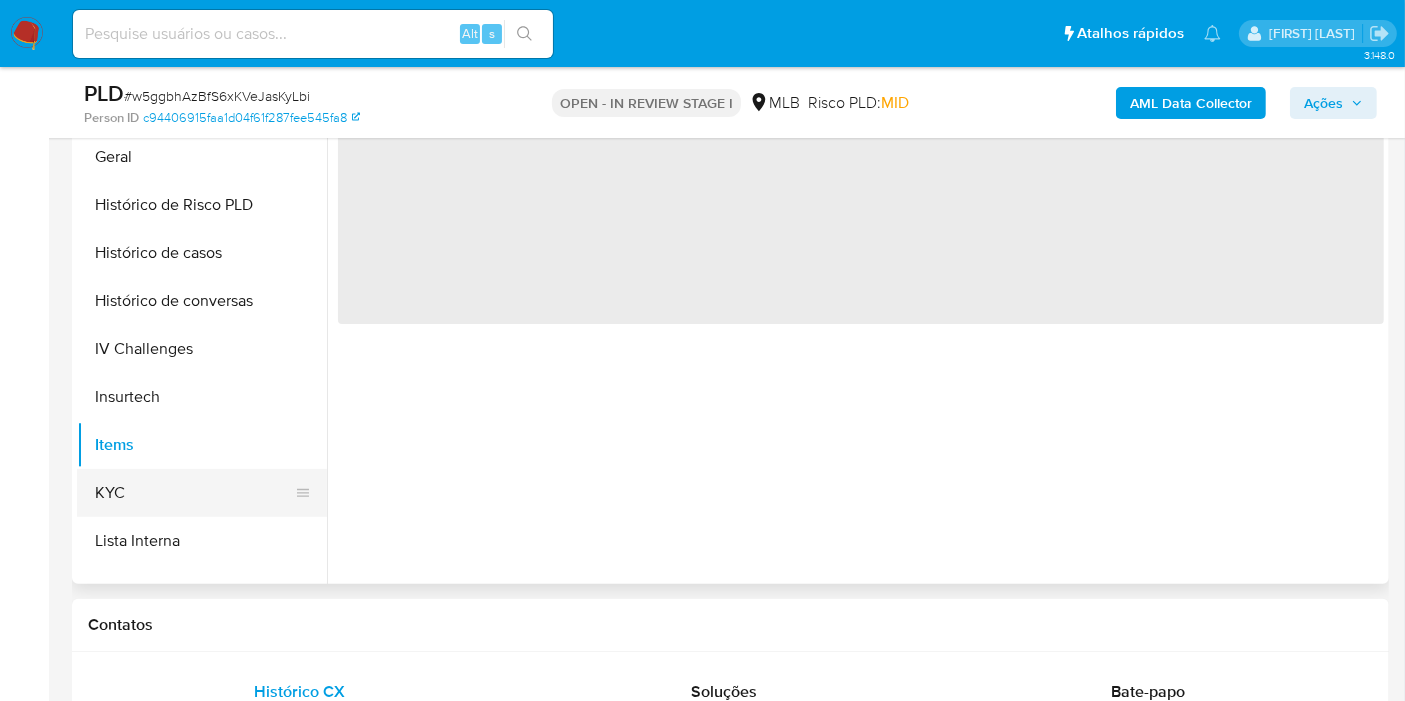 click on "KYC" at bounding box center (194, 493) 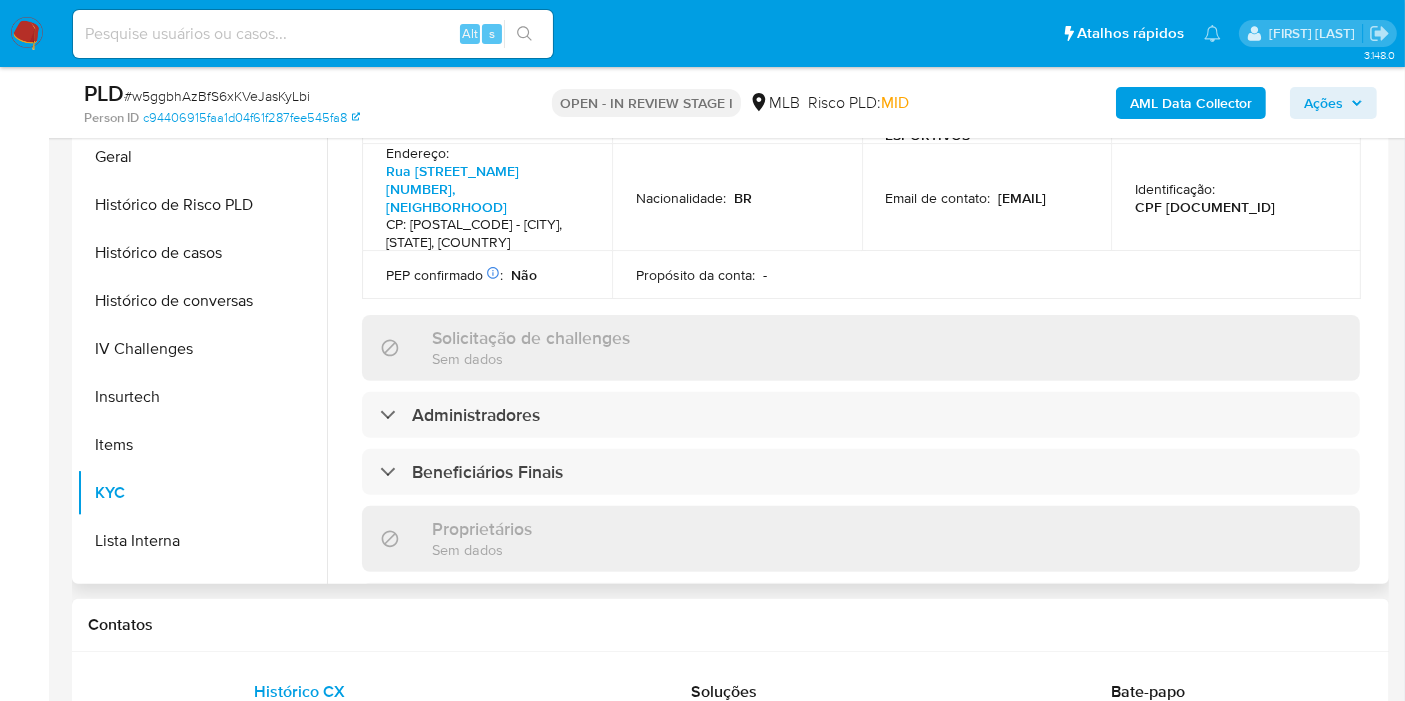 scroll, scrollTop: 471, scrollLeft: 0, axis: vertical 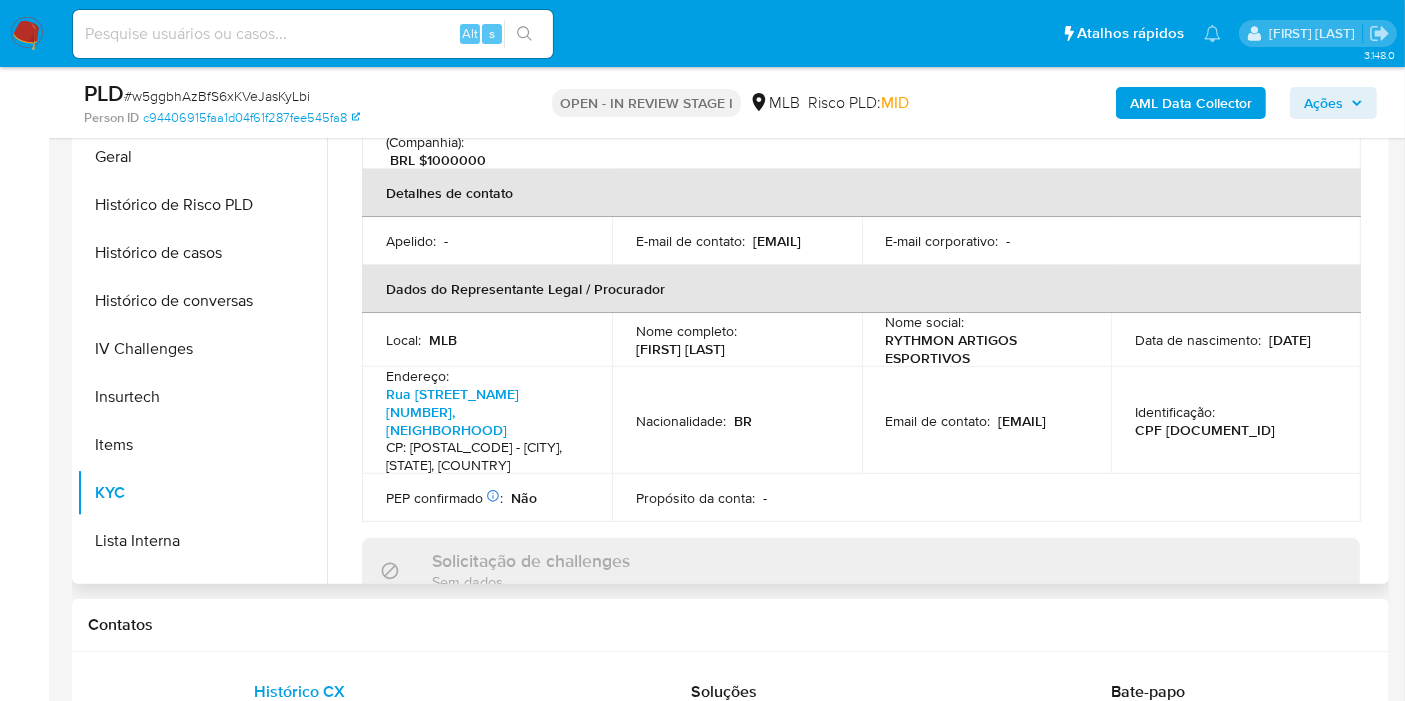 copy on "Adriano Luiz Aguion" 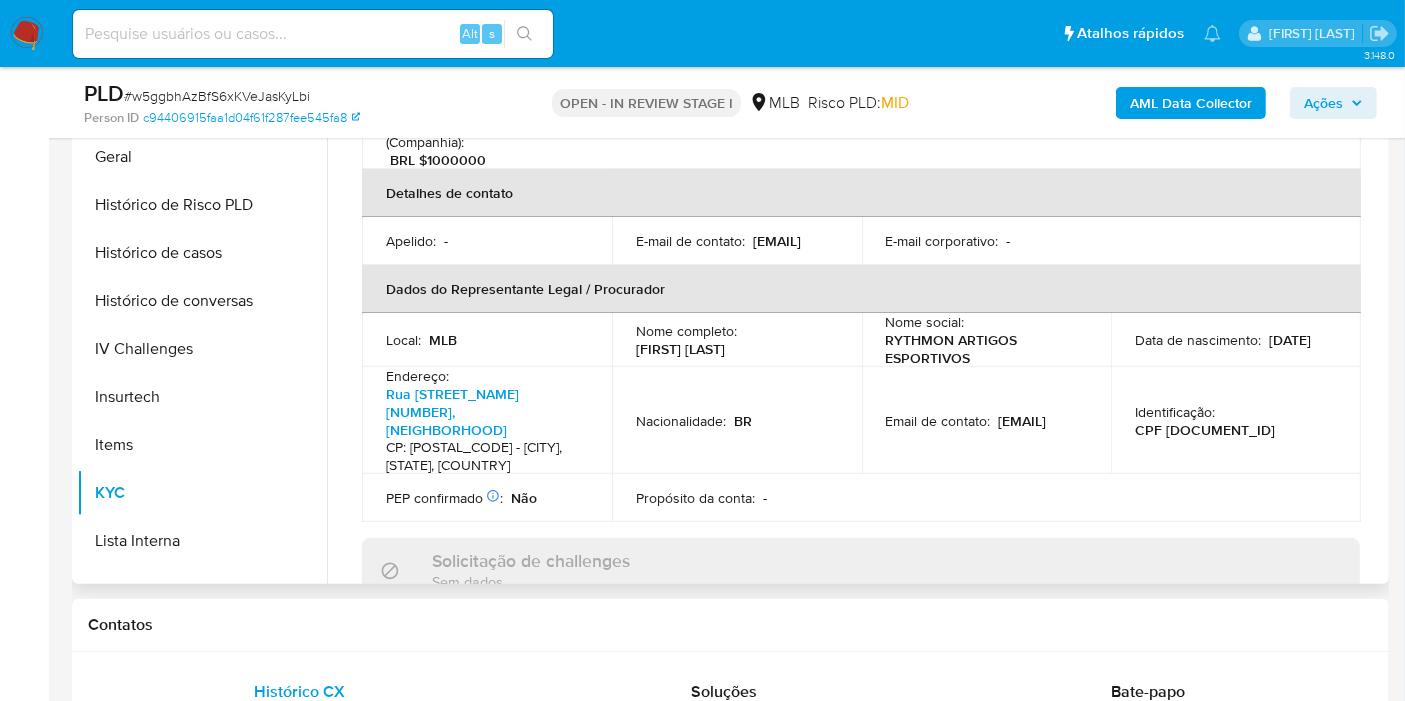 click on "CPF 29555480818" at bounding box center (1205, 430) 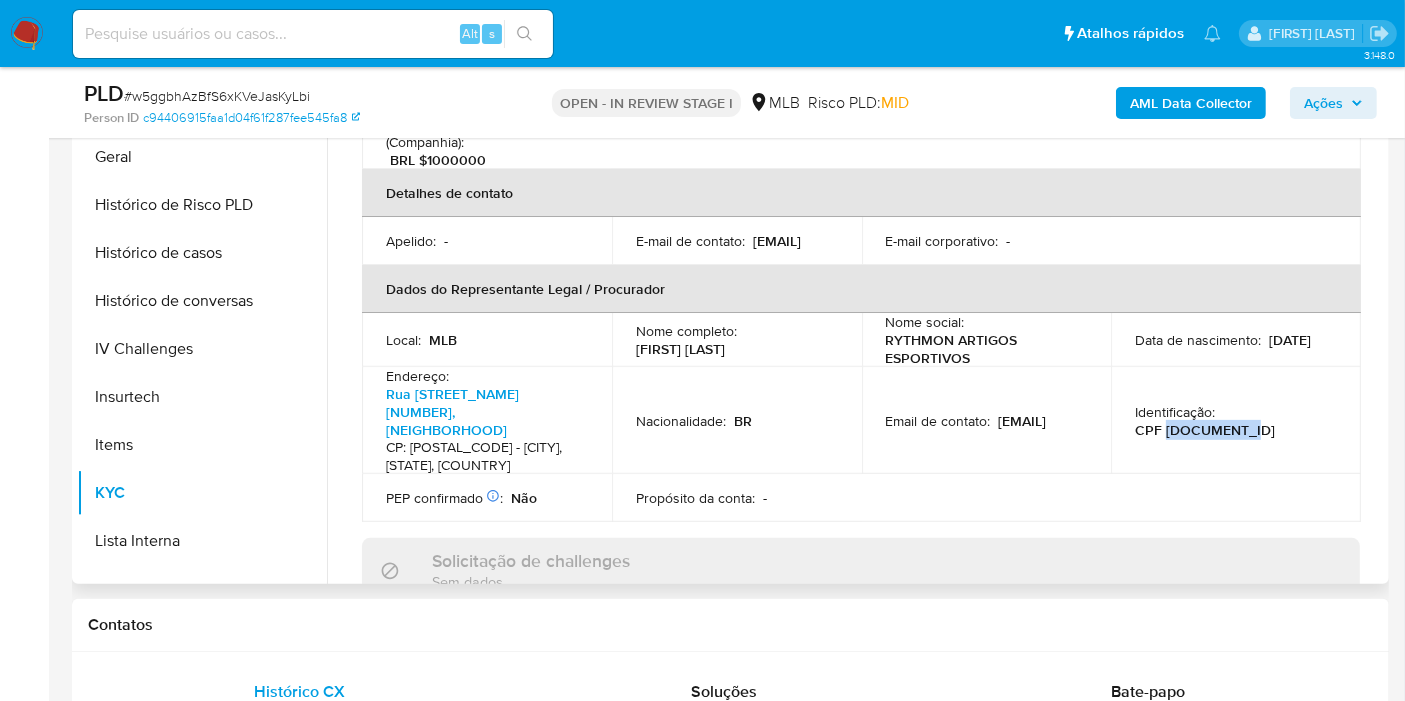 click on "CPF 29555480818" at bounding box center (1205, 430) 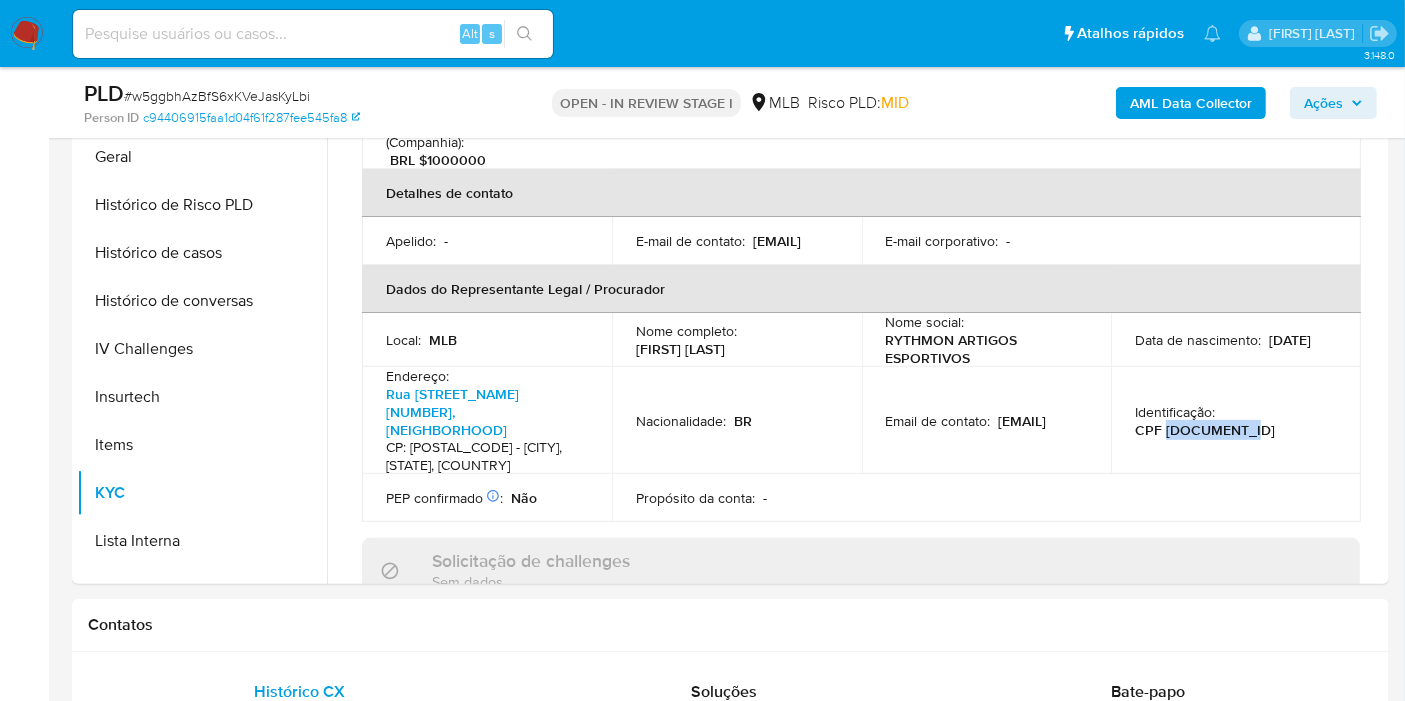 copy on "29555480818" 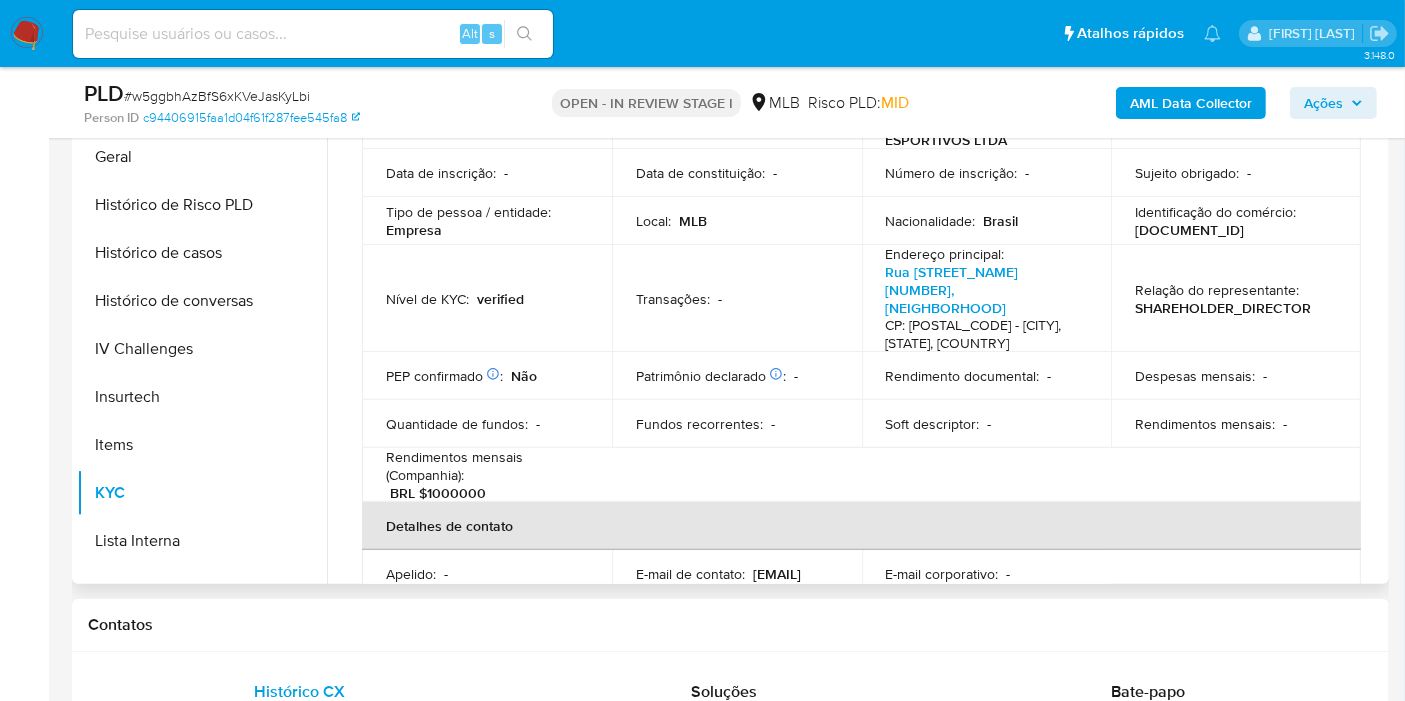 scroll, scrollTop: 0, scrollLeft: 0, axis: both 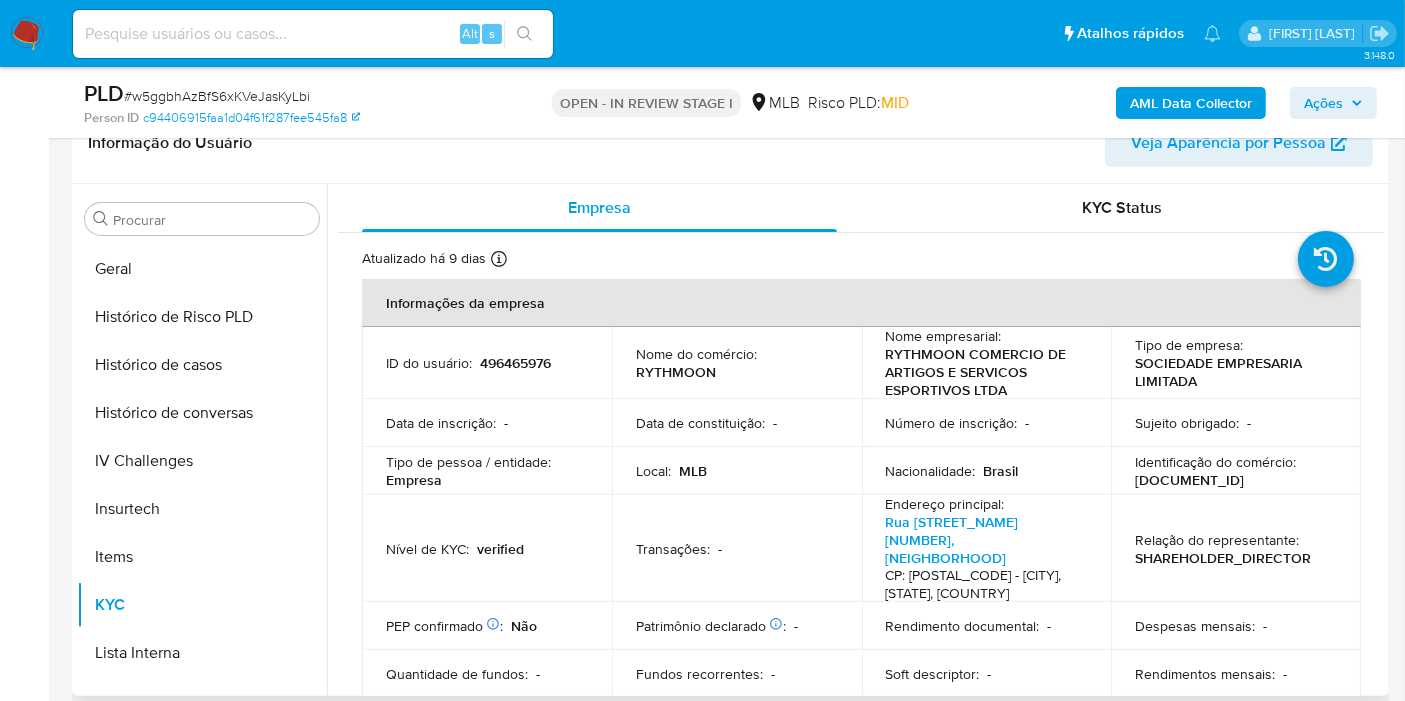click on "496465976" at bounding box center (515, 363) 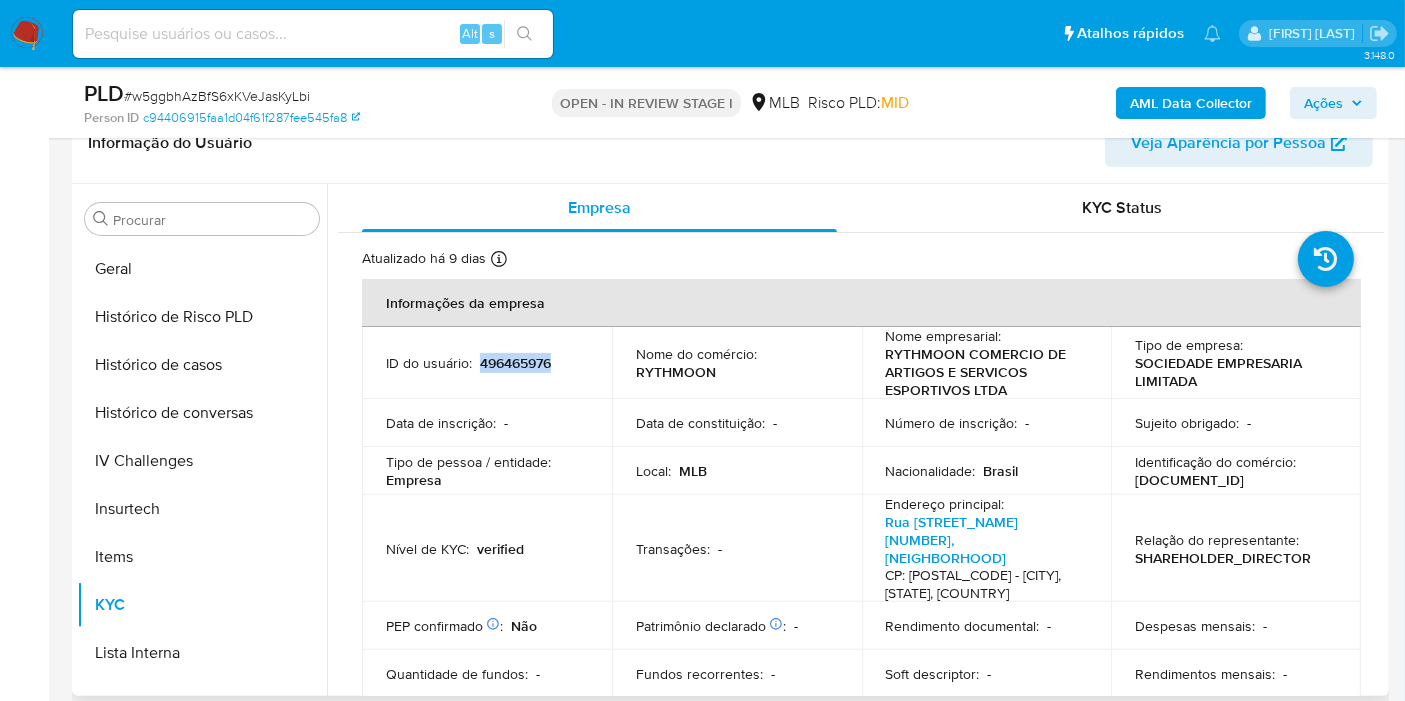 click on "496465976" at bounding box center (515, 363) 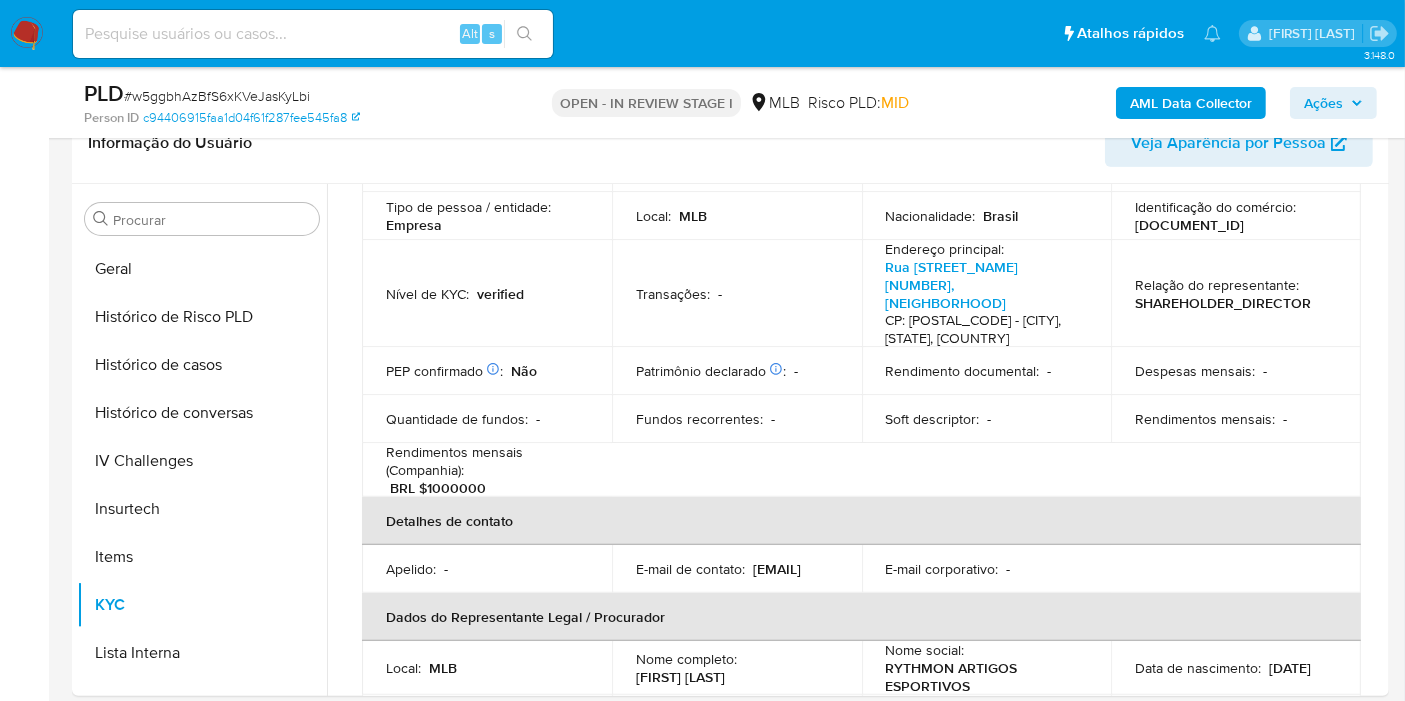 scroll, scrollTop: 111, scrollLeft: 0, axis: vertical 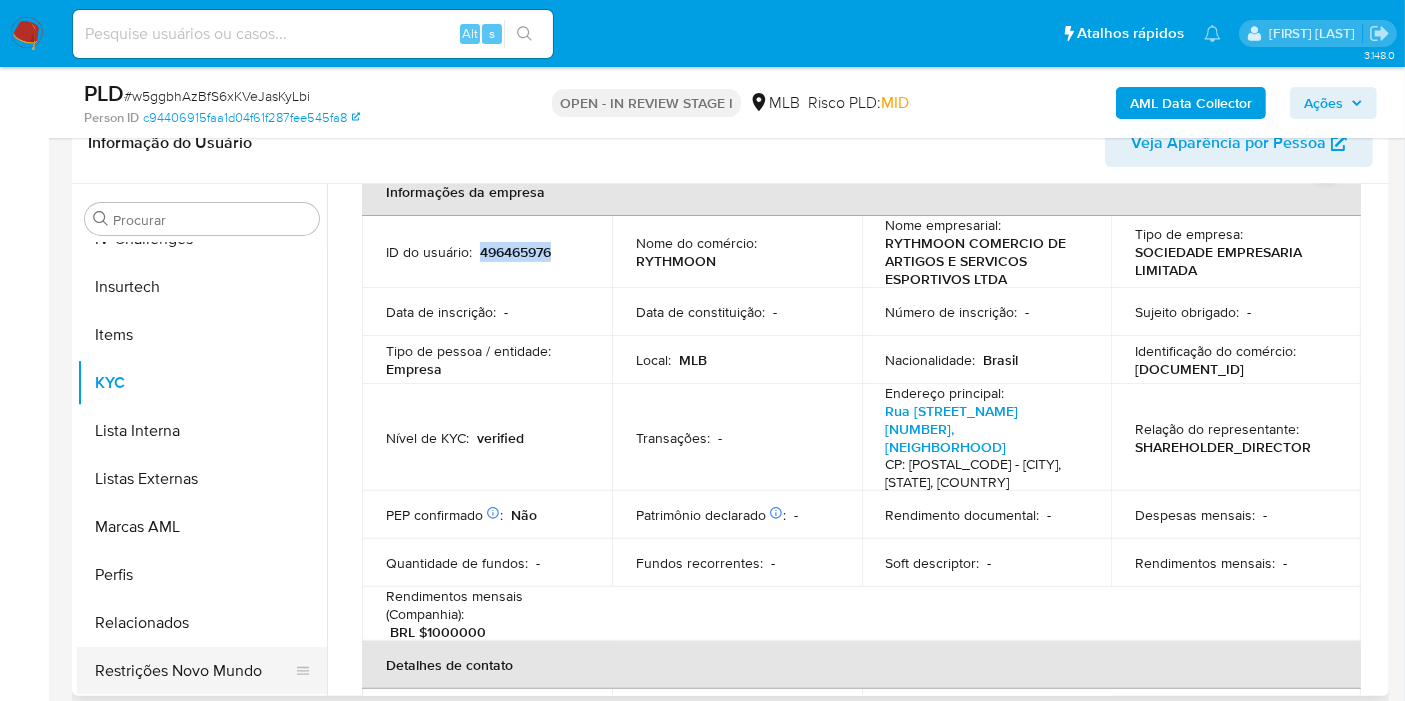 click on "Restrições Novo Mundo" at bounding box center [194, 671] 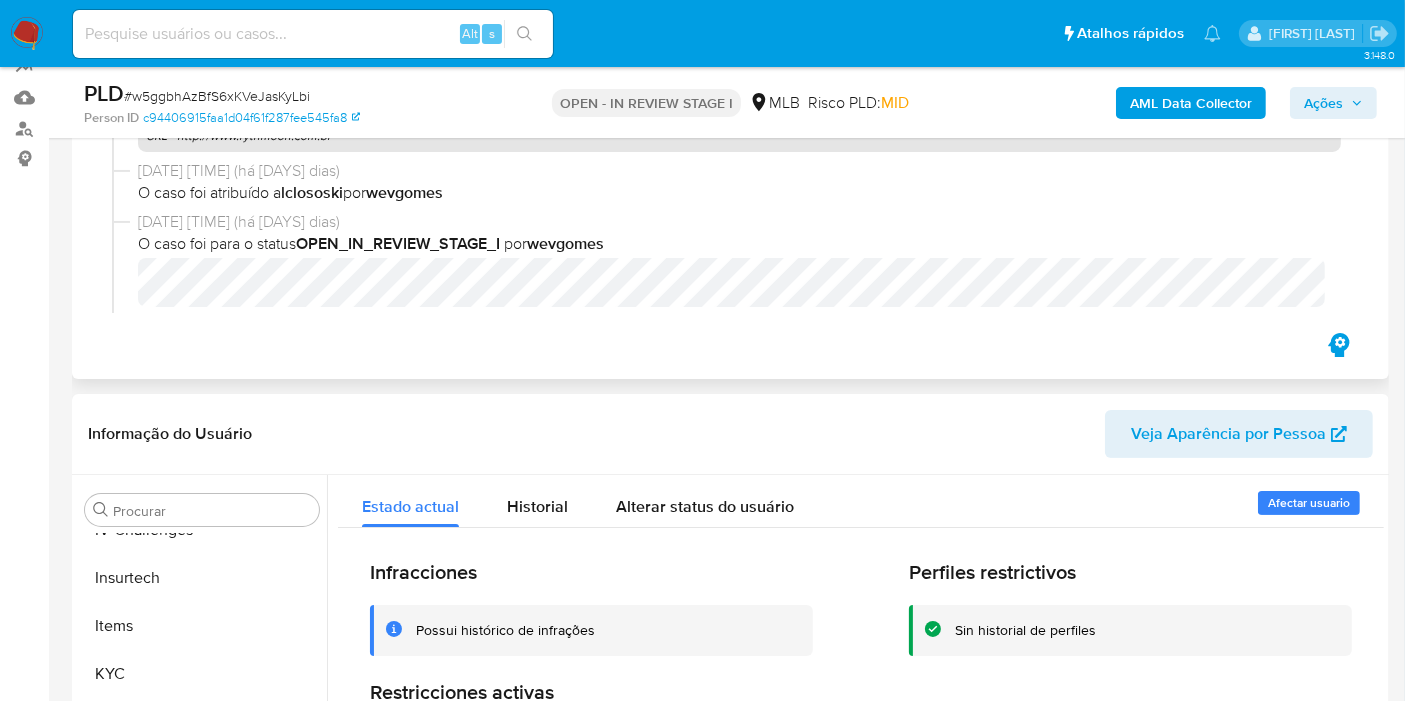 scroll, scrollTop: 0, scrollLeft: 0, axis: both 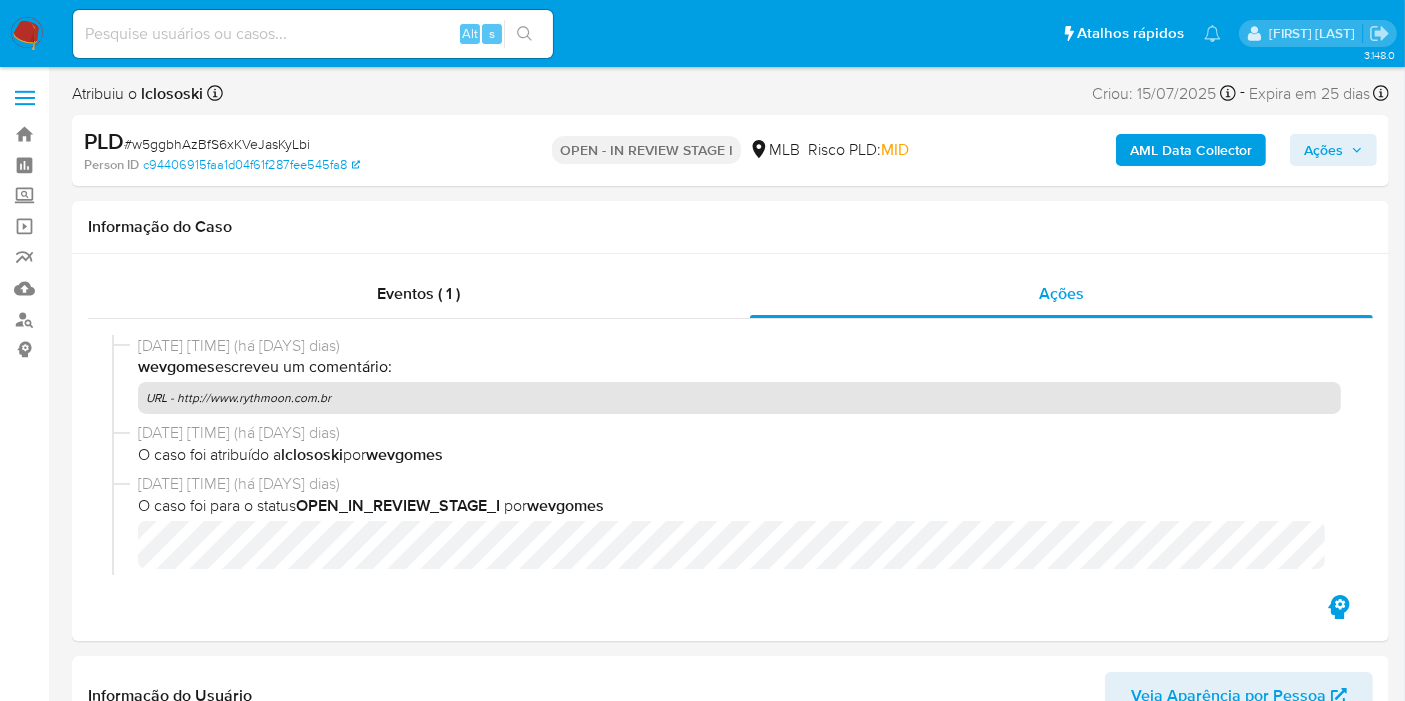 click on "AML Data Collector" at bounding box center [1191, 150] 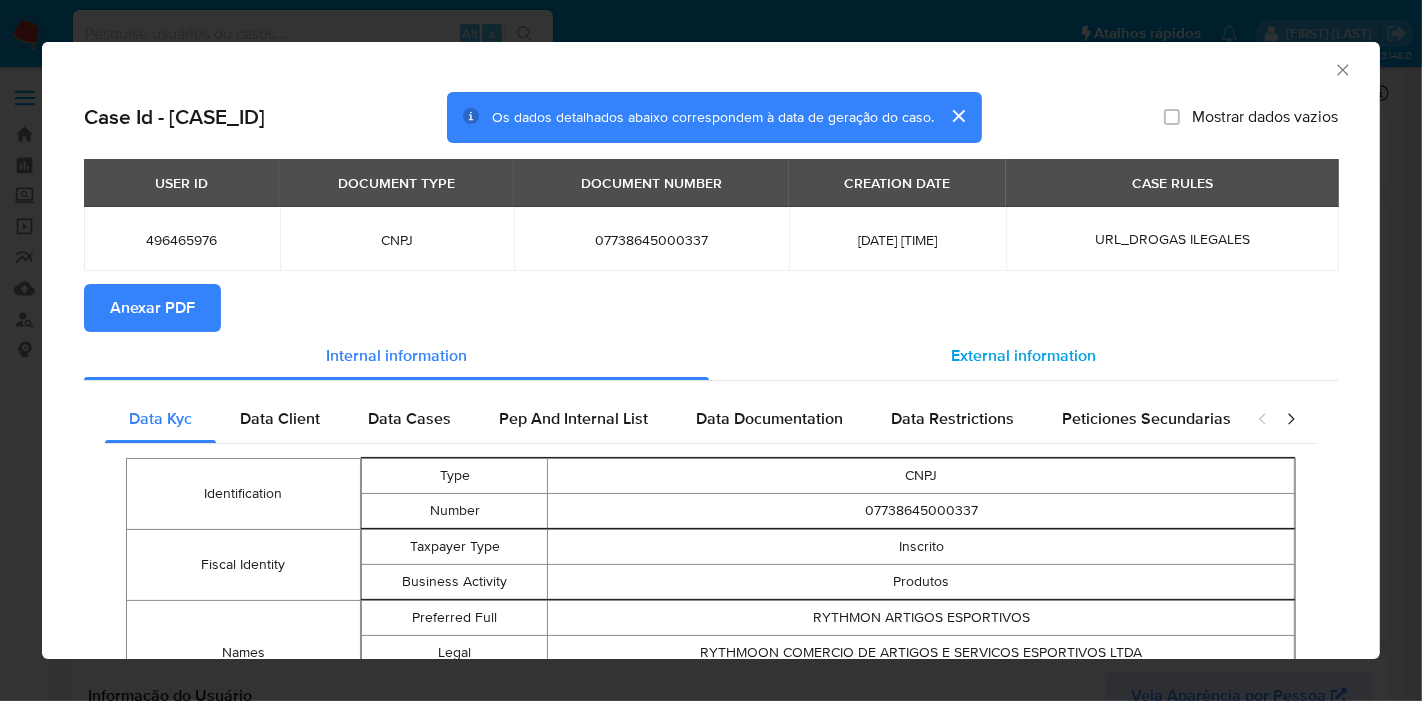click on "External information" at bounding box center (1023, 355) 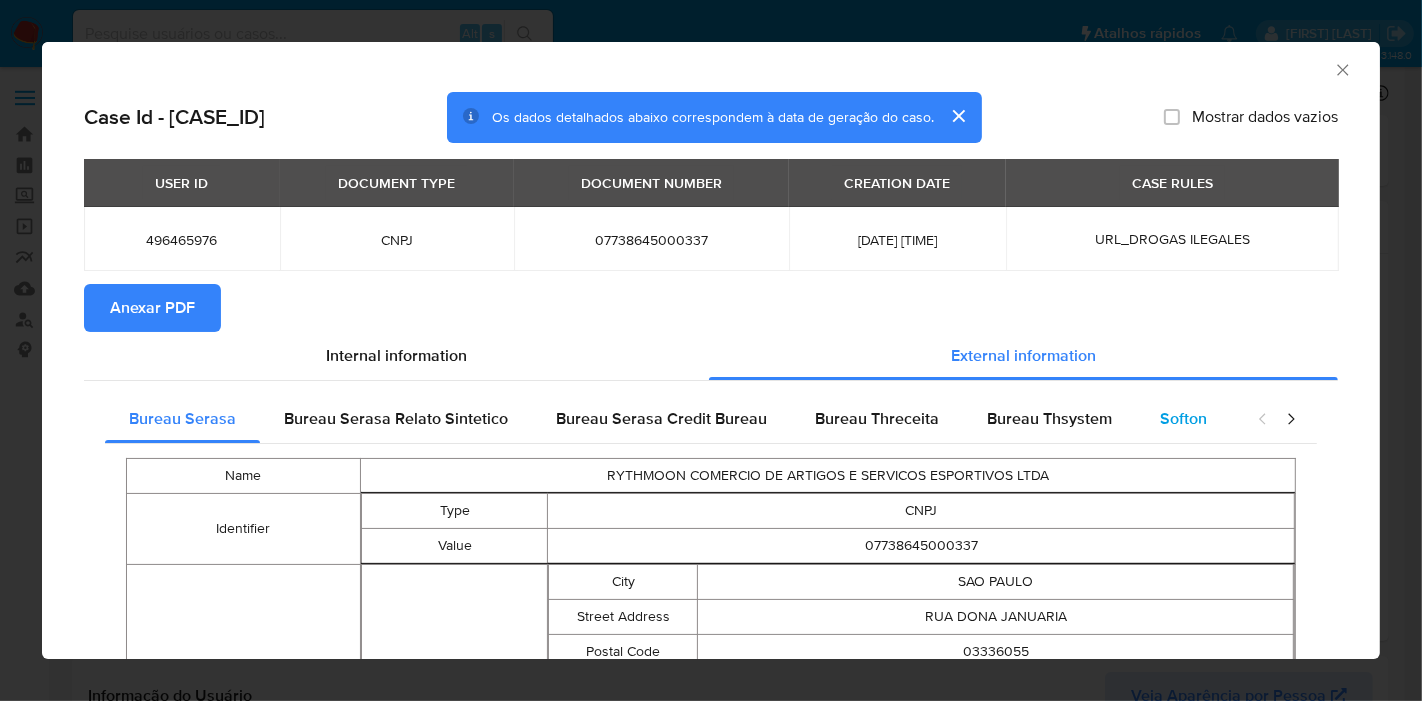 click on "Softon" at bounding box center (1183, 418) 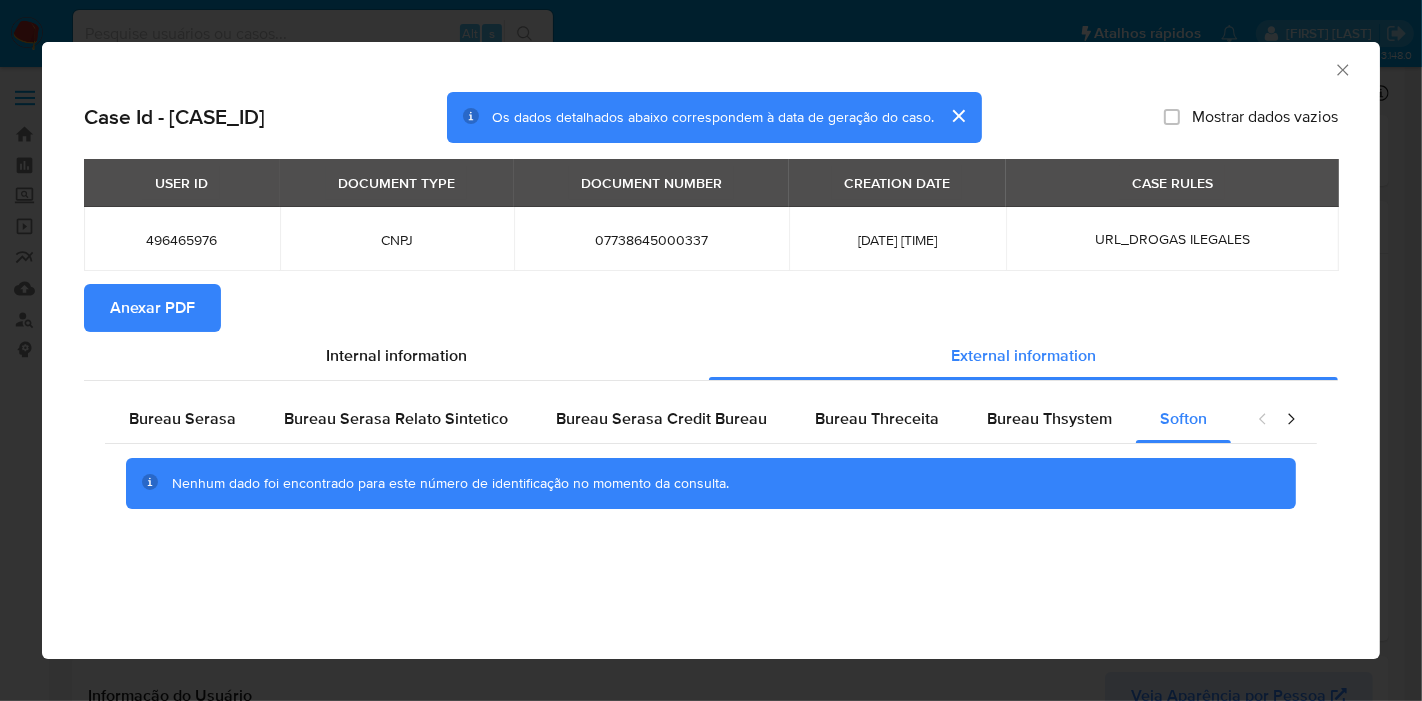 click on "AML Data Collector" at bounding box center (711, 67) 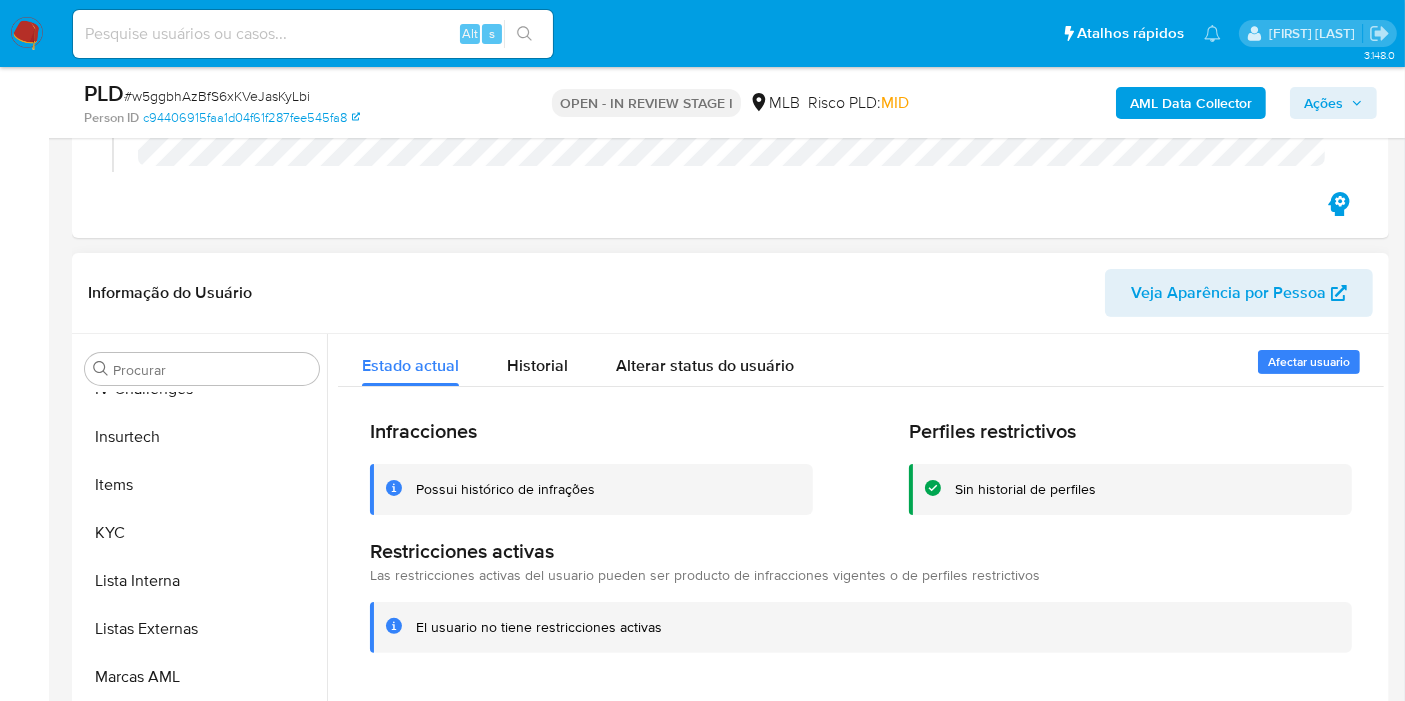 scroll, scrollTop: 333, scrollLeft: 0, axis: vertical 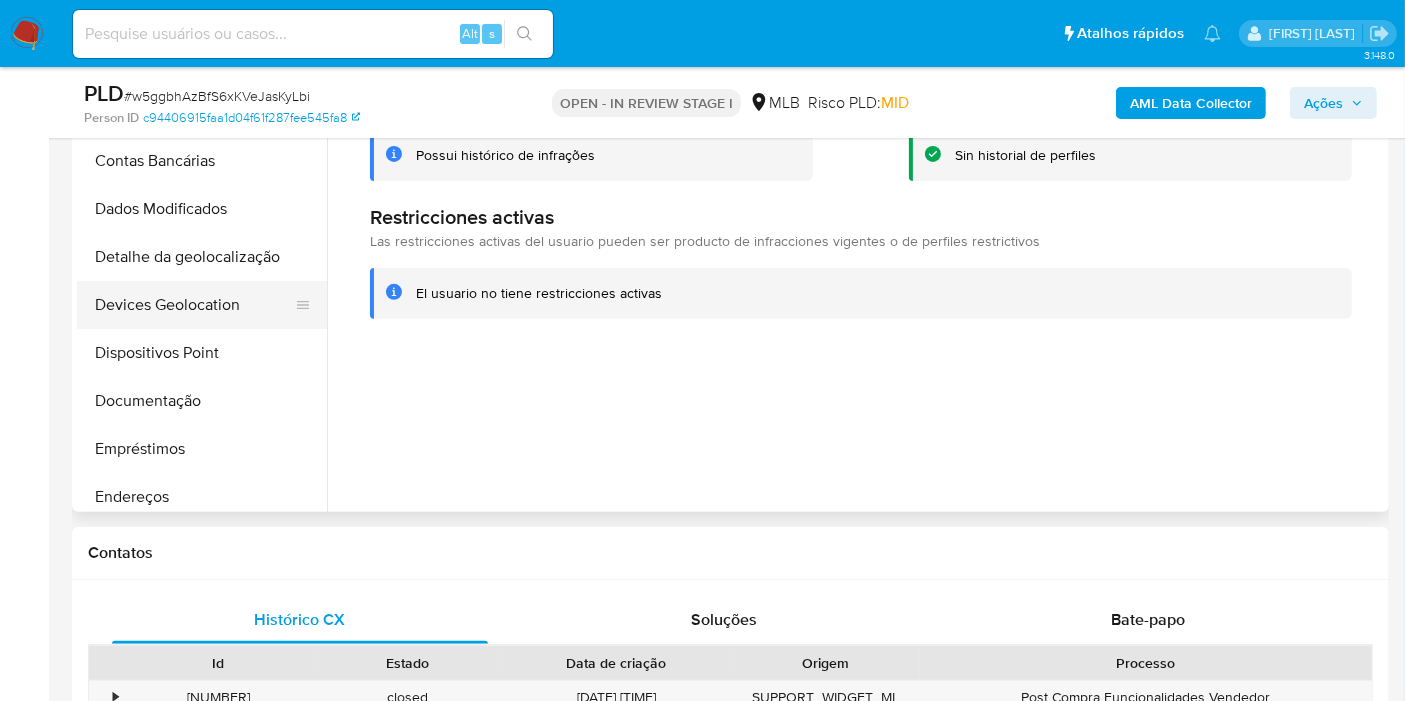 click on "Devices Geolocation" at bounding box center (194, 305) 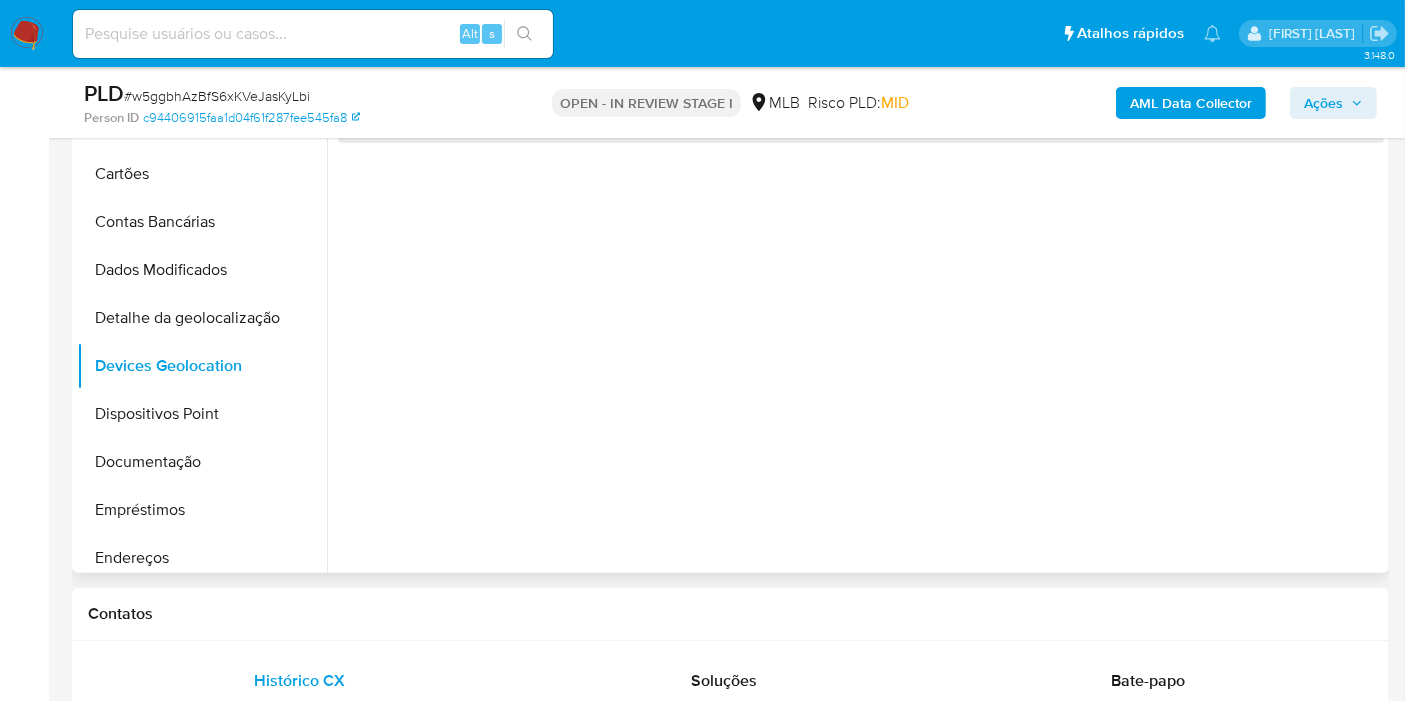 scroll, scrollTop: 555, scrollLeft: 0, axis: vertical 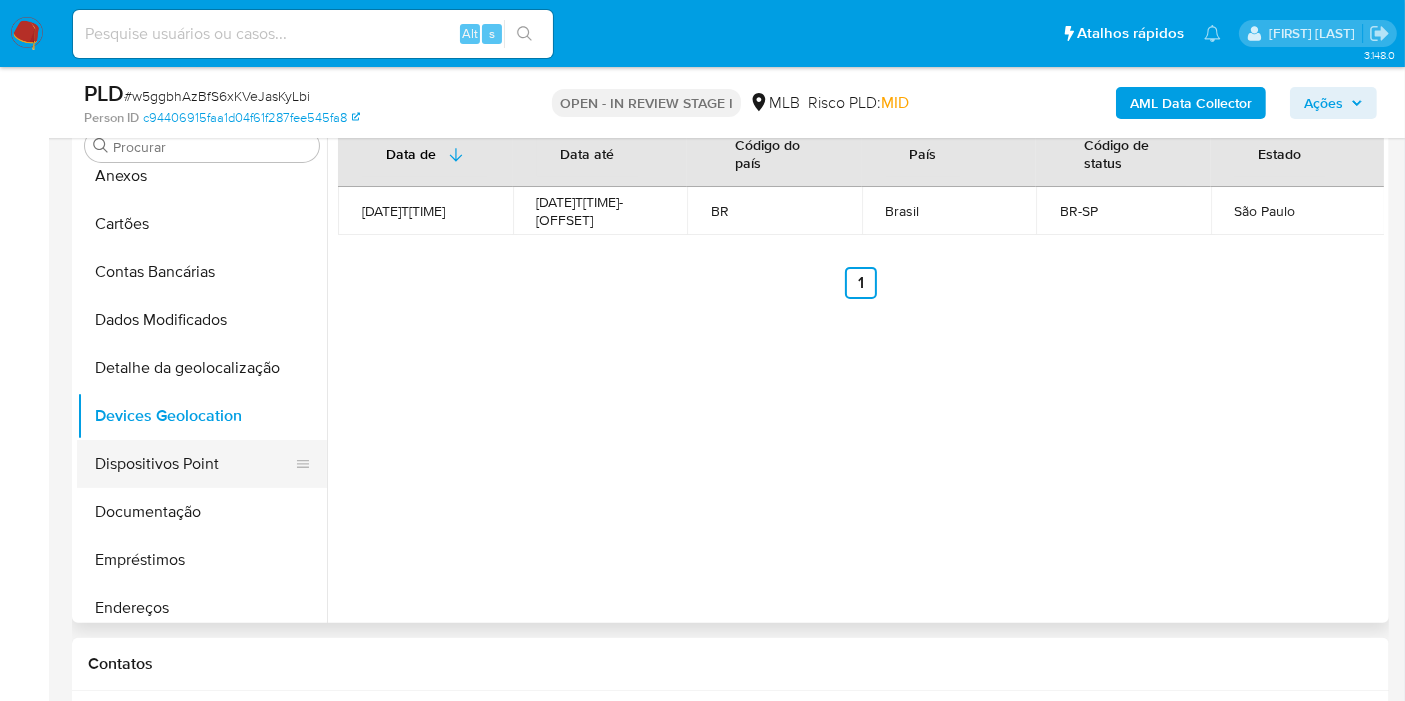 click on "Dispositivos Point" at bounding box center [194, 464] 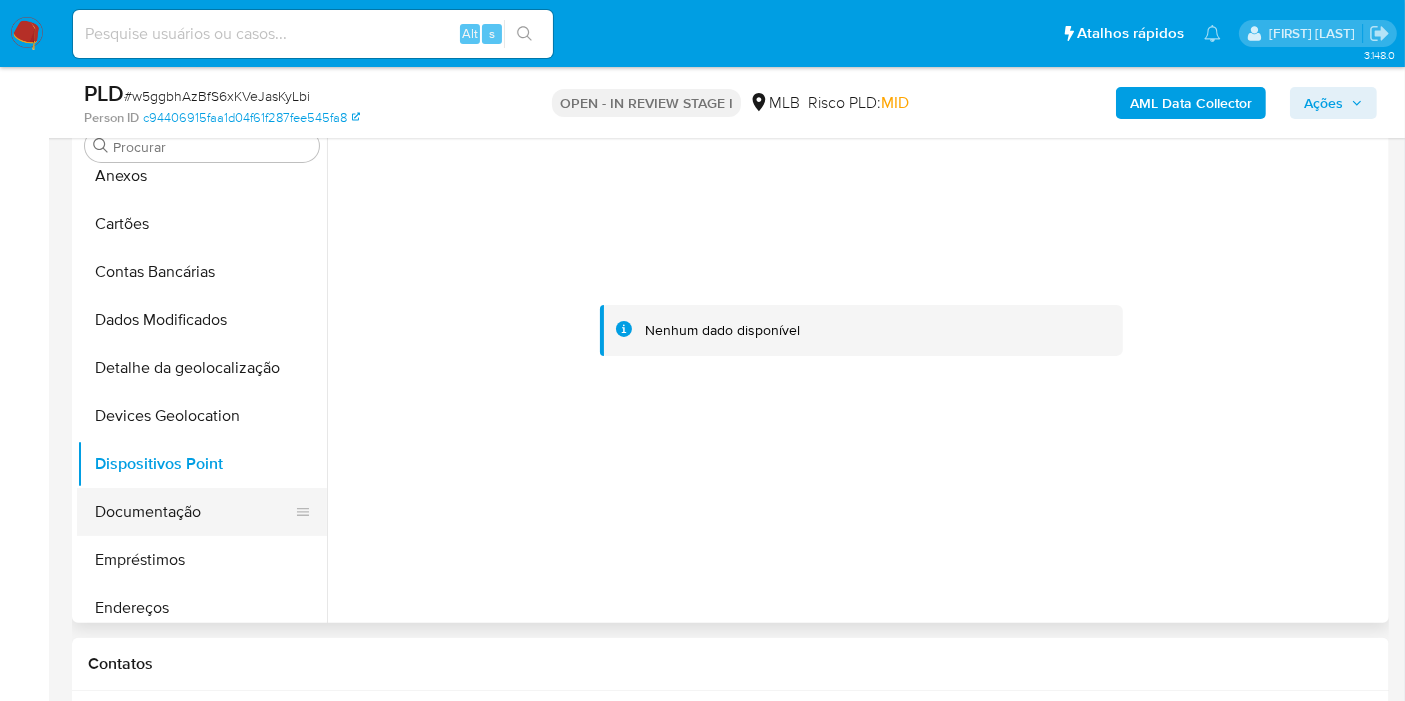 click on "Documentação" at bounding box center [194, 512] 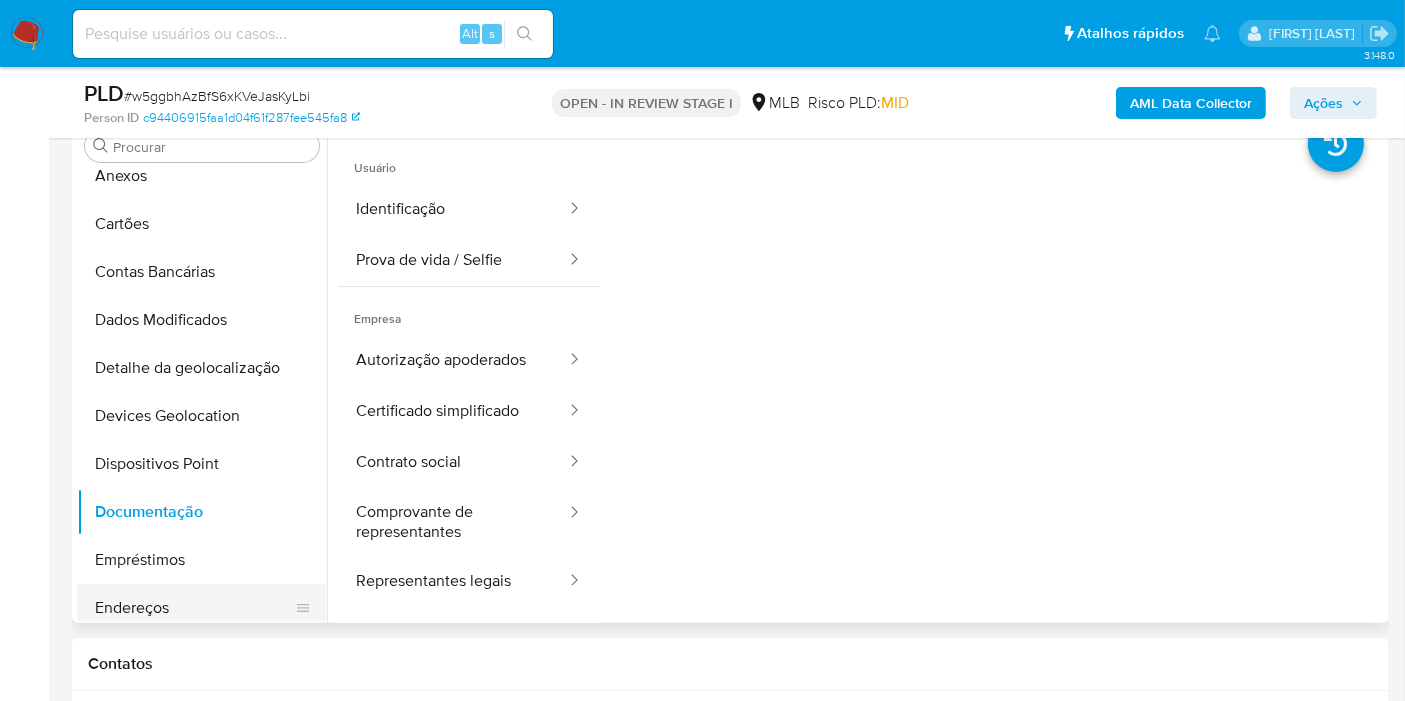 click on "Endereços" at bounding box center (194, 608) 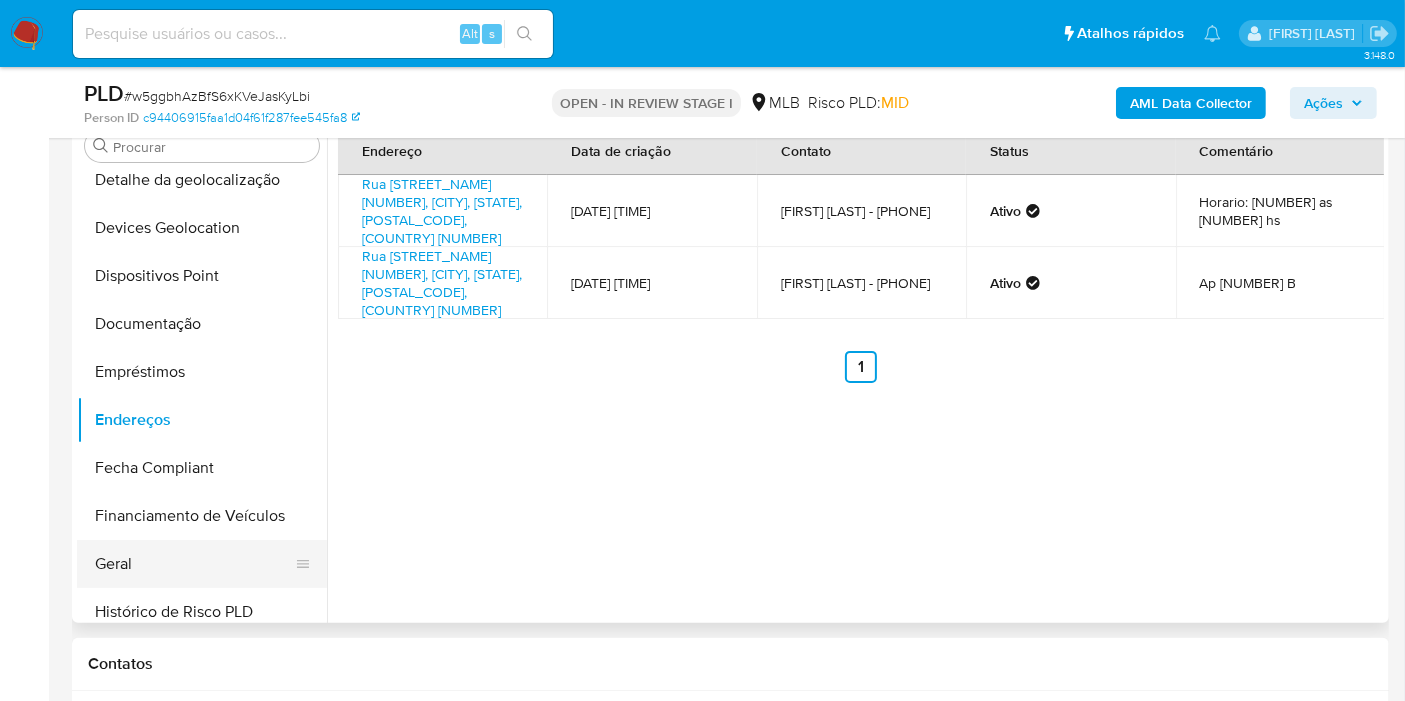 scroll, scrollTop: 288, scrollLeft: 0, axis: vertical 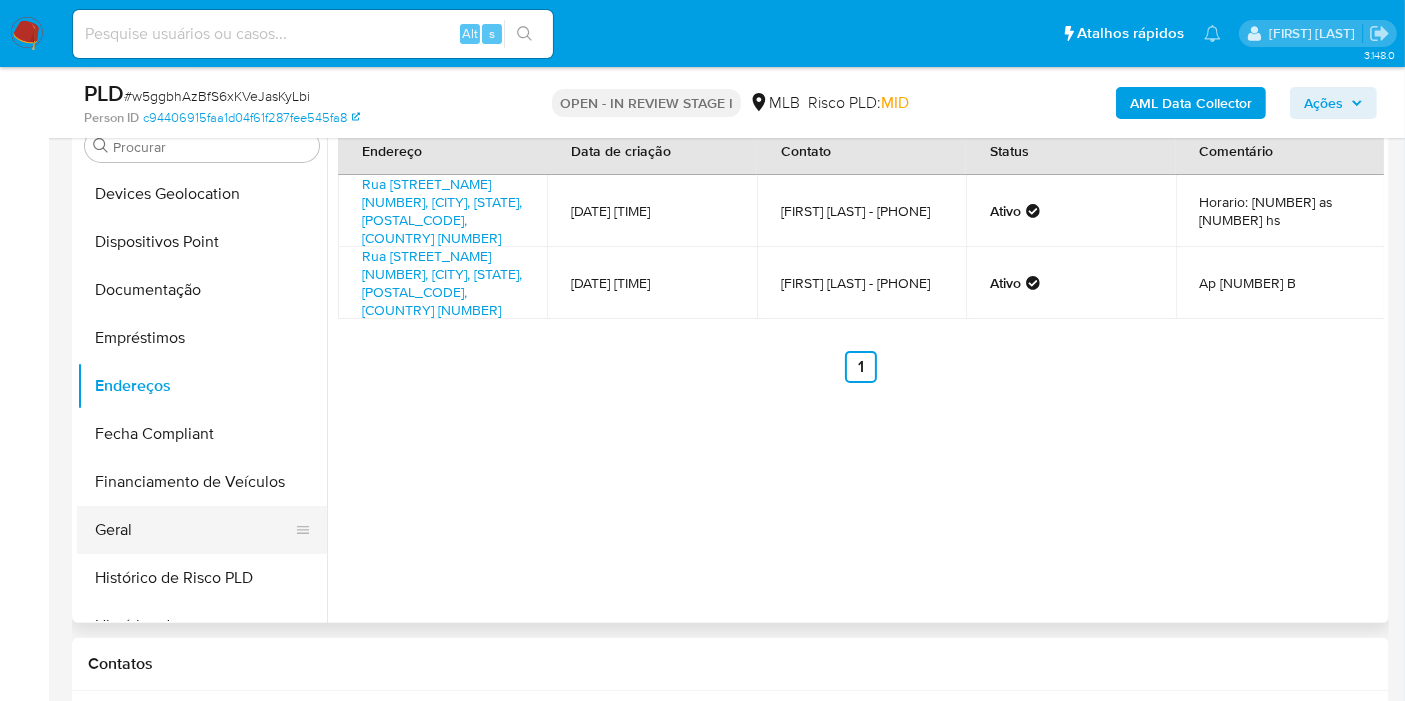 click on "Geral" at bounding box center [194, 530] 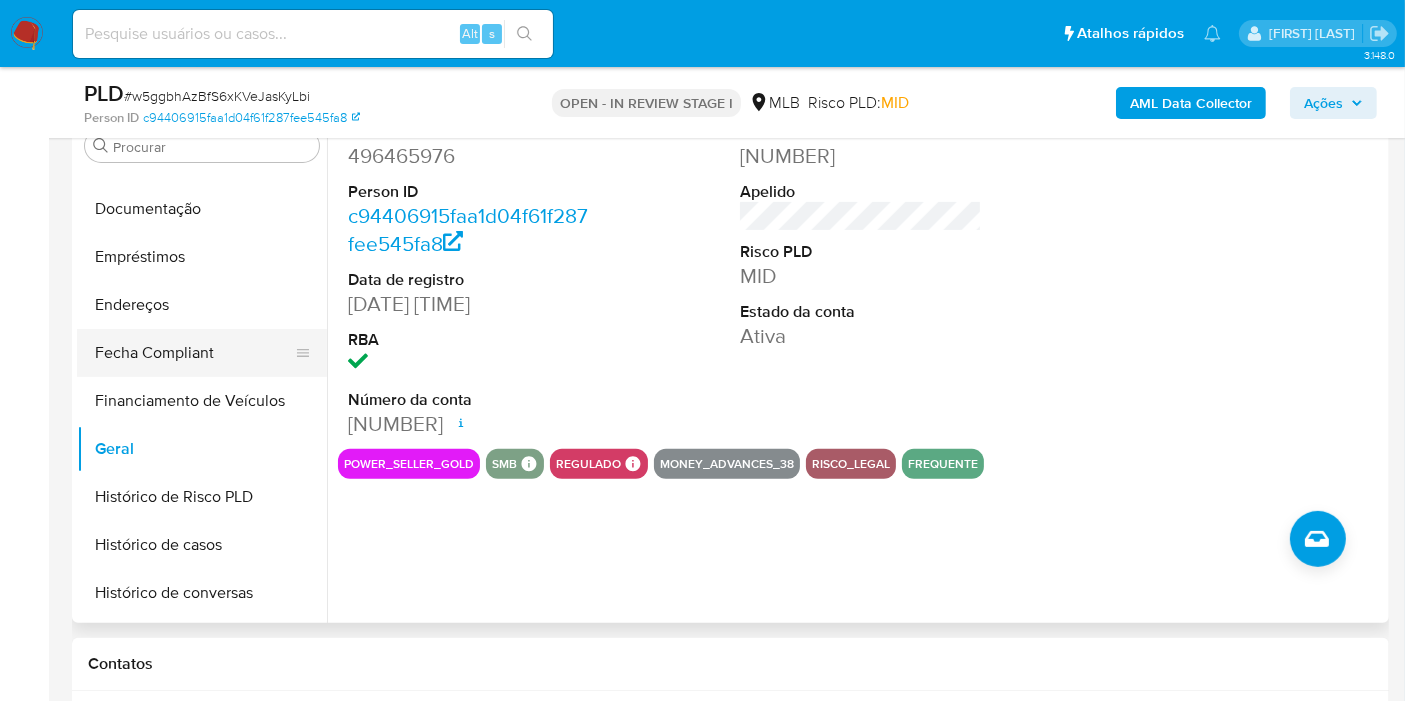 scroll, scrollTop: 511, scrollLeft: 0, axis: vertical 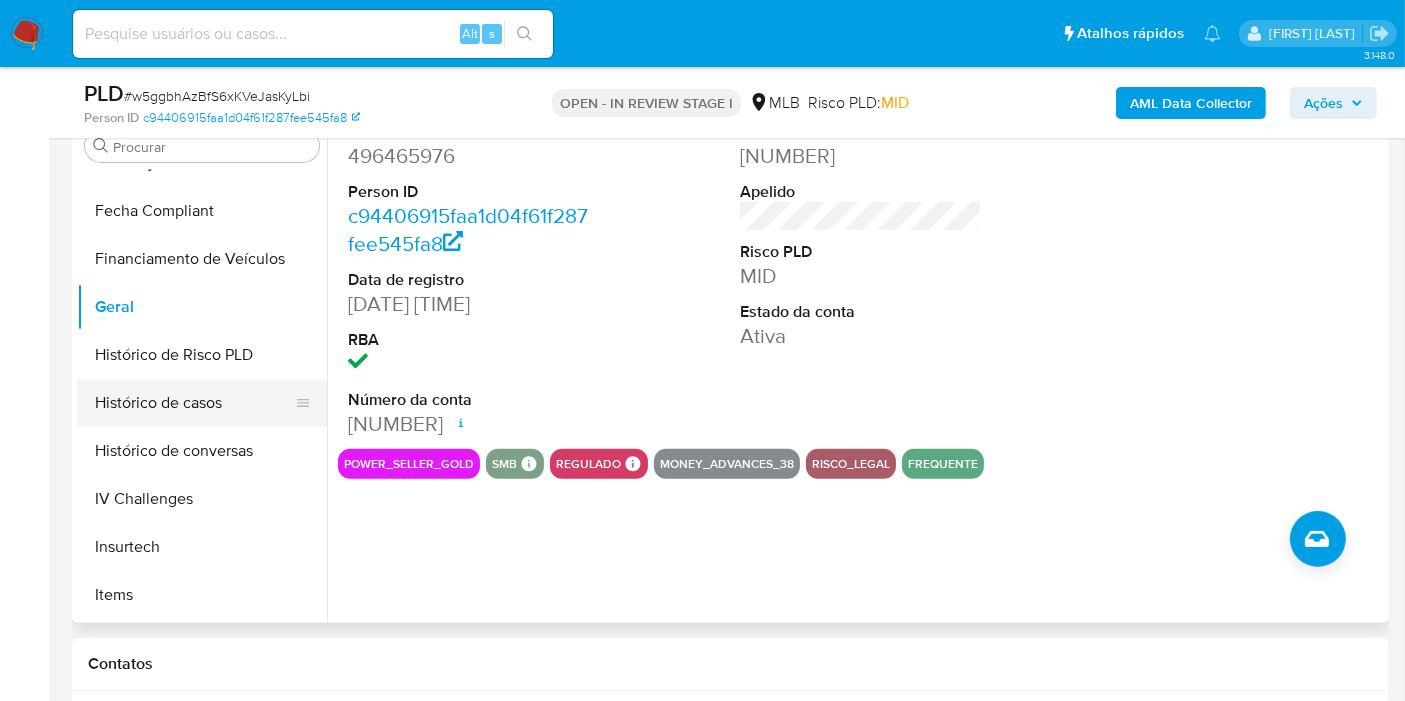 click on "Histórico de casos" at bounding box center (194, 403) 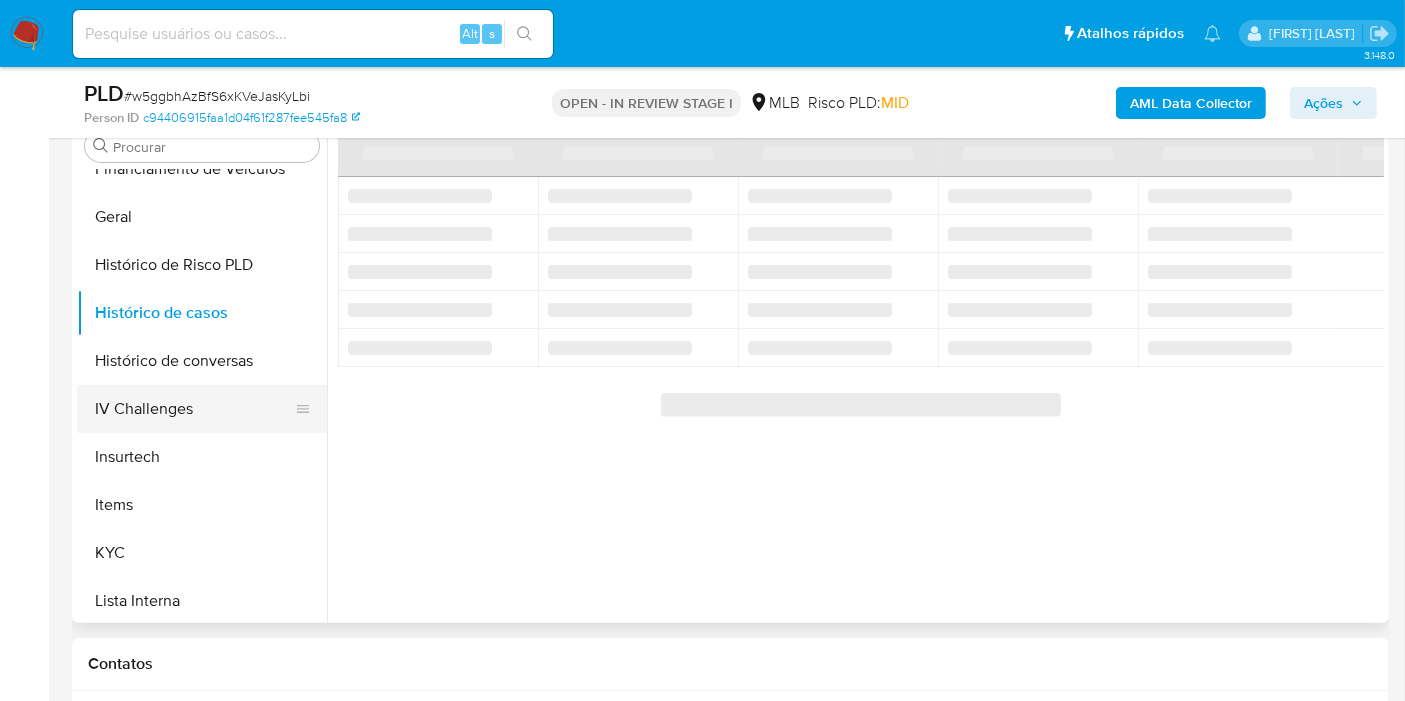 scroll, scrollTop: 622, scrollLeft: 0, axis: vertical 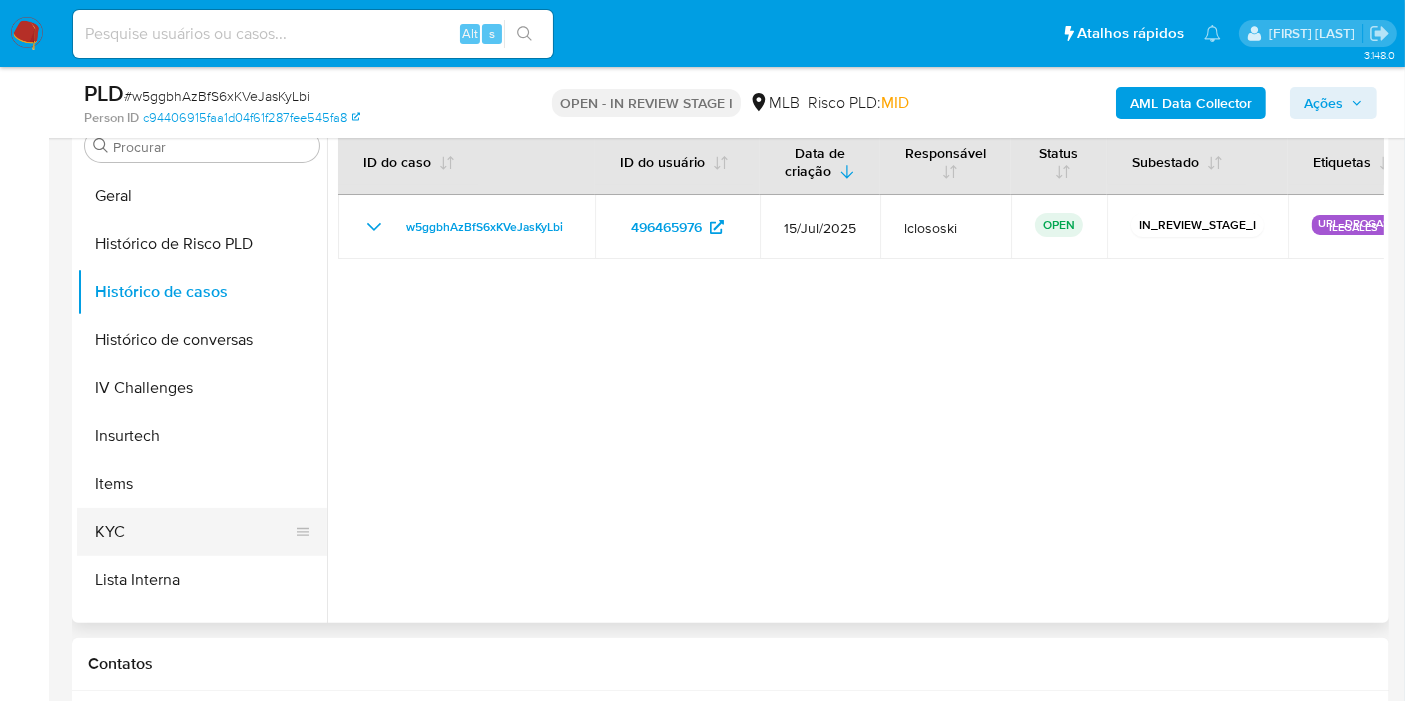 click on "KYC" at bounding box center [194, 532] 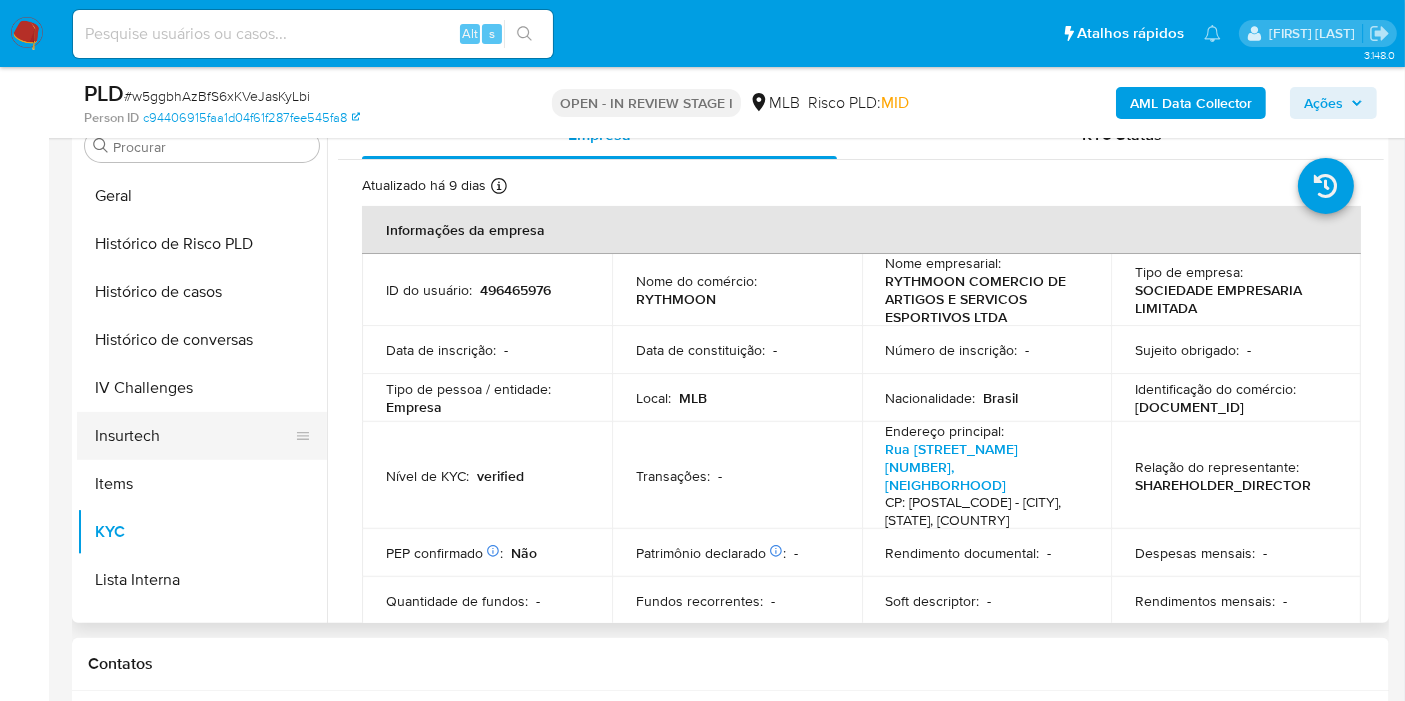 scroll, scrollTop: 844, scrollLeft: 0, axis: vertical 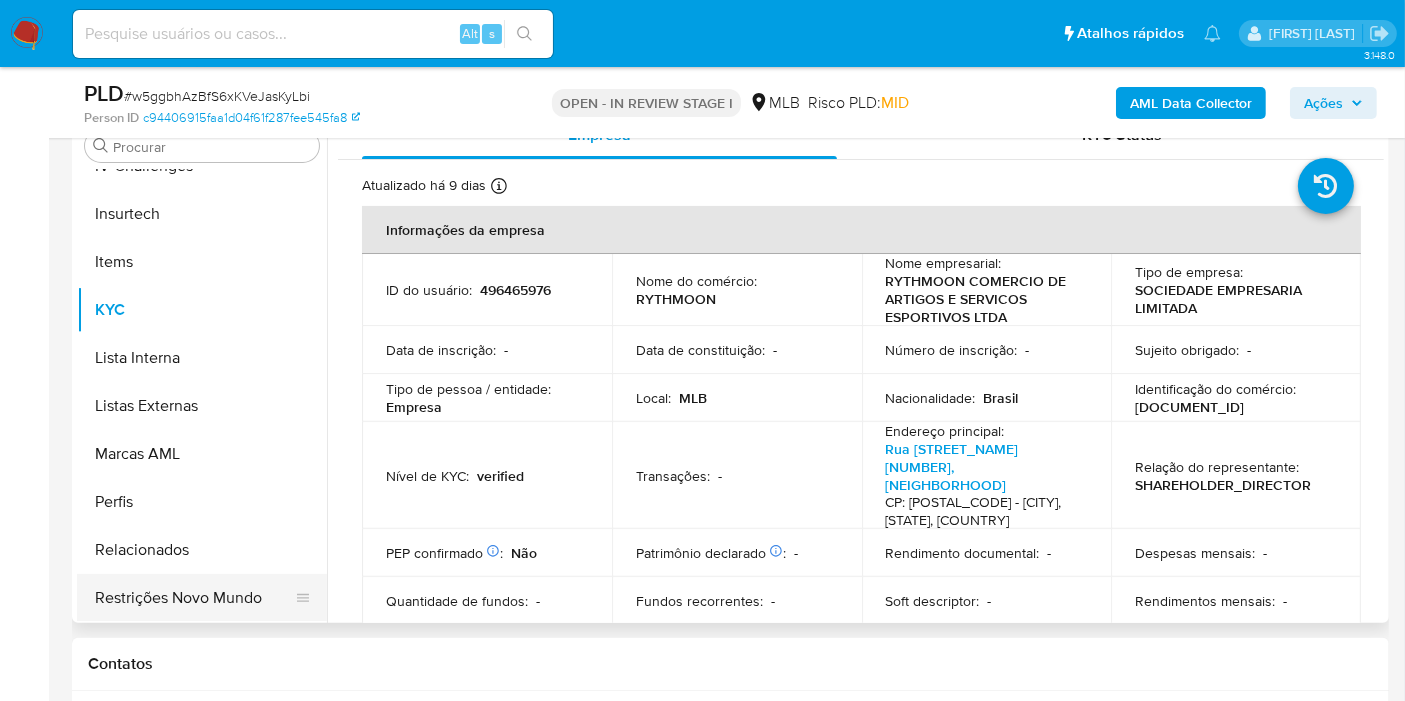 click on "Restrições Novo Mundo" at bounding box center (194, 598) 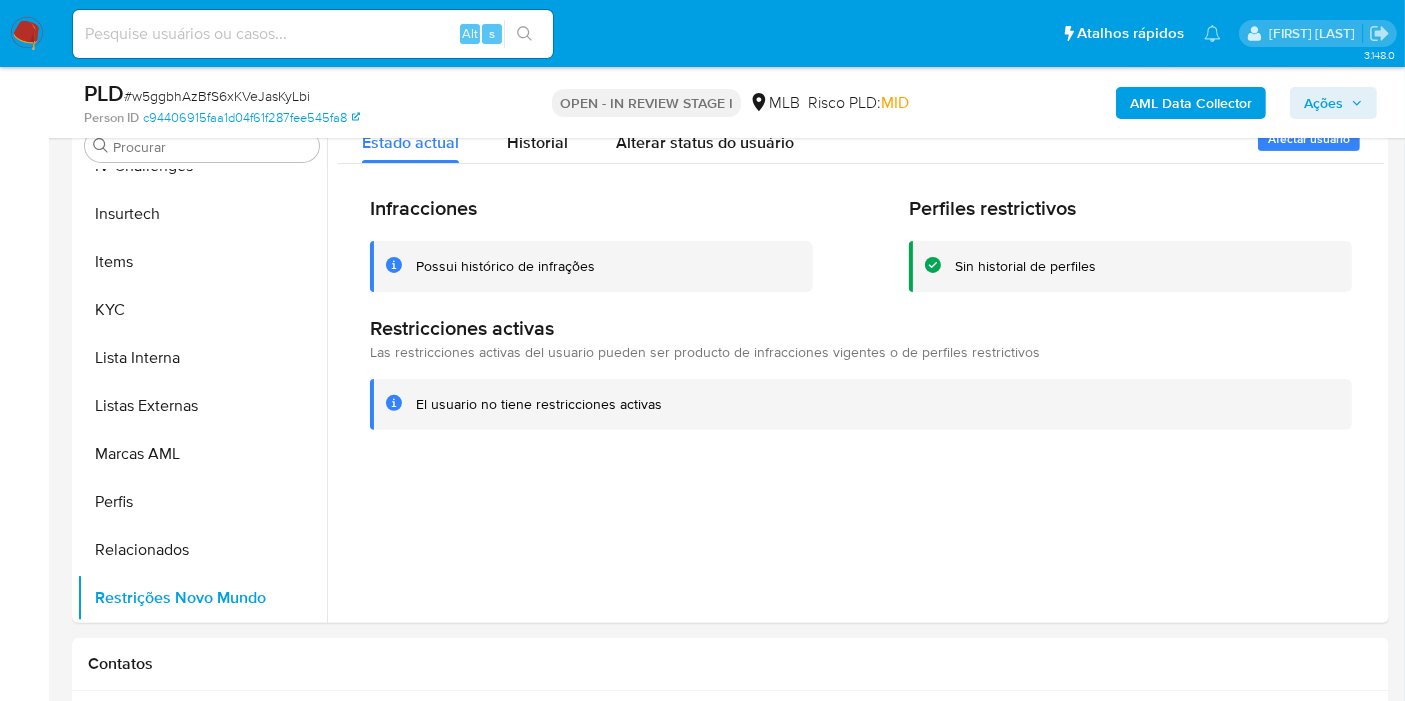 click on "Ações" at bounding box center (1323, 103) 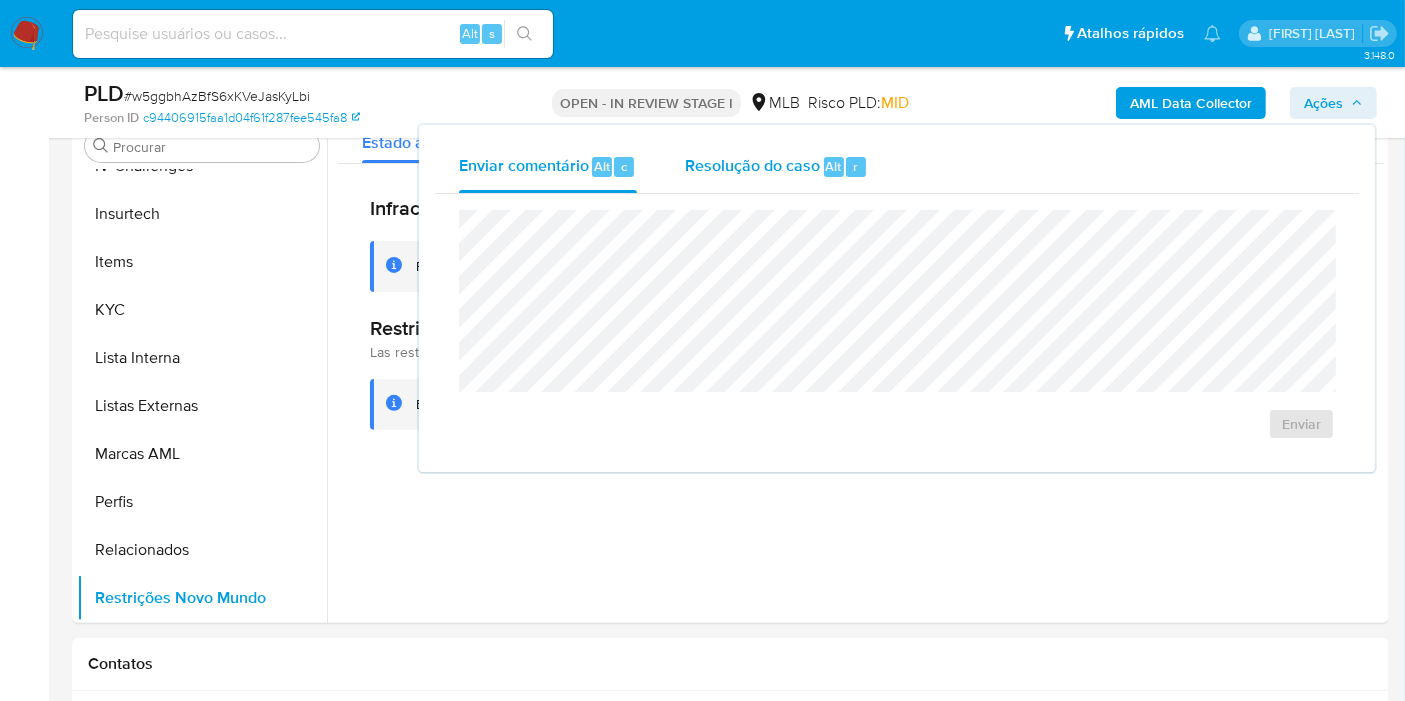 click on "Resolução do caso Alt r" at bounding box center [776, 167] 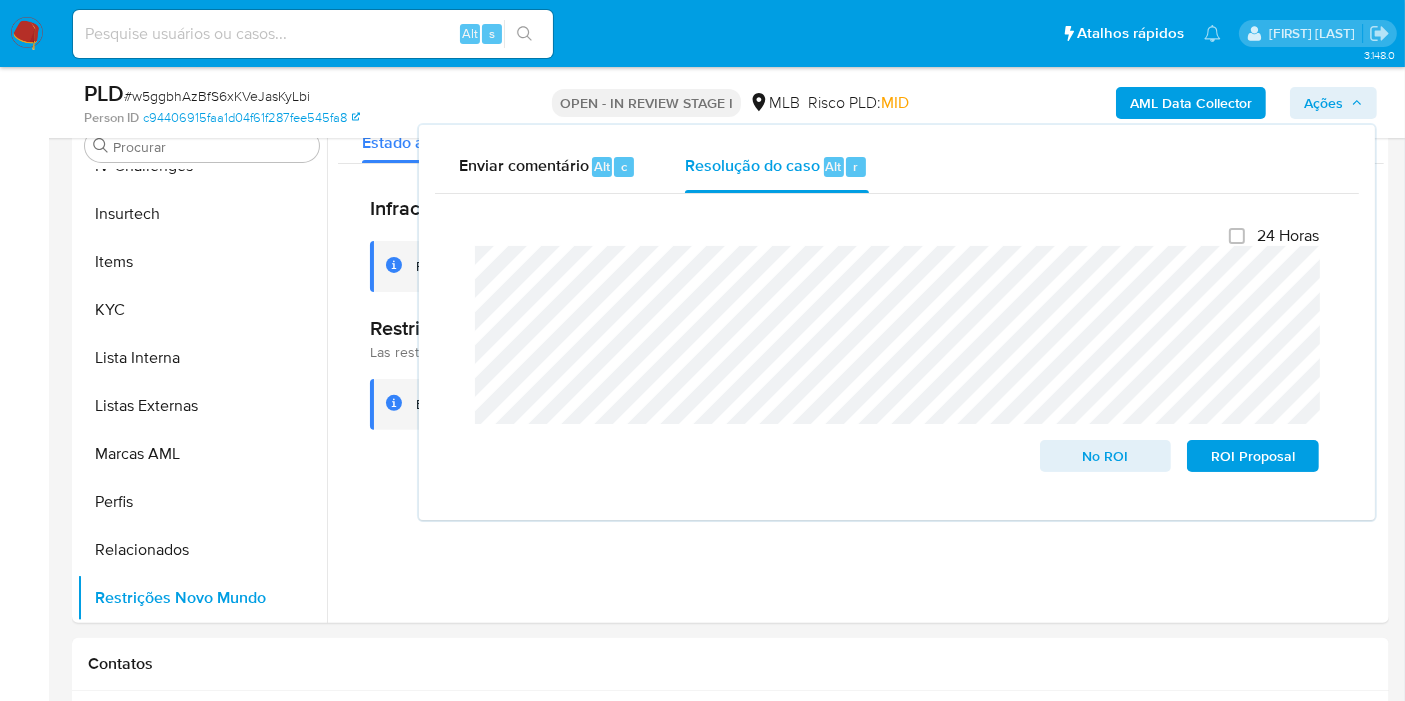 click on "Ações" at bounding box center (1323, 103) 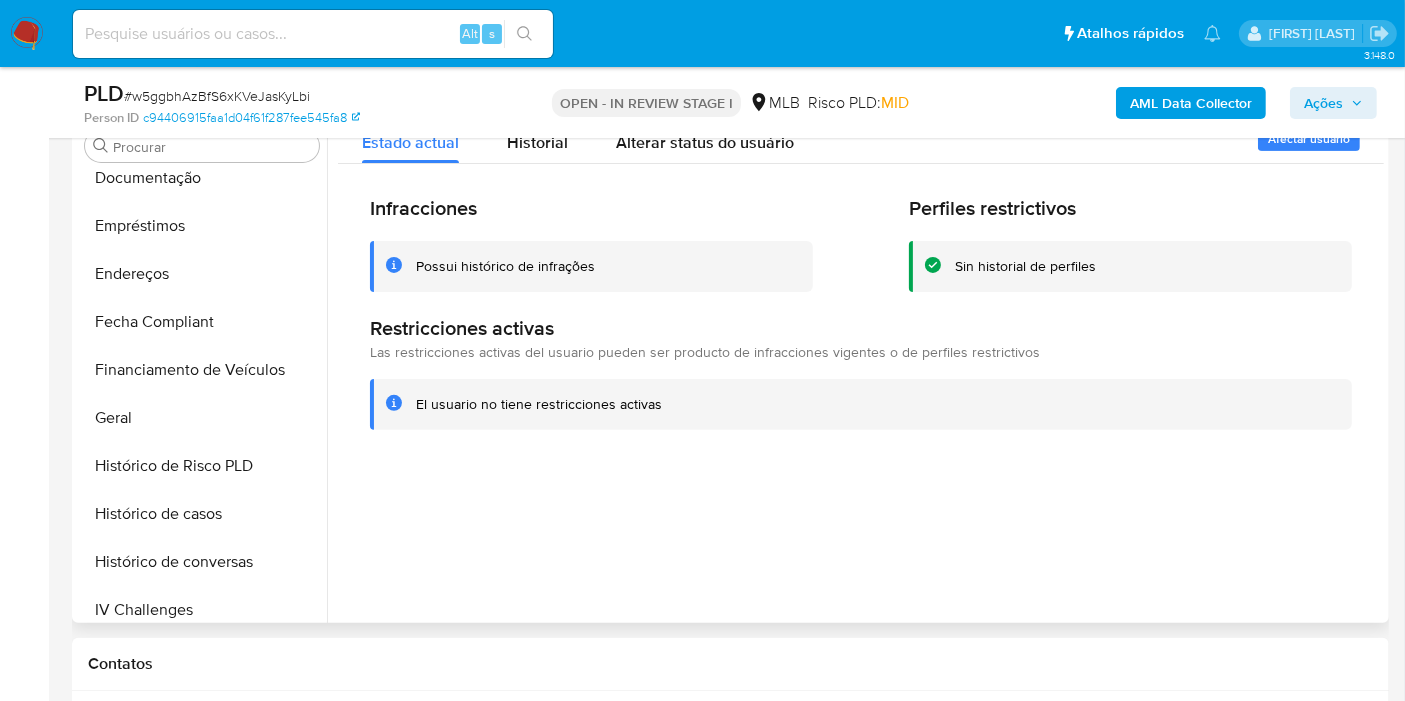 scroll, scrollTop: 0, scrollLeft: 0, axis: both 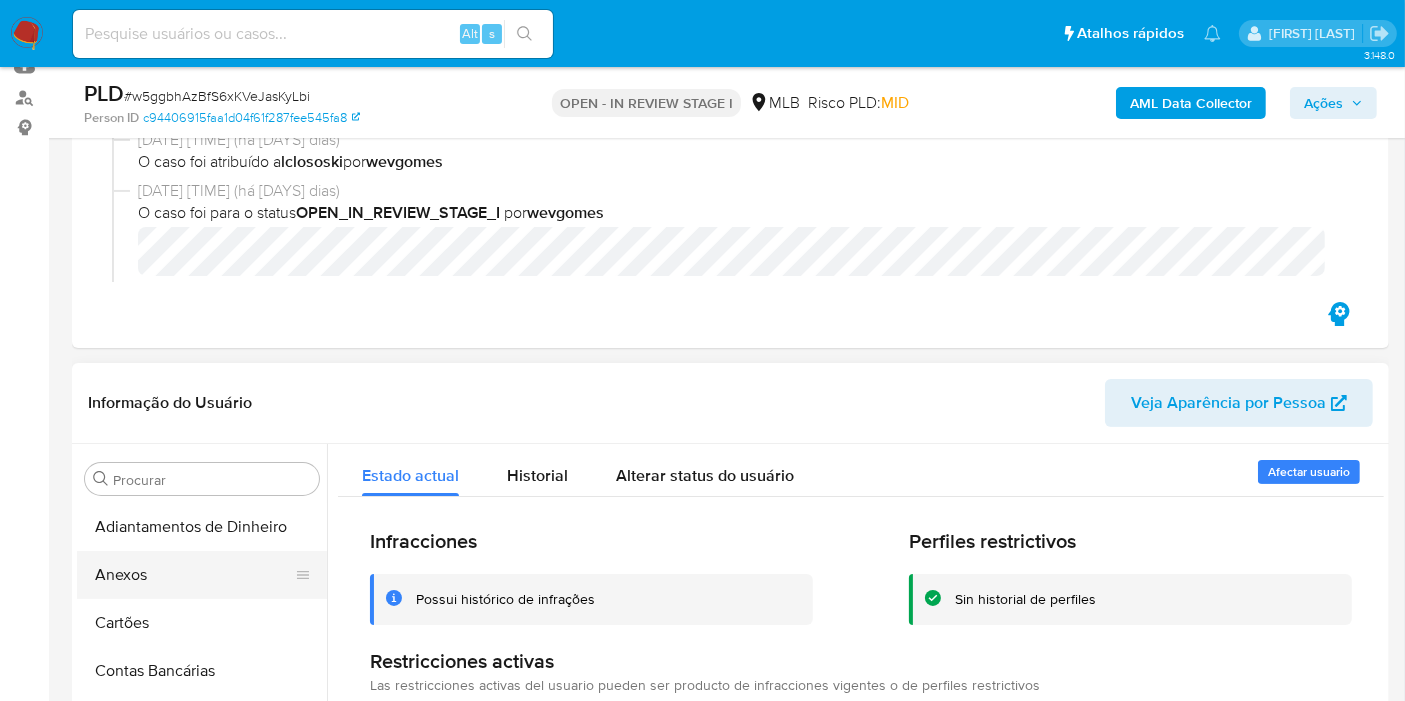 click on "Anexos" at bounding box center [194, 575] 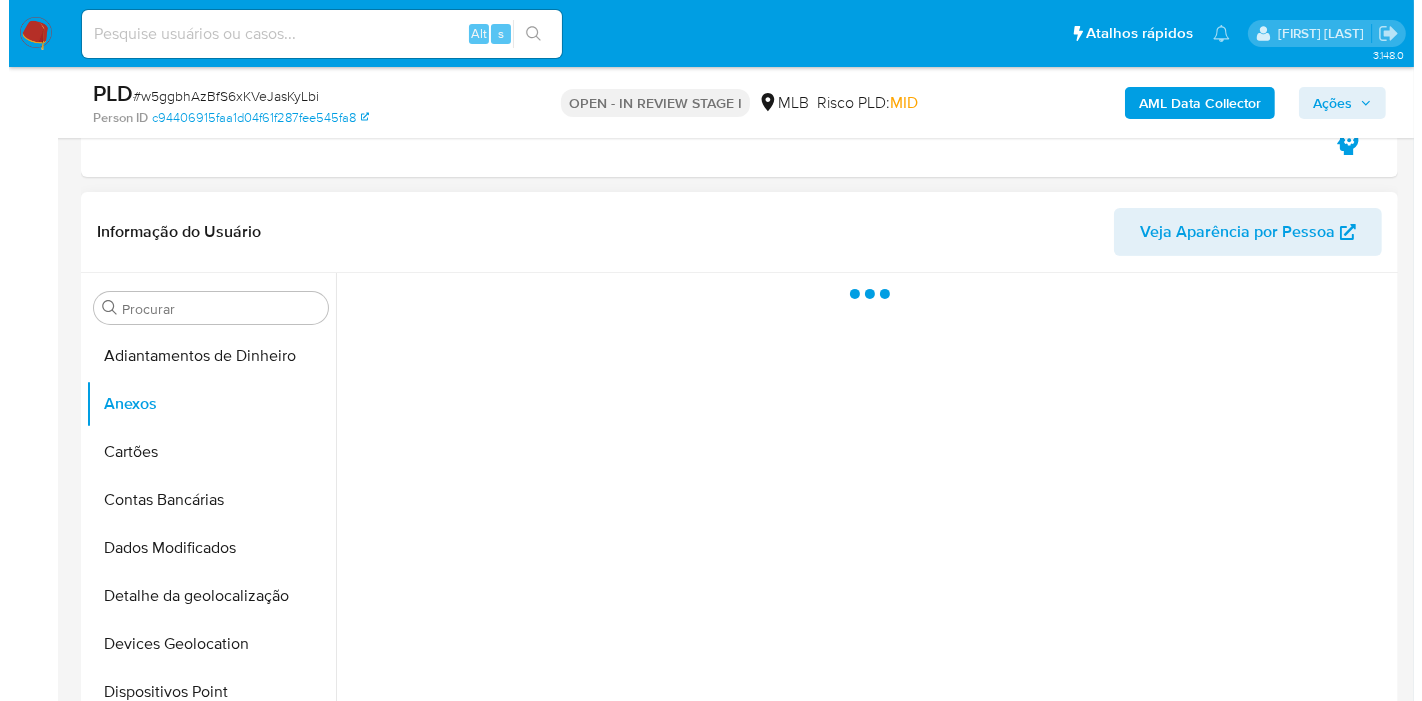 scroll, scrollTop: 444, scrollLeft: 0, axis: vertical 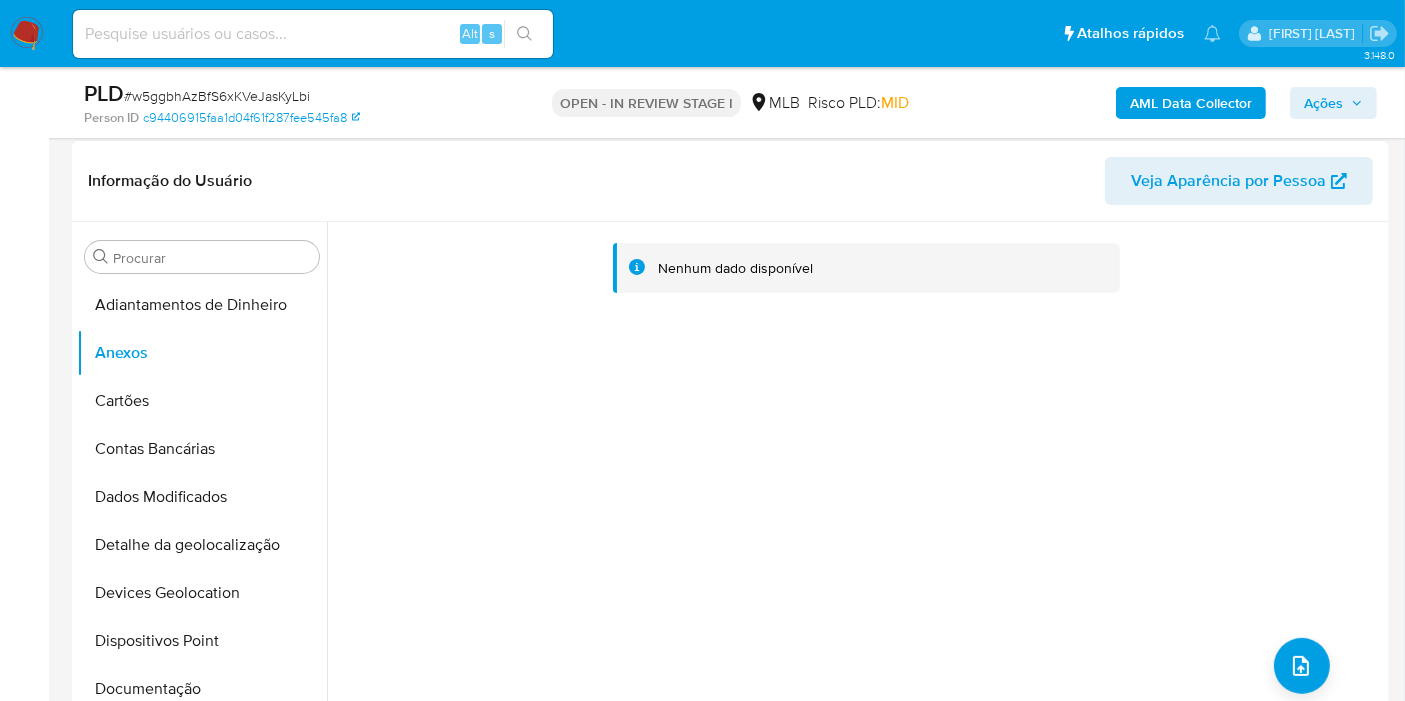 click on "Nenhum dado disponível" at bounding box center (855, 478) 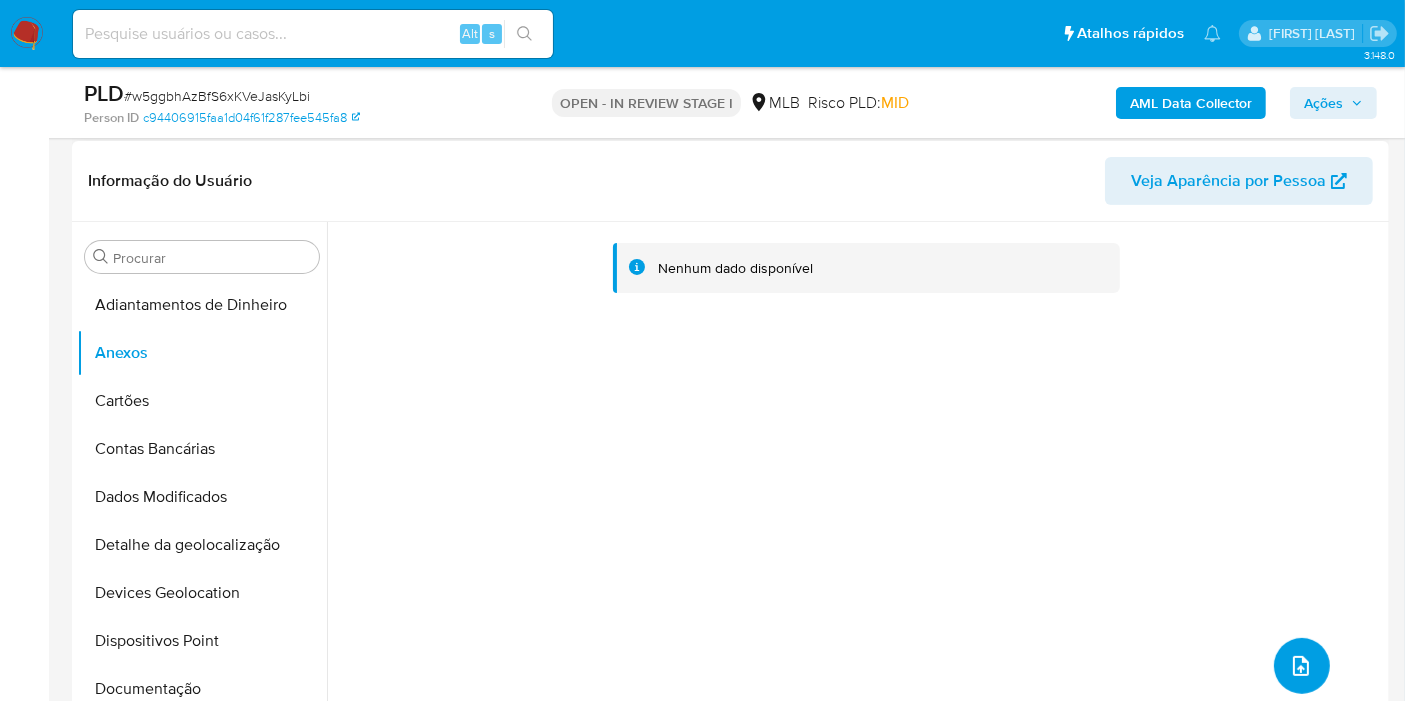 click 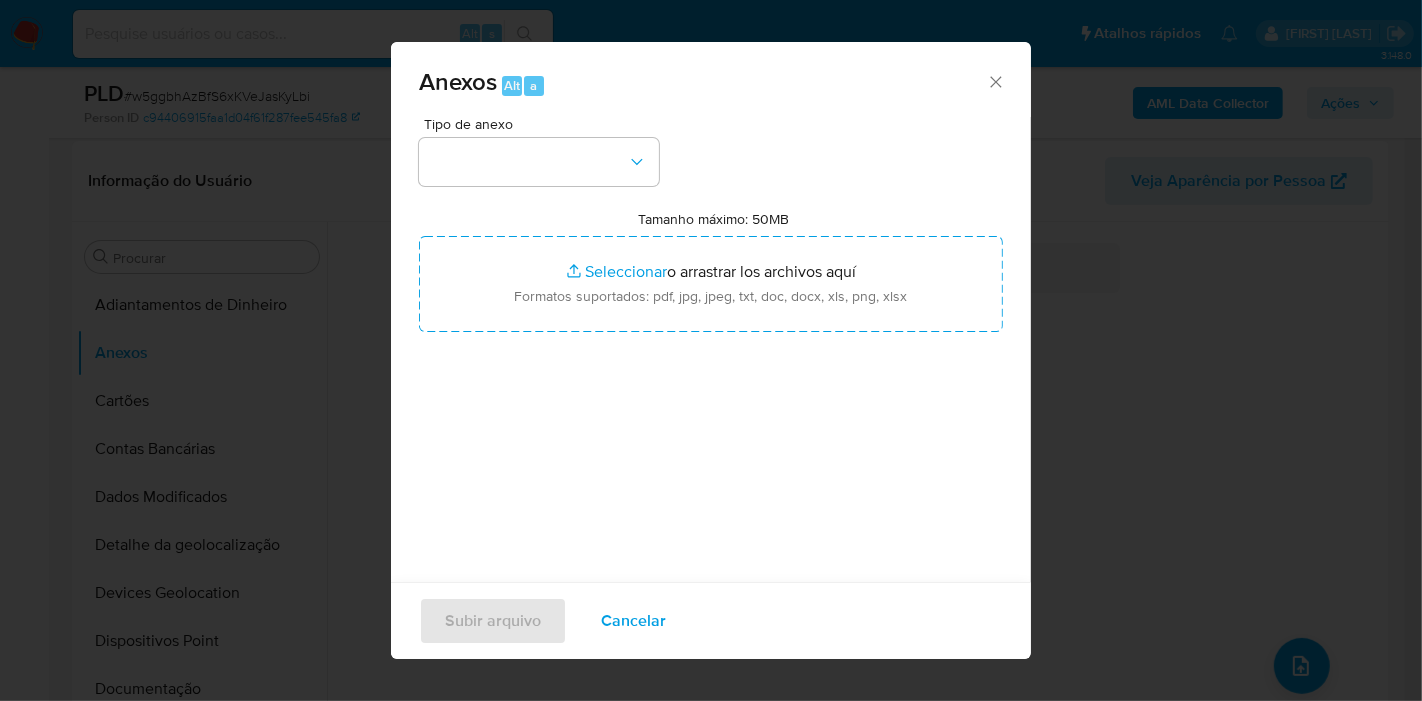 click at bounding box center (539, 162) 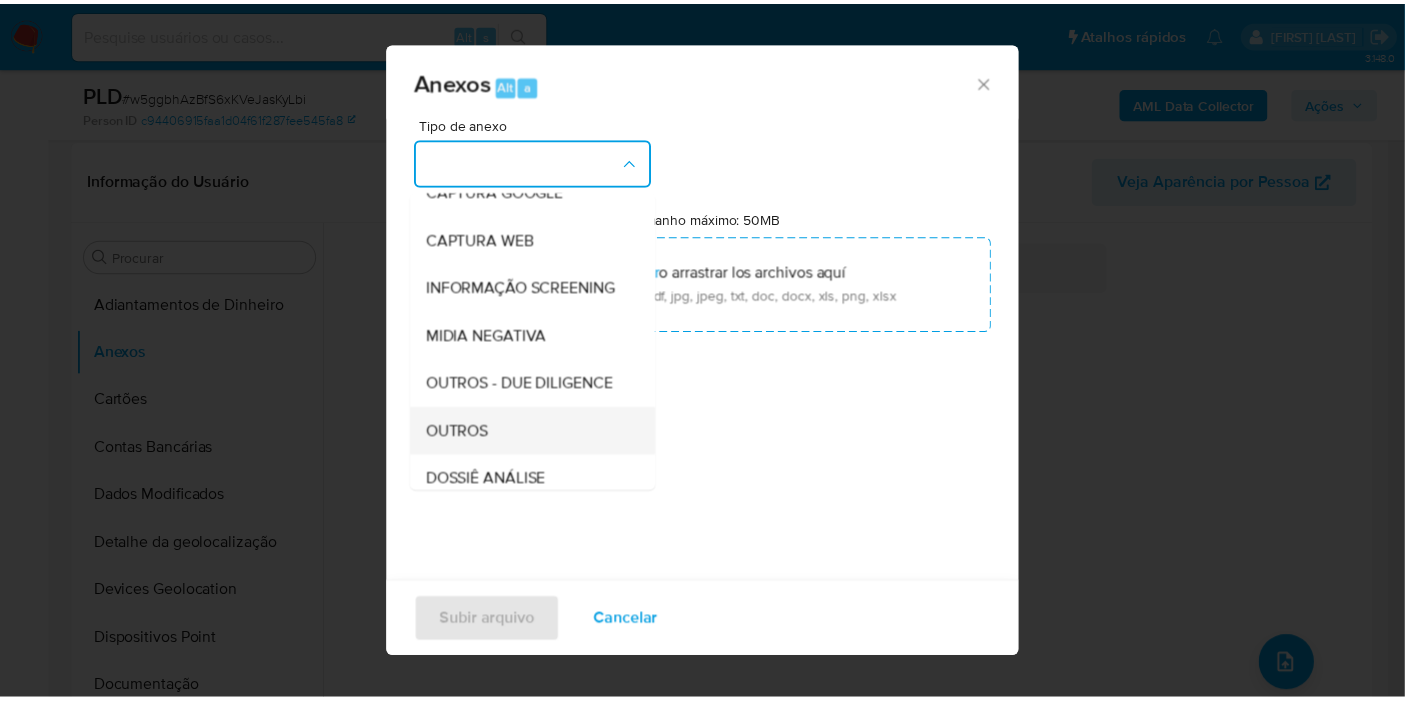 scroll, scrollTop: 222, scrollLeft: 0, axis: vertical 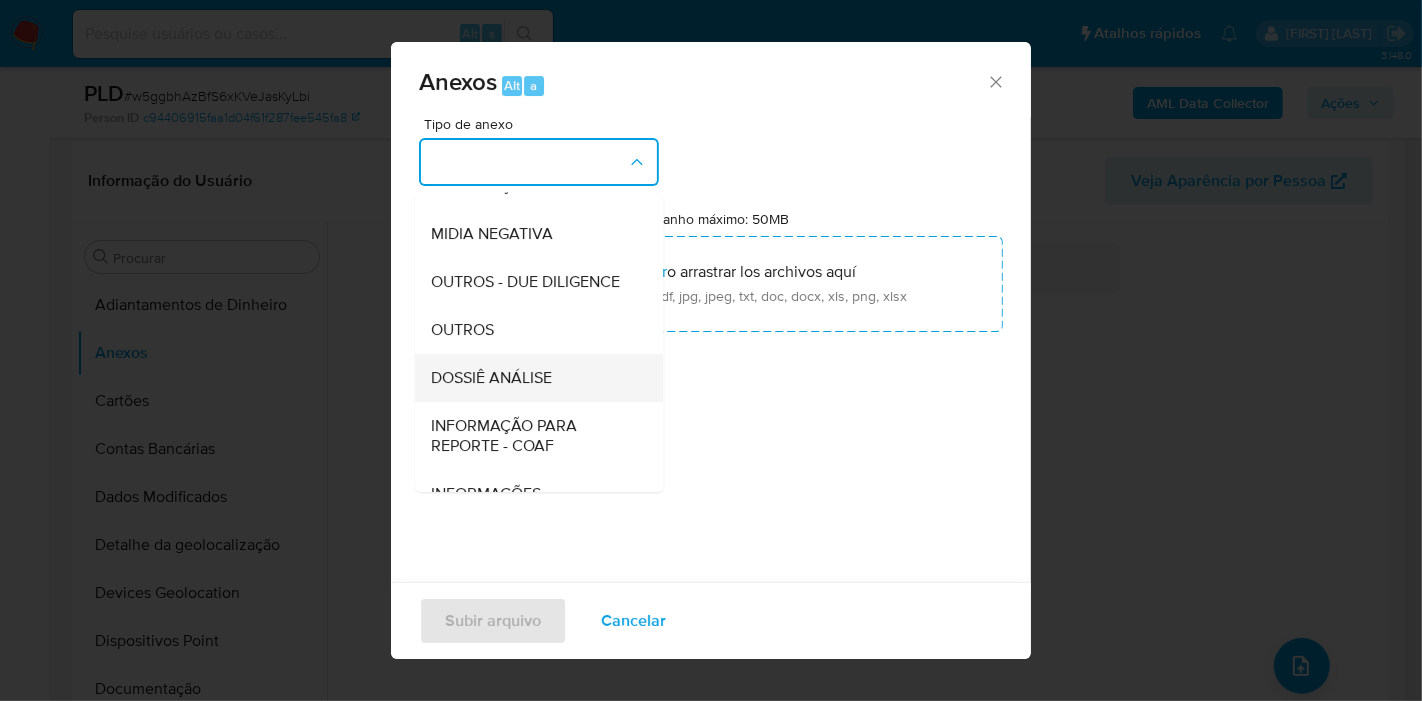 click on "DOSSIÊ ANÁLISE" at bounding box center [533, 378] 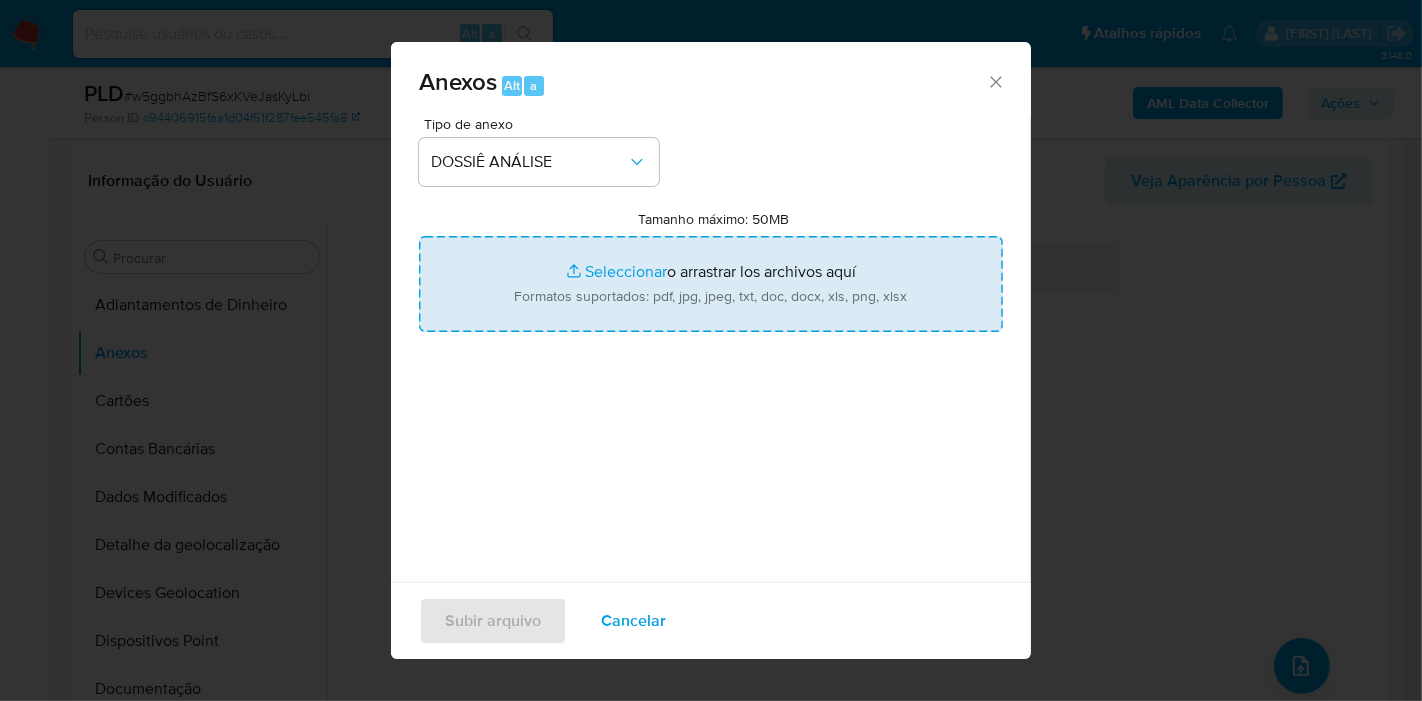 click on "Tamanho máximo: 50MB Seleccionar archivos" at bounding box center [711, 284] 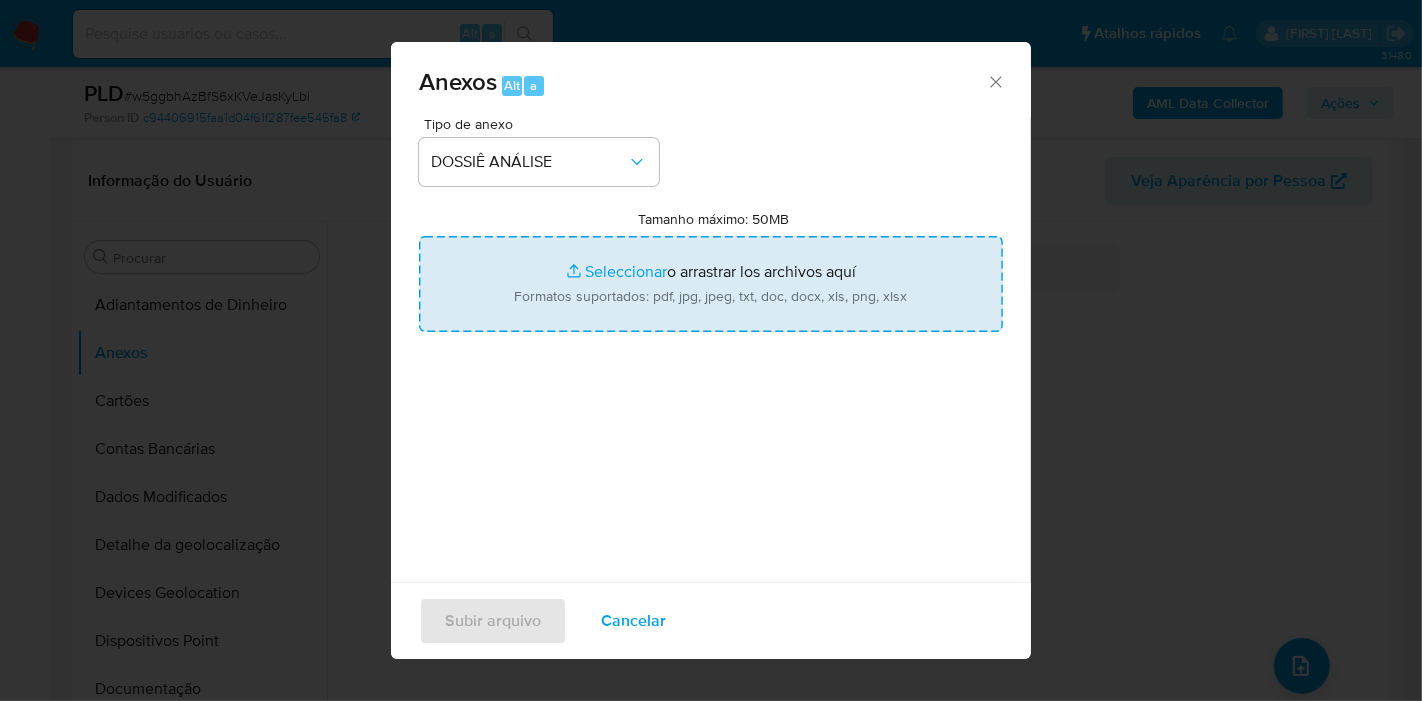 type on "C:\fakepath\SAR - XXXX - CNPJ 07738645000337 - RYTHMOON COMERCIO DE ARTIGOS E SERVICOS ESPORTIVOS LTDA.pdf" 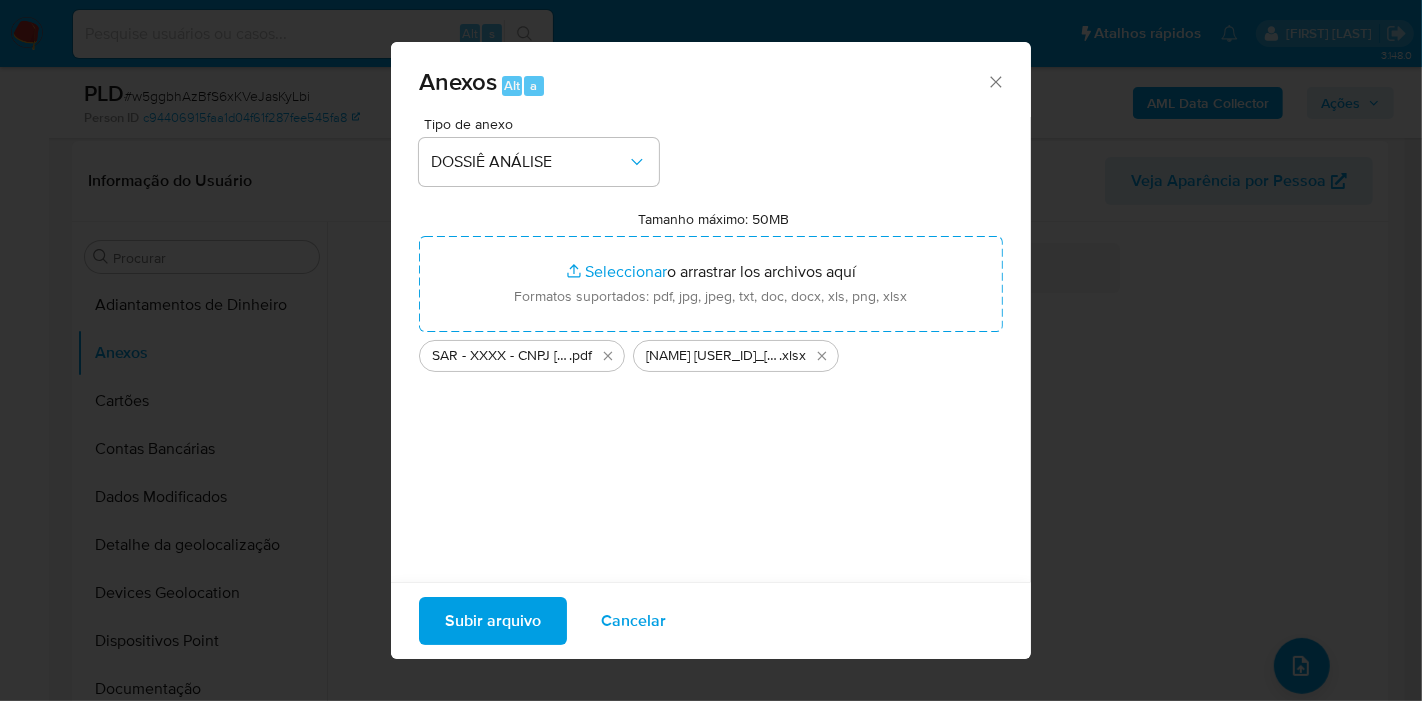 click on "Subir arquivo" at bounding box center [493, 621] 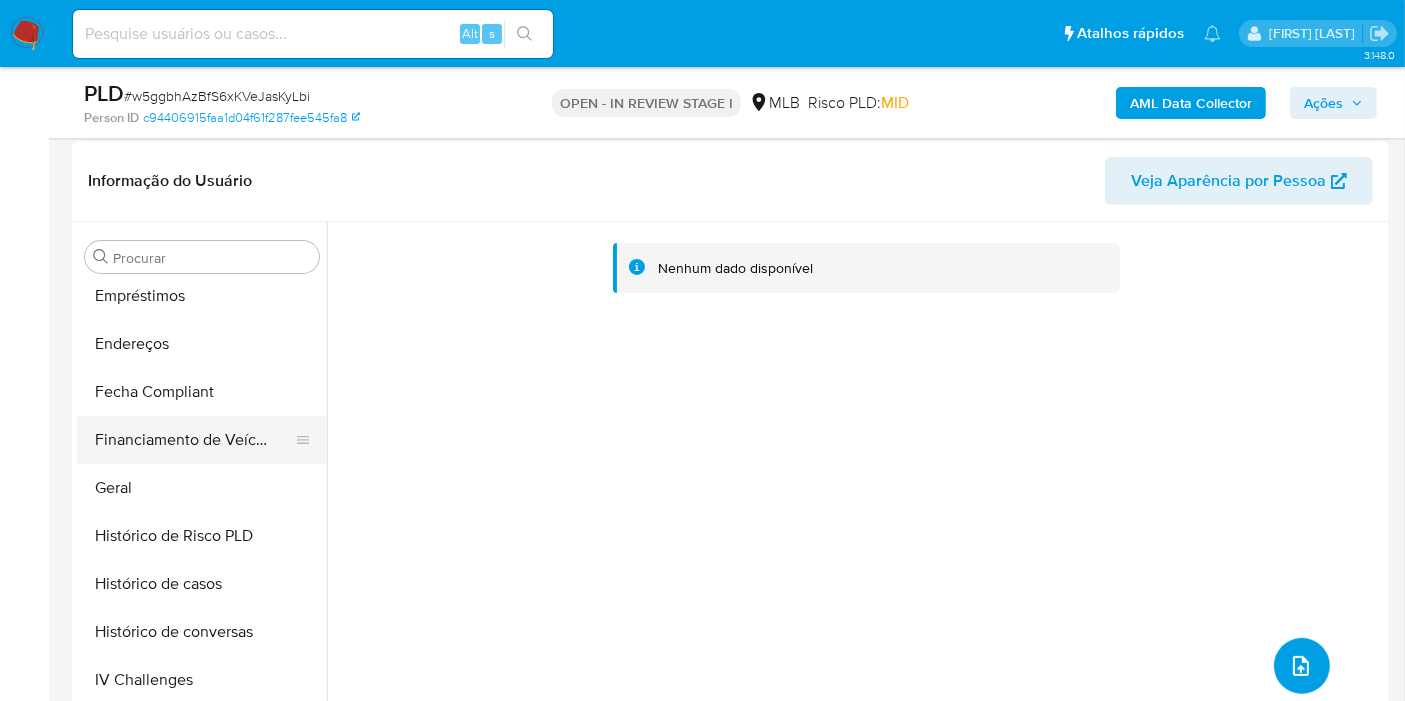 scroll, scrollTop: 444, scrollLeft: 0, axis: vertical 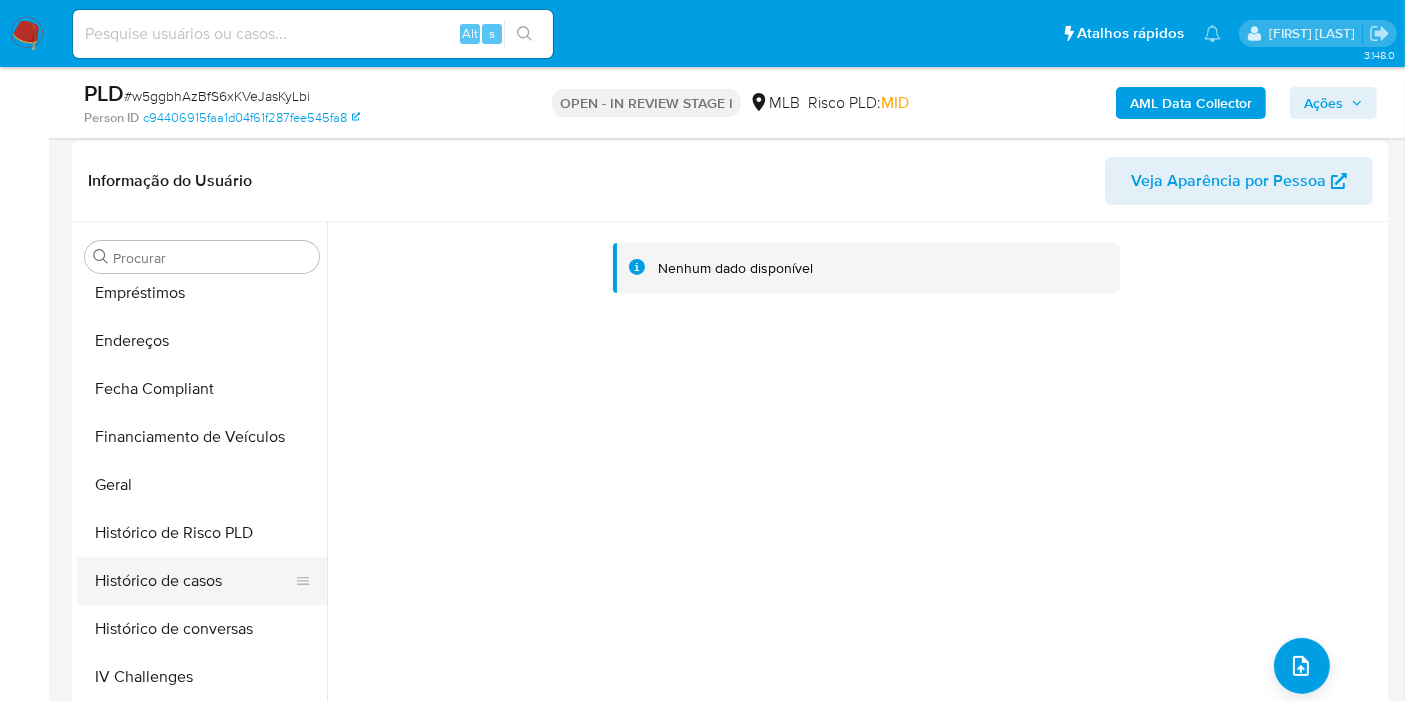 click on "Histórico de casos" at bounding box center (194, 581) 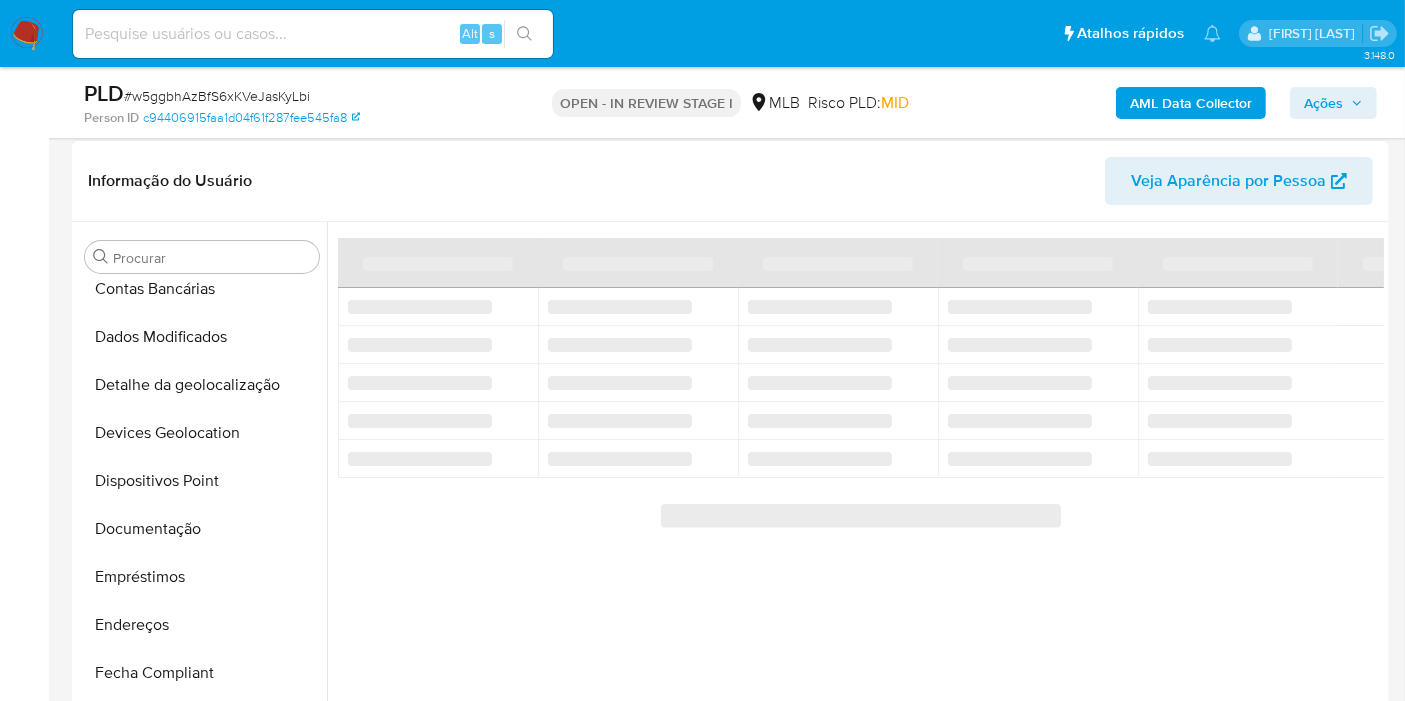 scroll, scrollTop: 0, scrollLeft: 0, axis: both 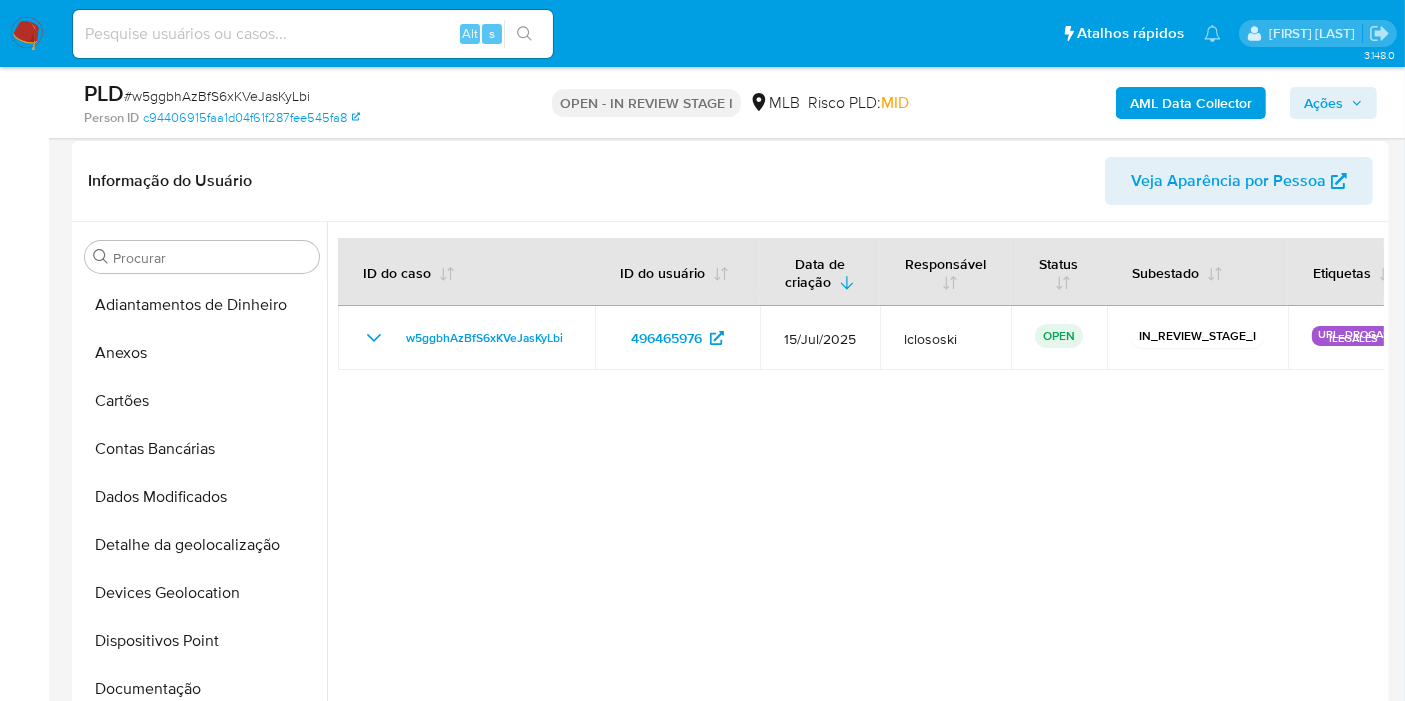 click on "Ações" at bounding box center [1323, 103] 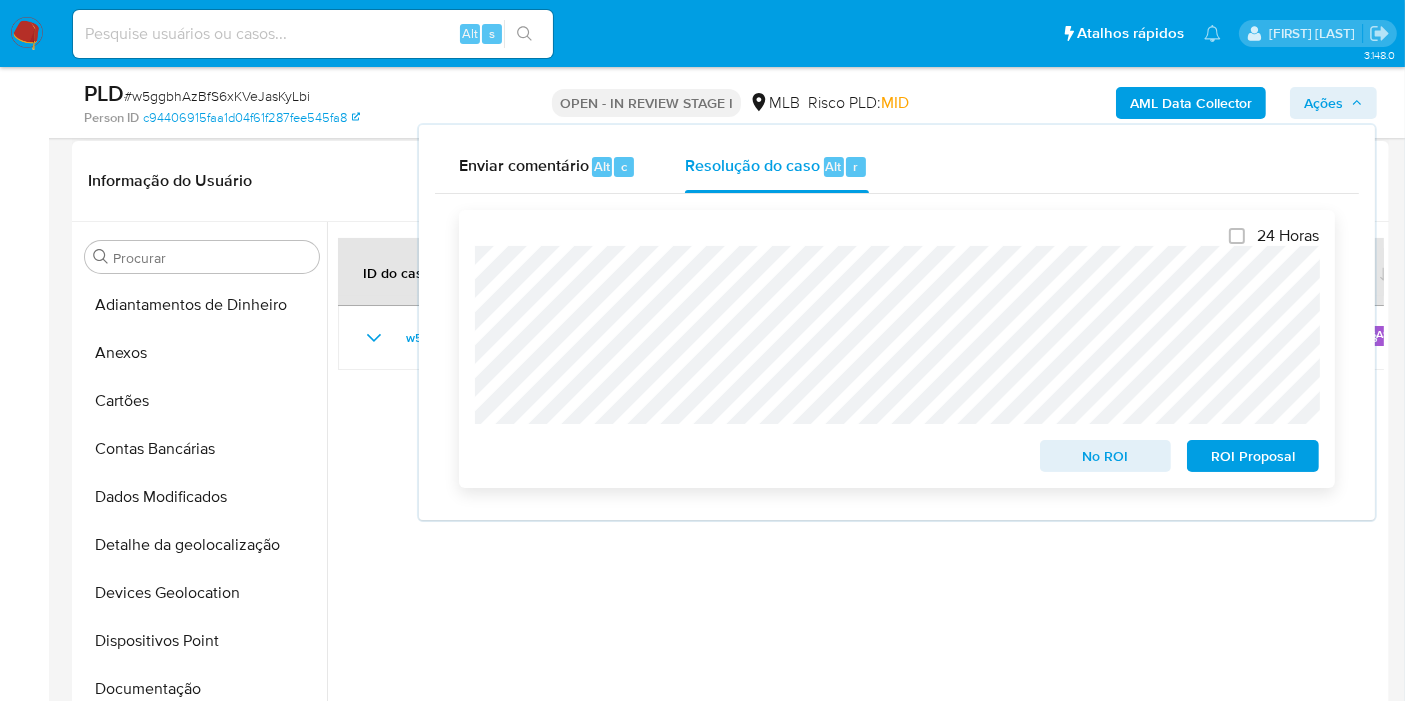 click on "No ROI" at bounding box center [1106, 456] 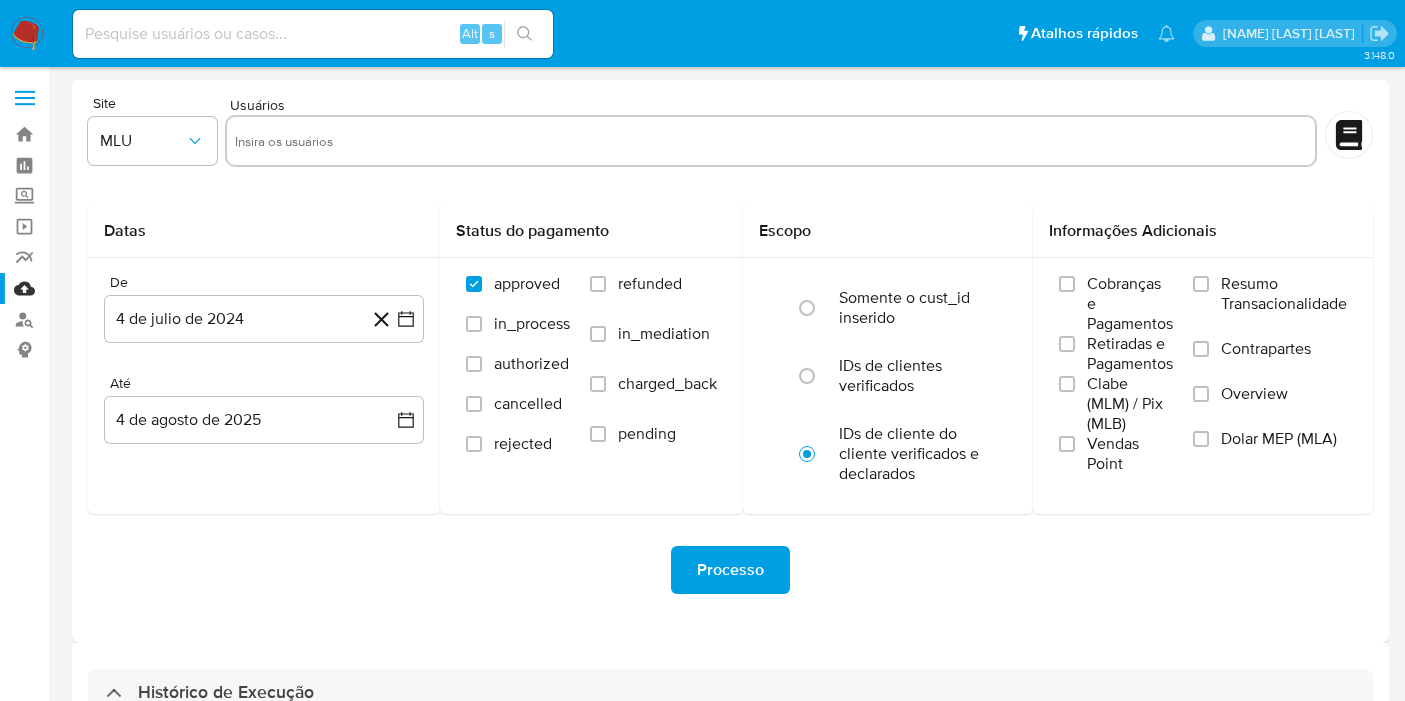 select on "10" 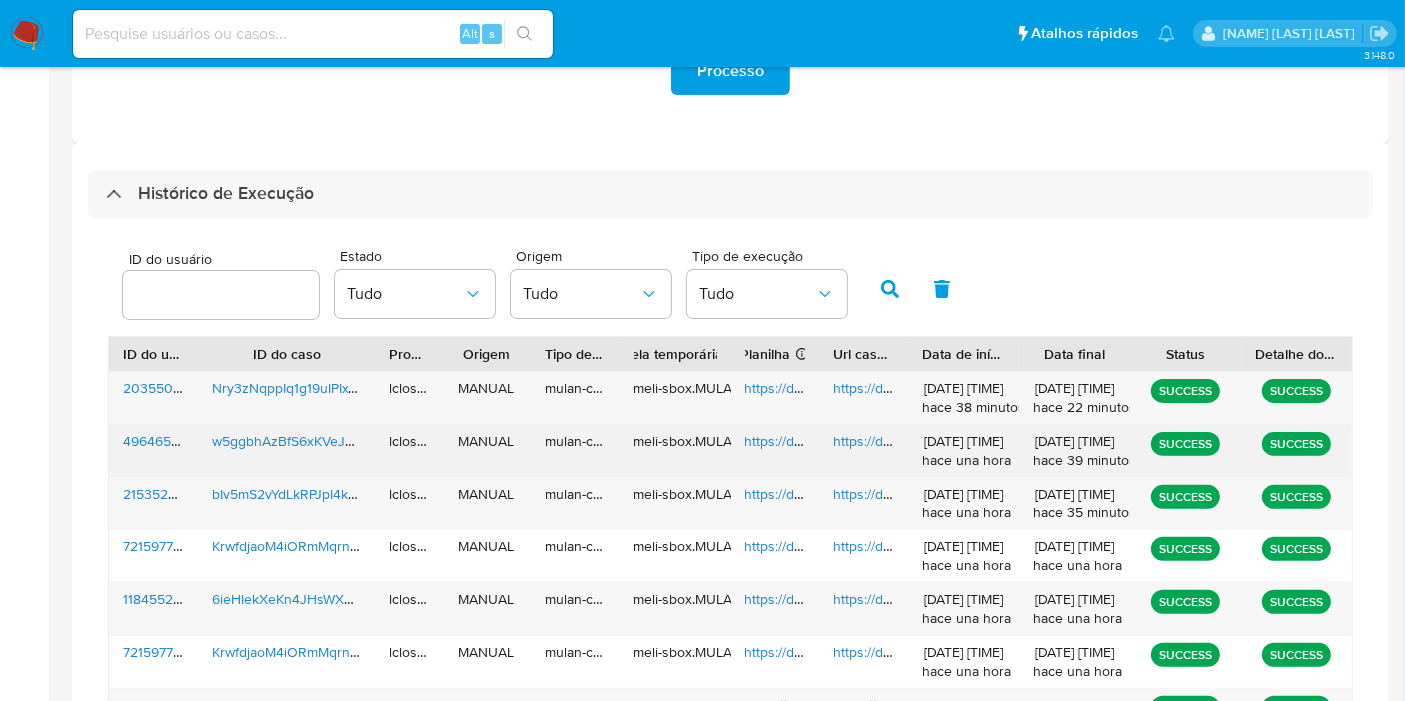 click on "https://docs.google.com/spreadsheets/d/1GeT0DJbupD5qsxpgPyEsAIMDYqEXWXetyC3LdRIqV44/edit" at bounding box center (1057, 441) 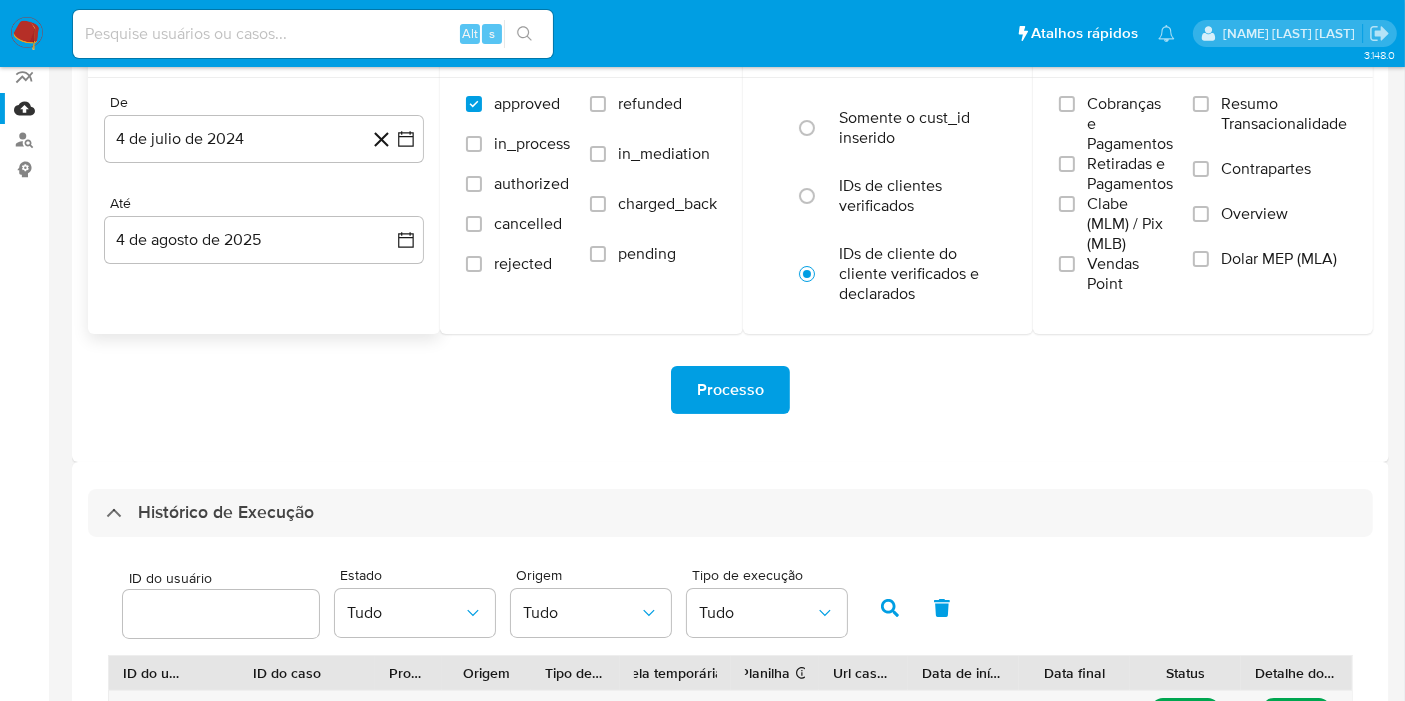 scroll, scrollTop: 0, scrollLeft: 0, axis: both 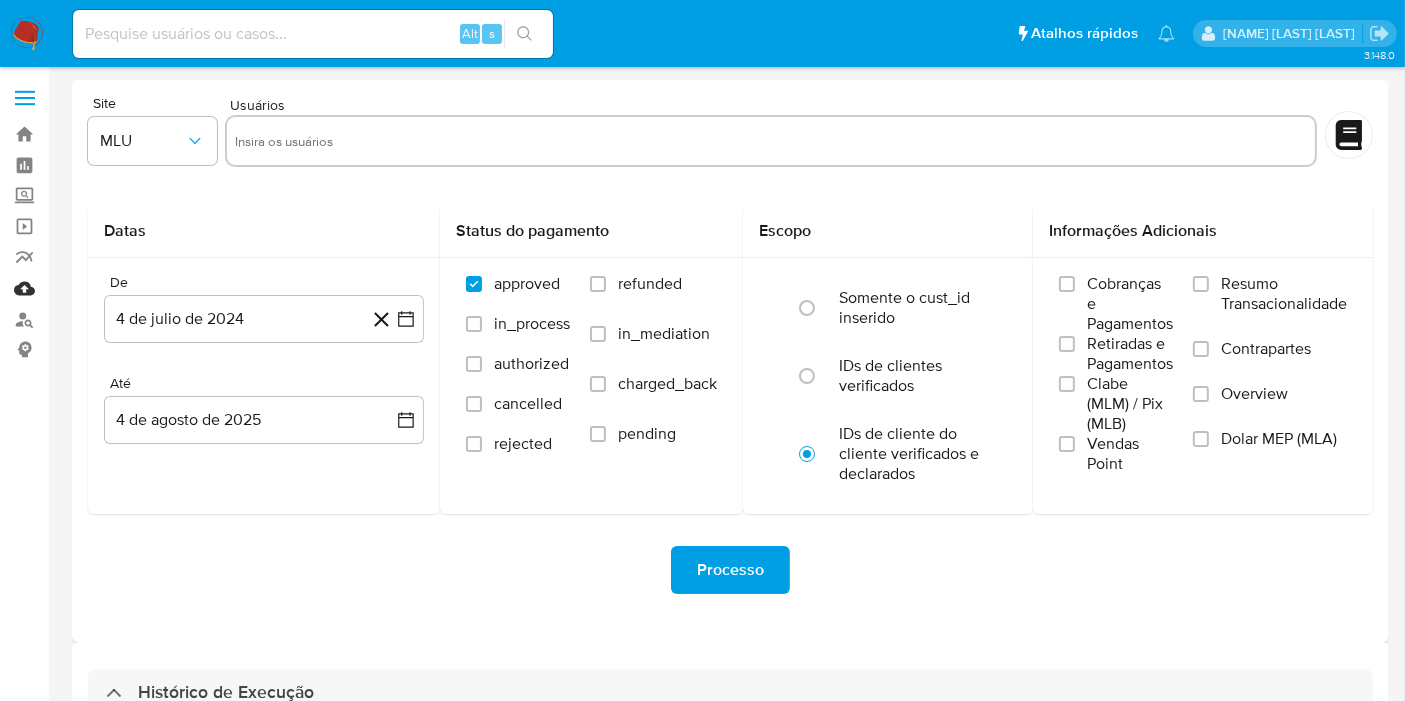 click on "Mulan" at bounding box center [119, 288] 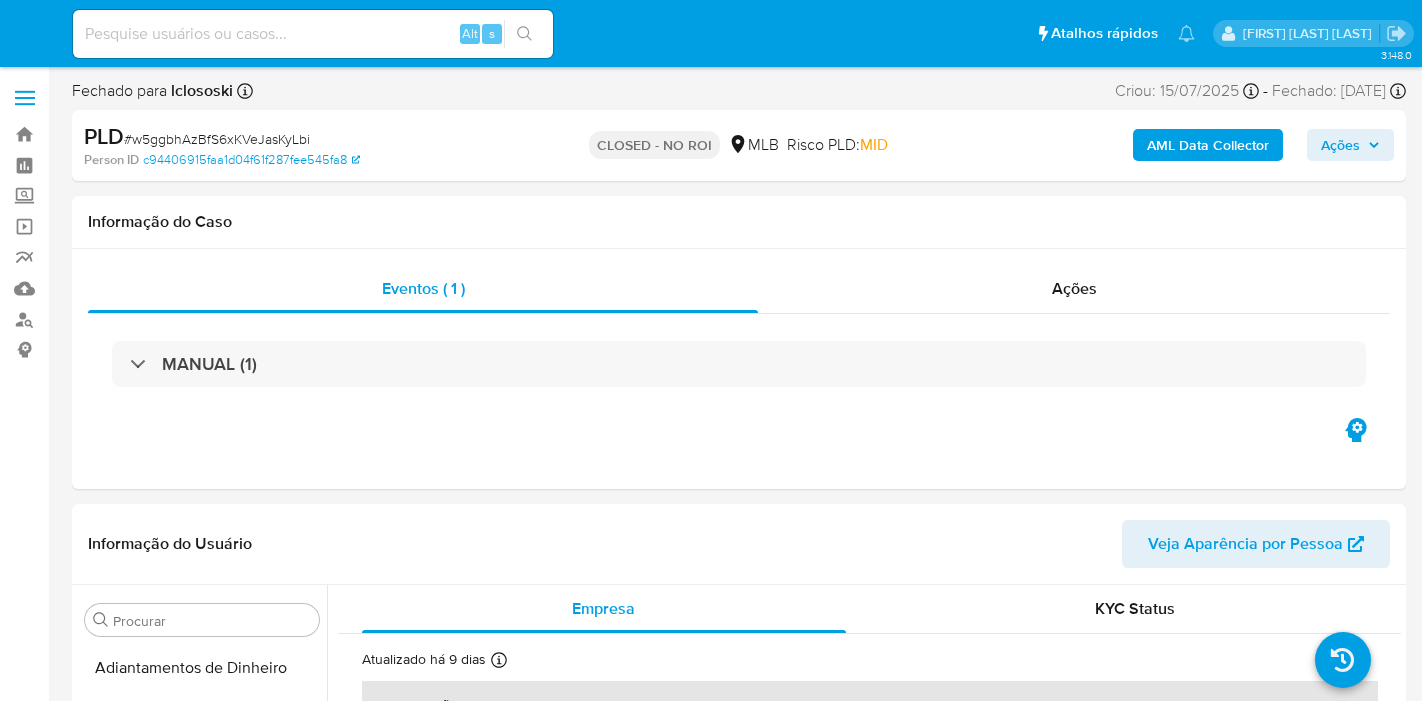 select on "10" 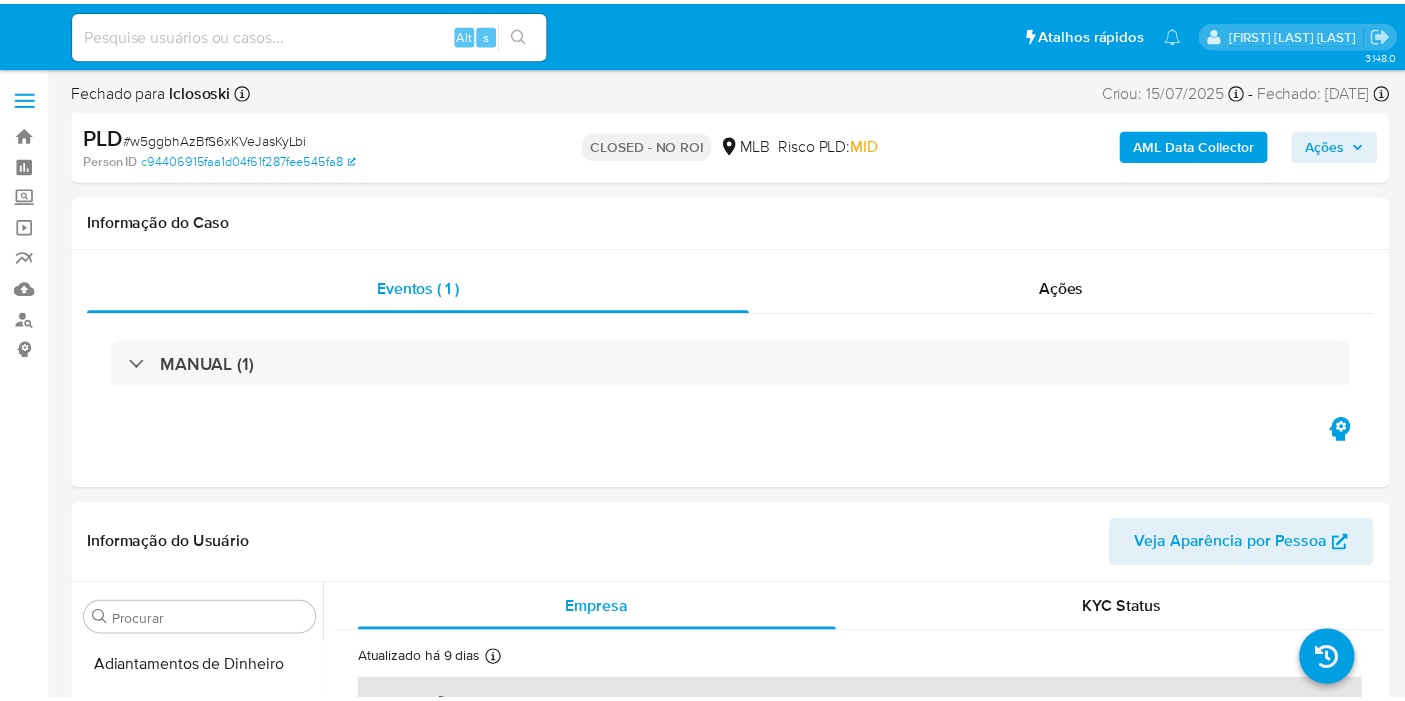 scroll, scrollTop: 0, scrollLeft: 0, axis: both 